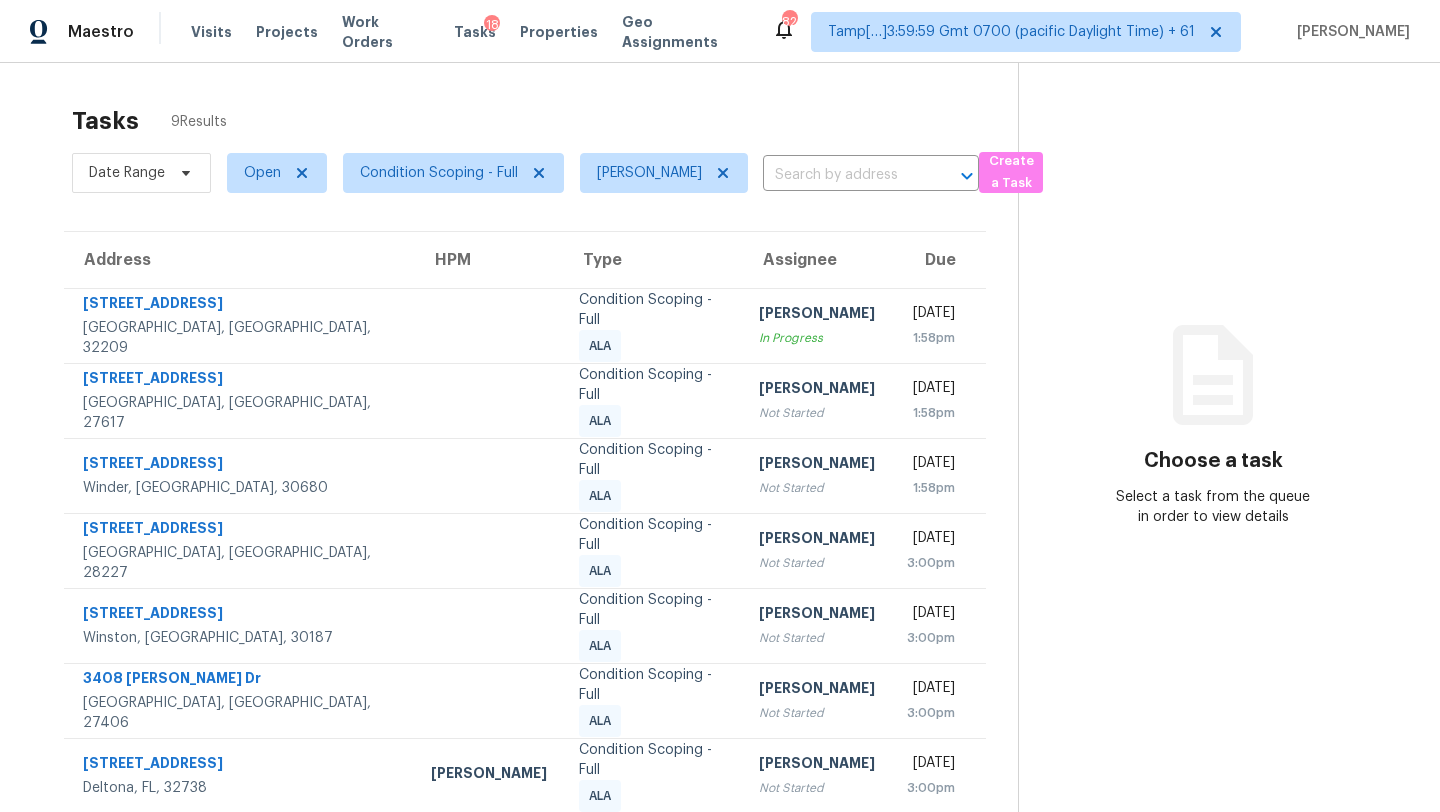 scroll, scrollTop: 0, scrollLeft: 0, axis: both 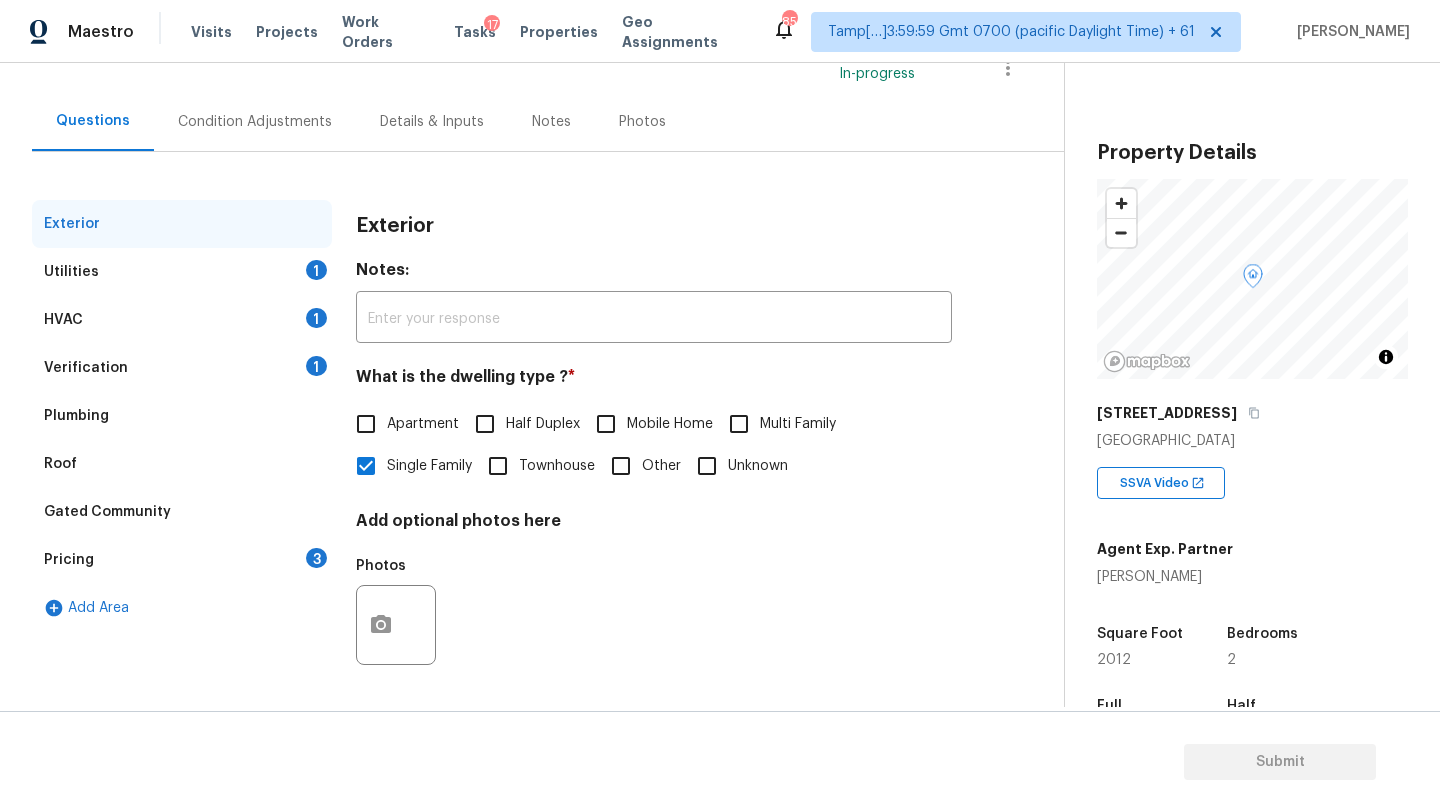 click on "3" at bounding box center (316, 558) 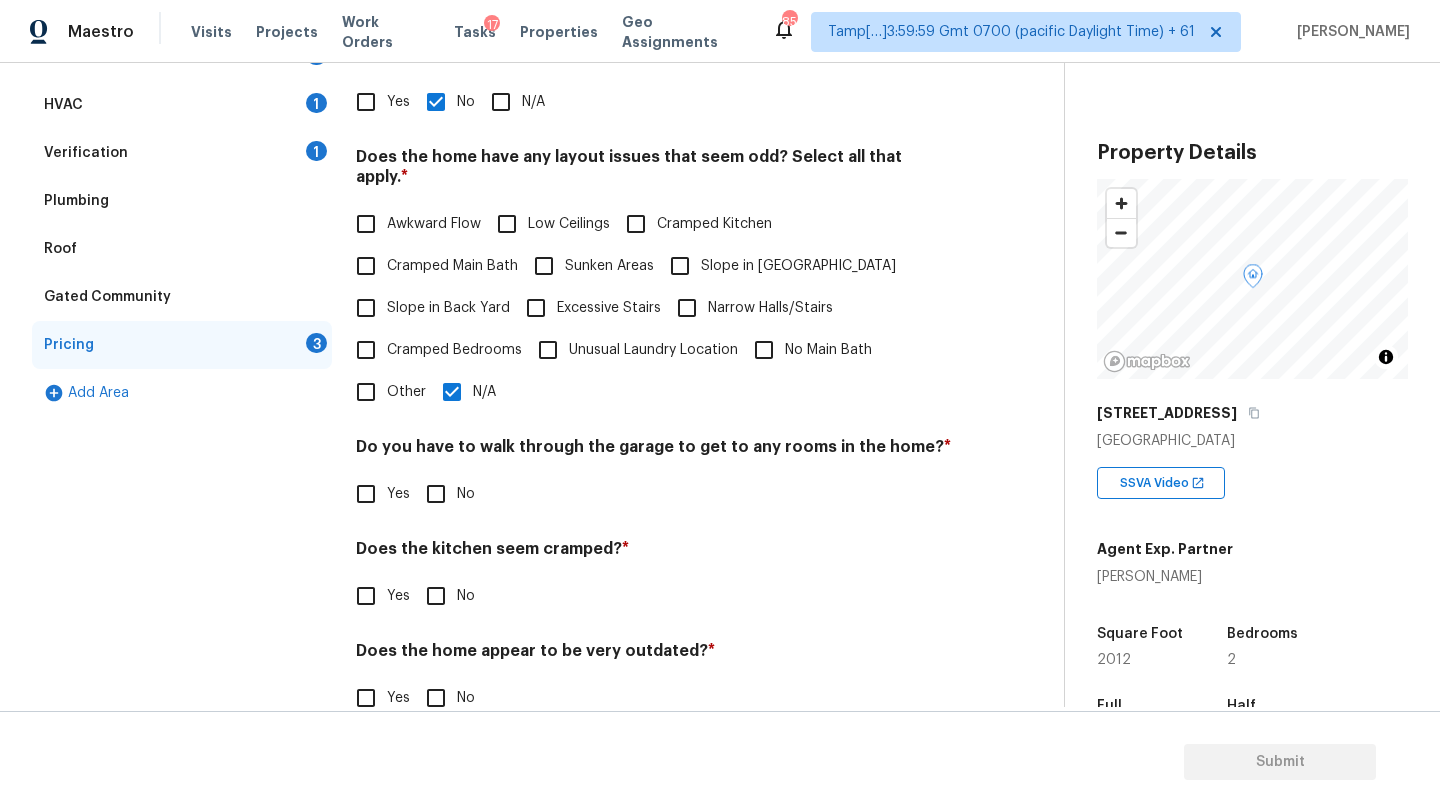 scroll, scrollTop: 388, scrollLeft: 0, axis: vertical 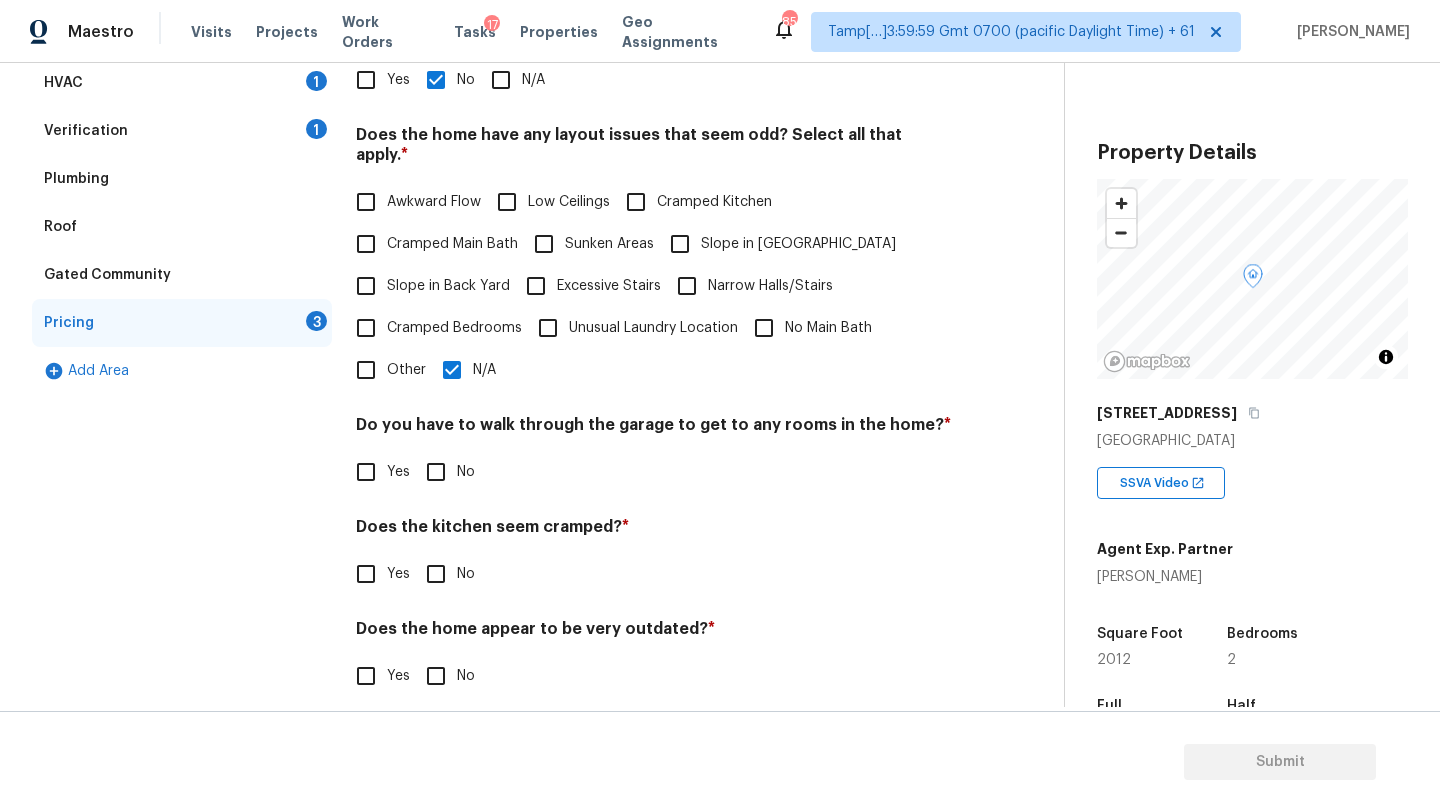 click on "No" at bounding box center [436, 472] 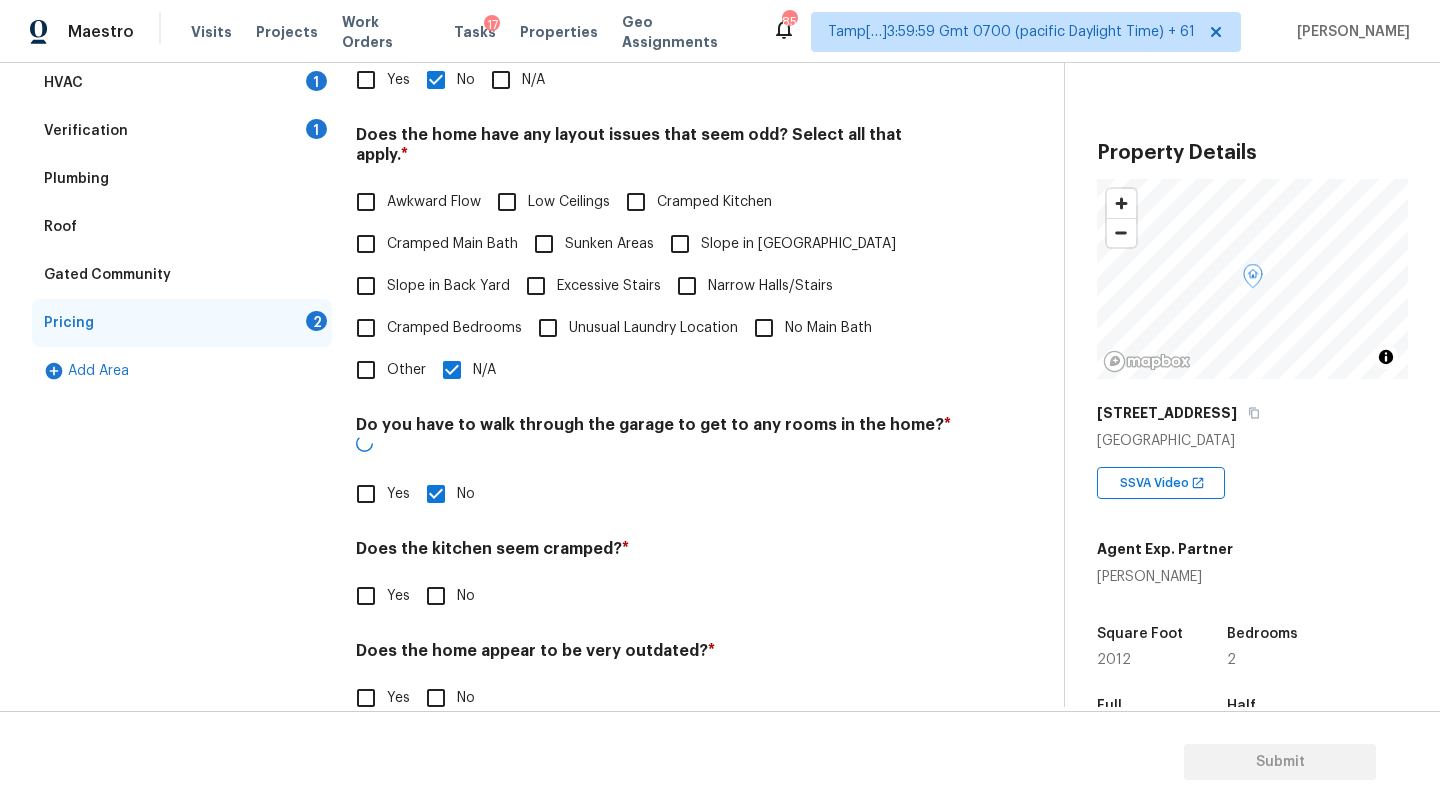 click on "Pricing Does the home have any additions?  * Yes No N/A Does the home have any layout issues that seem odd? Select all that apply.  * Awkward Flow Low Ceilings Cramped Kitchen Cramped Main Bath Sunken Areas Slope in Front Yard Slope in Back Yard Excessive Stairs Narrow Halls/Stairs Cramped Bedrooms Unusual Laundry Location No Main Bath Other N/A Do you have to walk through the garage to get to any rooms in the home?  * Yes No Does the kitchen seem cramped?  * Yes No Does the home appear to be very outdated?  * Yes No" at bounding box center (654, 353) 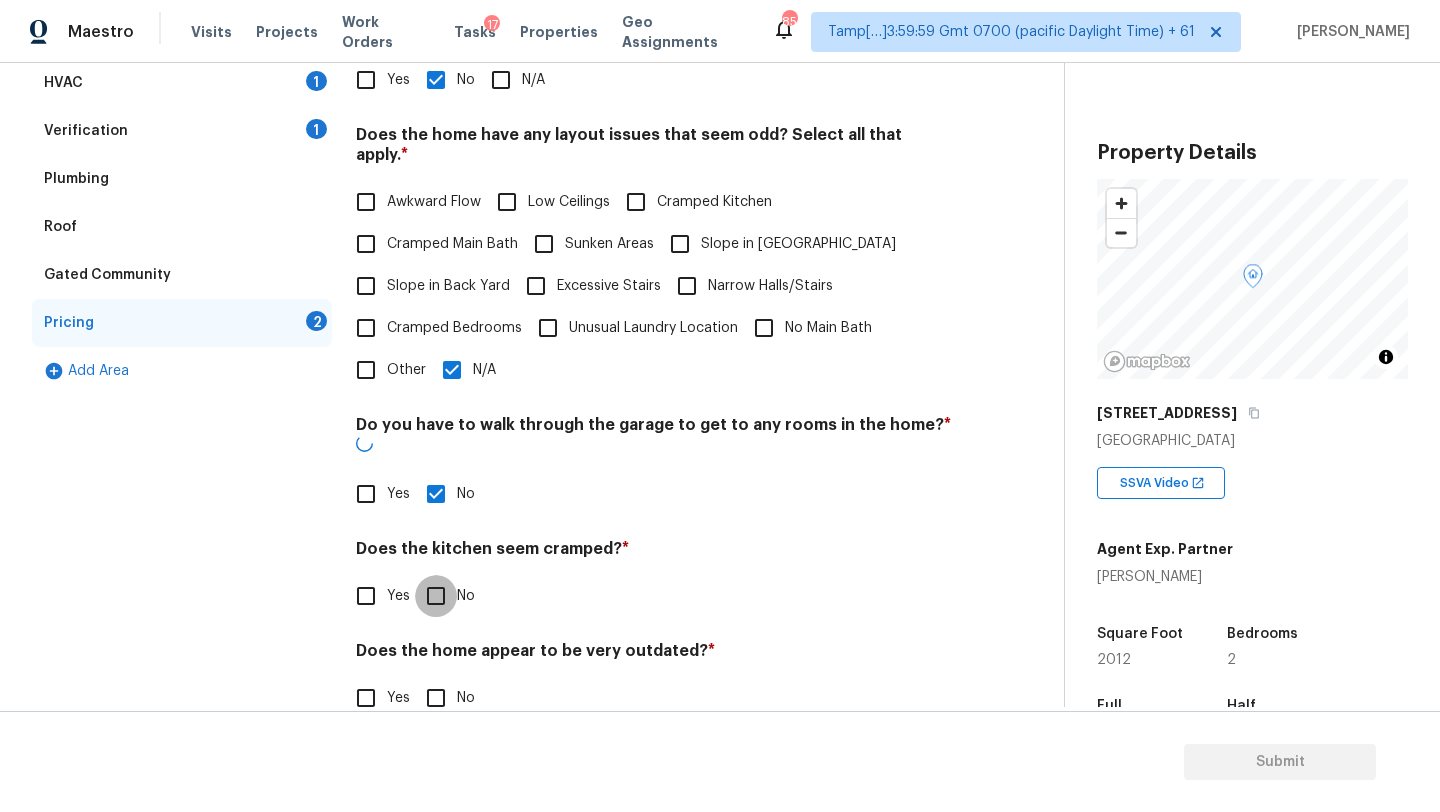 click on "No" at bounding box center (436, 596) 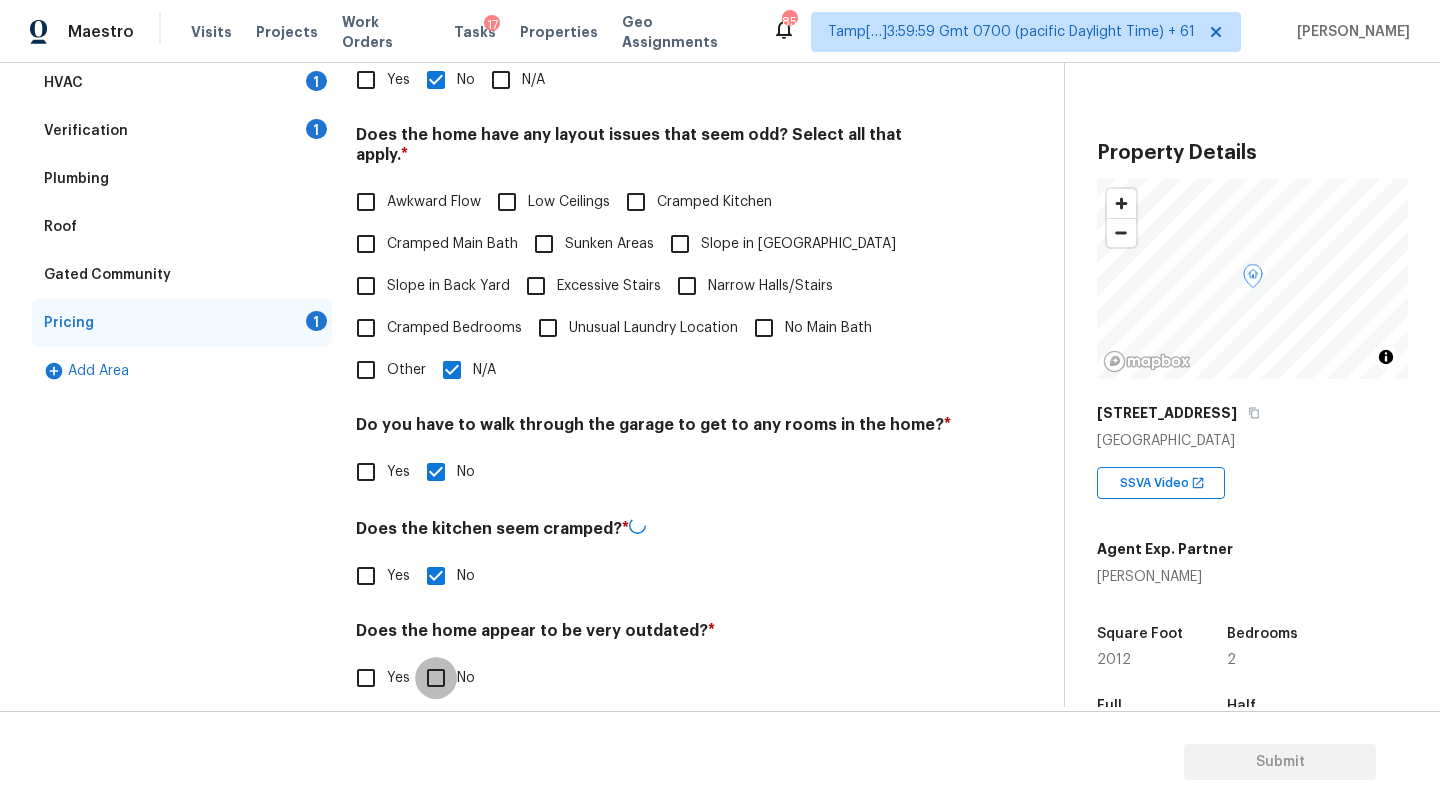 click on "No" at bounding box center [436, 678] 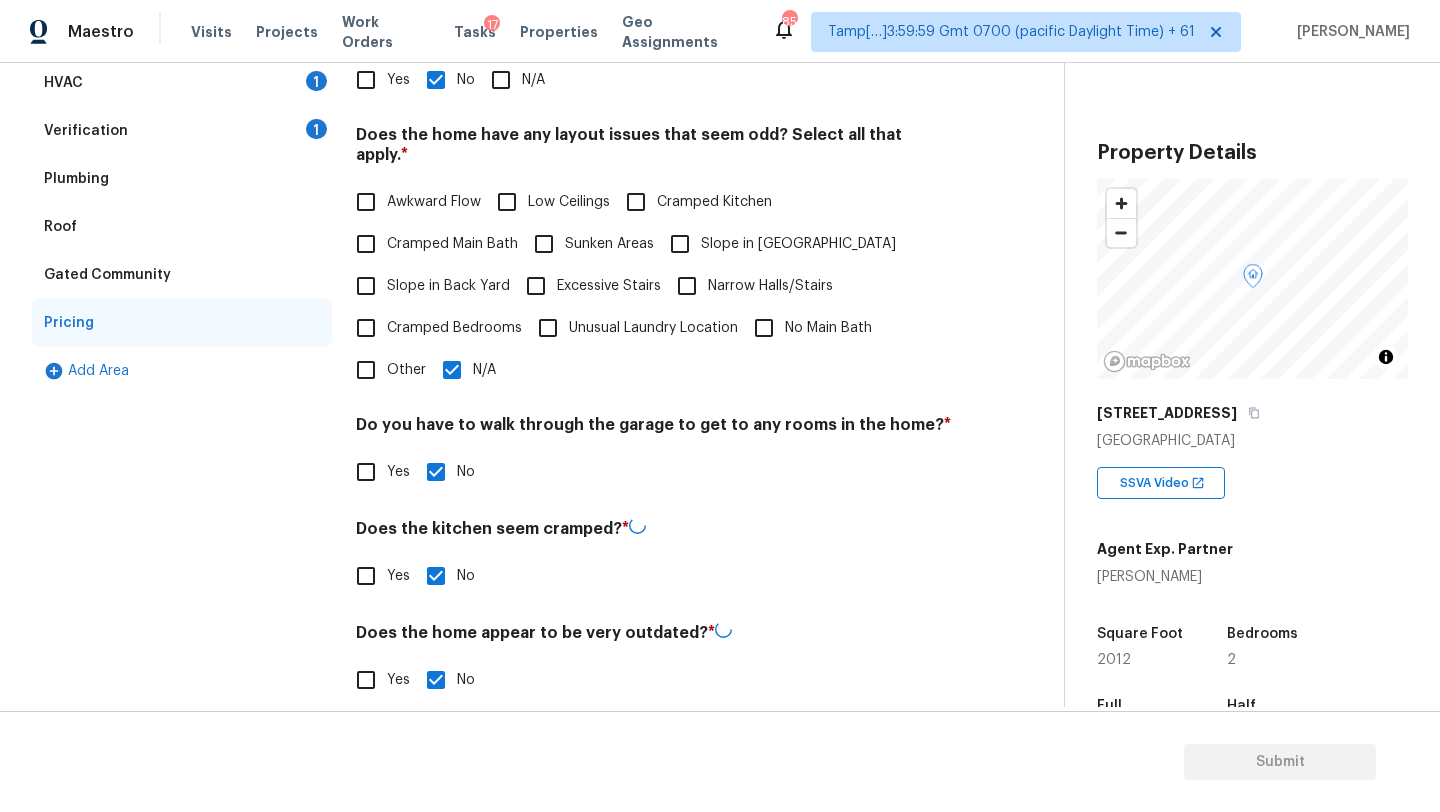 scroll, scrollTop: 0, scrollLeft: 0, axis: both 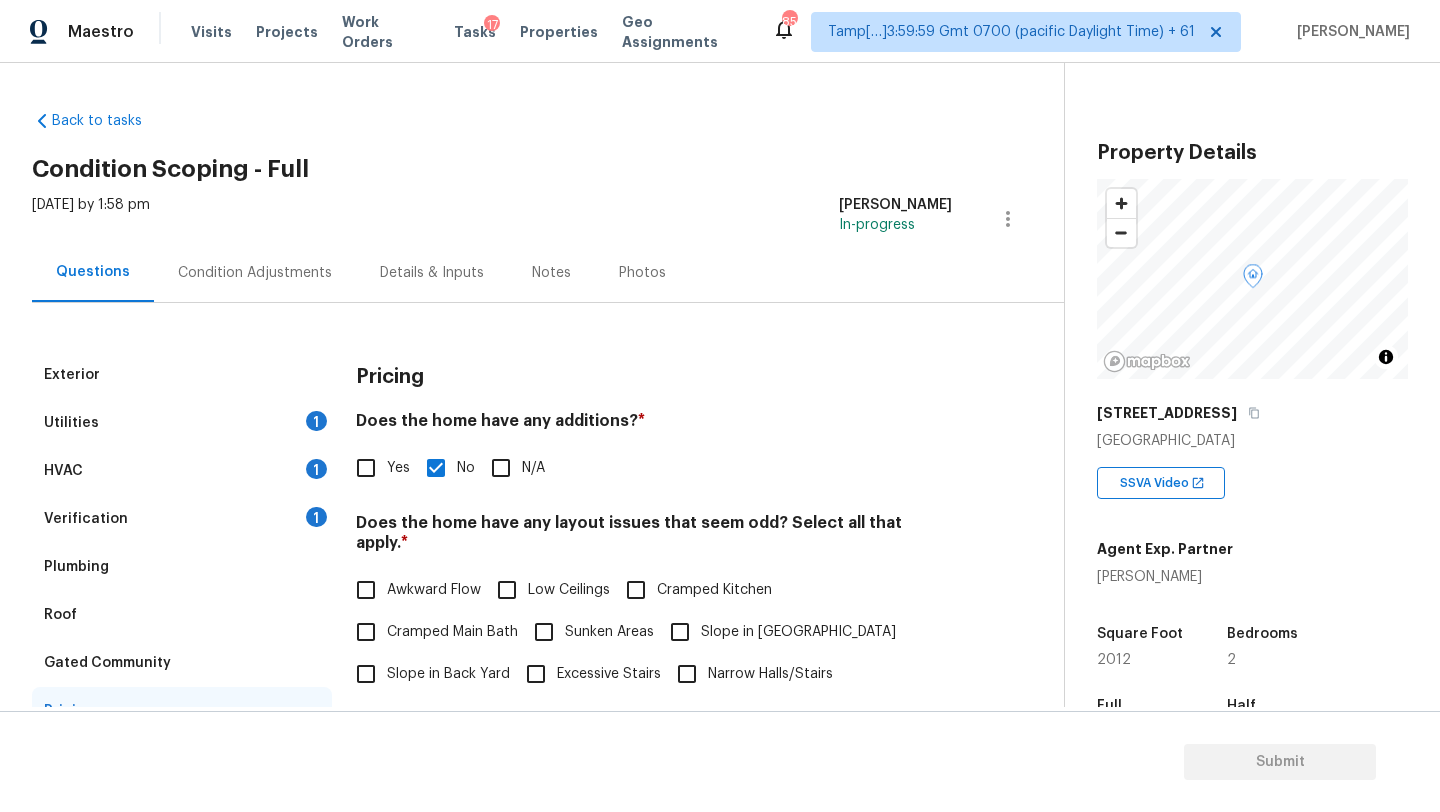 click on "Condition Adjustments" at bounding box center [255, 273] 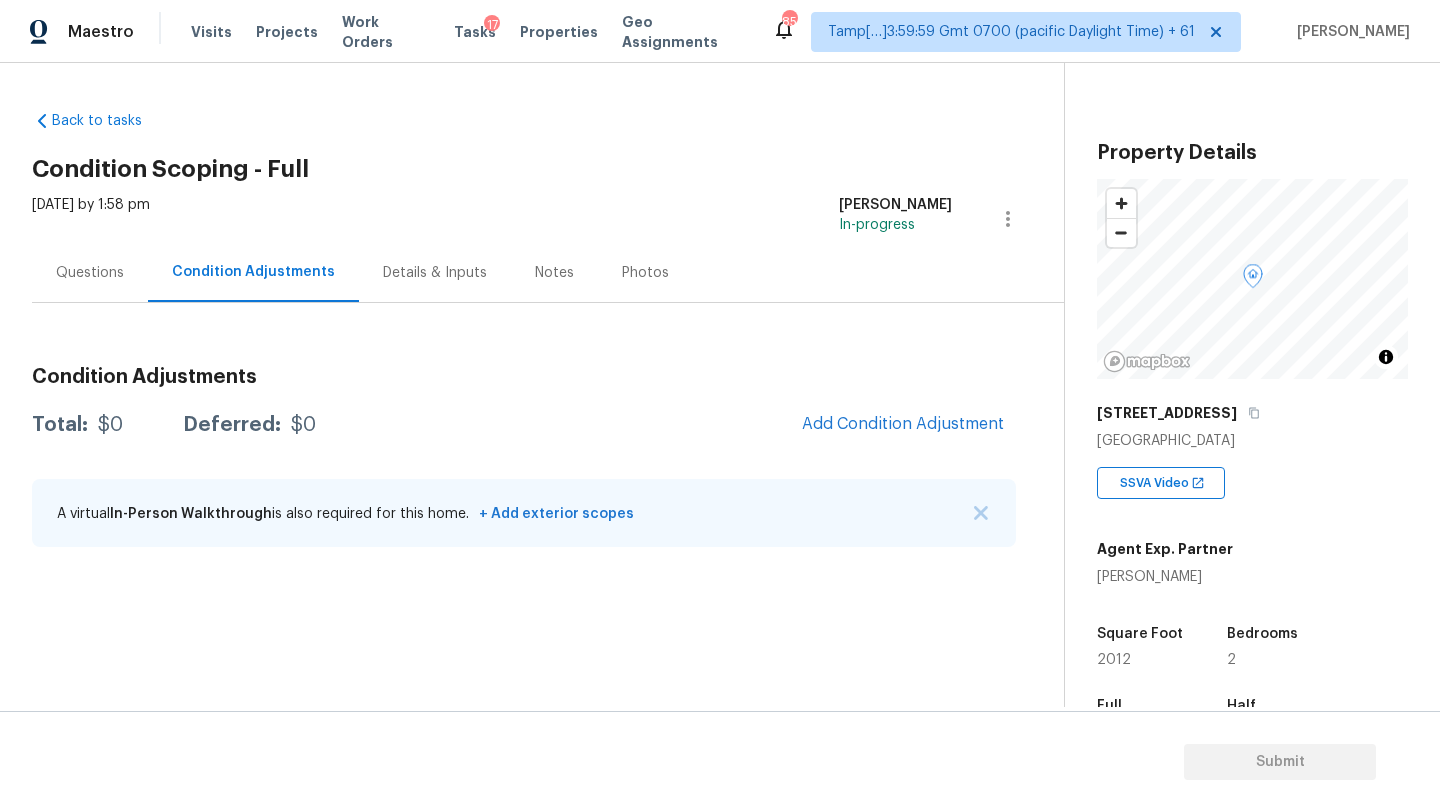 scroll, scrollTop: 247, scrollLeft: 0, axis: vertical 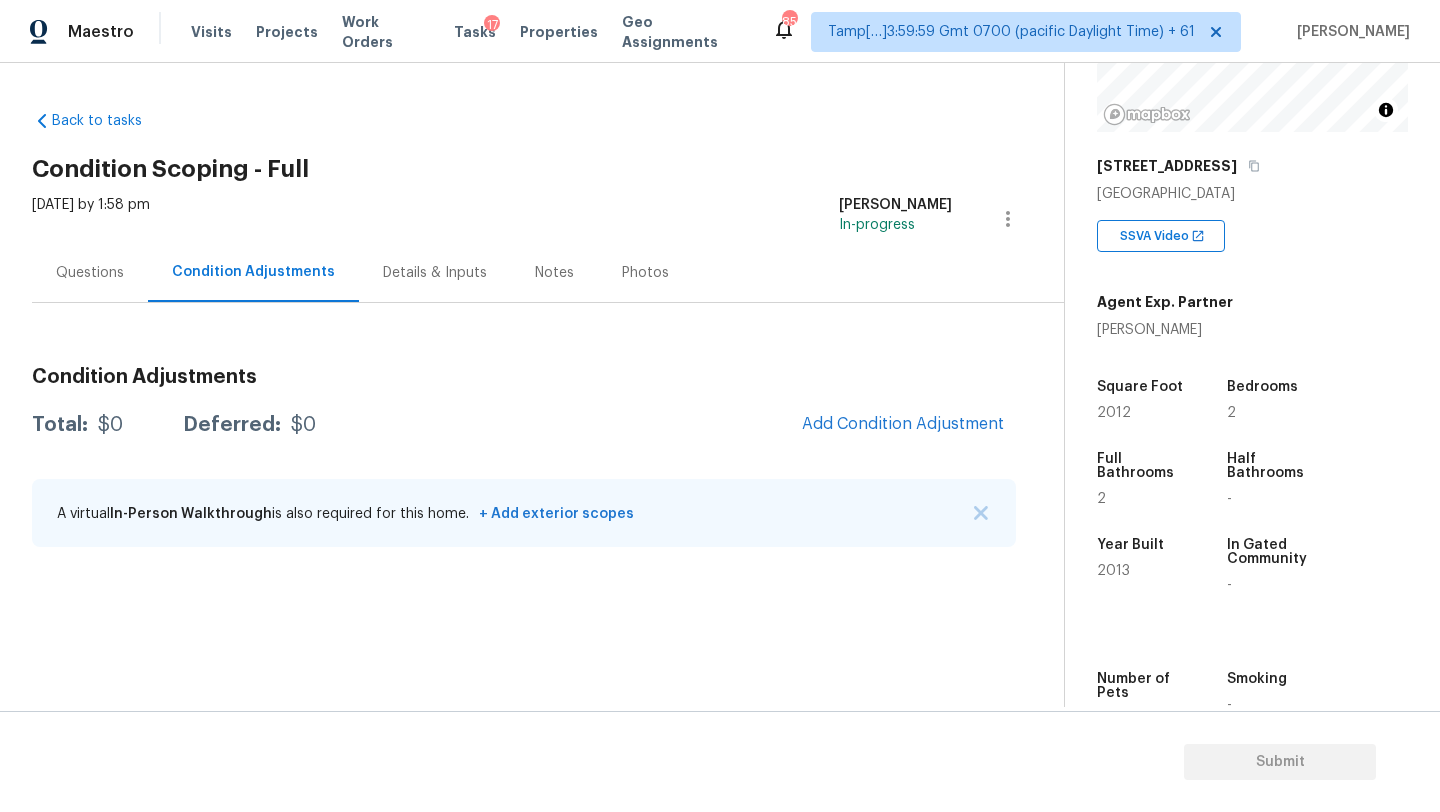 click on "Questions" at bounding box center (90, 272) 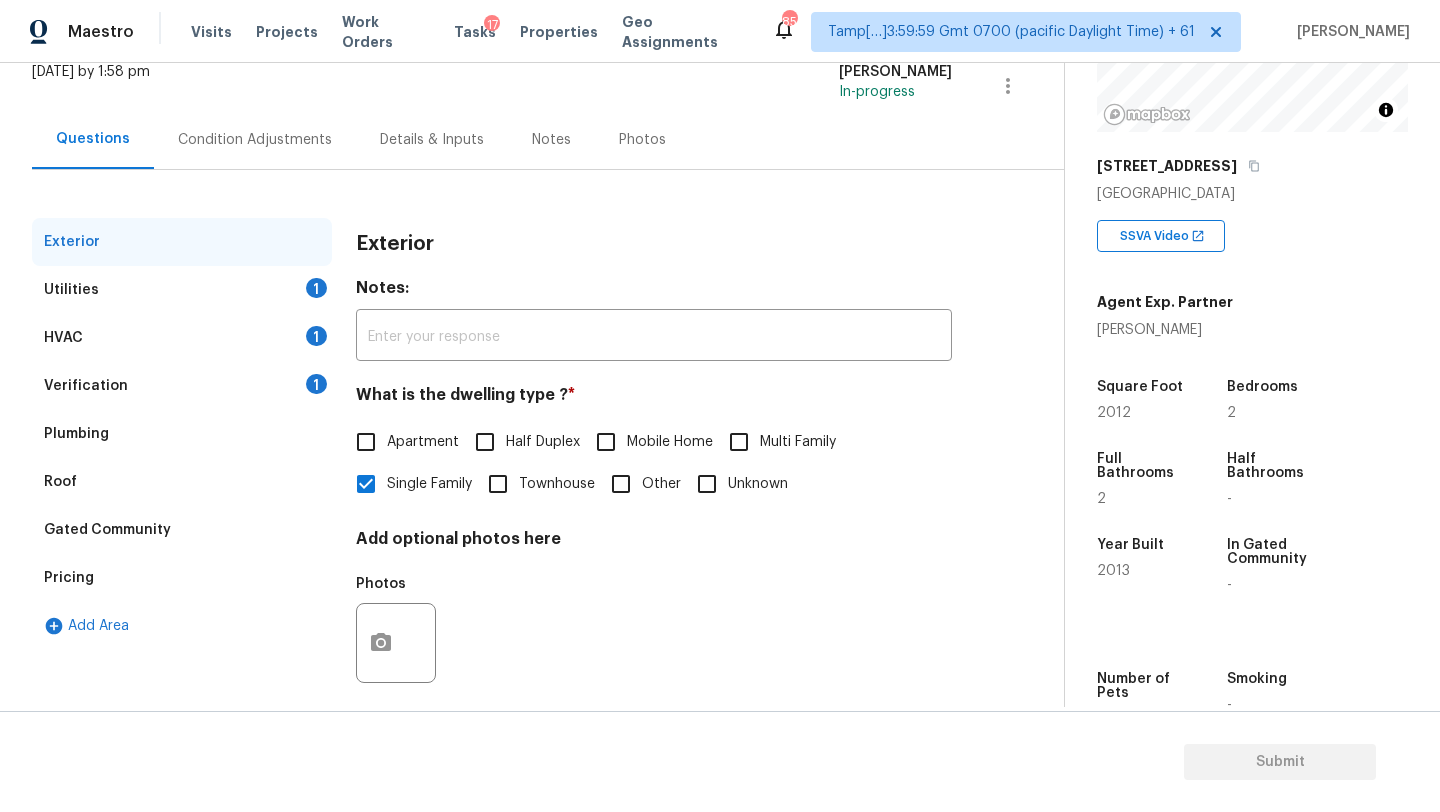 scroll, scrollTop: 151, scrollLeft: 0, axis: vertical 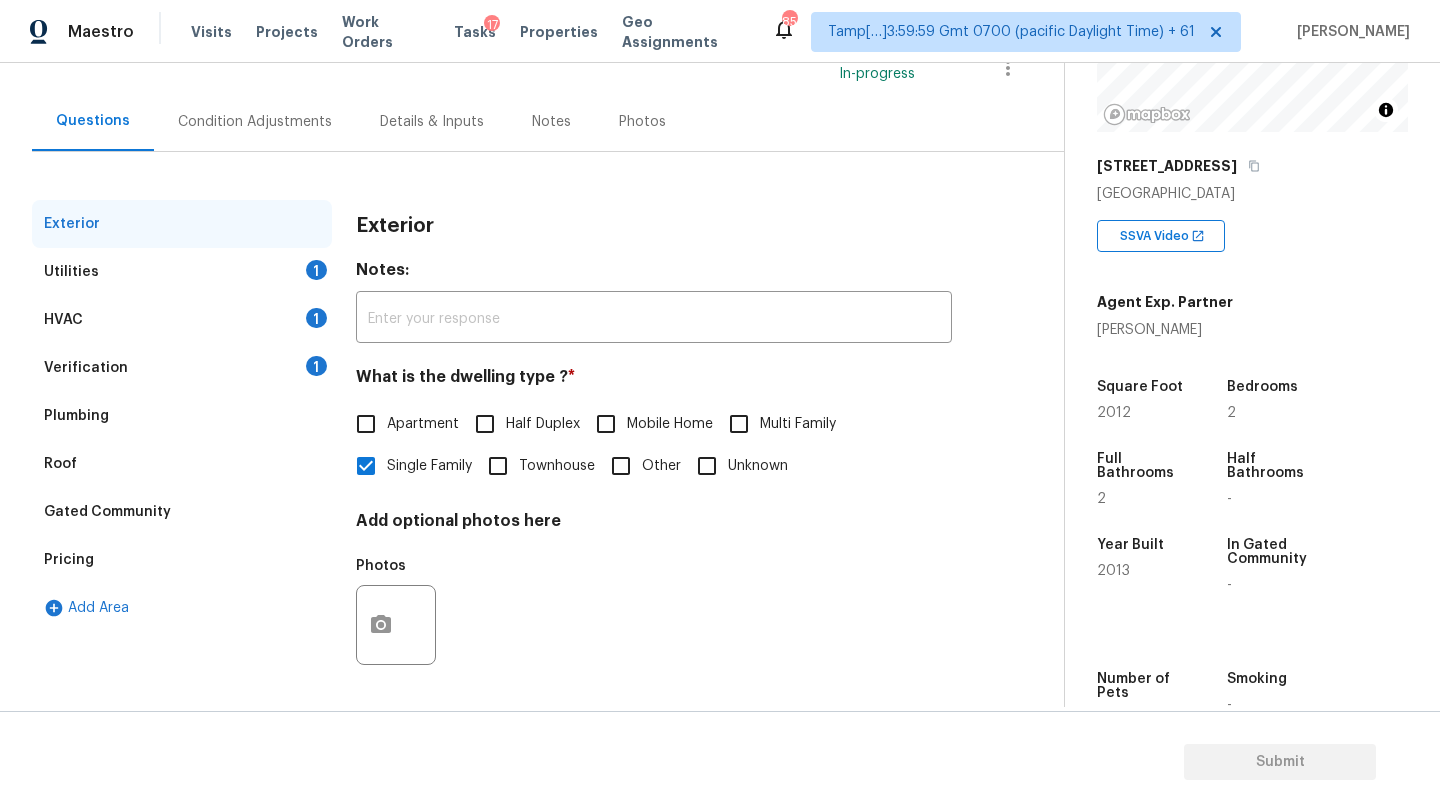 click on "Pricing" at bounding box center (182, 560) 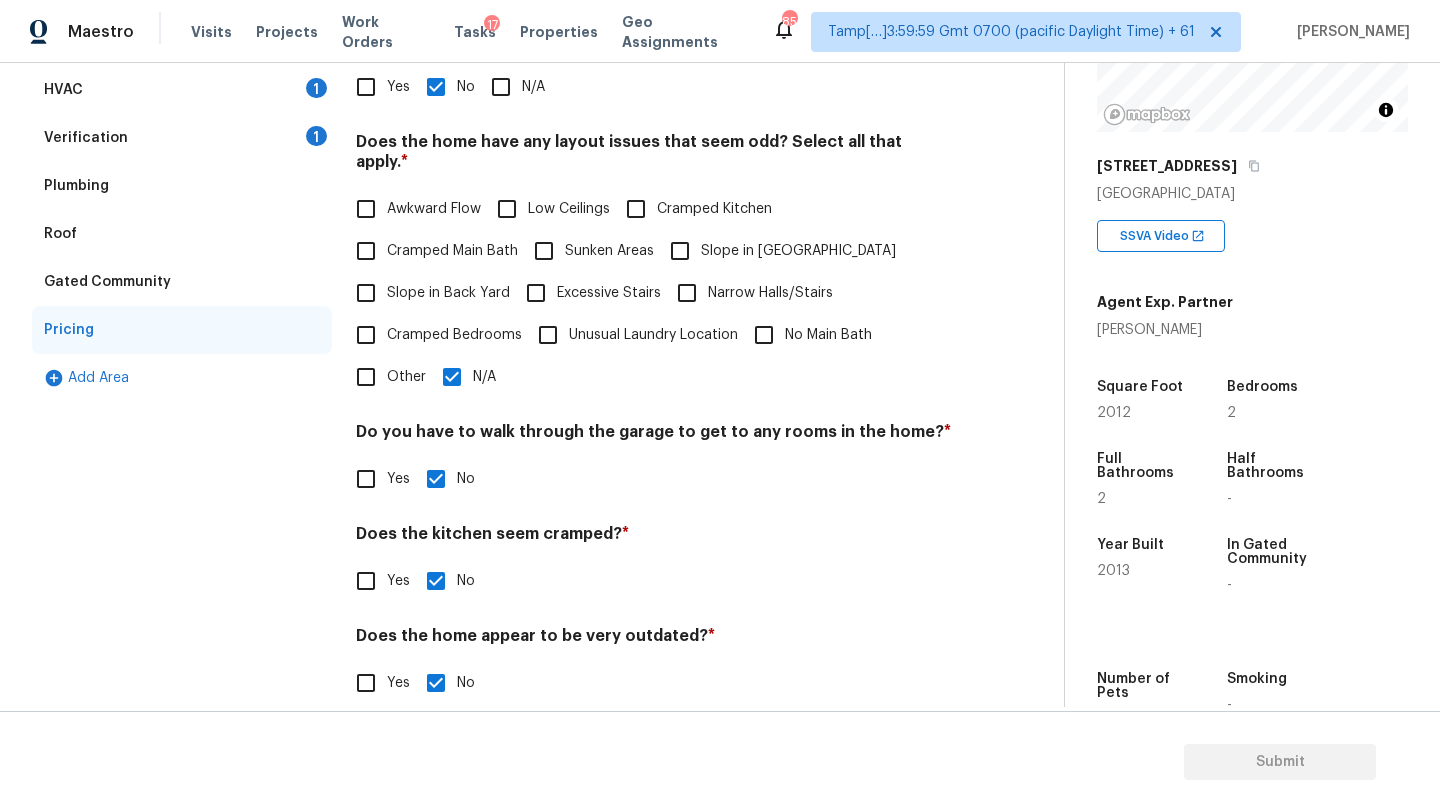 scroll, scrollTop: 388, scrollLeft: 0, axis: vertical 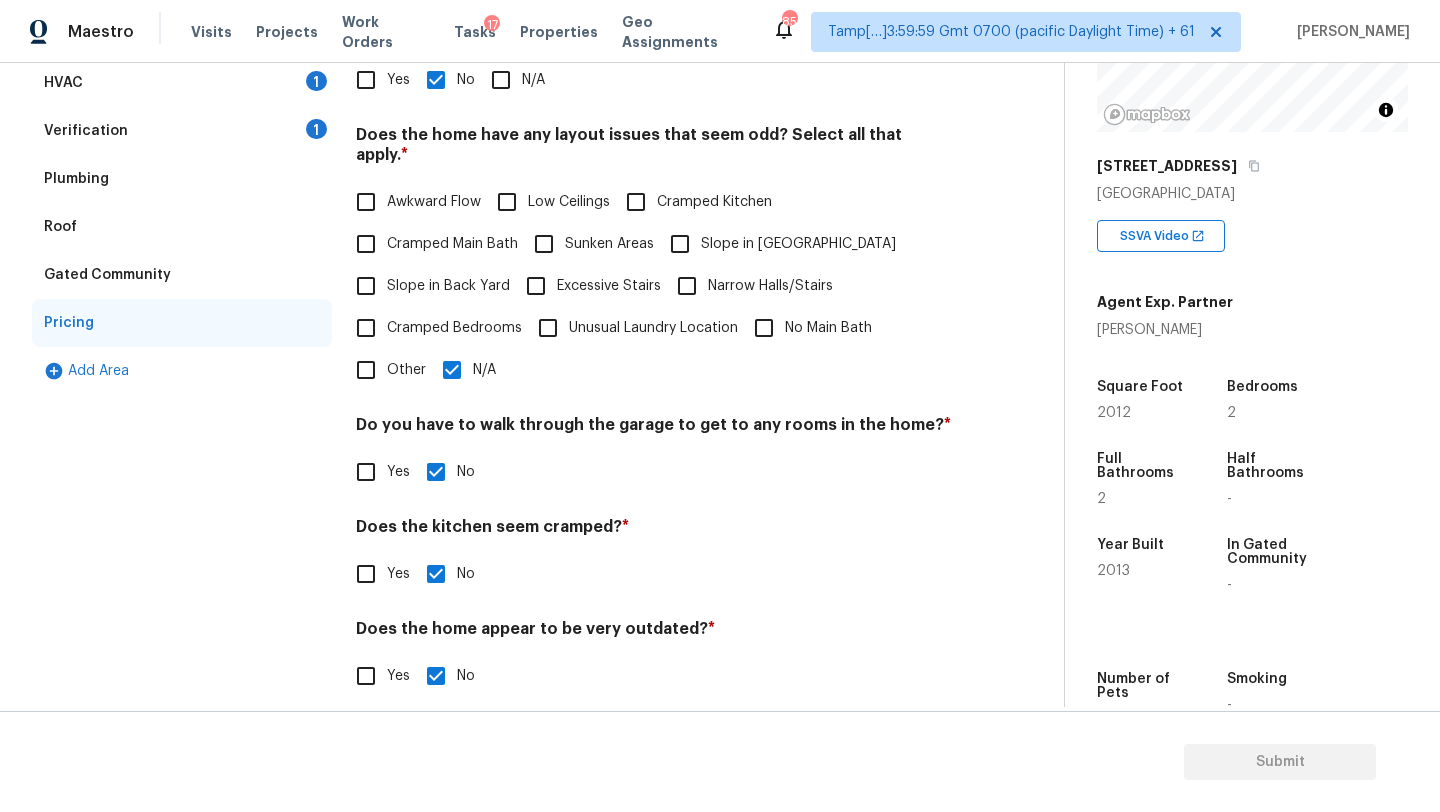 click on "Other" at bounding box center [366, 370] 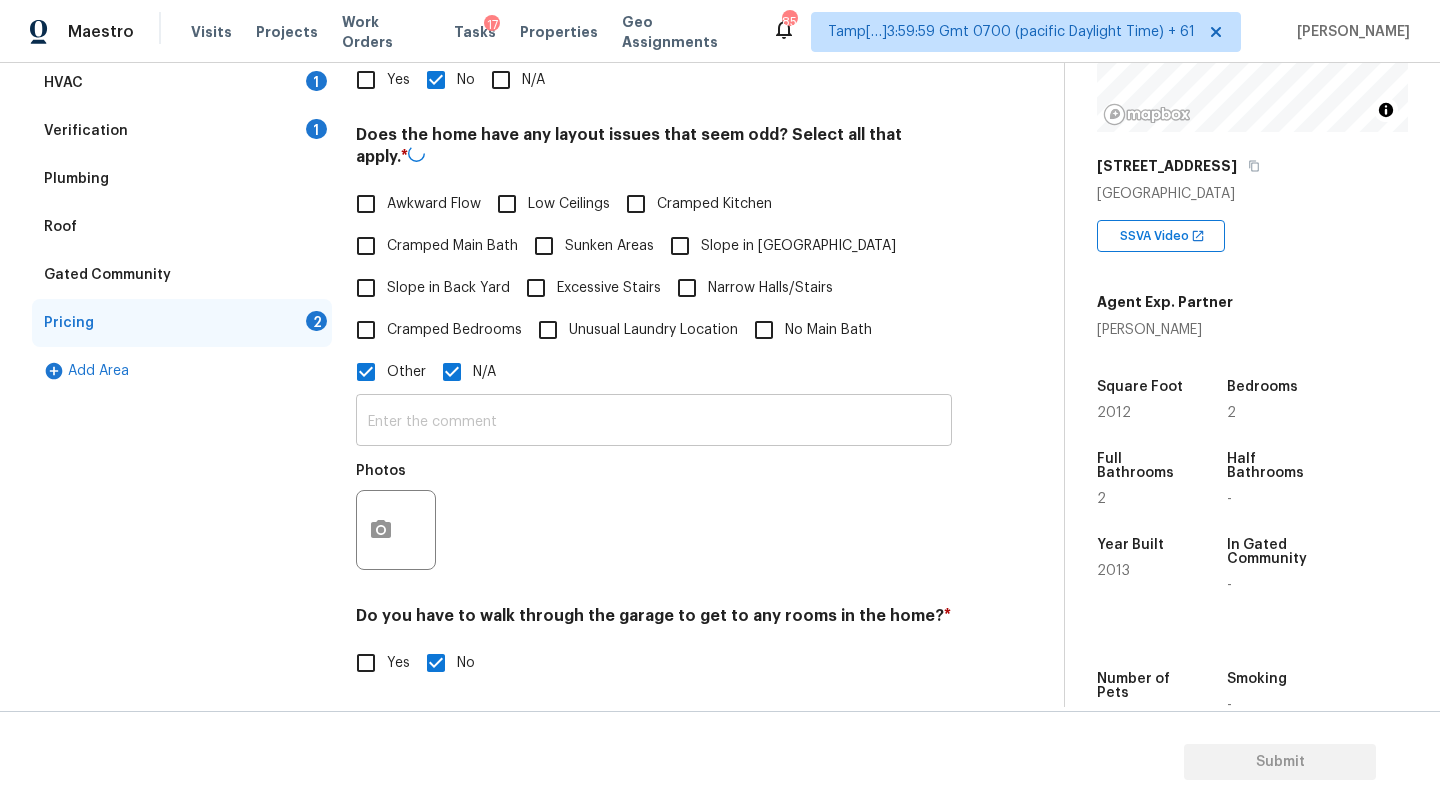 click at bounding box center (654, 422) 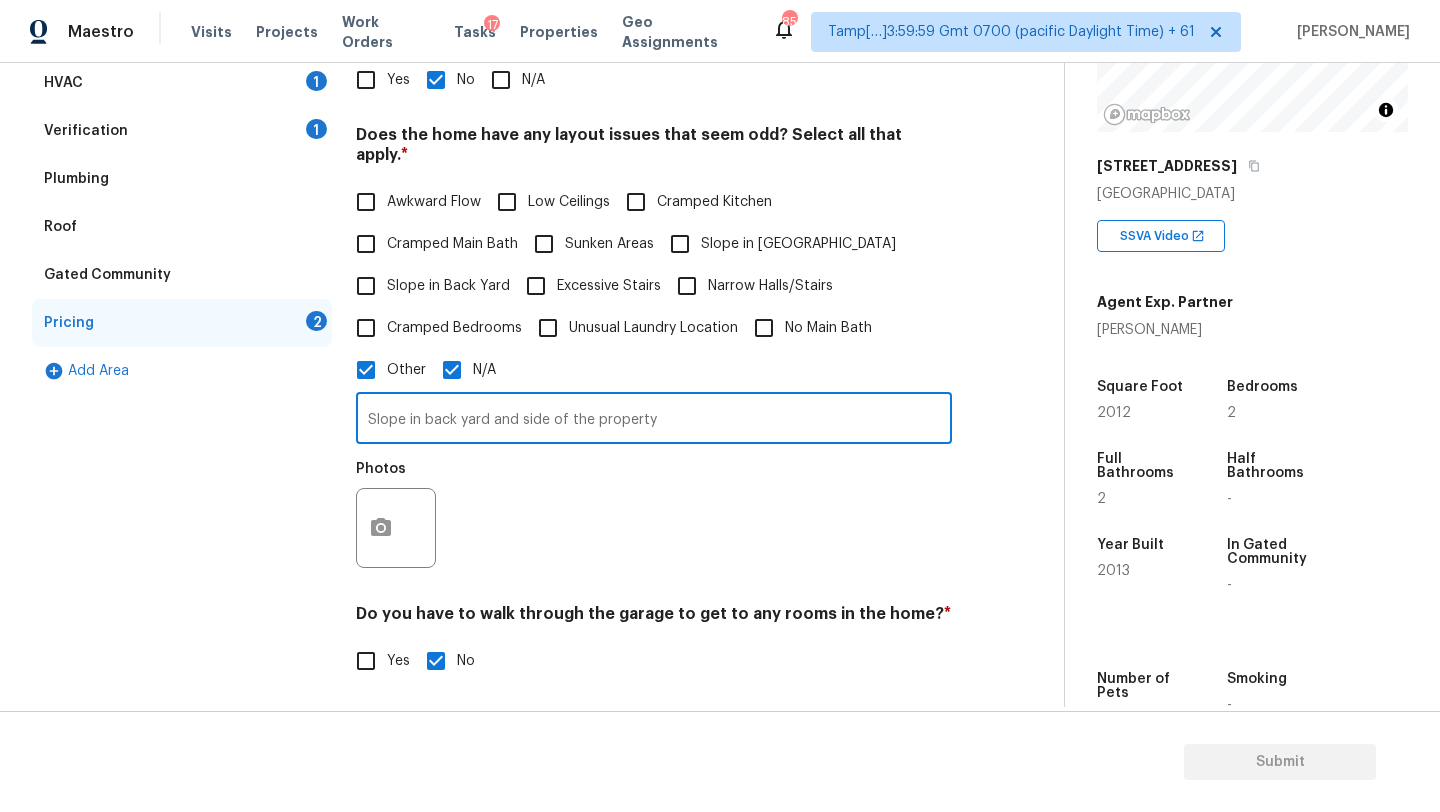 type on "Slope in back yard and side of the property" 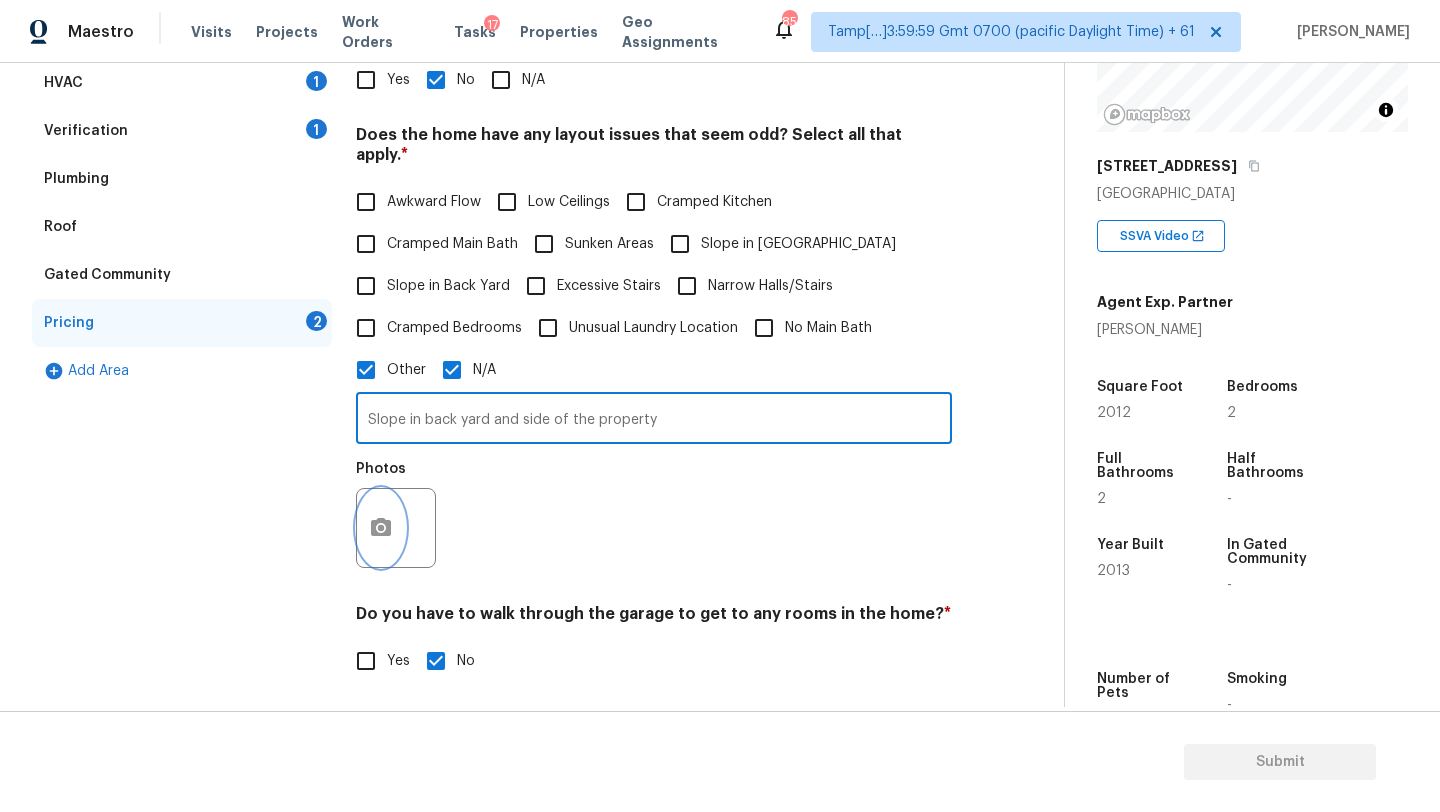 click at bounding box center (381, 528) 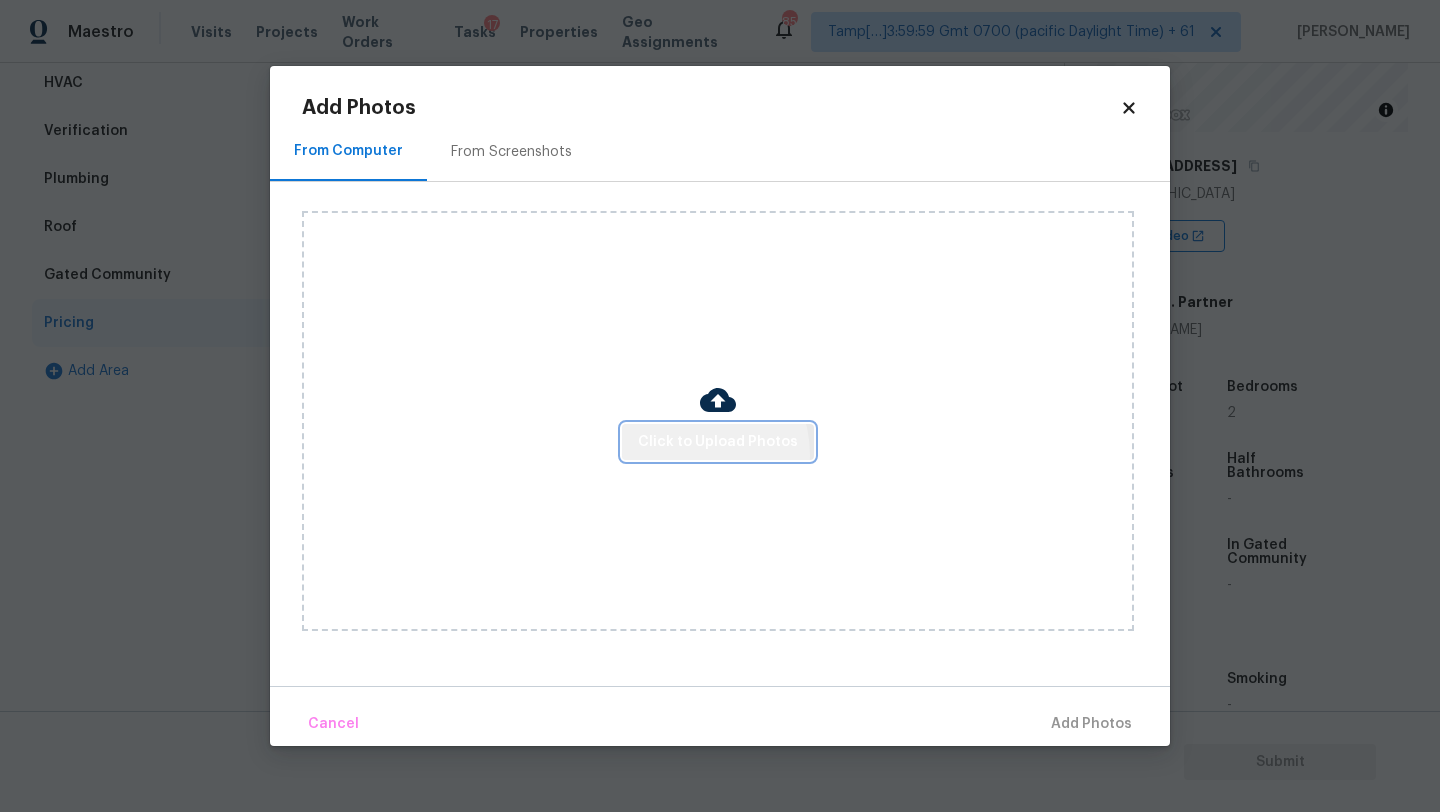 click on "Click to Upload Photos" at bounding box center (718, 442) 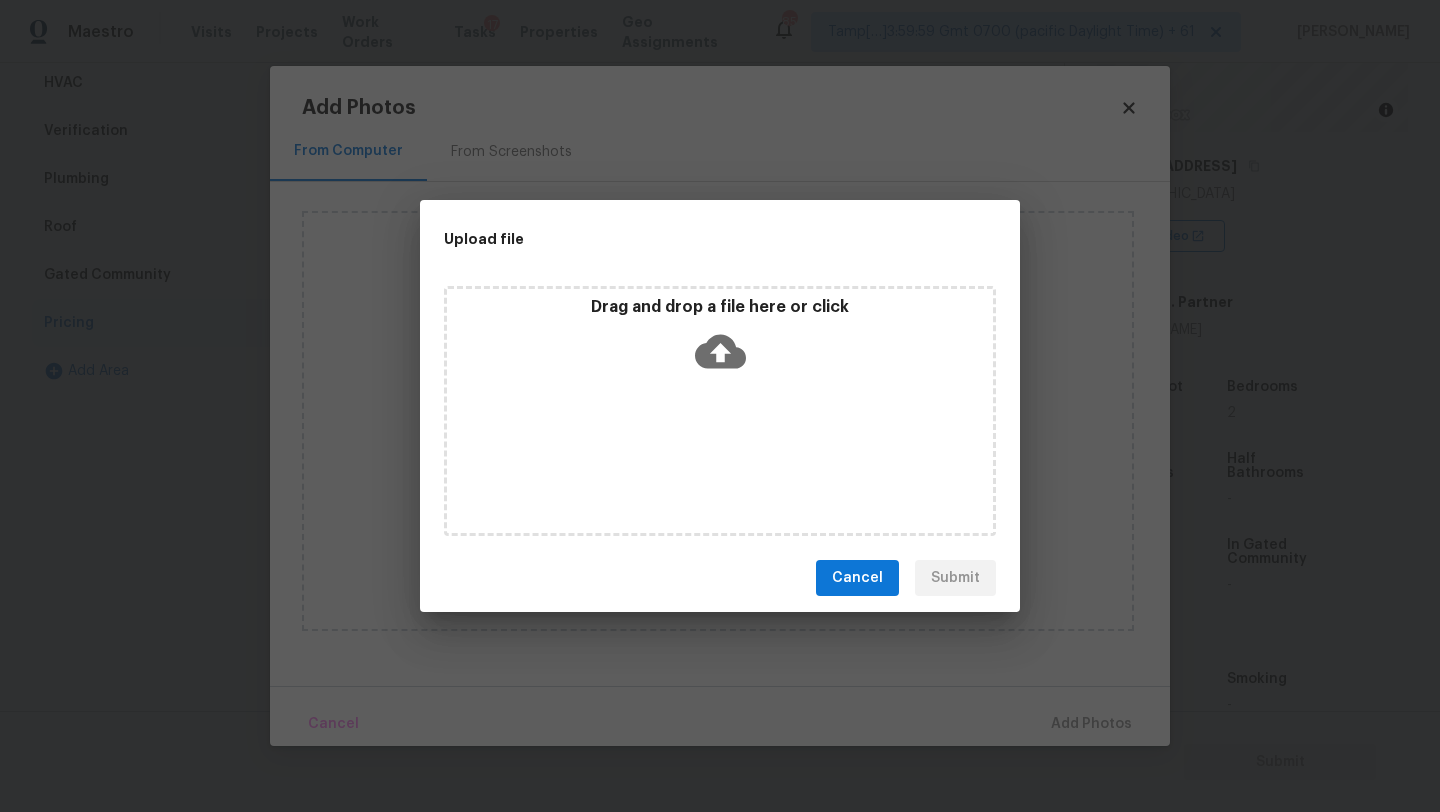 click 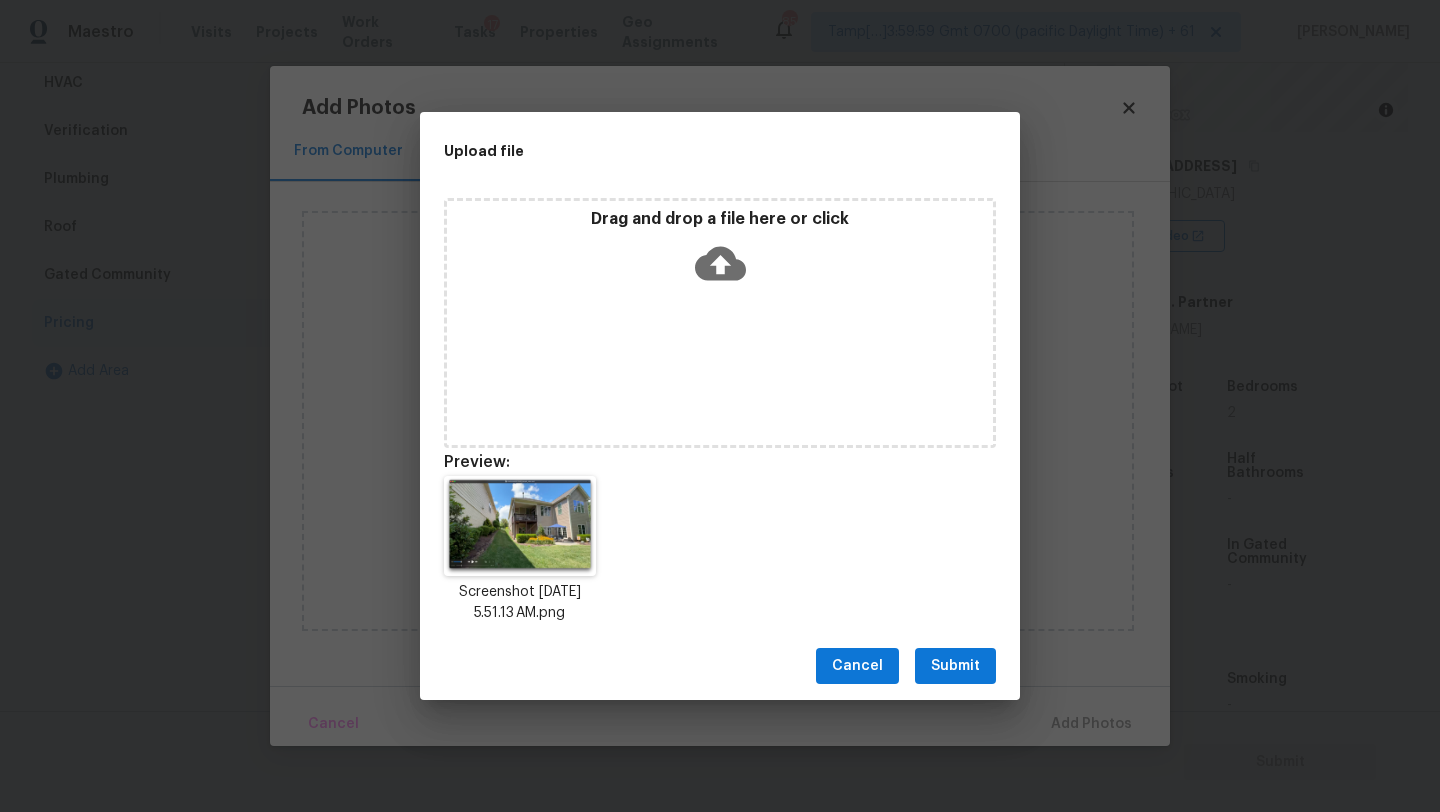 click on "Submit" at bounding box center [955, 666] 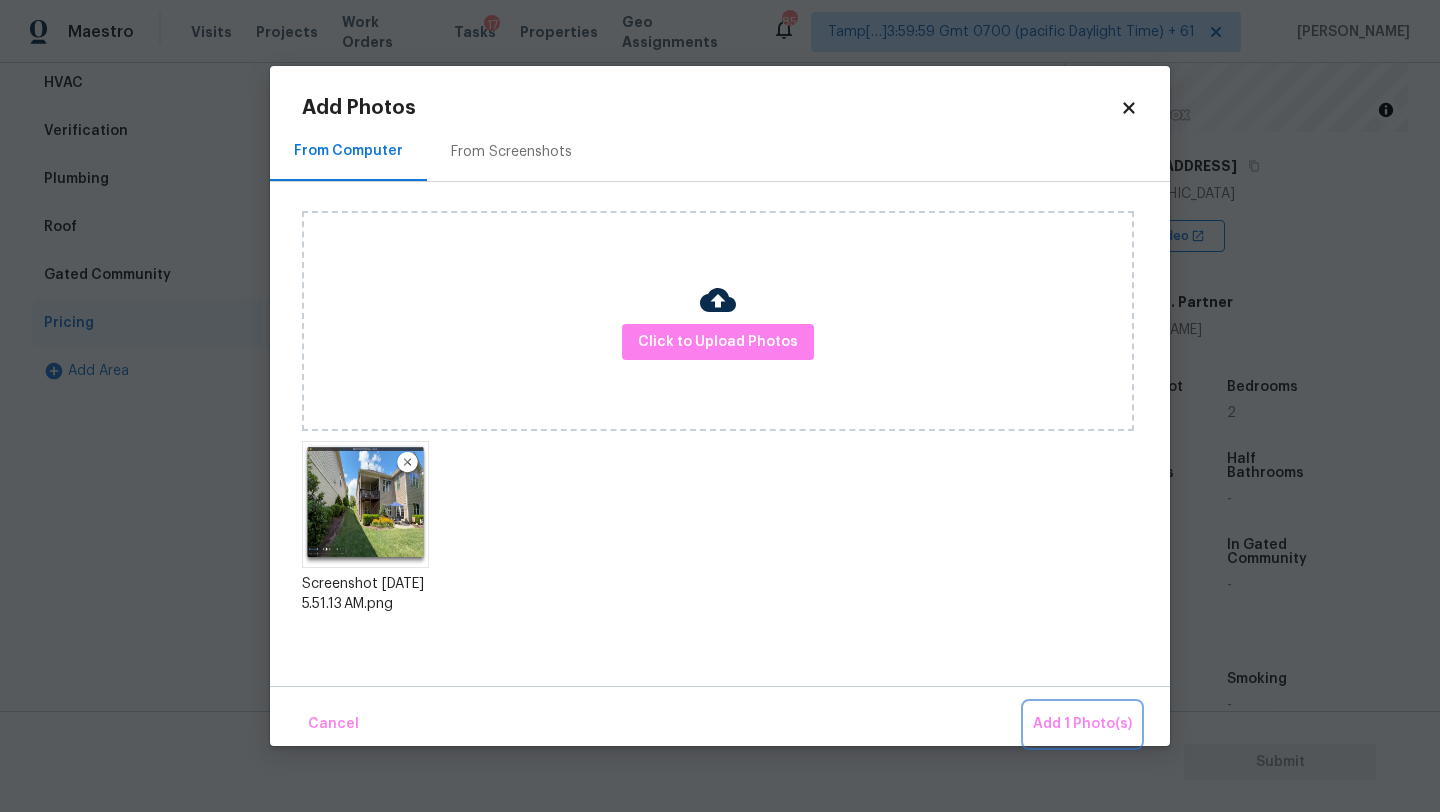 click on "Add 1 Photo(s)" at bounding box center [1082, 724] 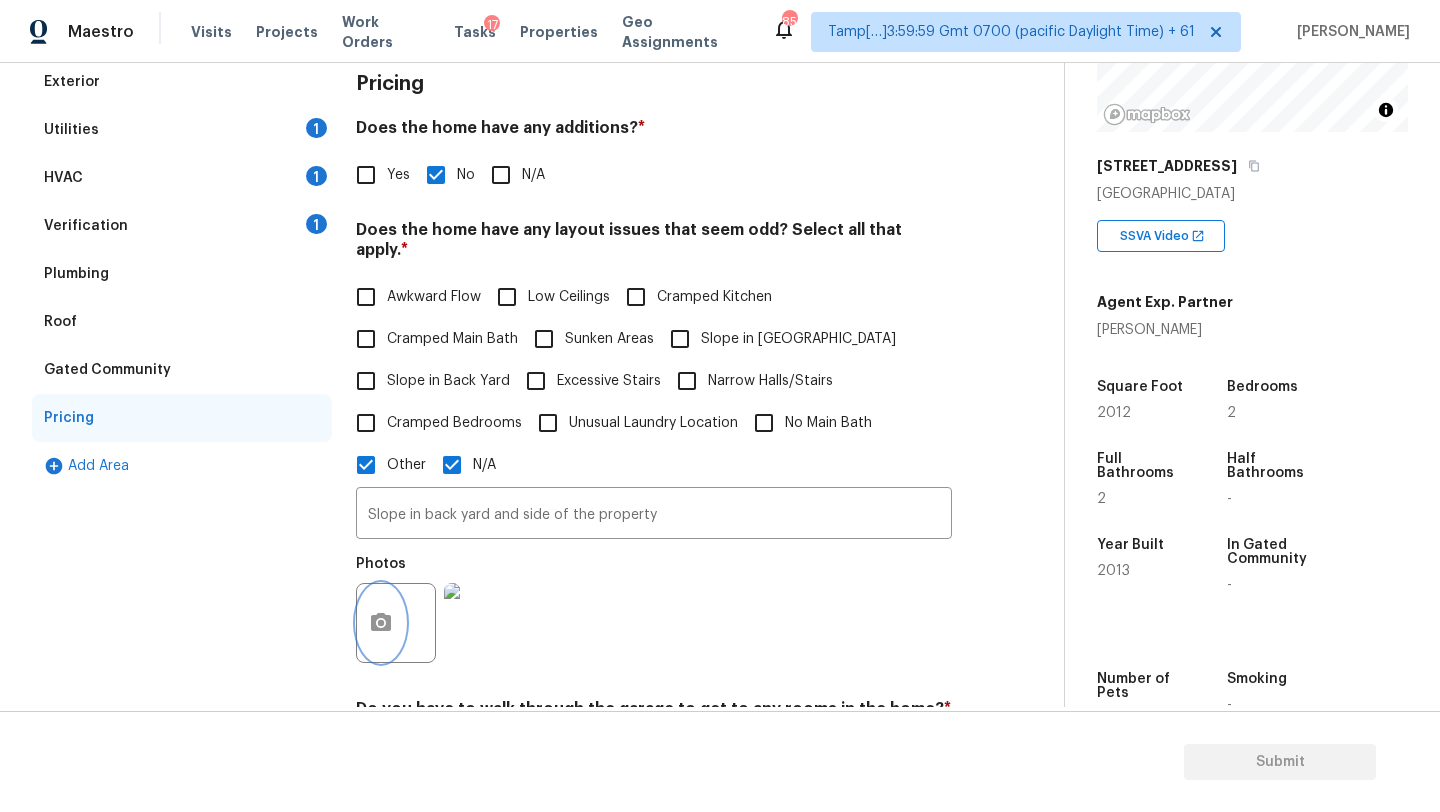 scroll, scrollTop: 135, scrollLeft: 0, axis: vertical 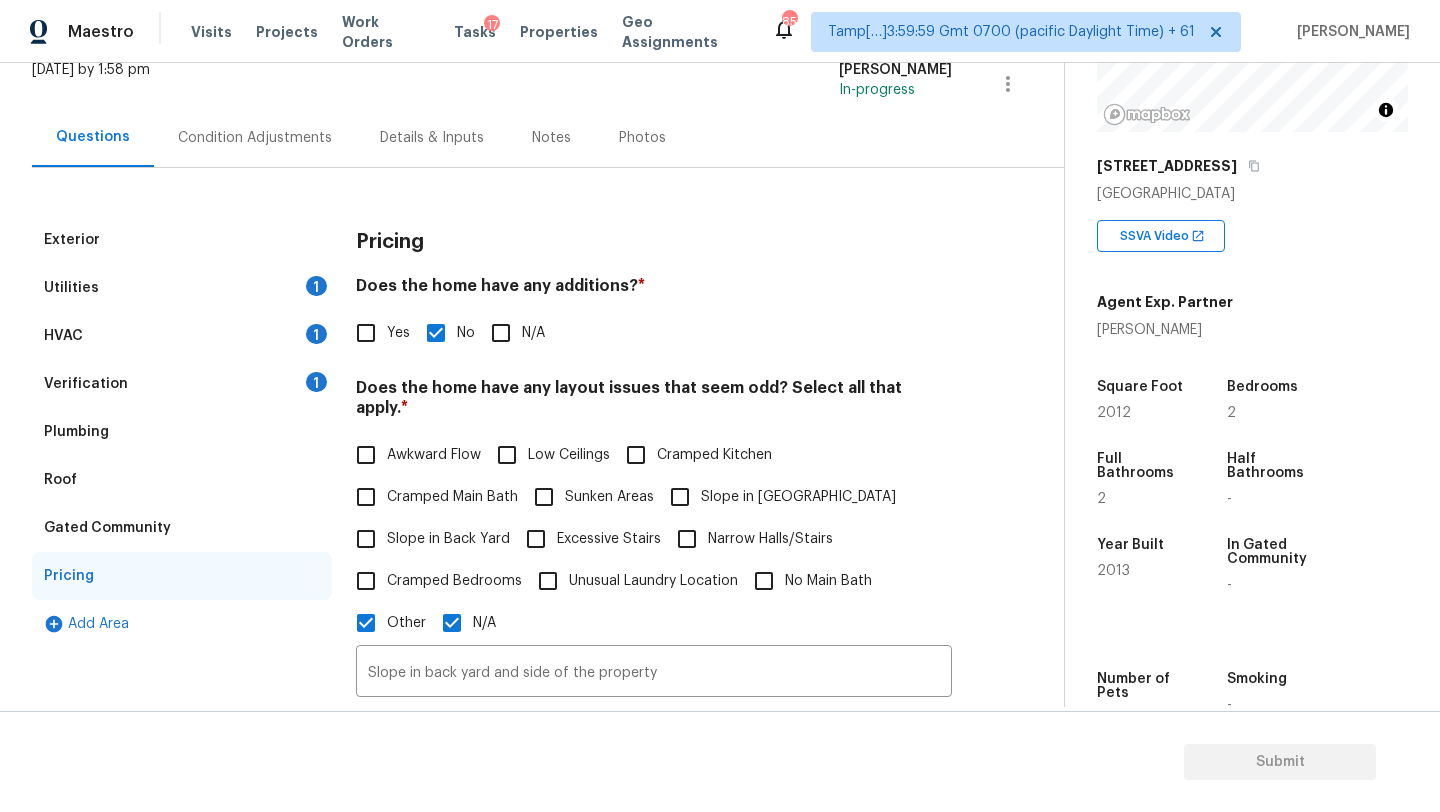 click on "Condition Adjustments" at bounding box center (255, 138) 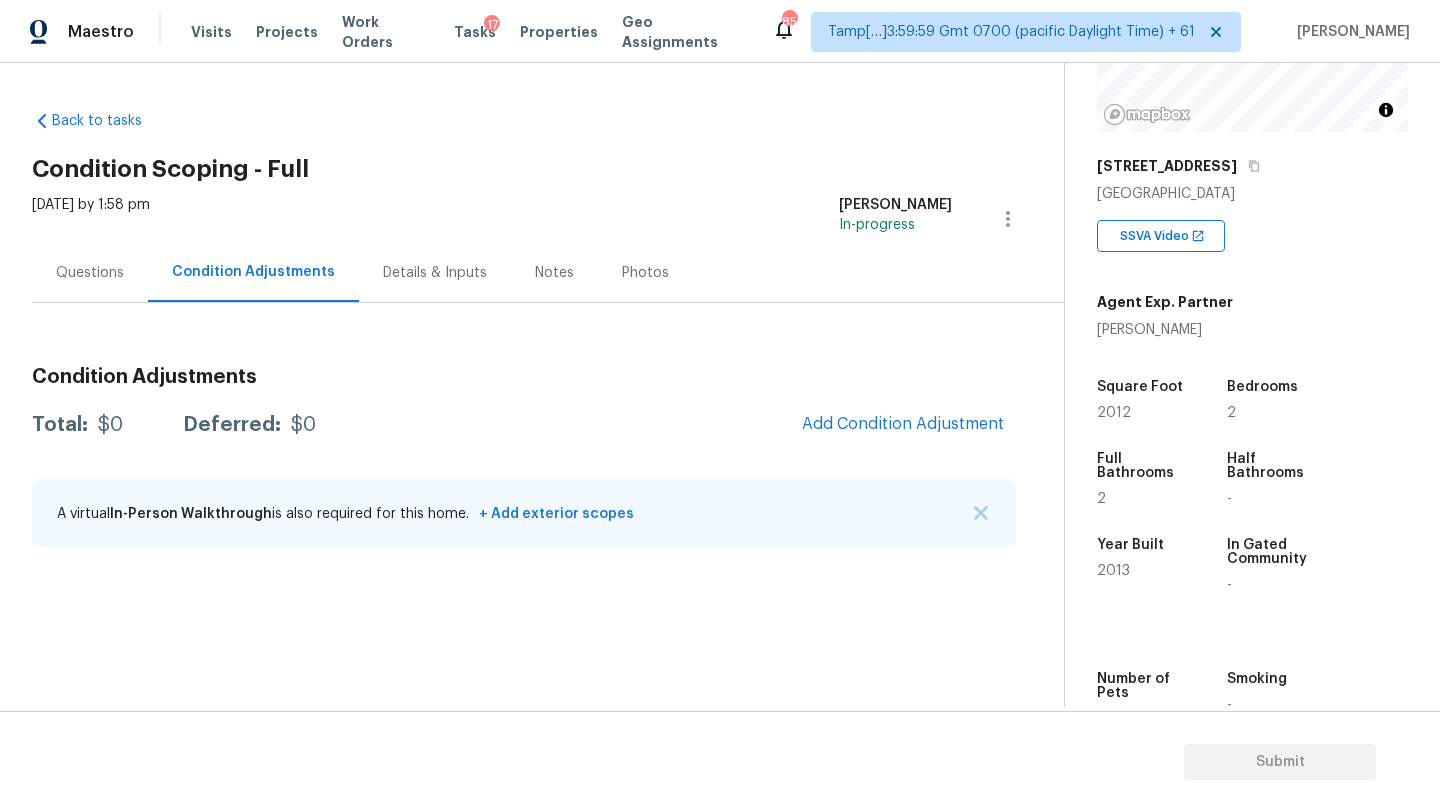 scroll, scrollTop: 0, scrollLeft: 0, axis: both 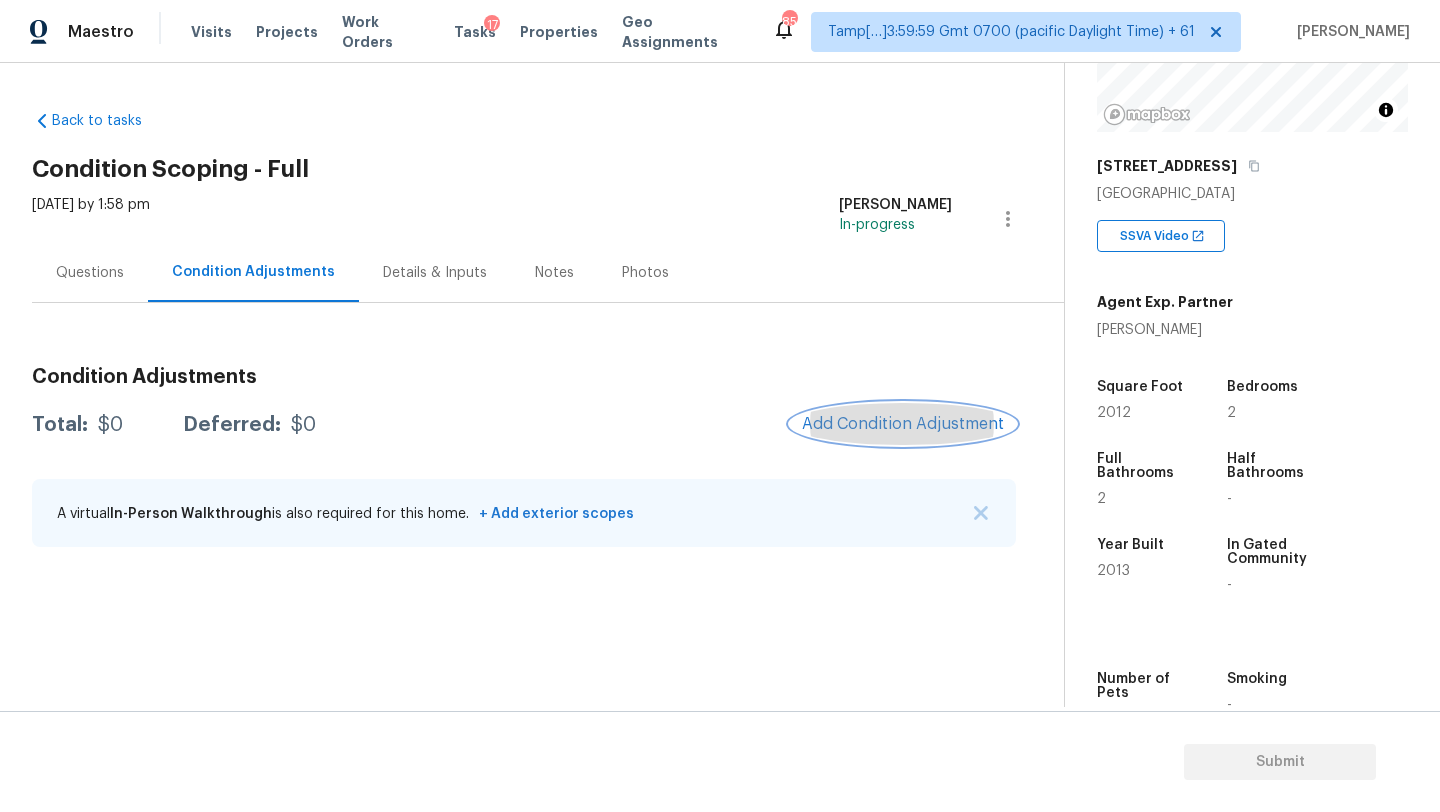 click on "Add Condition Adjustment" at bounding box center [903, 424] 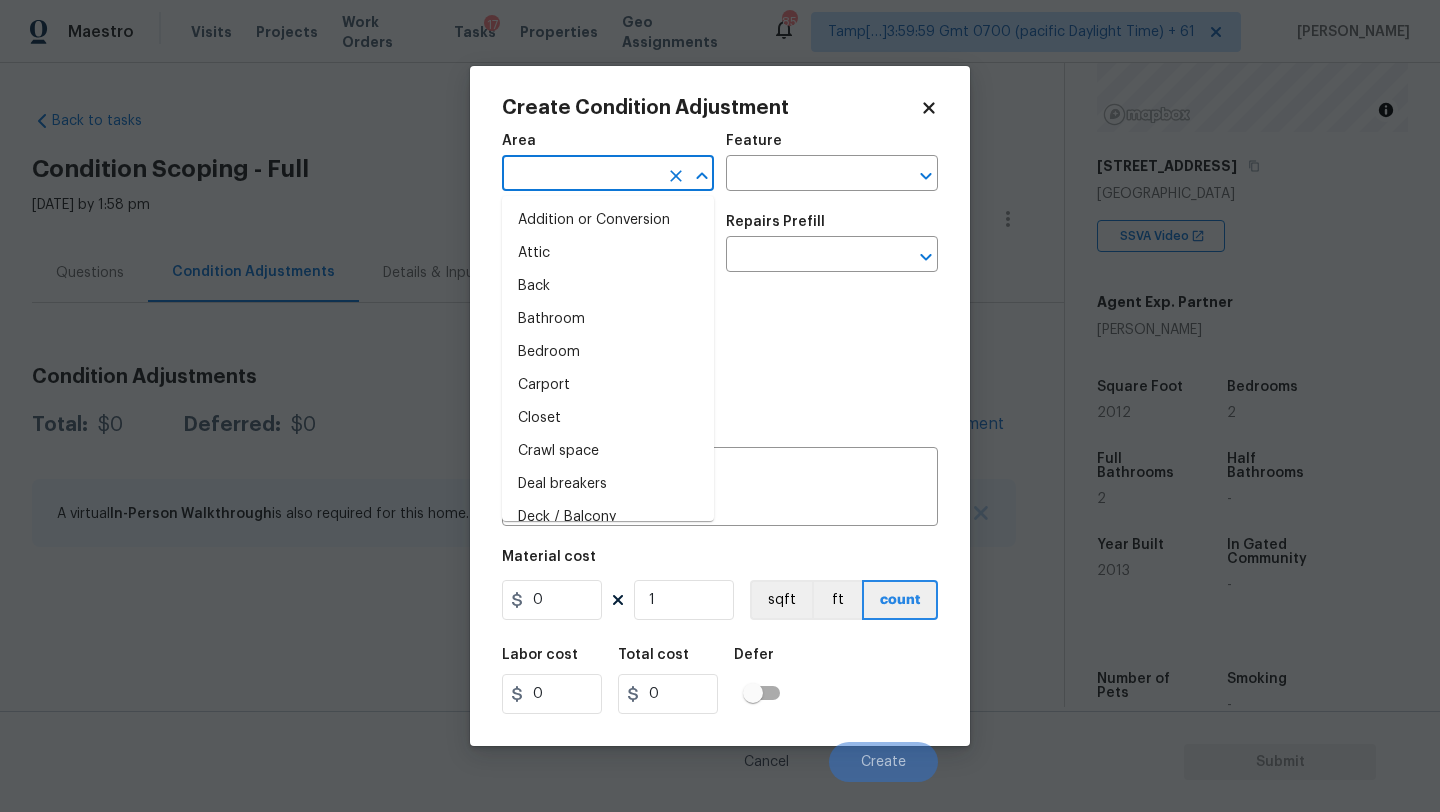 click at bounding box center (580, 175) 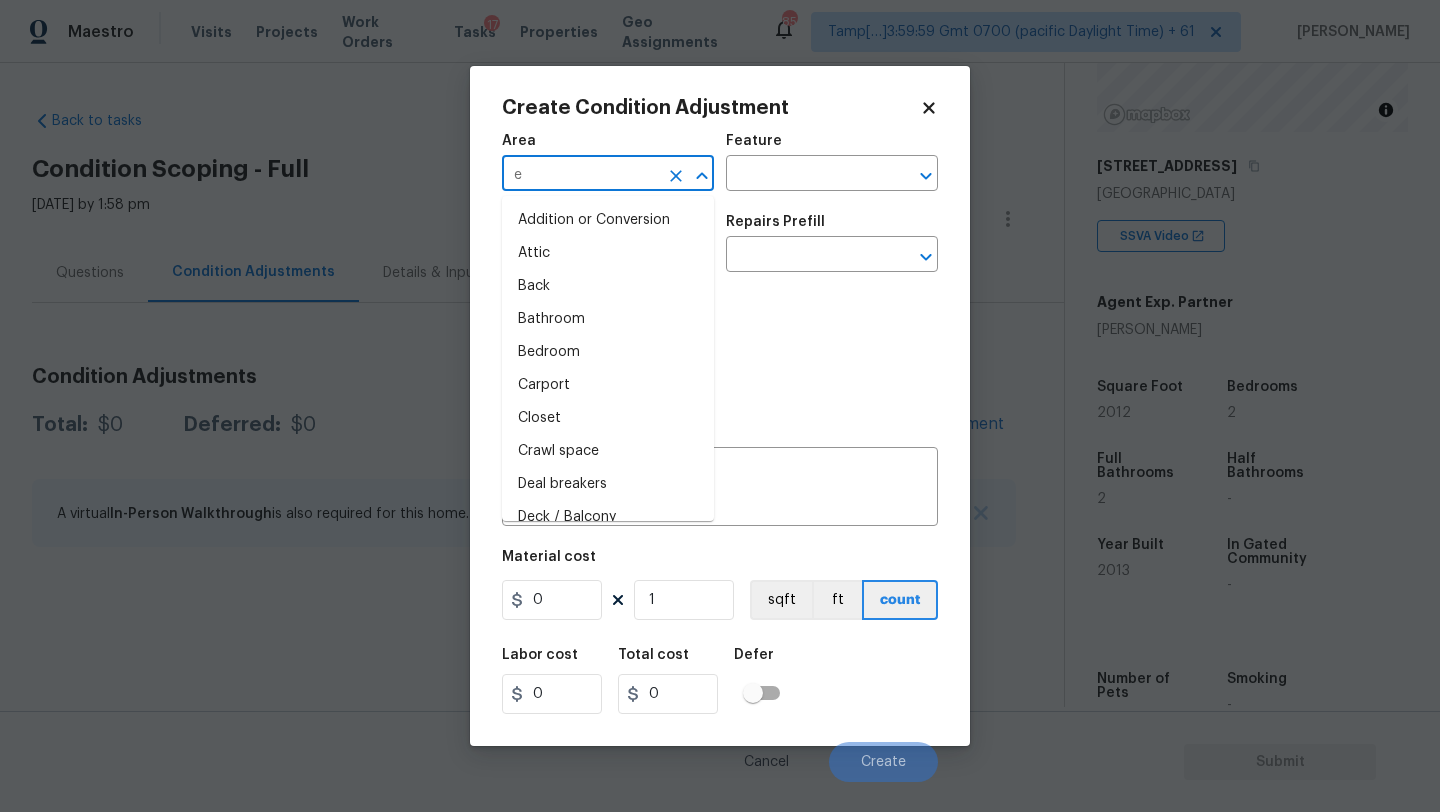 type on "ex" 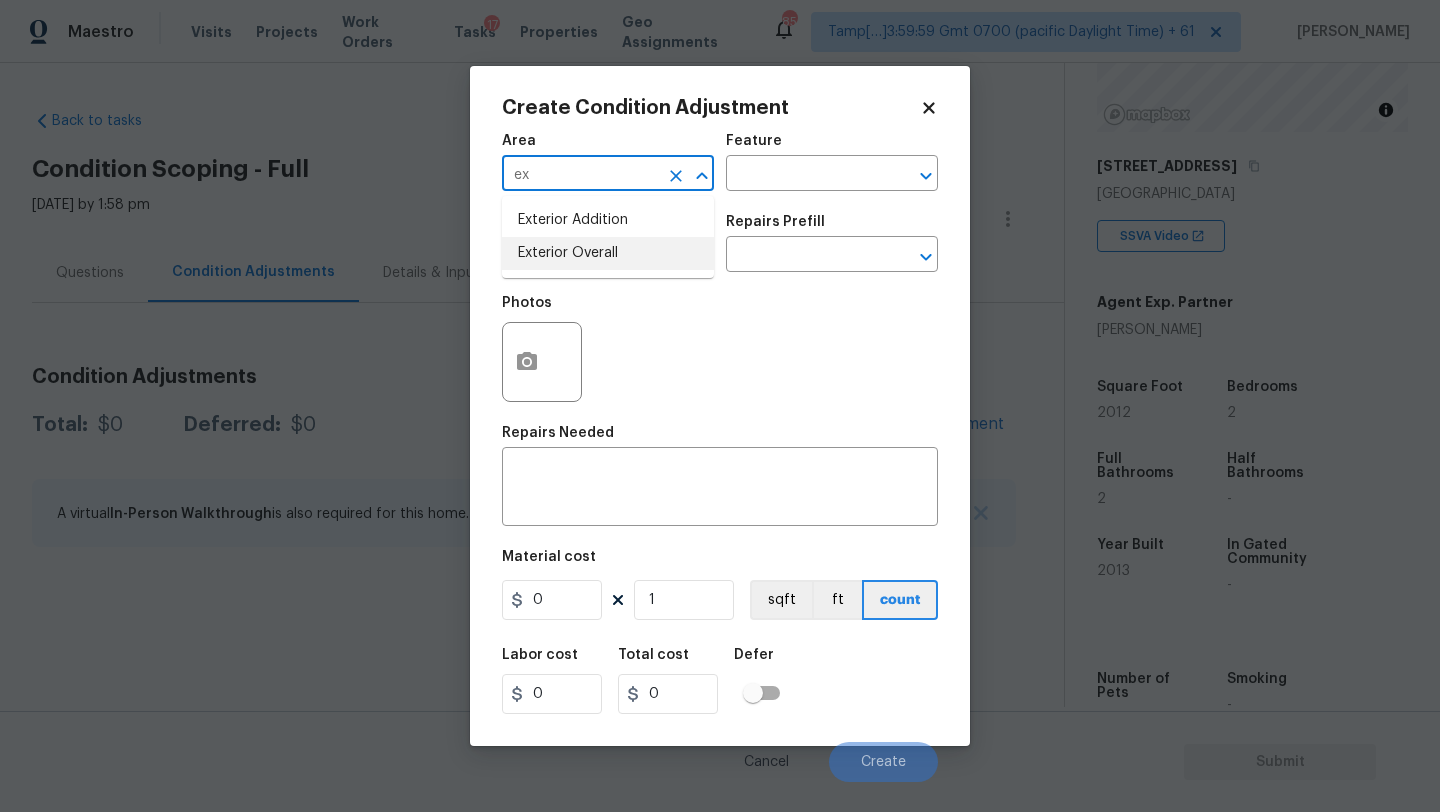 click on "Exterior Overall" at bounding box center (608, 253) 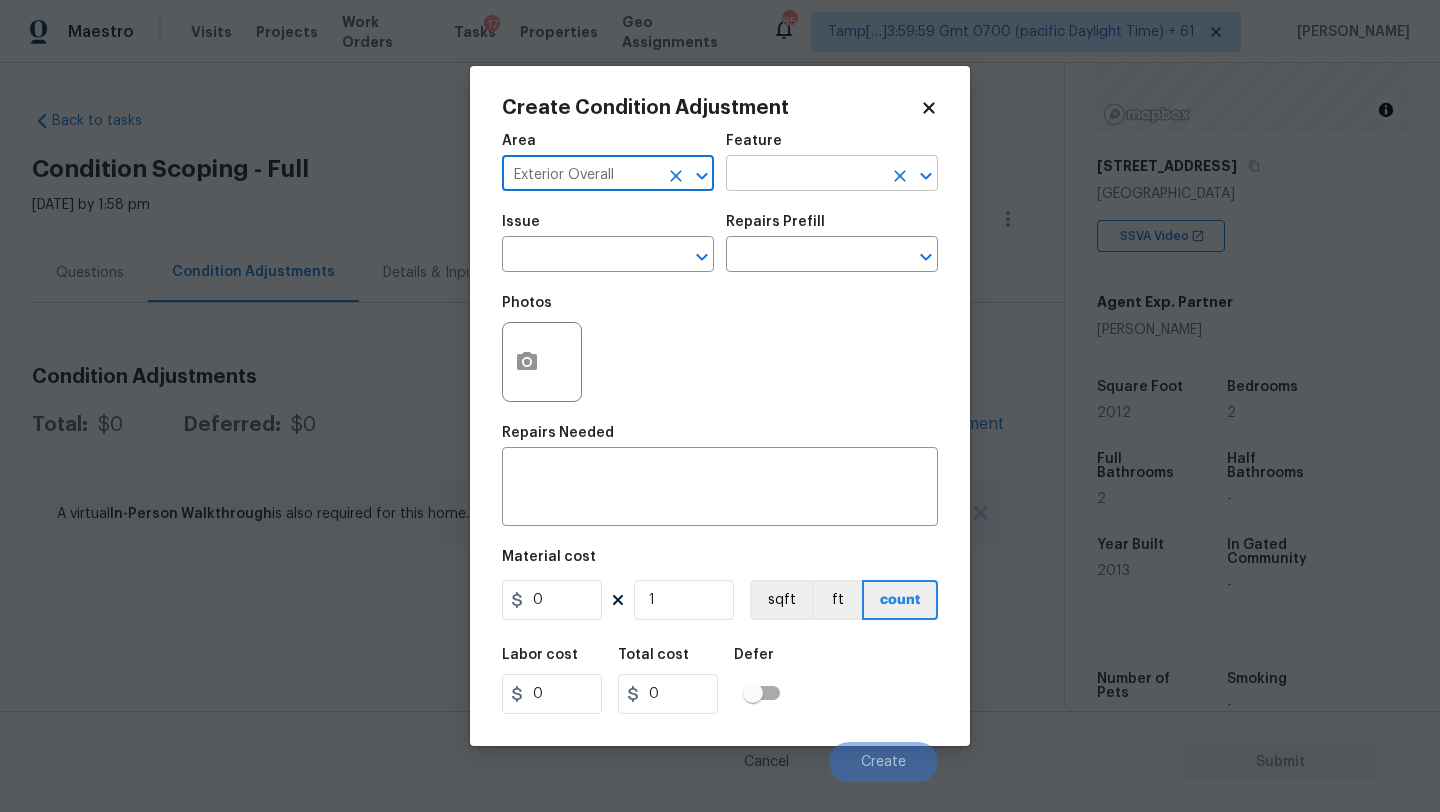 type on "Exterior Overall" 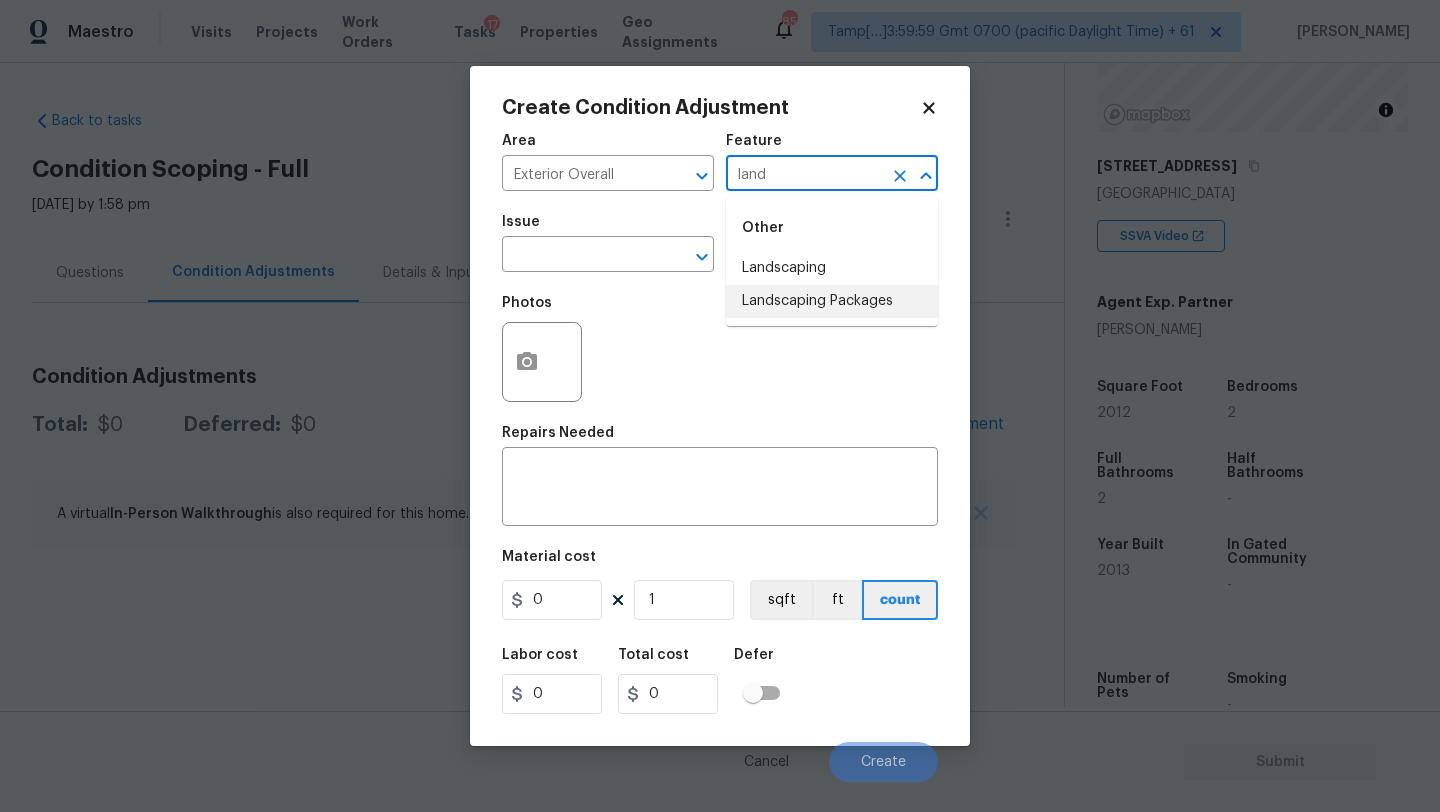 click on "Landscaping Packages" at bounding box center [832, 301] 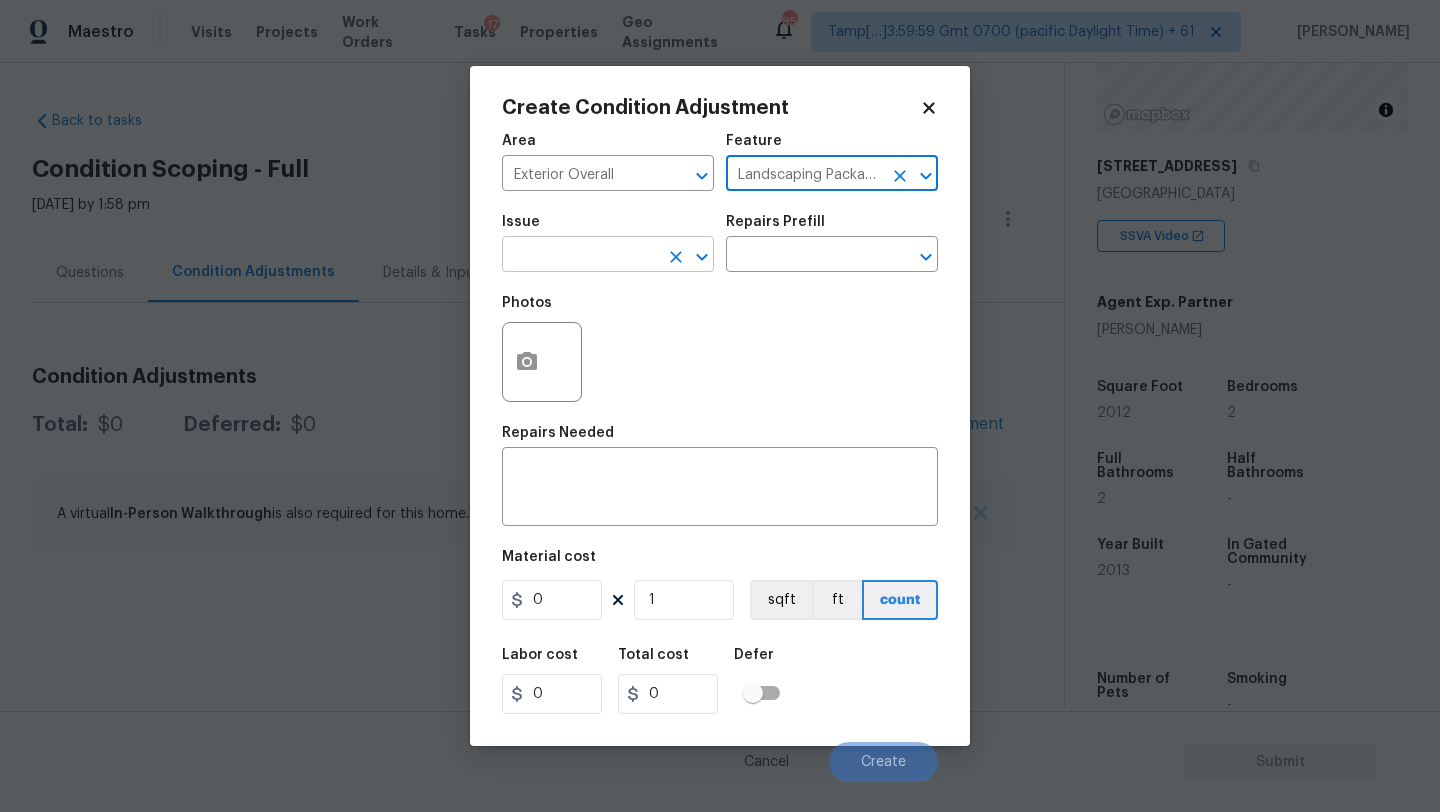type on "Landscaping Packages" 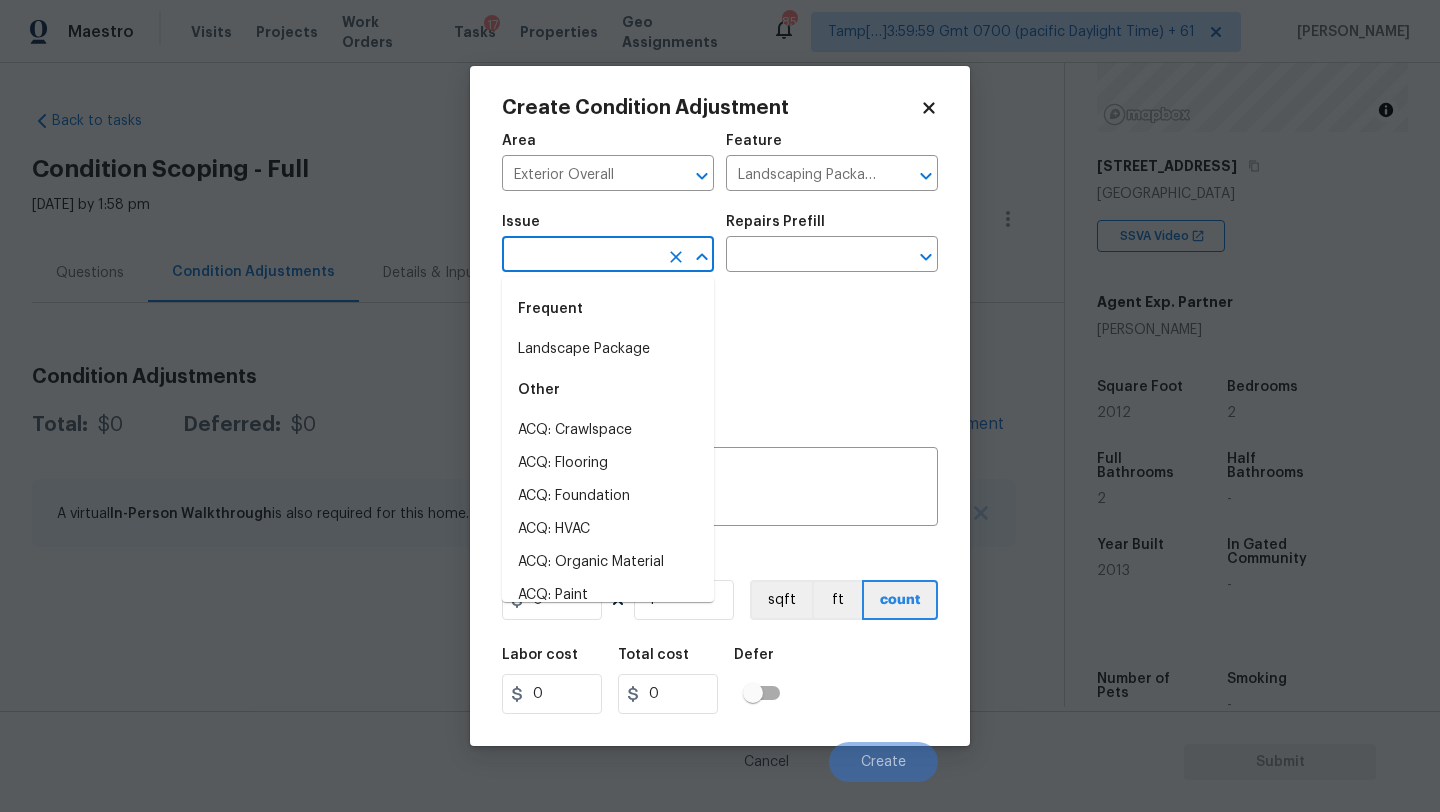 click at bounding box center [580, 256] 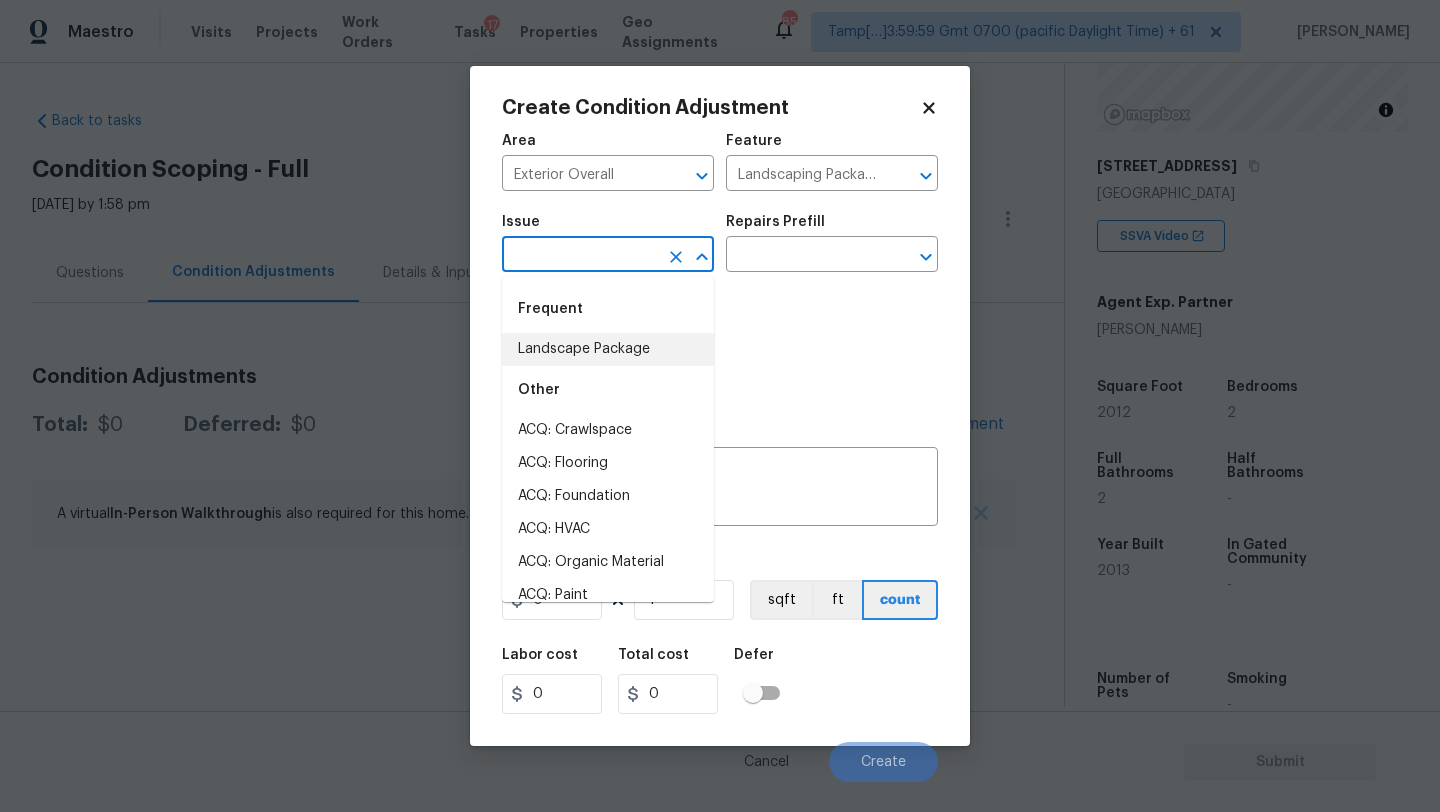 click on "Landscape Package" at bounding box center [608, 349] 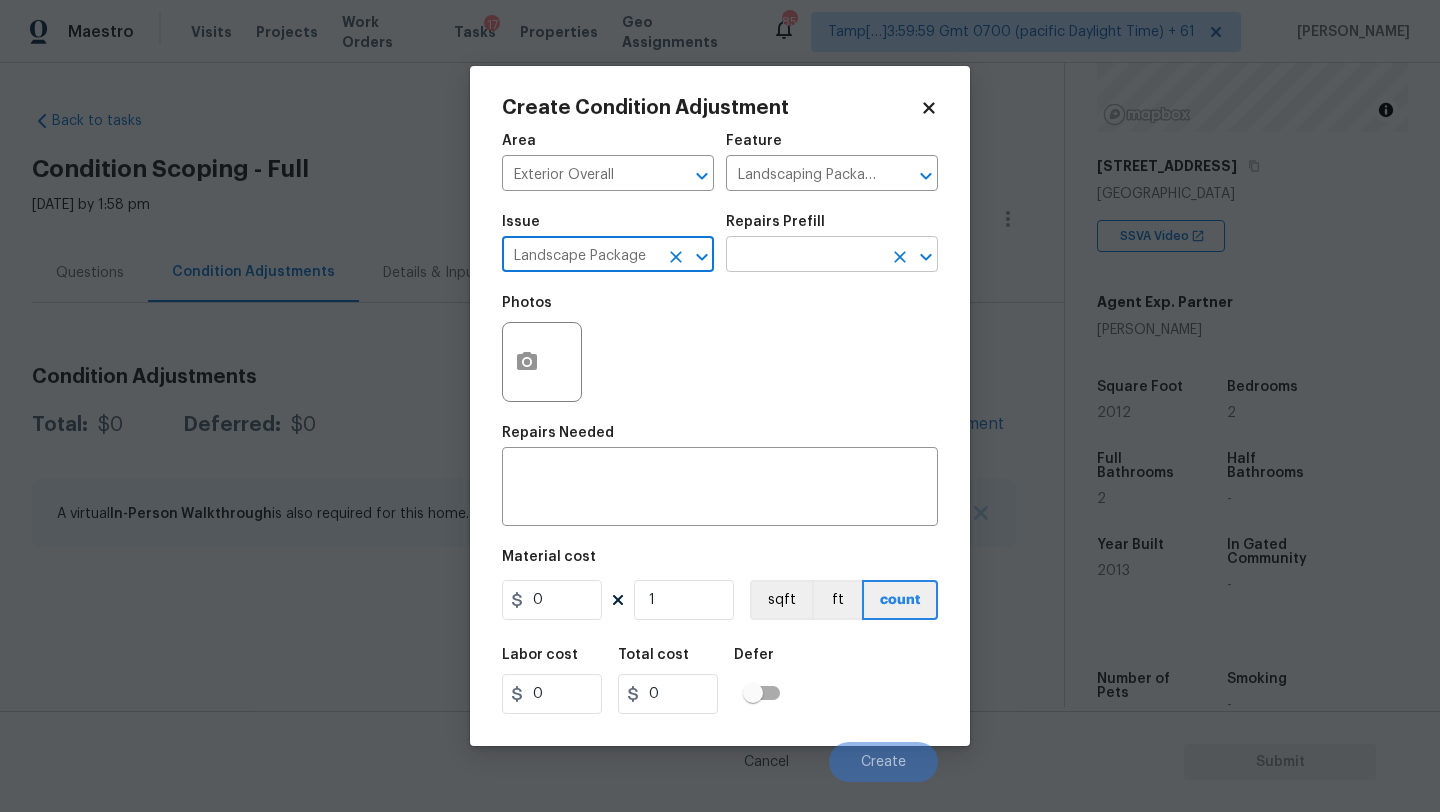 click at bounding box center (804, 256) 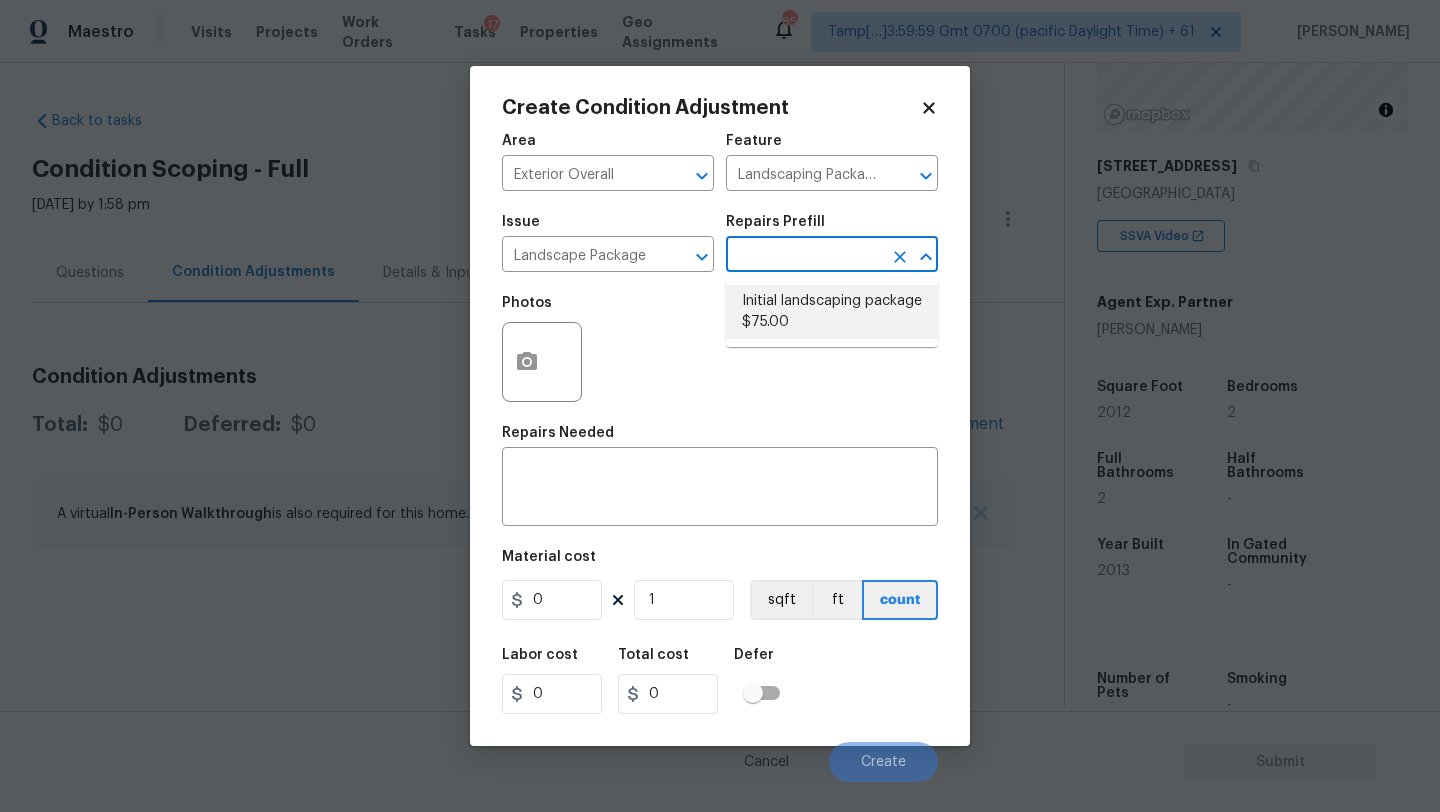 click on "Initial landscaping package $75.00" at bounding box center (832, 312) 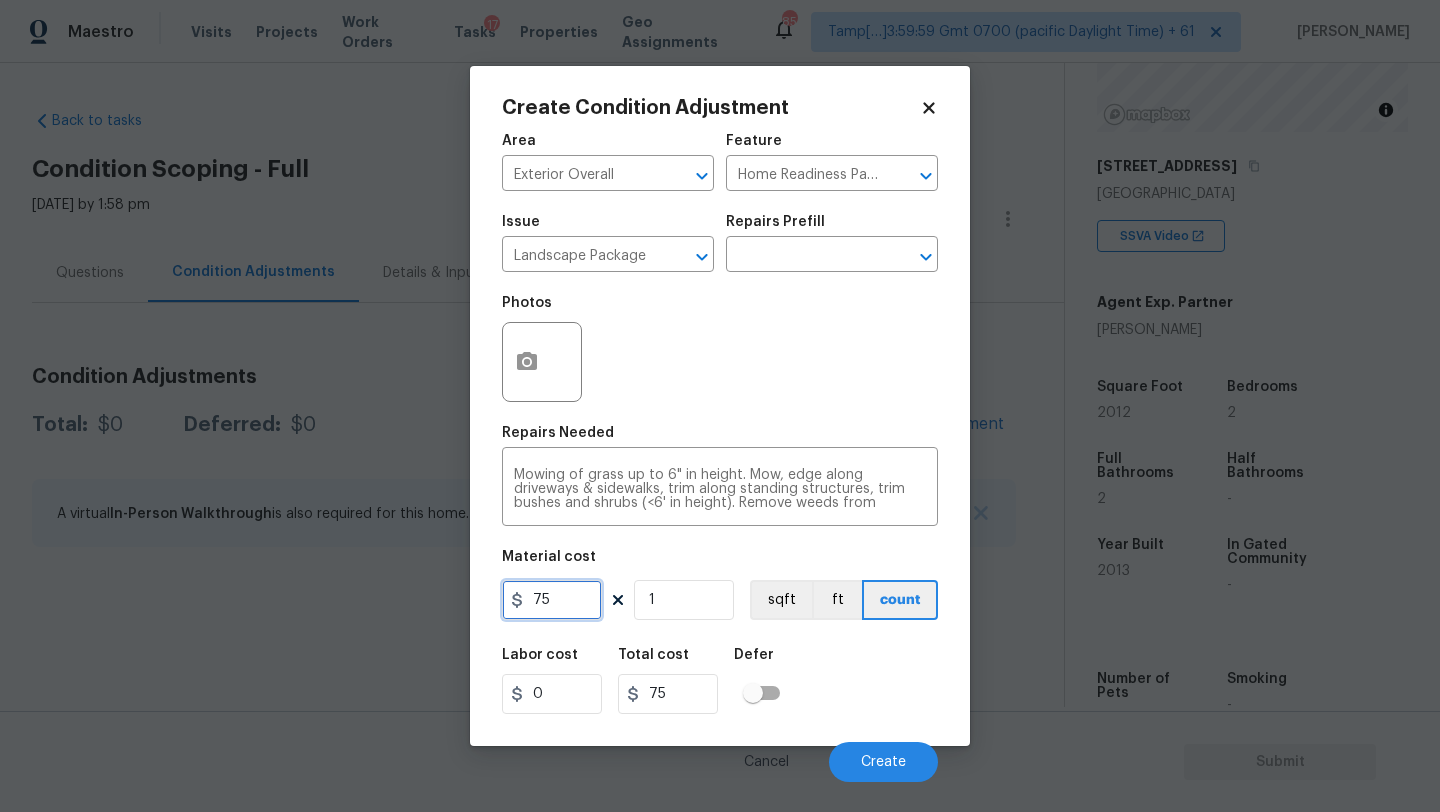 click on "75" at bounding box center (552, 600) 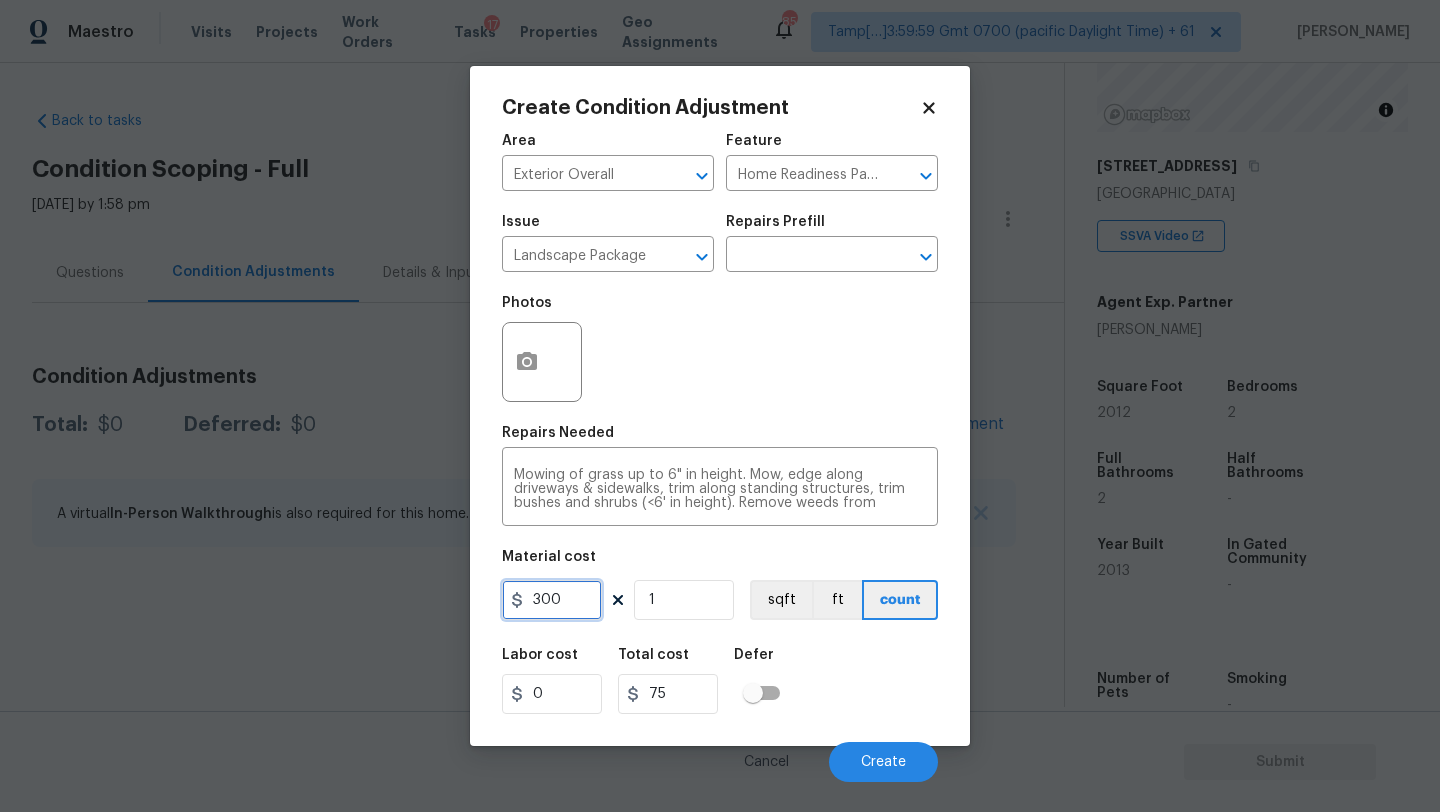 type on "300" 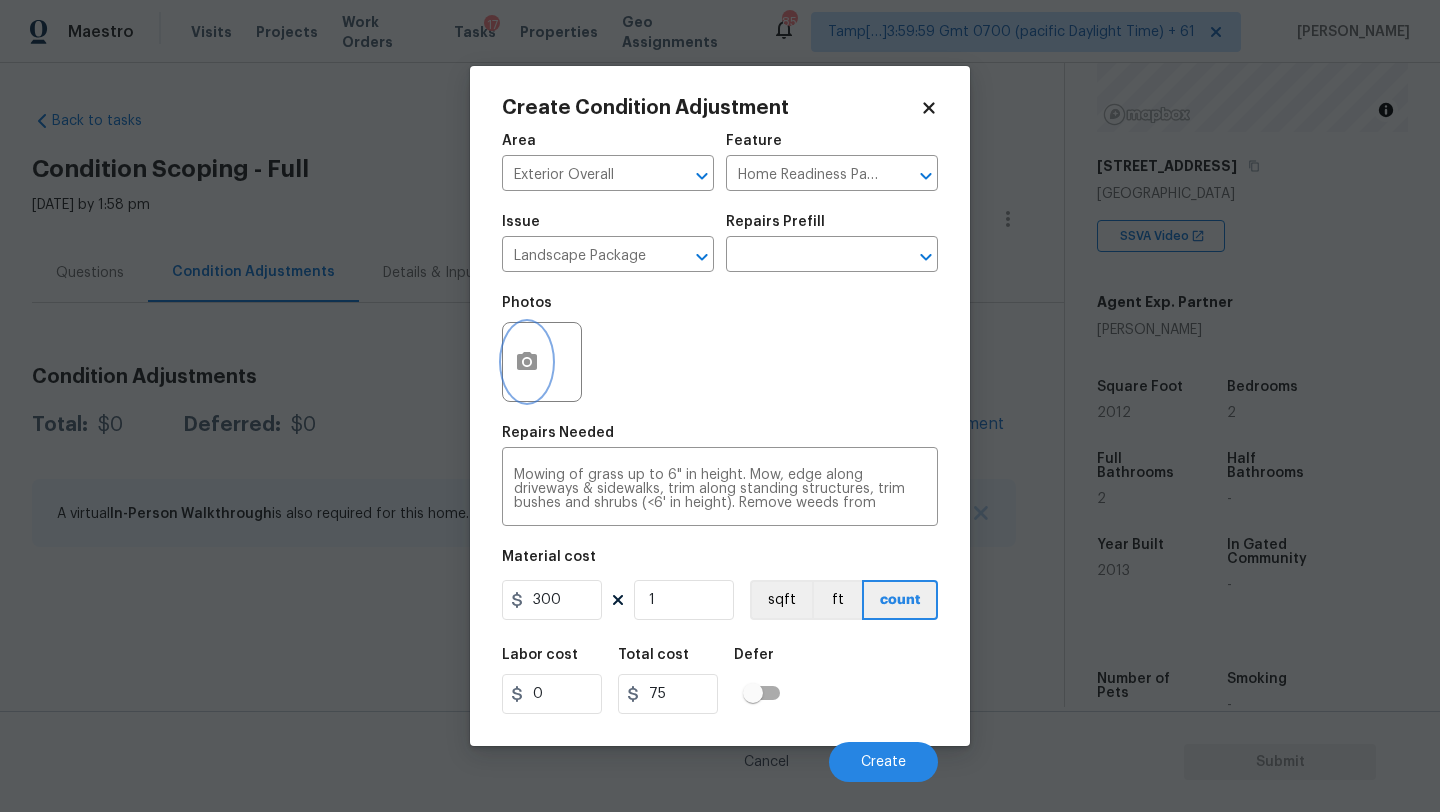 type on "300" 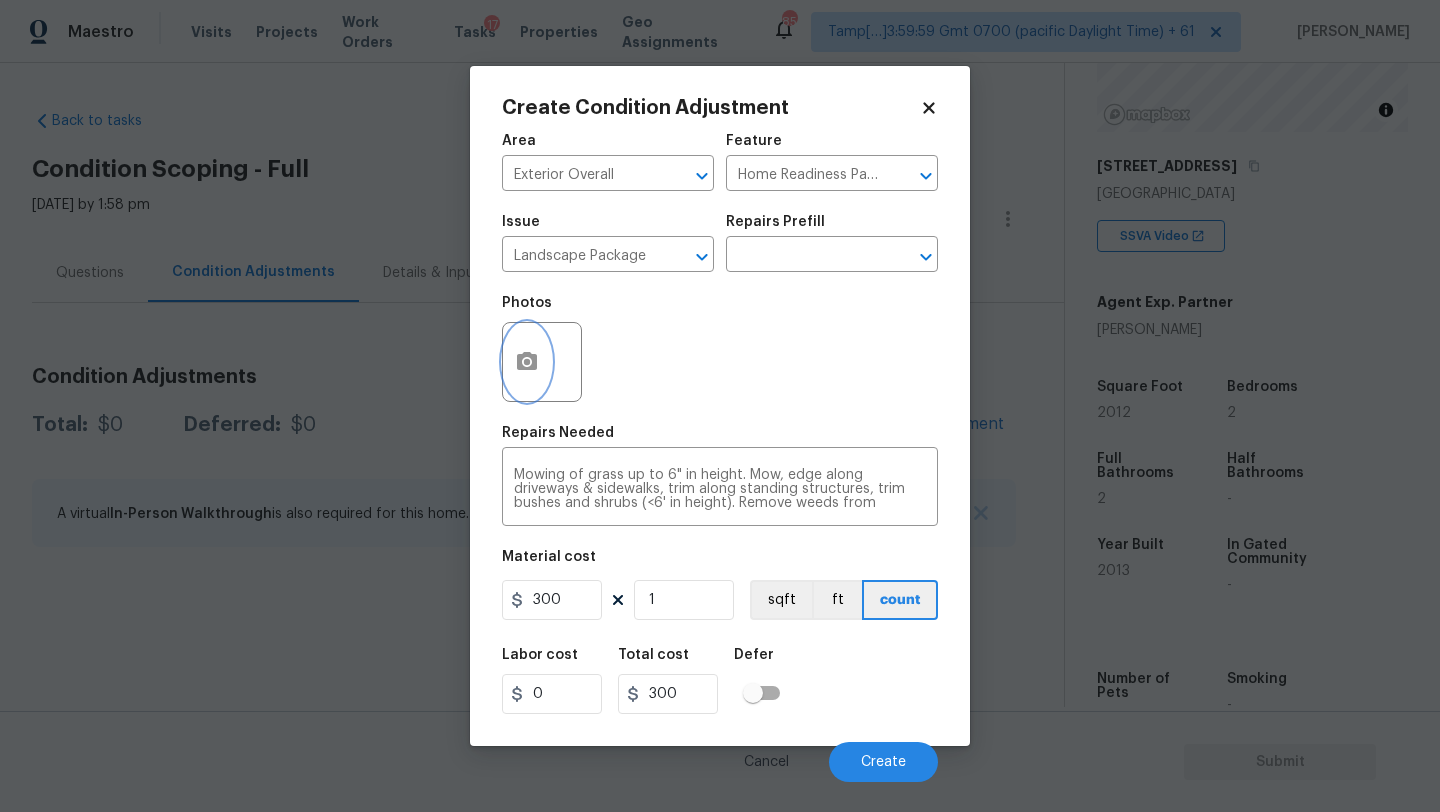 click at bounding box center (527, 362) 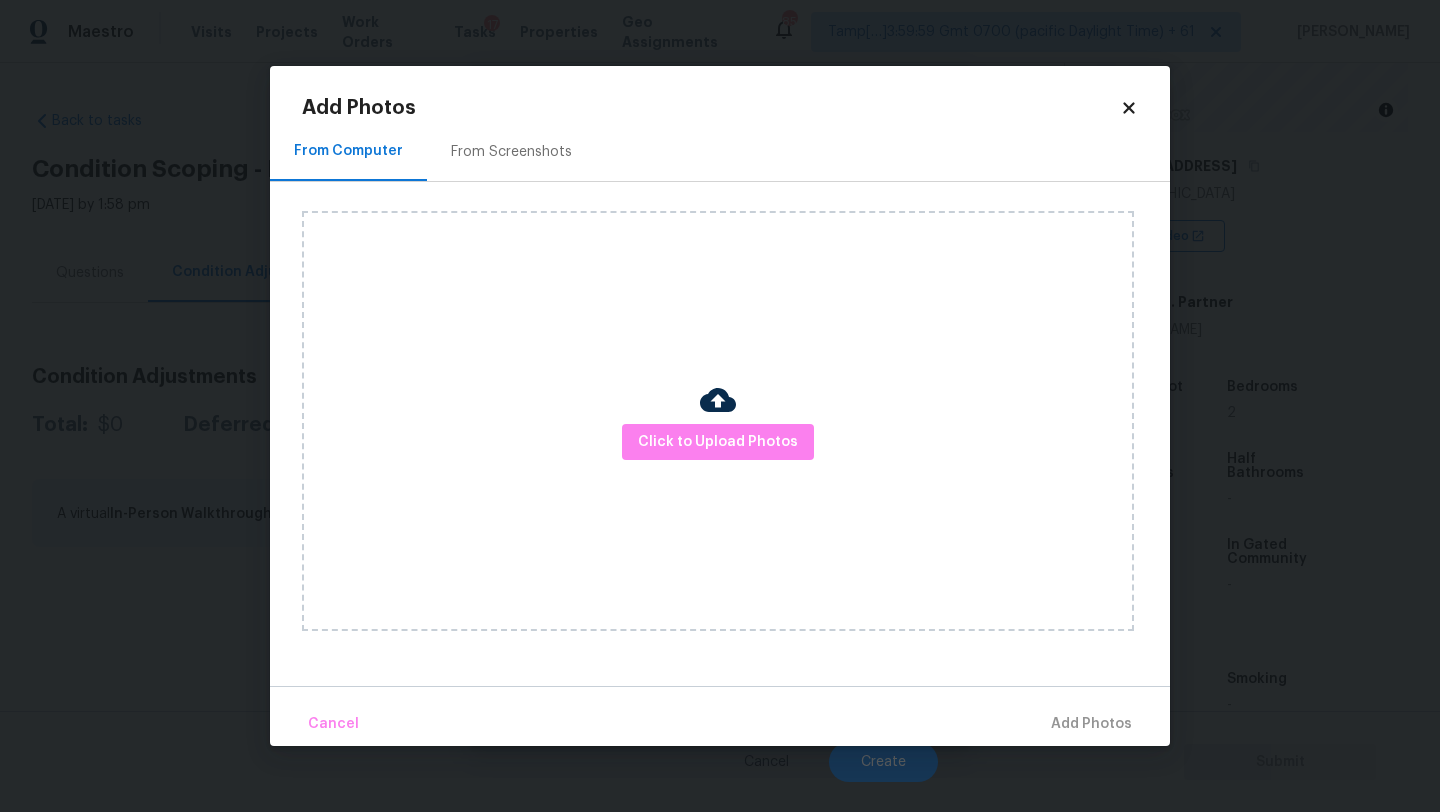 click on "From Screenshots" at bounding box center (511, 151) 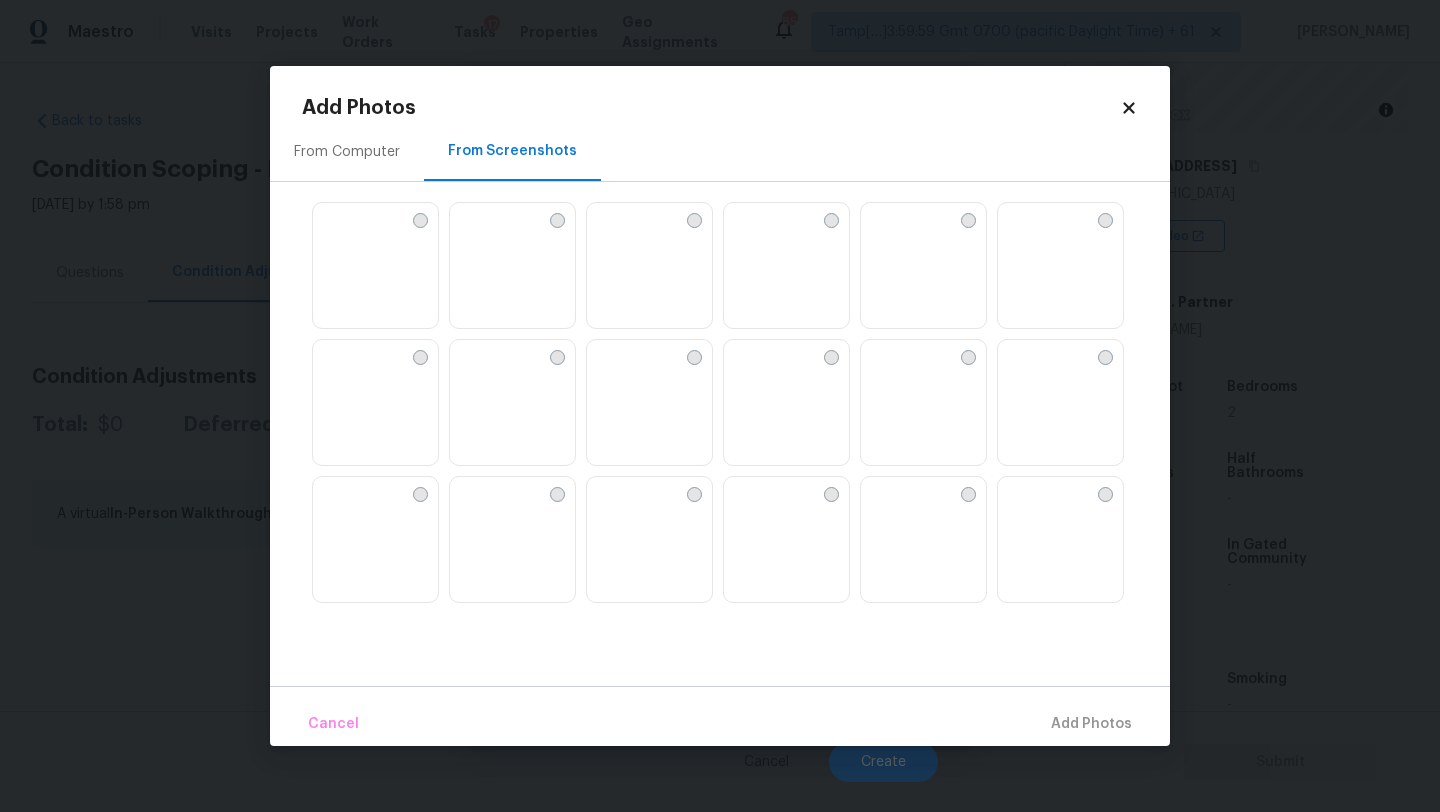 click at bounding box center [375, 266] 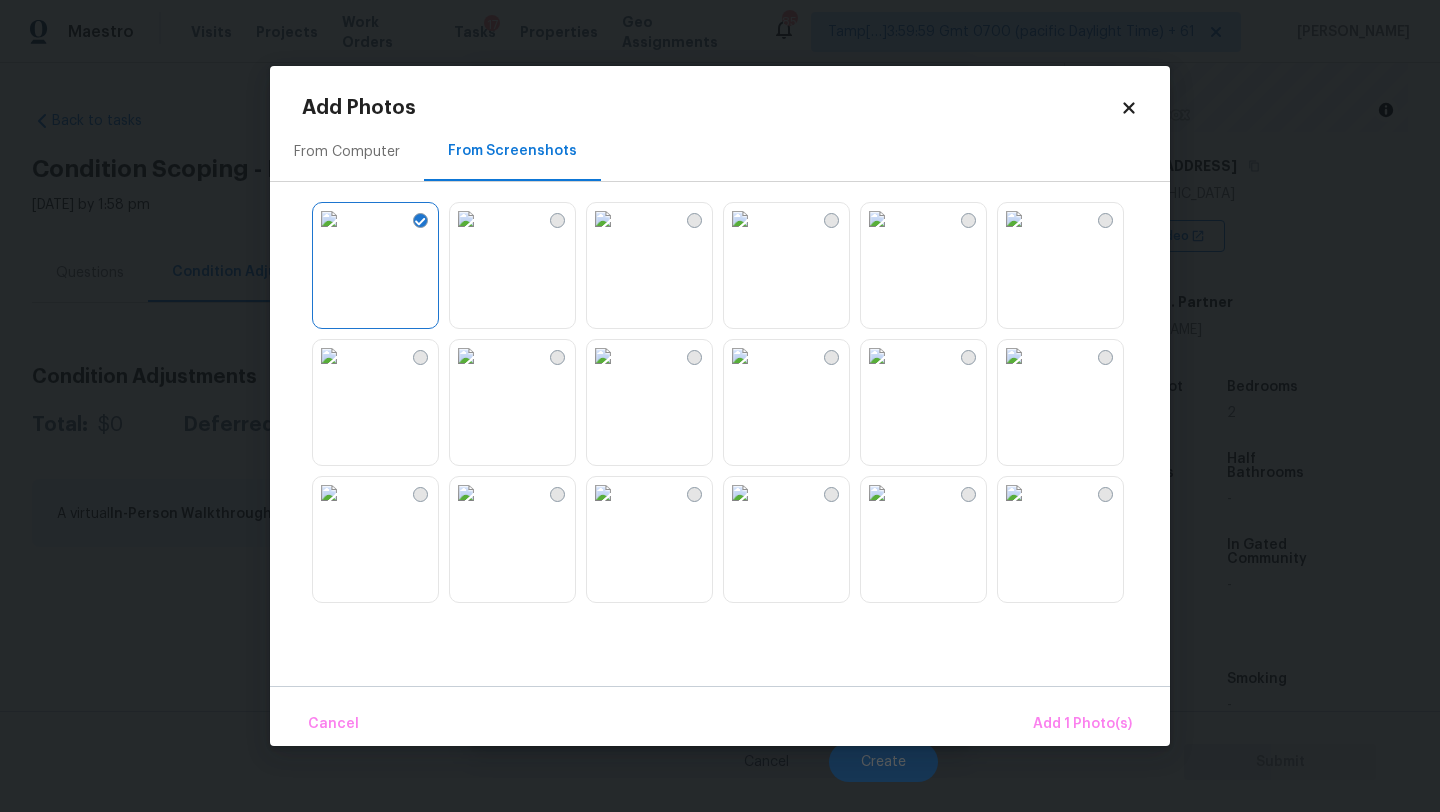 click at bounding box center (466, 219) 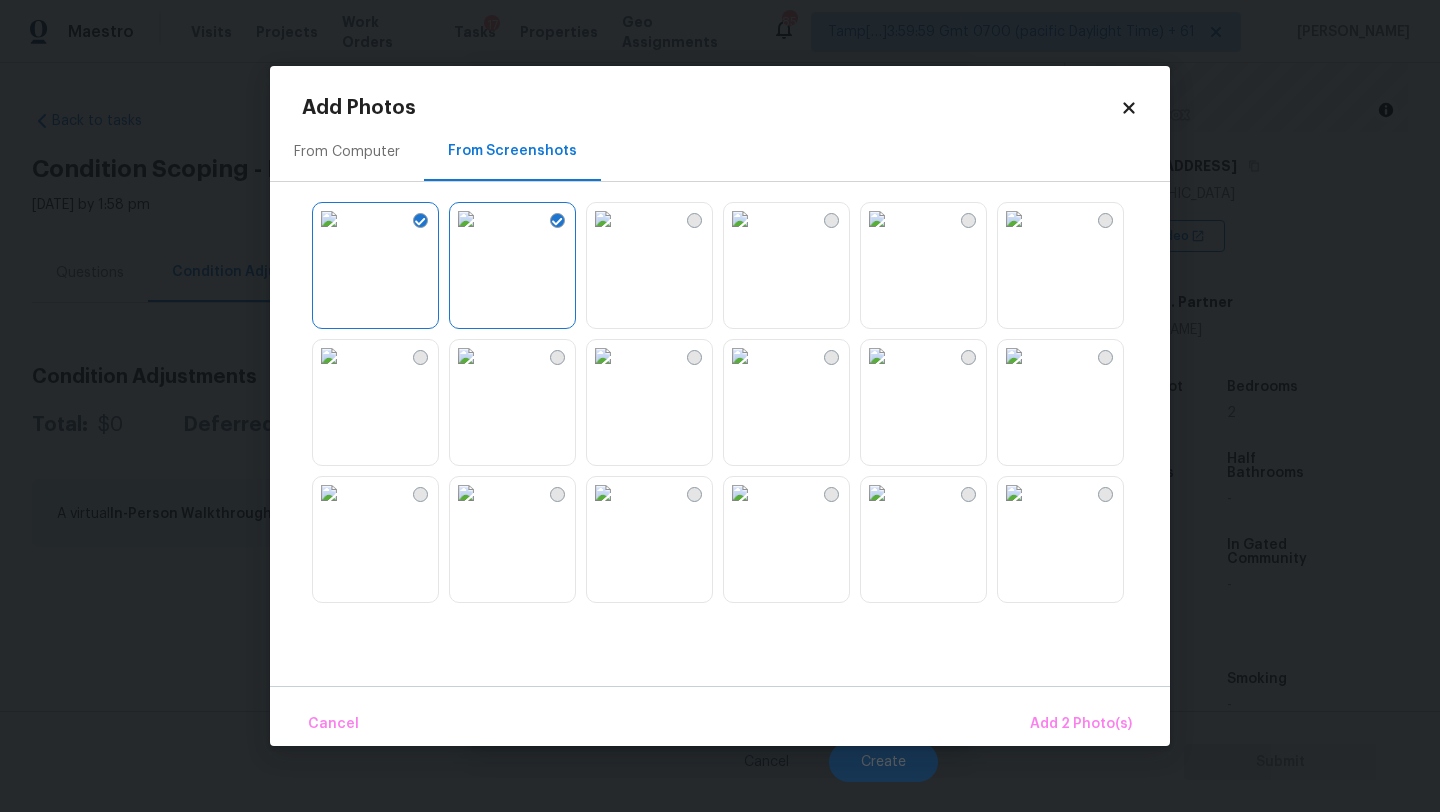 click at bounding box center (740, 219) 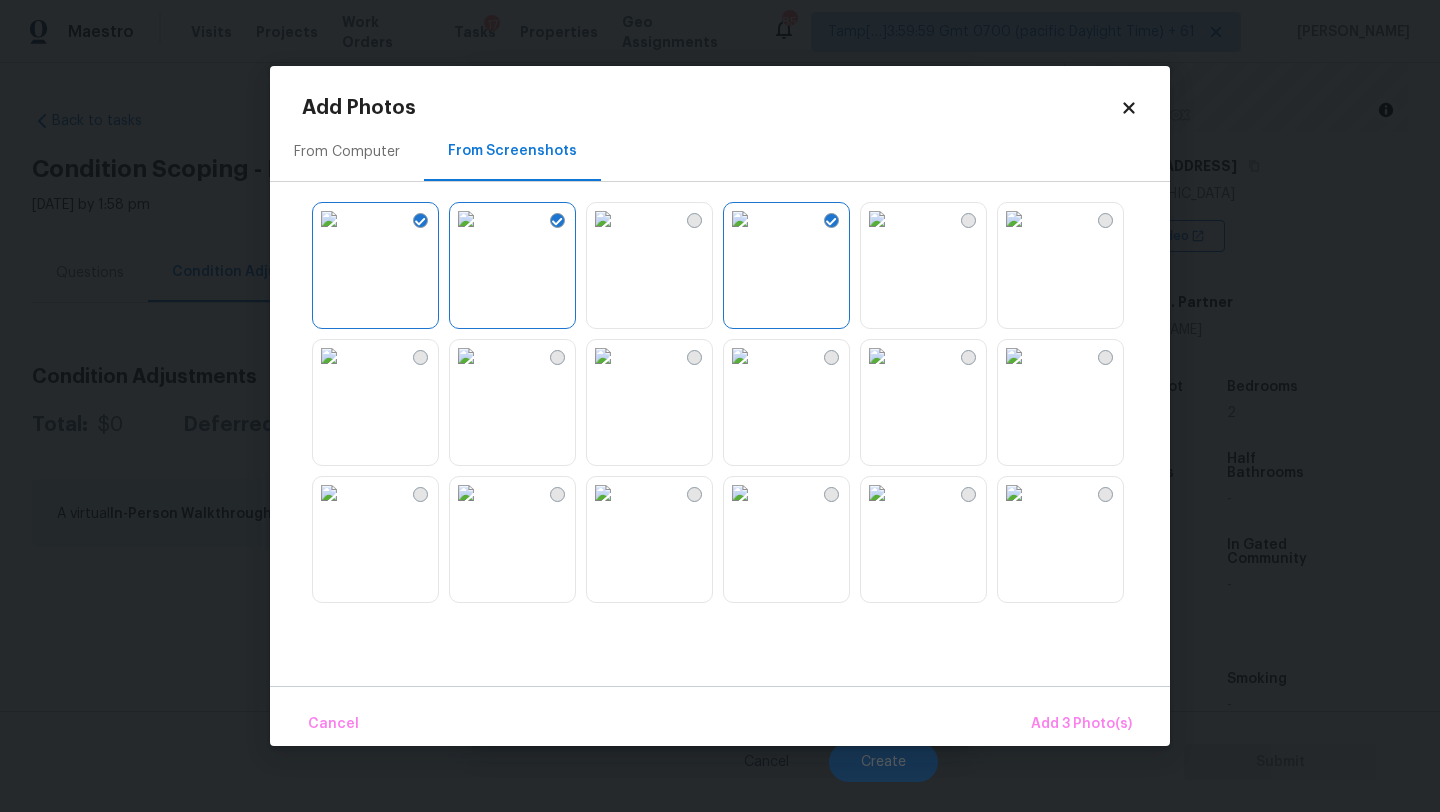 click at bounding box center (1014, 493) 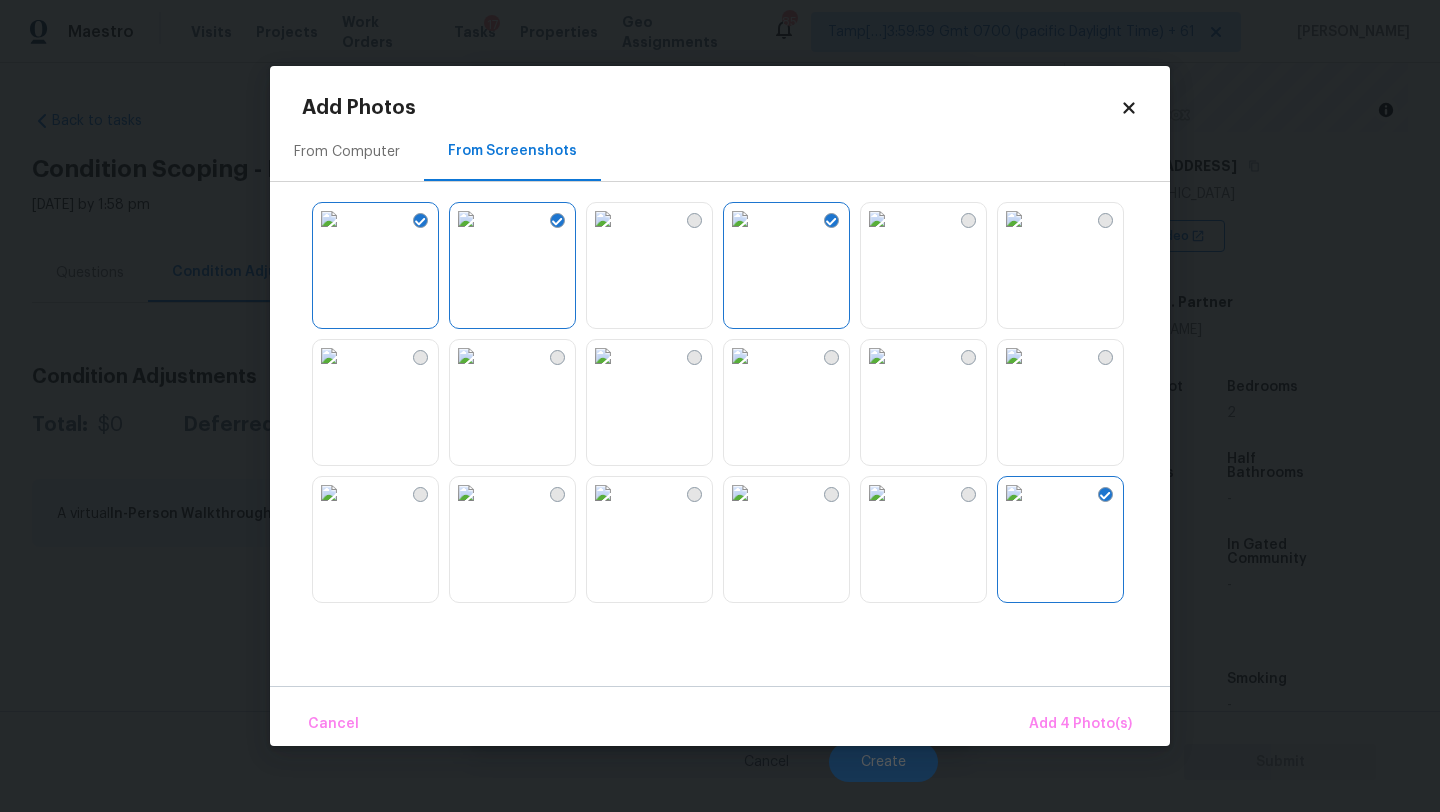 click at bounding box center [1014, 356] 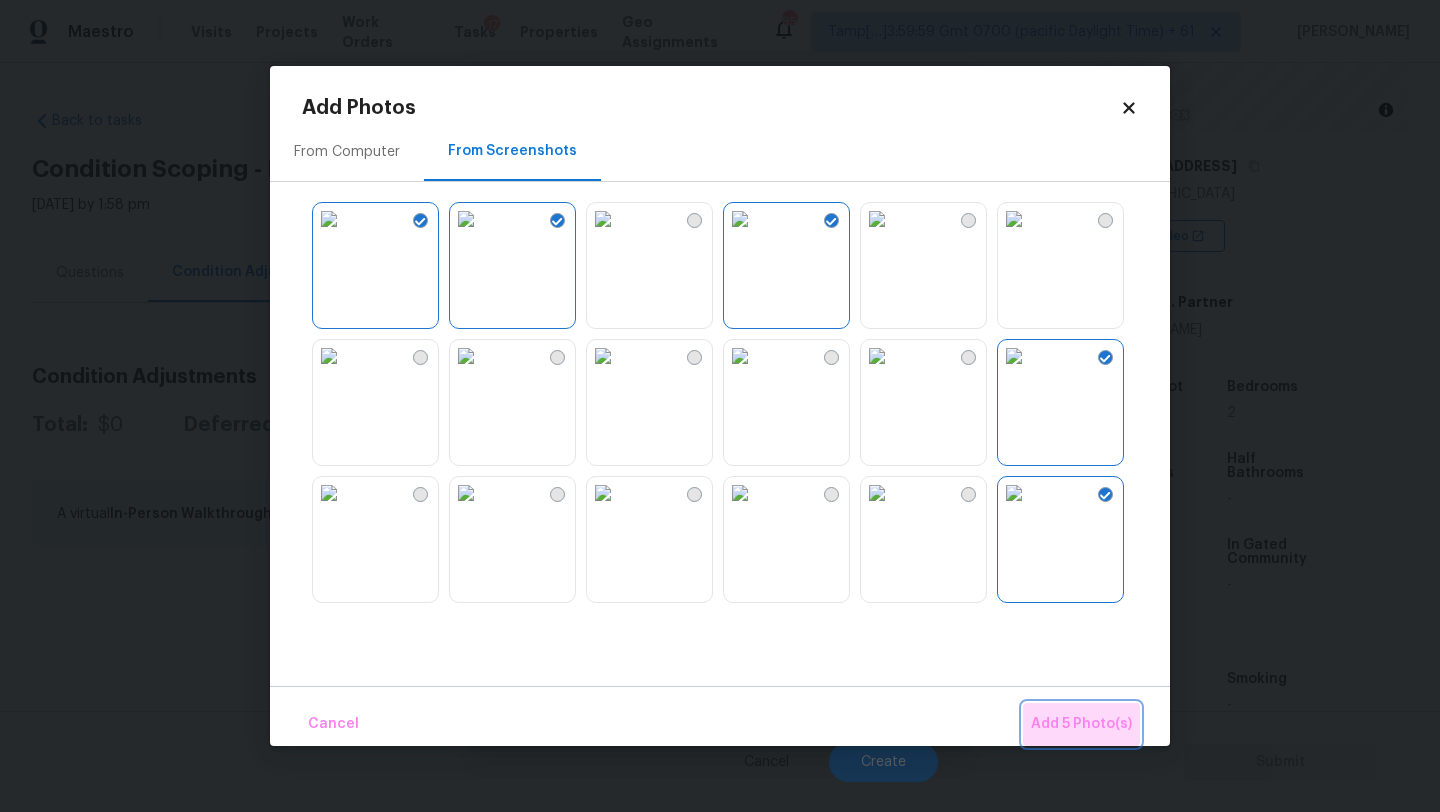 click on "Add 5 Photo(s)" at bounding box center (1081, 724) 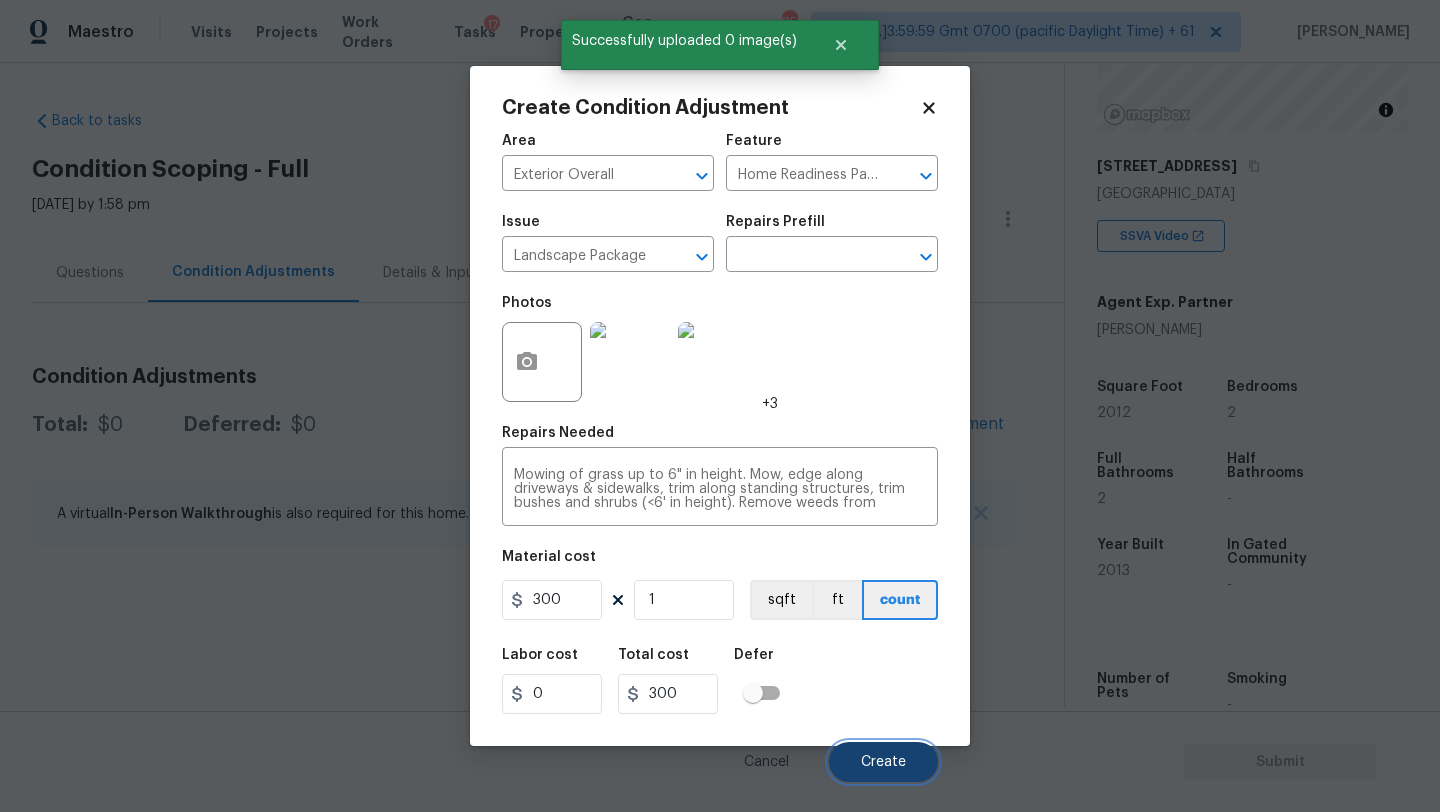 click on "Create" at bounding box center (883, 762) 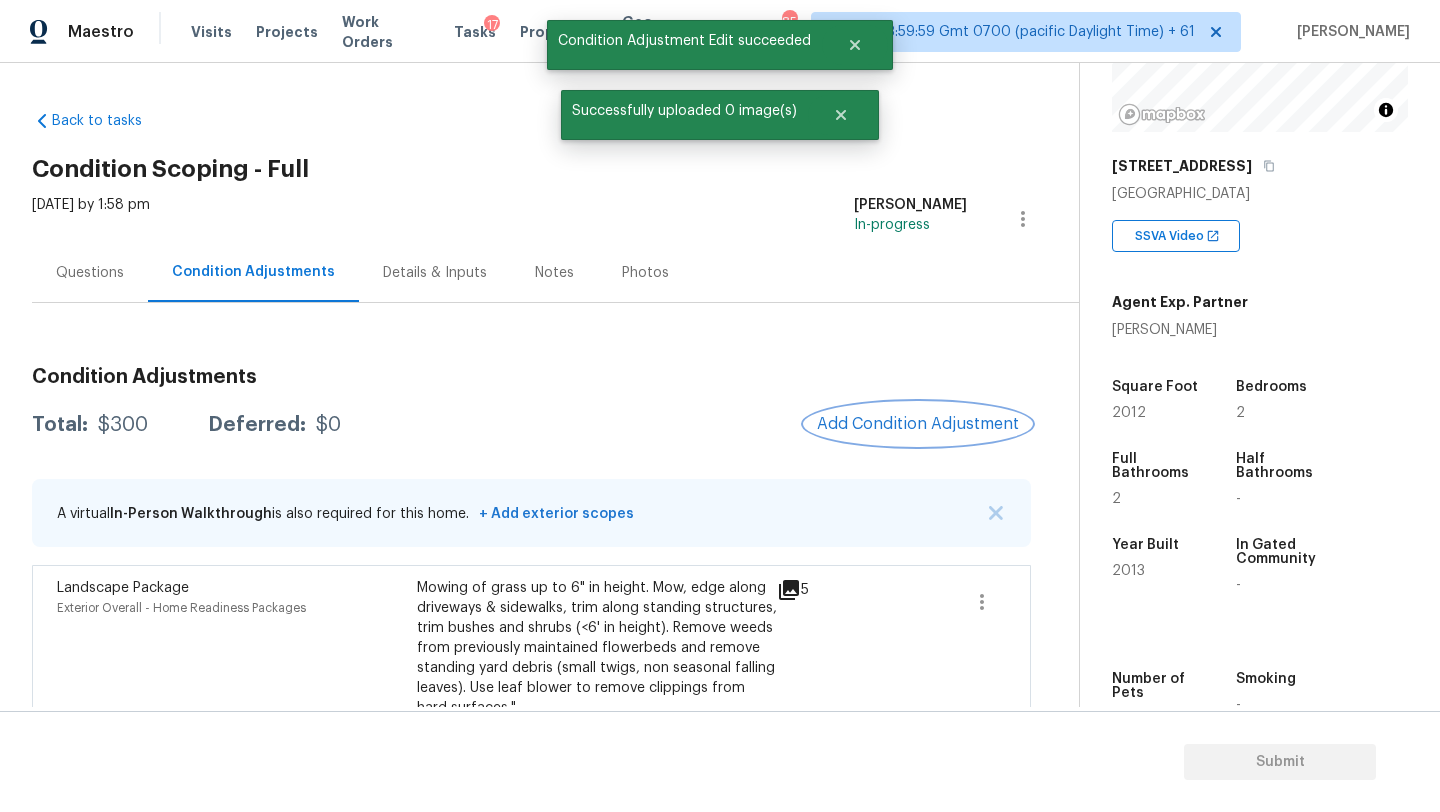 click on "Add Condition Adjustment" at bounding box center (918, 424) 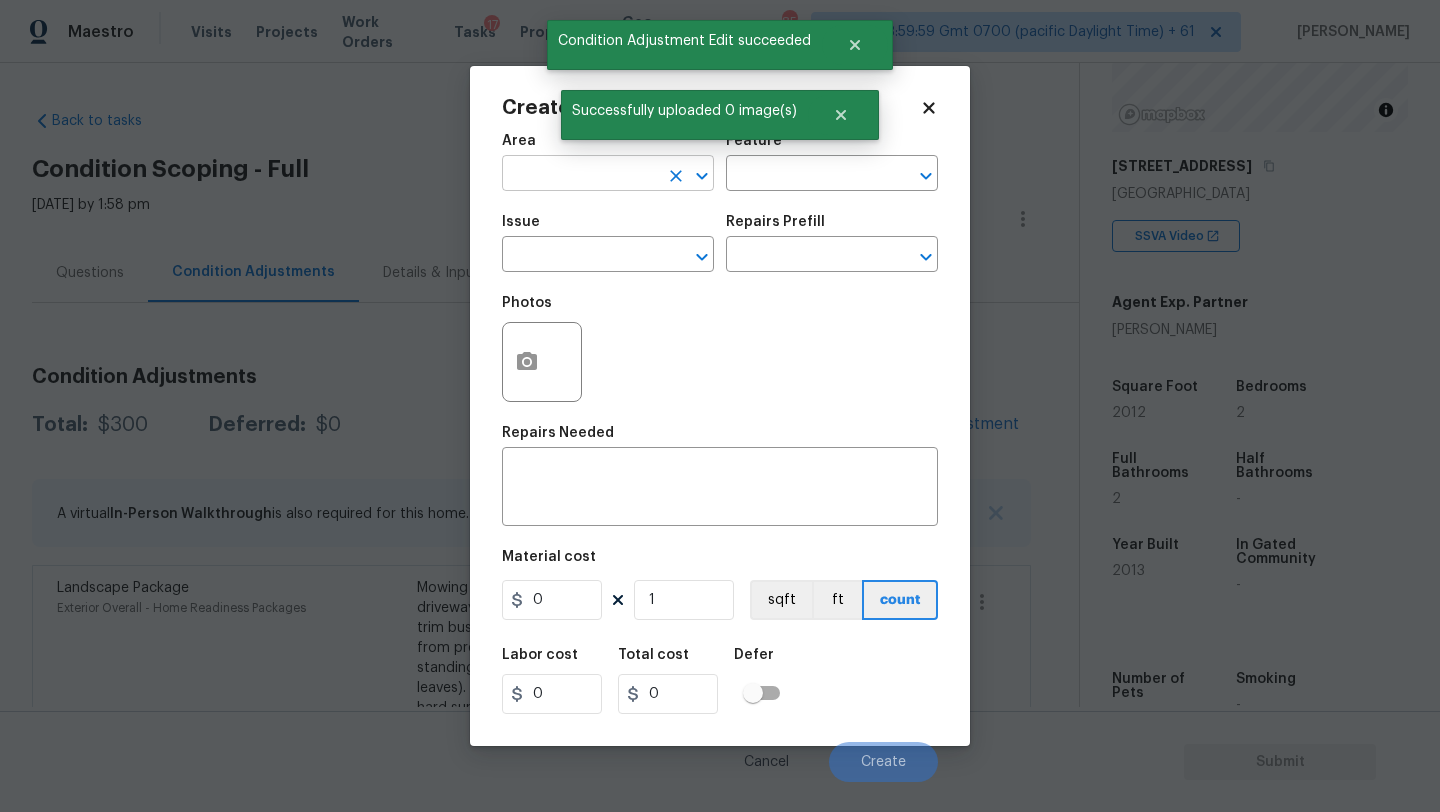 click at bounding box center (580, 175) 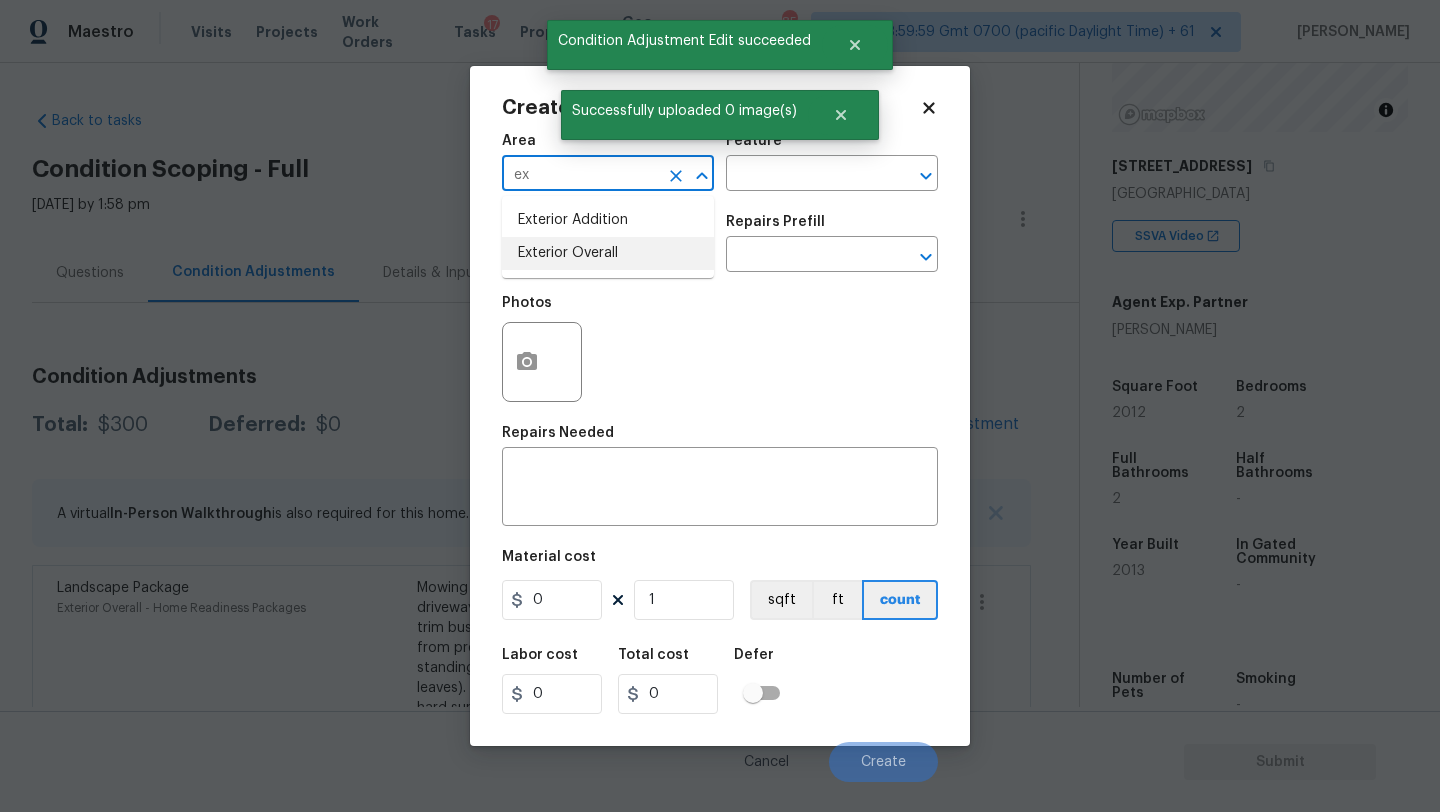 click on "Exterior Overall" at bounding box center [608, 253] 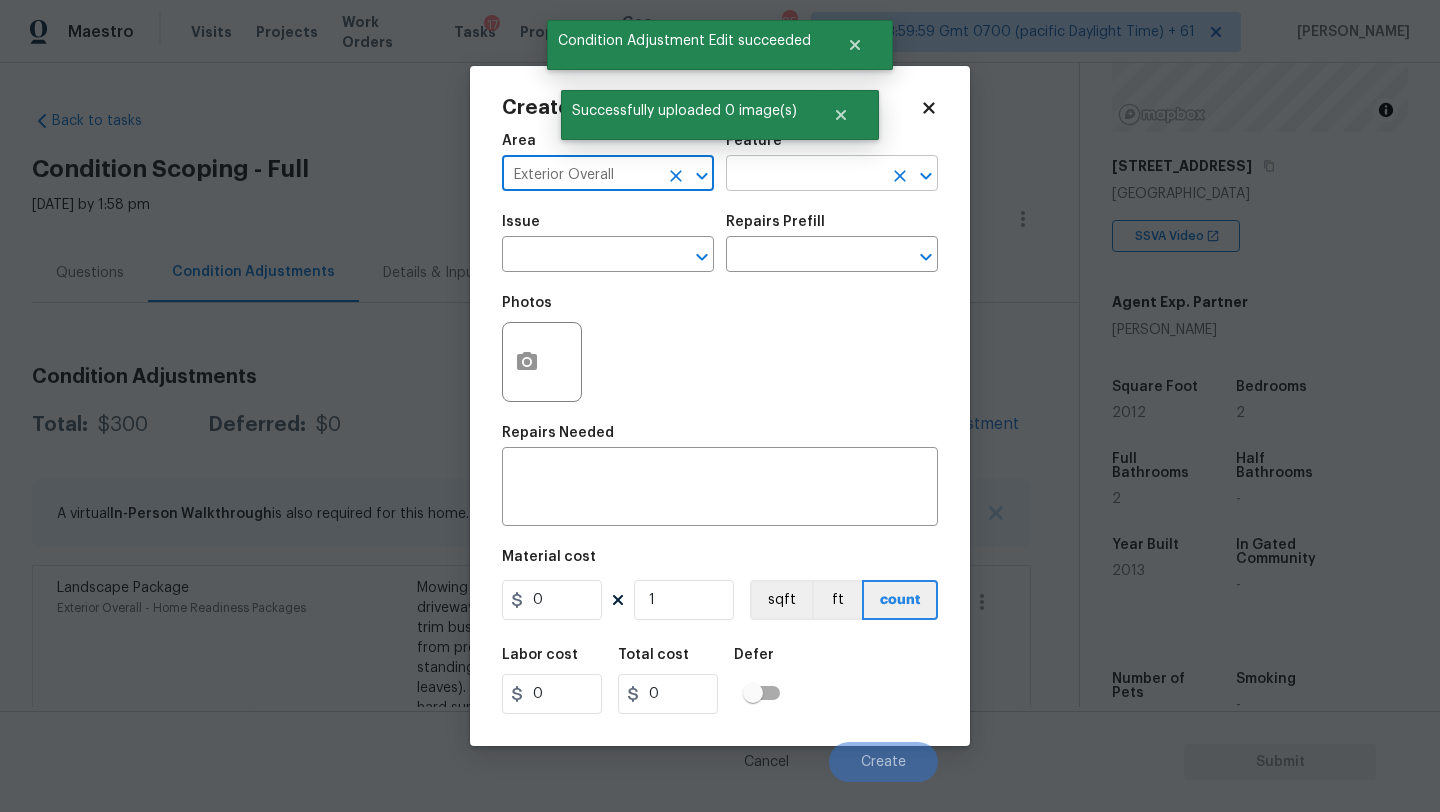 type on "Exterior Overall" 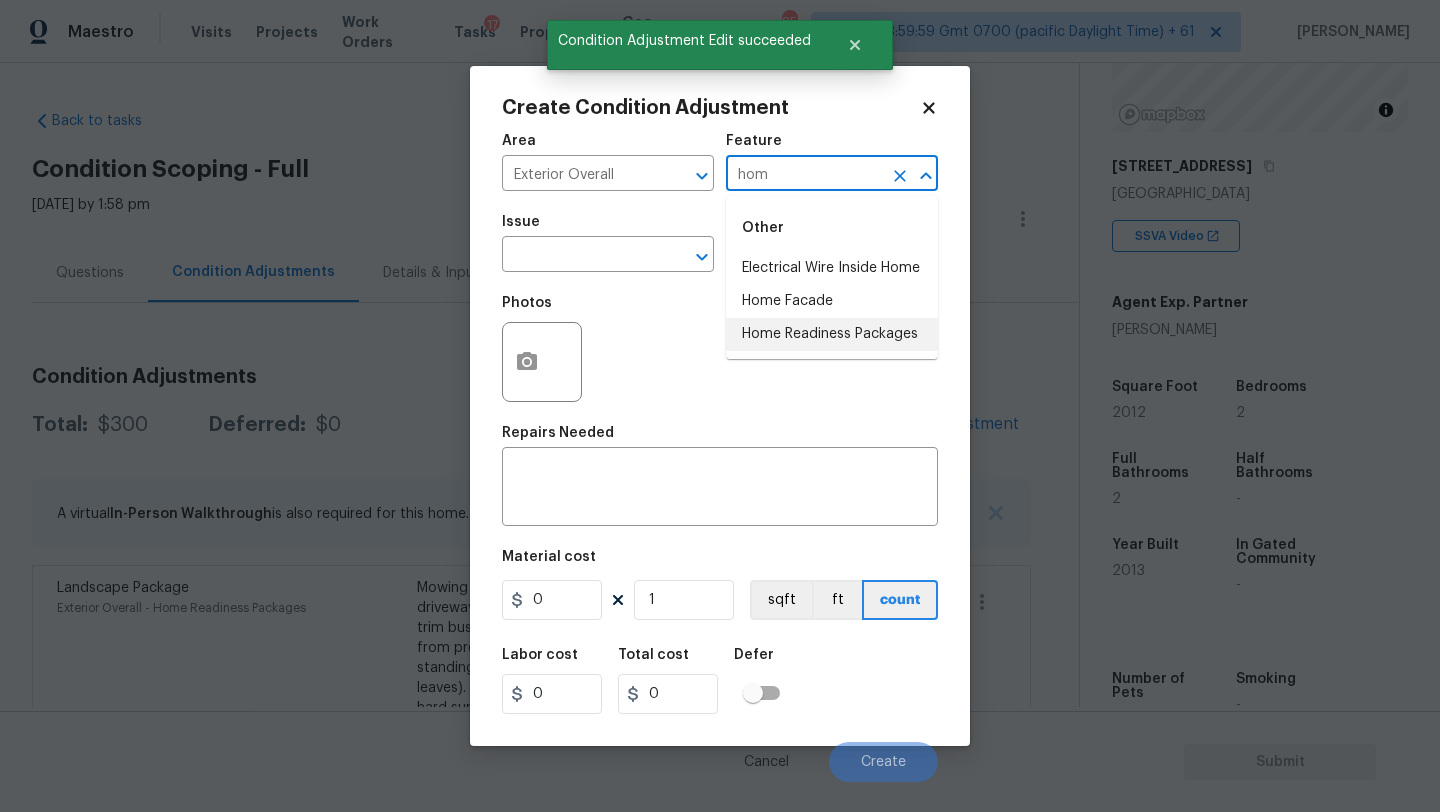 click on "Home Readiness Packages" at bounding box center [832, 334] 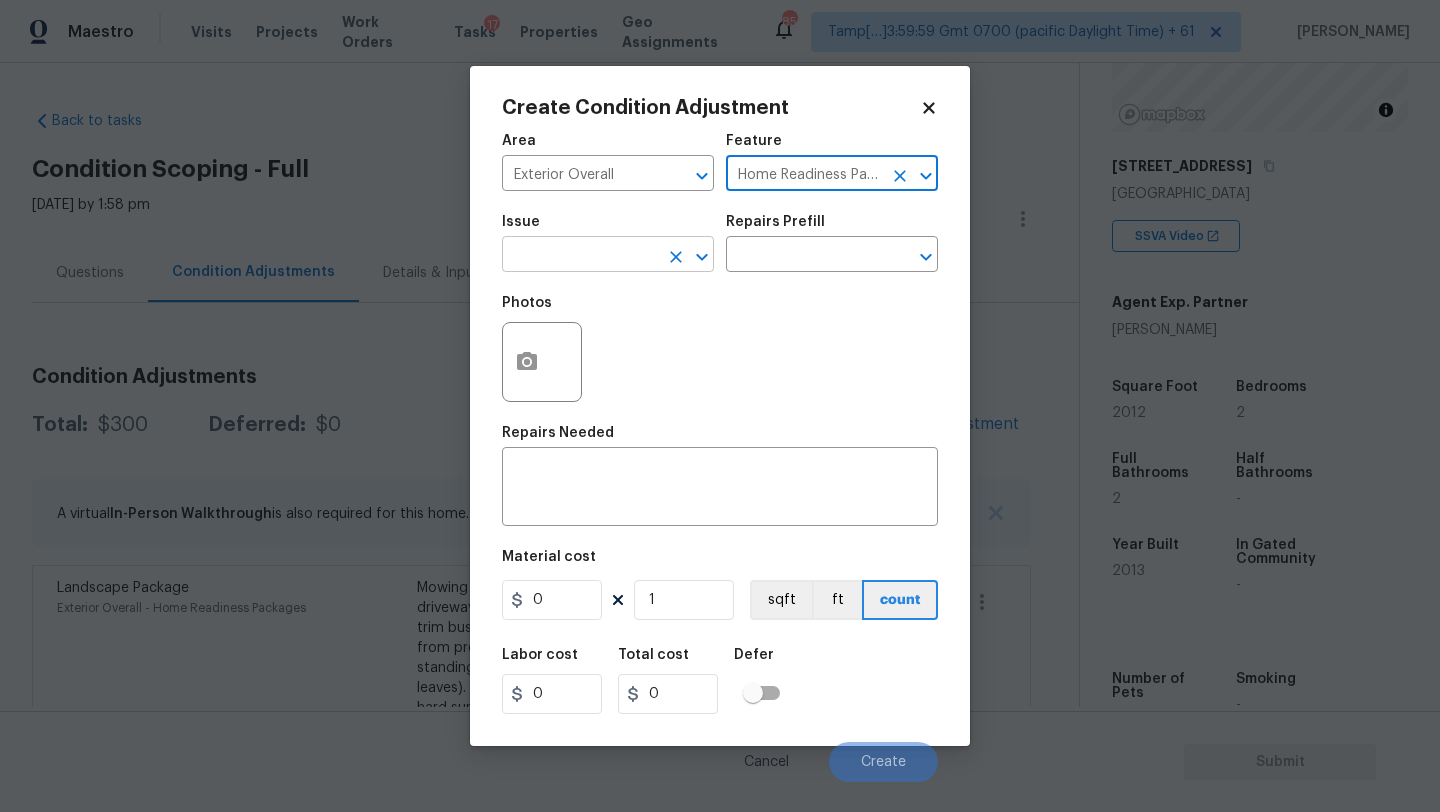 type on "Home Readiness Packages" 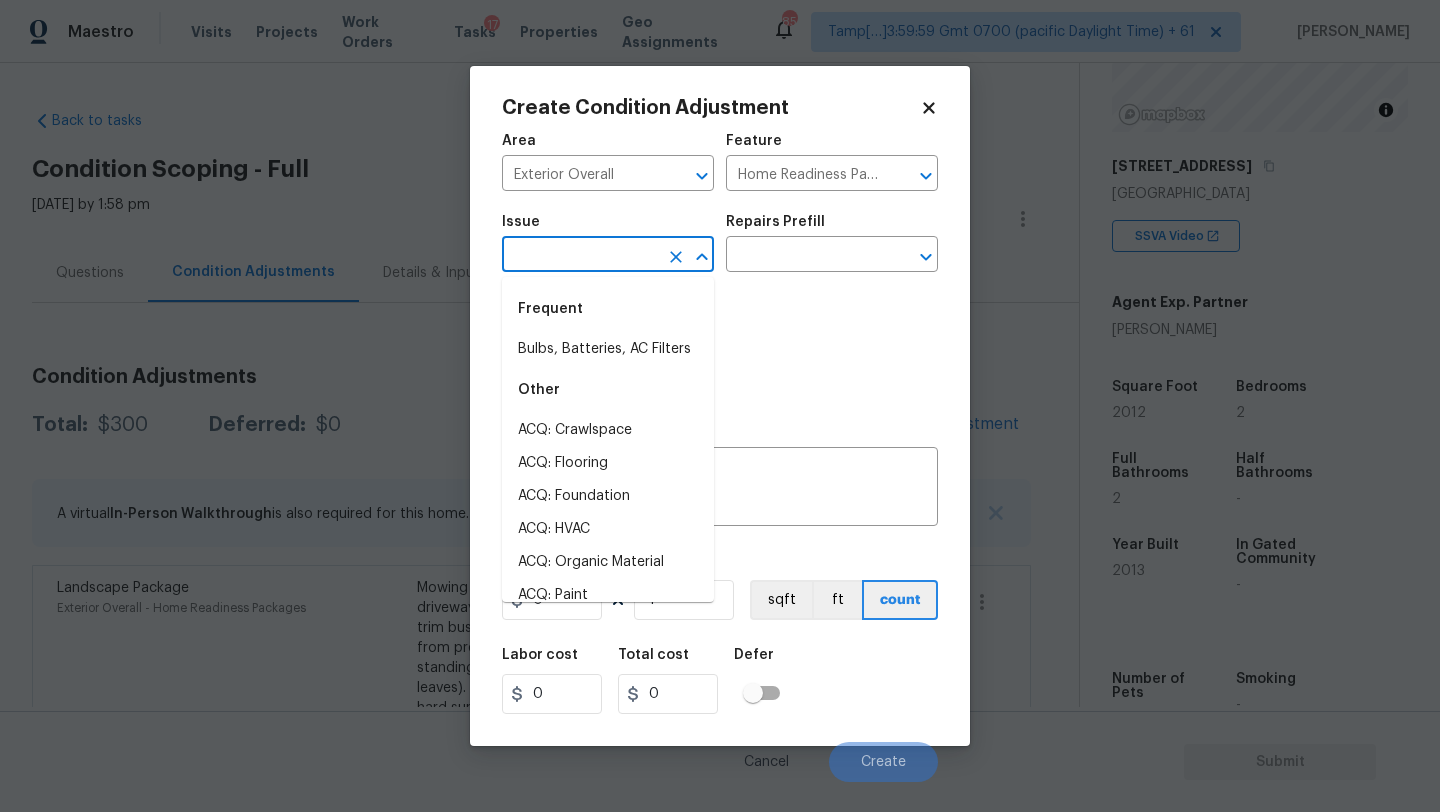 click at bounding box center [580, 256] 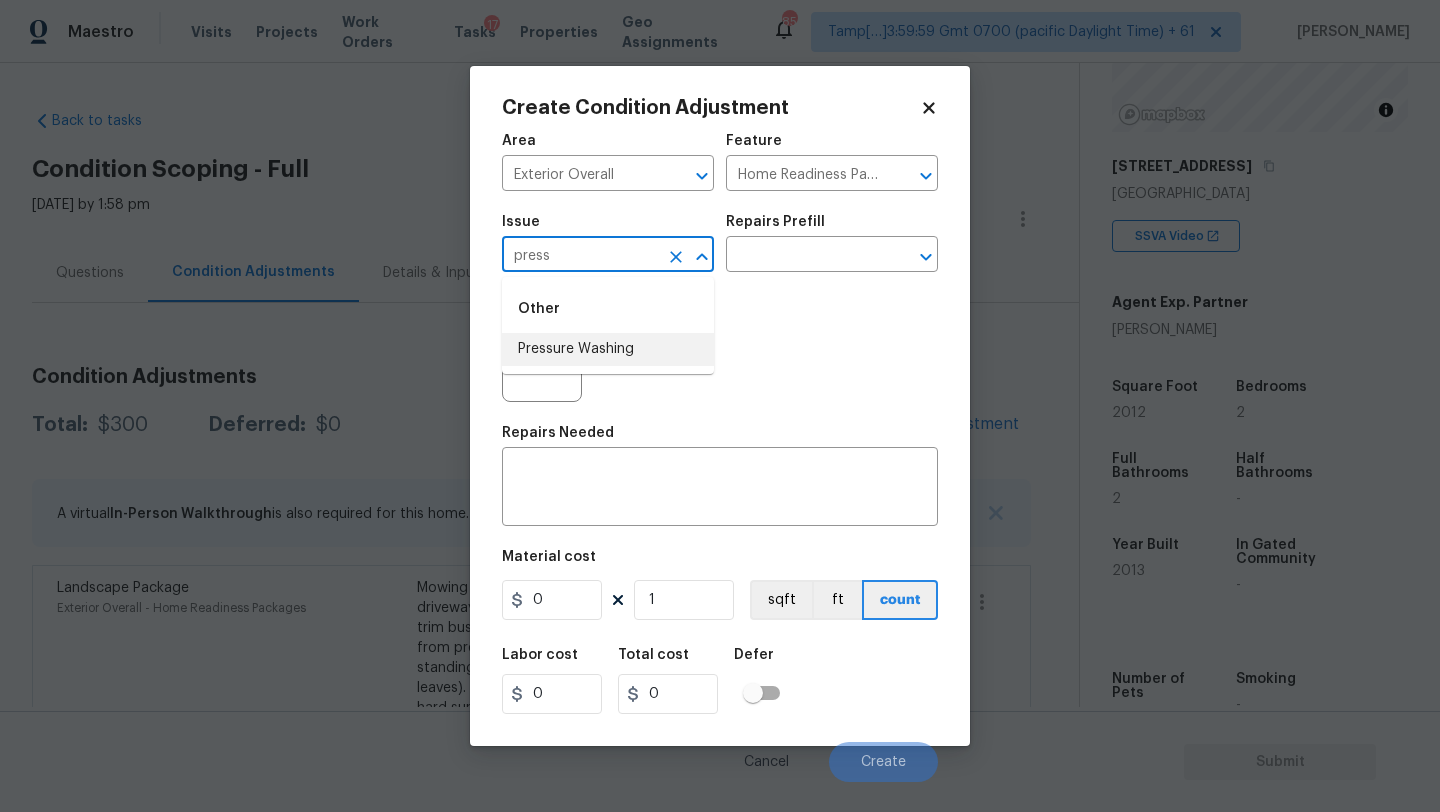 click on "Pressure Washing" at bounding box center [608, 349] 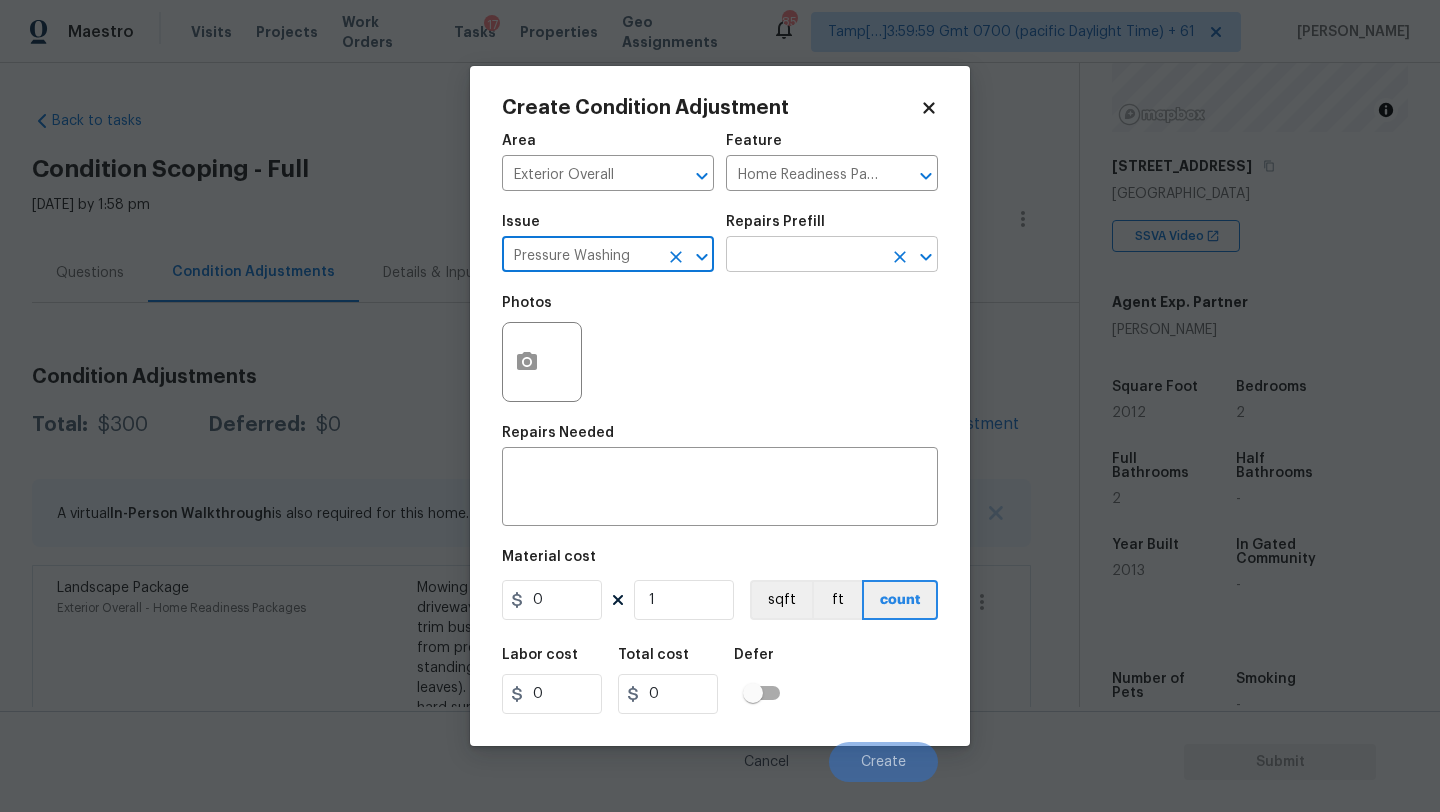 type on "Pressure Washing" 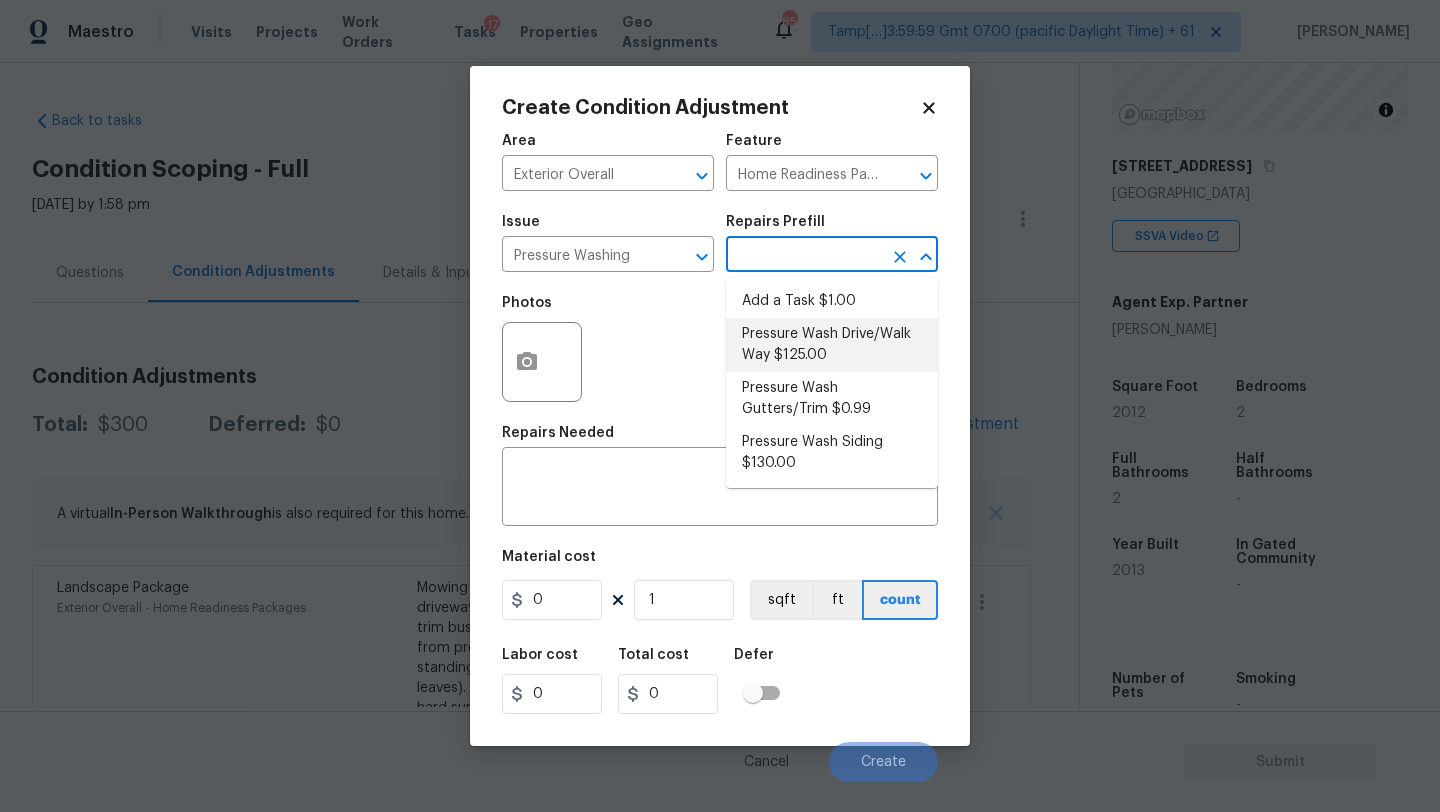 click on "Pressure Wash Drive/Walk Way $125.00" at bounding box center (832, 345) 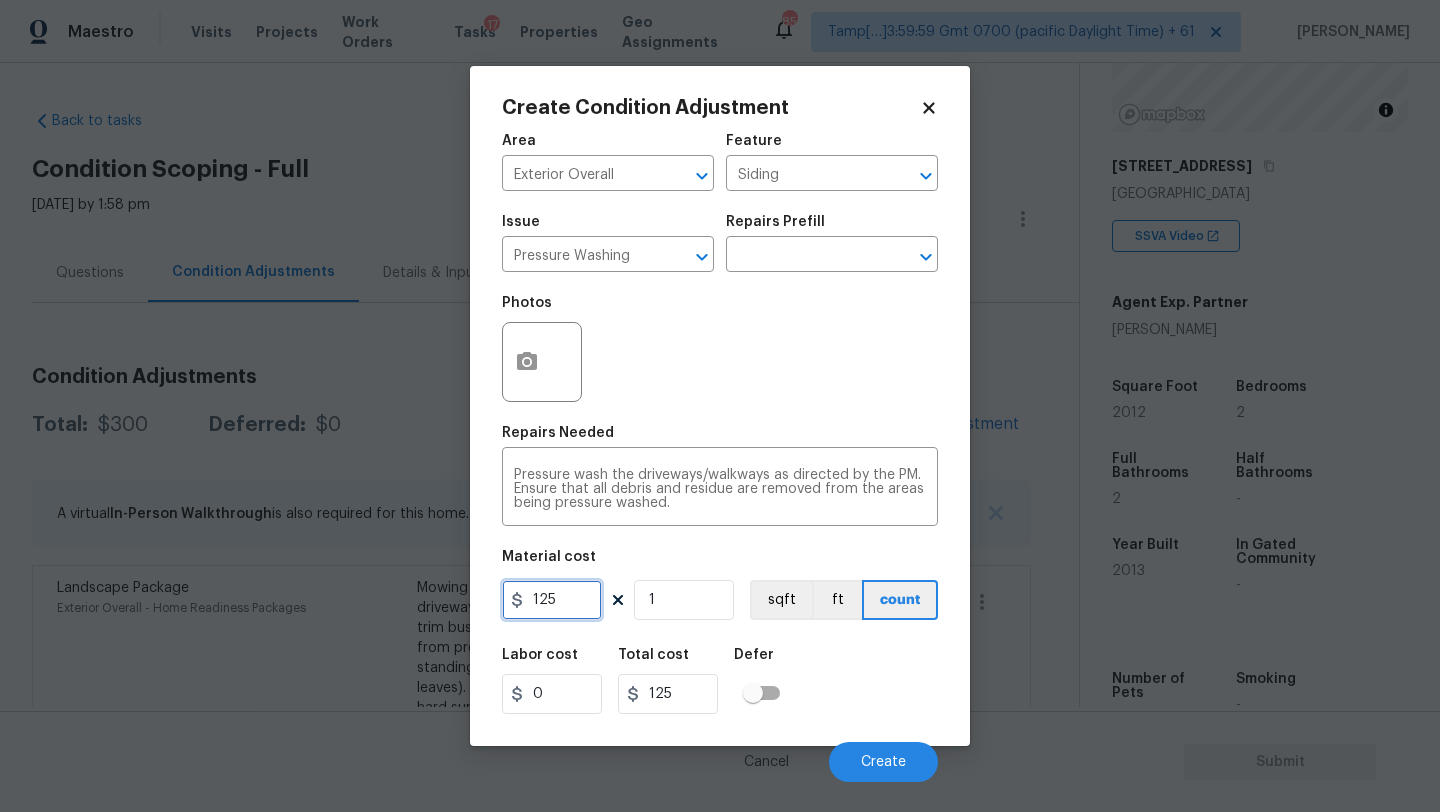 click on "125" at bounding box center (552, 600) 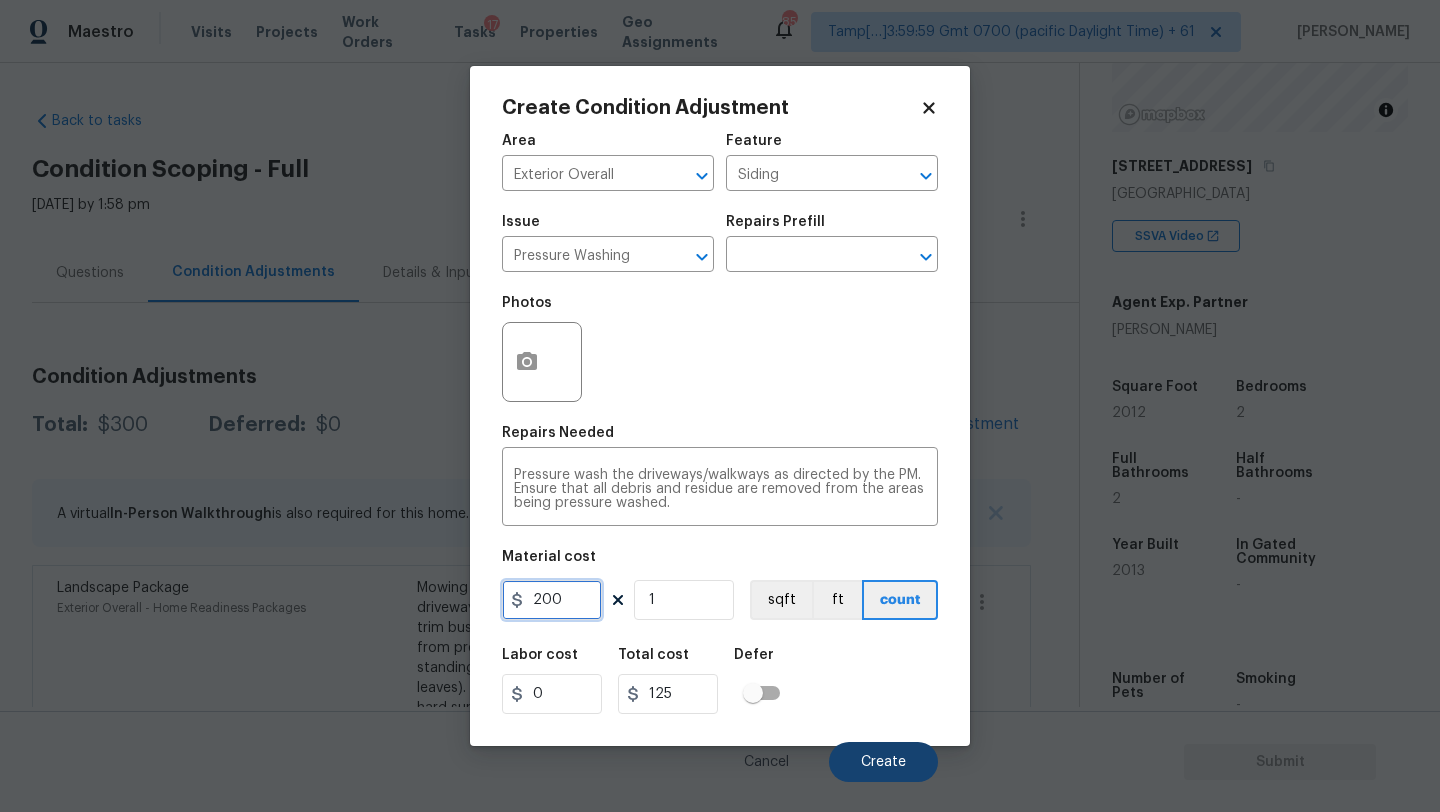 type on "200" 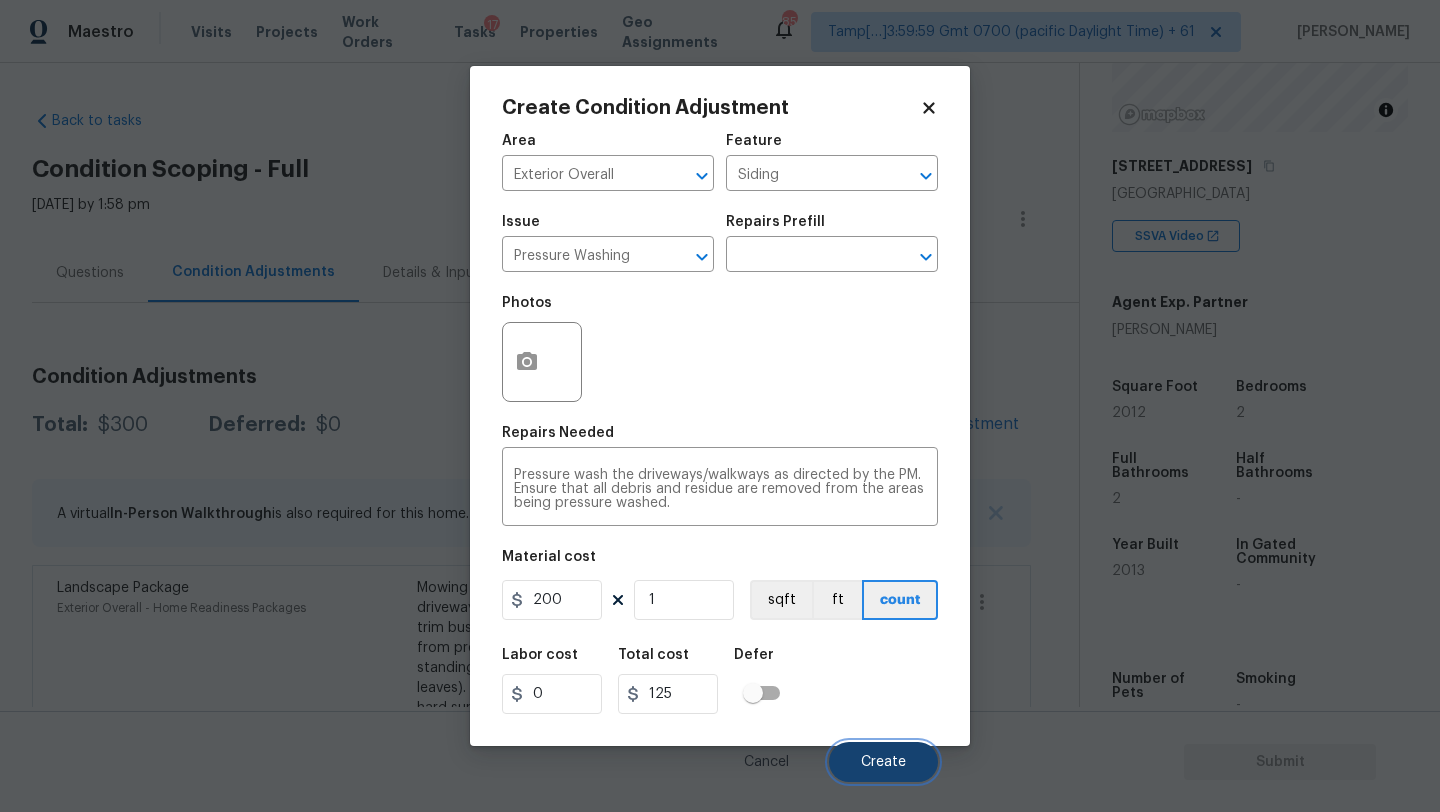 type on "200" 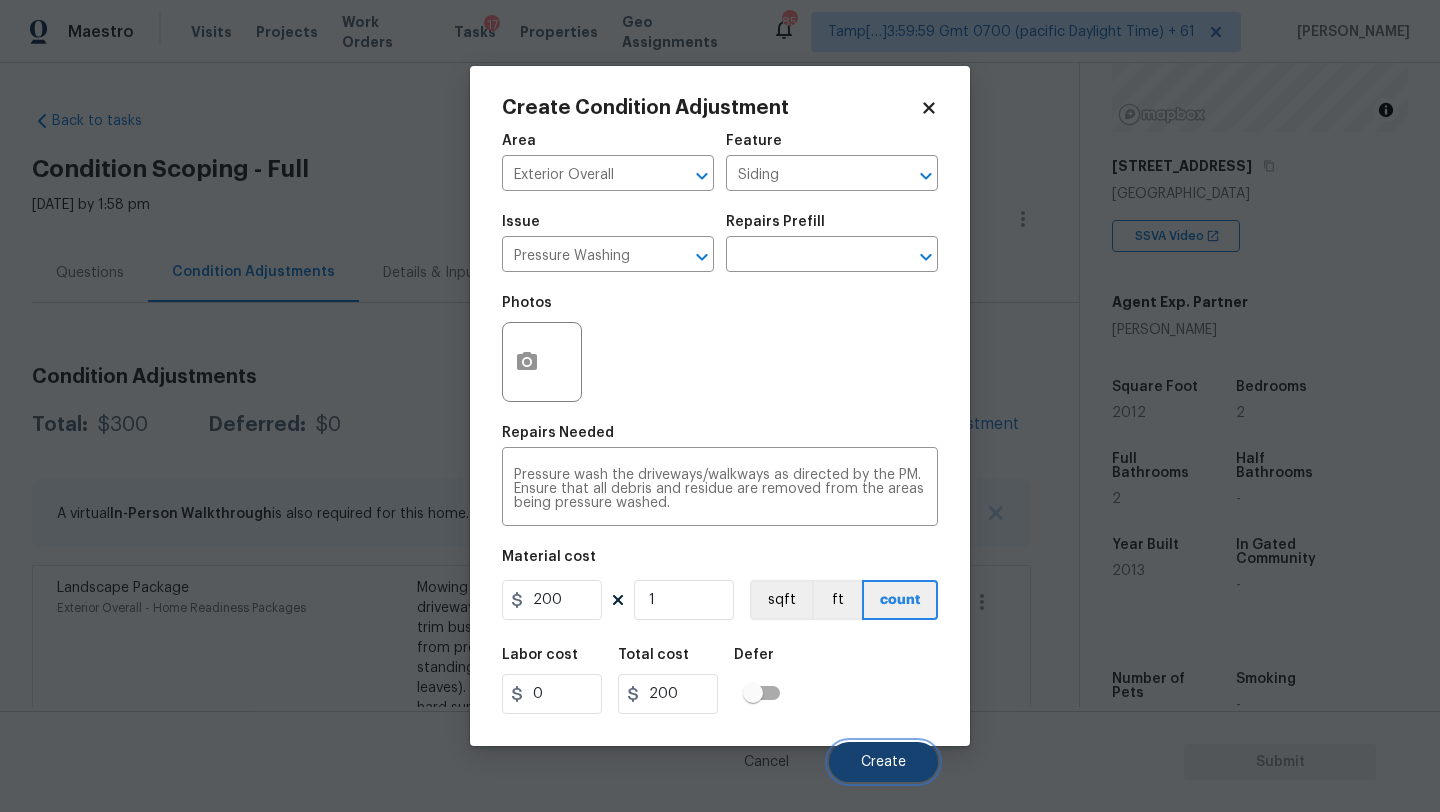 click on "Create" at bounding box center (883, 762) 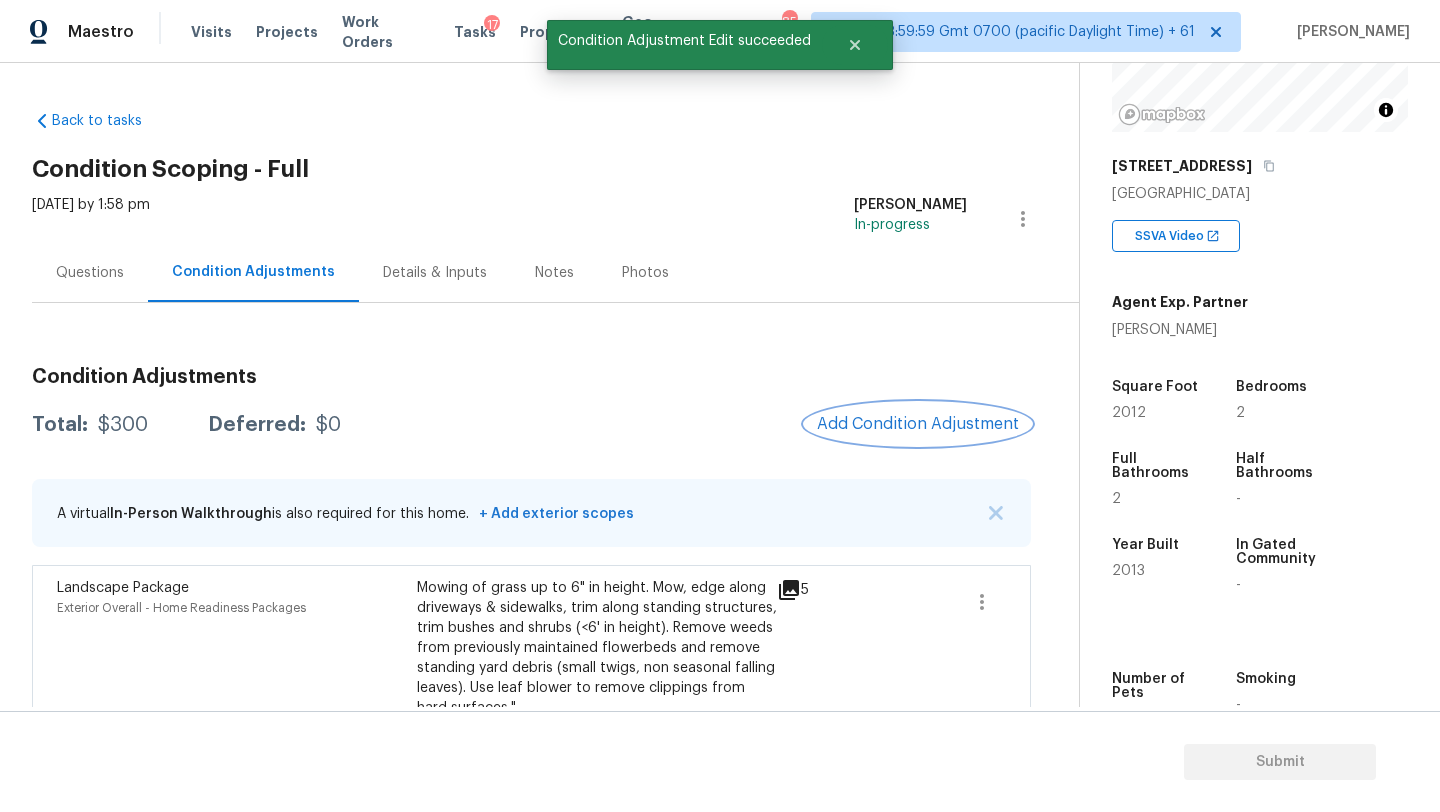 scroll, scrollTop: 120, scrollLeft: 0, axis: vertical 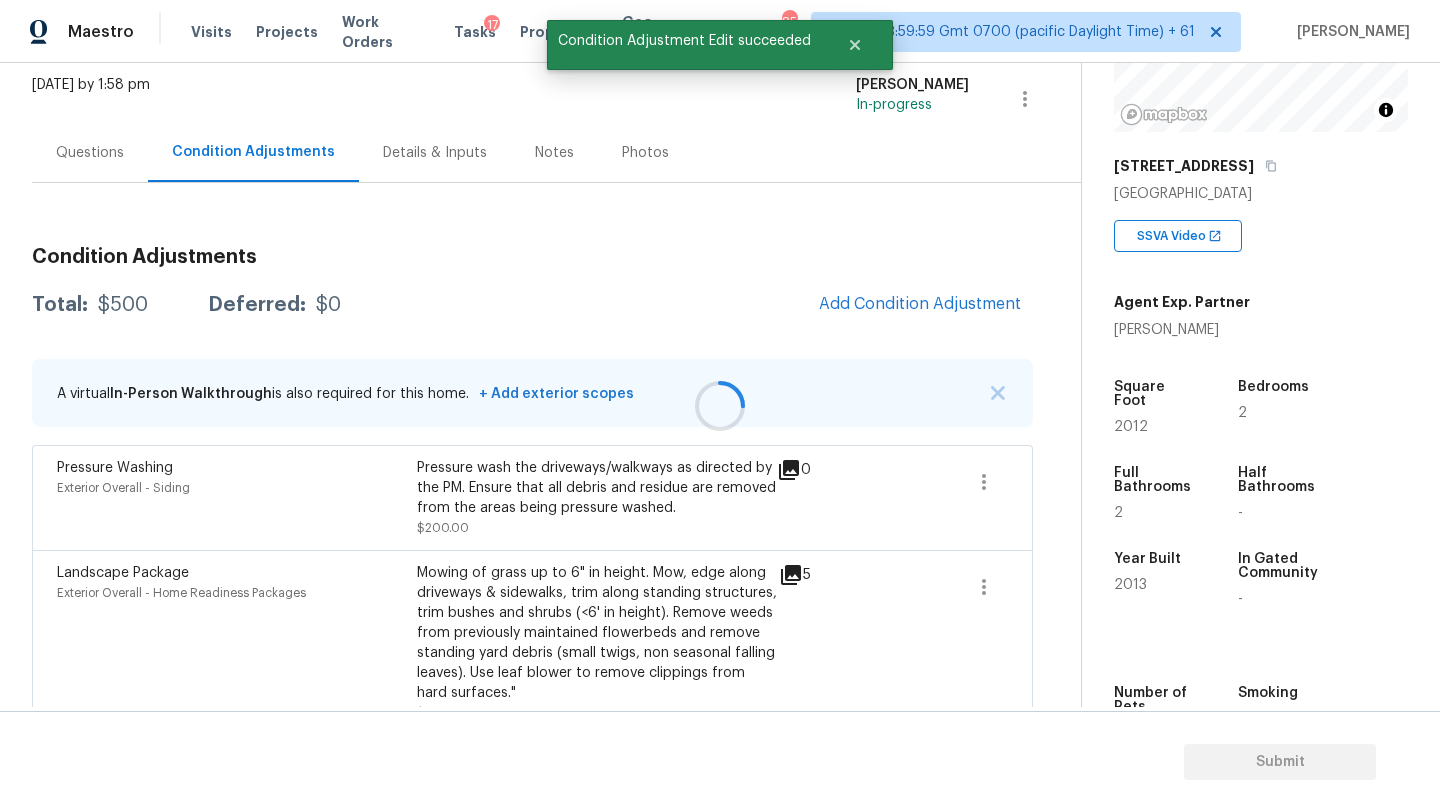 click at bounding box center [720, 406] 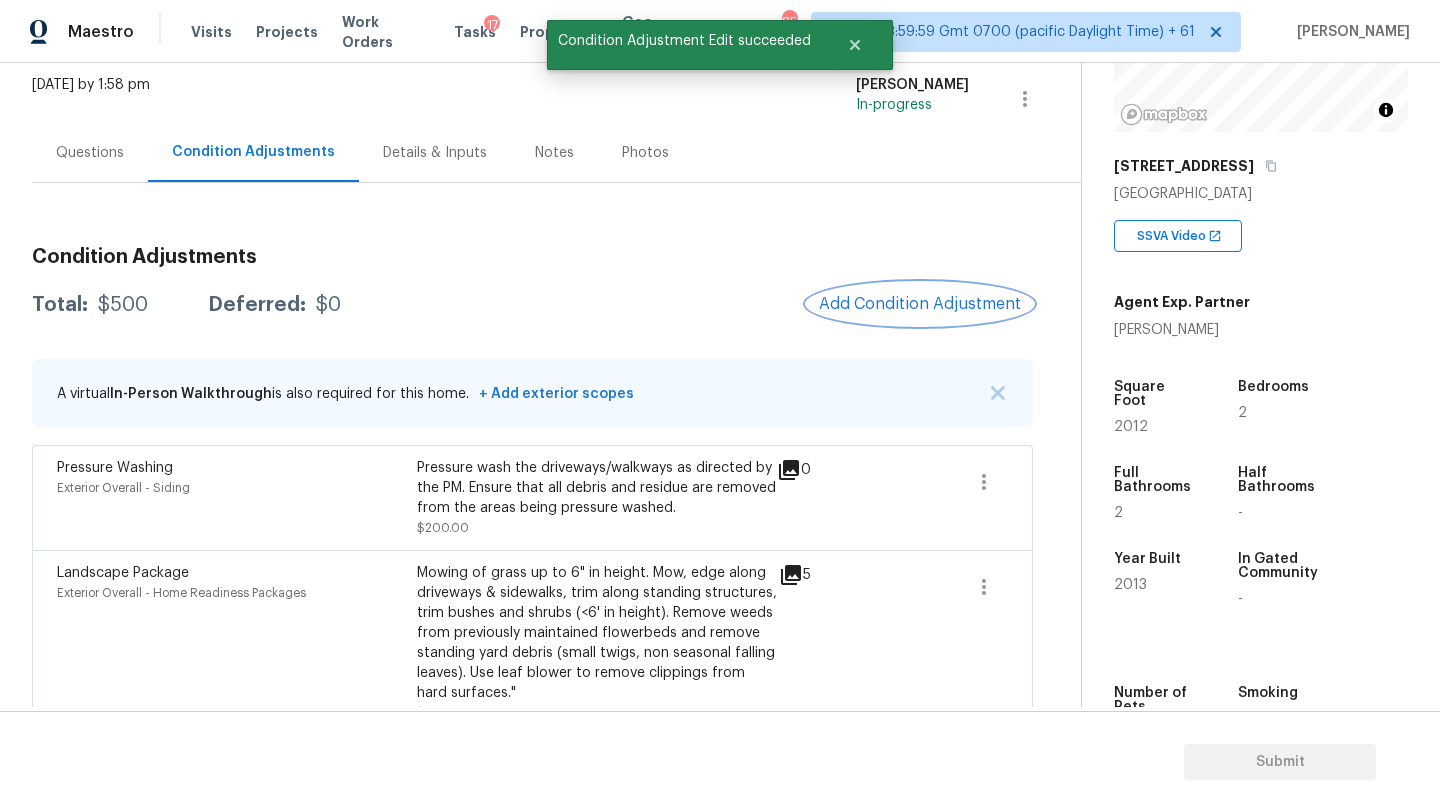 click on "Add Condition Adjustment" at bounding box center (920, 304) 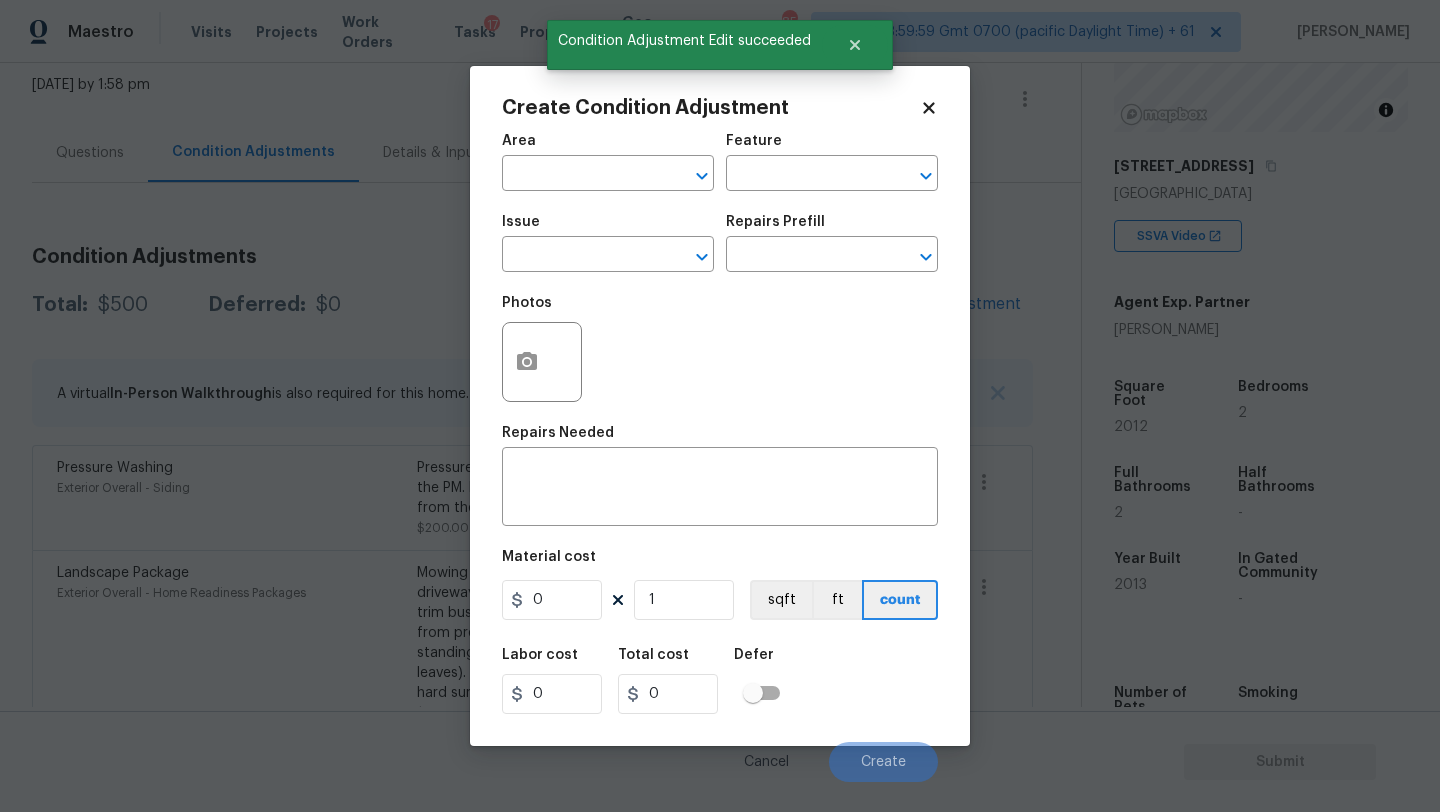 click on "Area ​" at bounding box center [608, 162] 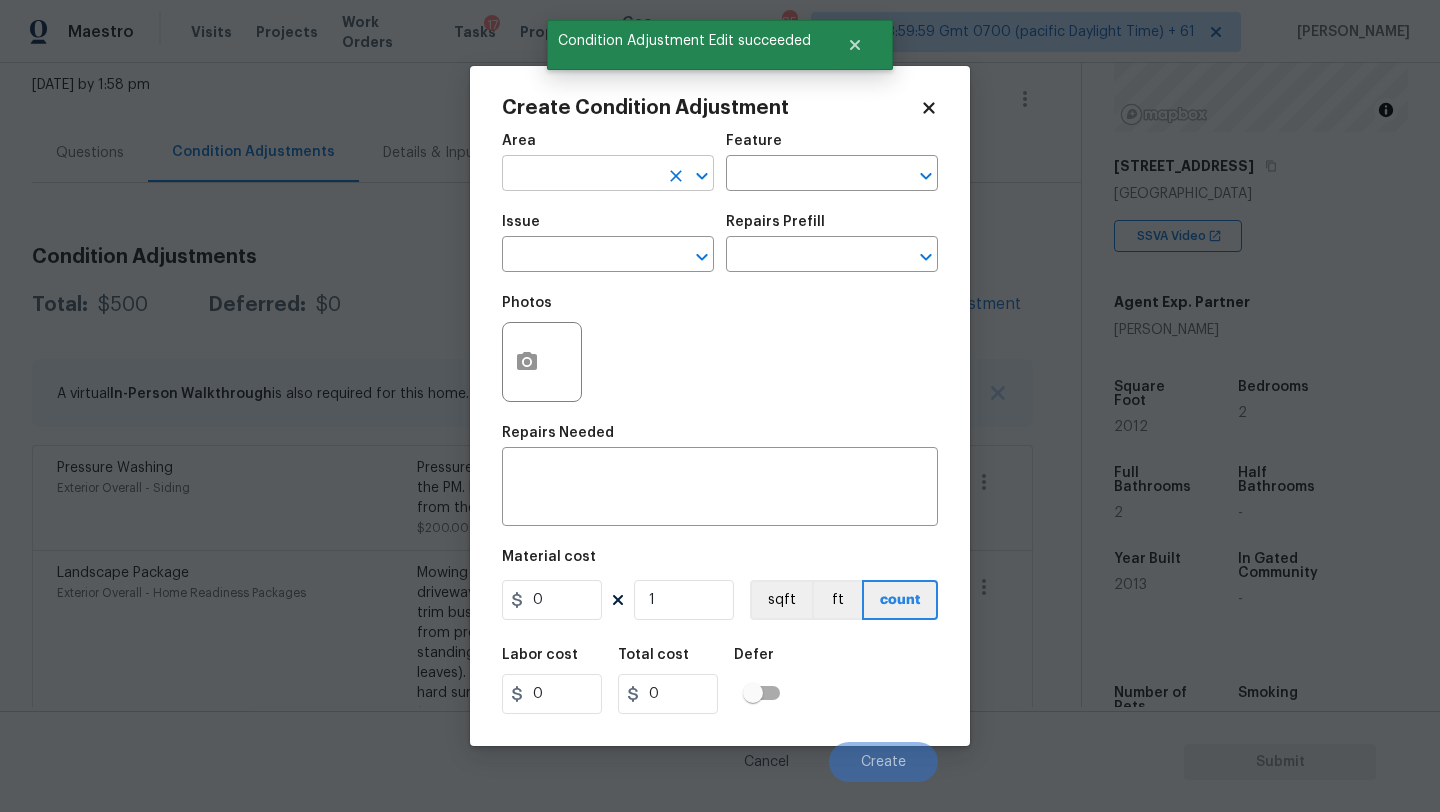 click at bounding box center [580, 175] 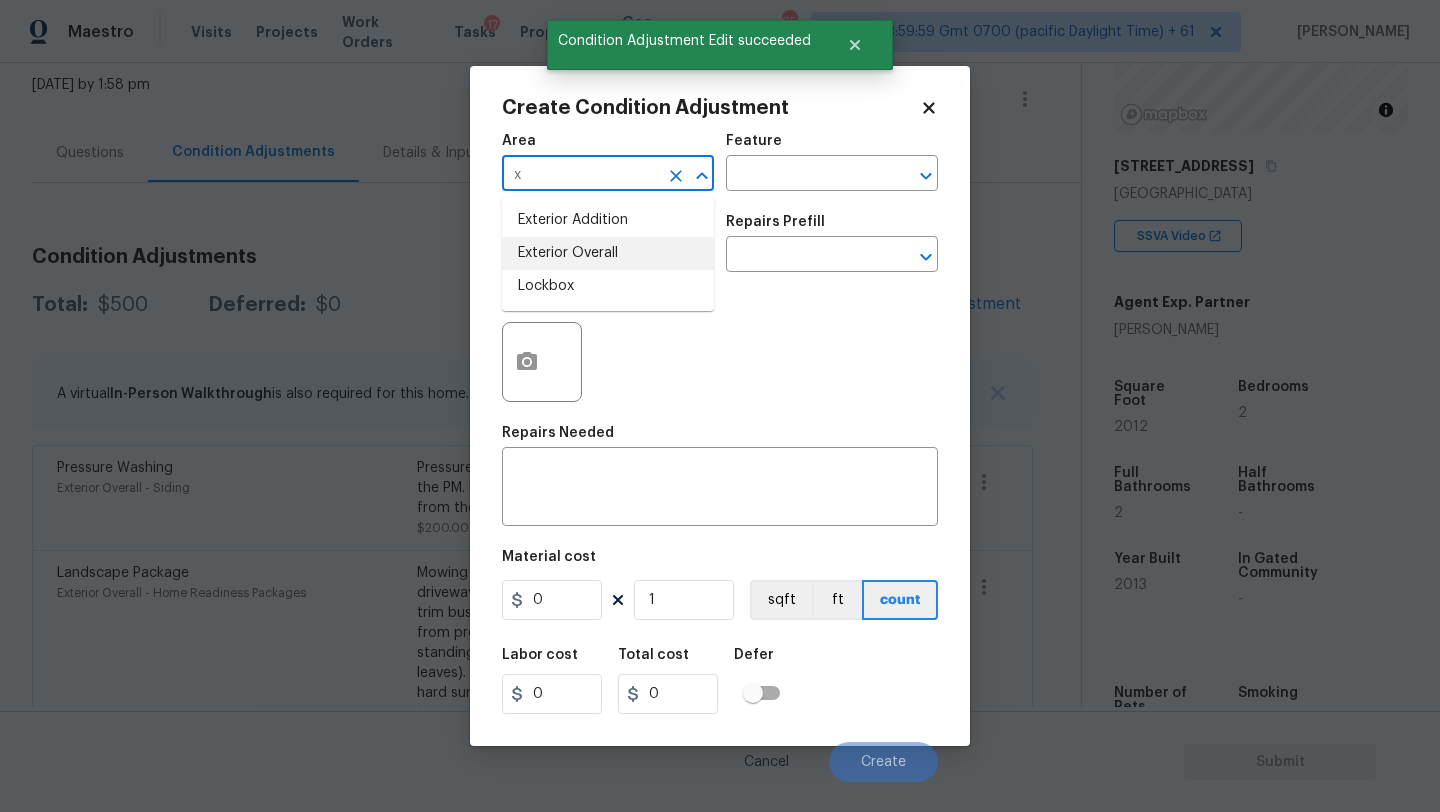 click on "Exterior Overall" at bounding box center [608, 253] 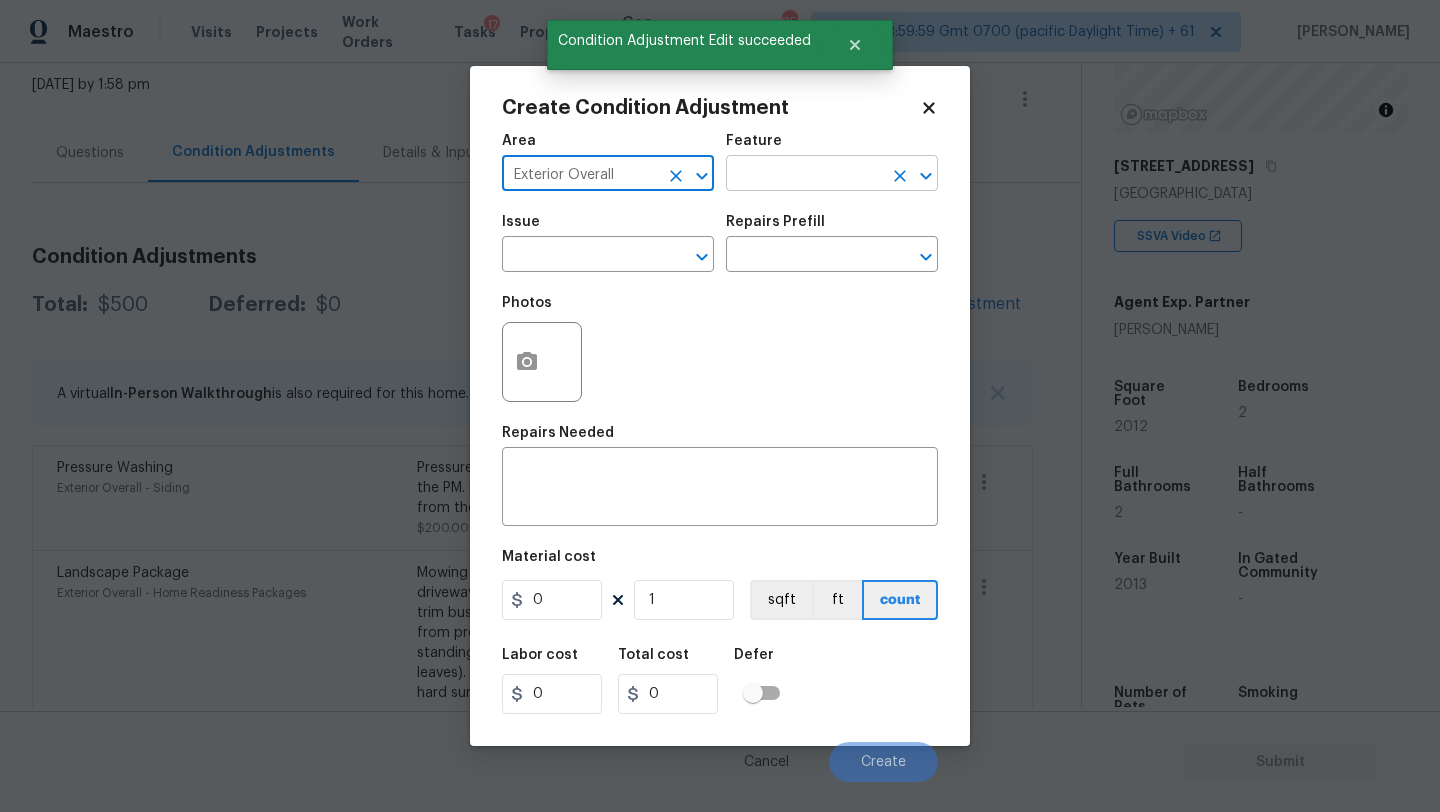 type on "Exterior Overall" 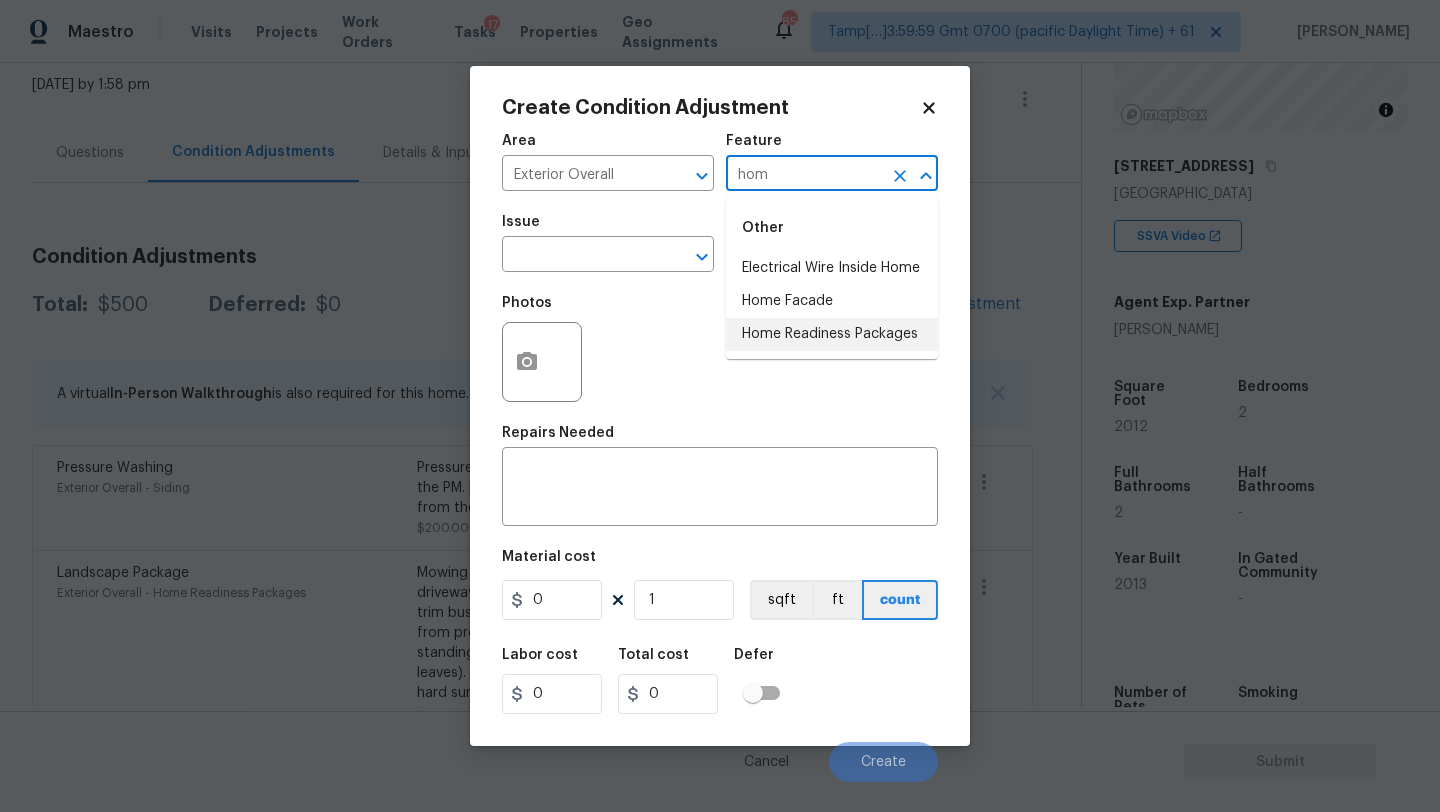 click on "Home Readiness Packages" at bounding box center [832, 334] 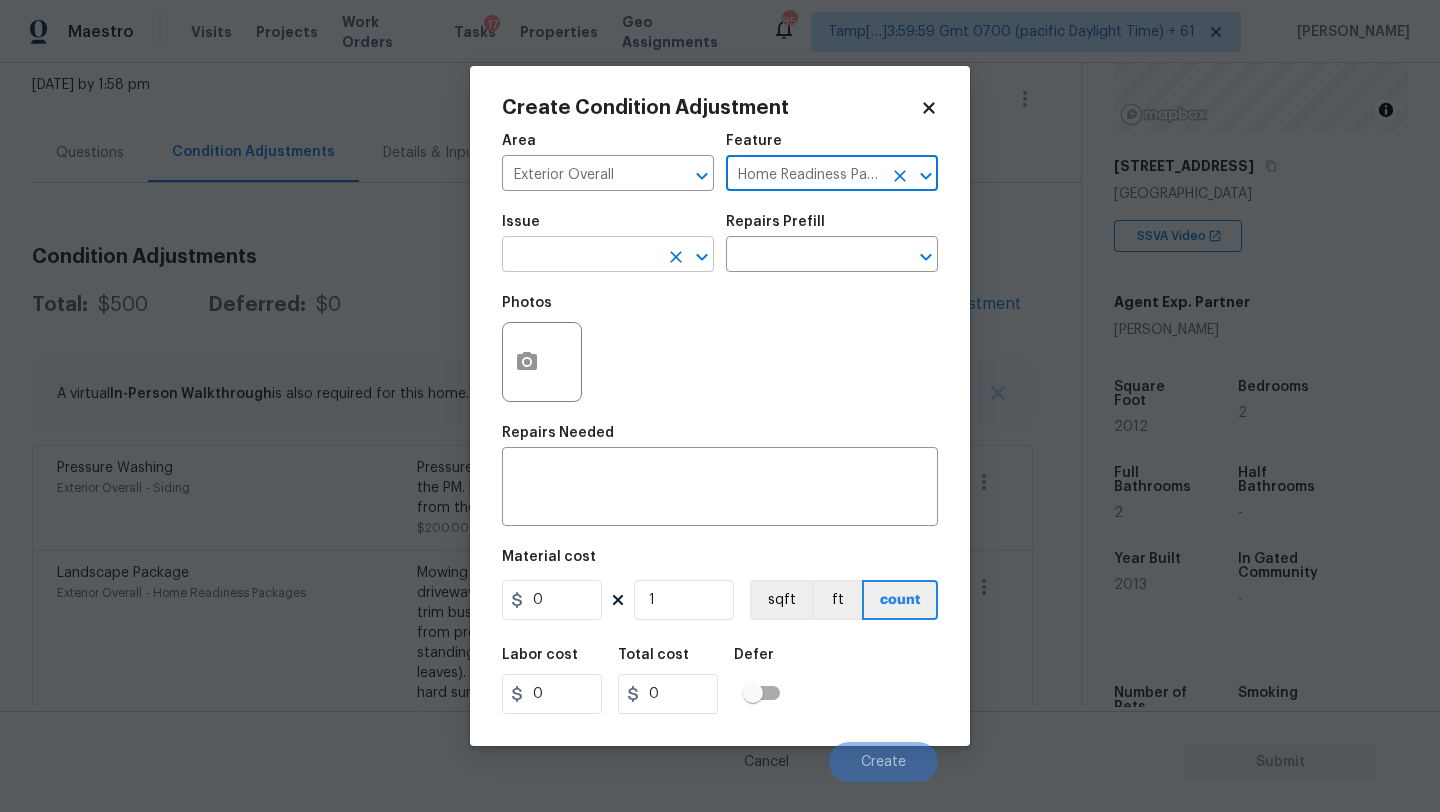 type on "Home Readiness Packages" 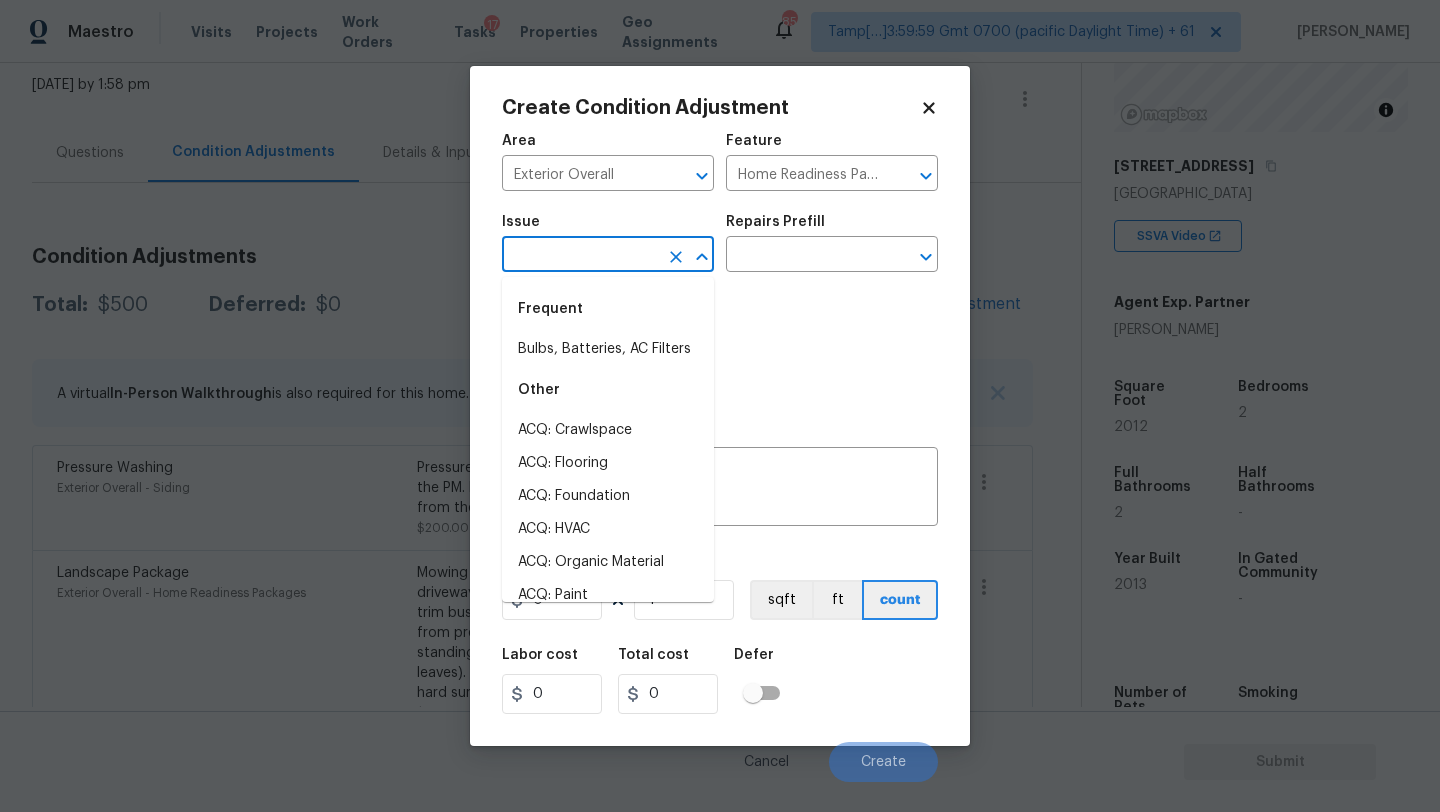 click at bounding box center [580, 256] 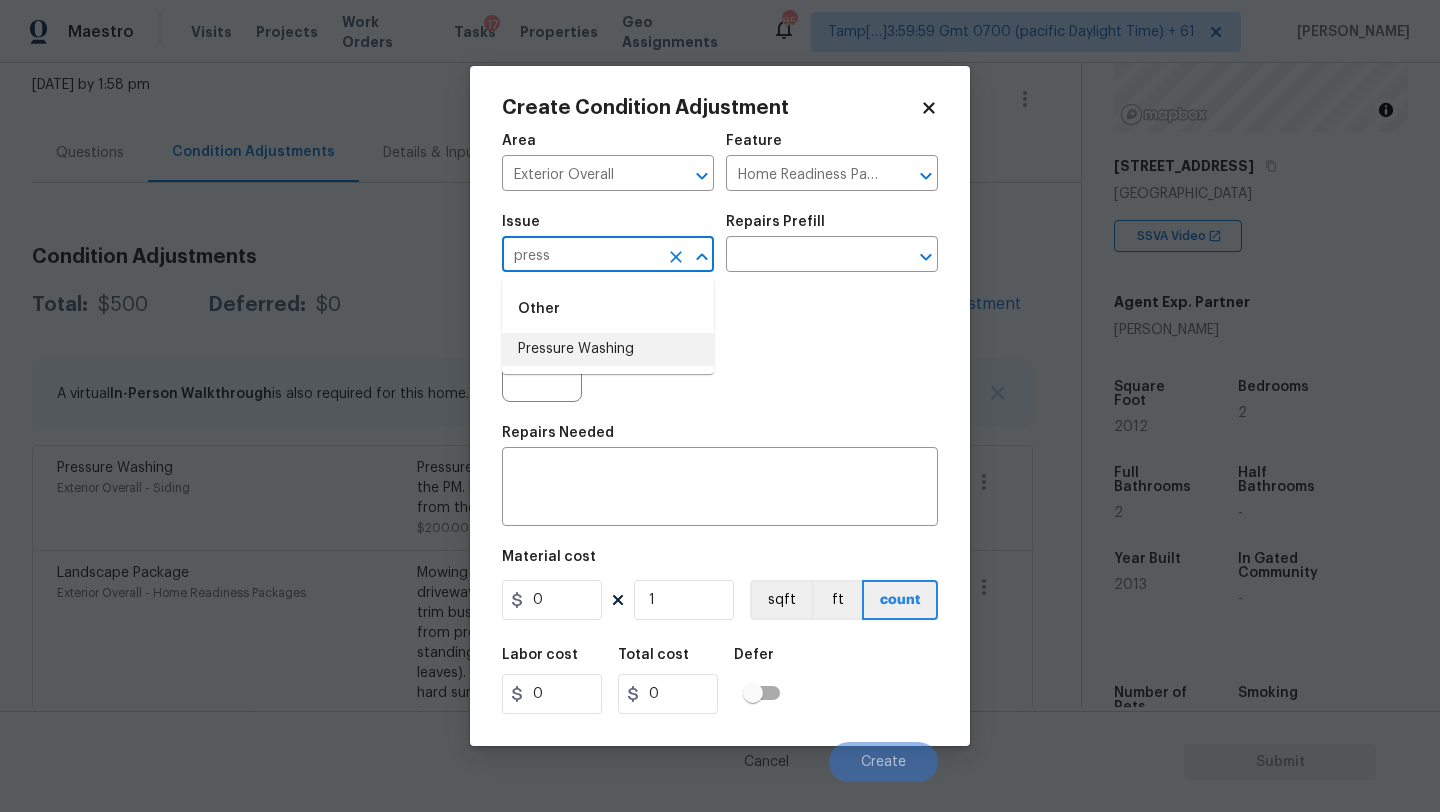 click on "Pressure Washing" at bounding box center (608, 349) 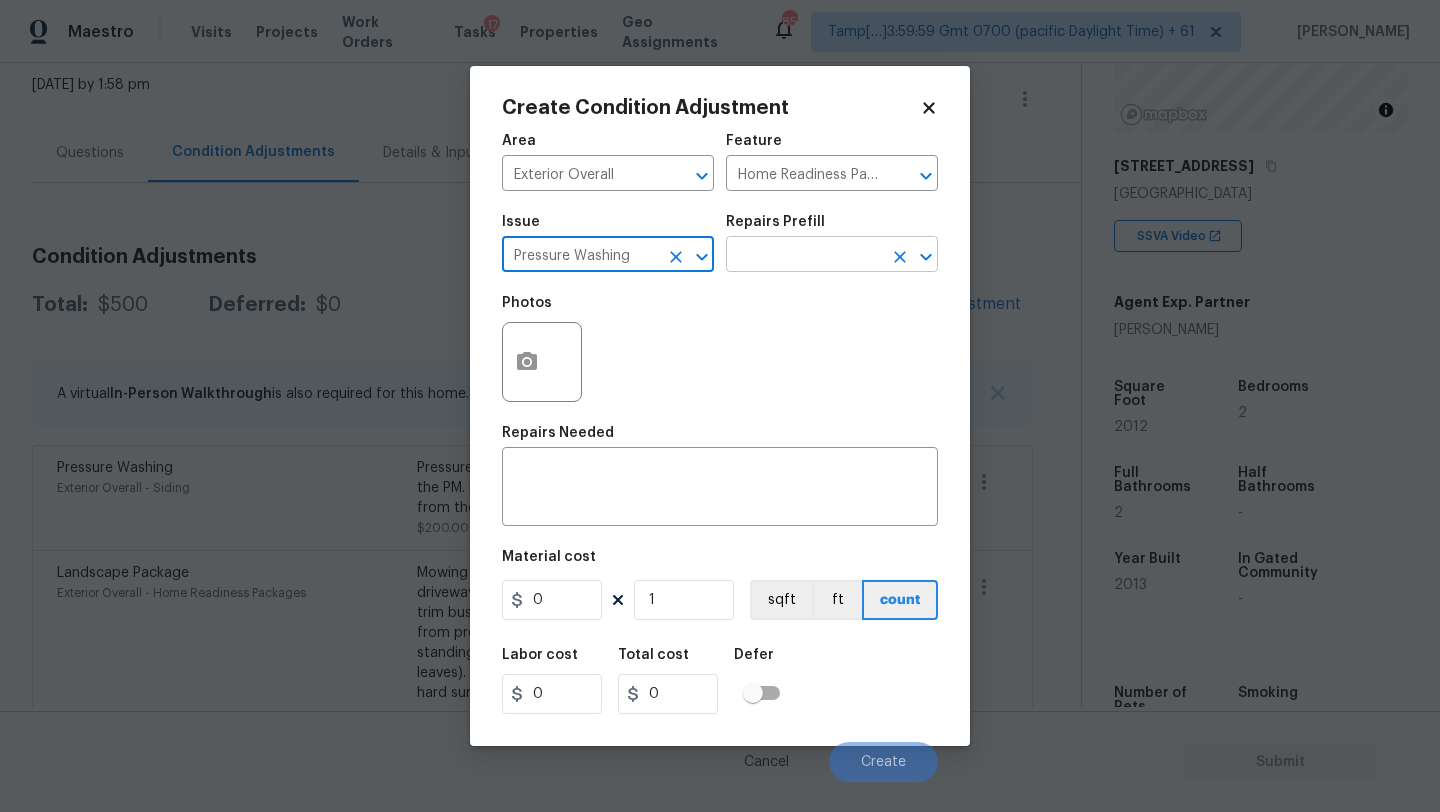 type on "Pressure Washing" 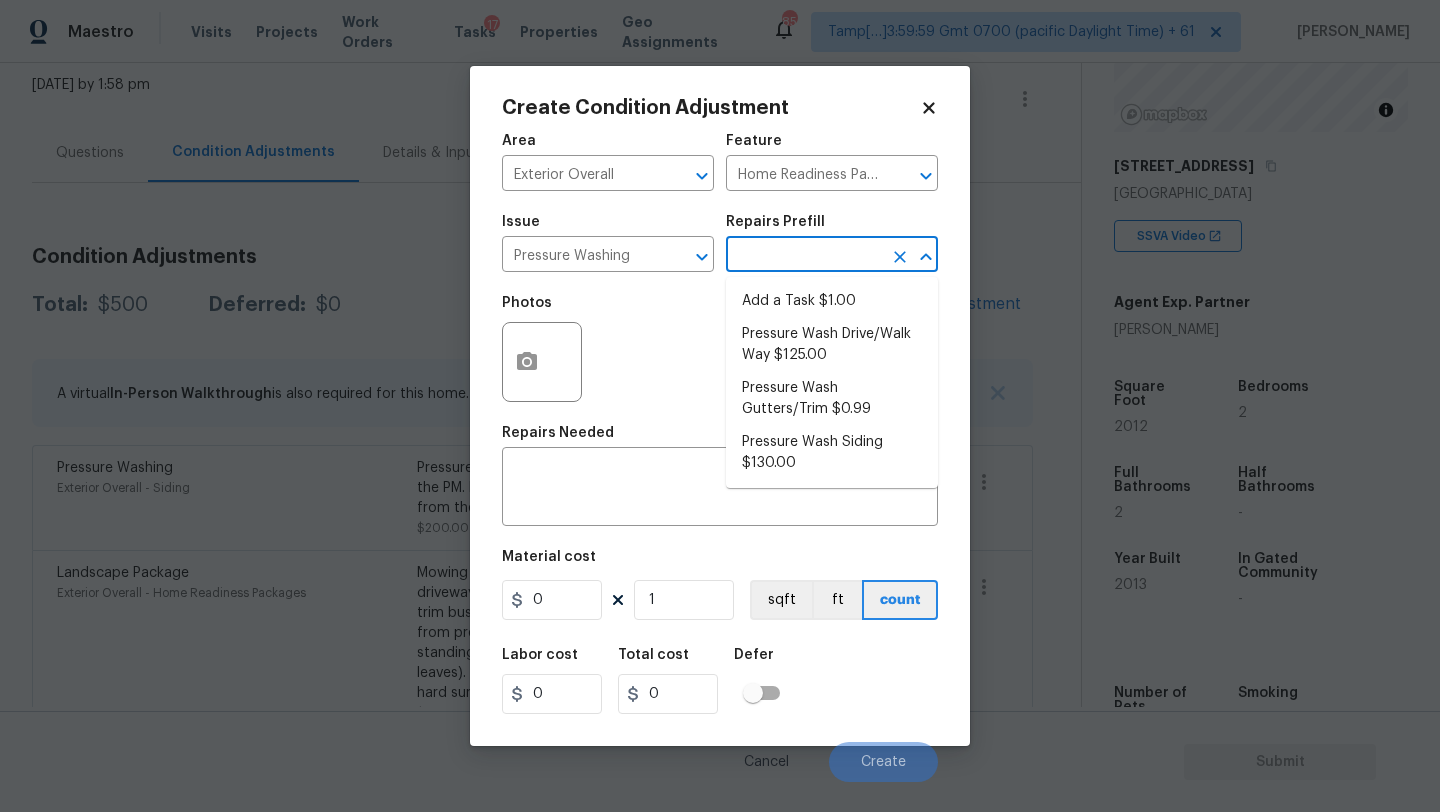 click at bounding box center [804, 256] 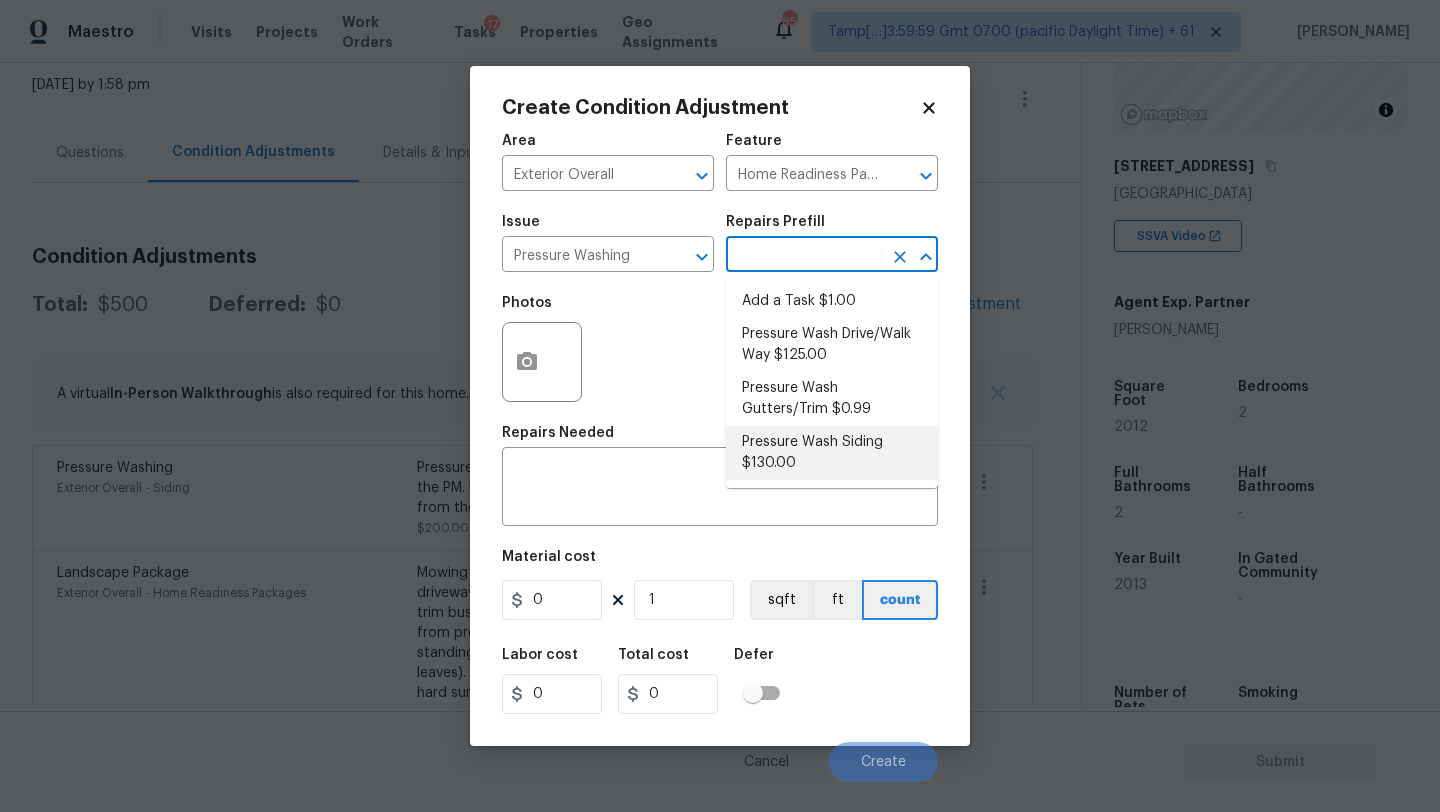 click on "Pressure Wash Siding $130.00" at bounding box center (832, 453) 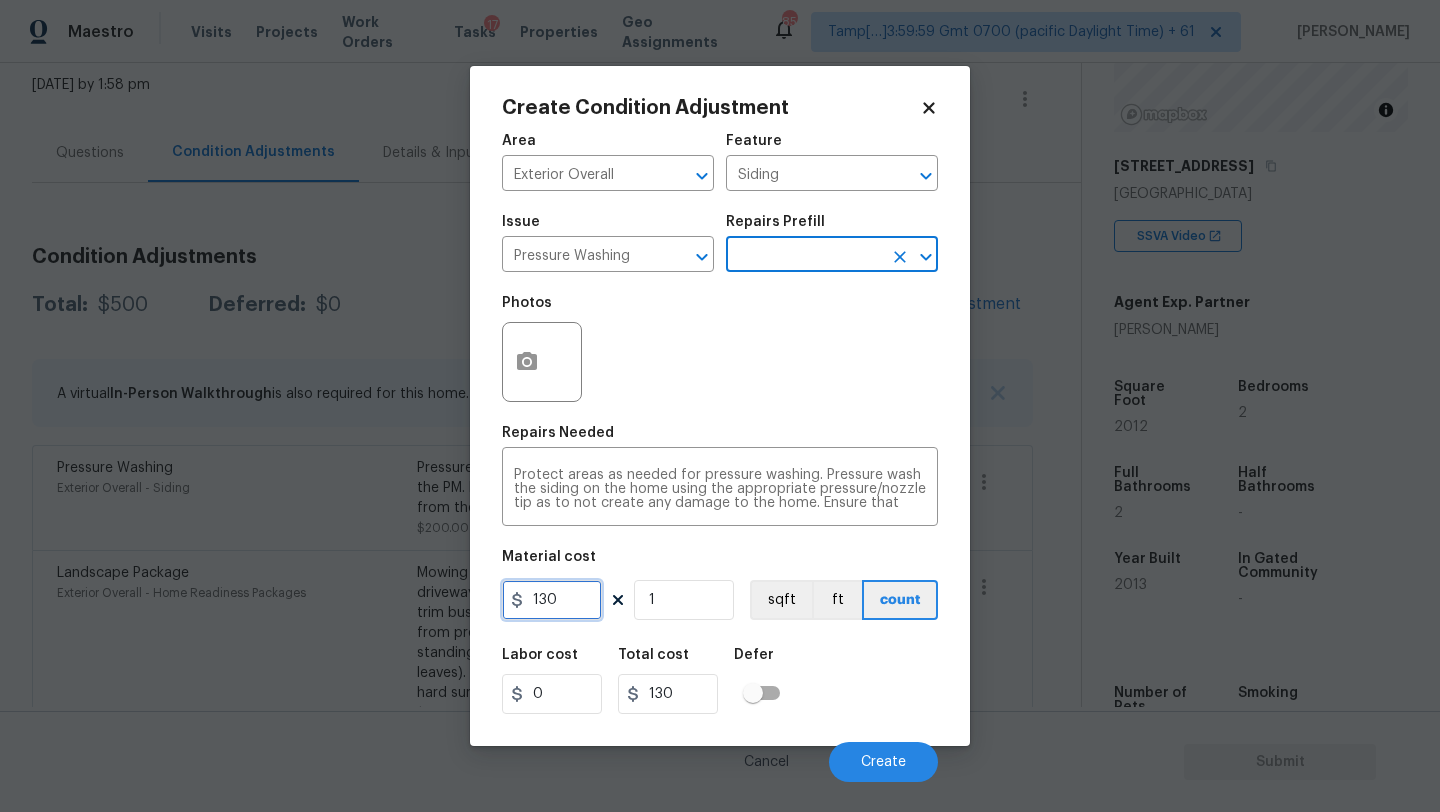 click on "130" at bounding box center [552, 600] 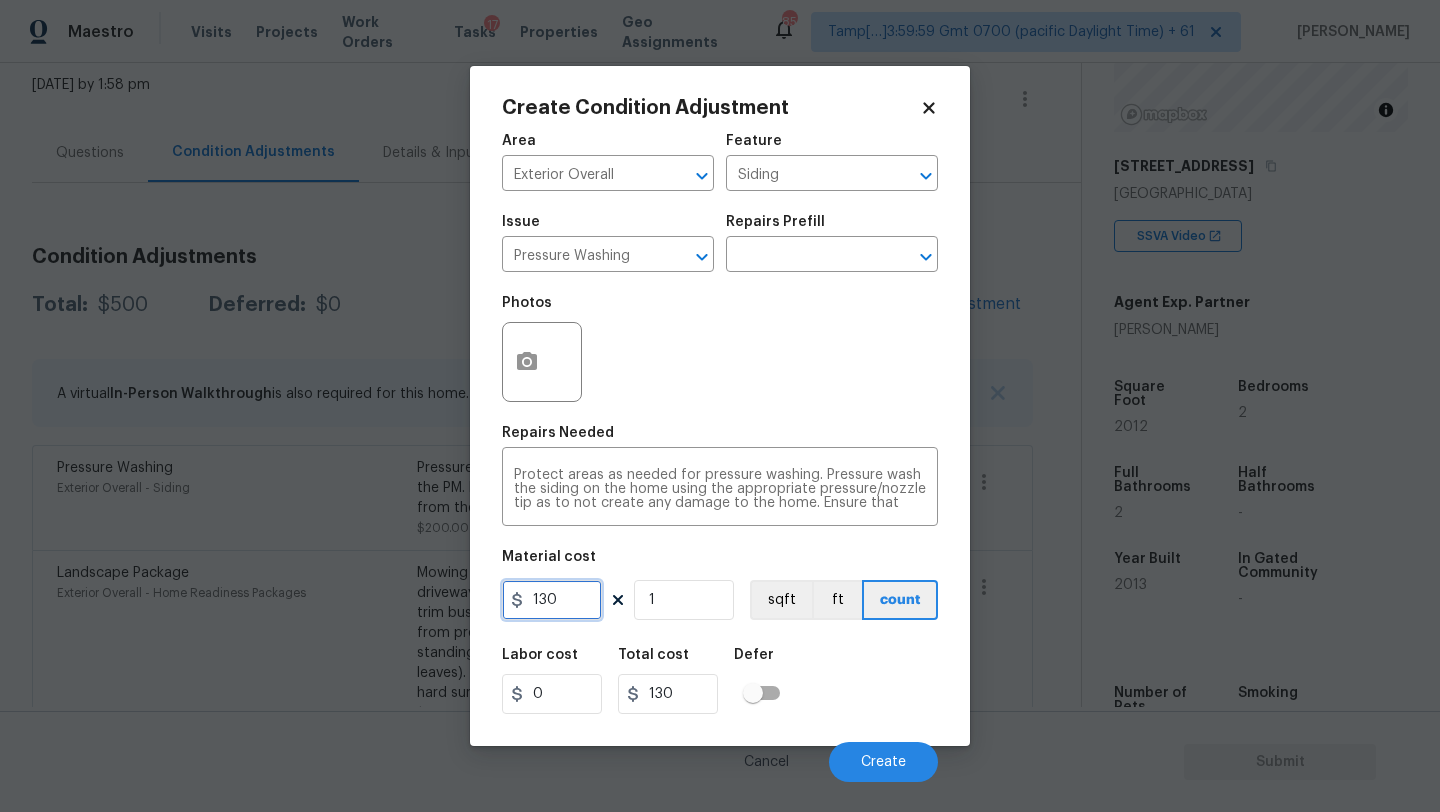 click on "130" at bounding box center (552, 600) 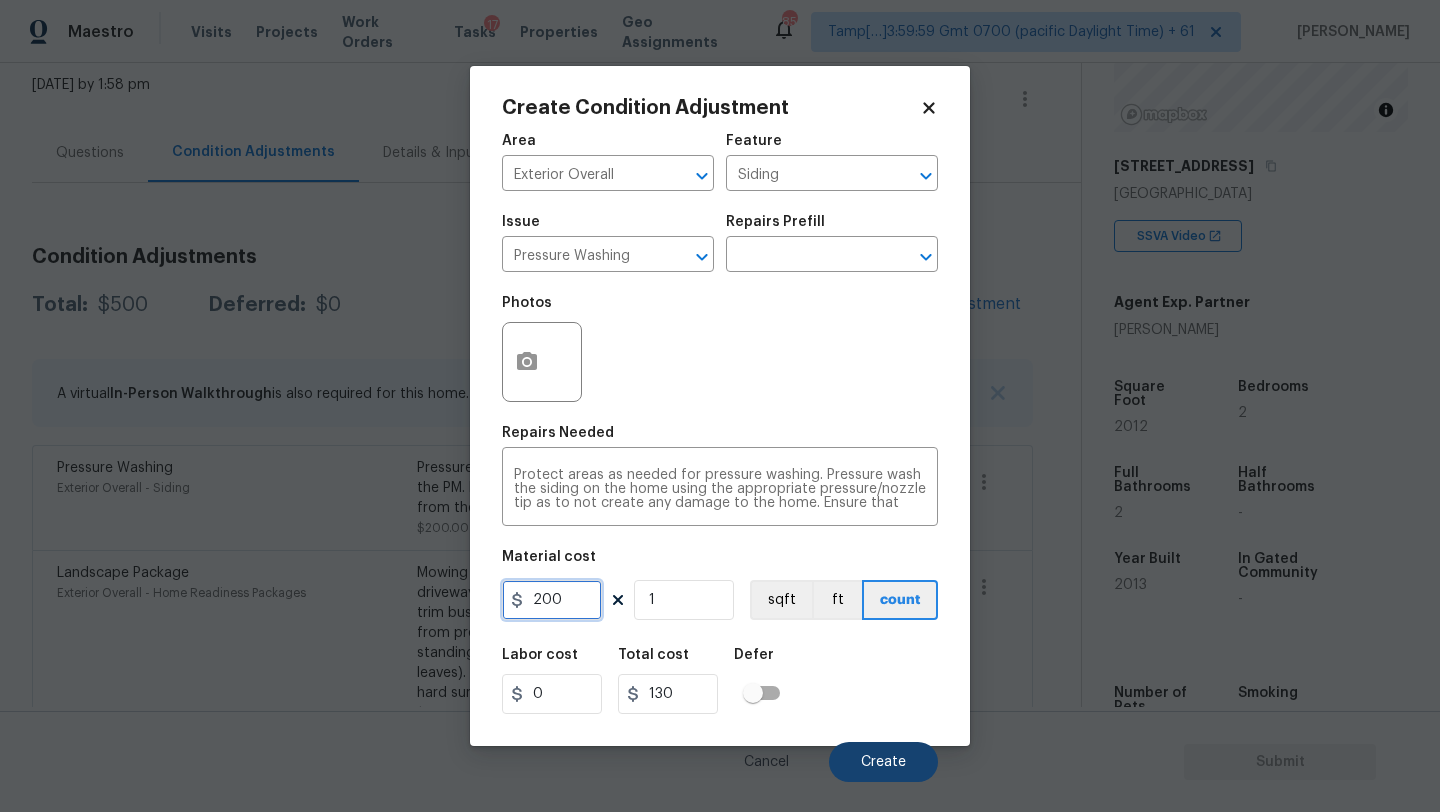 type on "200" 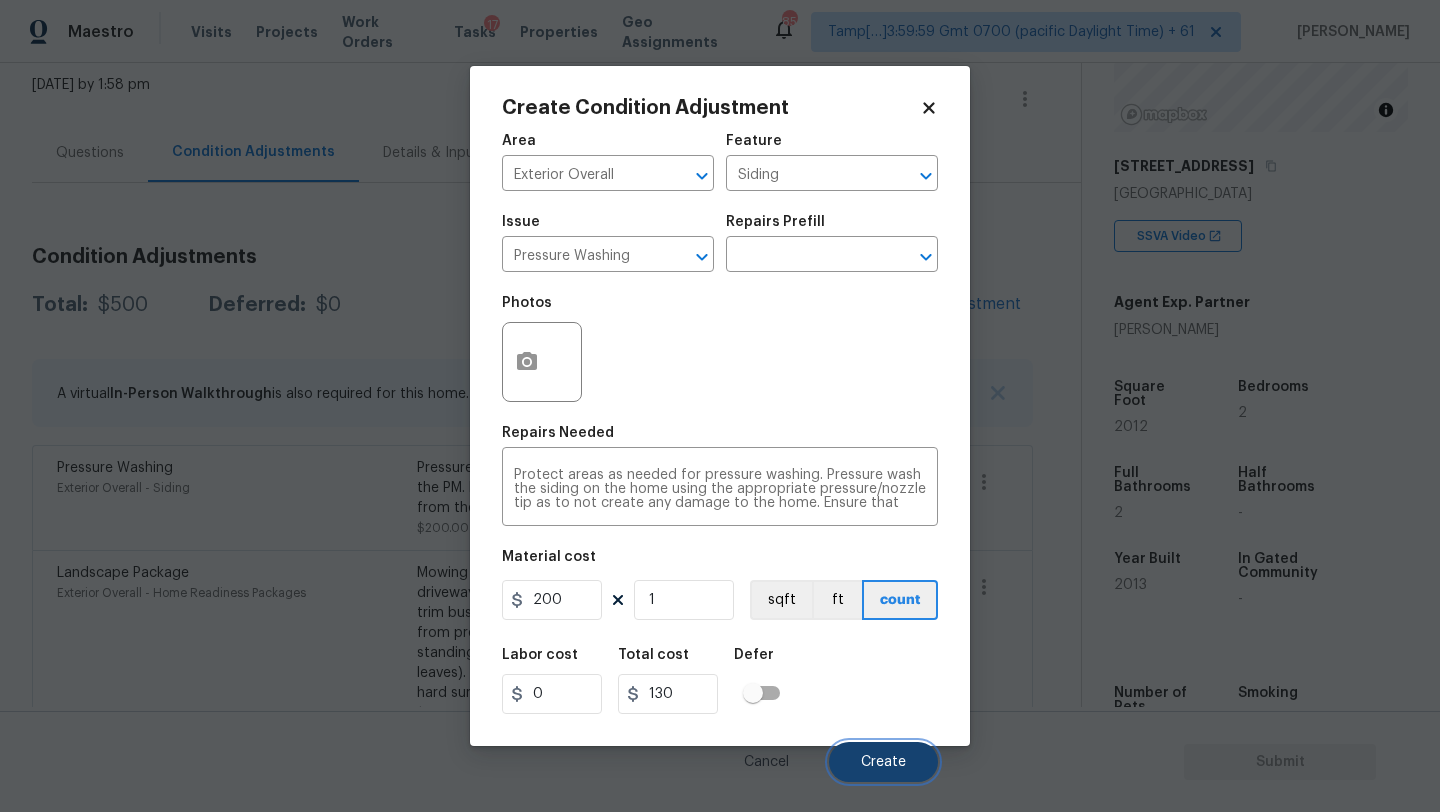 type on "200" 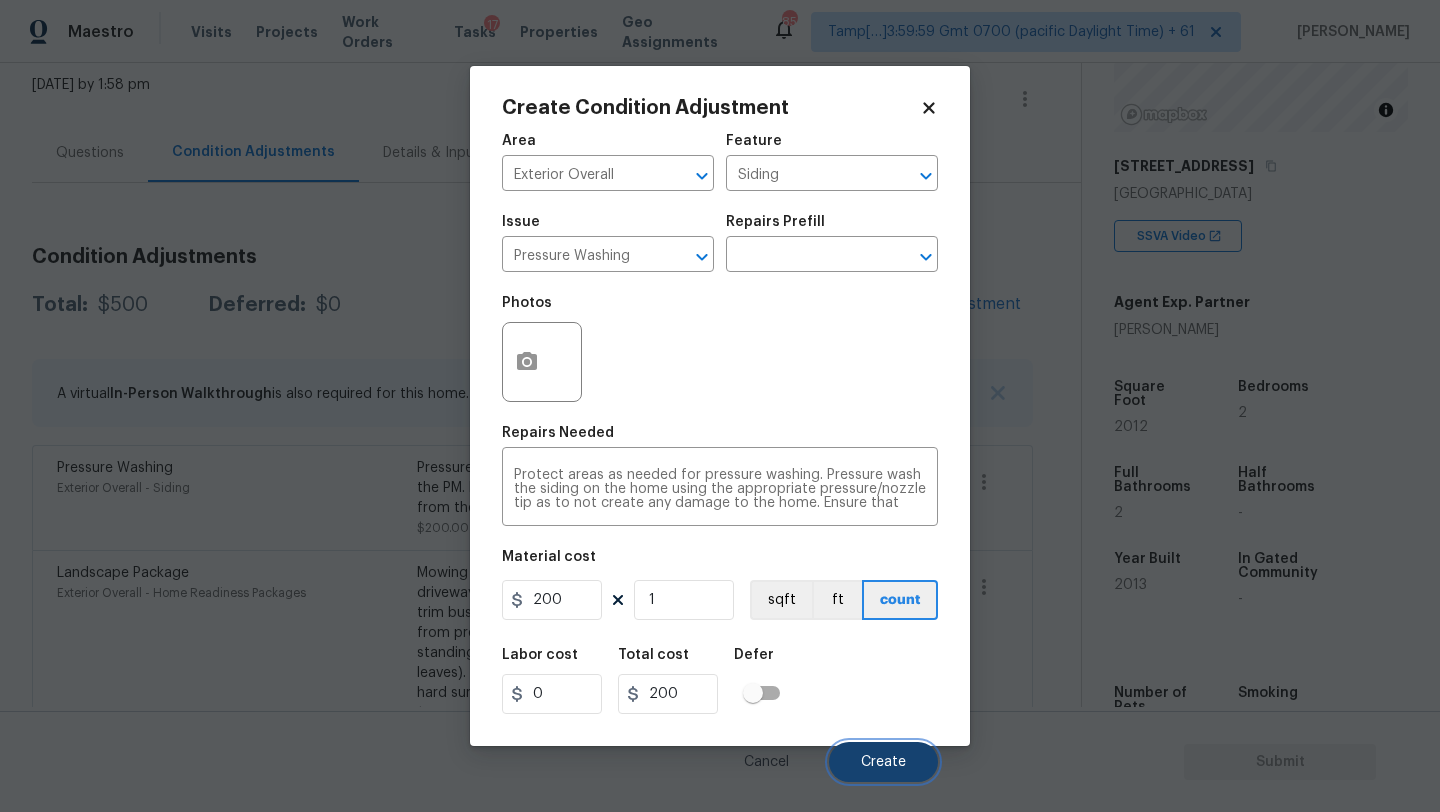 click on "Create" at bounding box center [883, 762] 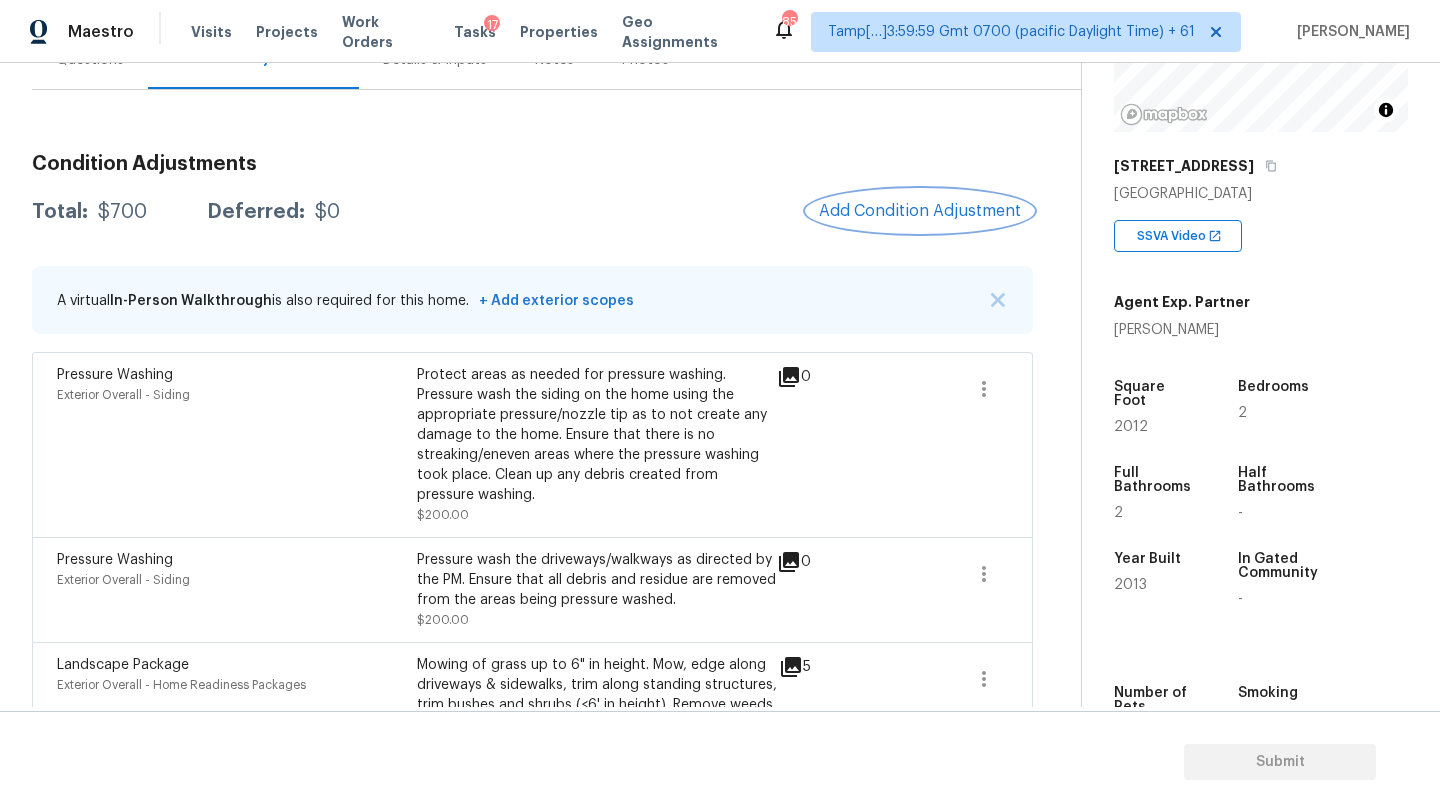 scroll, scrollTop: 196, scrollLeft: 0, axis: vertical 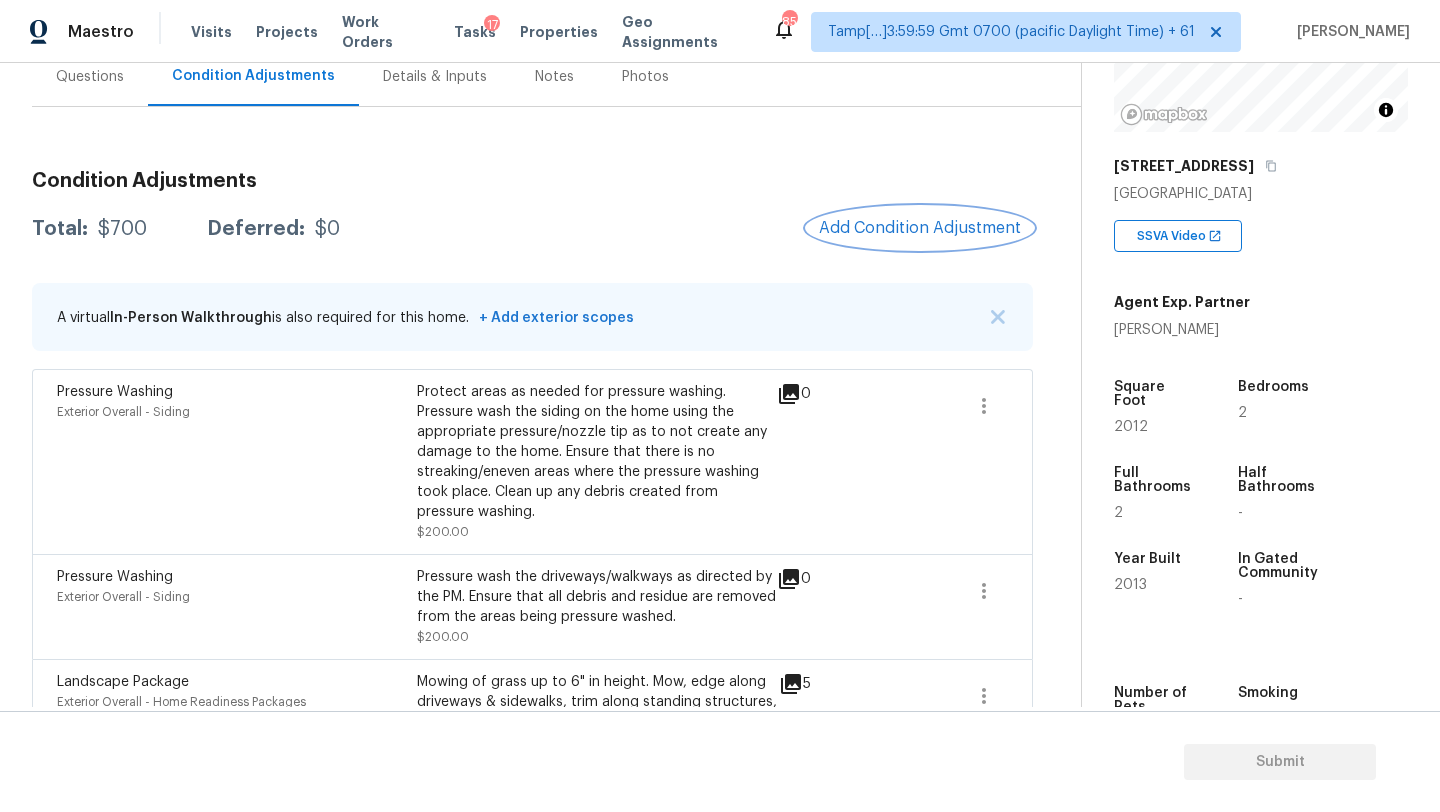 click on "Add Condition Adjustment" at bounding box center [920, 228] 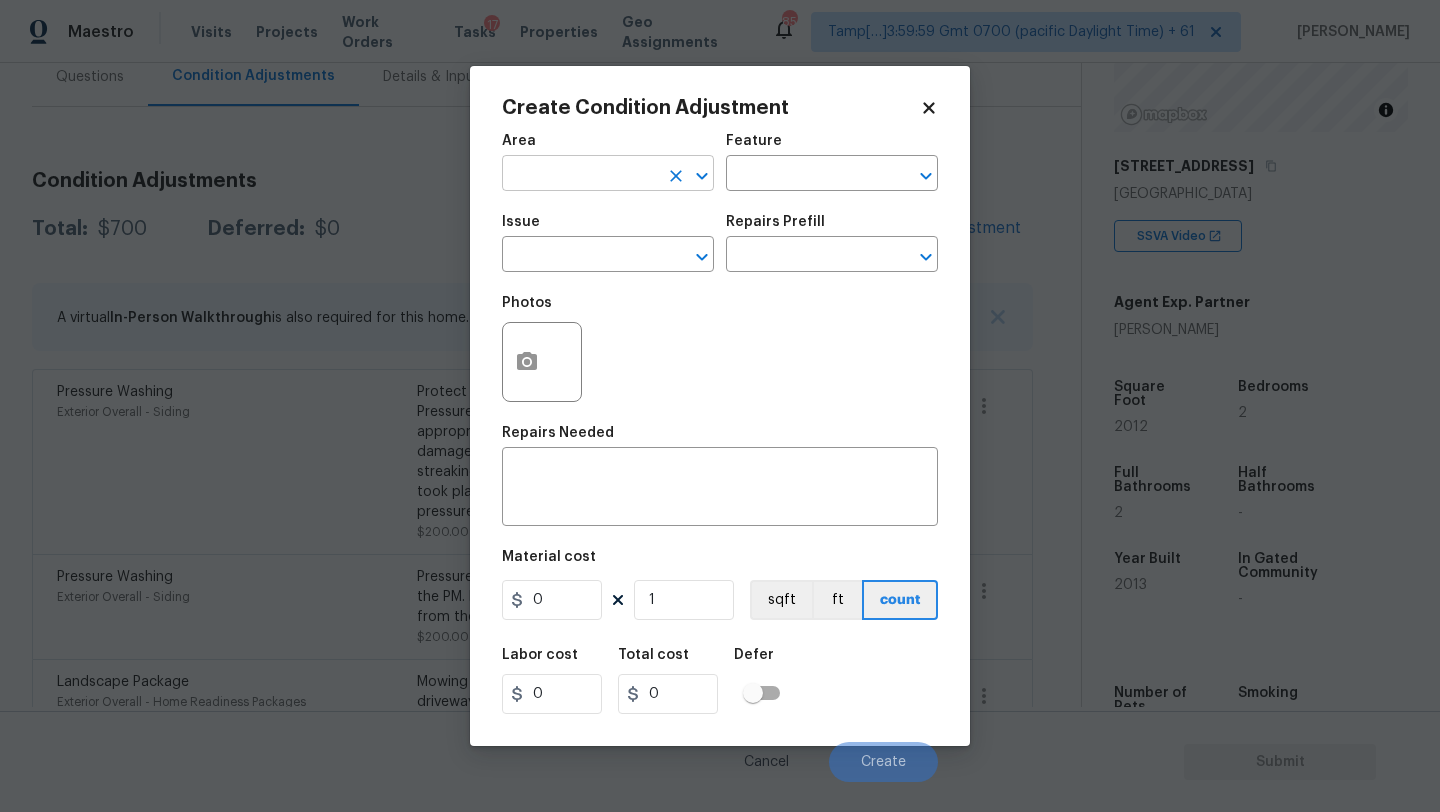 click at bounding box center (580, 175) 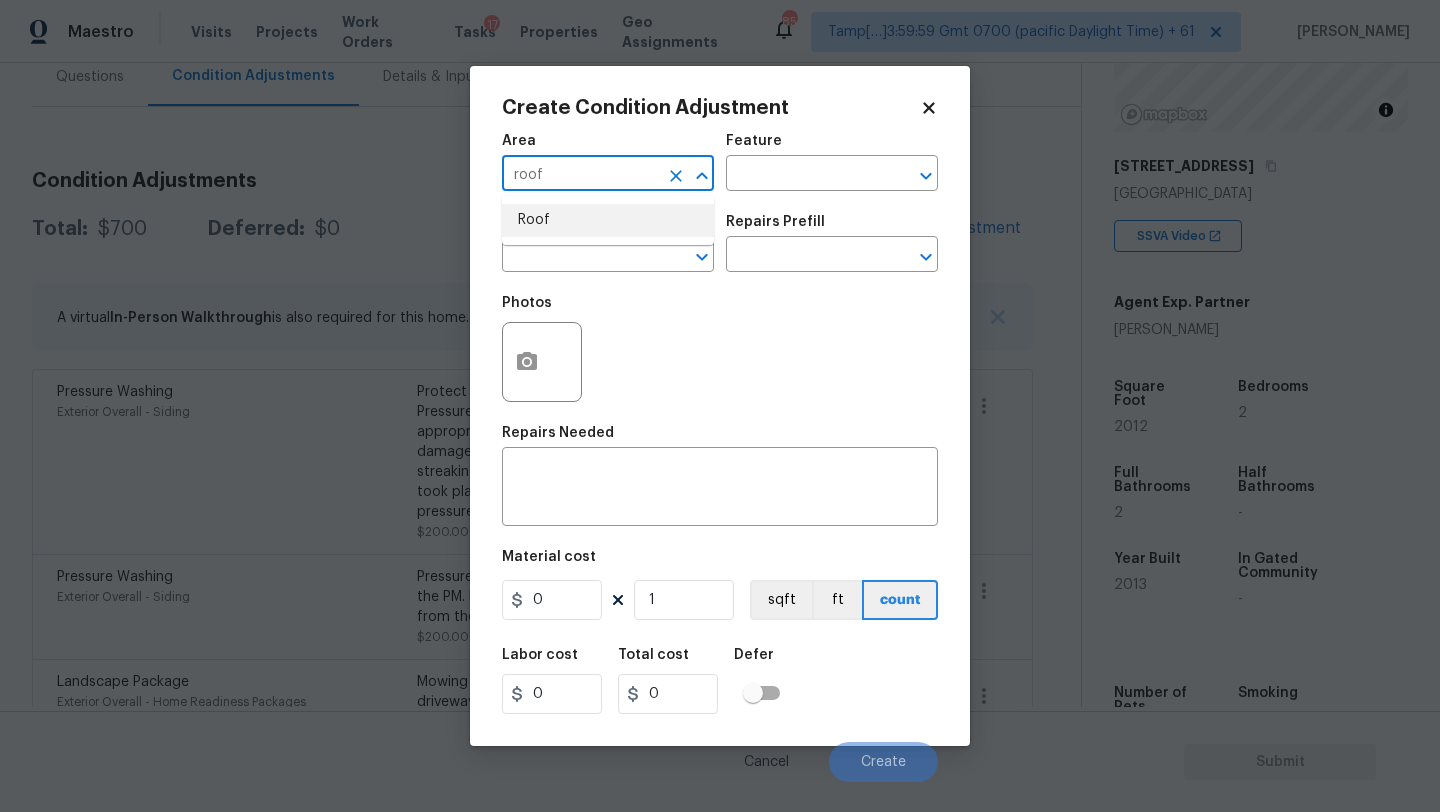 drag, startPoint x: 643, startPoint y: 217, endPoint x: 754, endPoint y: 207, distance: 111.44954 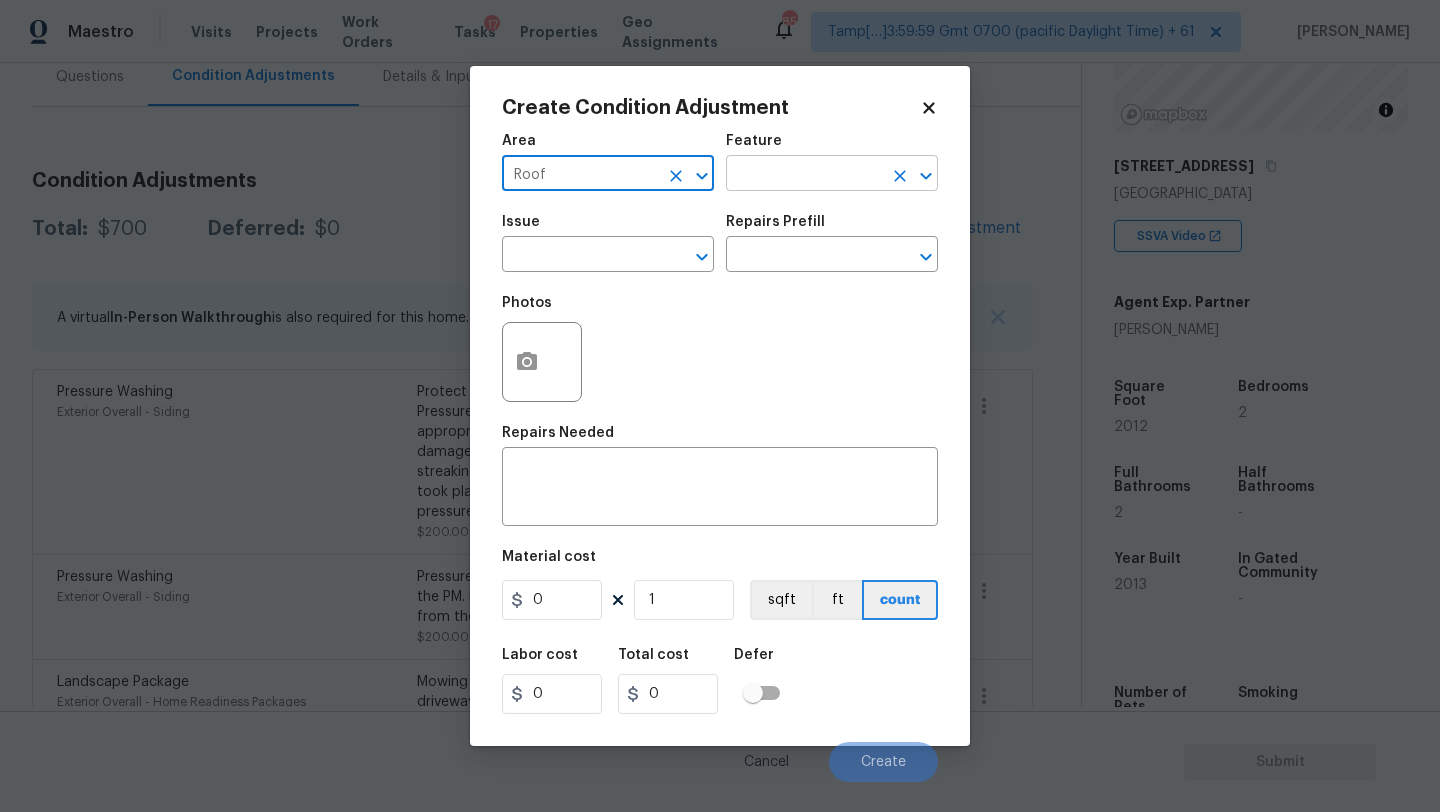 type on "Roof" 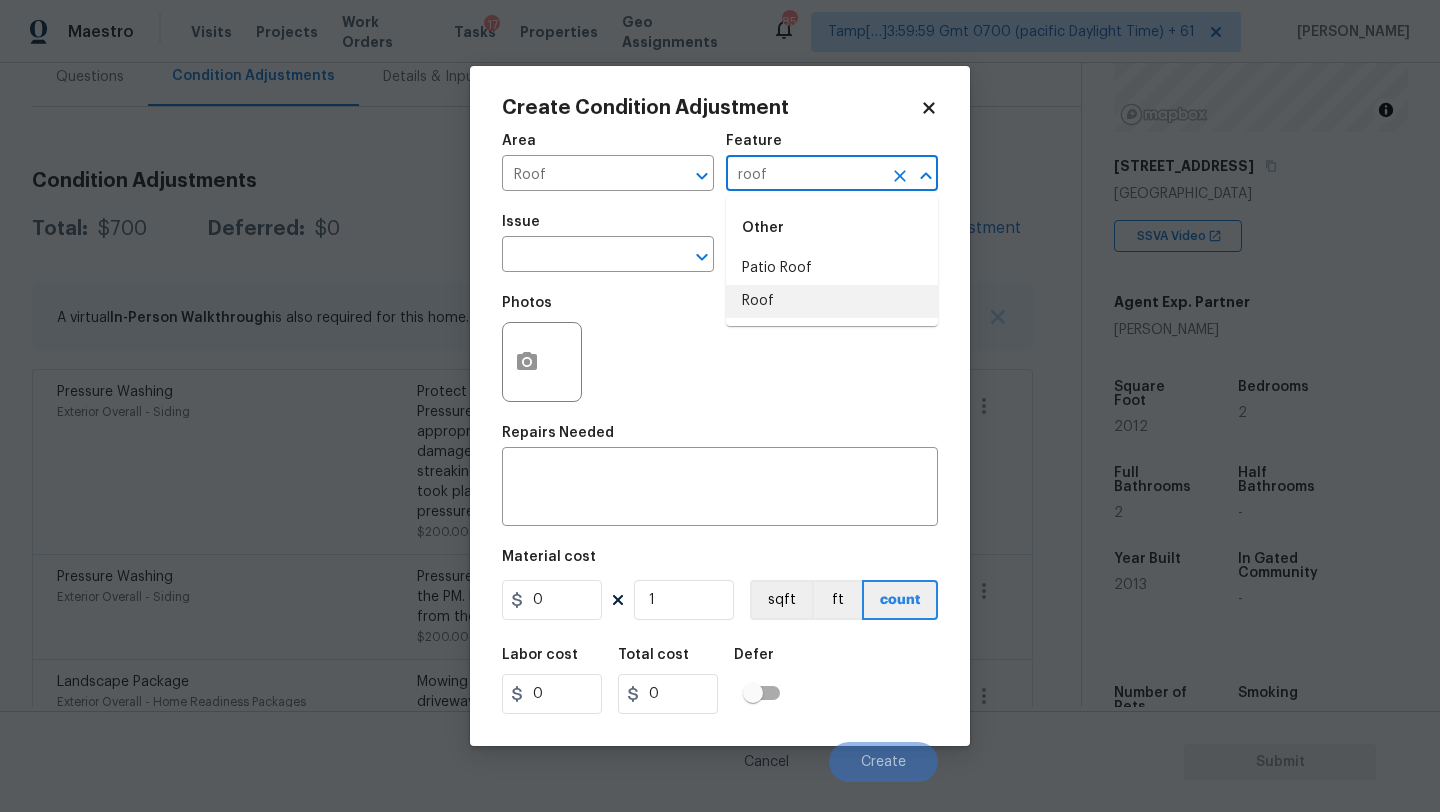 click on "Roof" at bounding box center (832, 301) 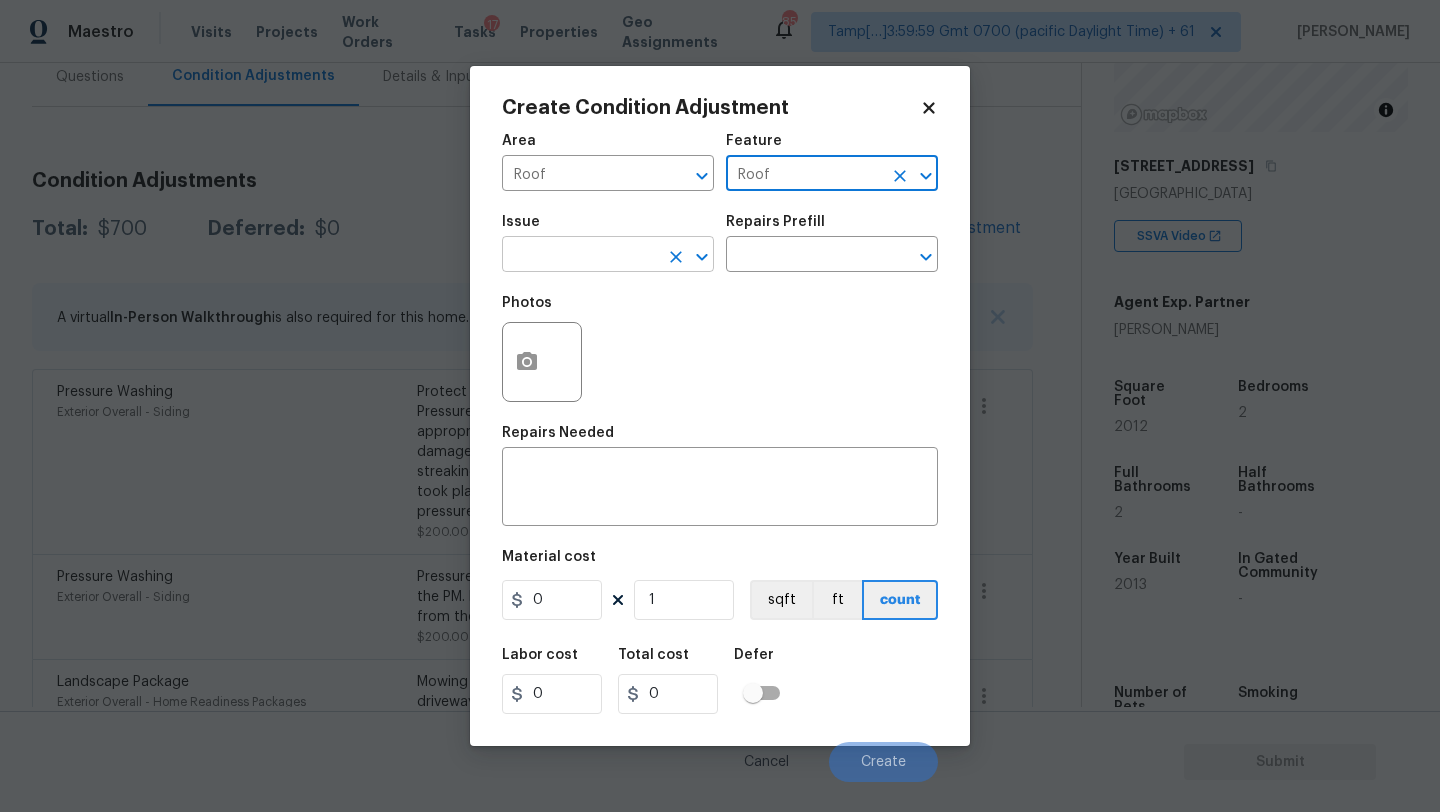 type on "Roof" 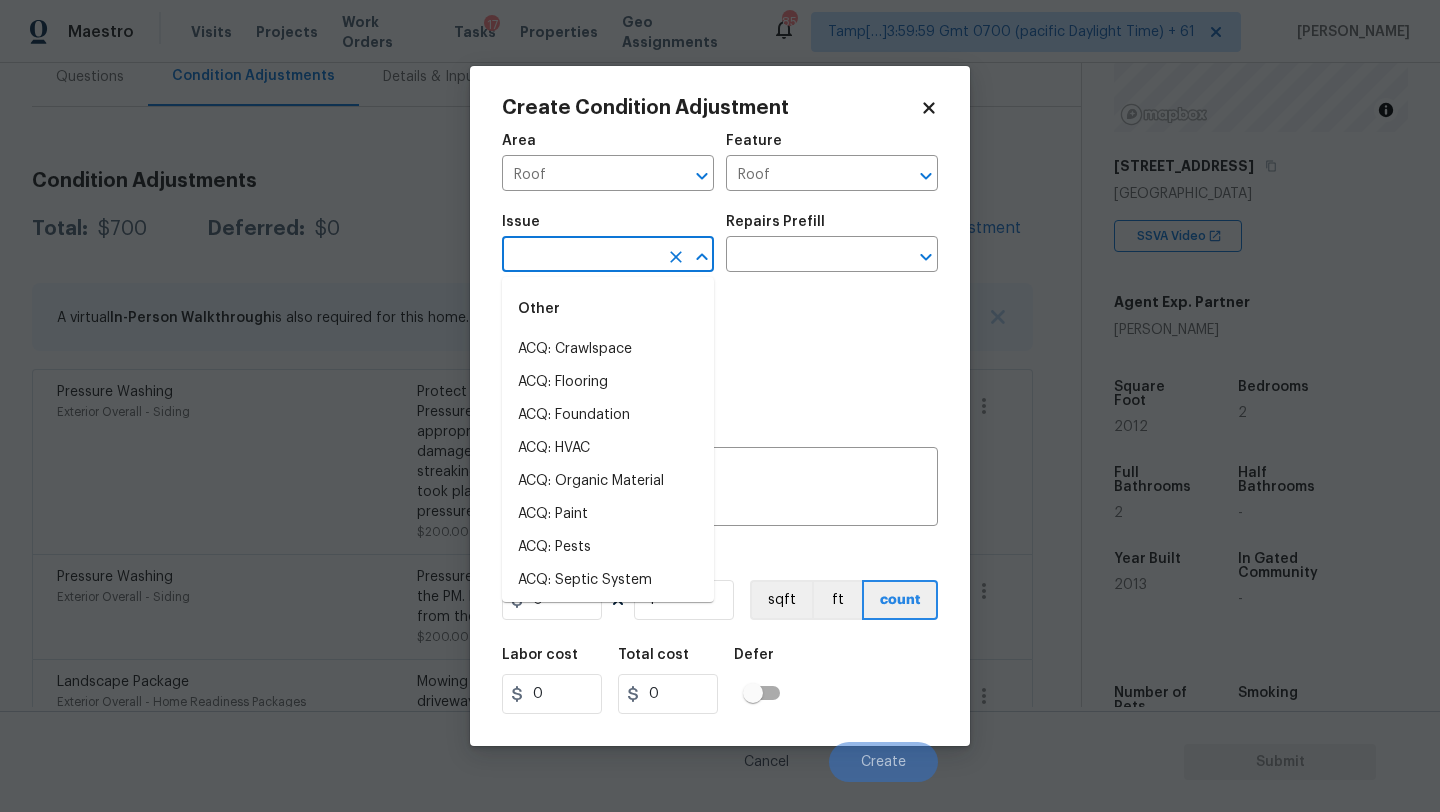 click at bounding box center [580, 256] 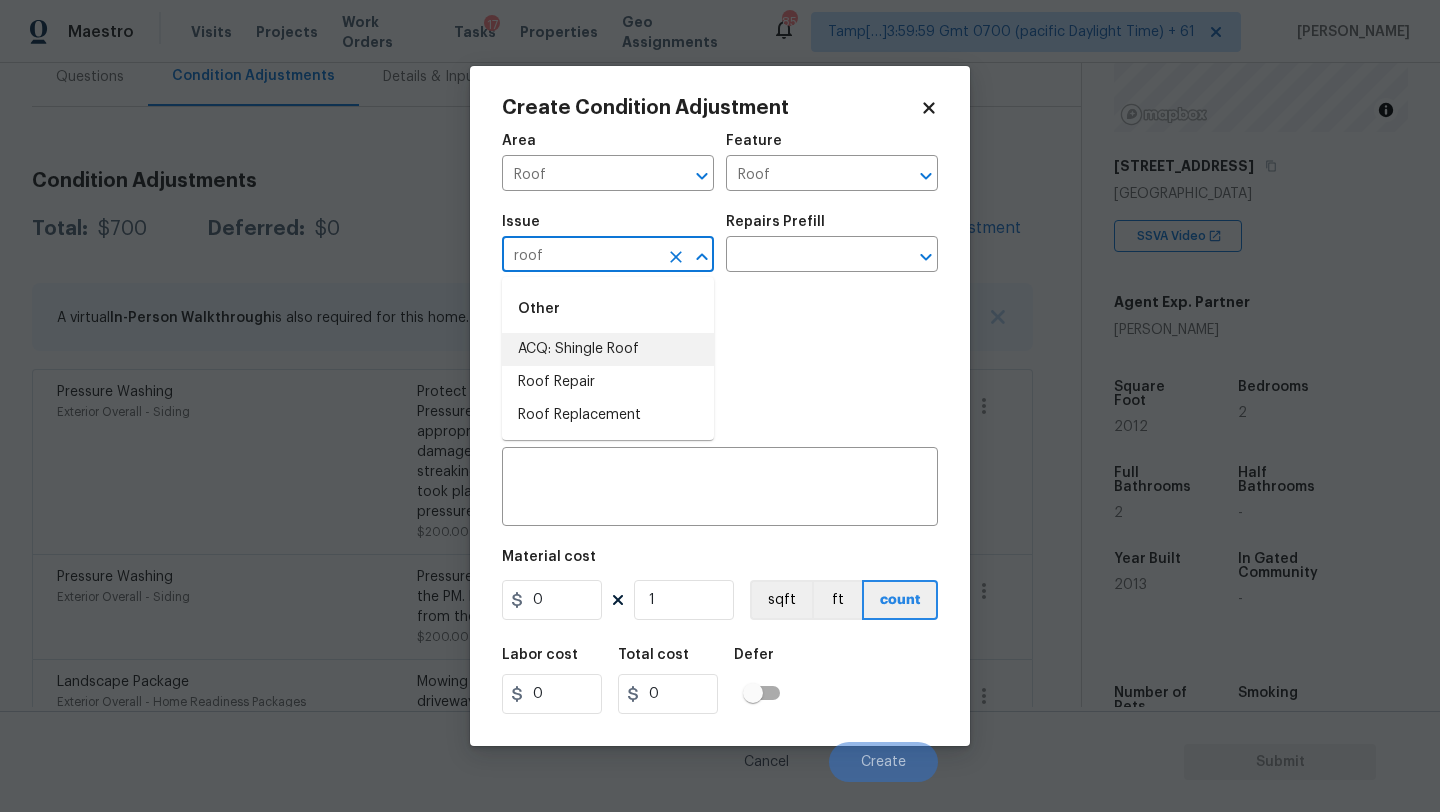 click on "ACQ: Shingle Roof" at bounding box center (608, 349) 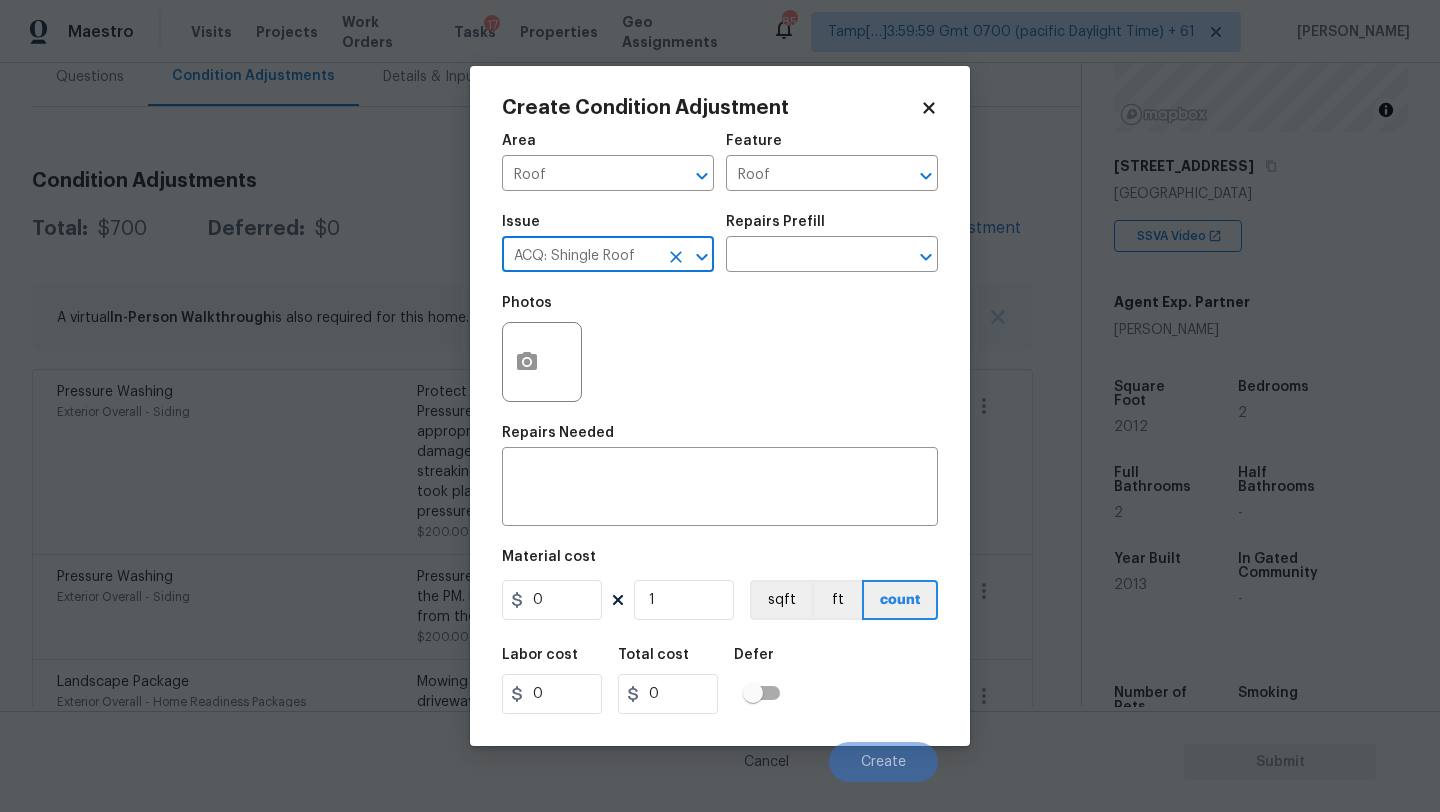 type on "ACQ: Shingle Roof" 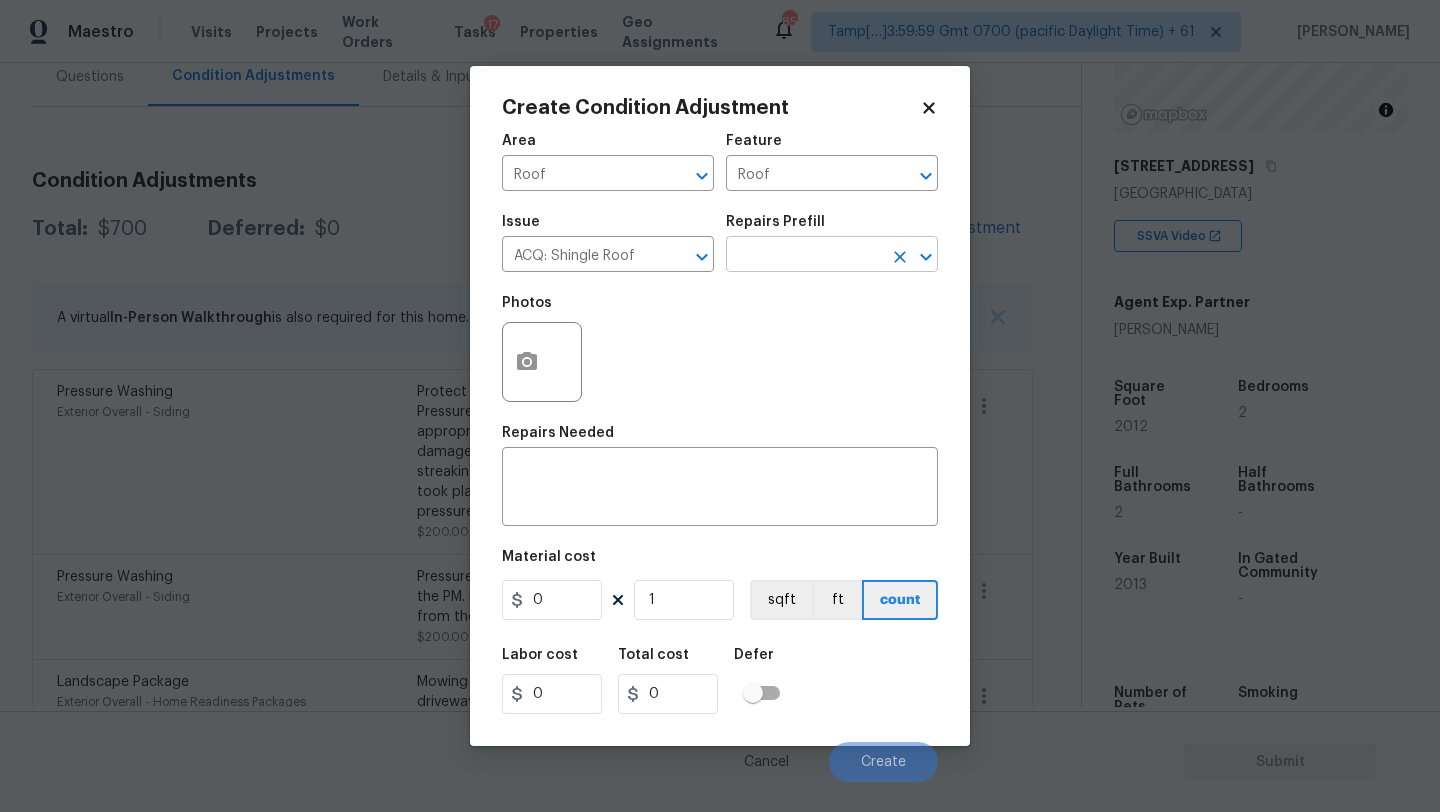 click at bounding box center (804, 256) 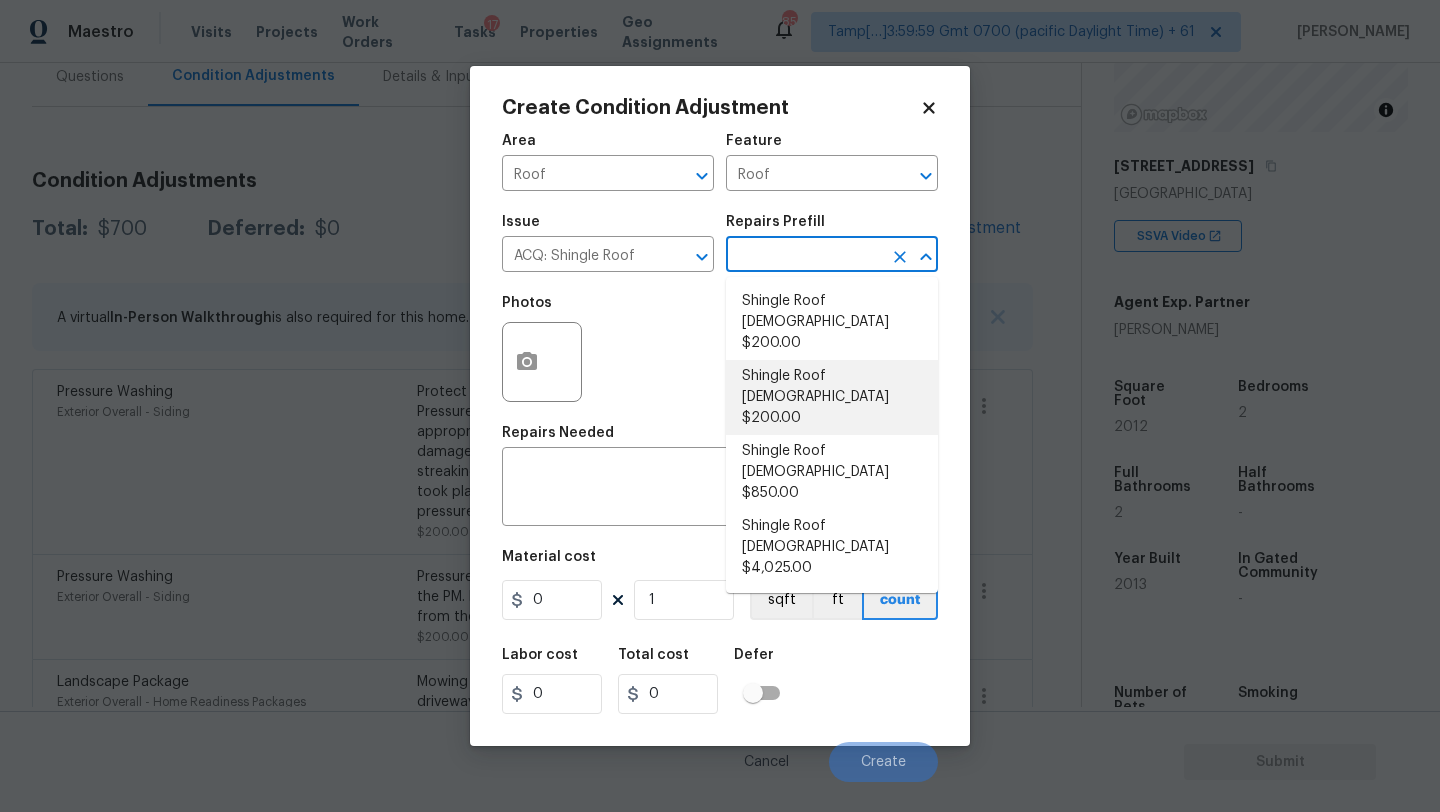 click on "Shingle Roof 11-15 Years Old $200.00" at bounding box center (832, 397) 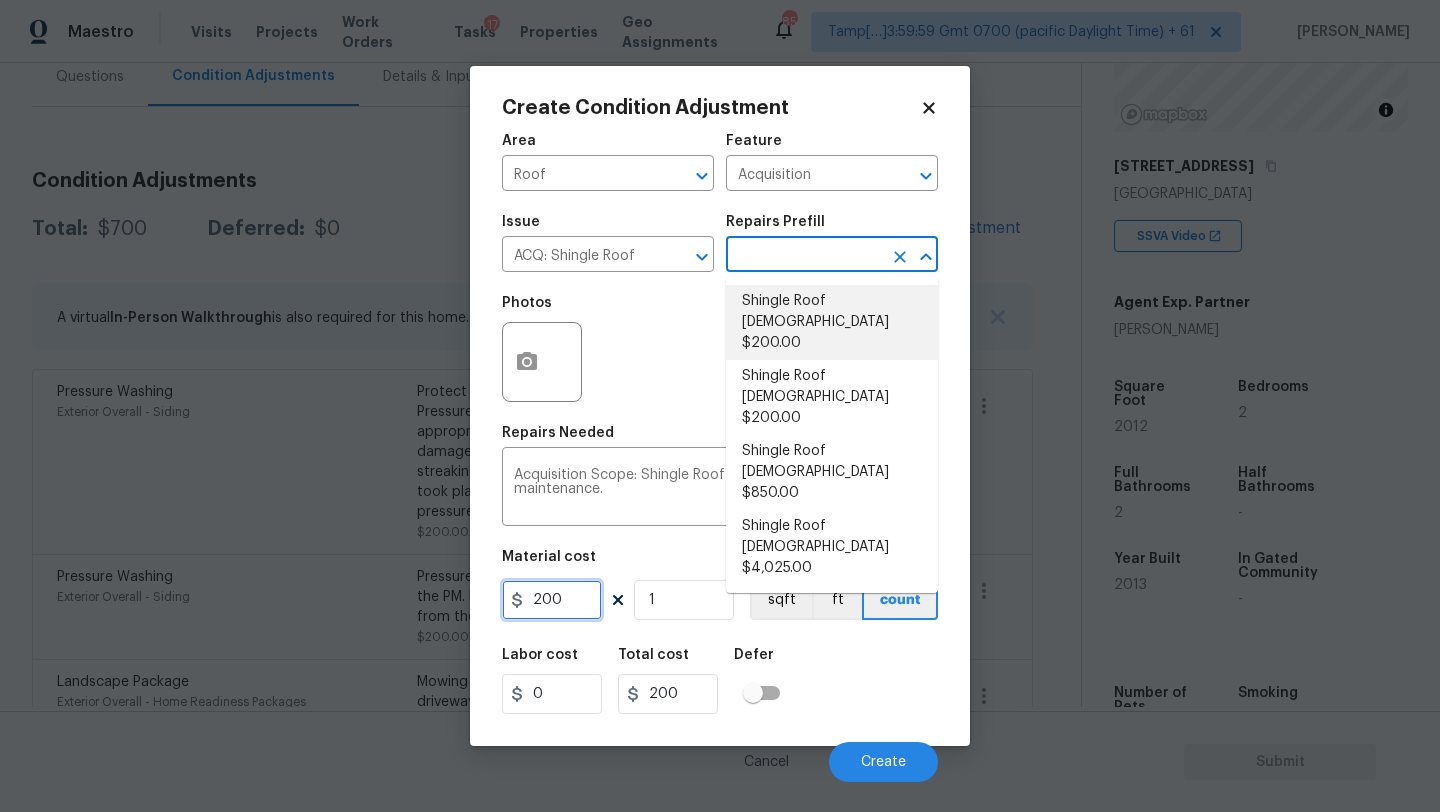 click on "200" at bounding box center (552, 600) 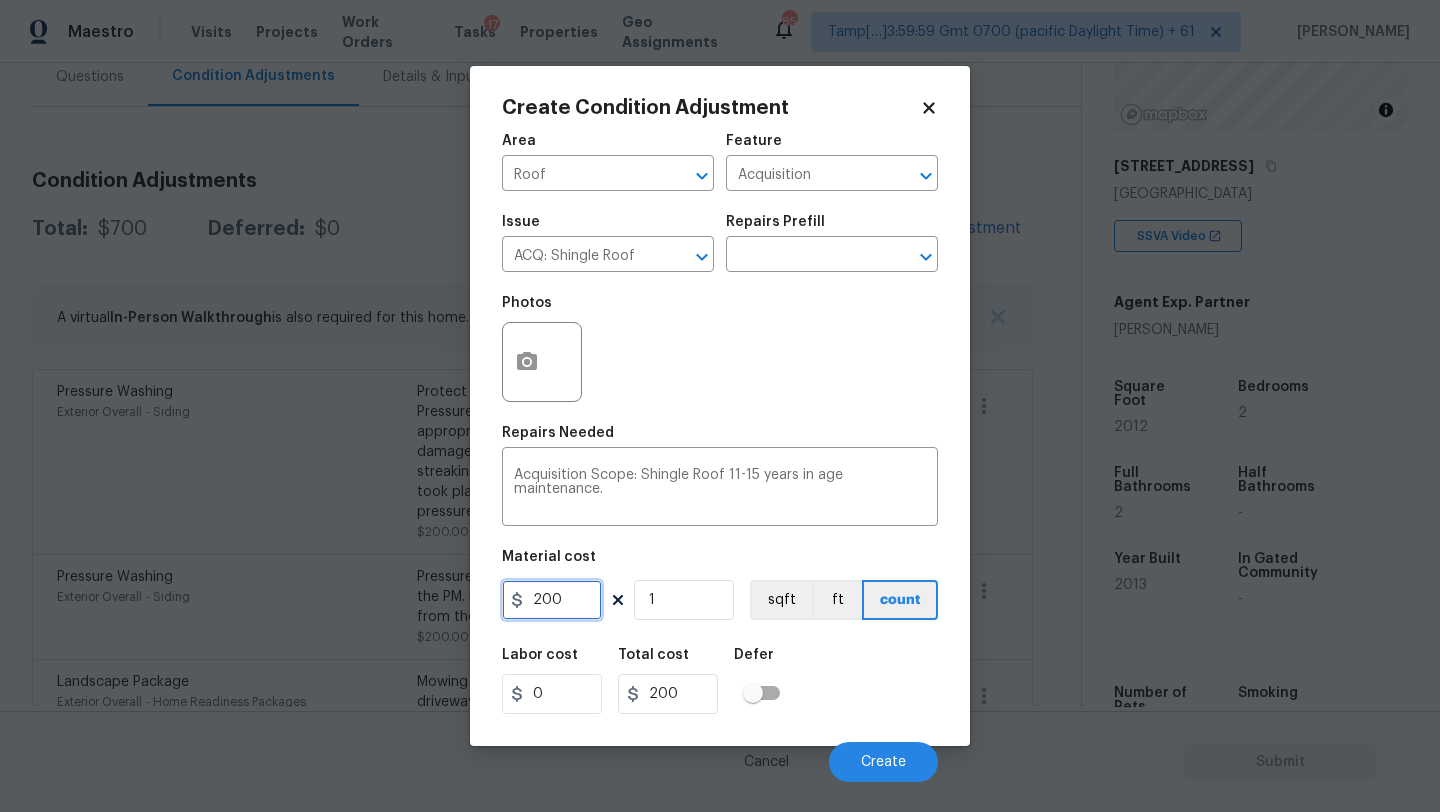 click on "200" at bounding box center (552, 600) 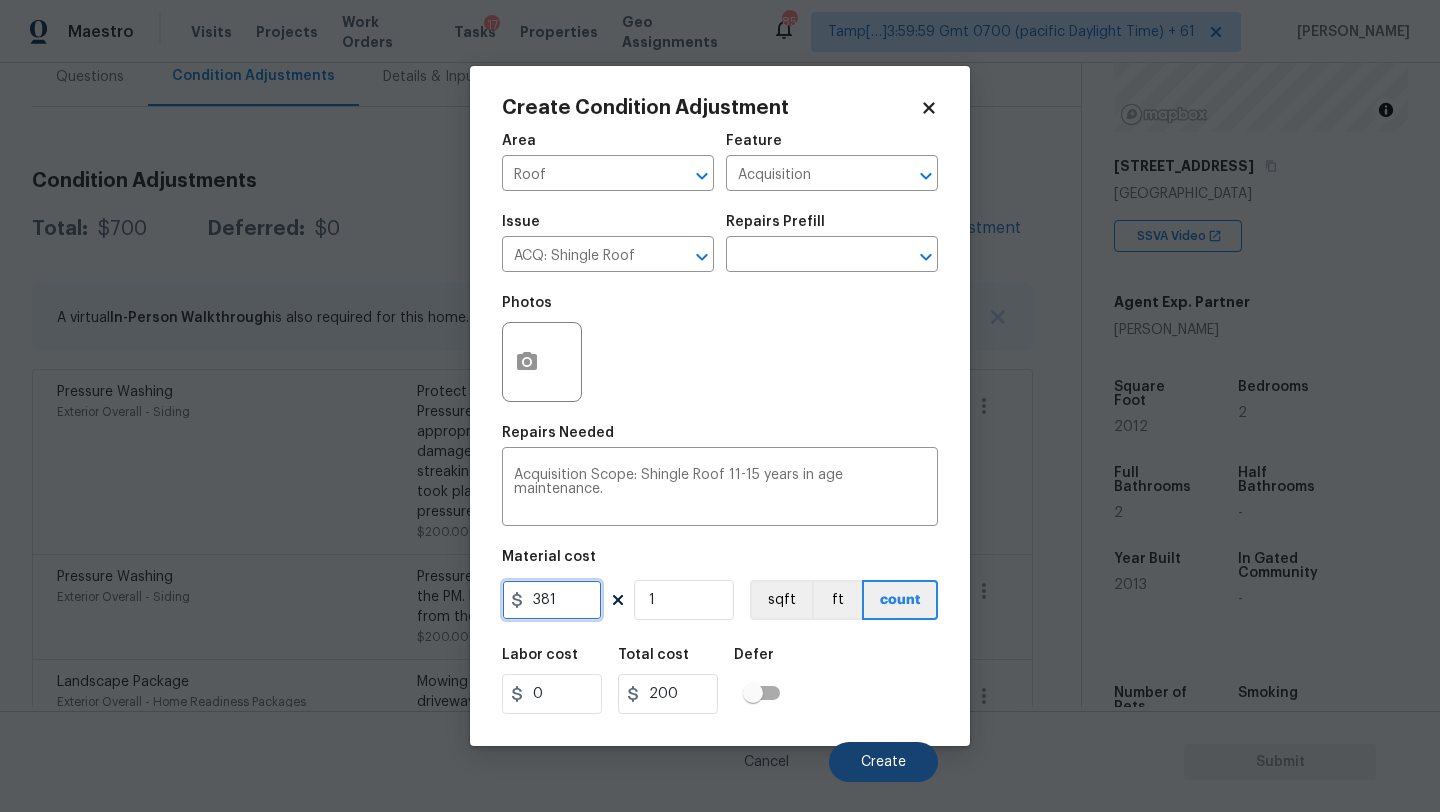 type on "381" 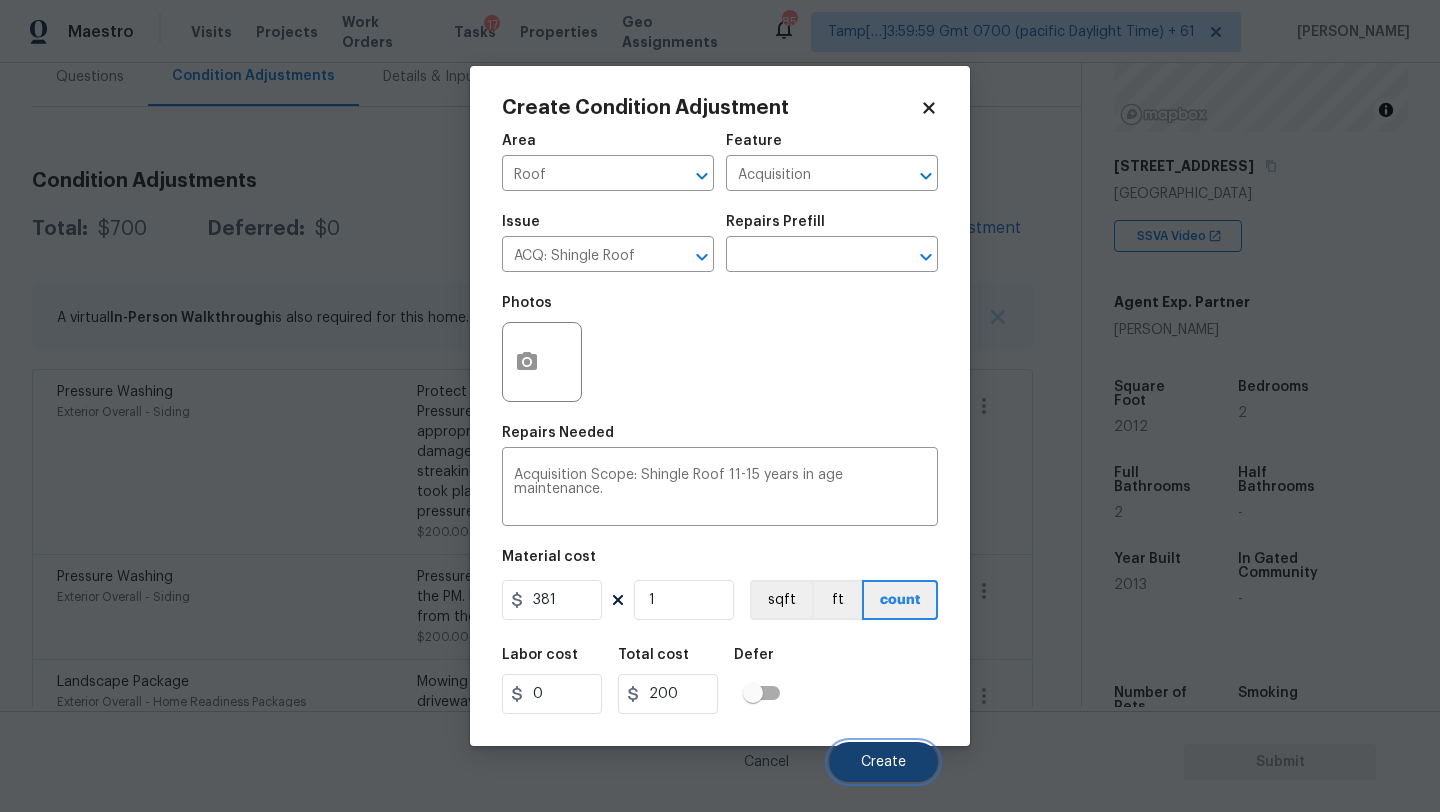type on "381" 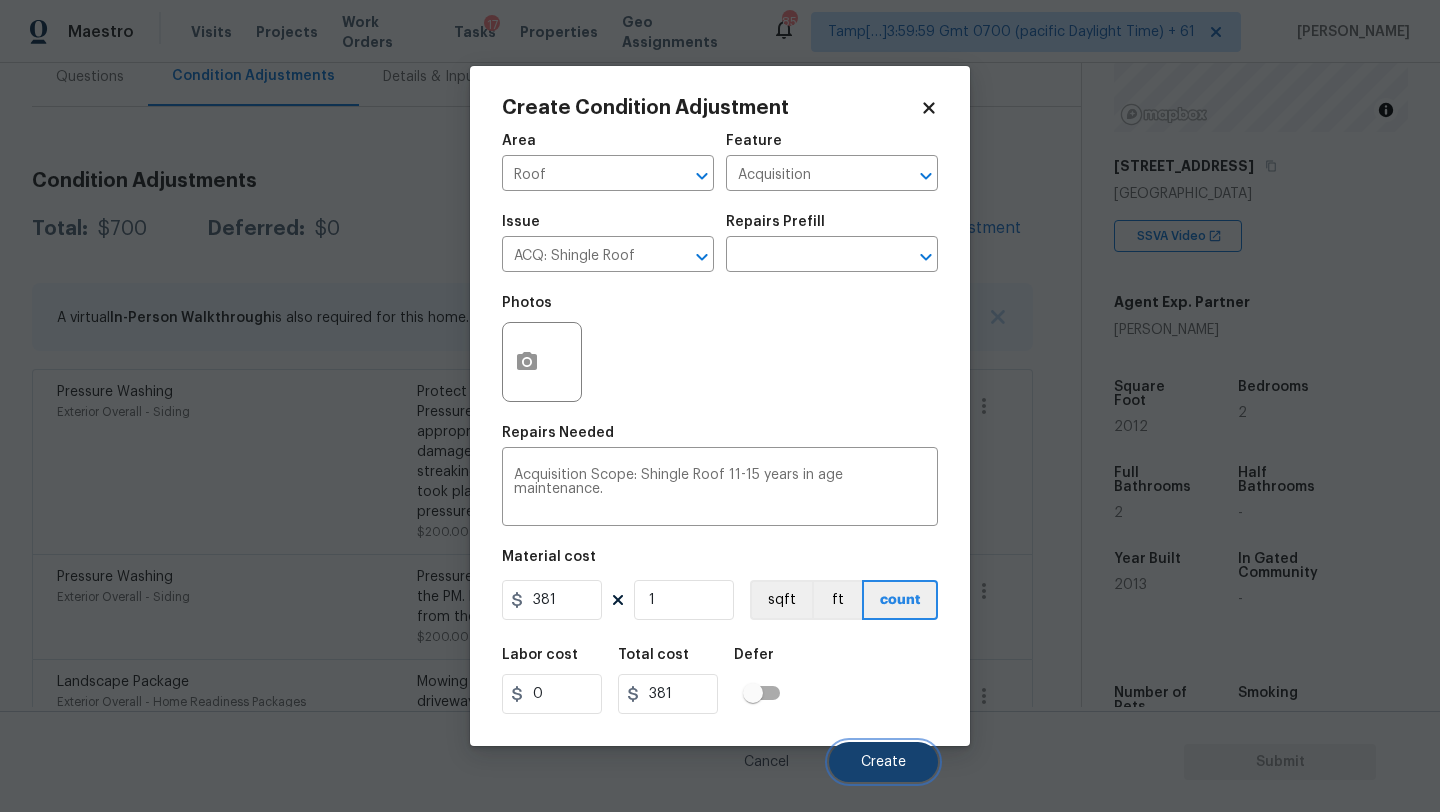 click on "Create" at bounding box center (883, 762) 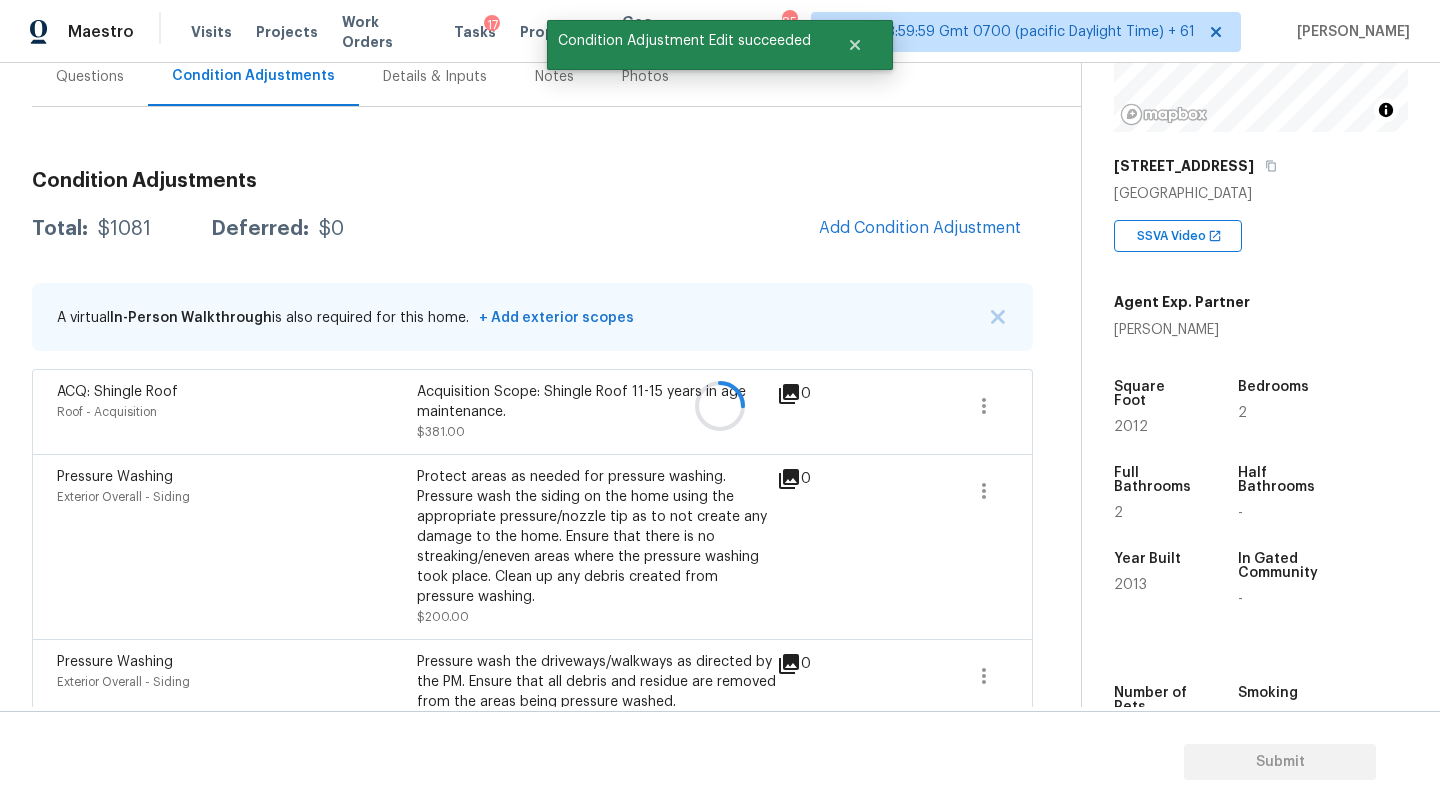 click at bounding box center [720, 406] 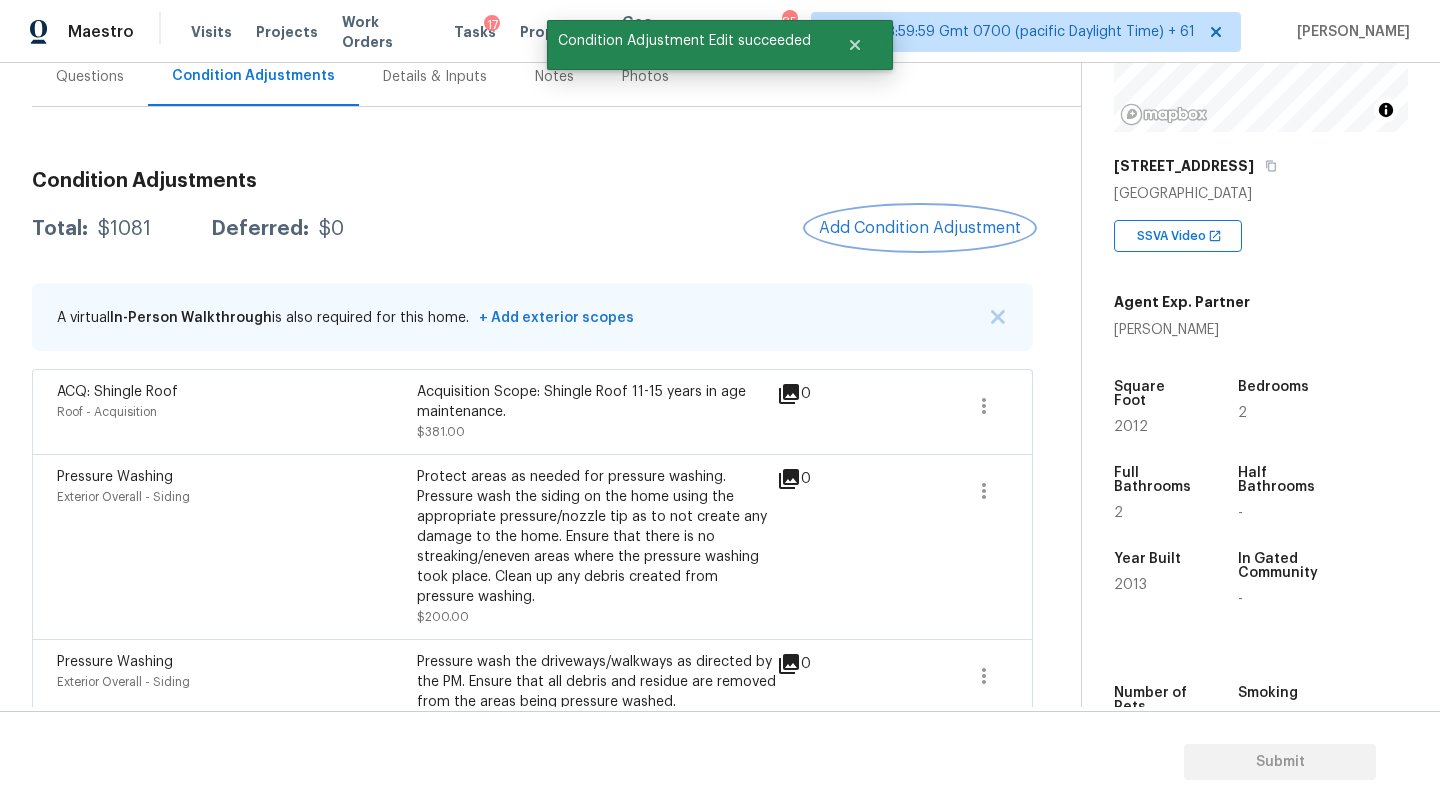 click on "Add Condition Adjustment" at bounding box center (920, 228) 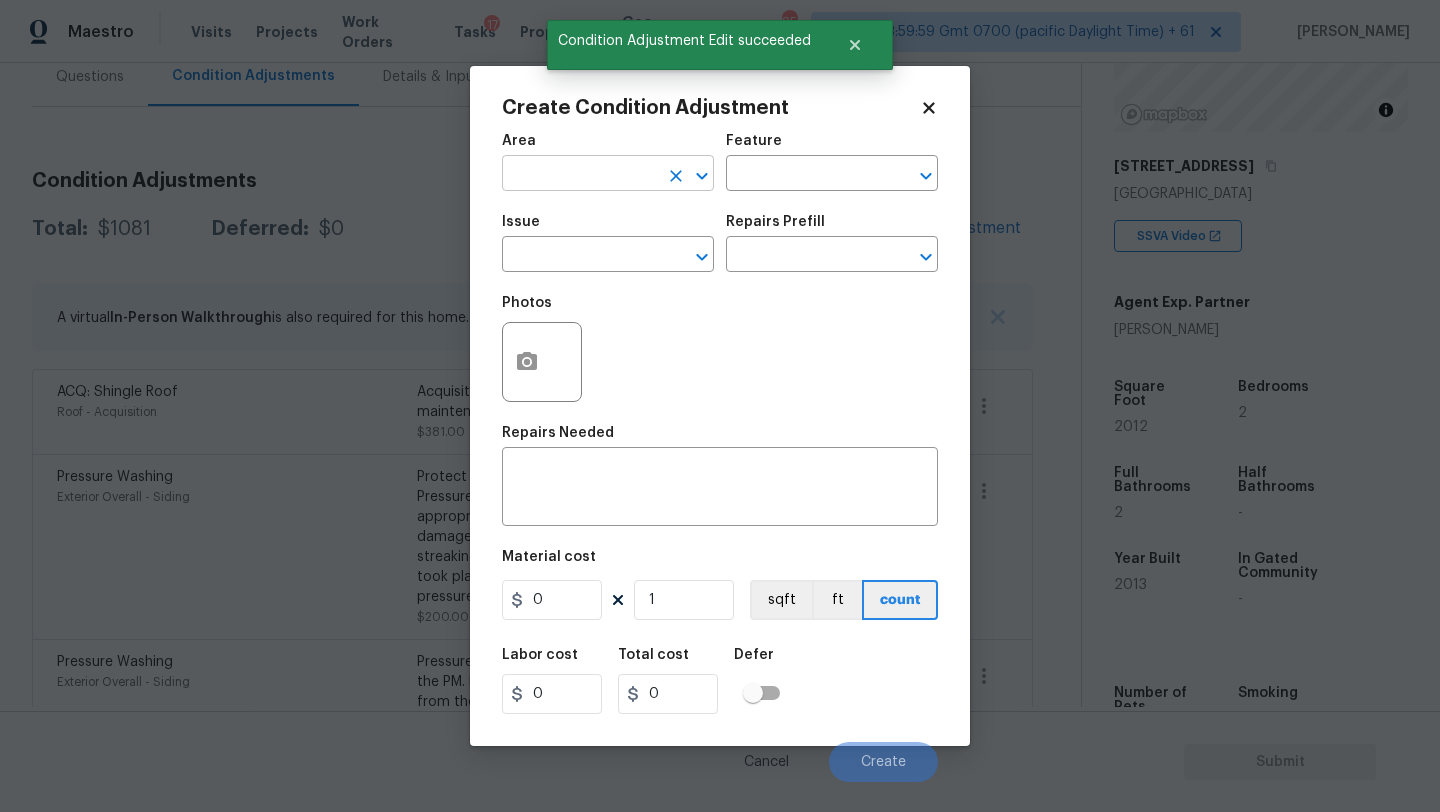 click at bounding box center (580, 175) 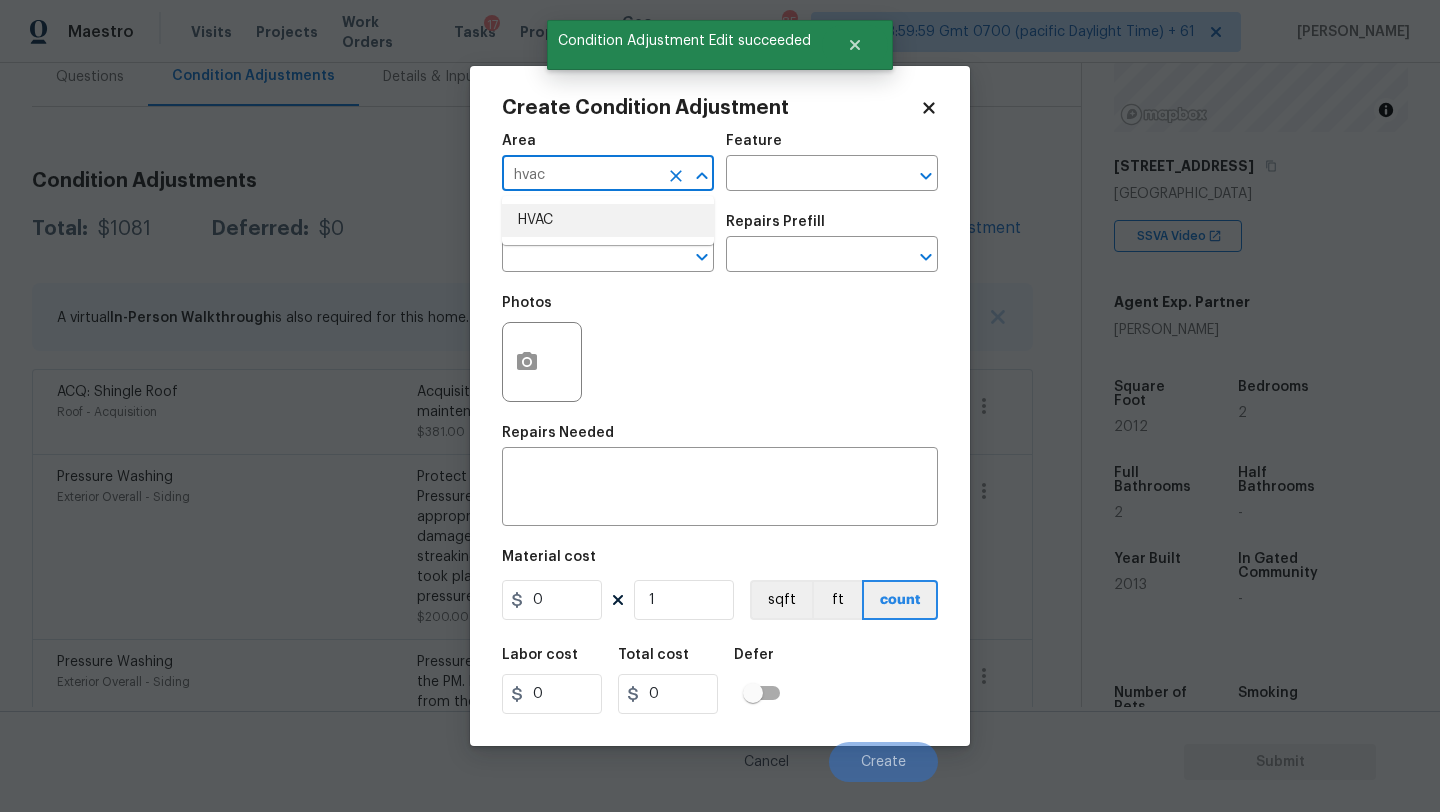 drag, startPoint x: 595, startPoint y: 215, endPoint x: 666, endPoint y: 189, distance: 75.61085 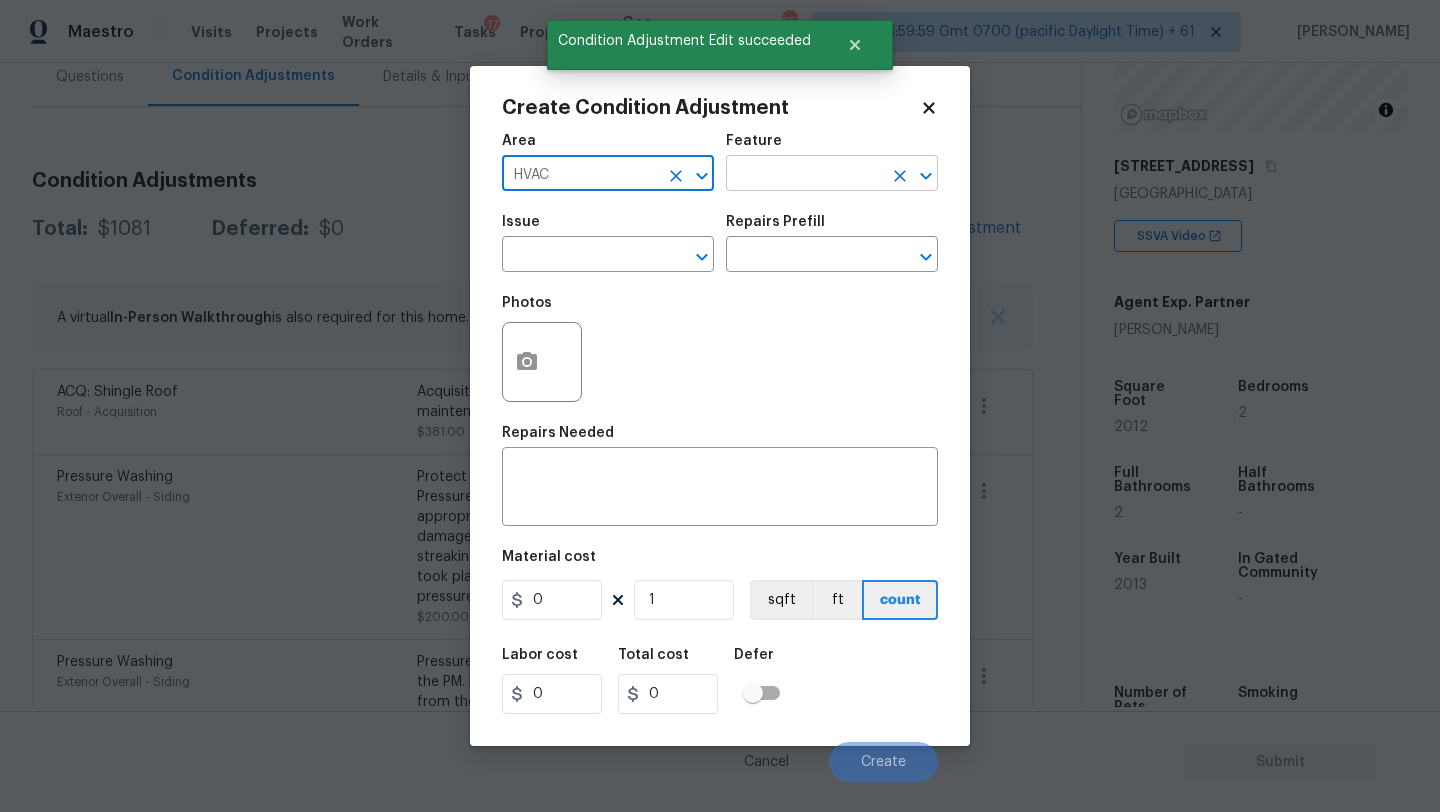 type on "HVAC" 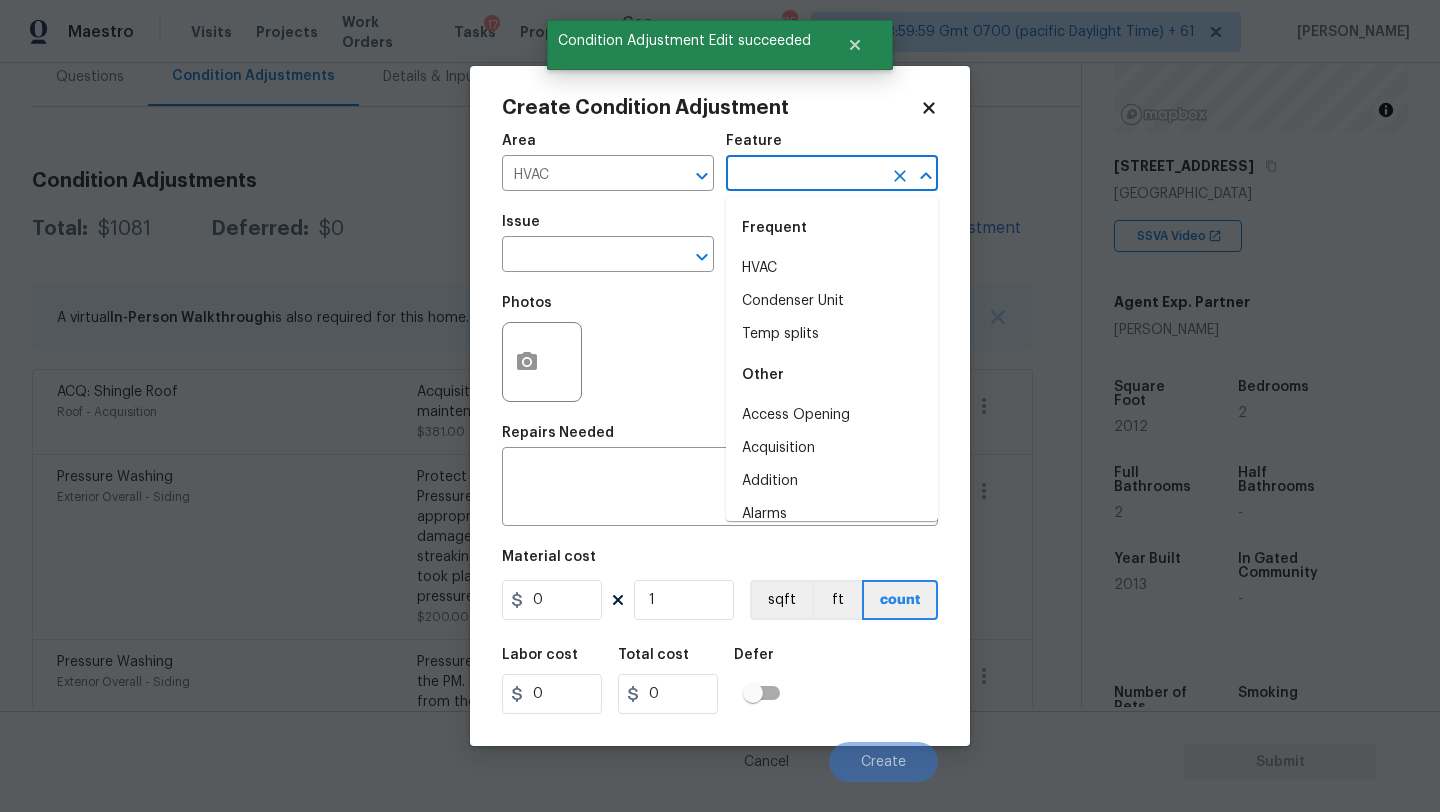 click at bounding box center [804, 175] 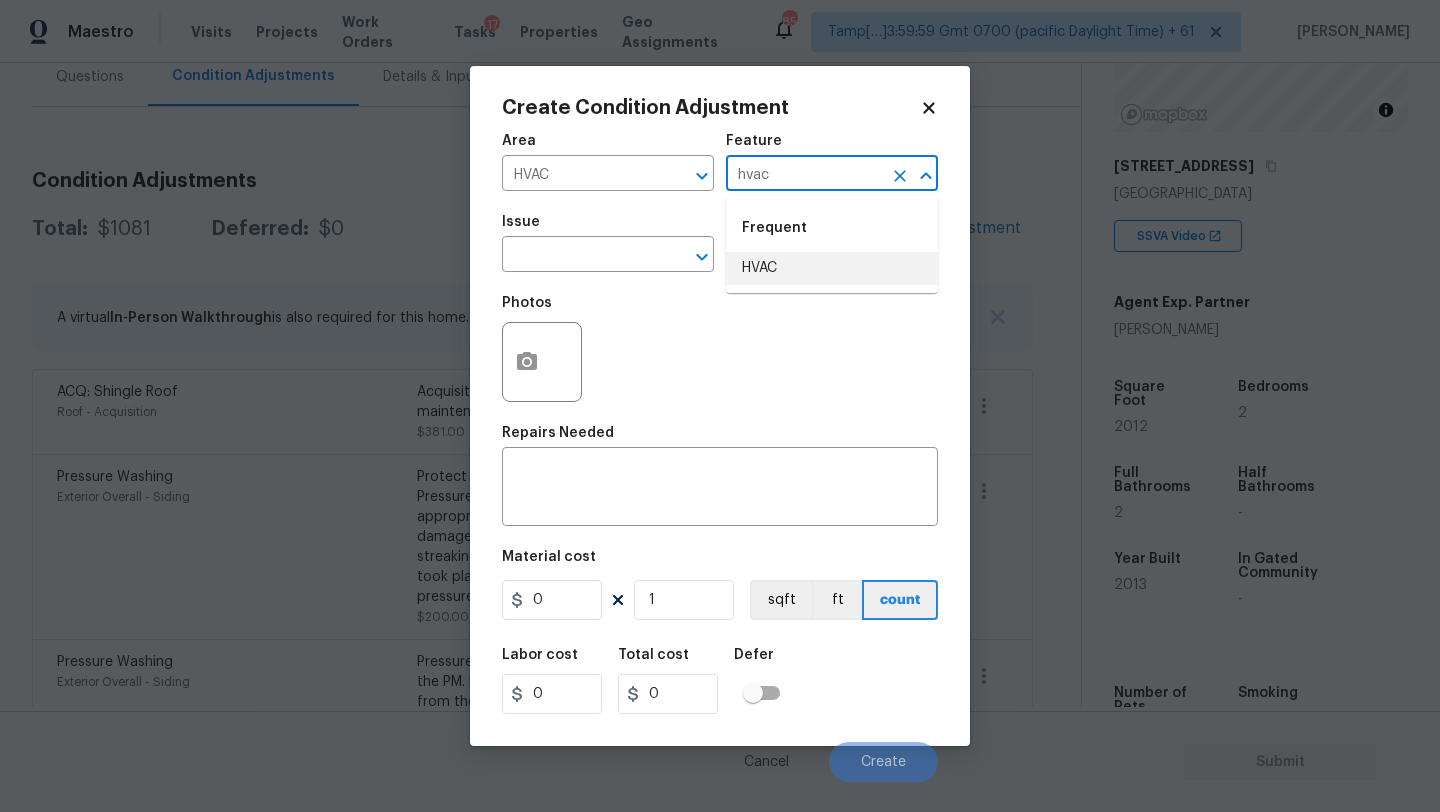 click on "HVAC" at bounding box center [832, 268] 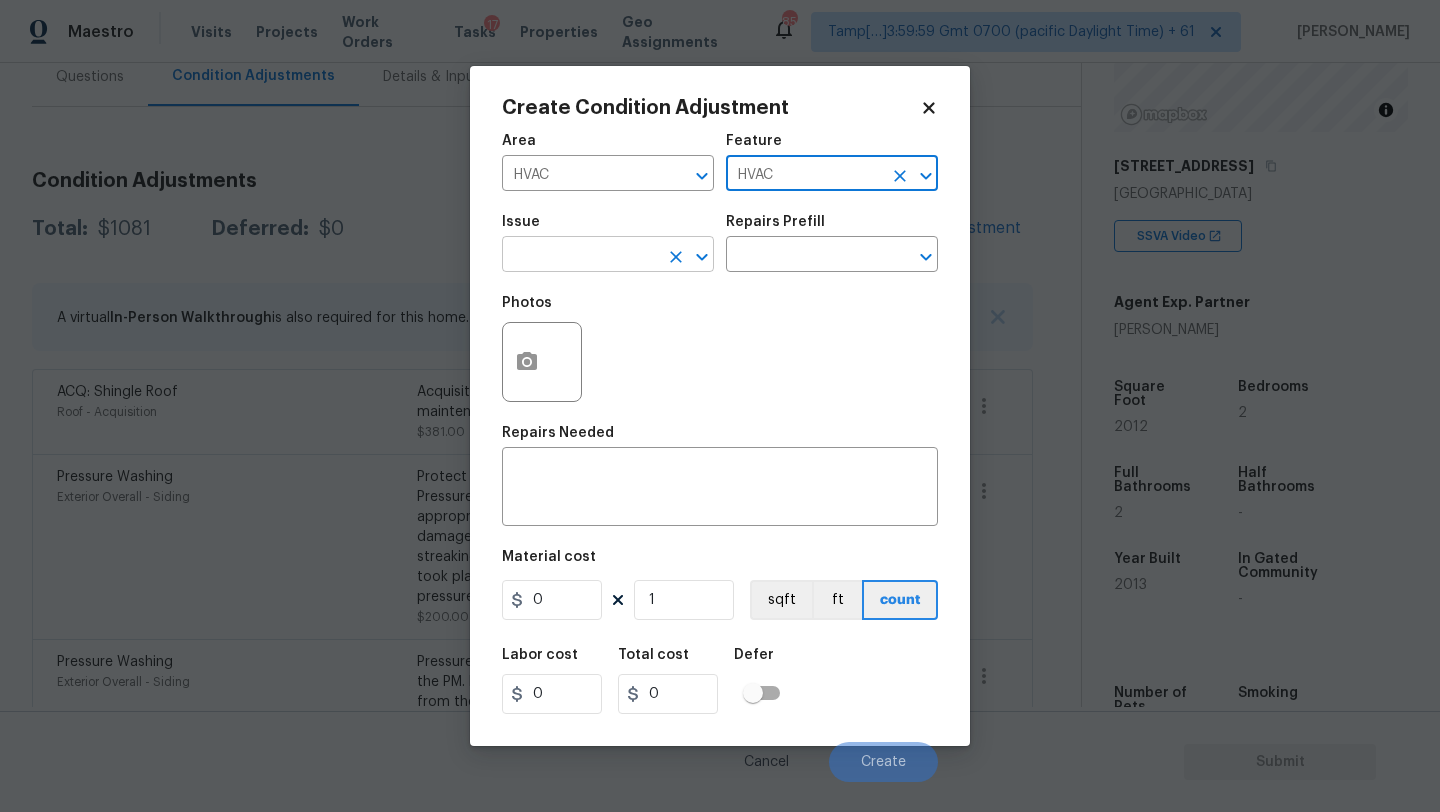 type on "HVAC" 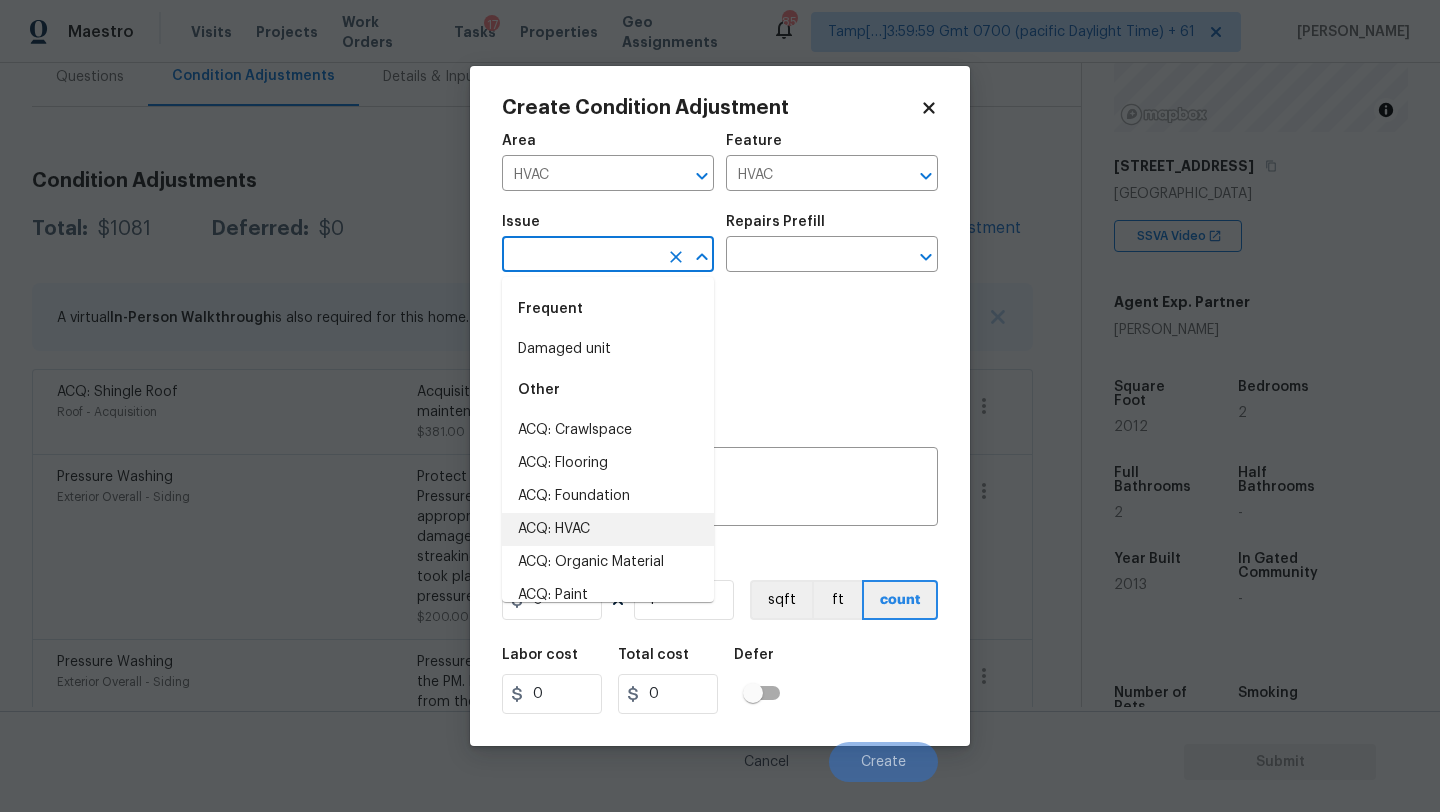 click on "ACQ: HVAC" at bounding box center [608, 529] 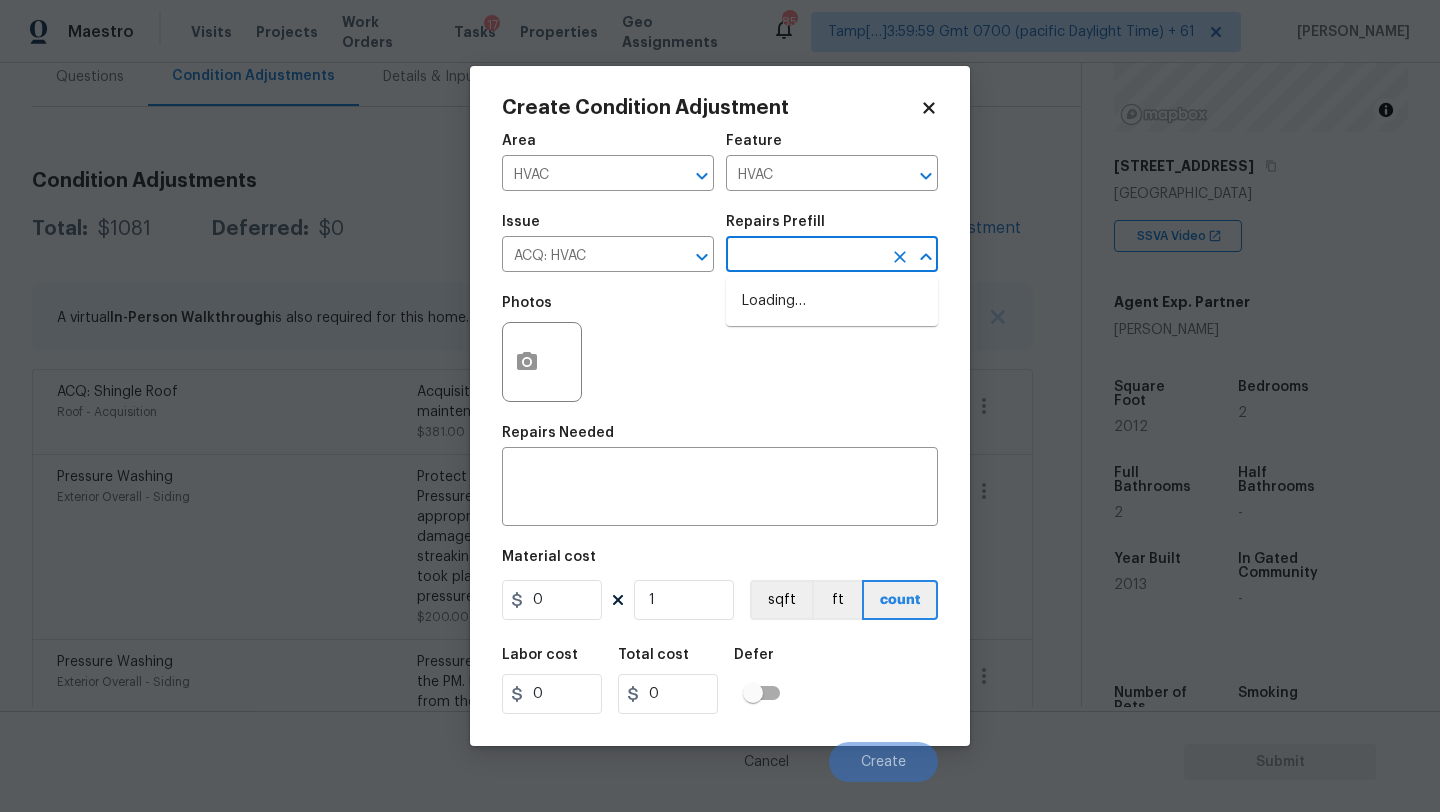 click at bounding box center (804, 256) 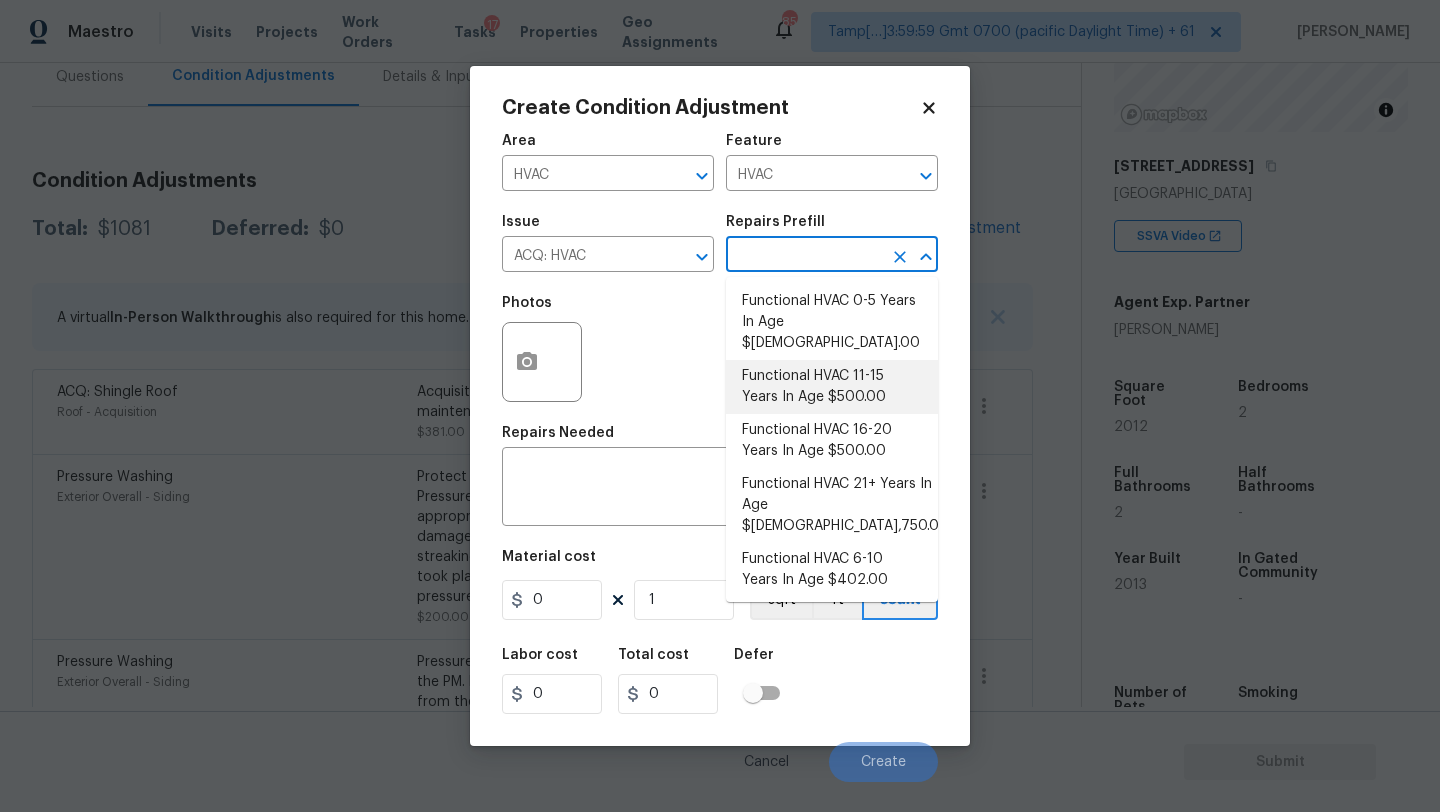 click on "Functional HVAC 11-15 Years In Age $500.00" at bounding box center (832, 387) 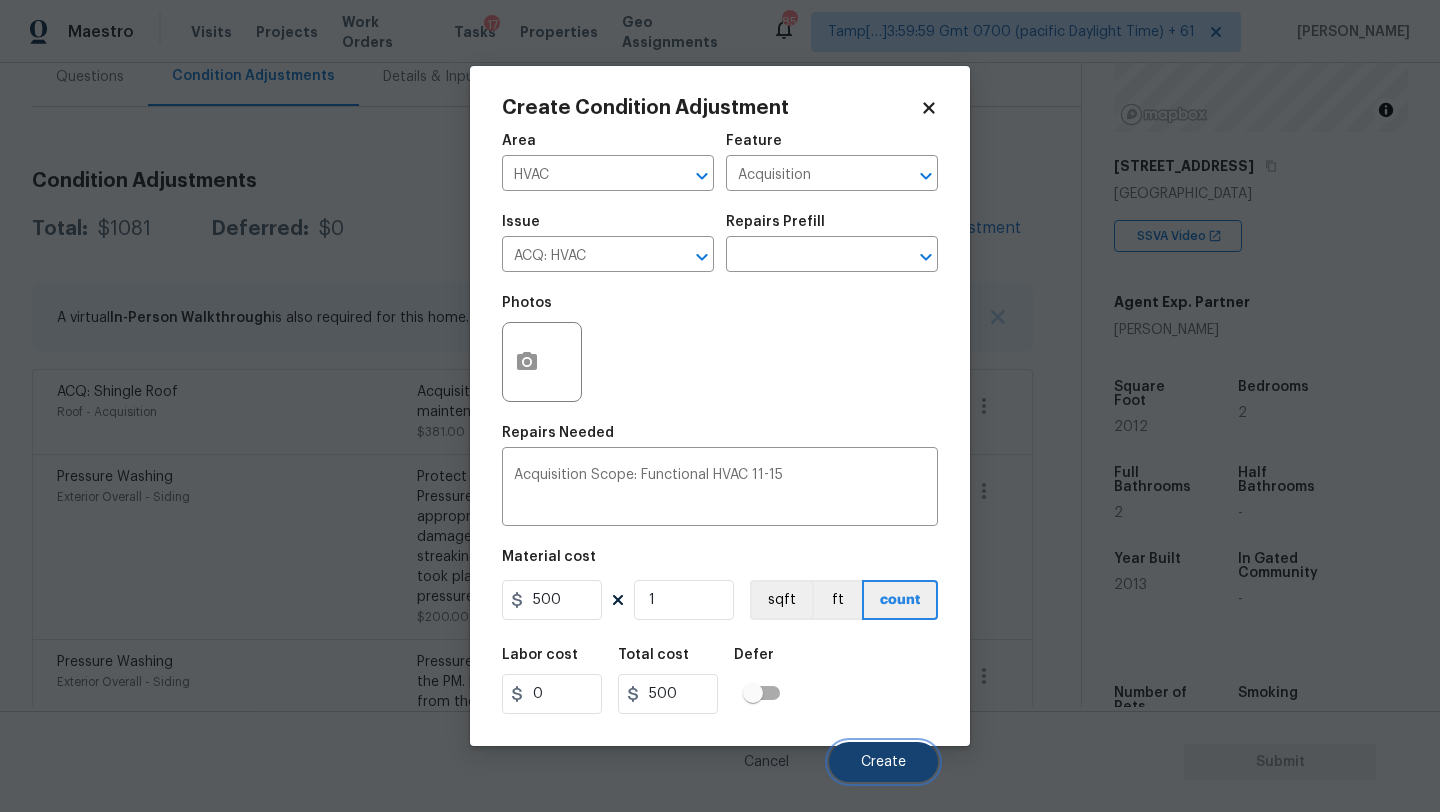 click on "Create" at bounding box center [883, 762] 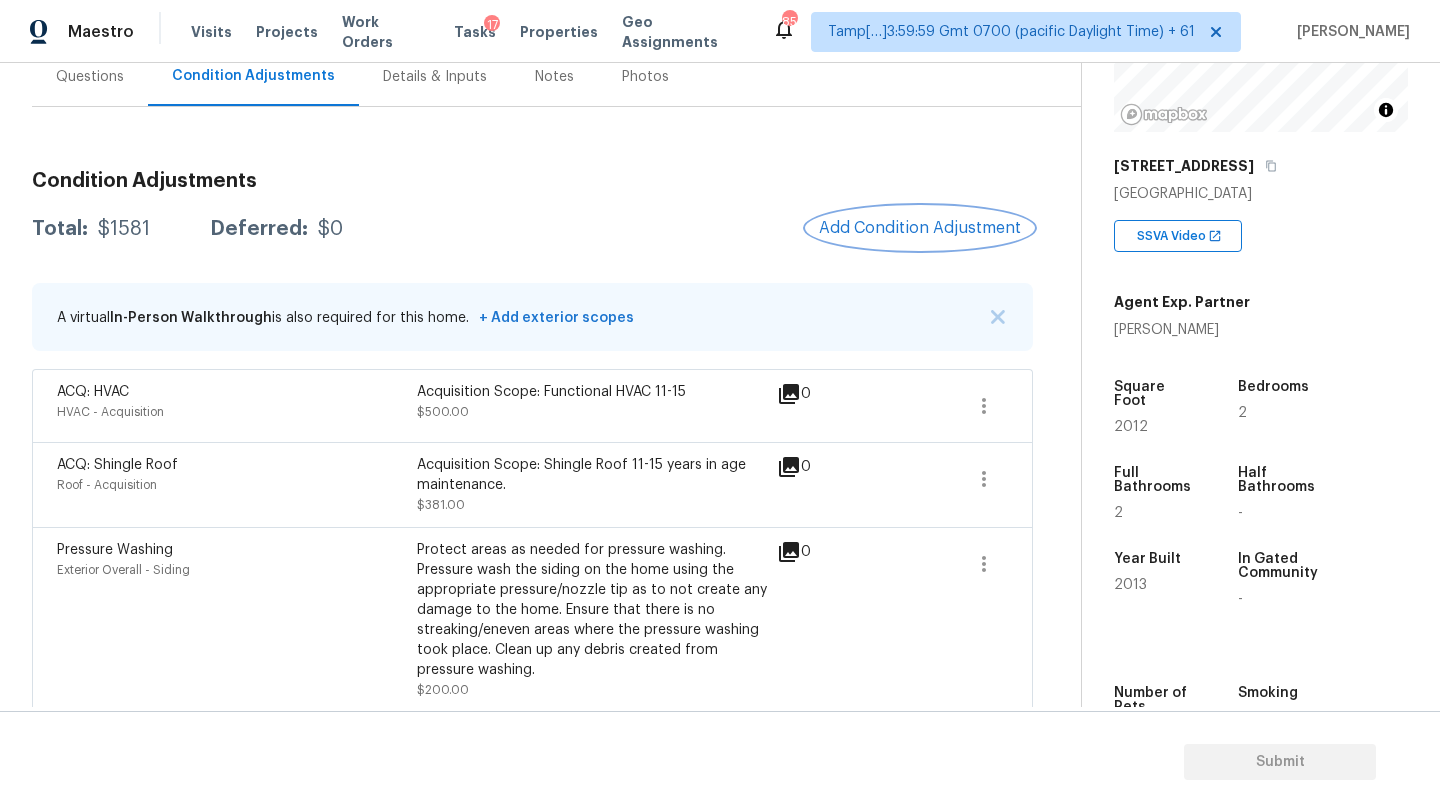 click on "Add Condition Adjustment" at bounding box center [920, 228] 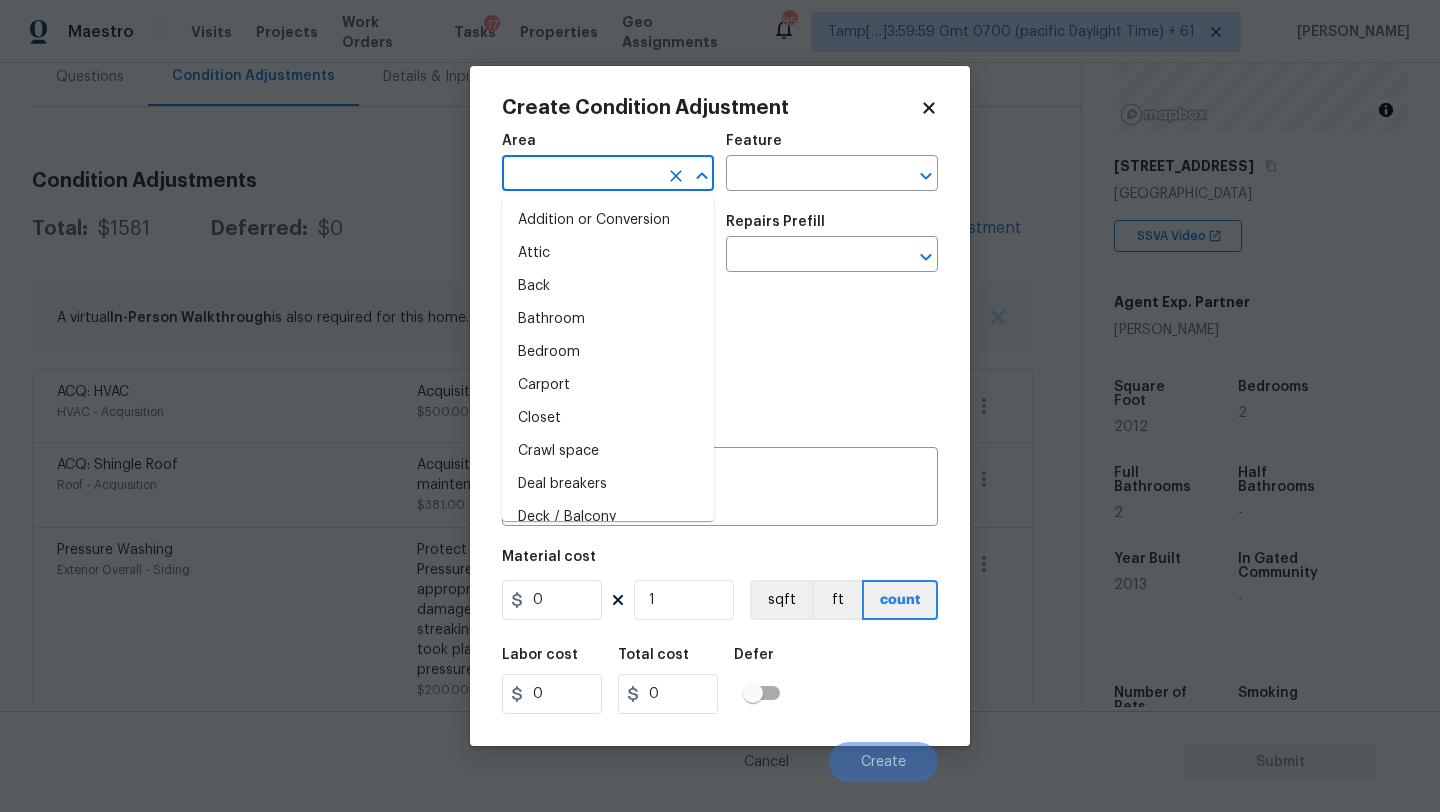 click at bounding box center [580, 175] 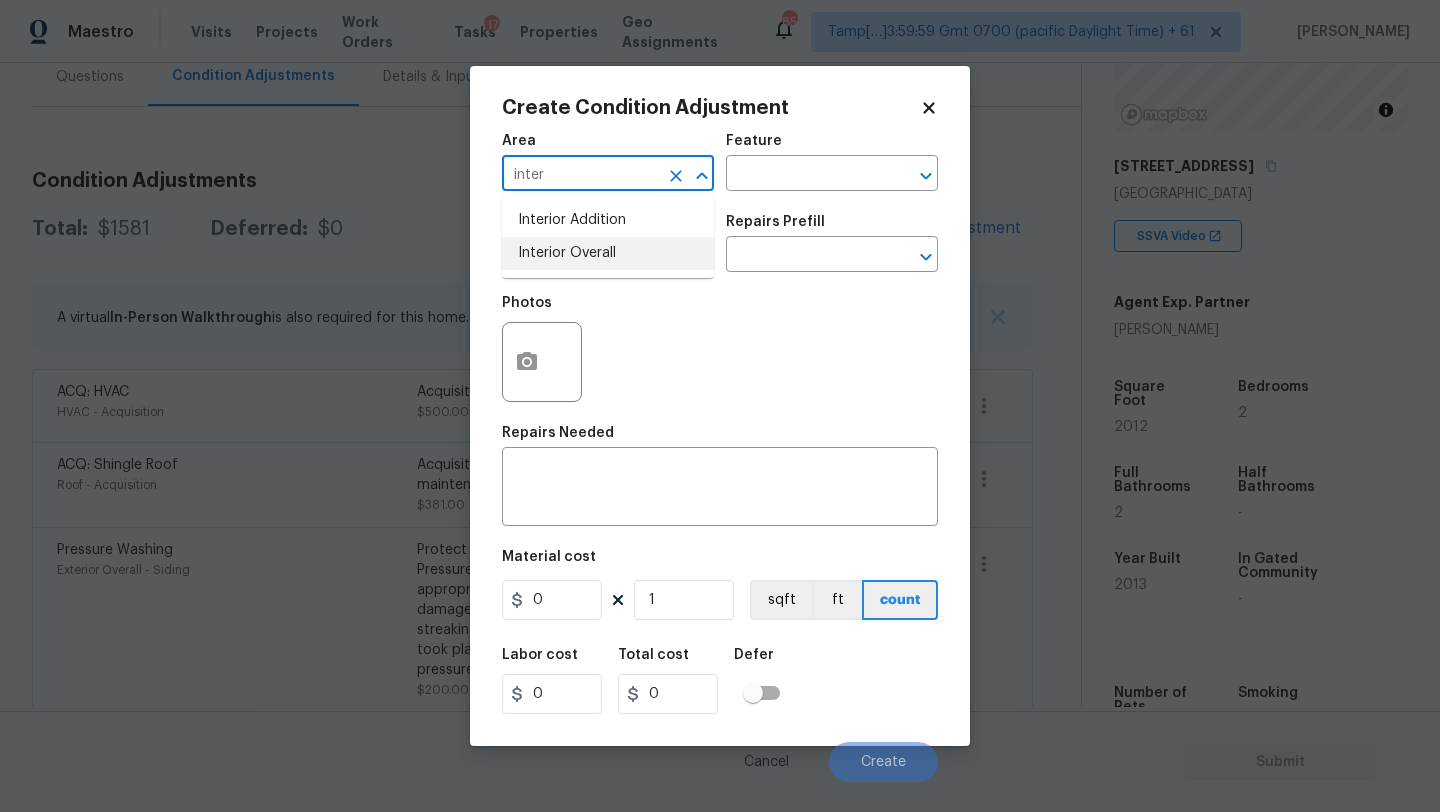 click on "Interior Overall" at bounding box center [608, 253] 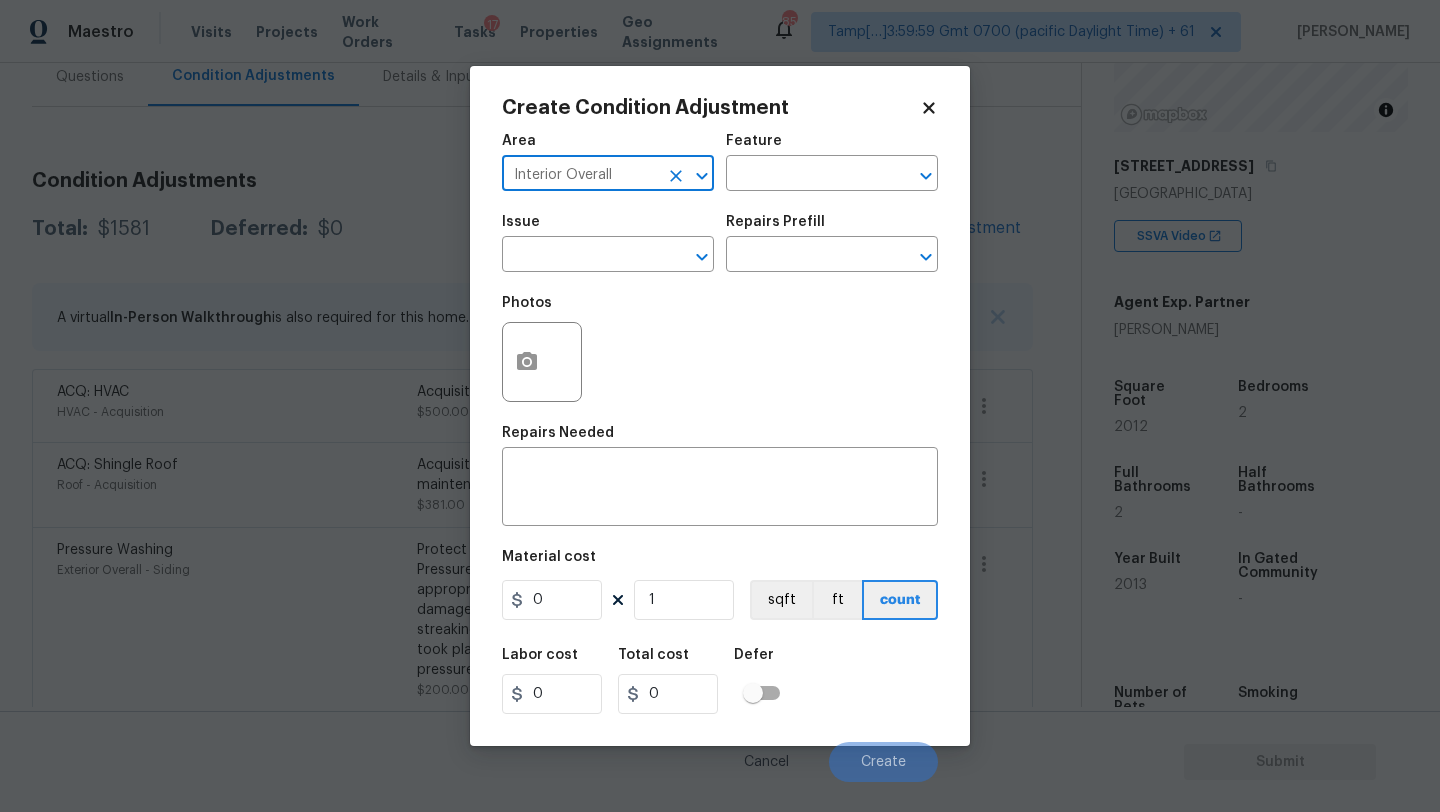 type on "Interior Overall" 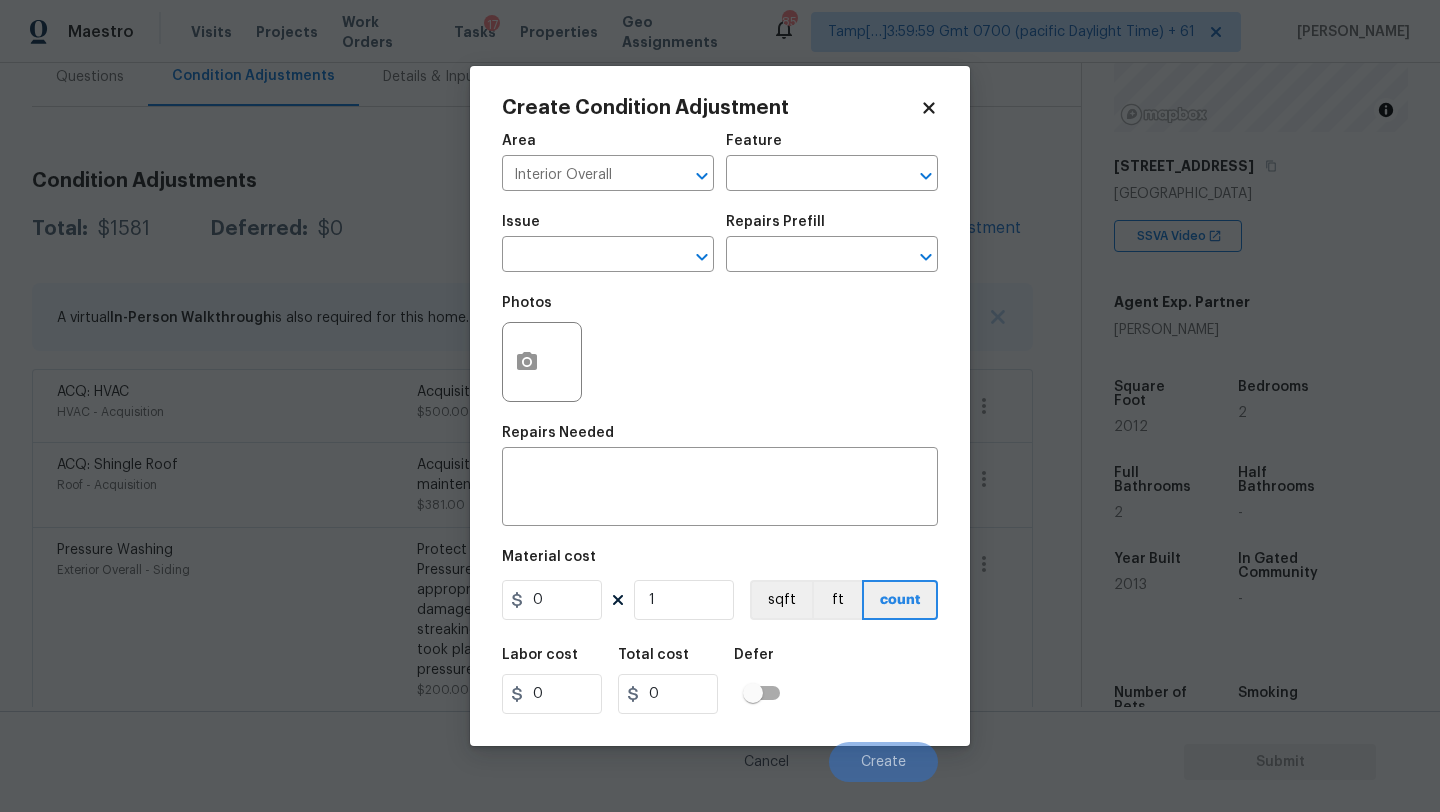 click on "Feature" at bounding box center [832, 147] 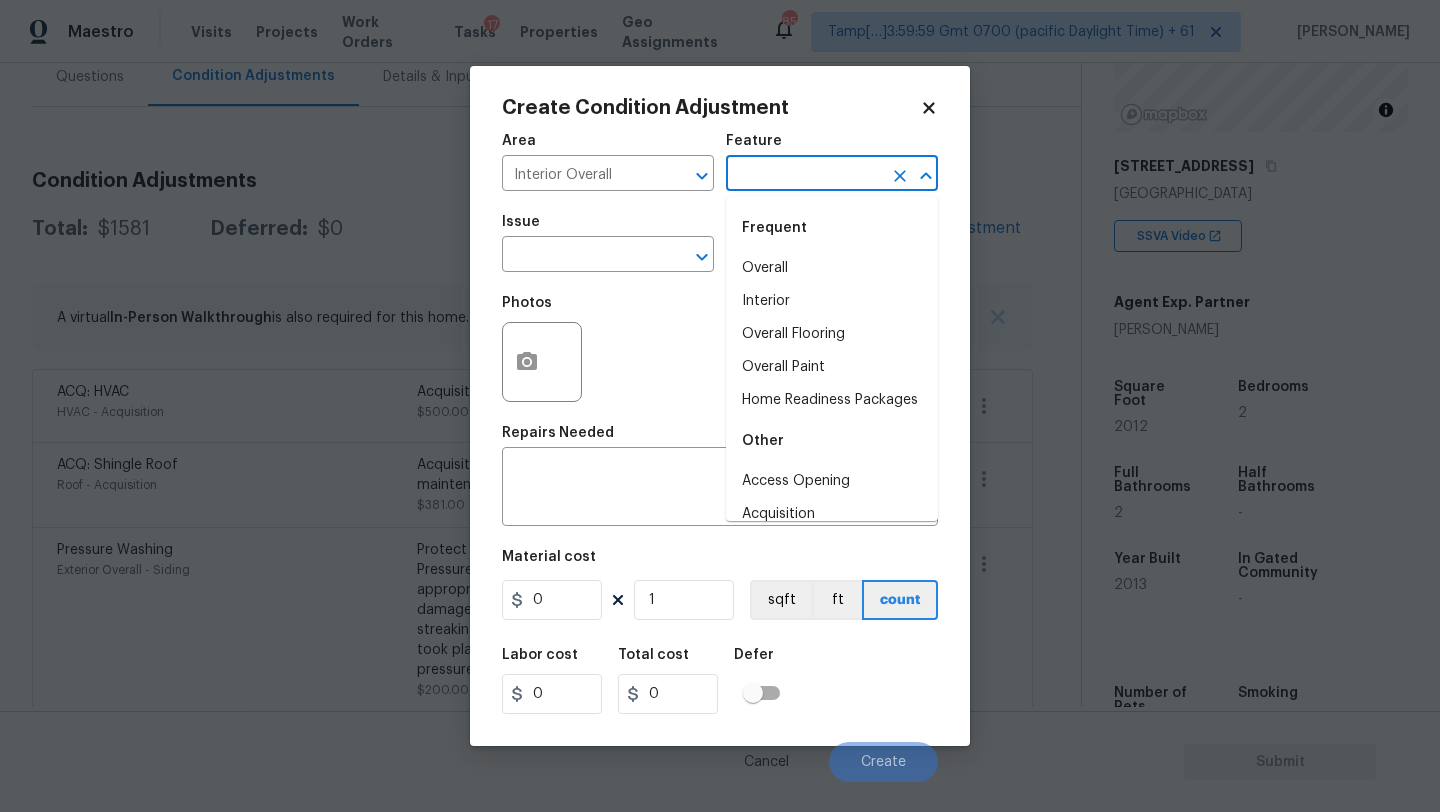 click at bounding box center (804, 175) 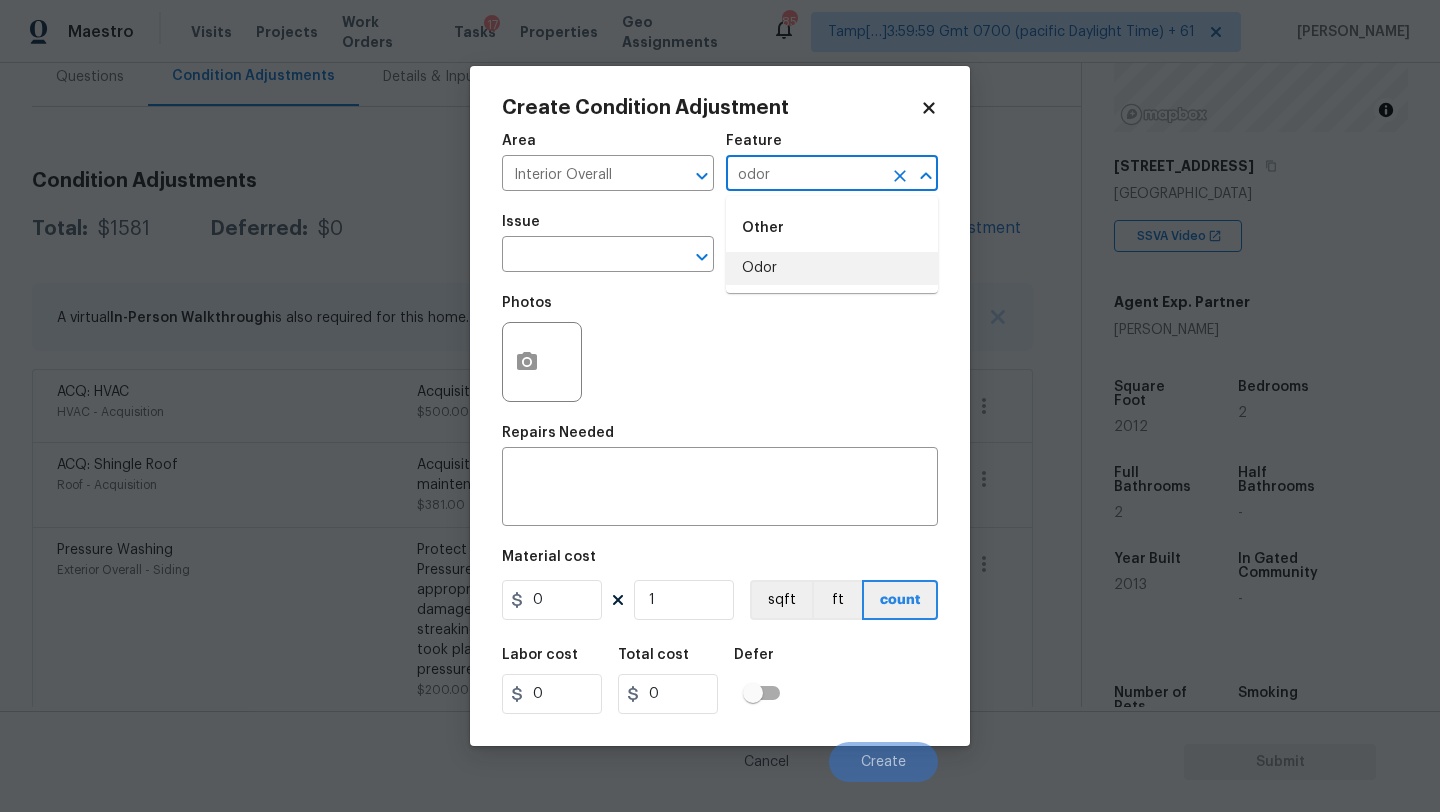 click on "Odor" at bounding box center [832, 268] 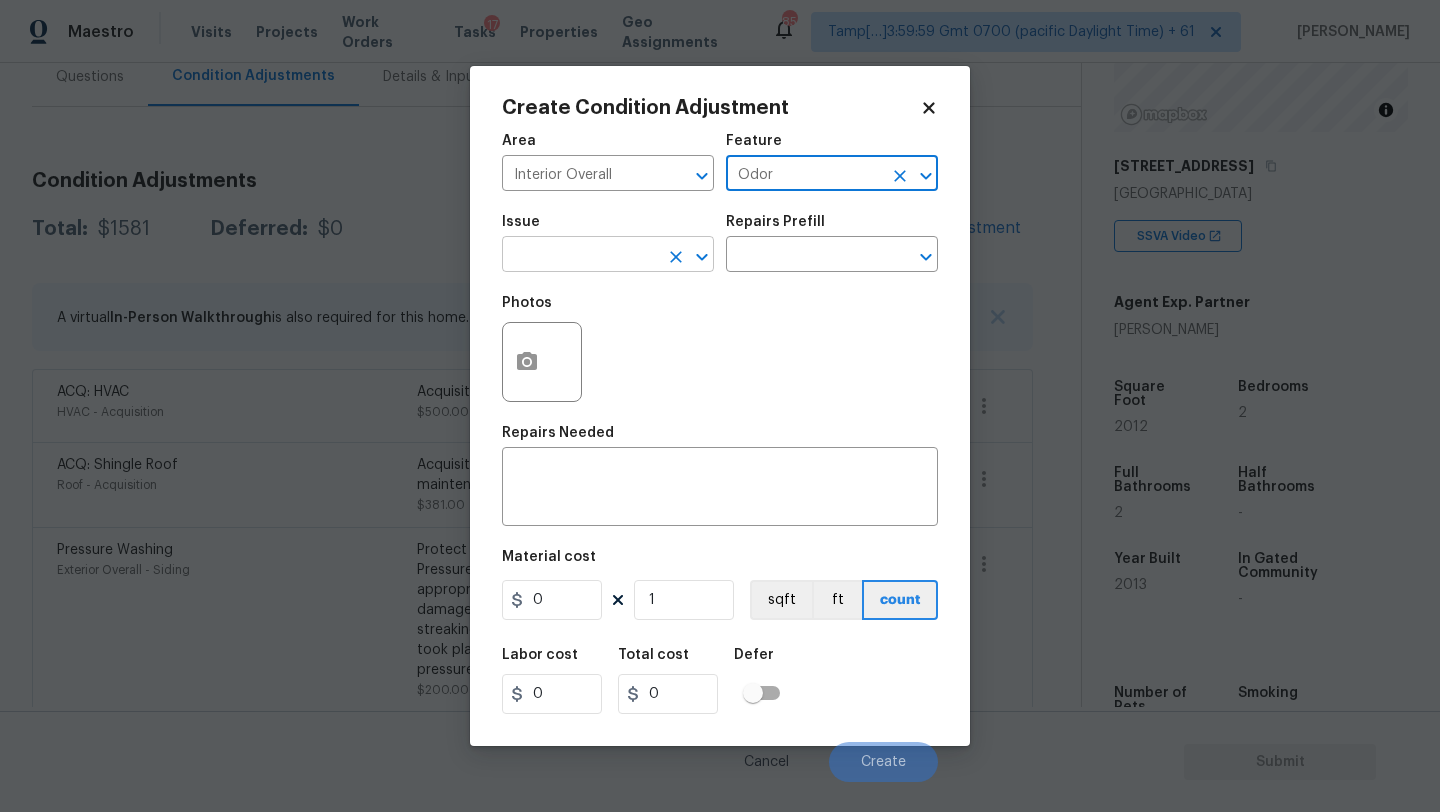 type on "Odor" 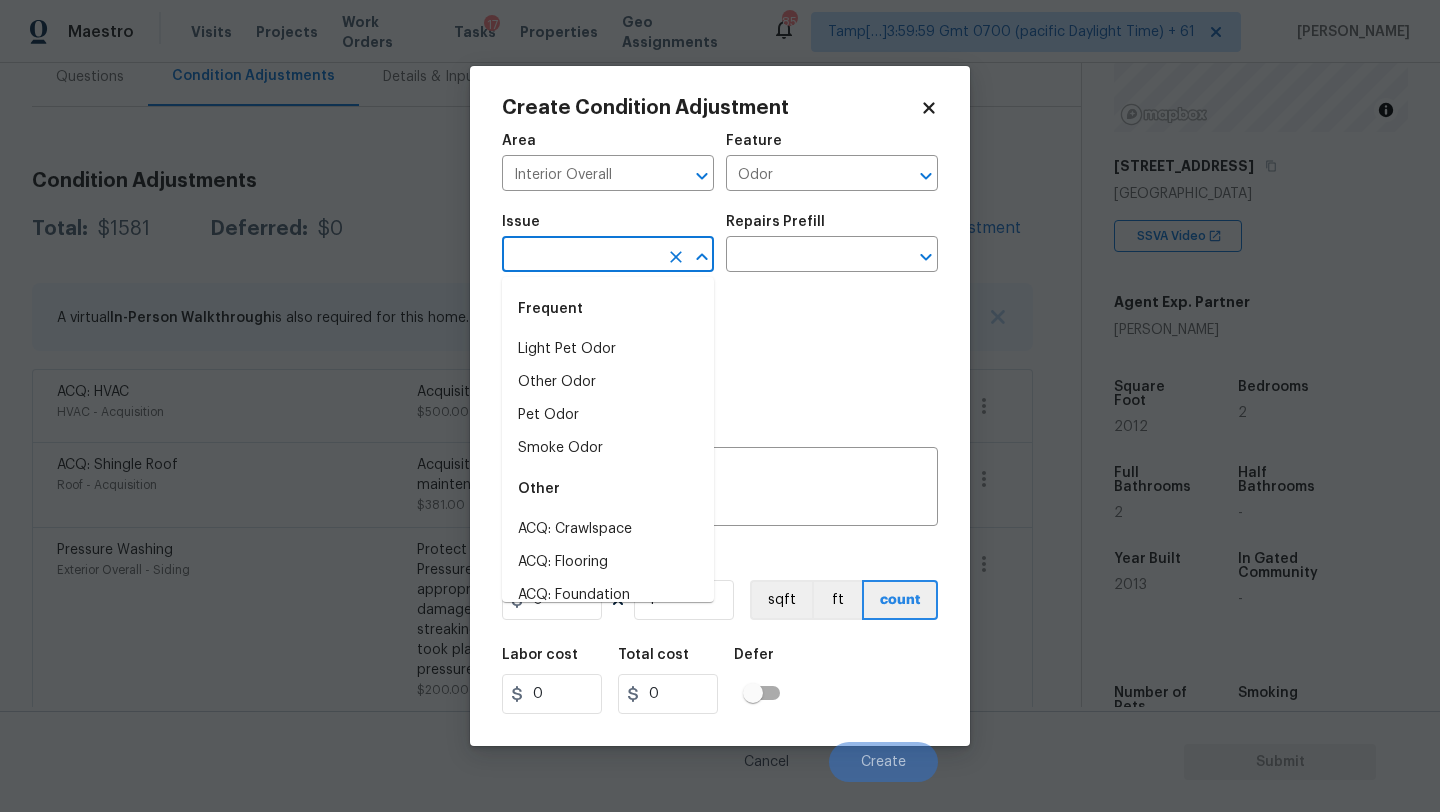 click at bounding box center [580, 256] 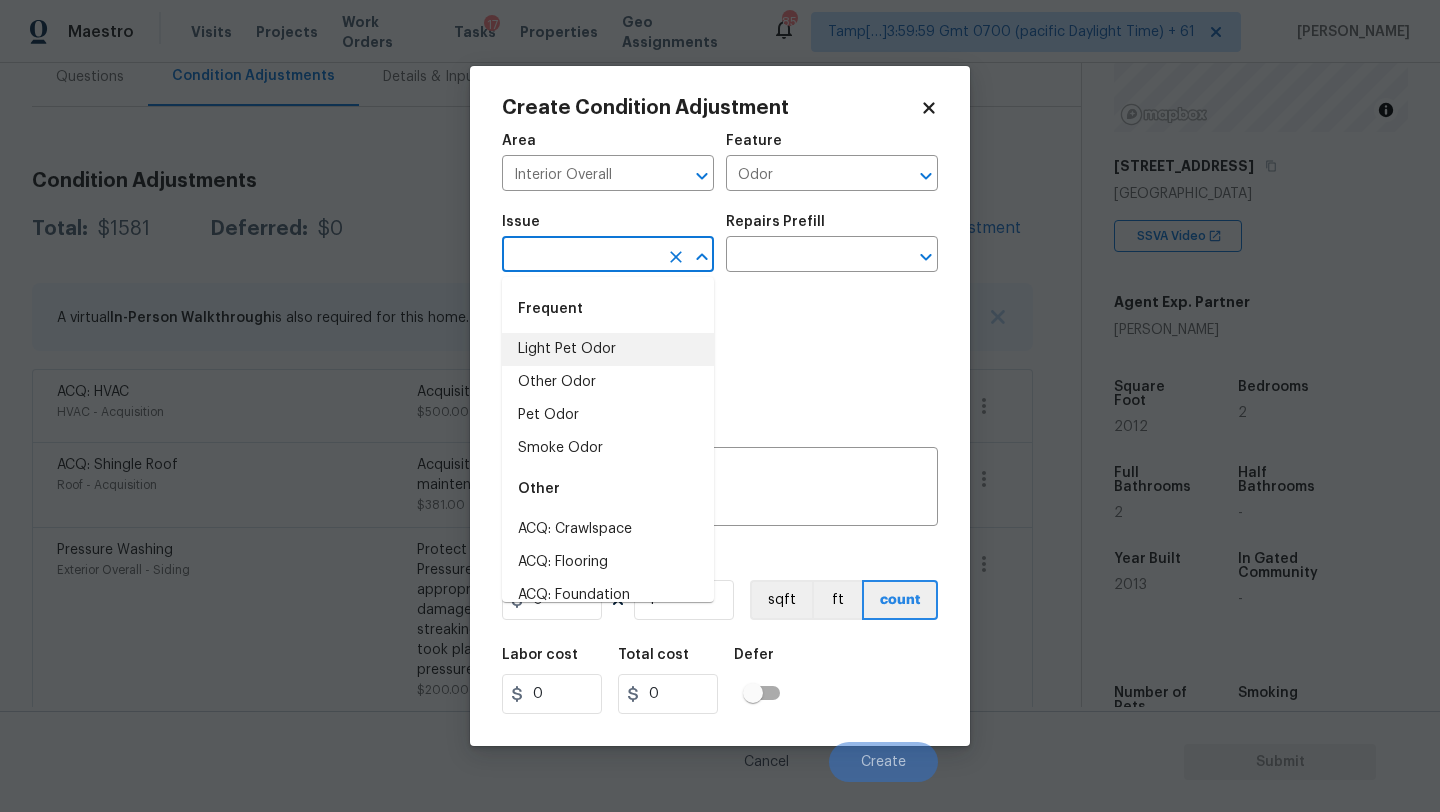 click on "Light Pet Odor" at bounding box center [608, 349] 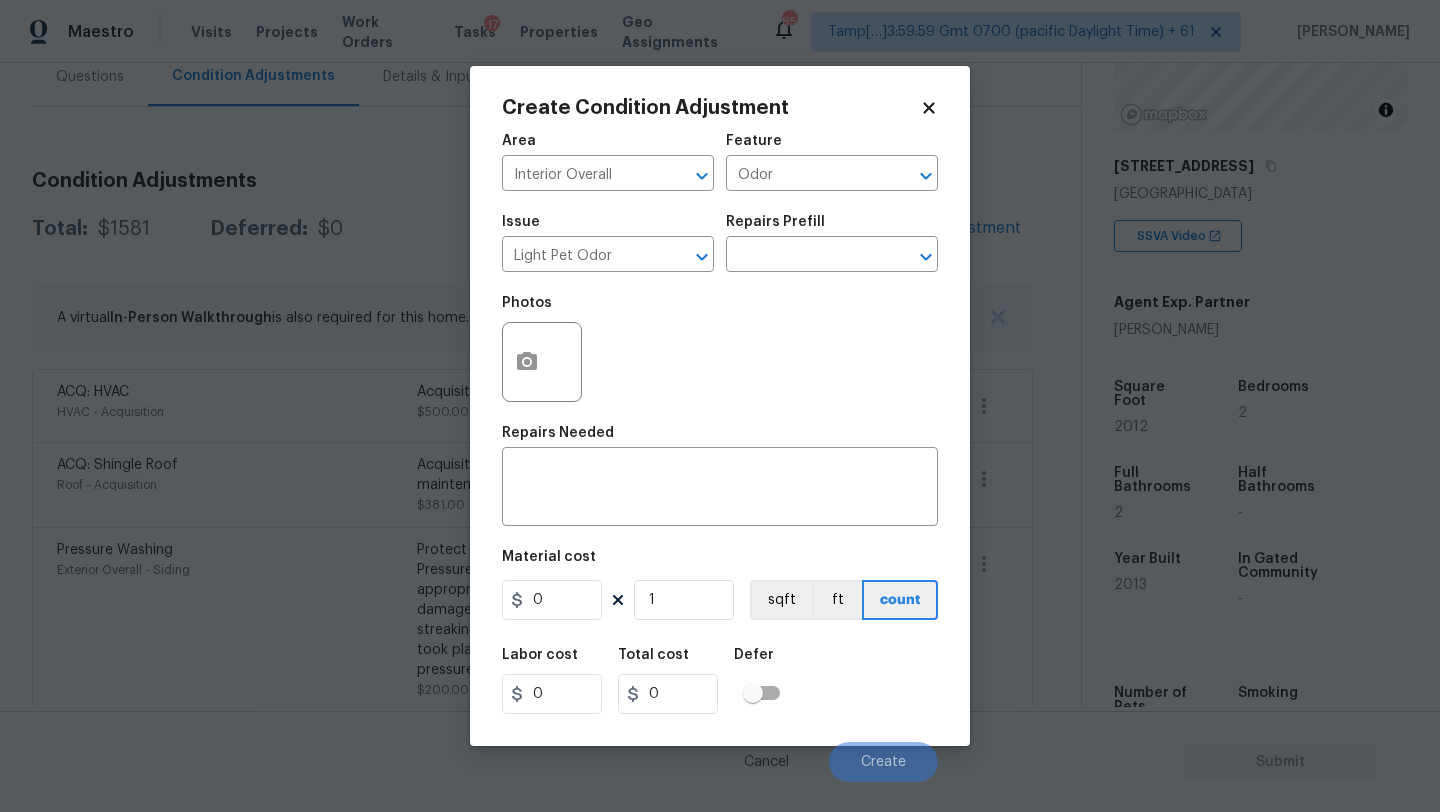 click on "Repairs Prefill" at bounding box center (832, 228) 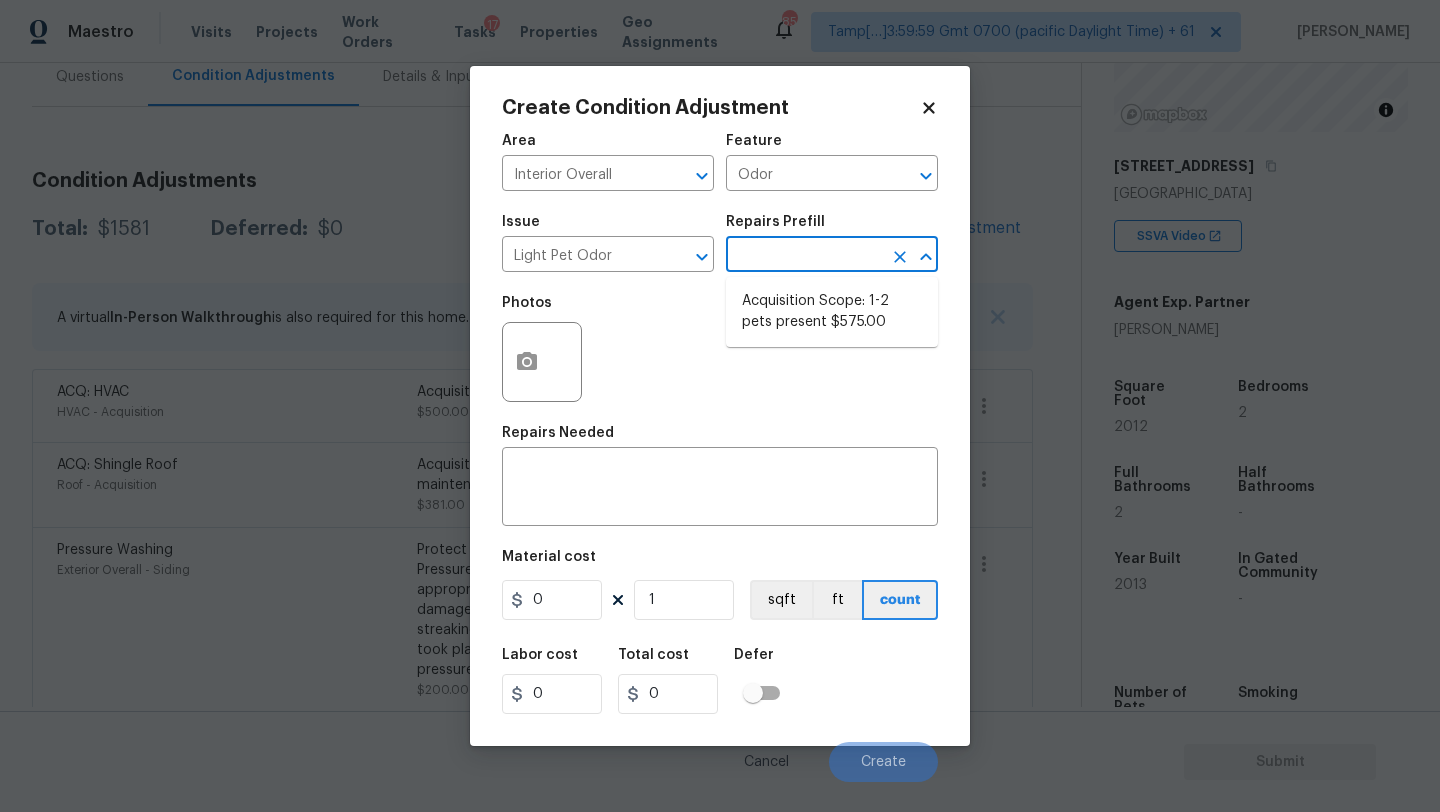 click on "Maestro Visits Projects Work Orders Tasks 17 Properties Geo Assignments 850 Tamp[…]3:59:59 Gmt 0700 (pacific Daylight Time) + 61 Rajesh M Back to tasks Condition Scoping - Full Fri, Jul 11 2025 by 1:58 pm   Rajesh M In-progress Questions Condition Adjustments Details & Inputs Notes Photos Condition Adjustments Total:  $1581 Deferred:  $0 Add Condition Adjustment A virtual  In-Person Walkthrough  is also required for this home.   + Add exterior scopes ACQ: HVAC HVAC - Acquisition Acquisition Scope: Functional HVAC 11-15 $500.00   0 ACQ: Shingle Roof Roof - Acquisition Acquisition Scope: Shingle Roof 11-15 years in age maintenance. $381.00   0 Pressure Washing Exterior Overall - Siding Protect areas as needed for pressure washing. Pressure wash the siding on the home using the appropriate pressure/nozzle tip as to not create any damage to the home. Ensure that there is no streaking/eneven areas where the pressure washing took place. Clean up any debris created from pressure washing. $200.00   0 $200.00   0" at bounding box center [720, 406] 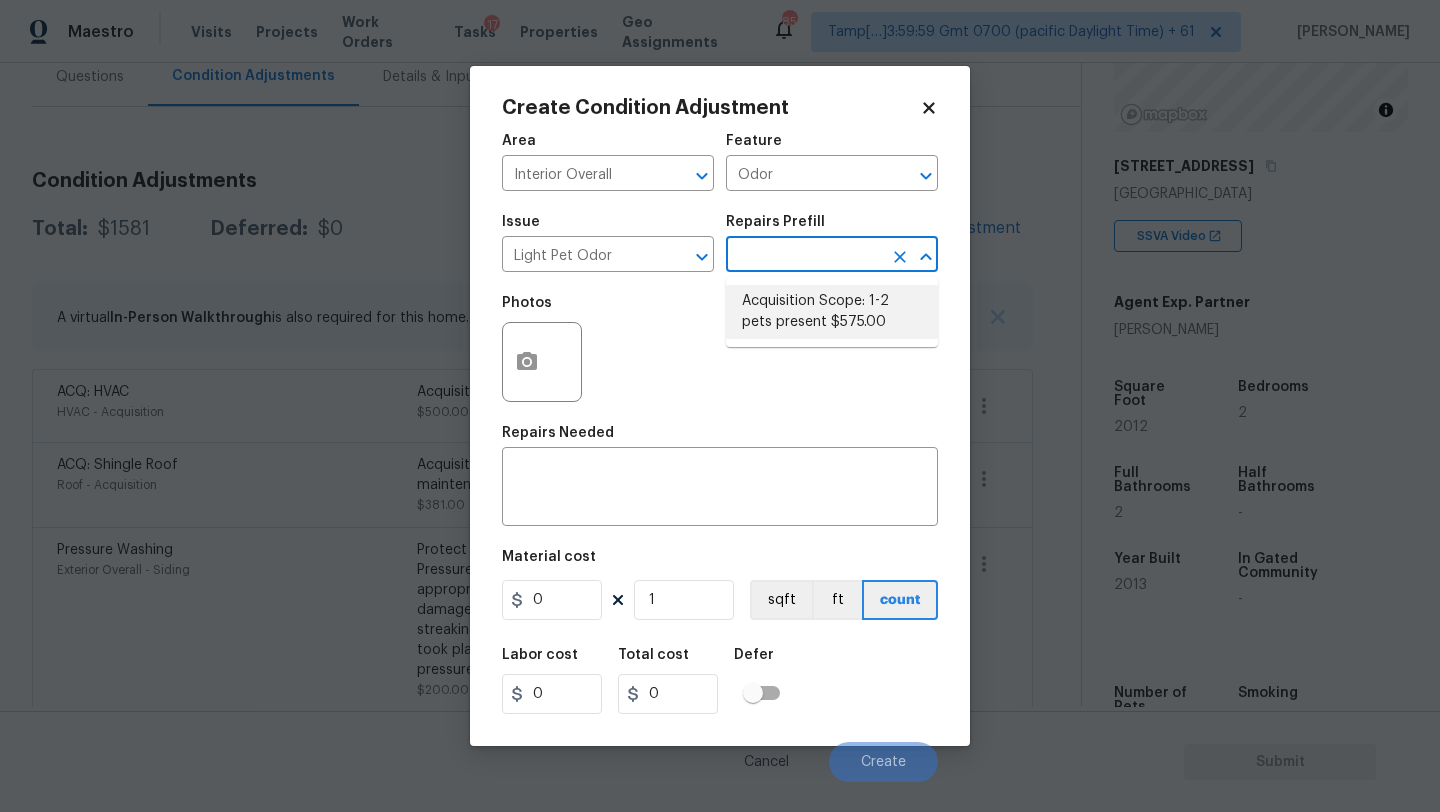 click on "Acquisition Scope: 1-2 pets present $575.00" at bounding box center (832, 312) 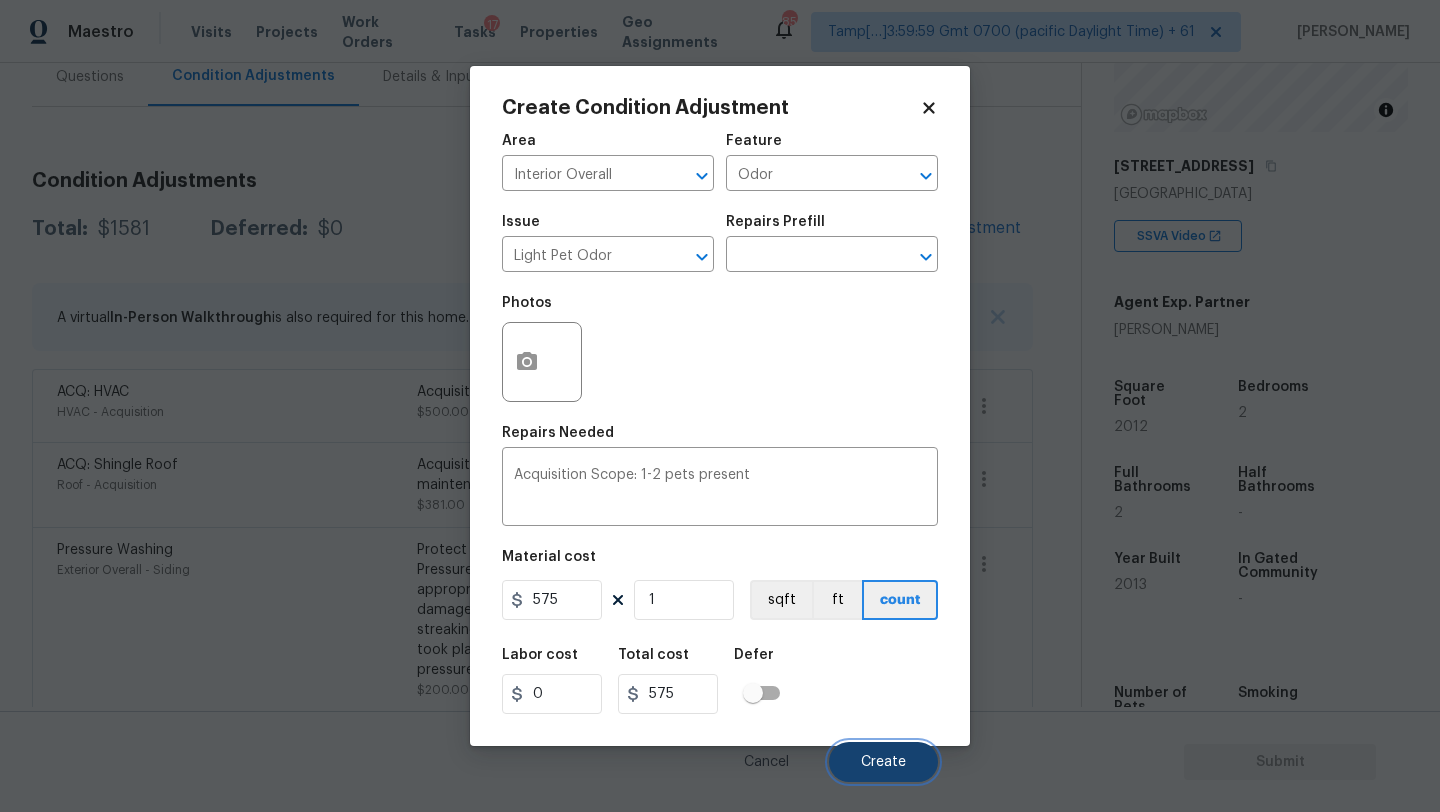 click on "Create" at bounding box center (883, 762) 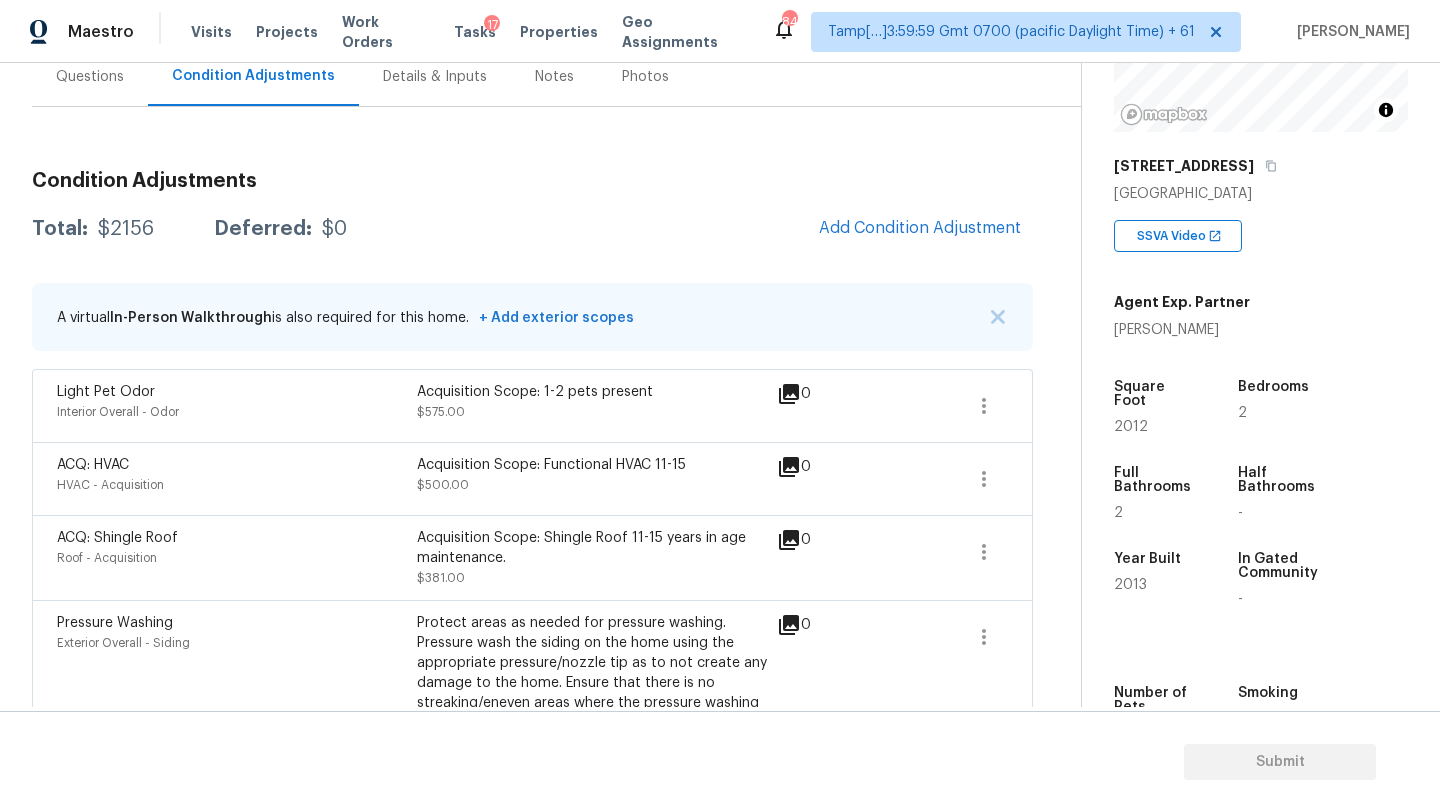 click on "Questions" at bounding box center (90, 76) 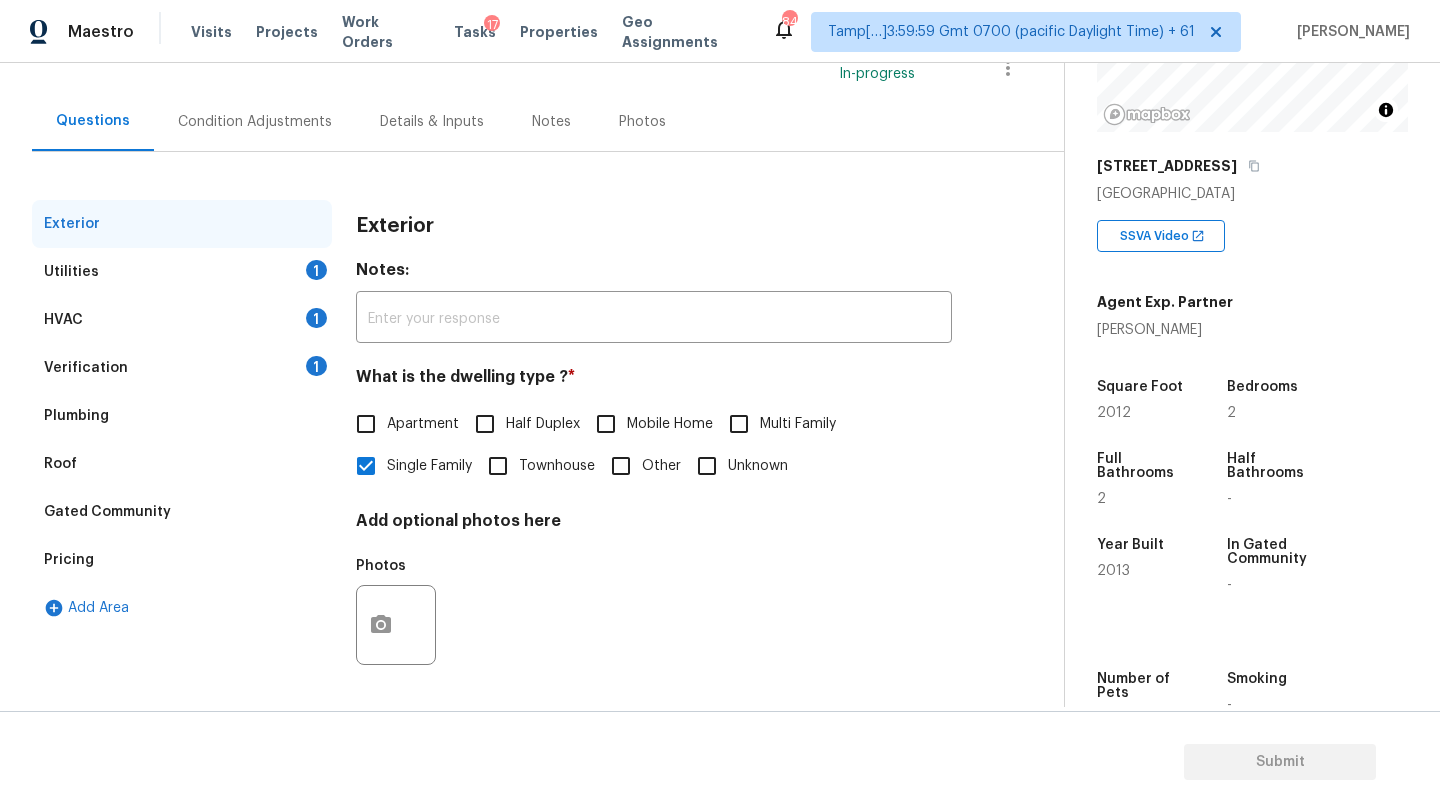 click on "Pricing" at bounding box center (182, 560) 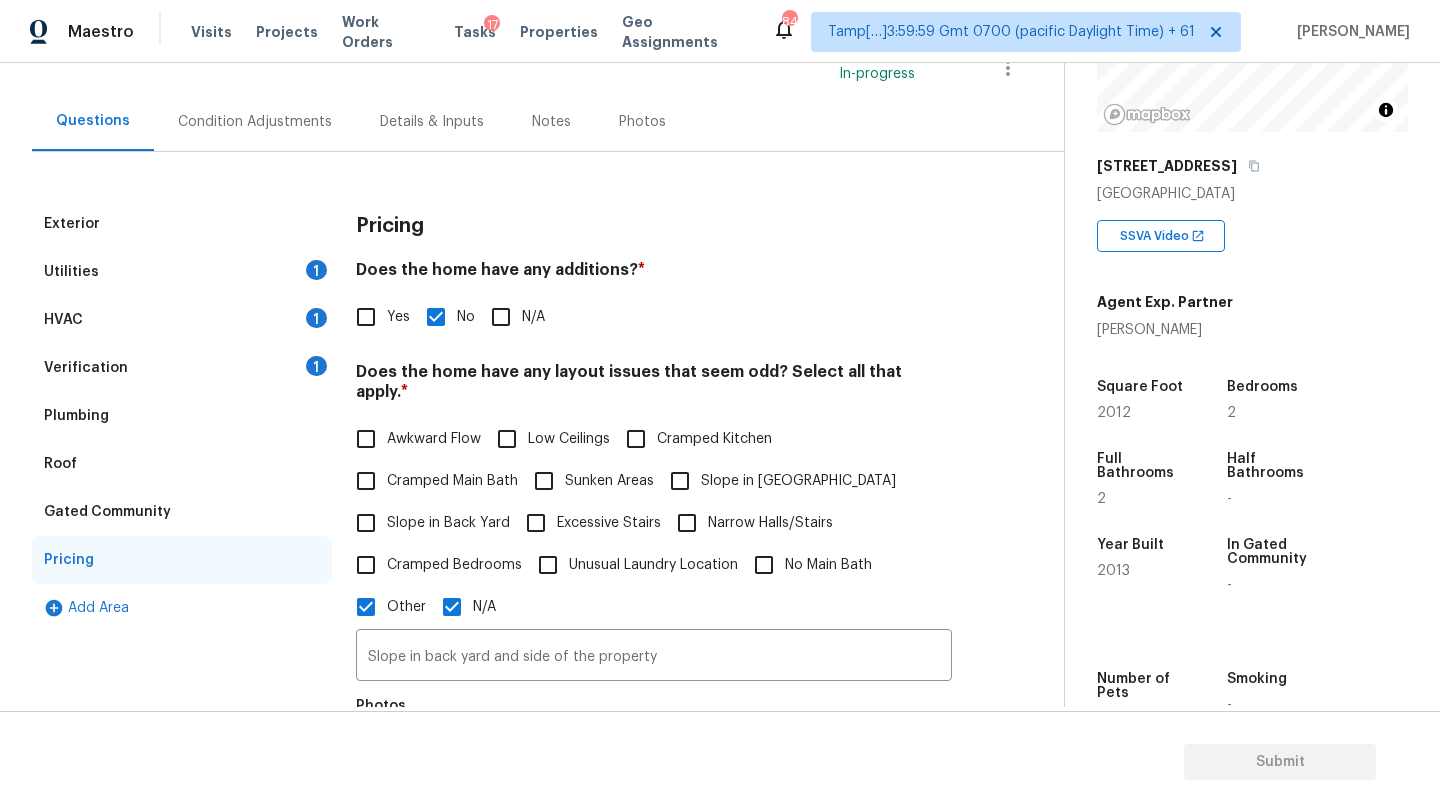 scroll, scrollTop: 195, scrollLeft: 0, axis: vertical 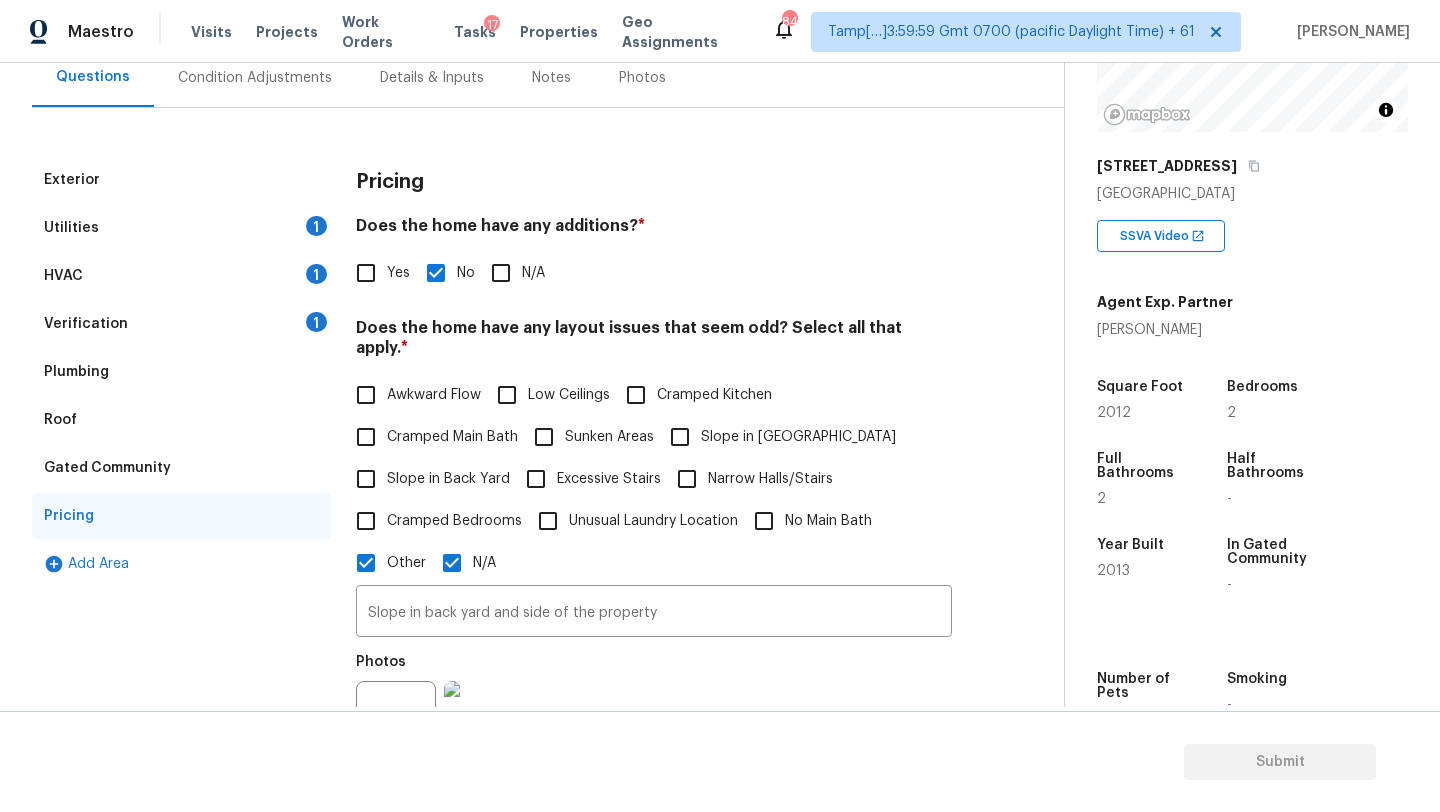 click on "Yes" at bounding box center (366, 273) 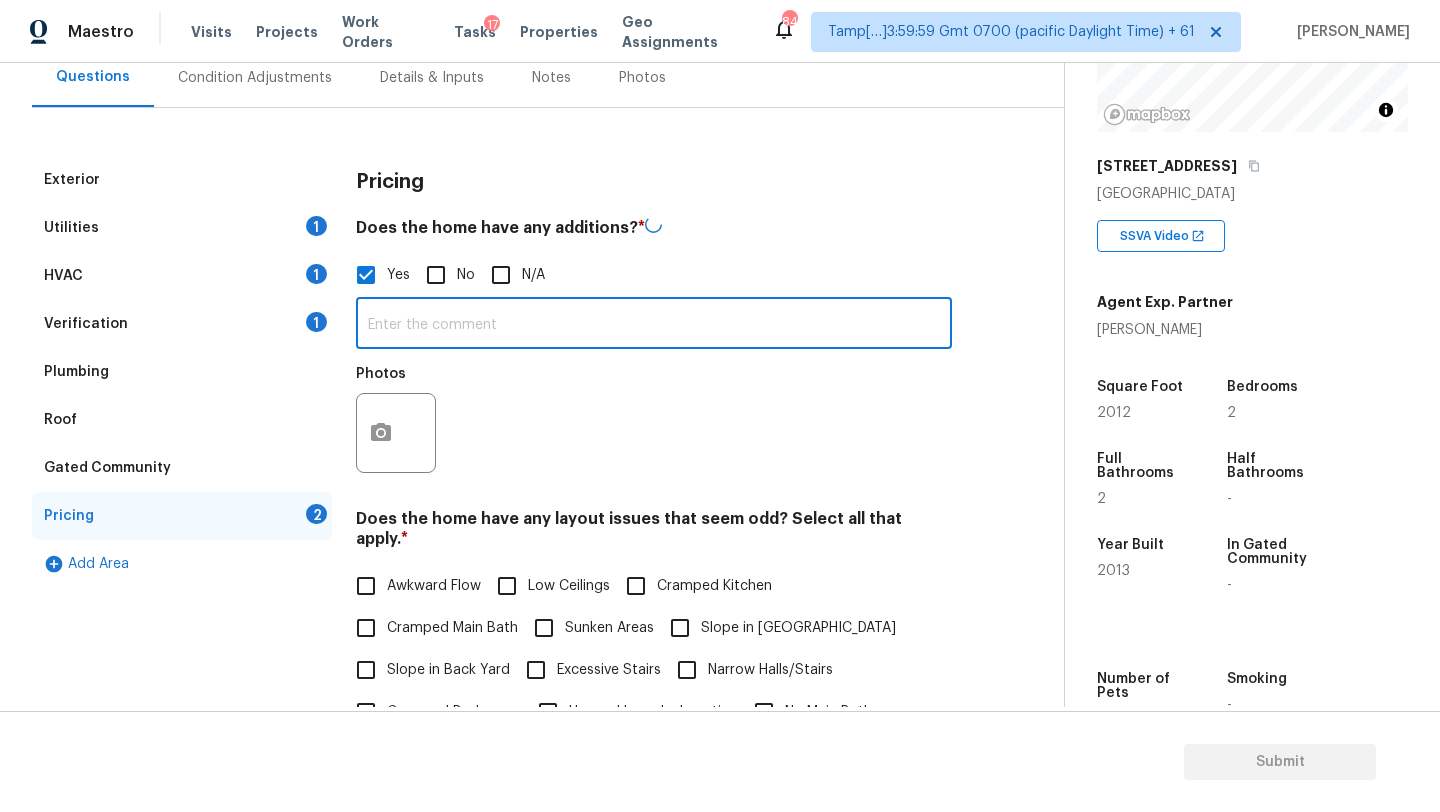 click at bounding box center [654, 325] 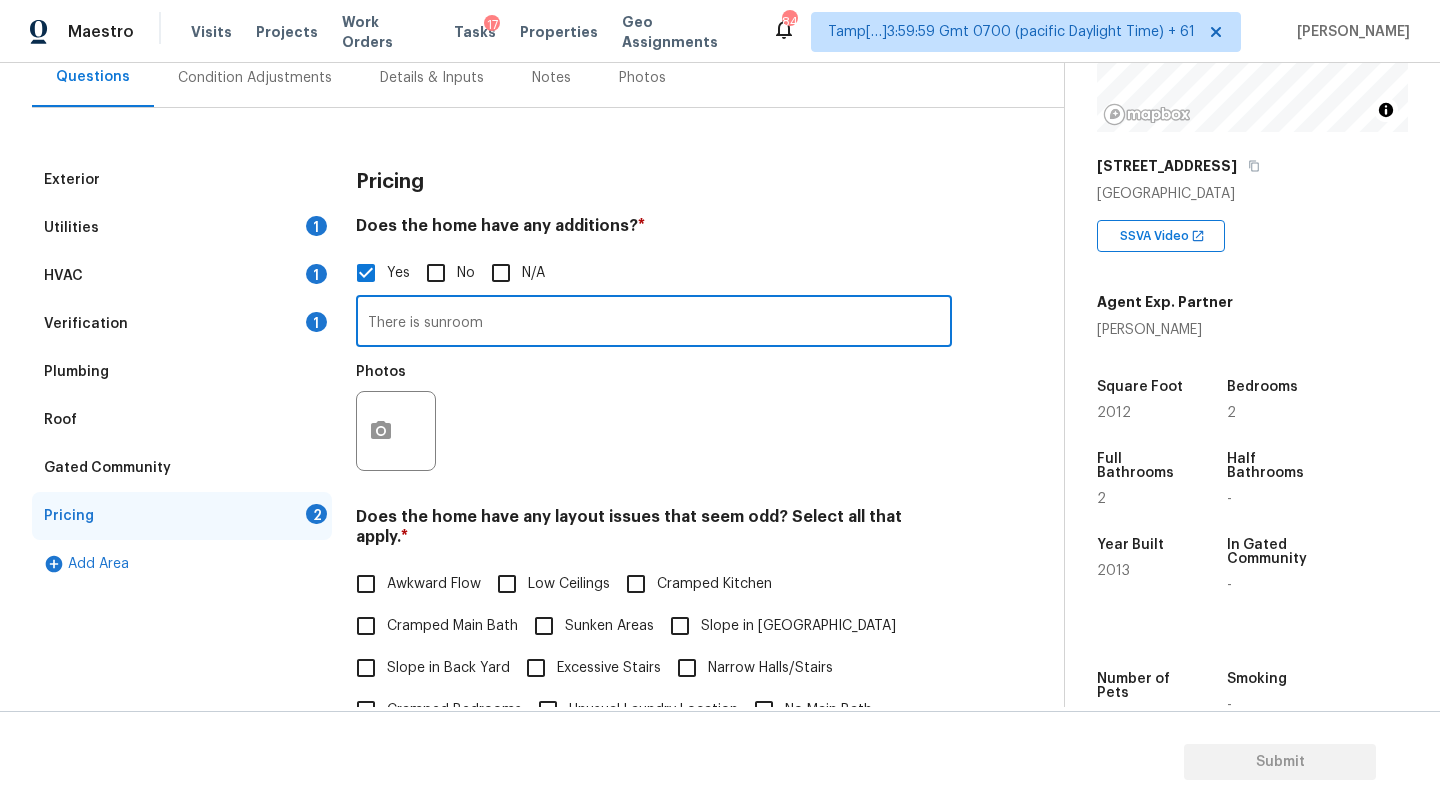 type on "There is sunroom" 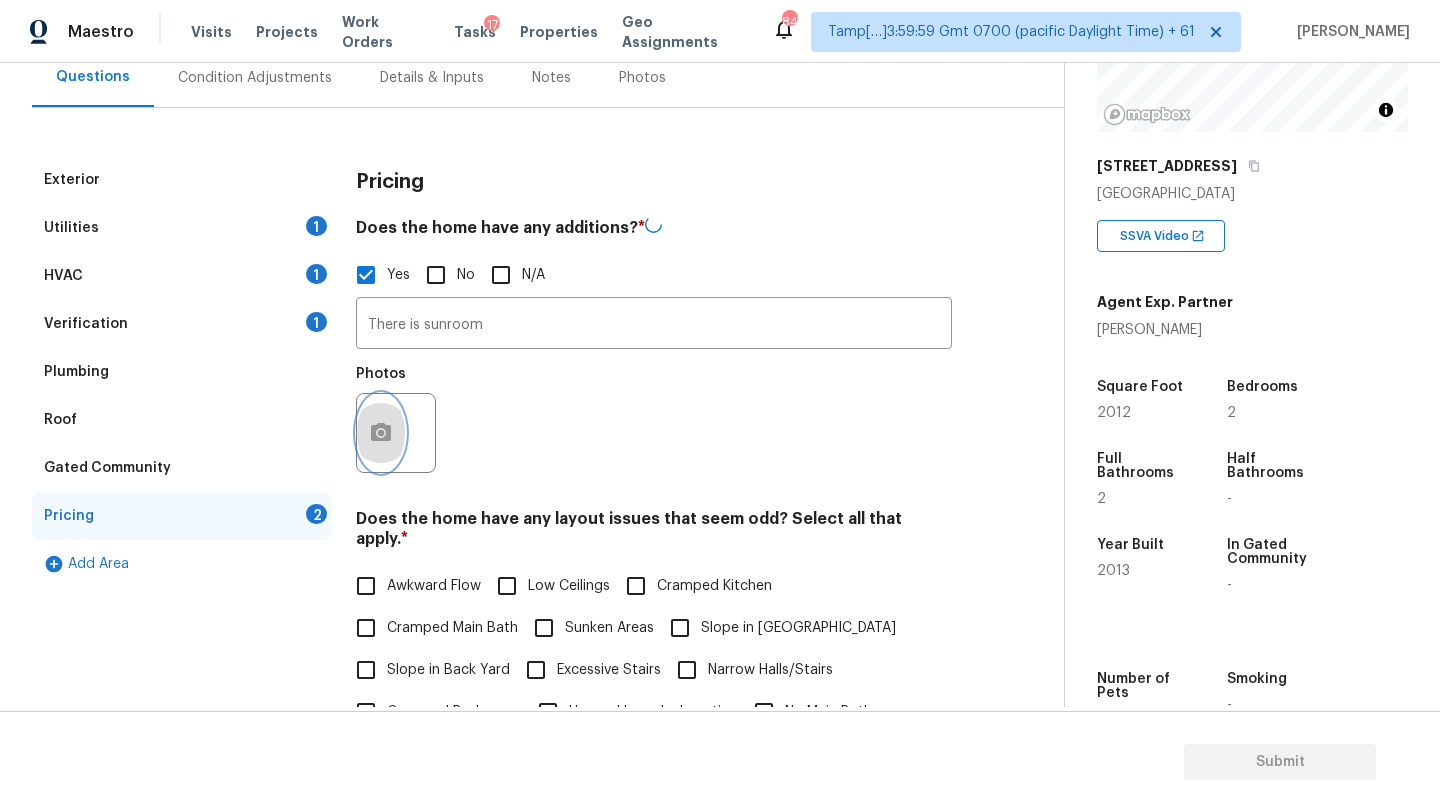 click at bounding box center [381, 433] 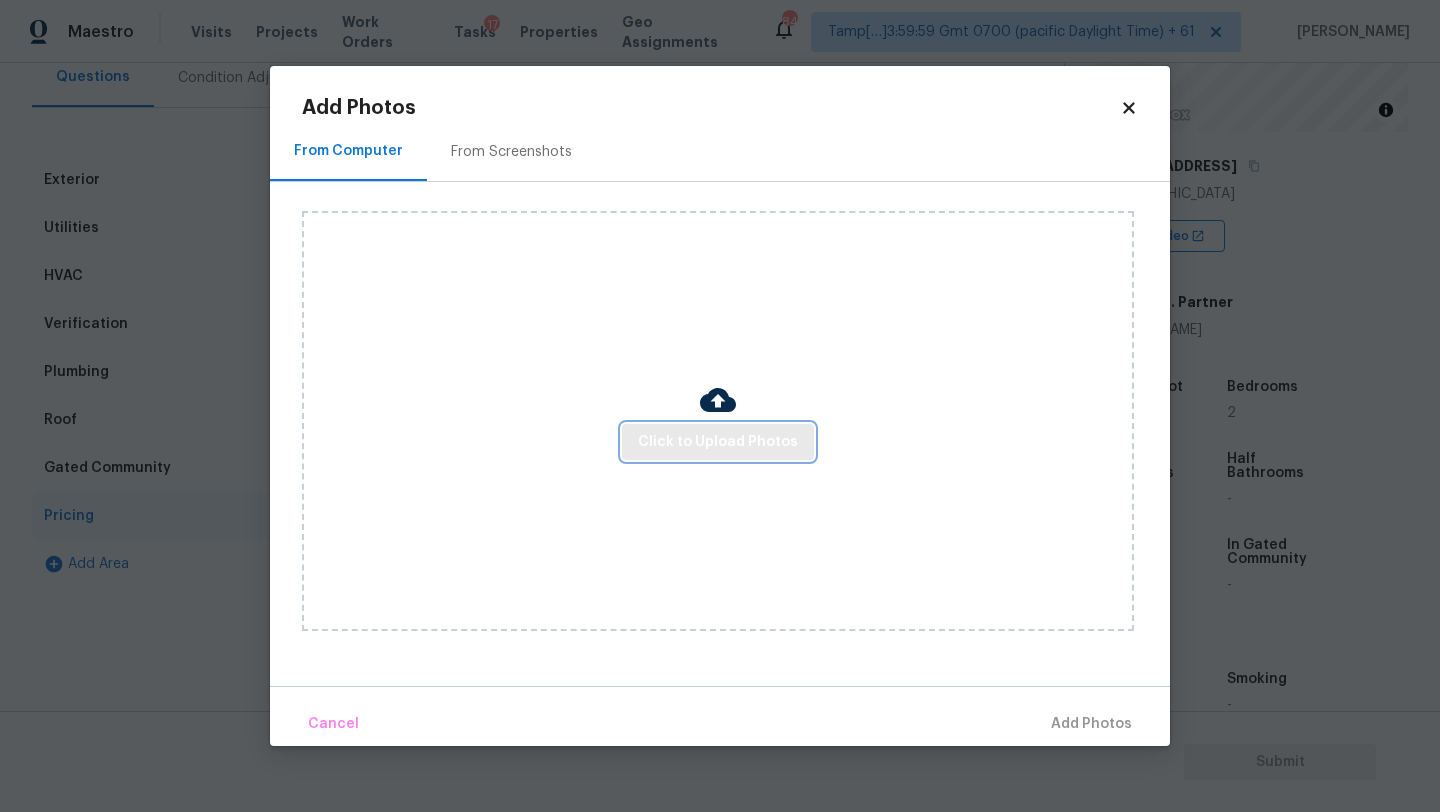 click on "Click to Upload Photos" at bounding box center (718, 442) 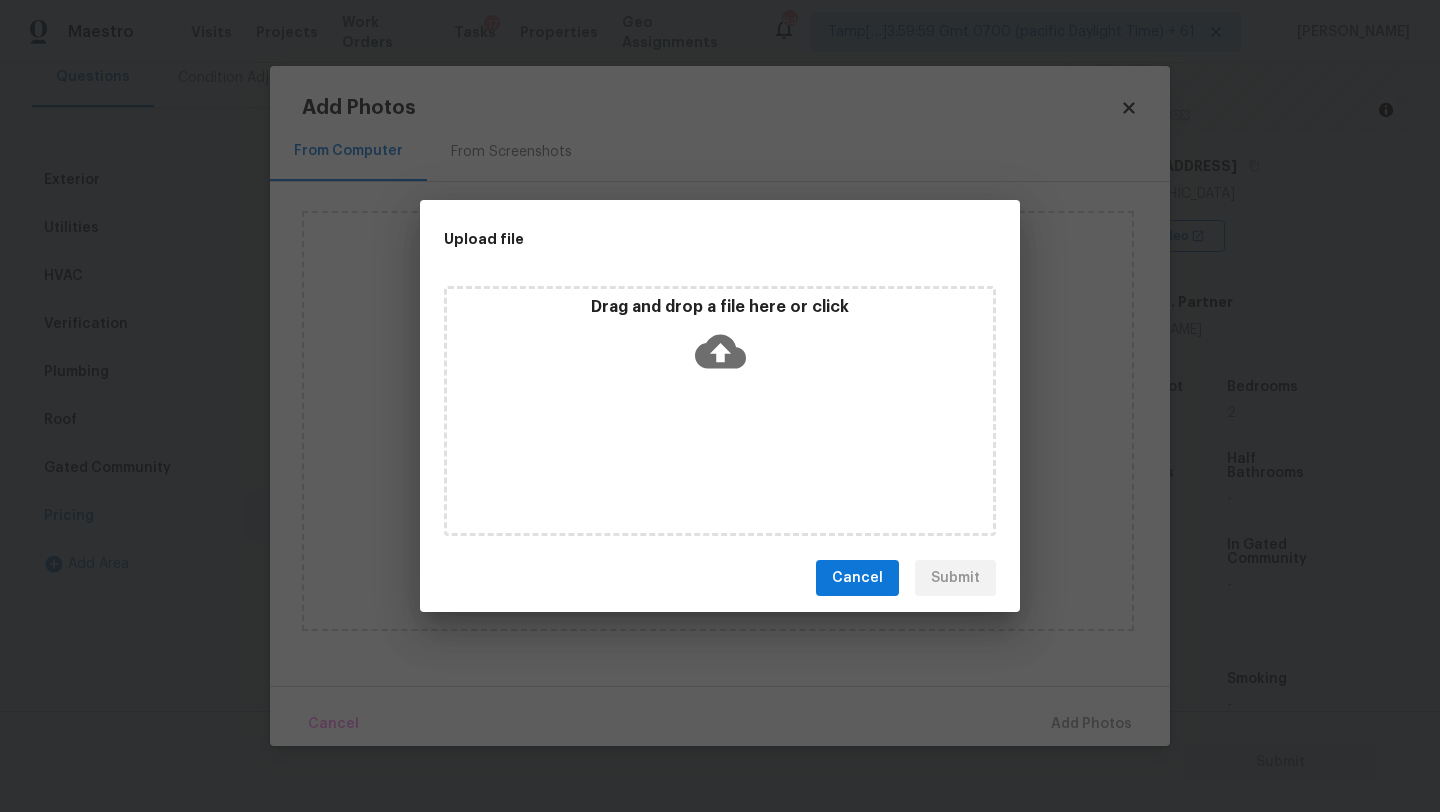 click on "Drag and drop a file here or click" at bounding box center (720, 411) 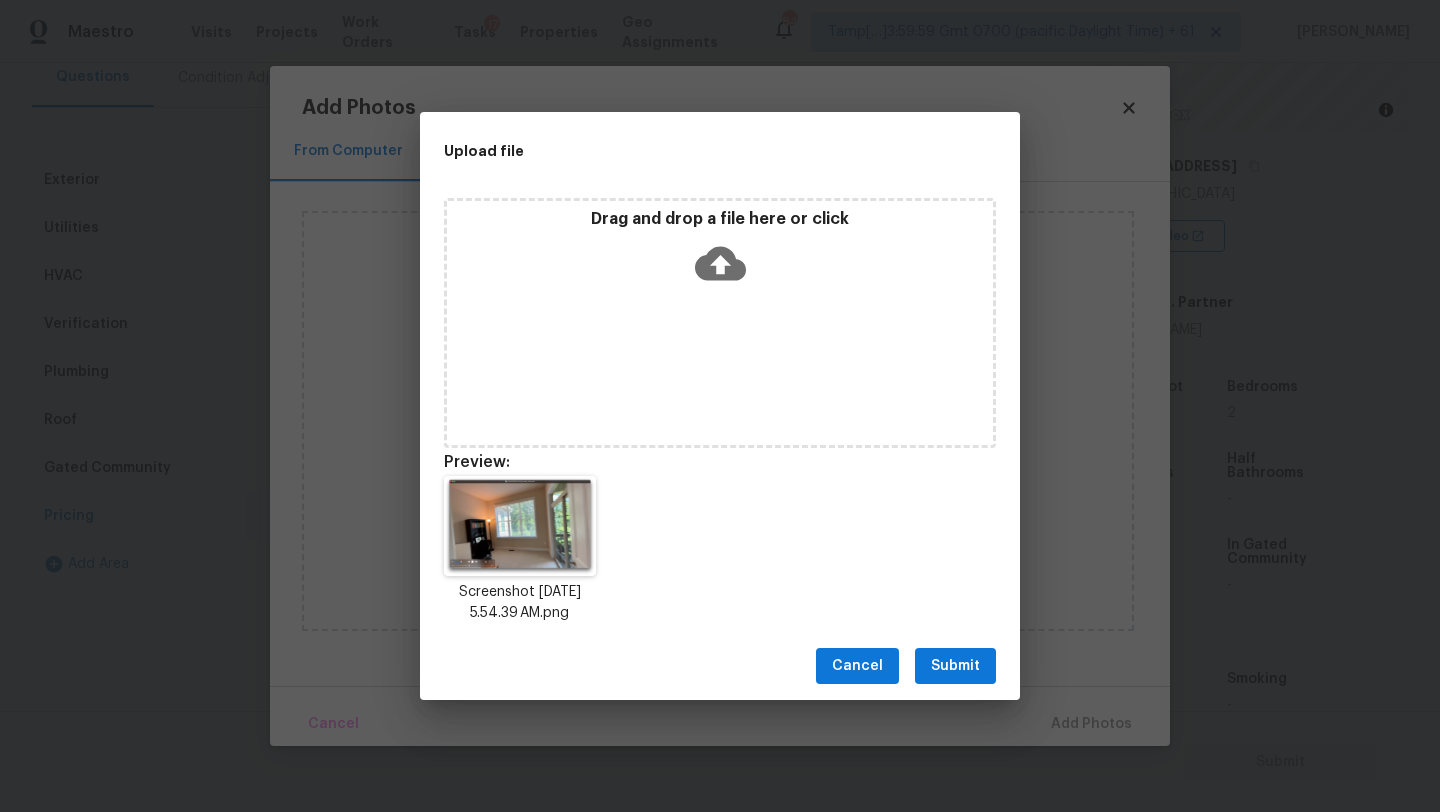 click on "Submit" at bounding box center [955, 666] 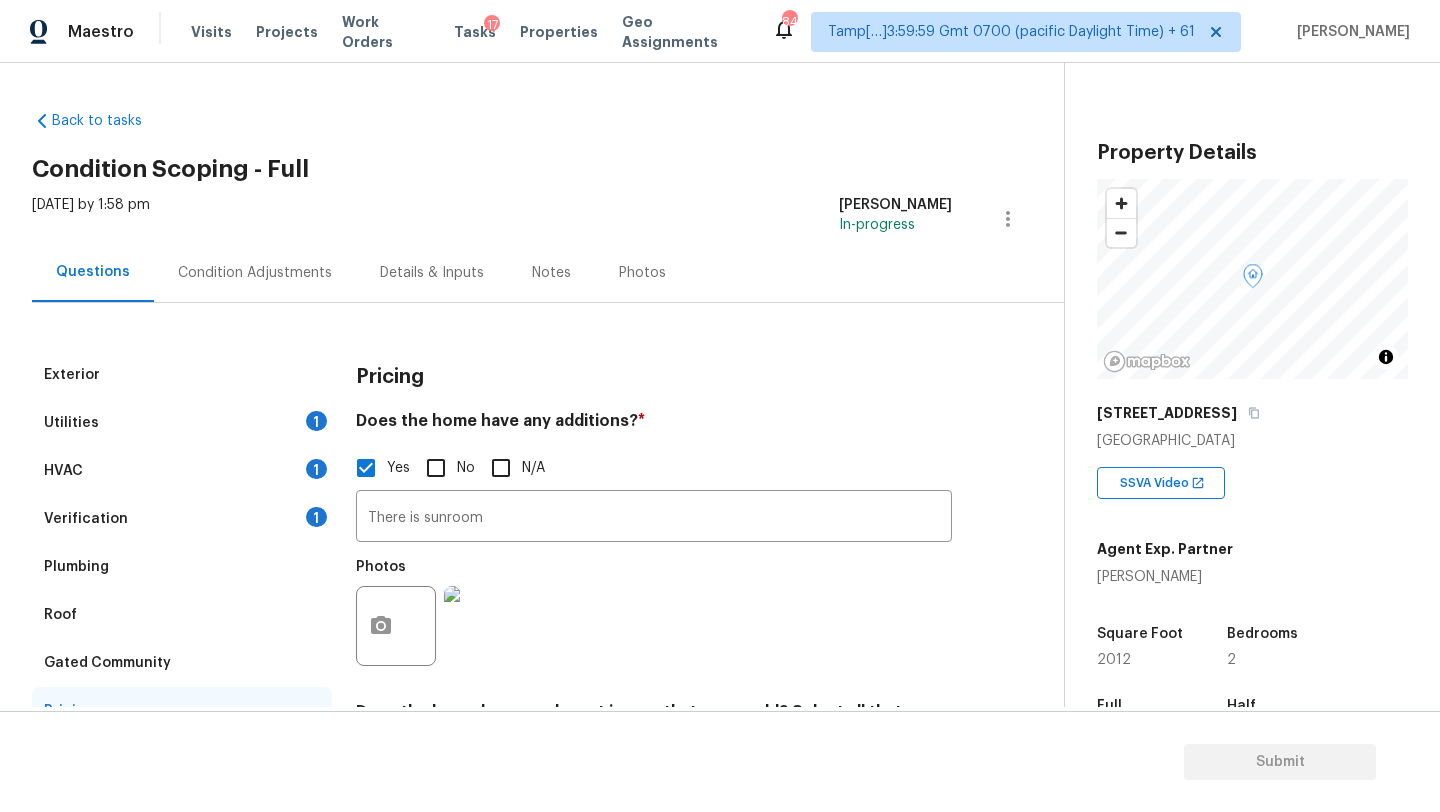 scroll, scrollTop: 0, scrollLeft: 0, axis: both 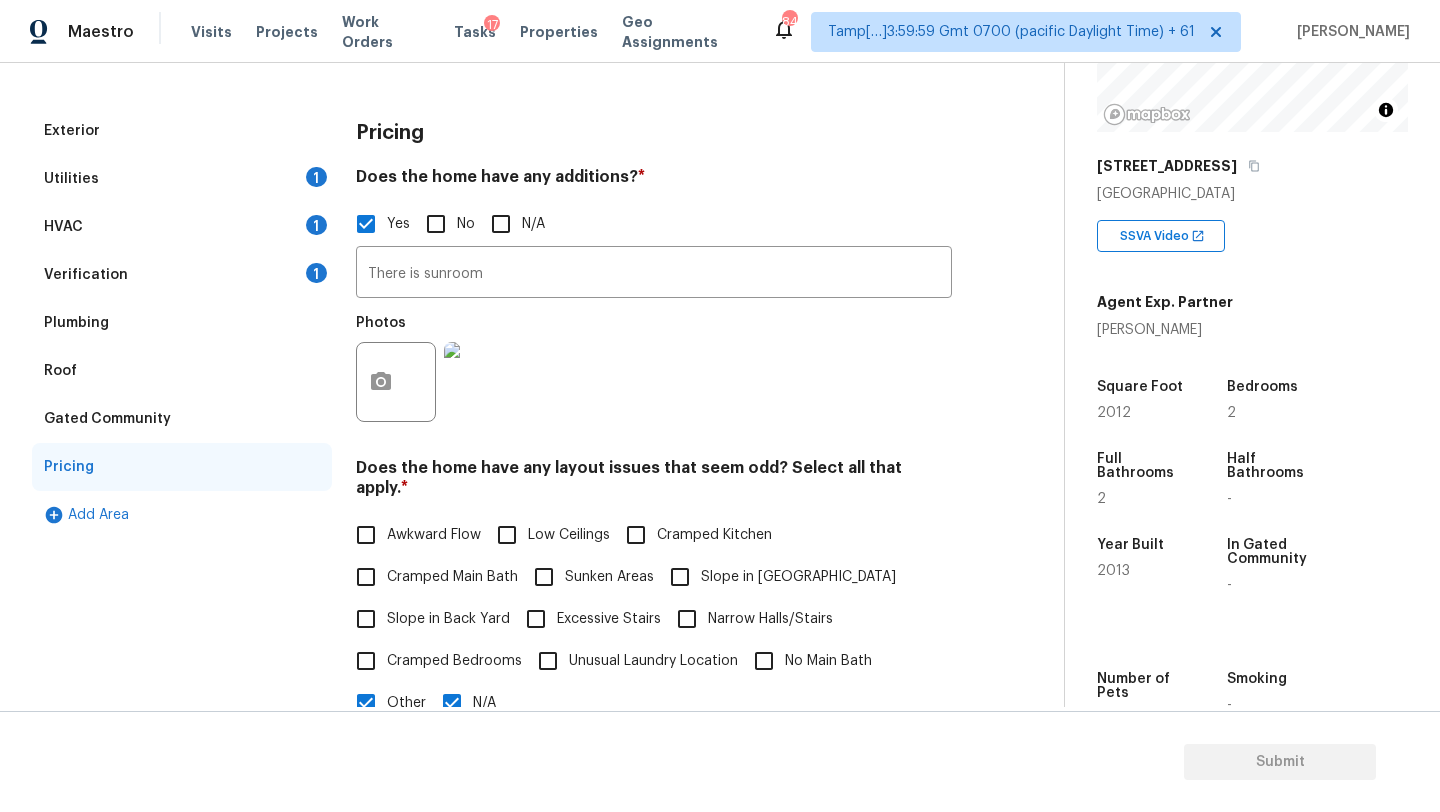 click on "Verification 1" at bounding box center (182, 275) 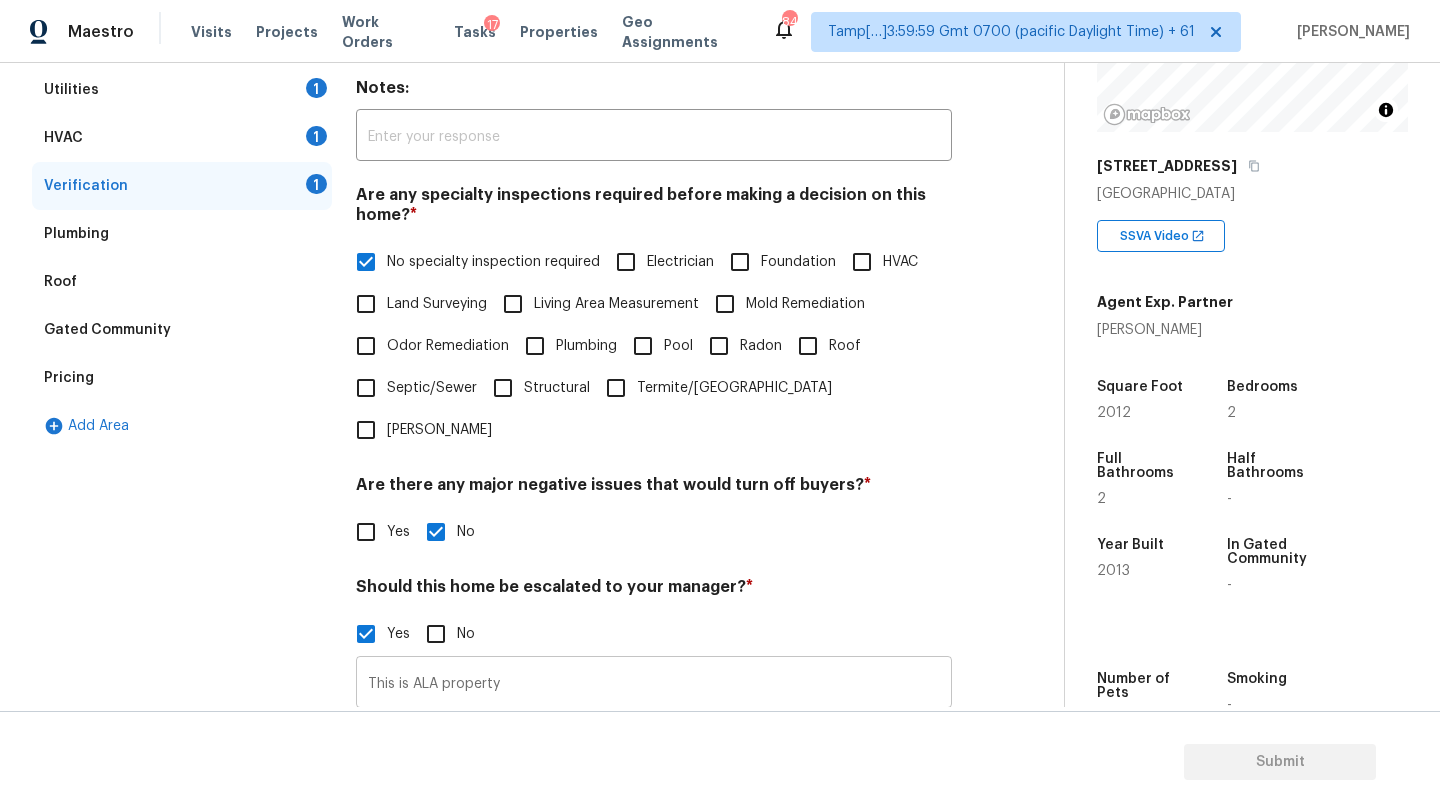 scroll, scrollTop: 562, scrollLeft: 0, axis: vertical 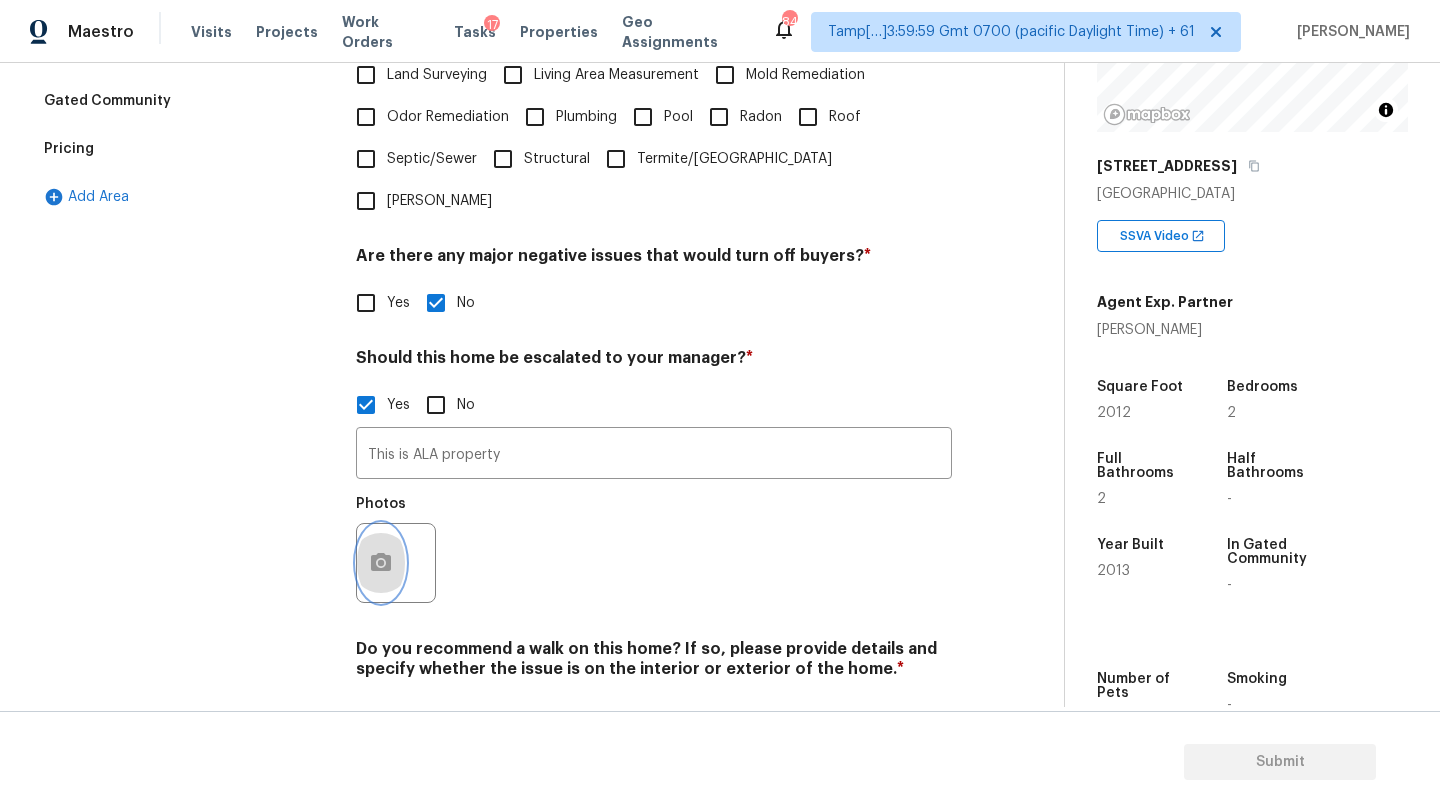 click at bounding box center [381, 563] 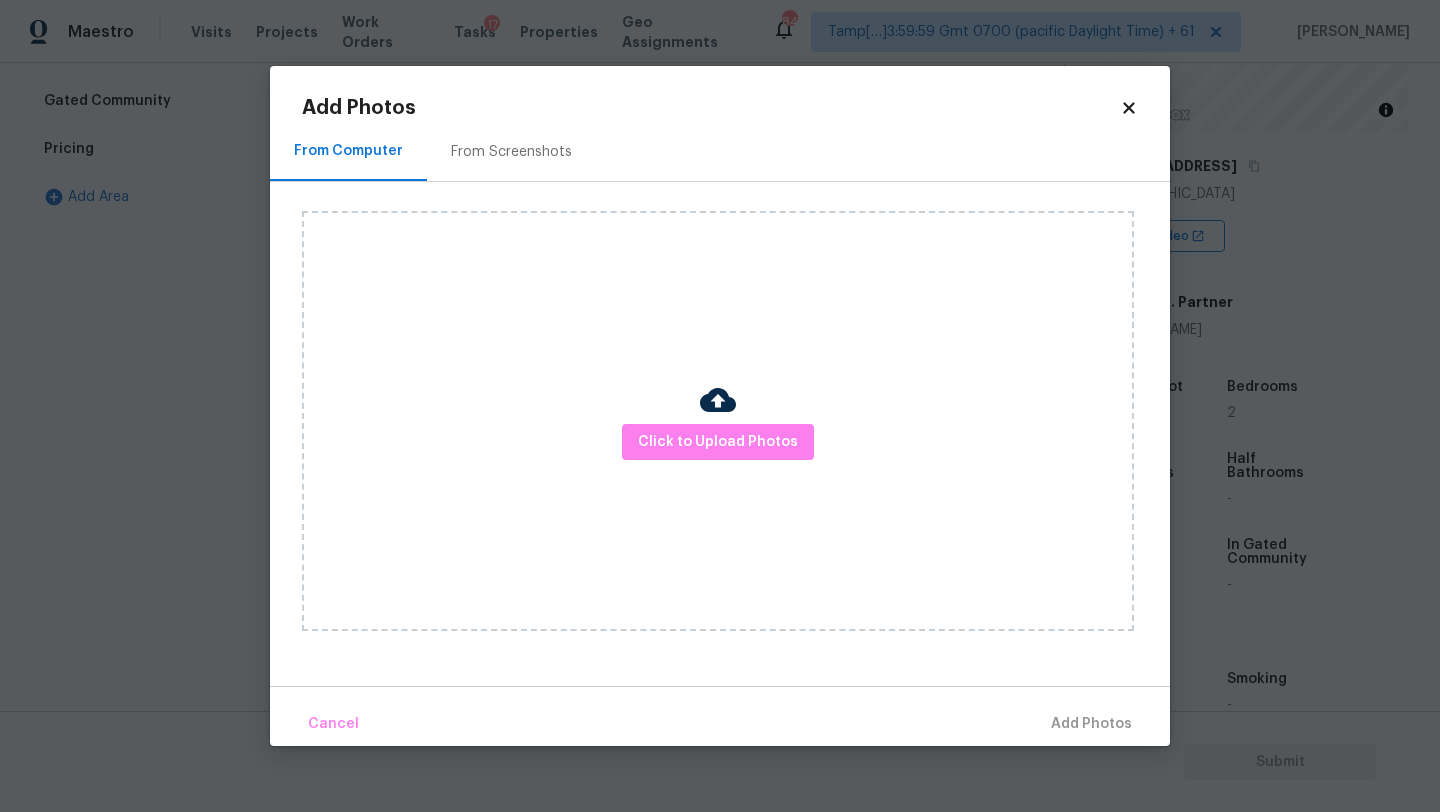 click on "From Screenshots" at bounding box center [511, 152] 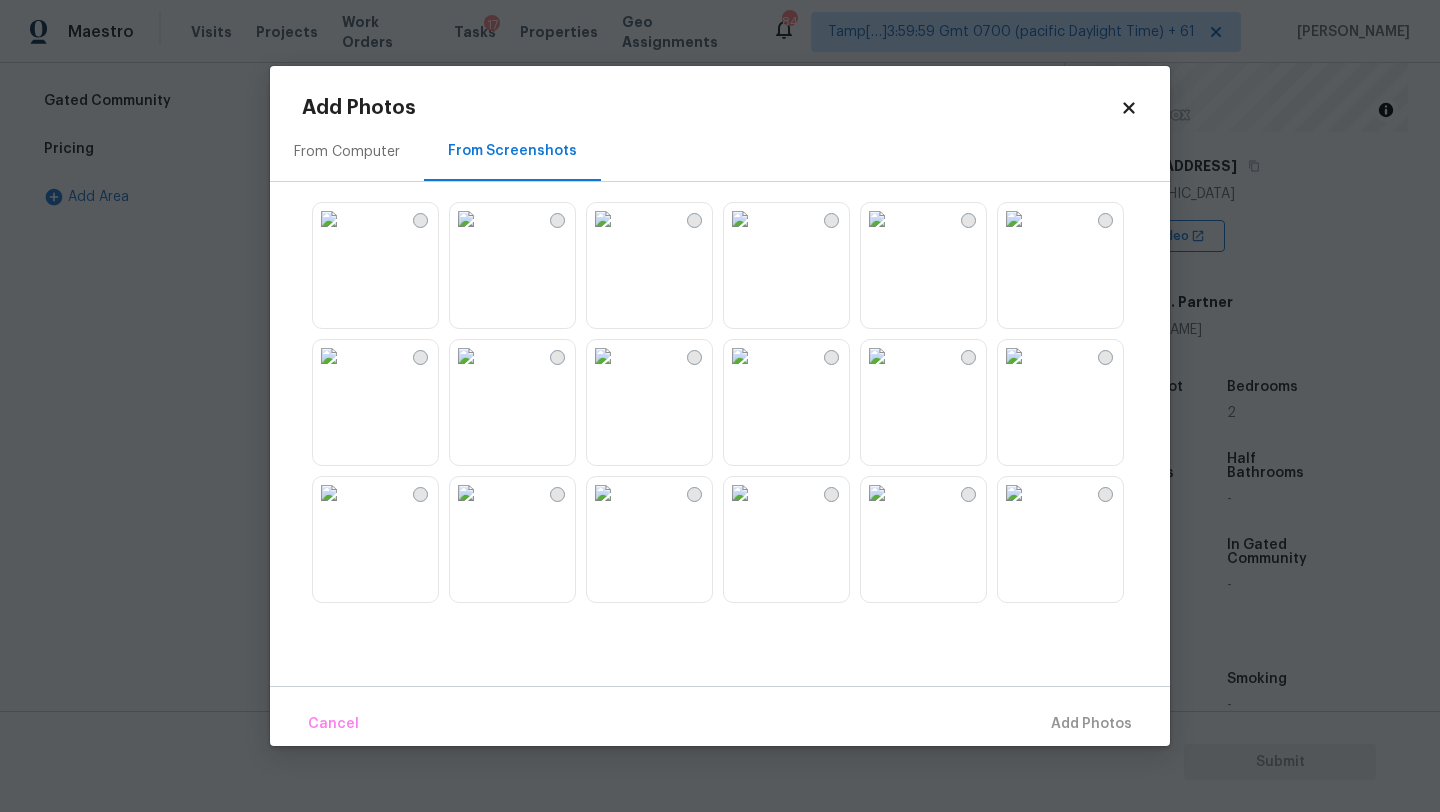 click at bounding box center [466, 219] 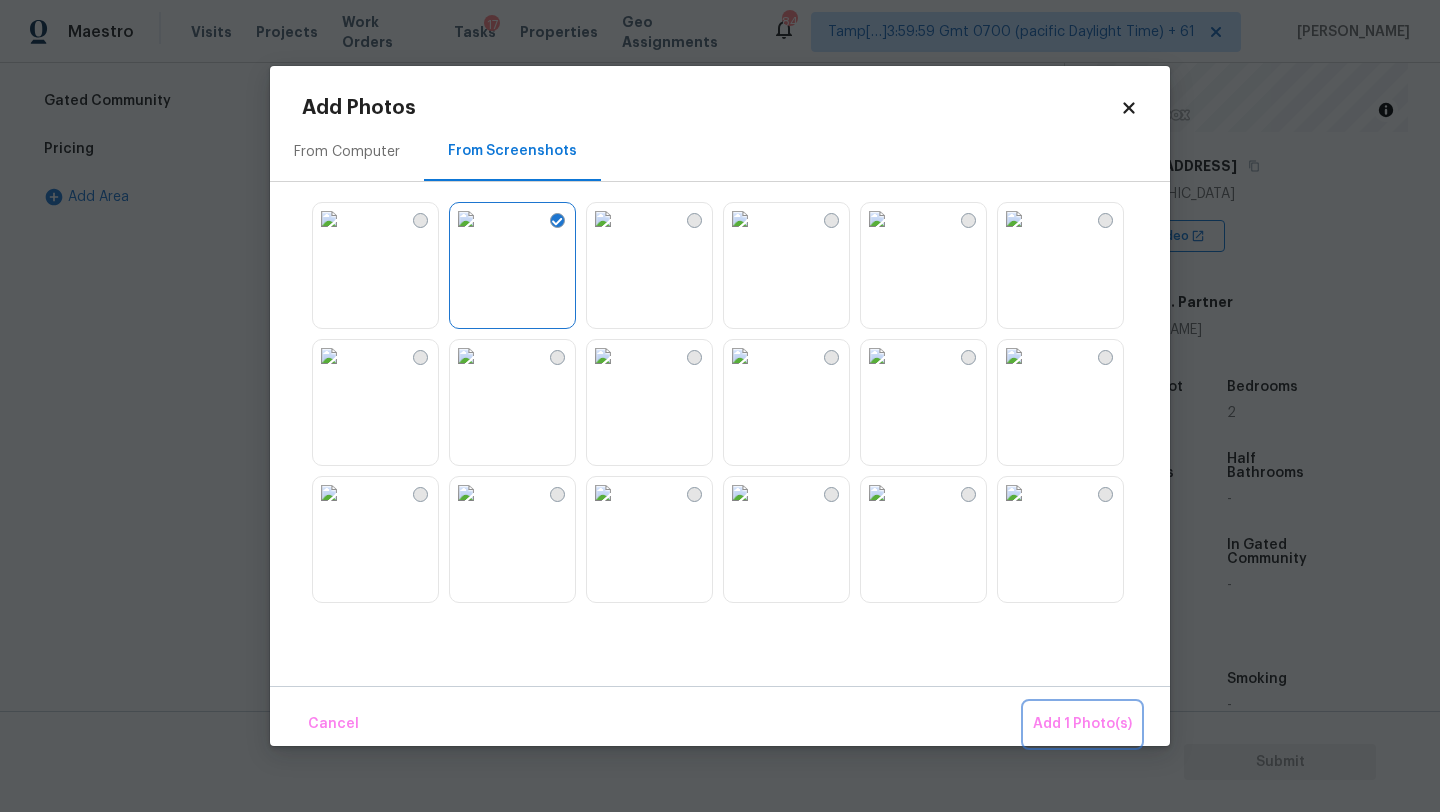 click on "Add 1 Photo(s)" at bounding box center [1082, 724] 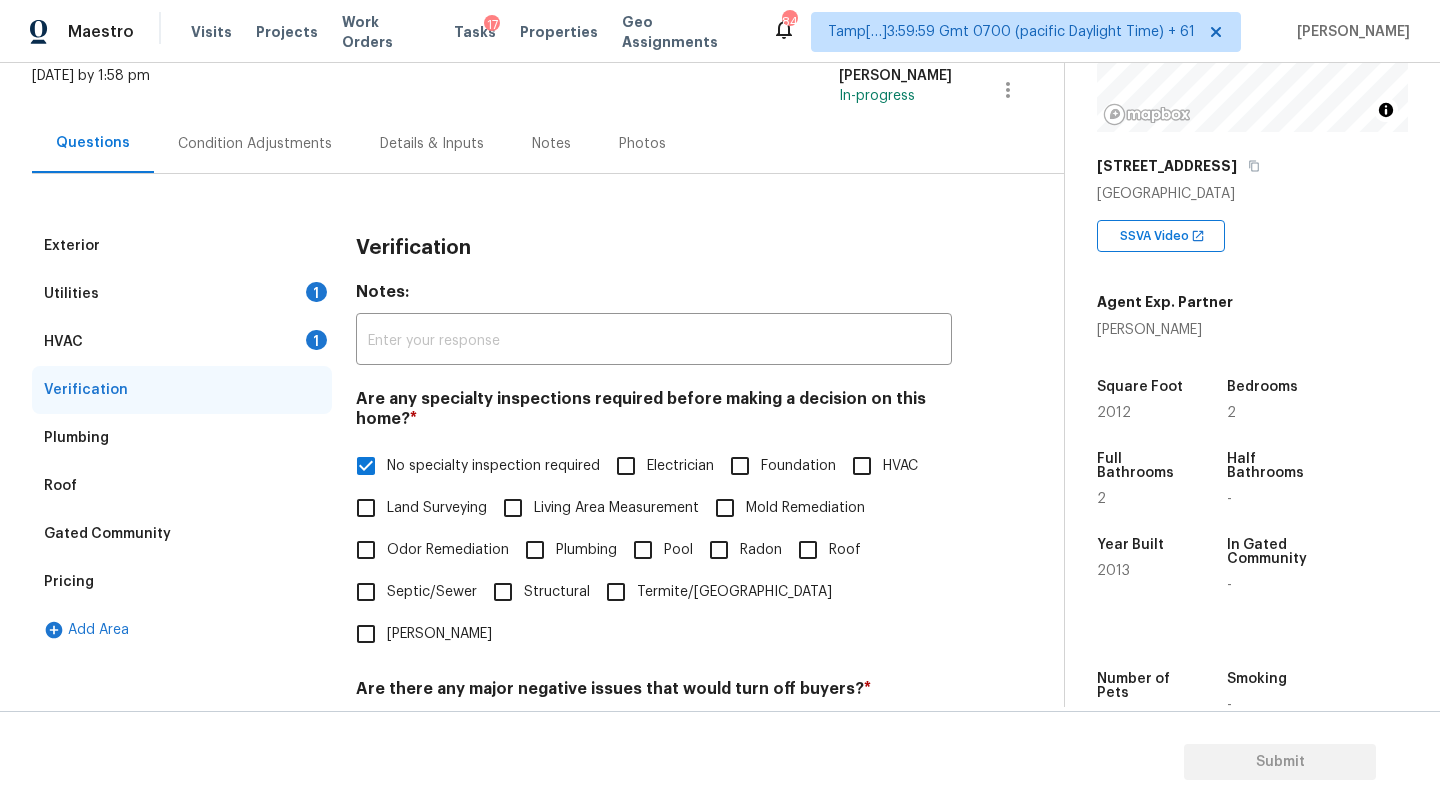scroll, scrollTop: 22, scrollLeft: 0, axis: vertical 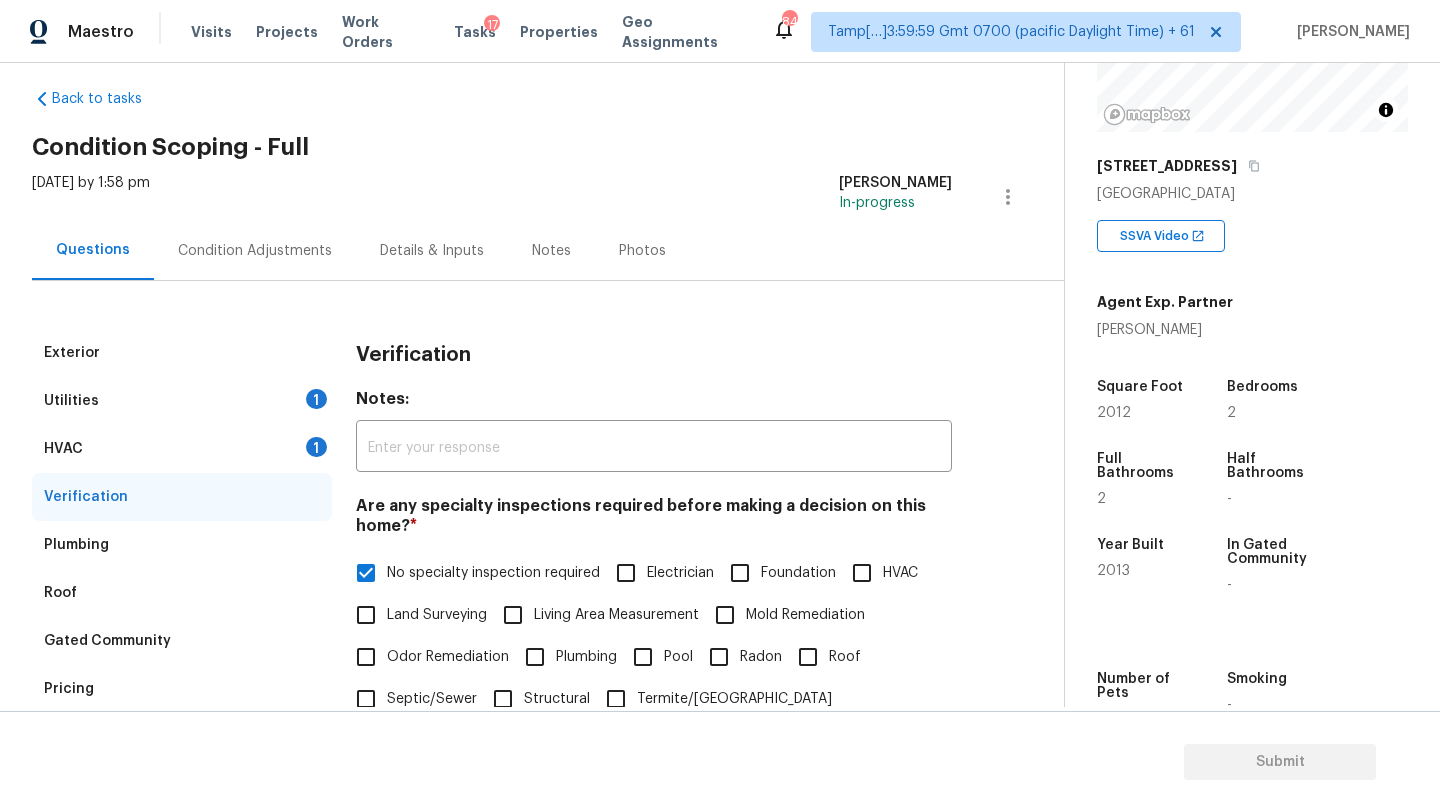 click on "HVAC 1" at bounding box center [182, 449] 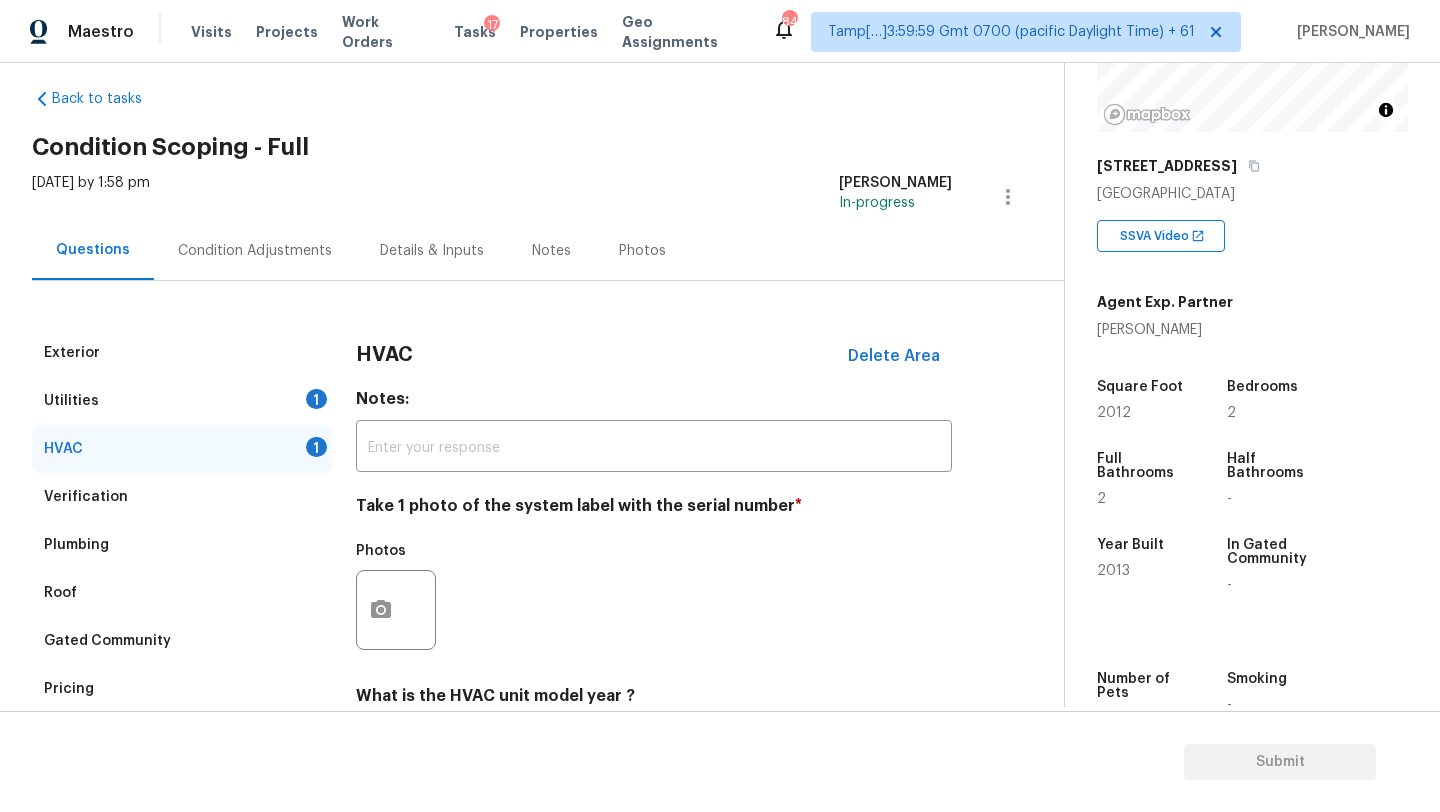 scroll, scrollTop: 217, scrollLeft: 0, axis: vertical 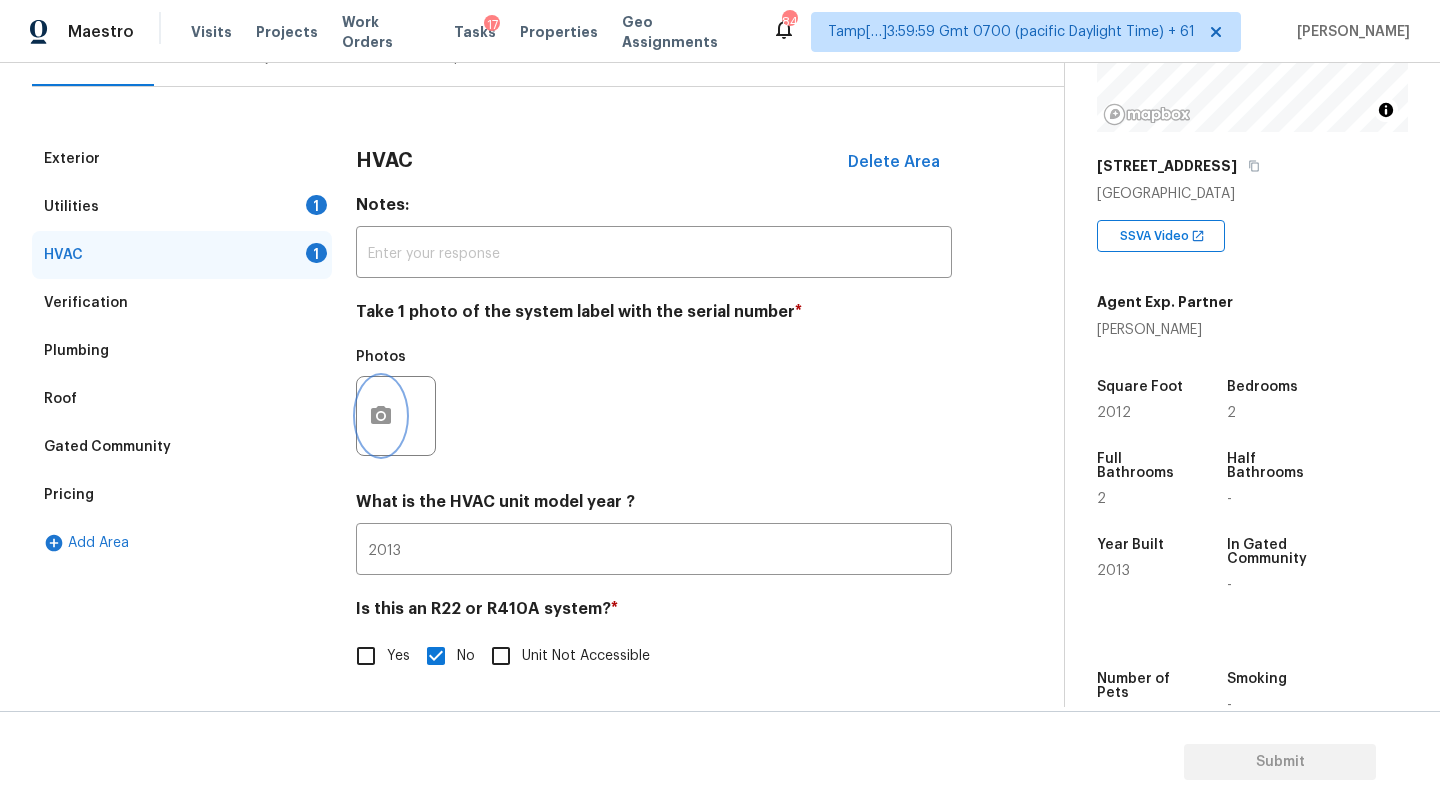 click 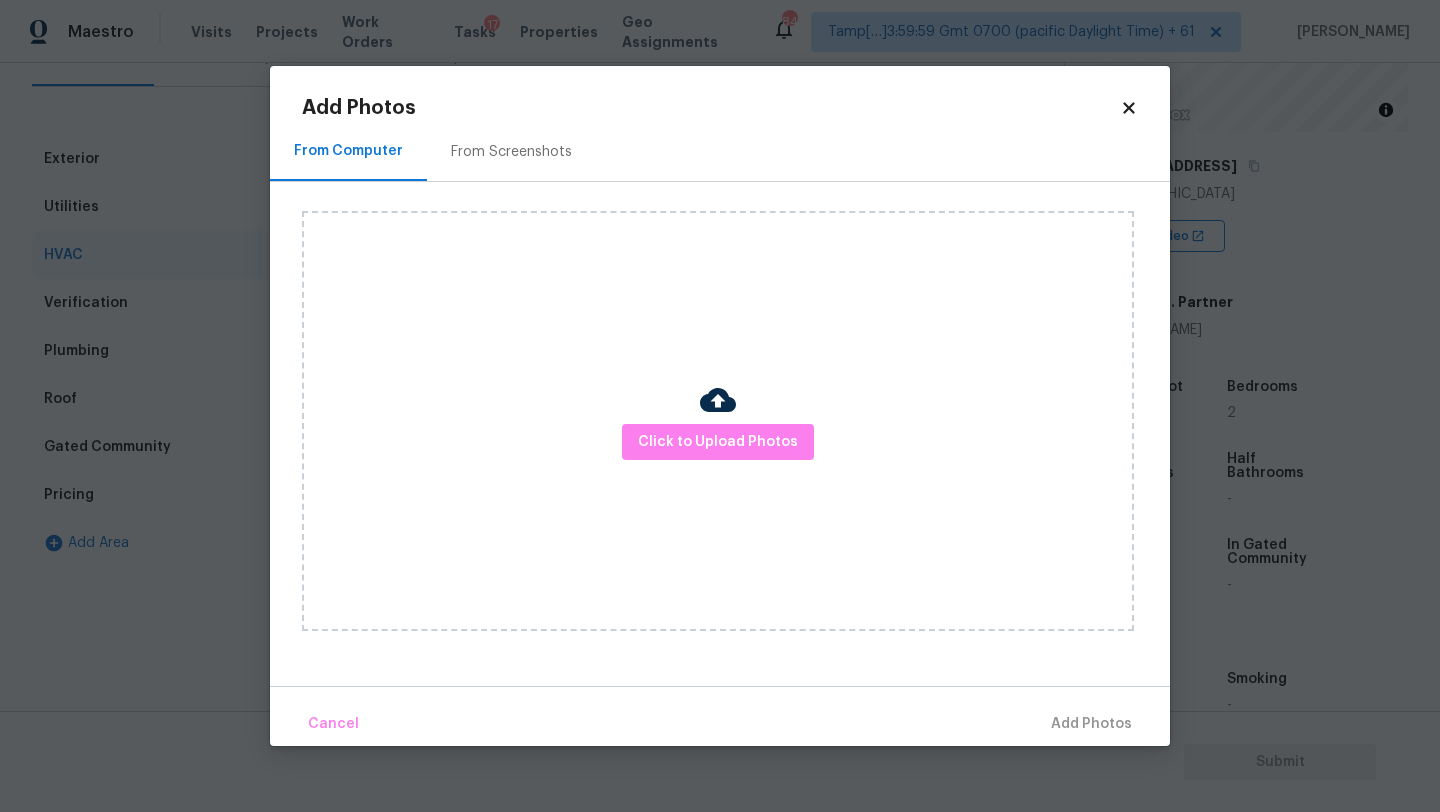 click on "From Screenshots" at bounding box center (511, 151) 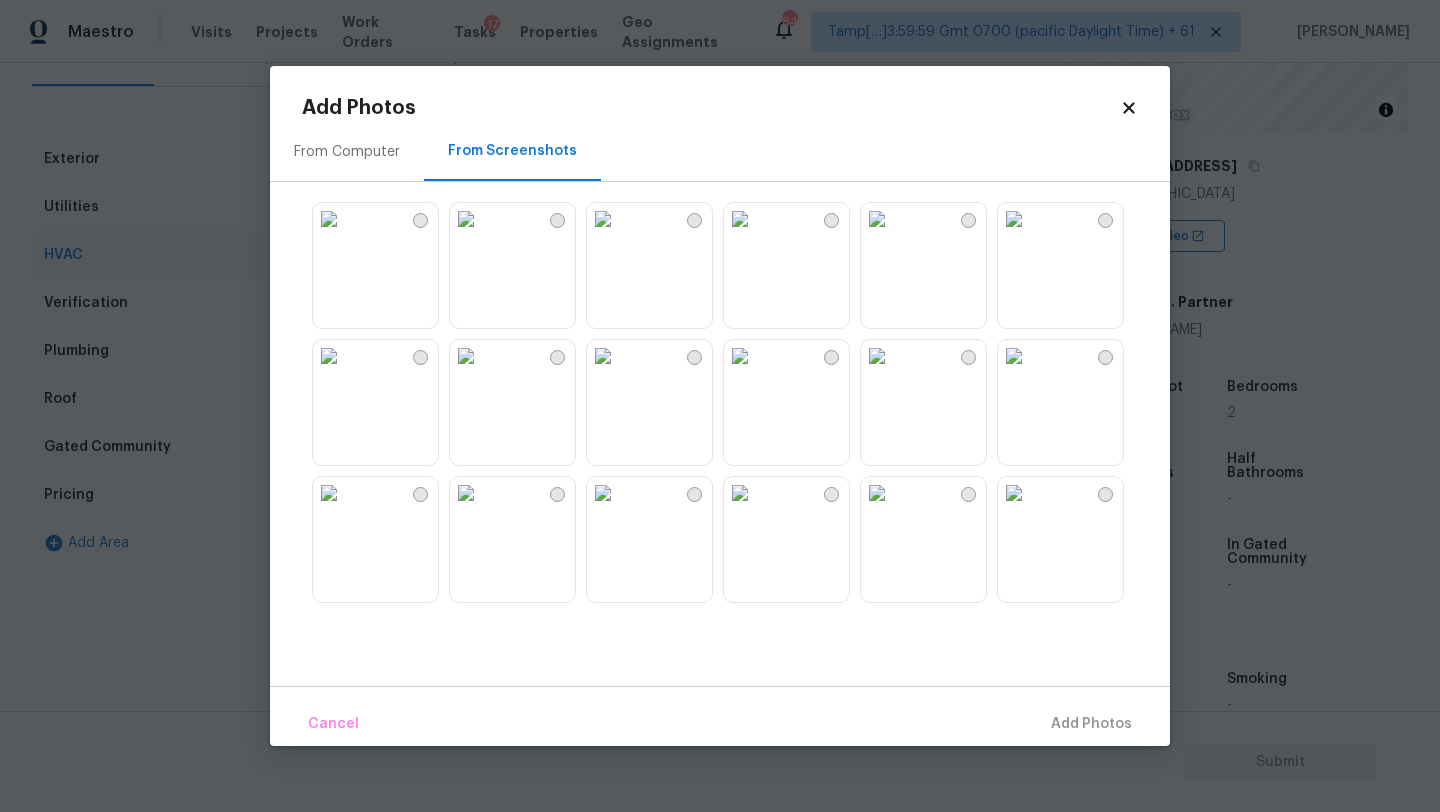 click at bounding box center (603, 356) 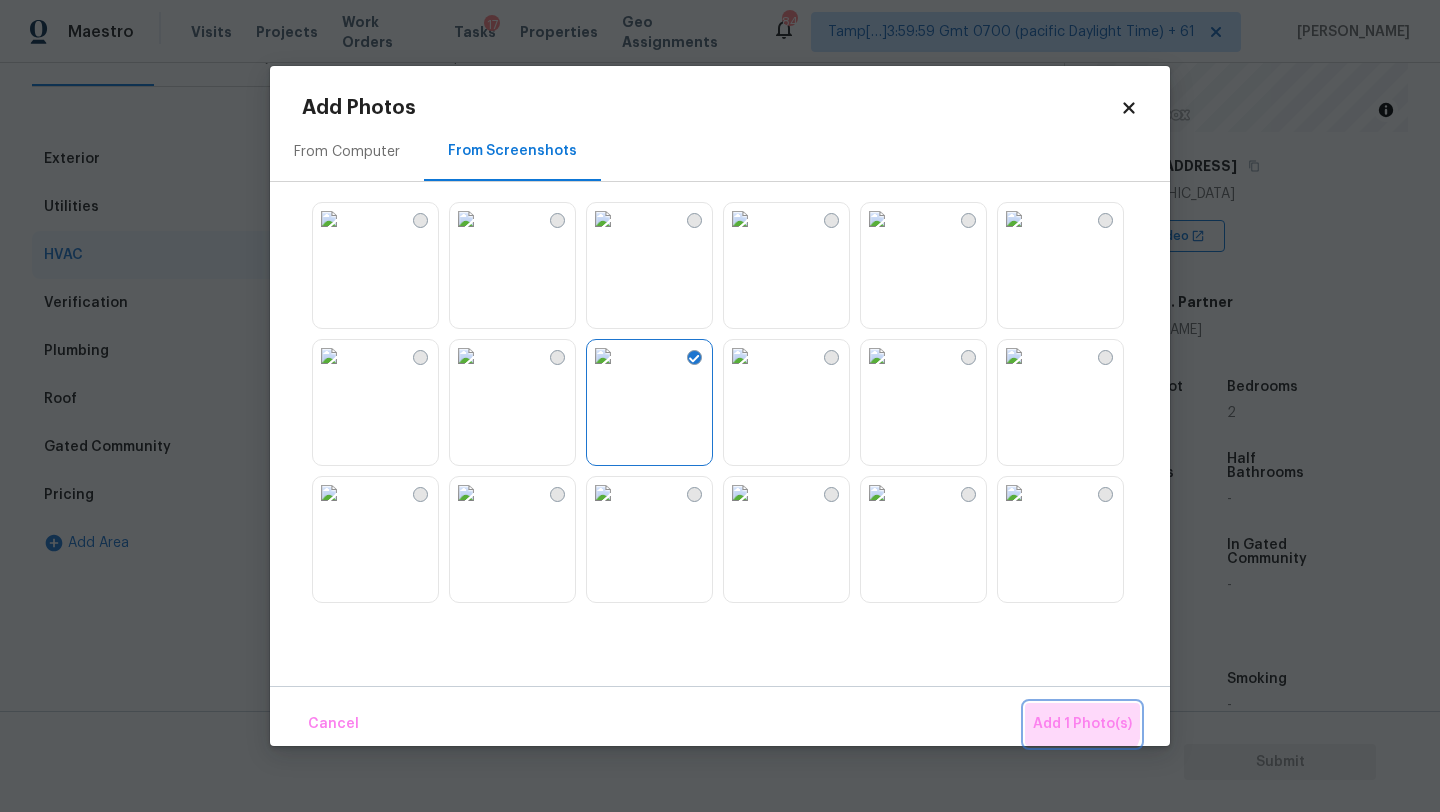 click on "Add 1 Photo(s)" at bounding box center [1082, 724] 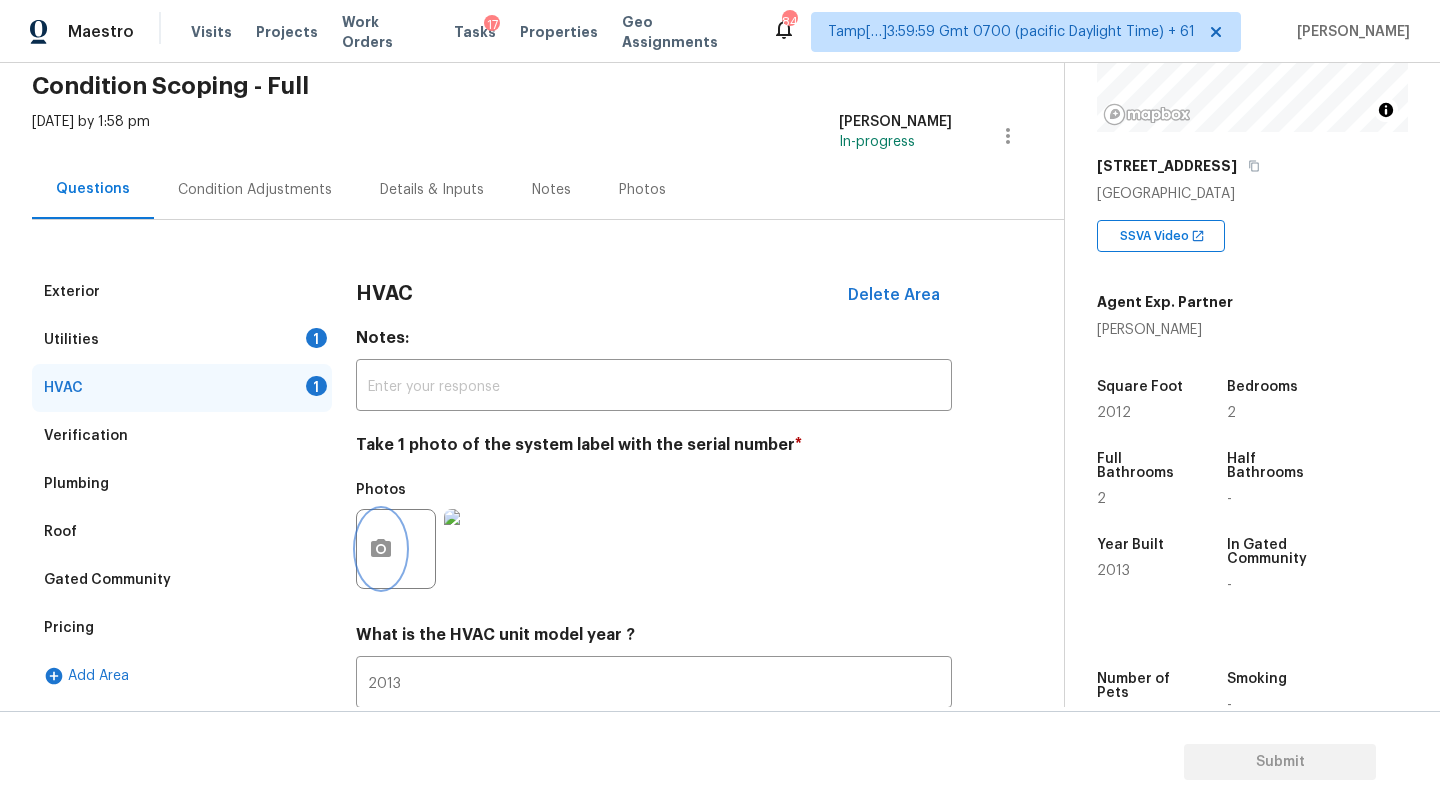 scroll, scrollTop: 29, scrollLeft: 0, axis: vertical 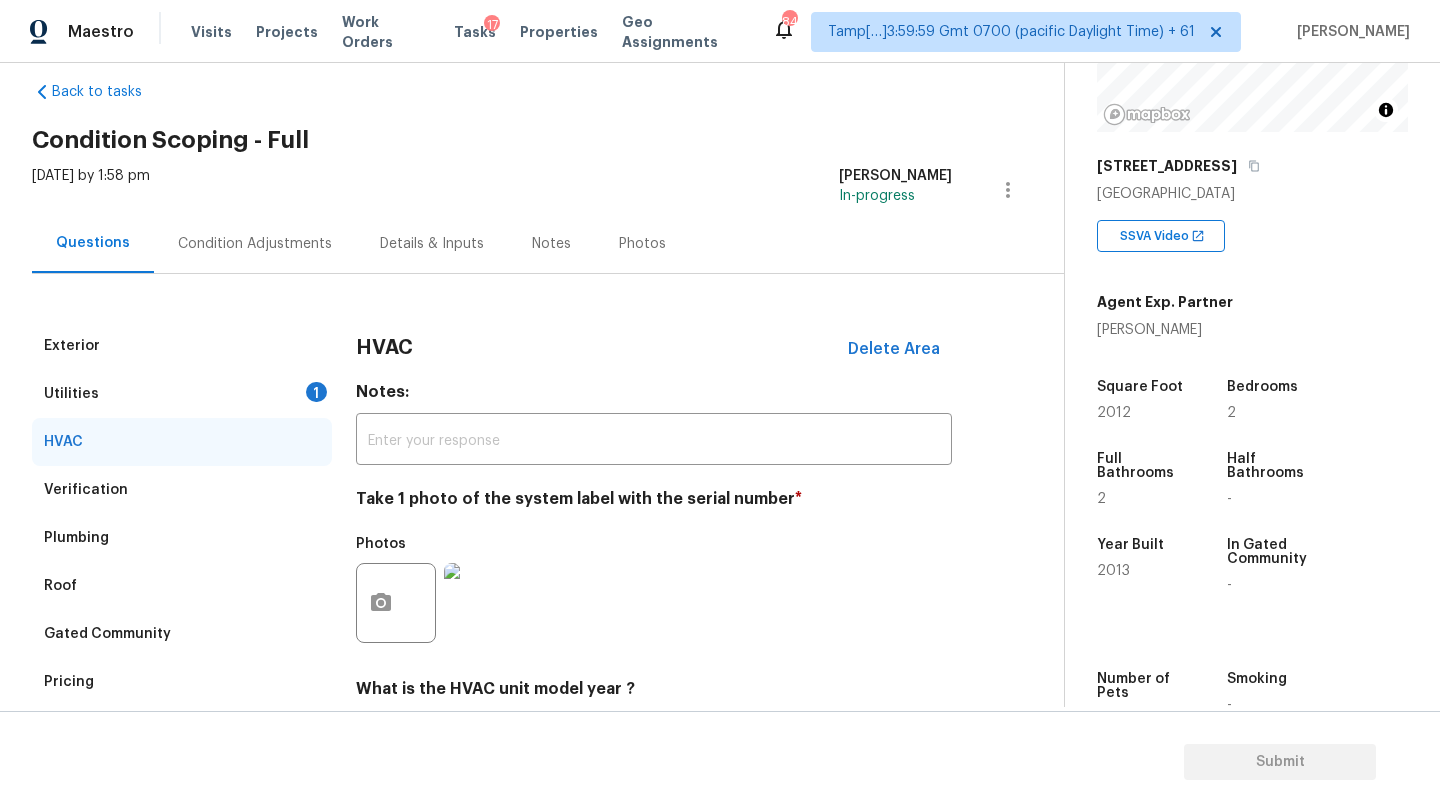click on "Exterior" at bounding box center [182, 346] 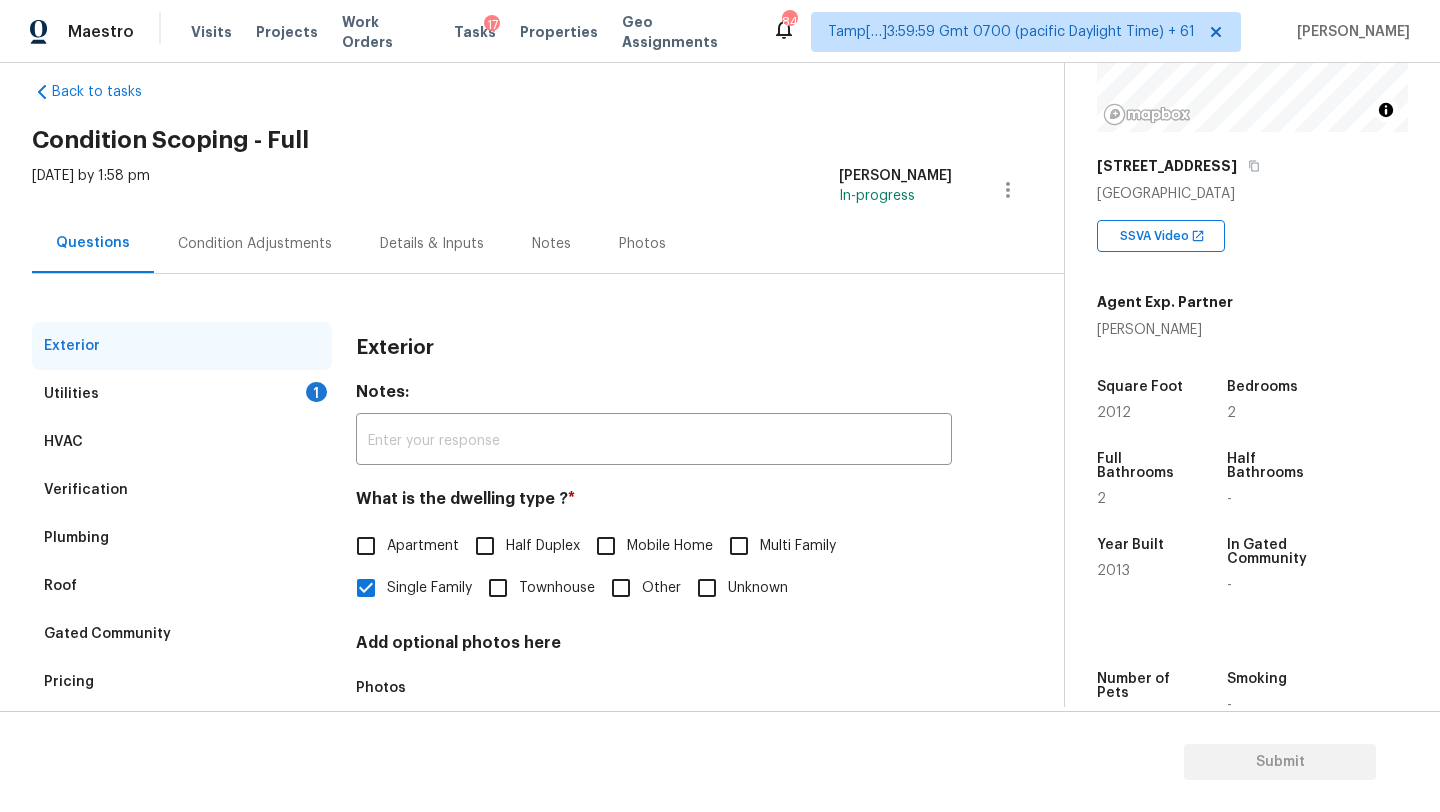 click on "Utilities 1" at bounding box center [182, 394] 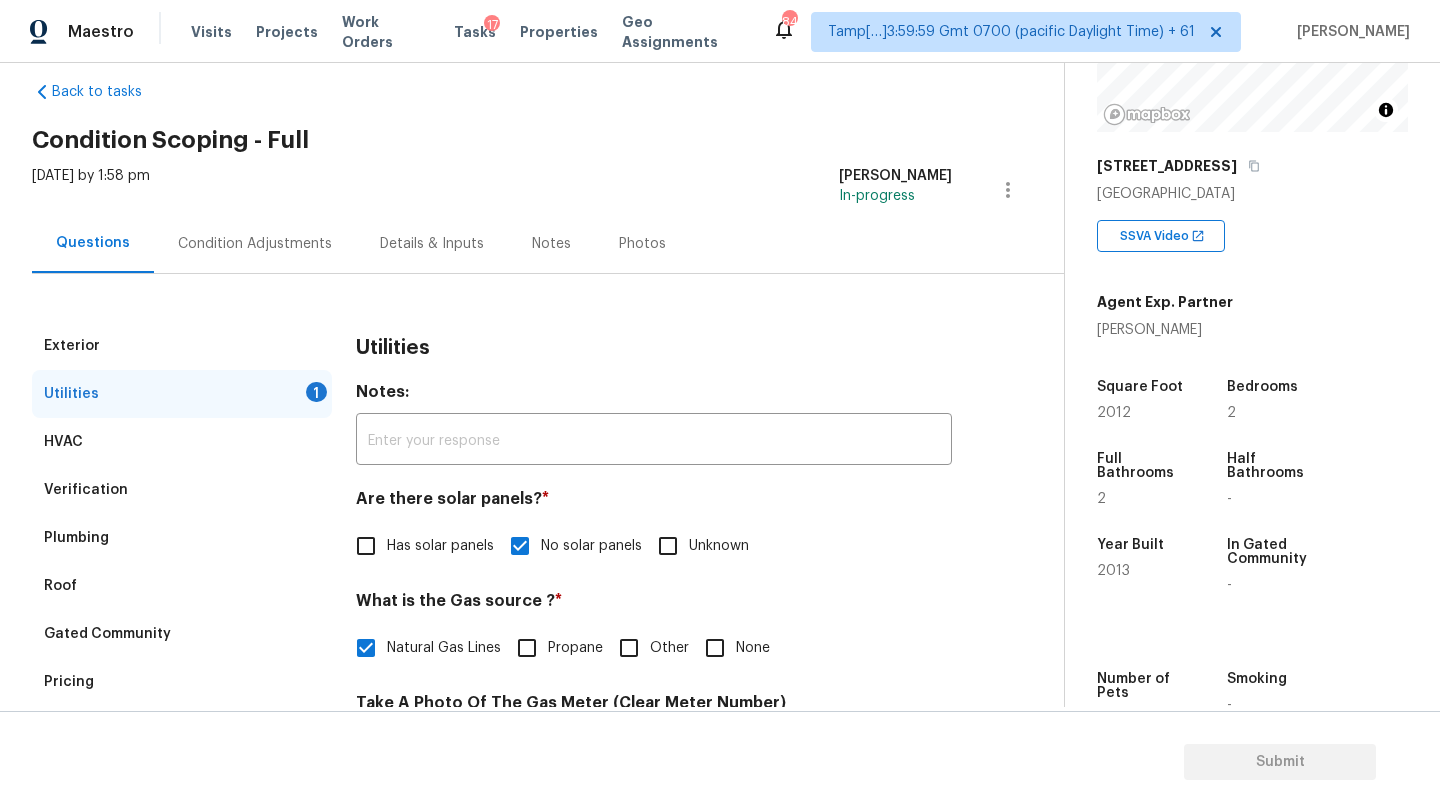 scroll, scrollTop: 498, scrollLeft: 0, axis: vertical 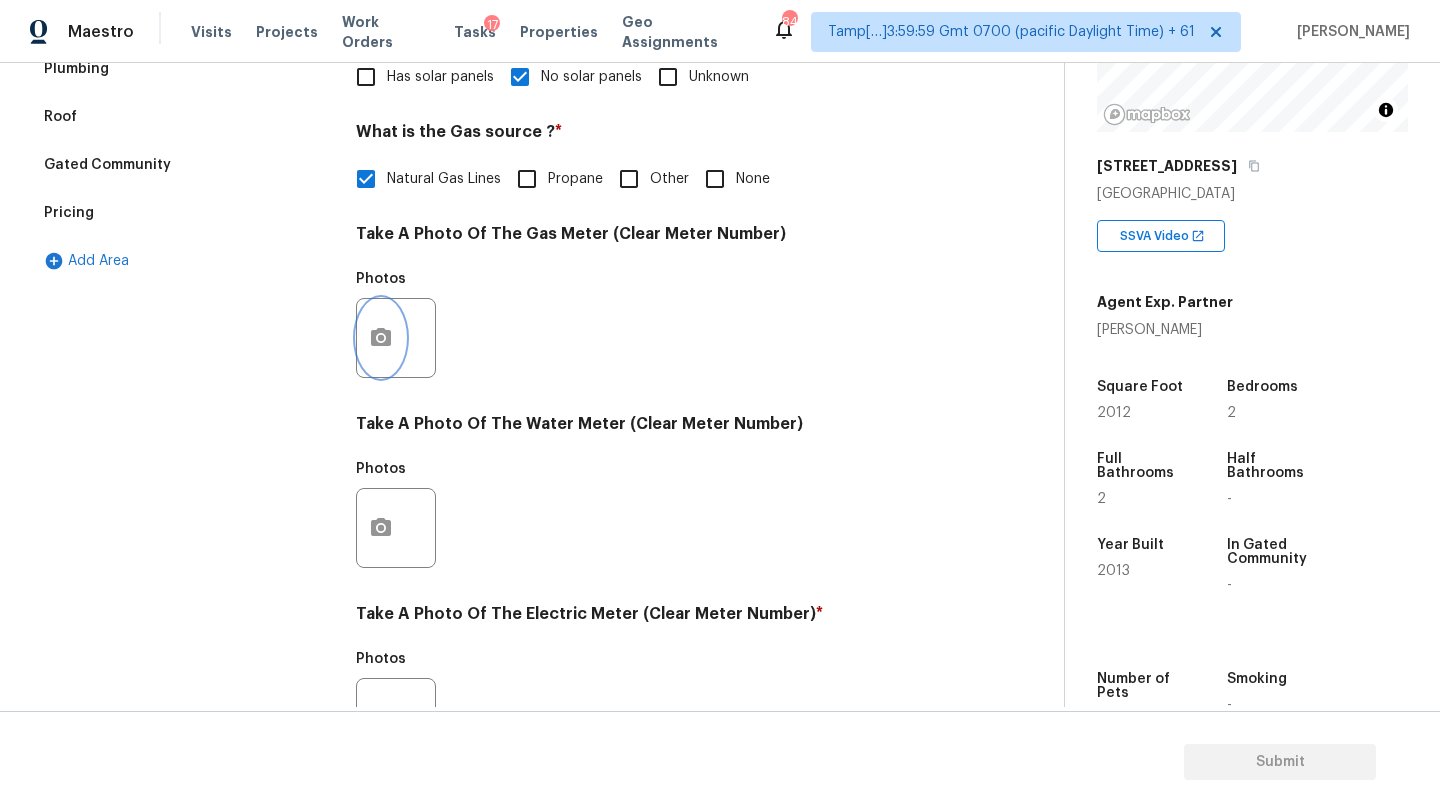 click at bounding box center (381, 338) 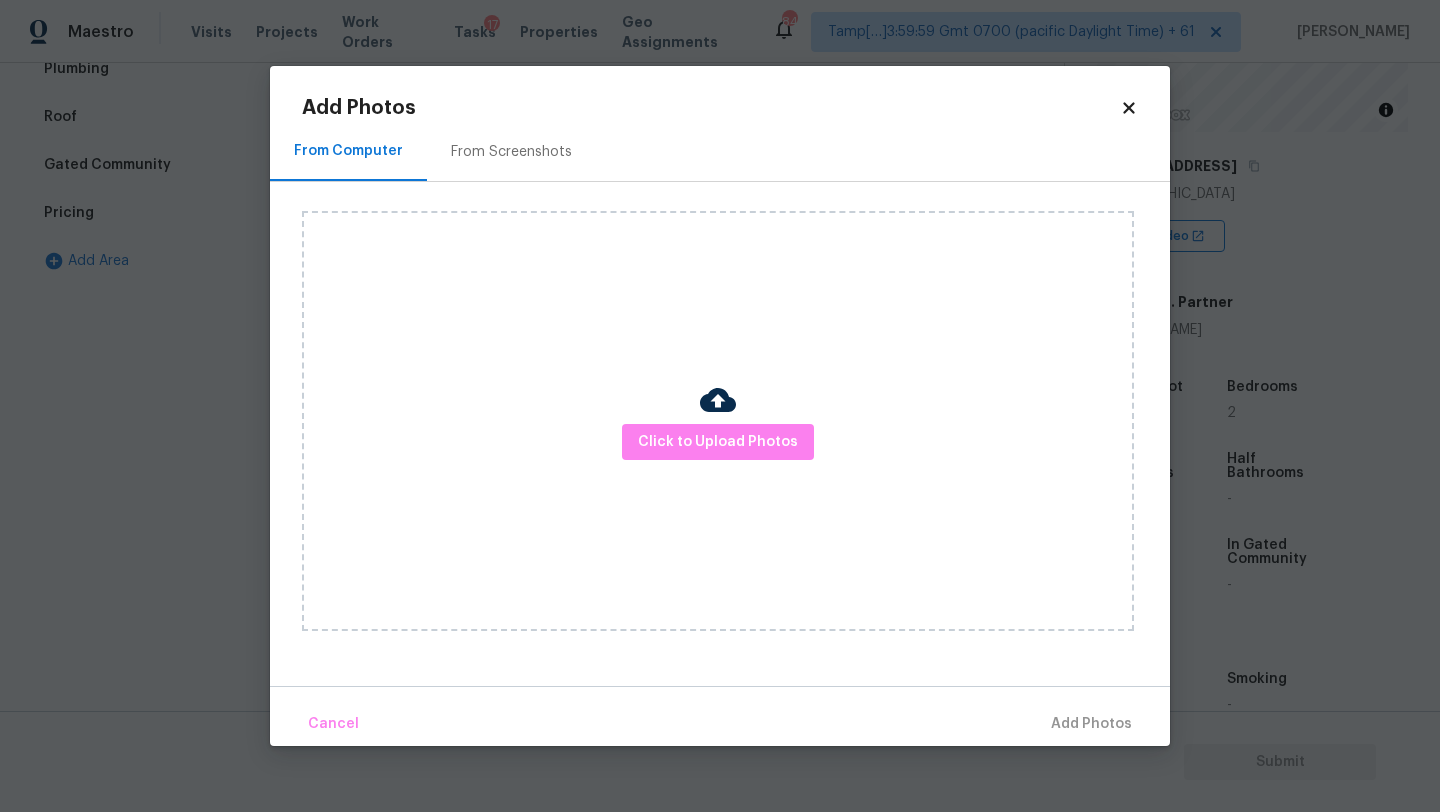 click on "From Screenshots" at bounding box center [511, 152] 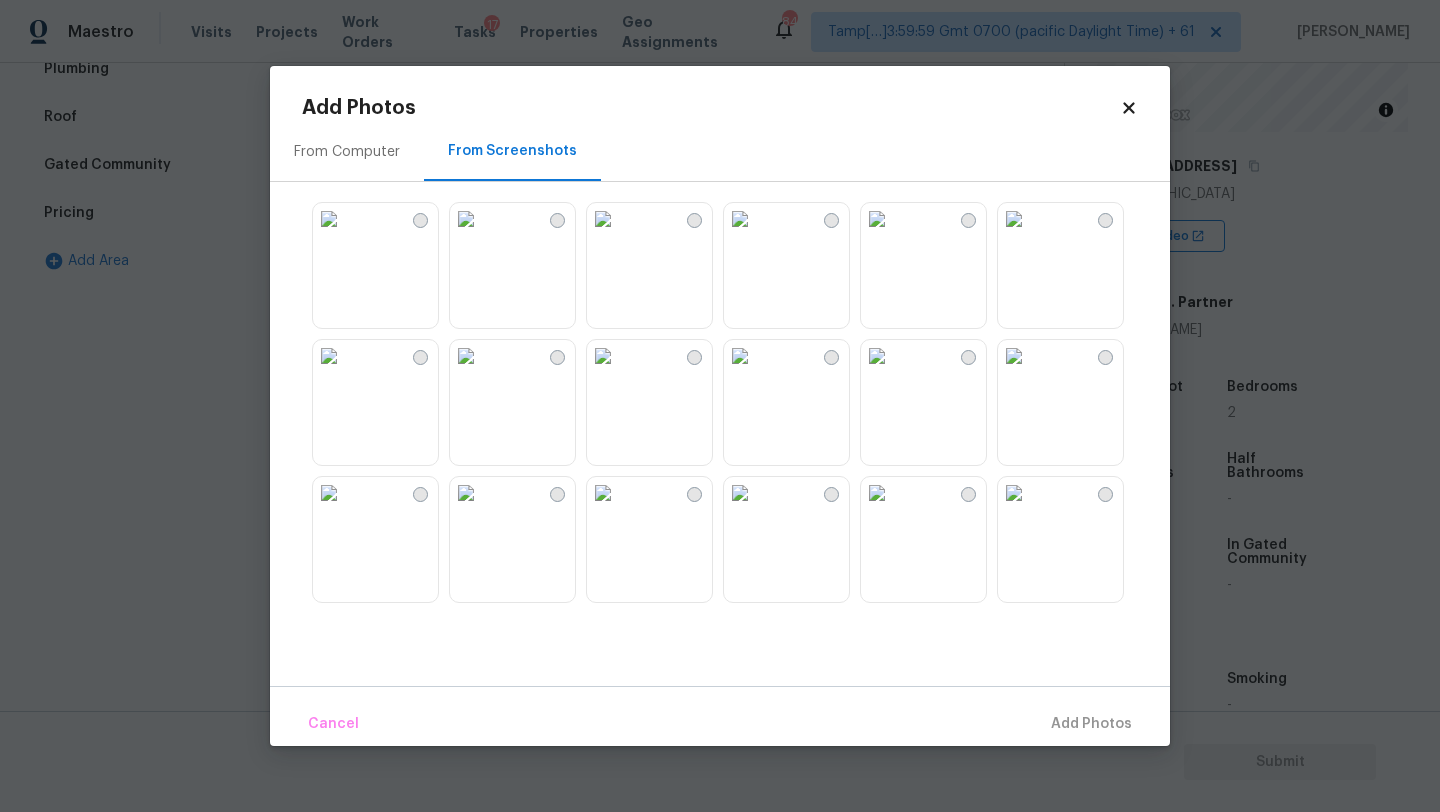 click at bounding box center (740, 219) 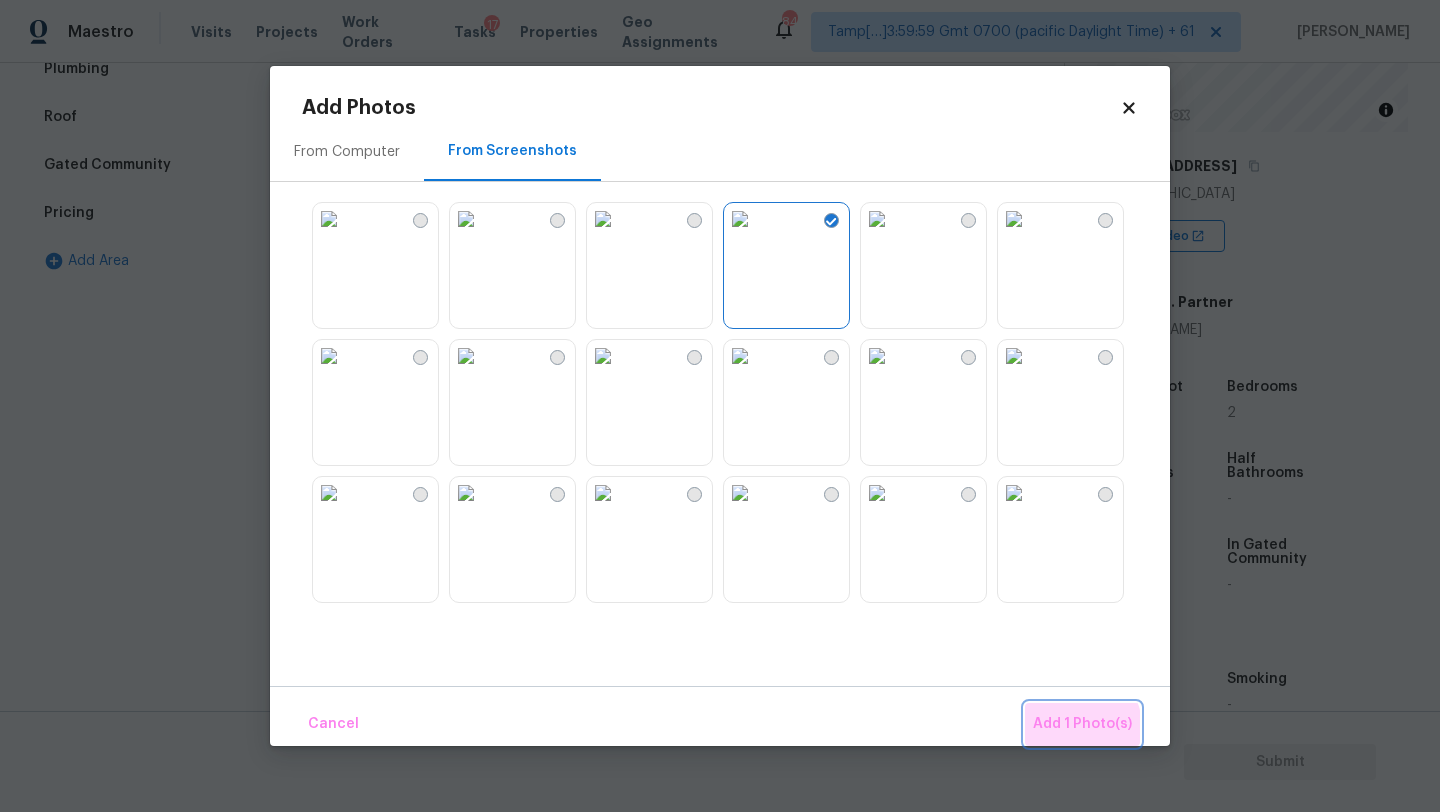 click on "Add 1 Photo(s)" at bounding box center (1082, 724) 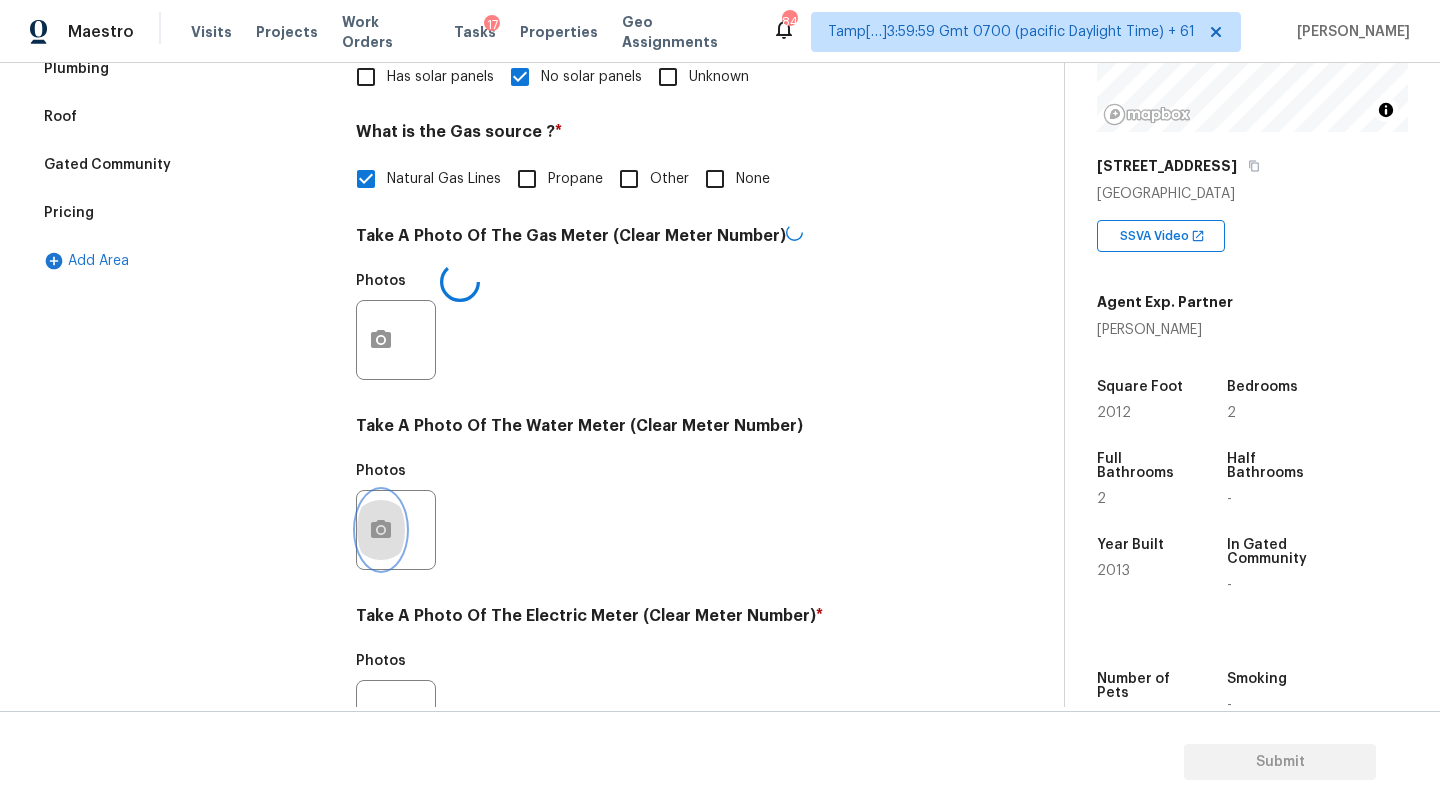 click 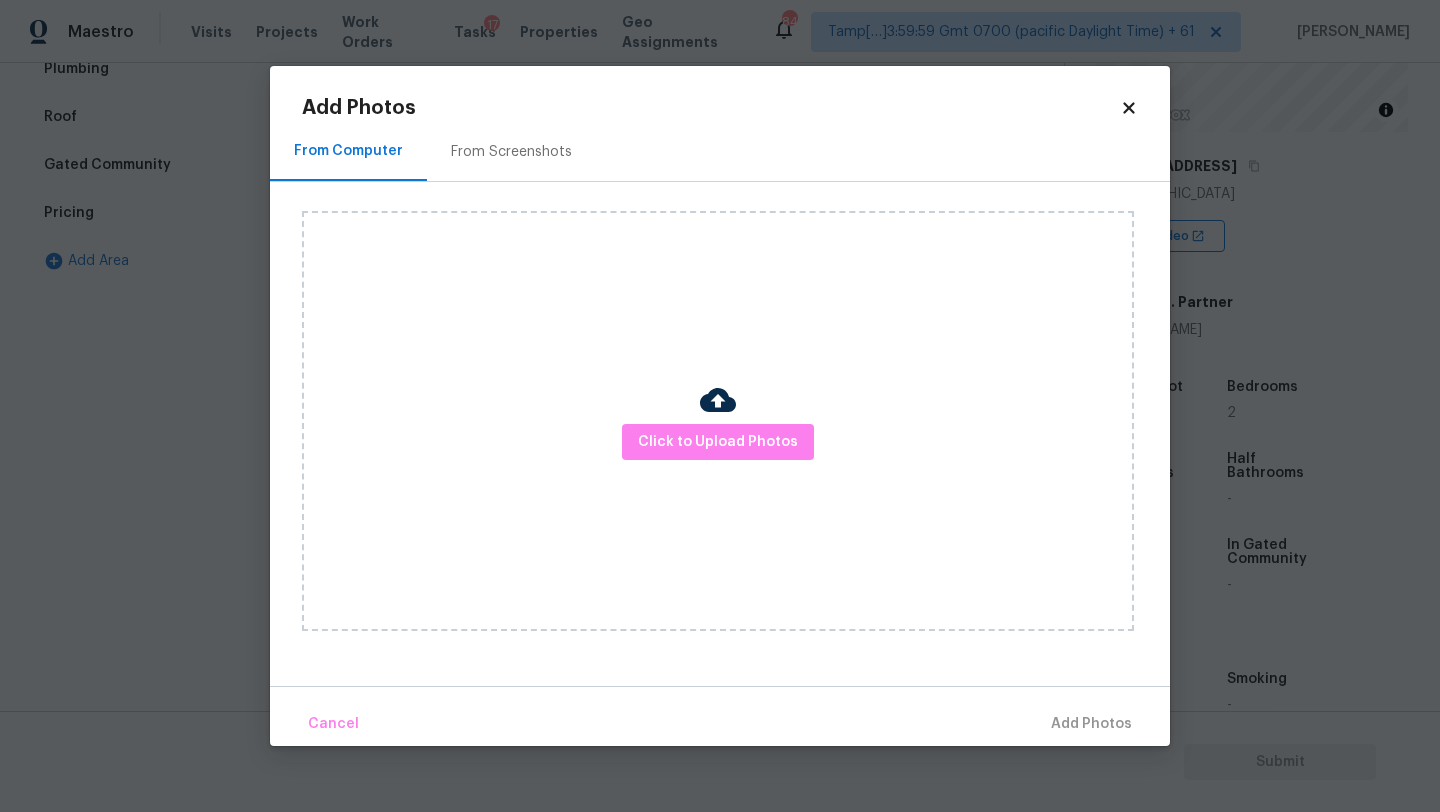click on "Add Photos From Computer From Screenshots Click to Upload Photos Cancel Add Photos" at bounding box center (720, 422) 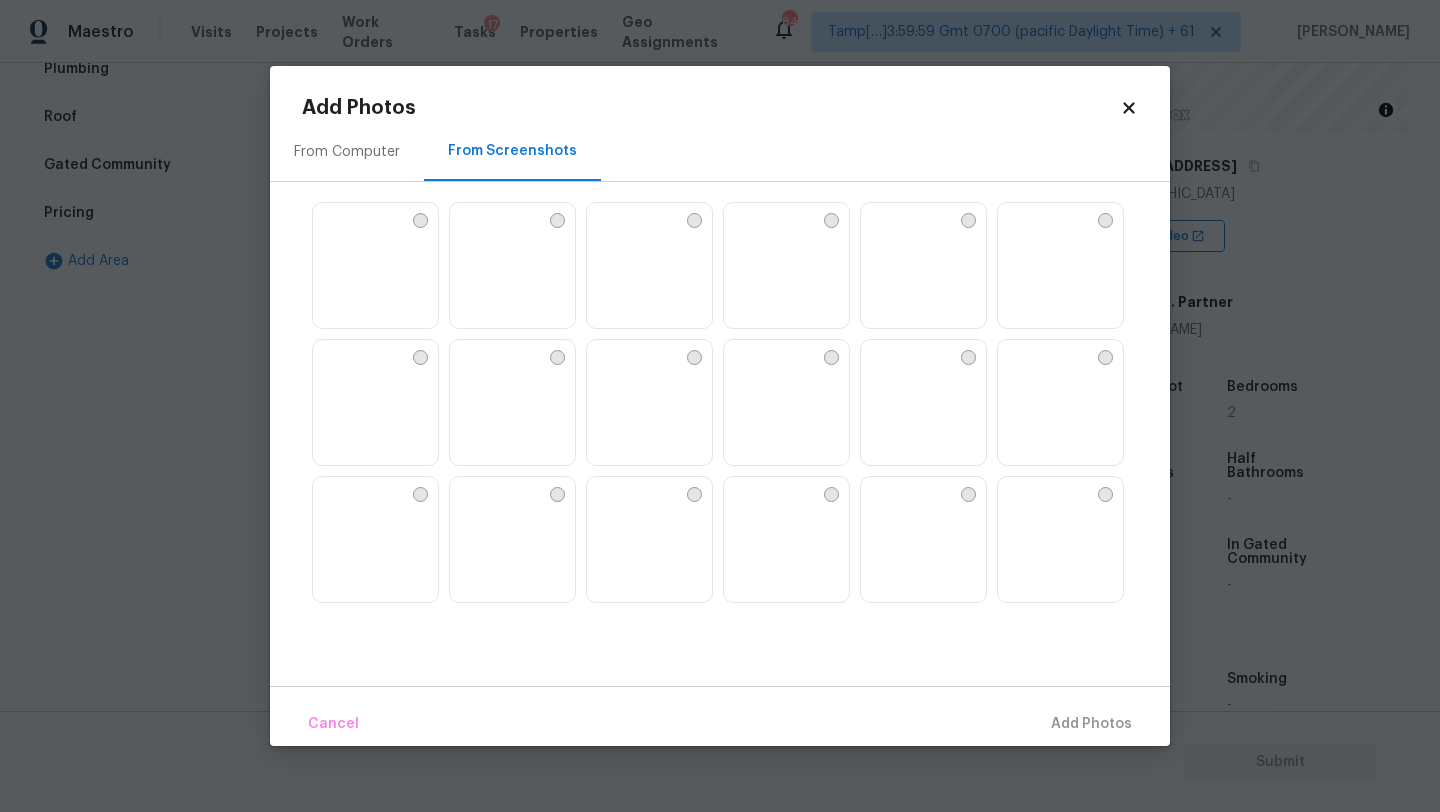 click at bounding box center [512, 266] 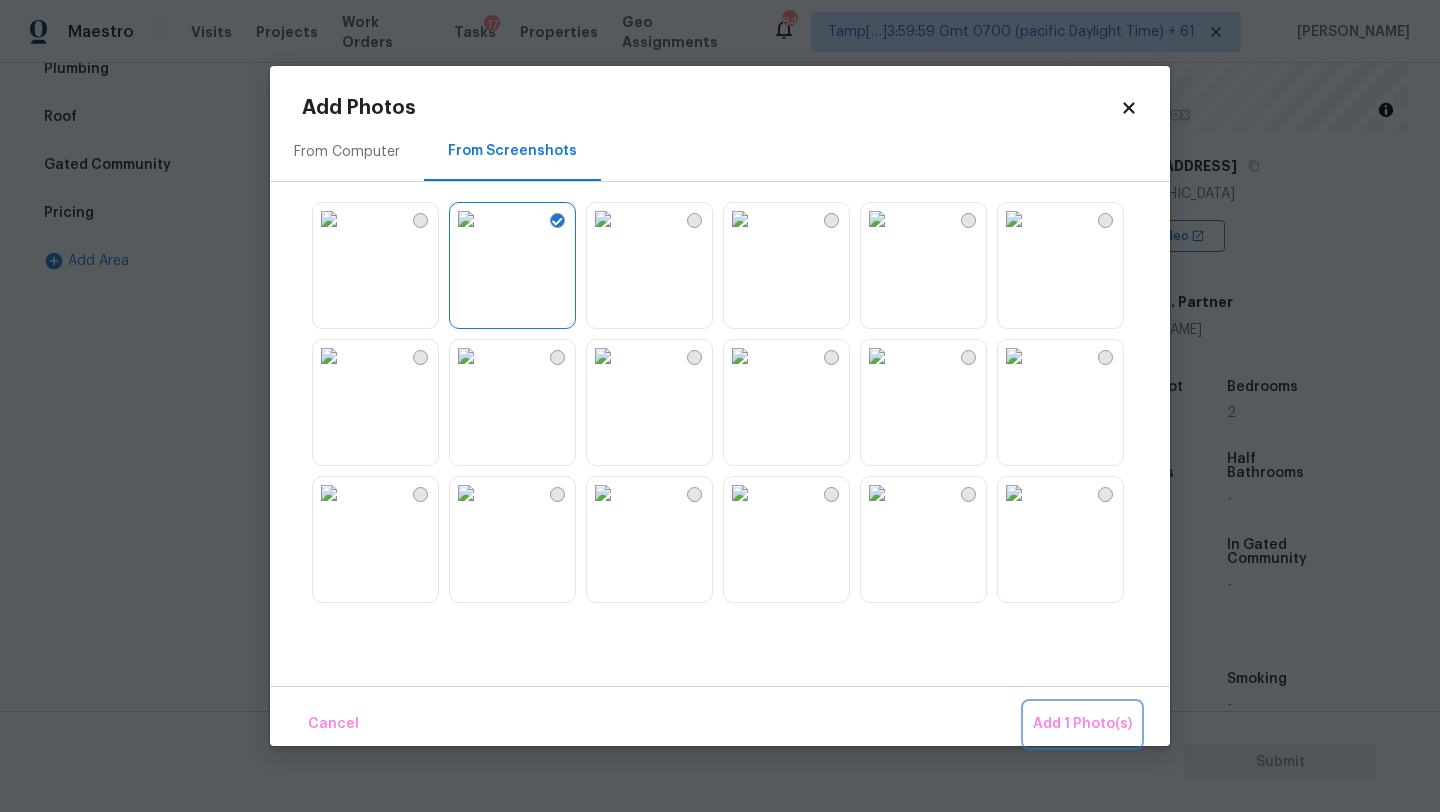 click on "Add 1 Photo(s)" at bounding box center [1082, 724] 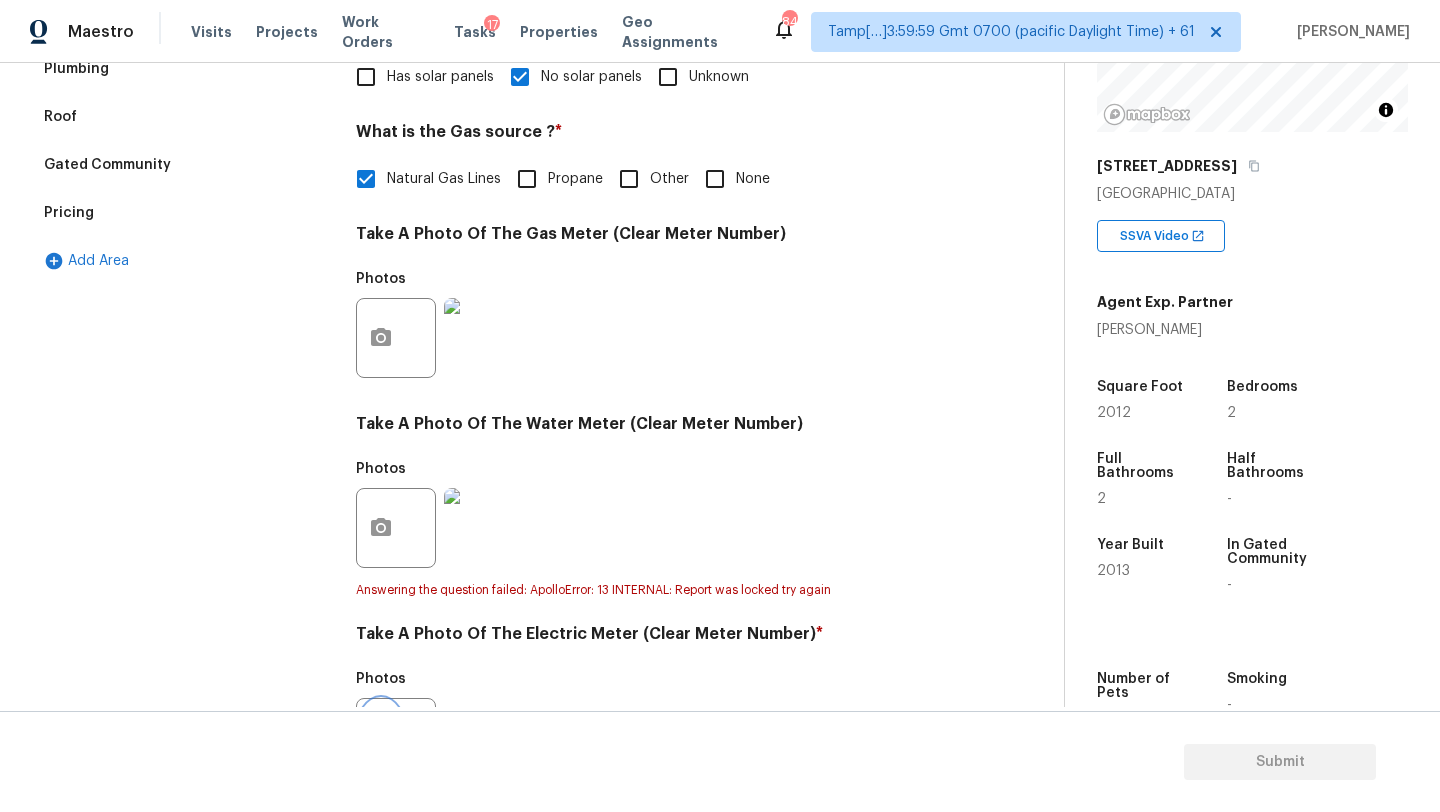 click at bounding box center [381, 738] 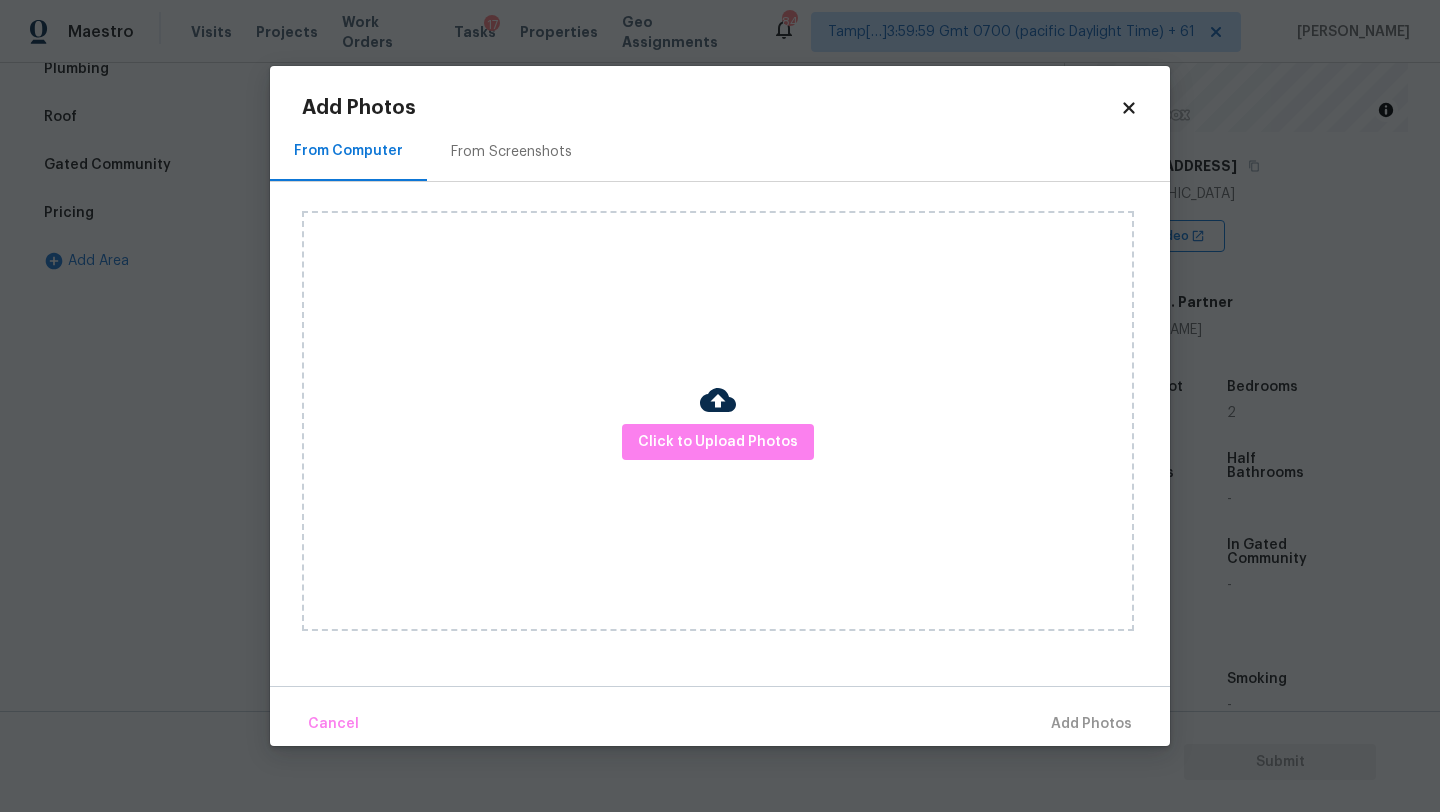click on "From Screenshots" at bounding box center [511, 152] 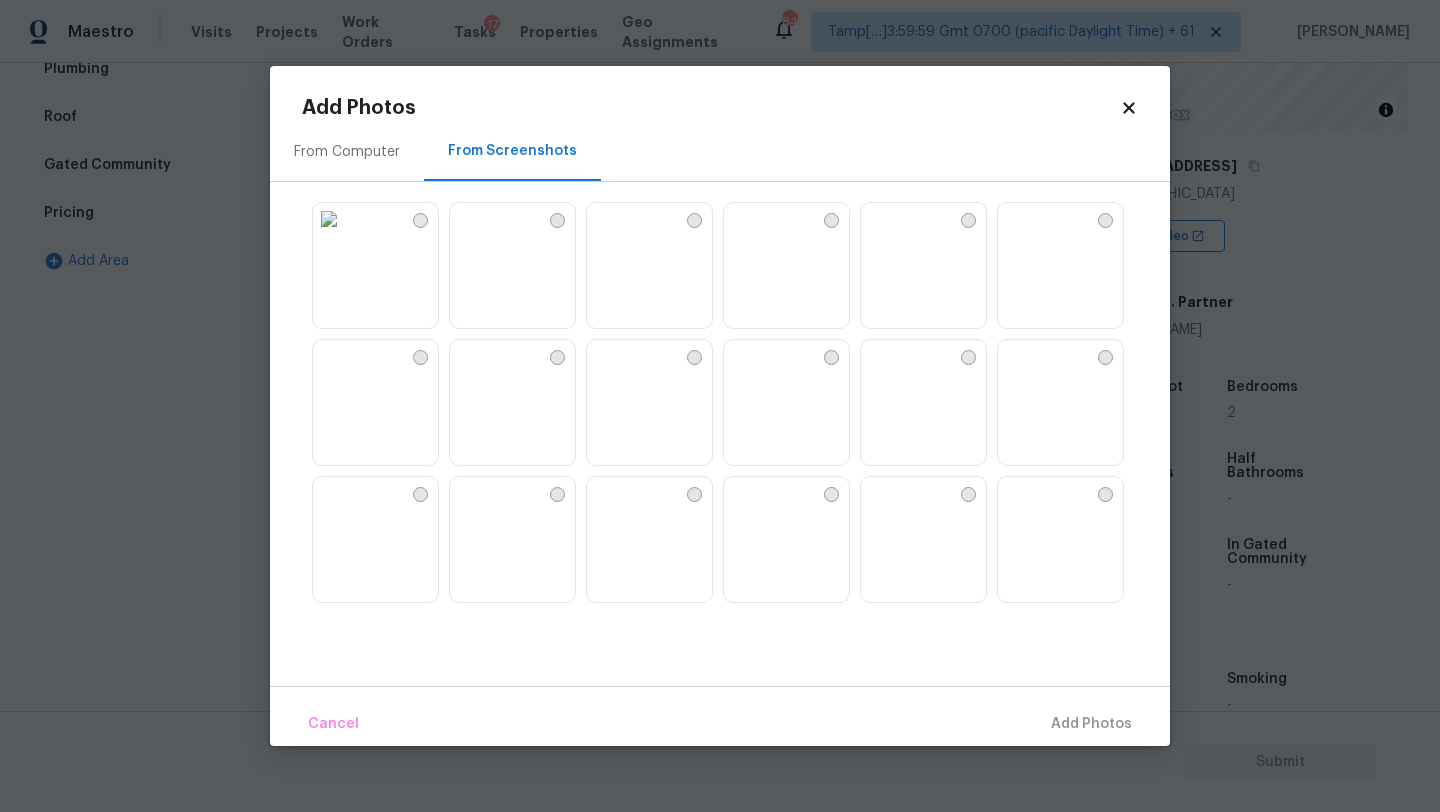 click at bounding box center (466, 219) 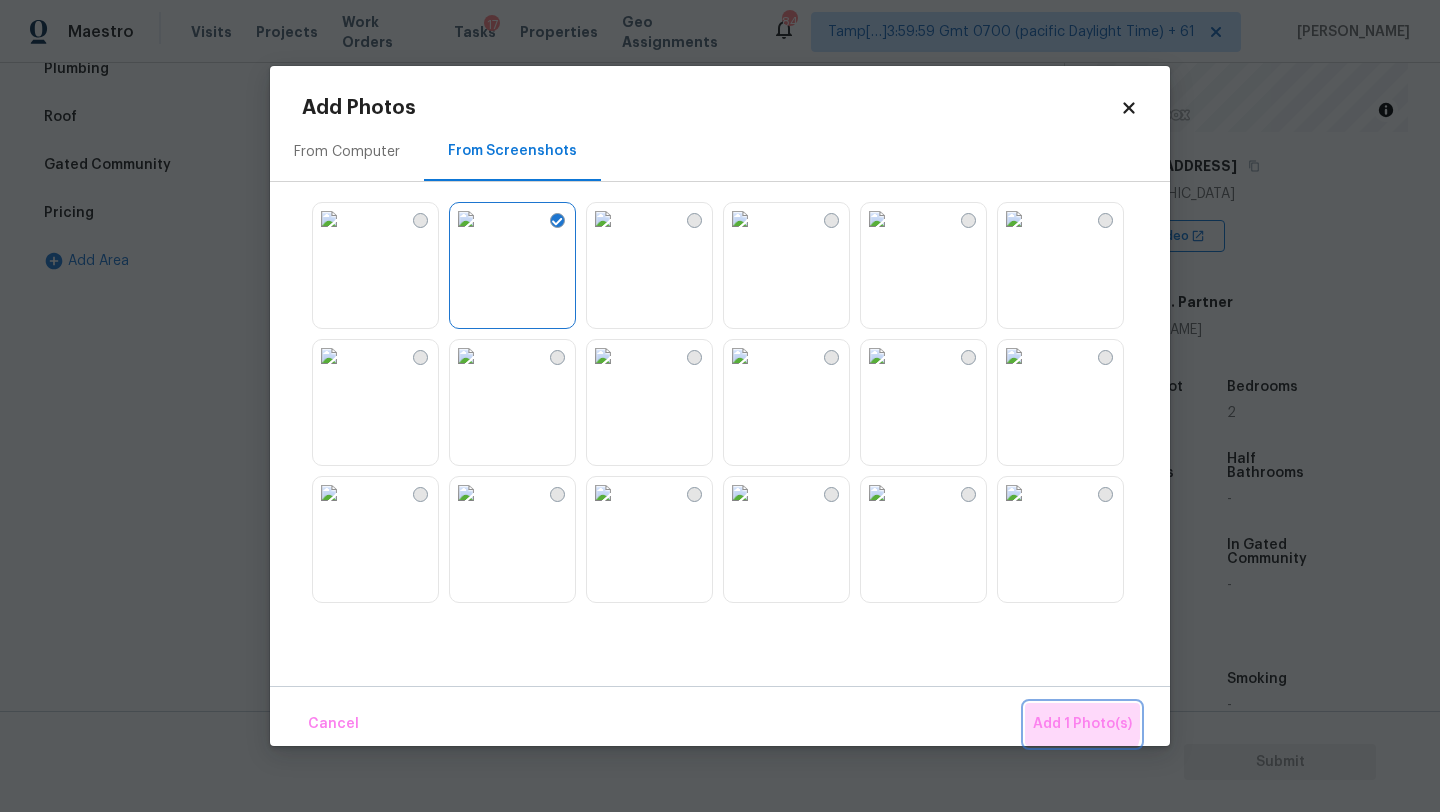 click on "Add 1 Photo(s)" at bounding box center [1082, 724] 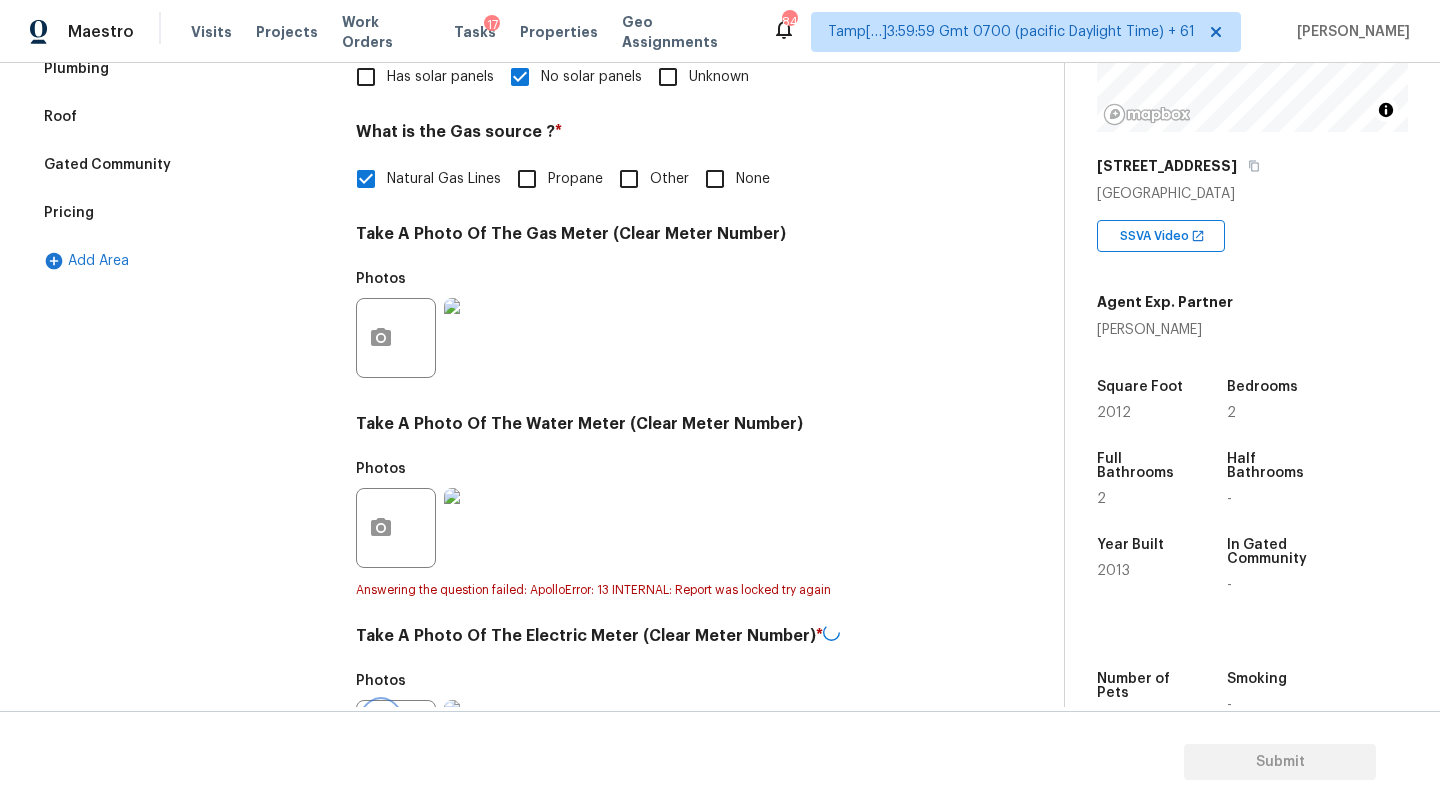 scroll, scrollTop: 570, scrollLeft: 0, axis: vertical 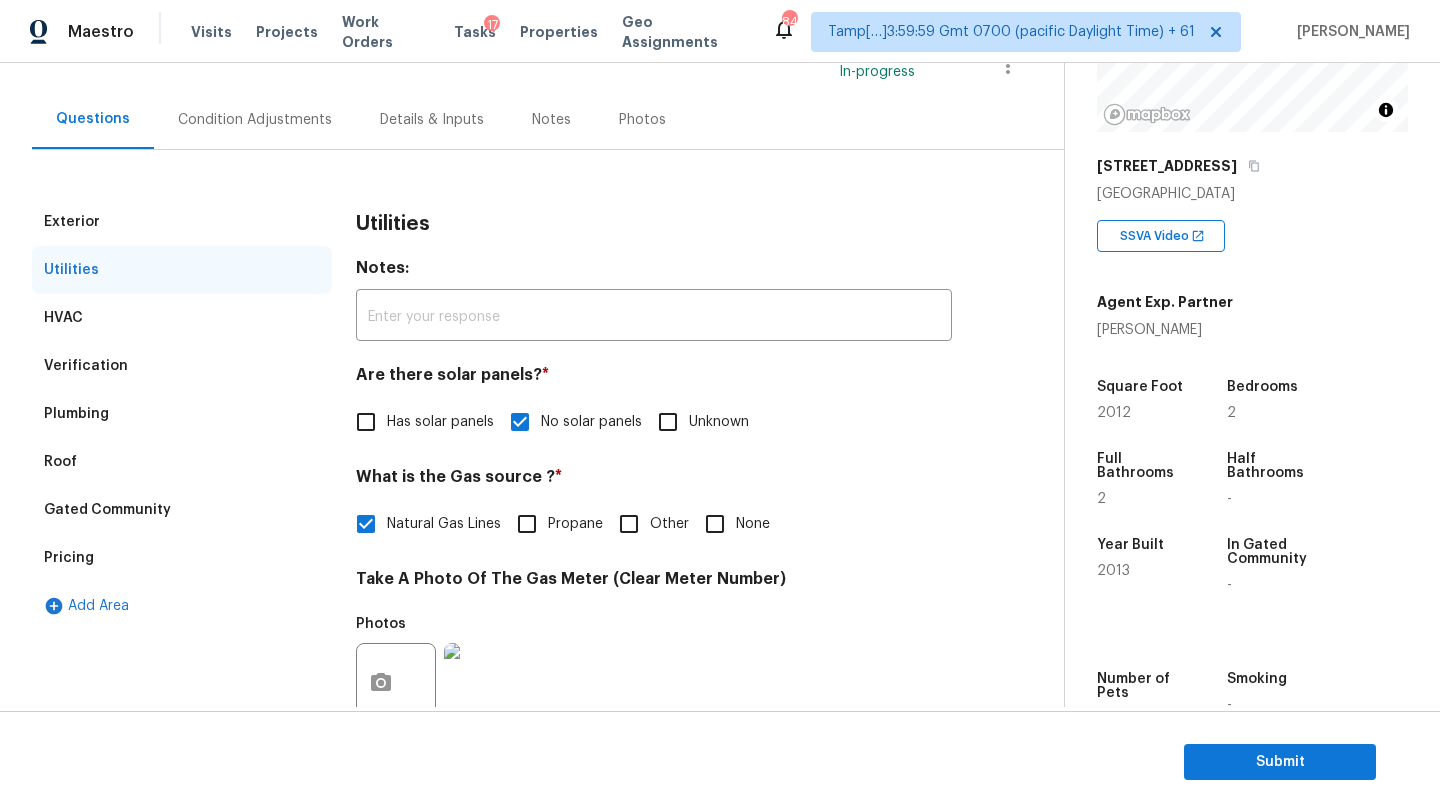 click on "Condition Adjustments" at bounding box center (255, 119) 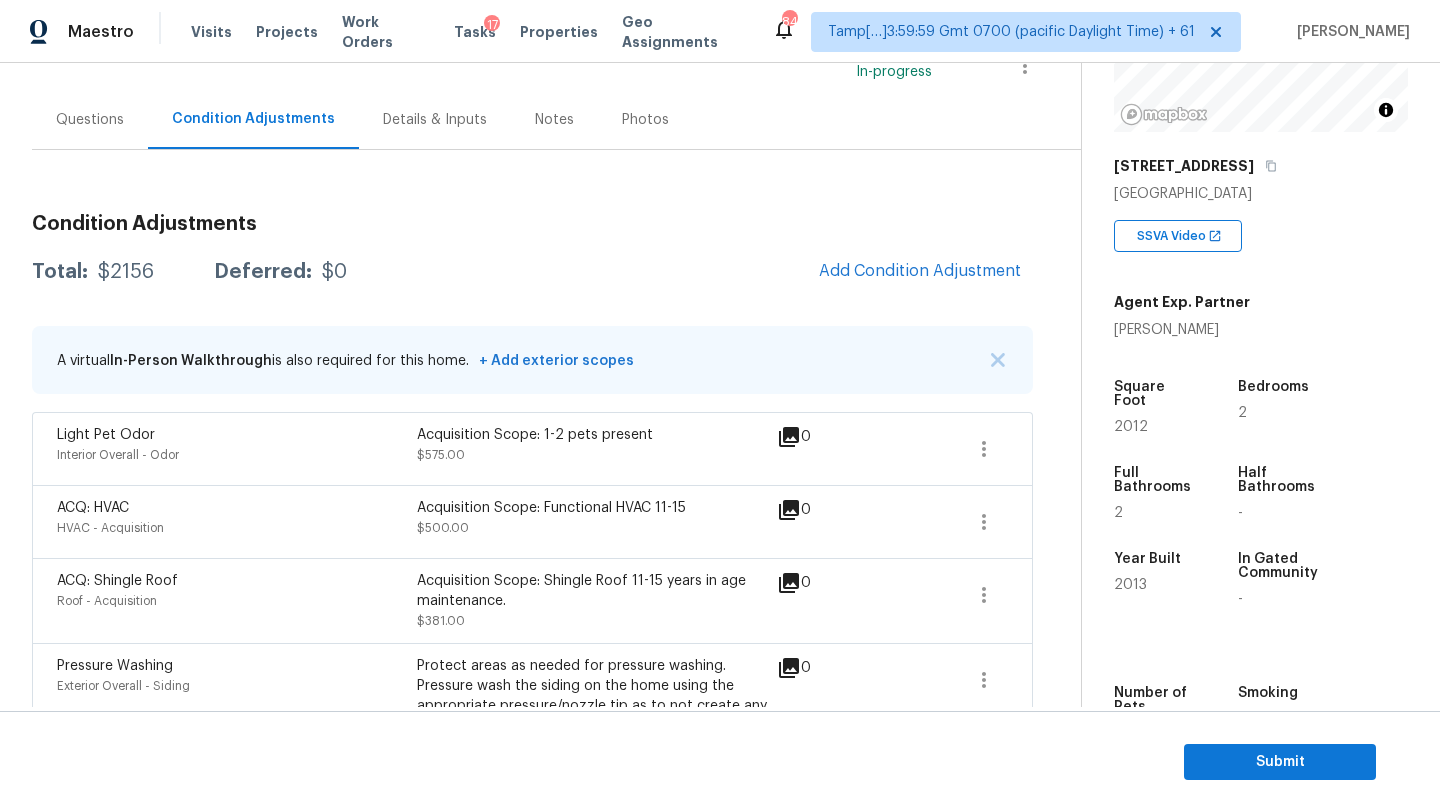 scroll, scrollTop: 392, scrollLeft: 0, axis: vertical 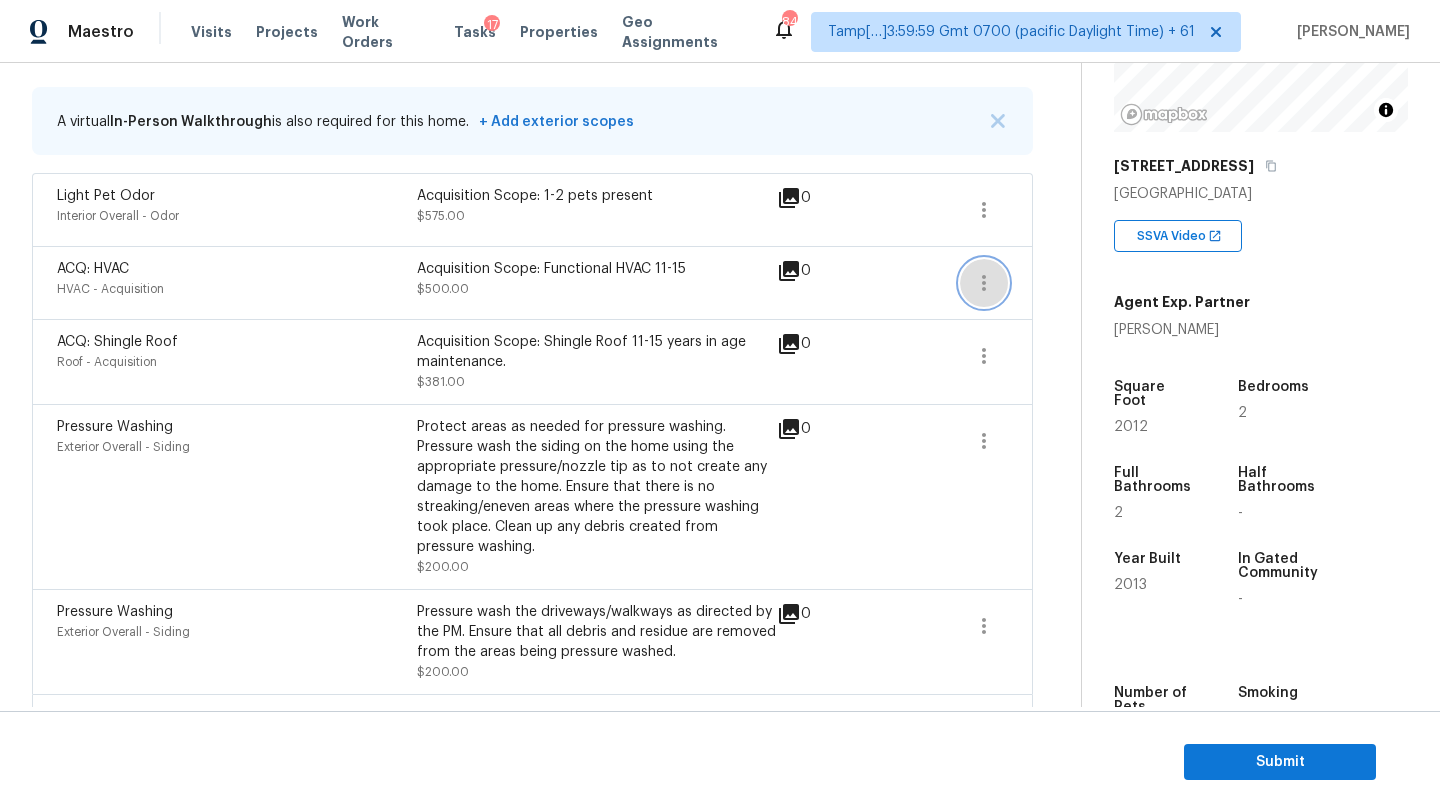 click 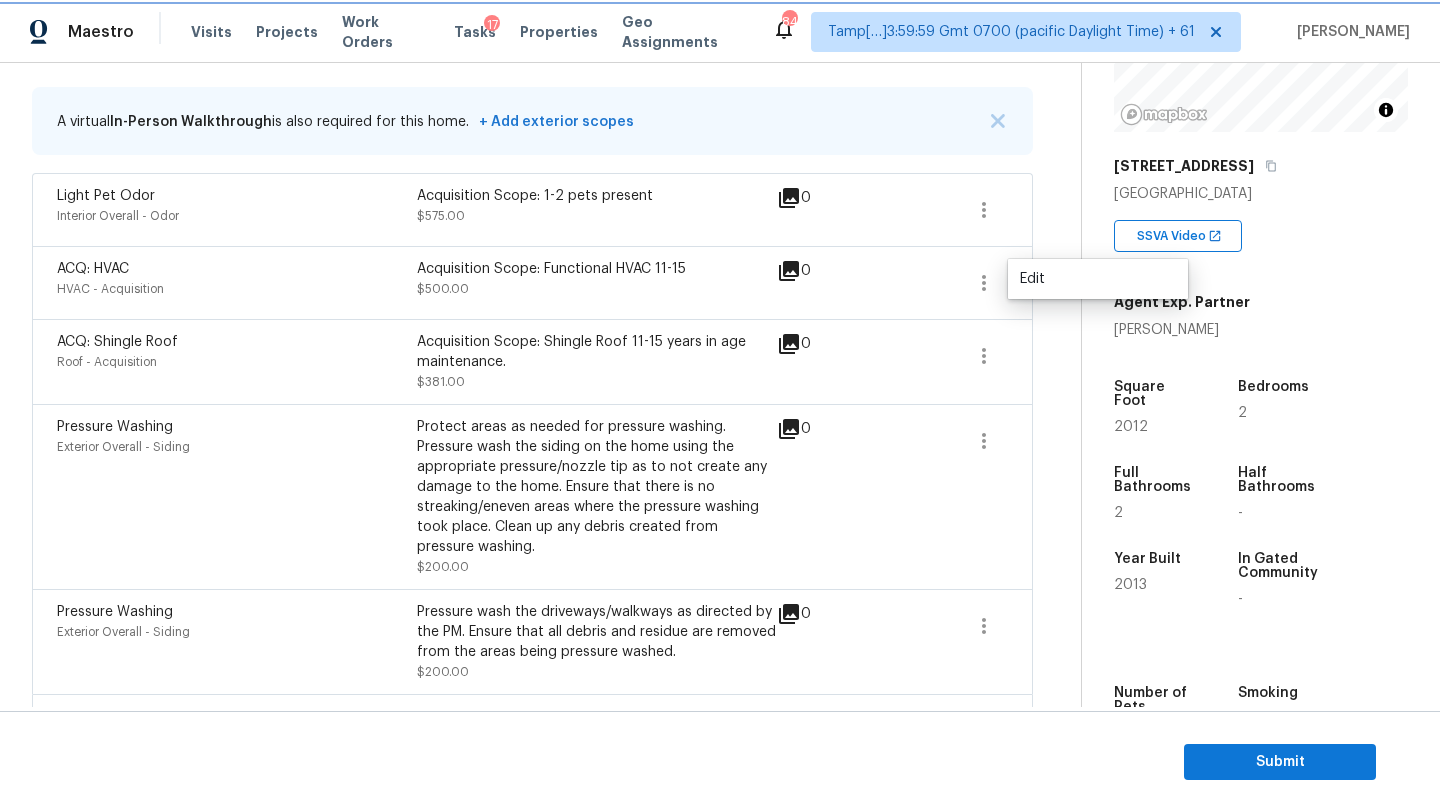 click at bounding box center (984, 283) 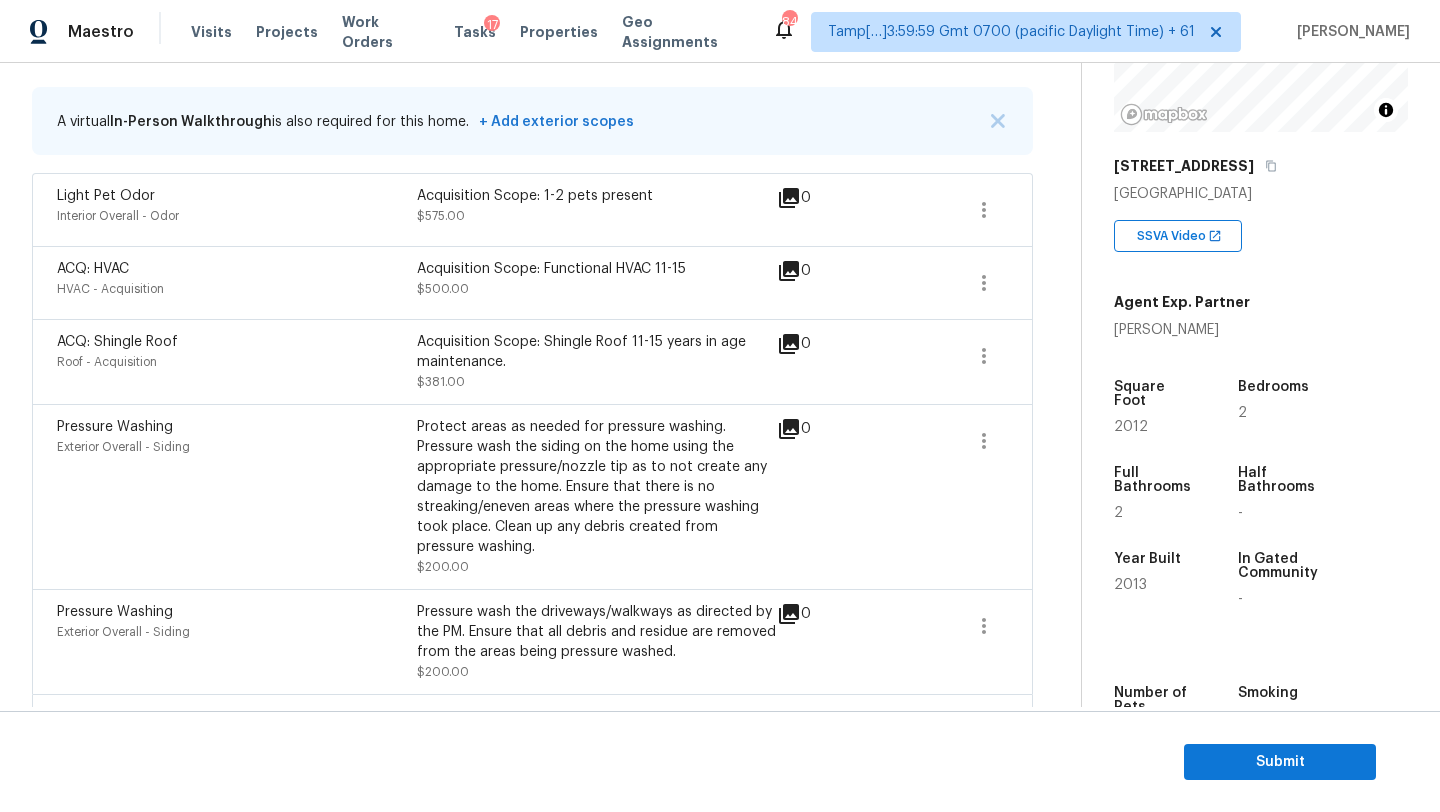 click on "ACQ: HVAC HVAC - Acquisition Acquisition Scope: Functional HVAC 11-15 $500.00   0" at bounding box center [532, 282] 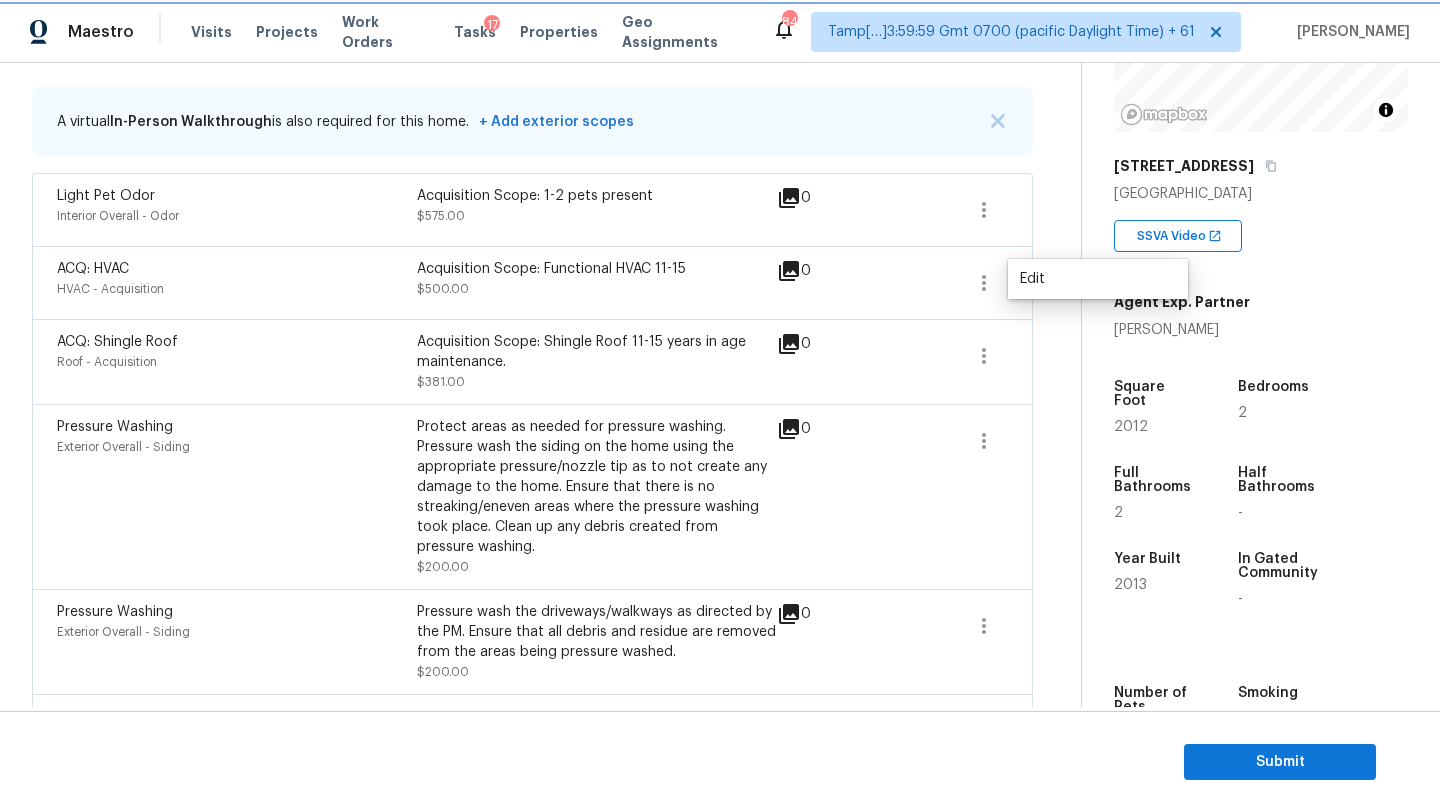 click at bounding box center [984, 283] 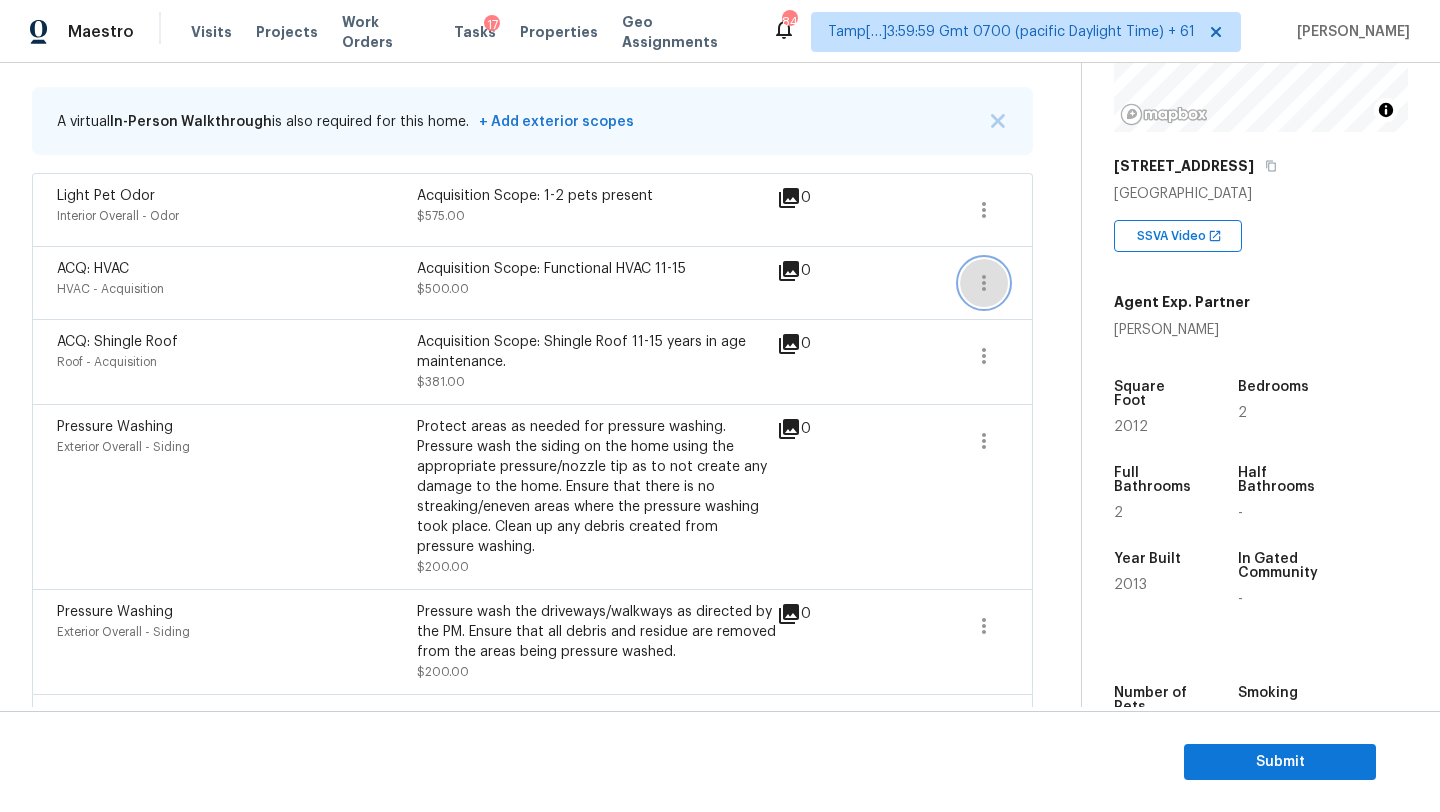 click 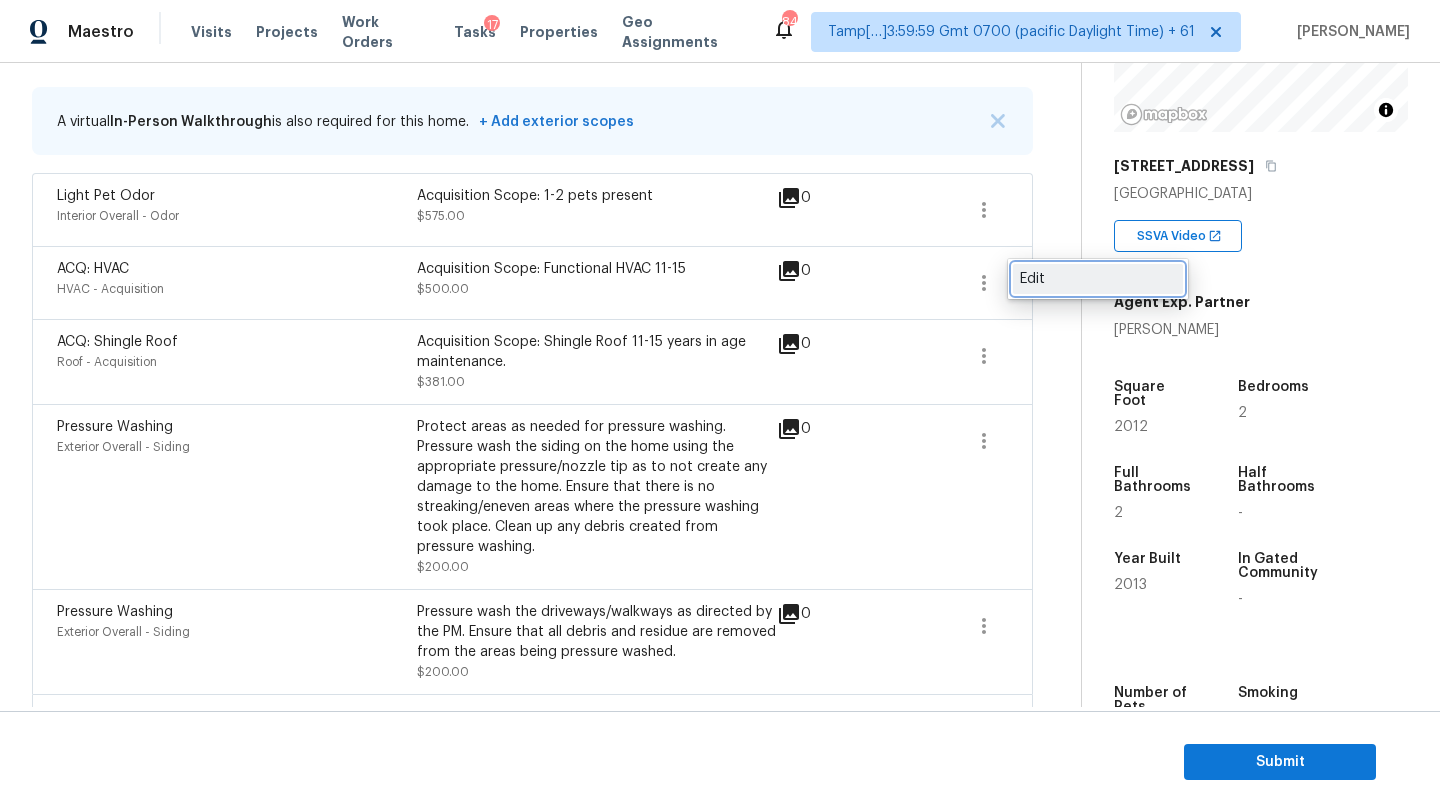 click on "Edit" at bounding box center (1098, 279) 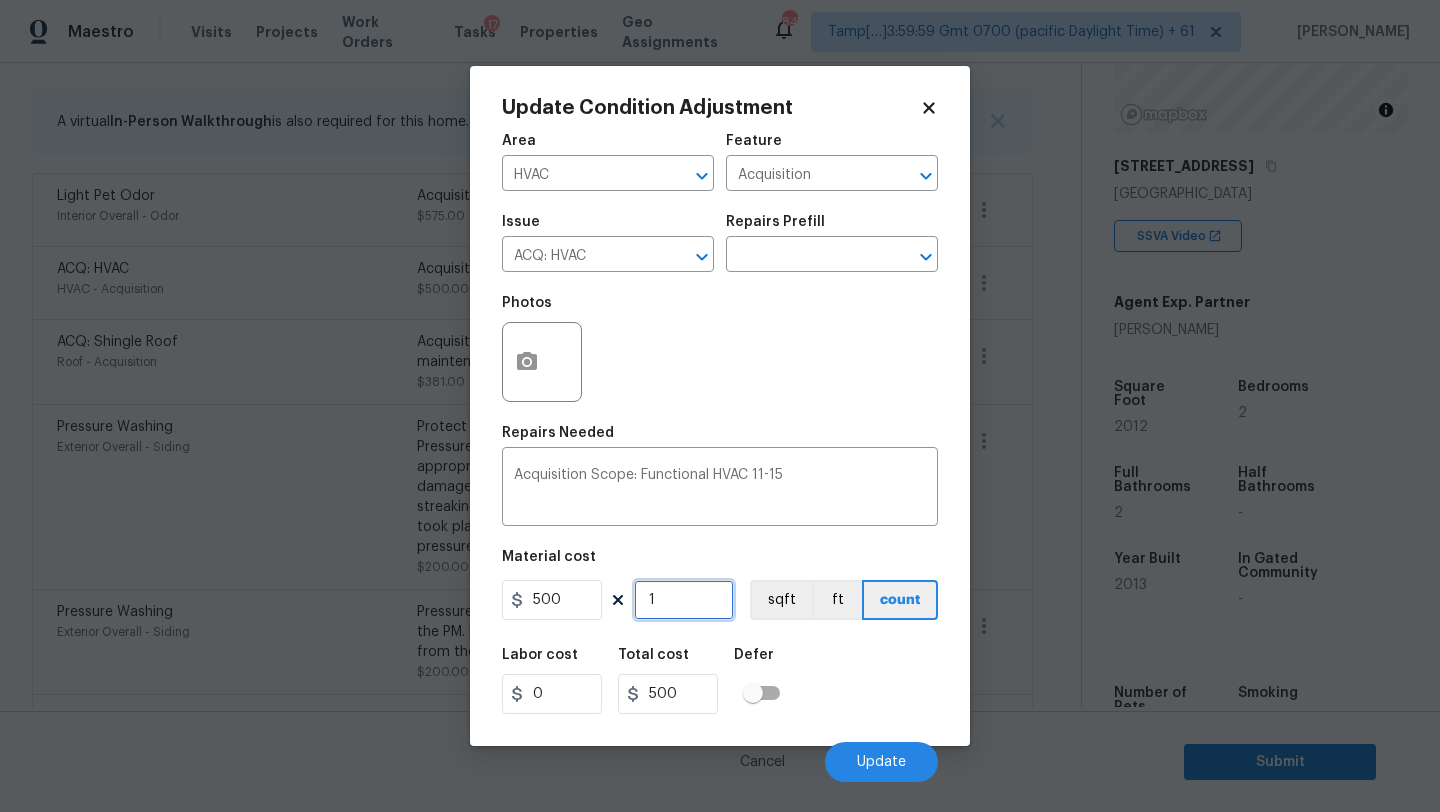 click on "1" at bounding box center (684, 600) 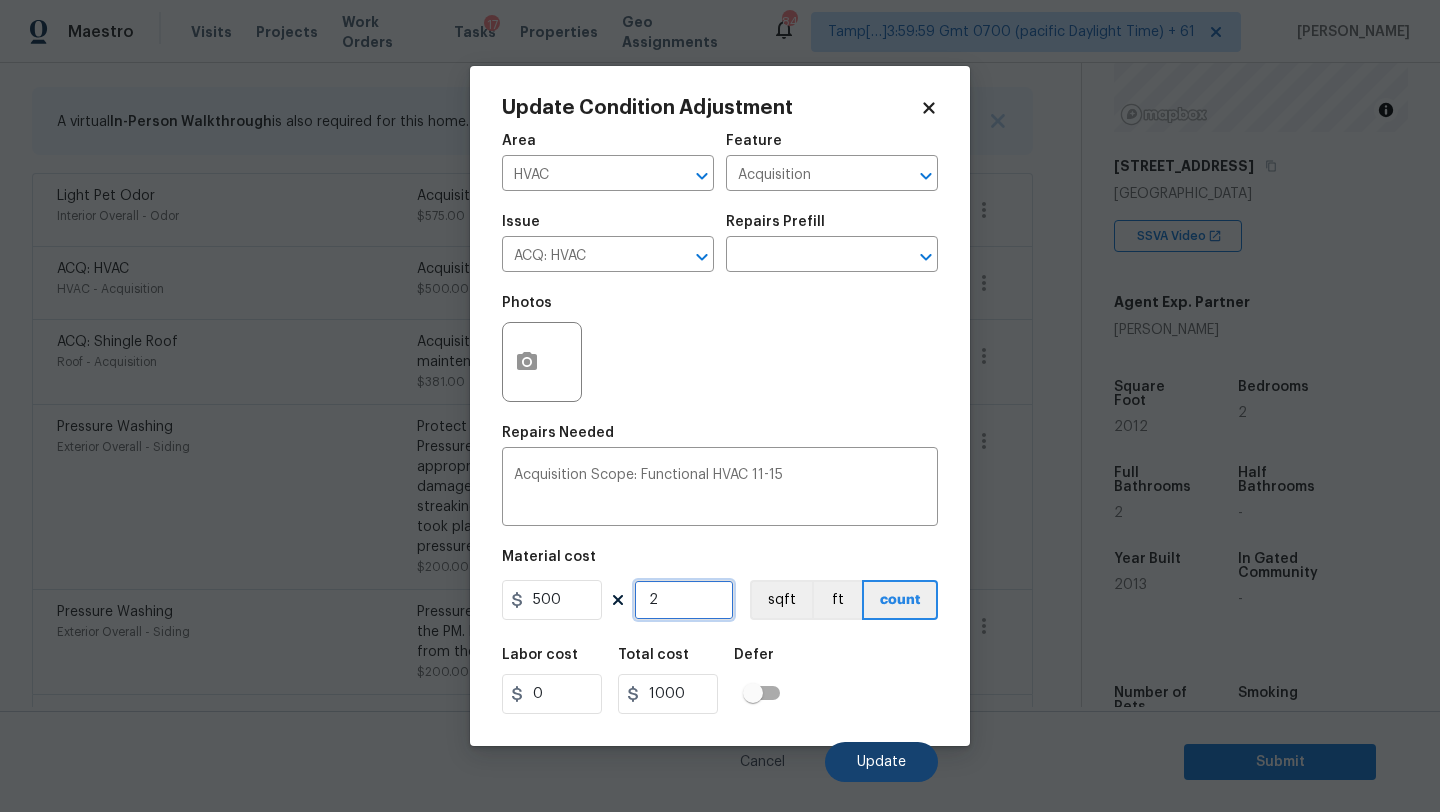 type on "2" 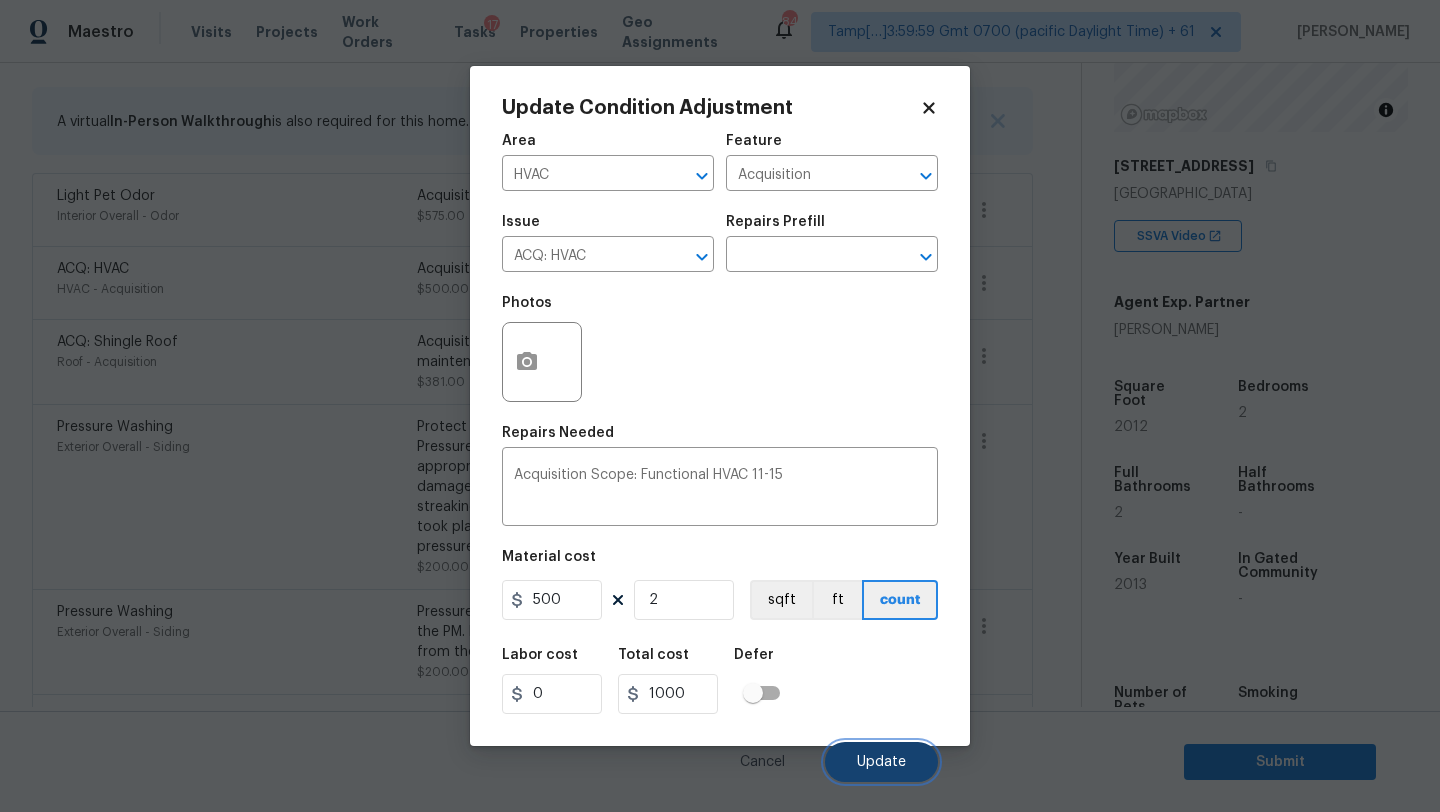 click on "Update" at bounding box center [881, 762] 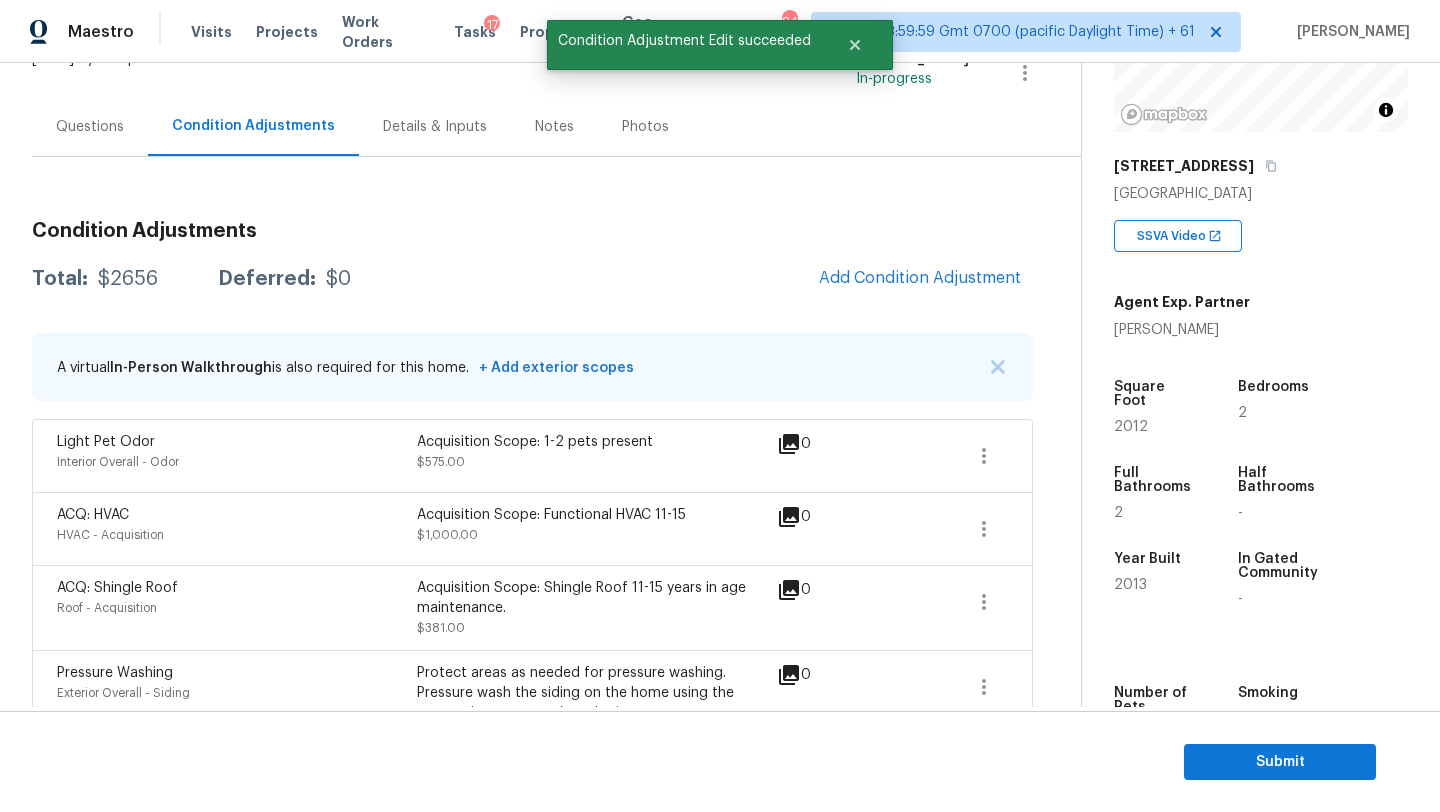 scroll, scrollTop: 140, scrollLeft: 0, axis: vertical 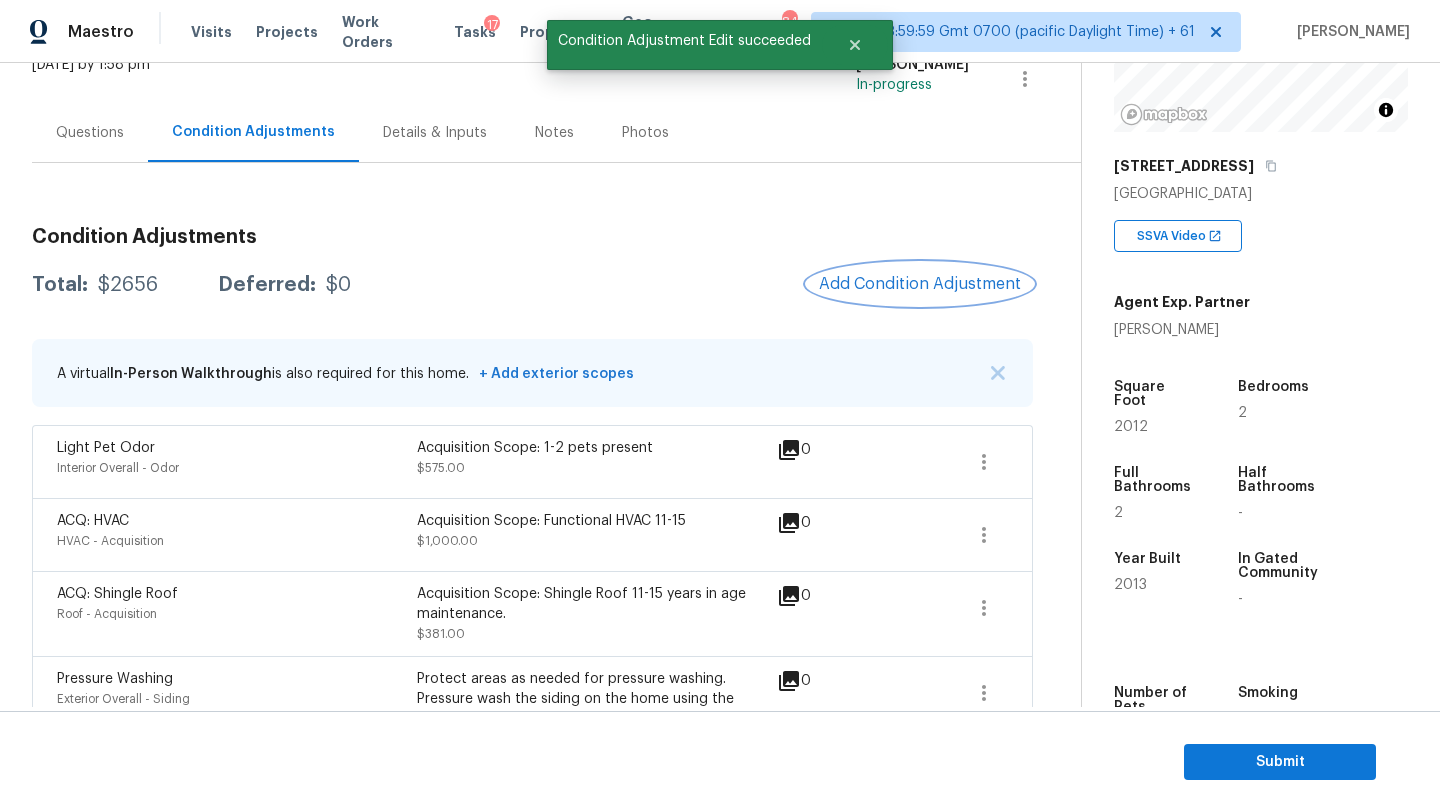 click on "Add Condition Adjustment" at bounding box center [920, 284] 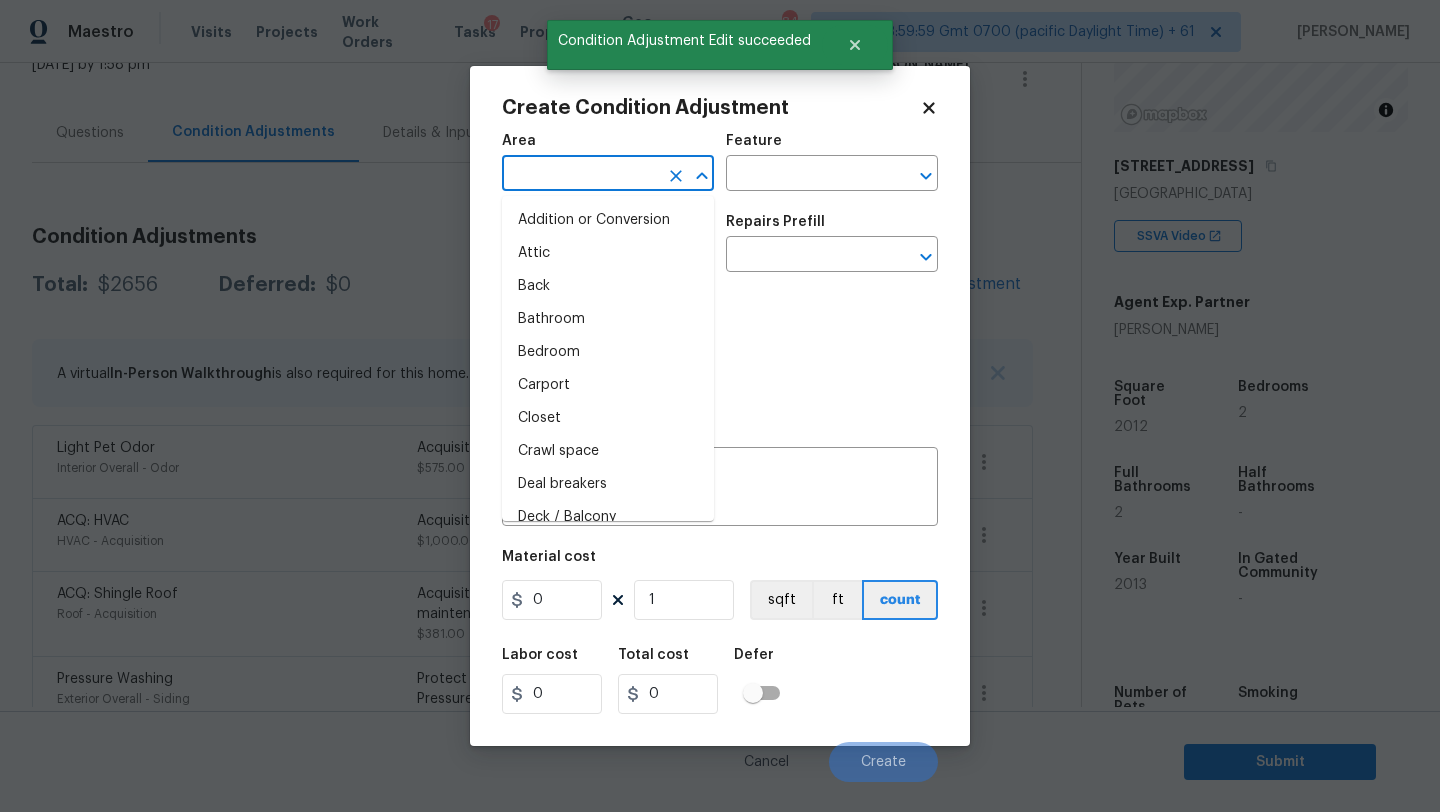 click at bounding box center [580, 175] 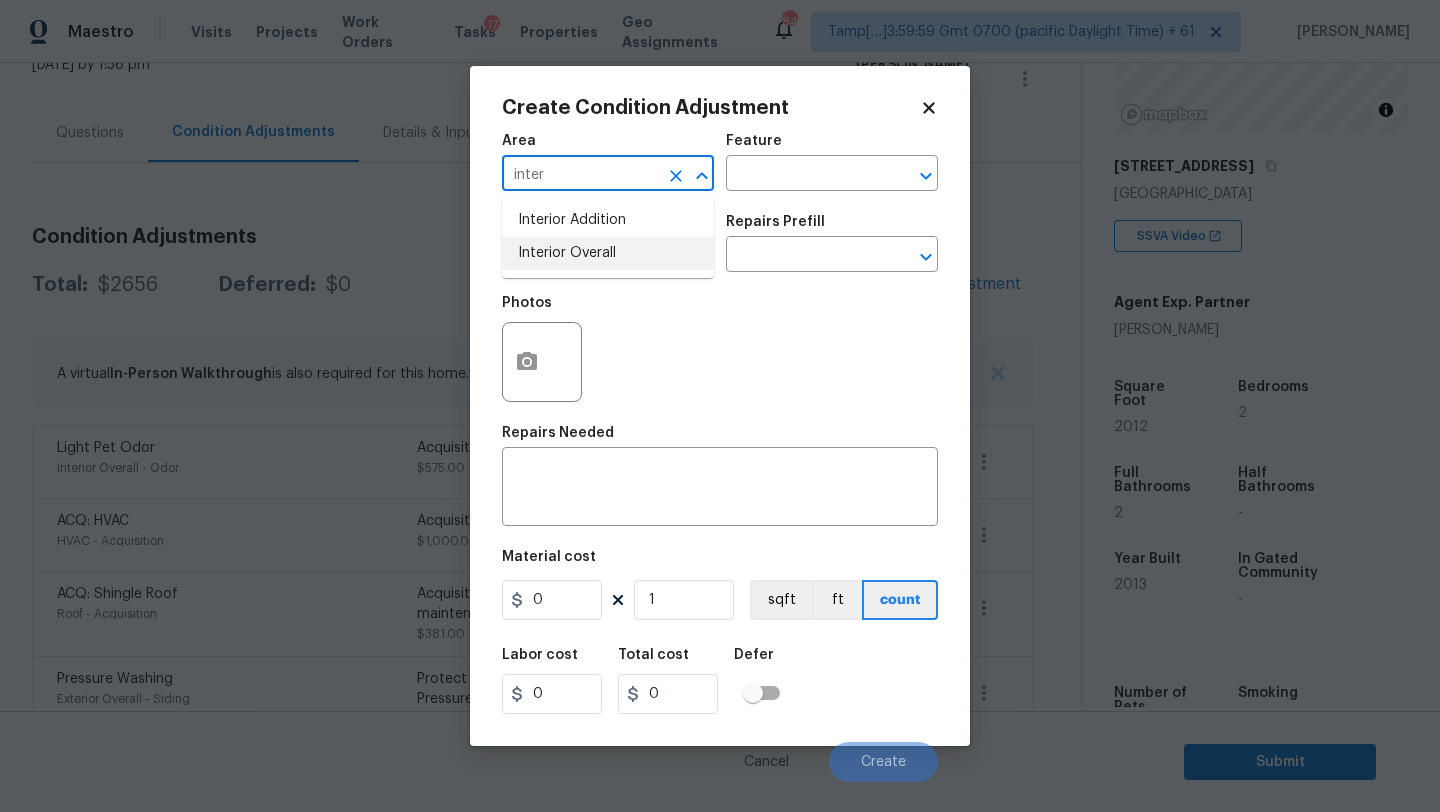 click on "Interior Overall" at bounding box center (608, 253) 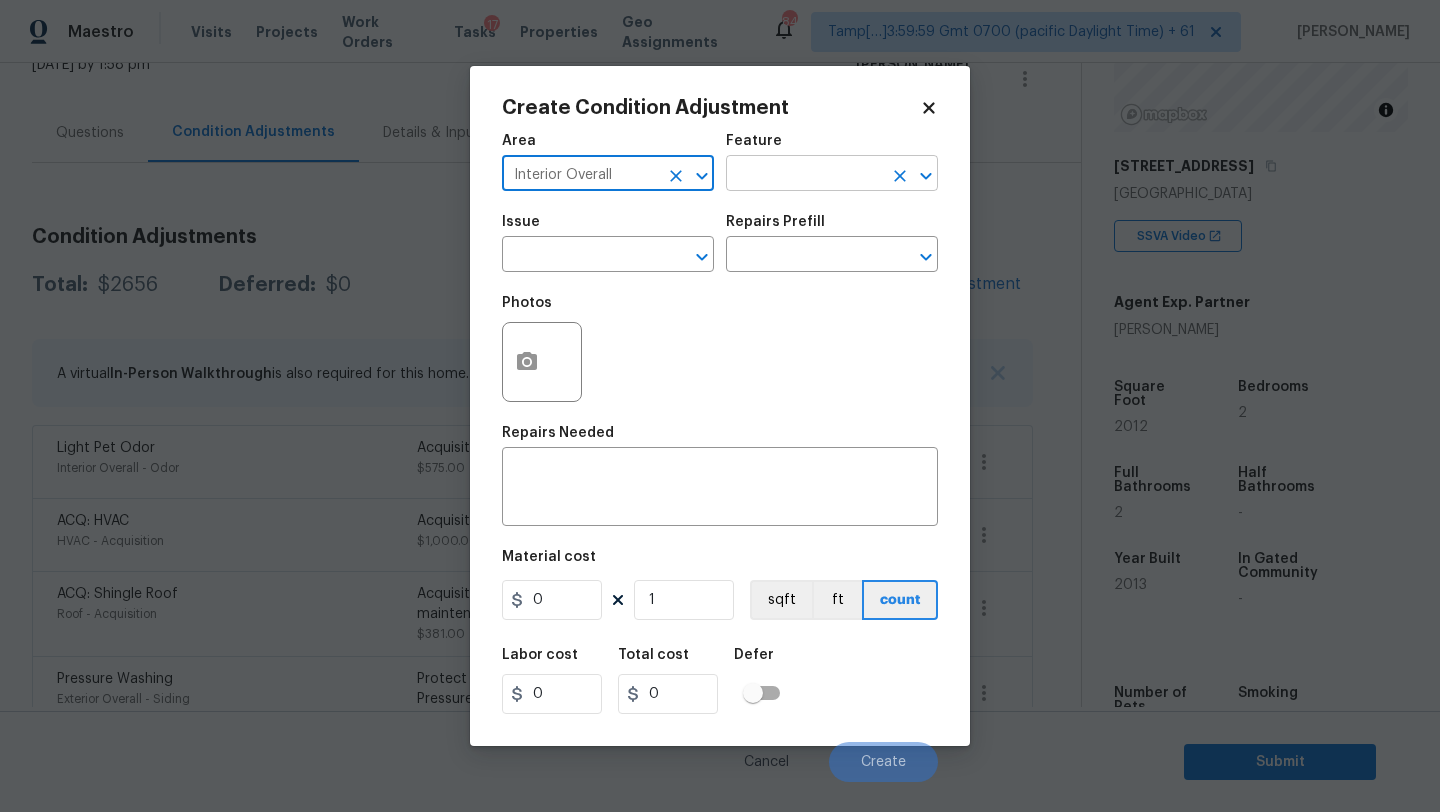 type on "Interior Overall" 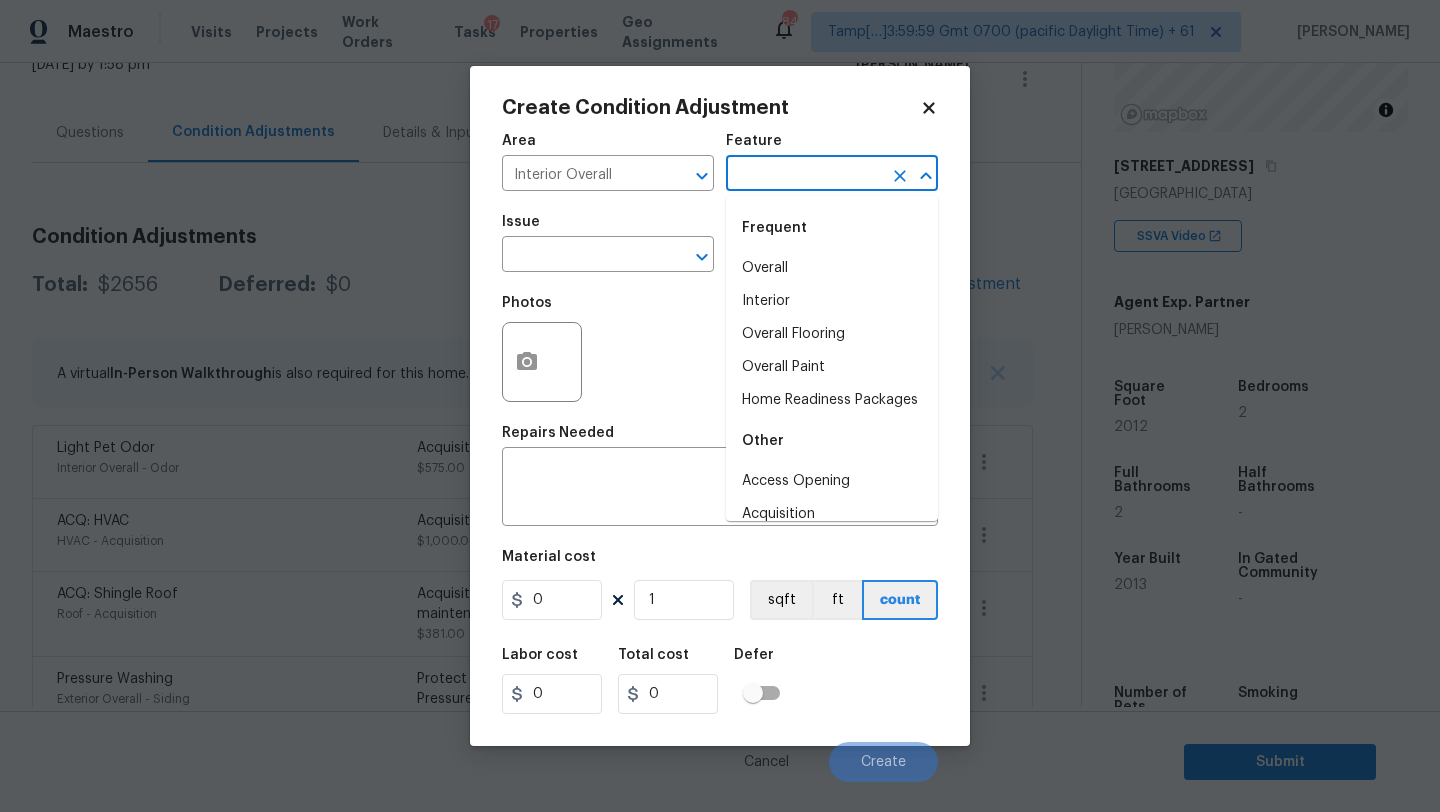 click at bounding box center (804, 175) 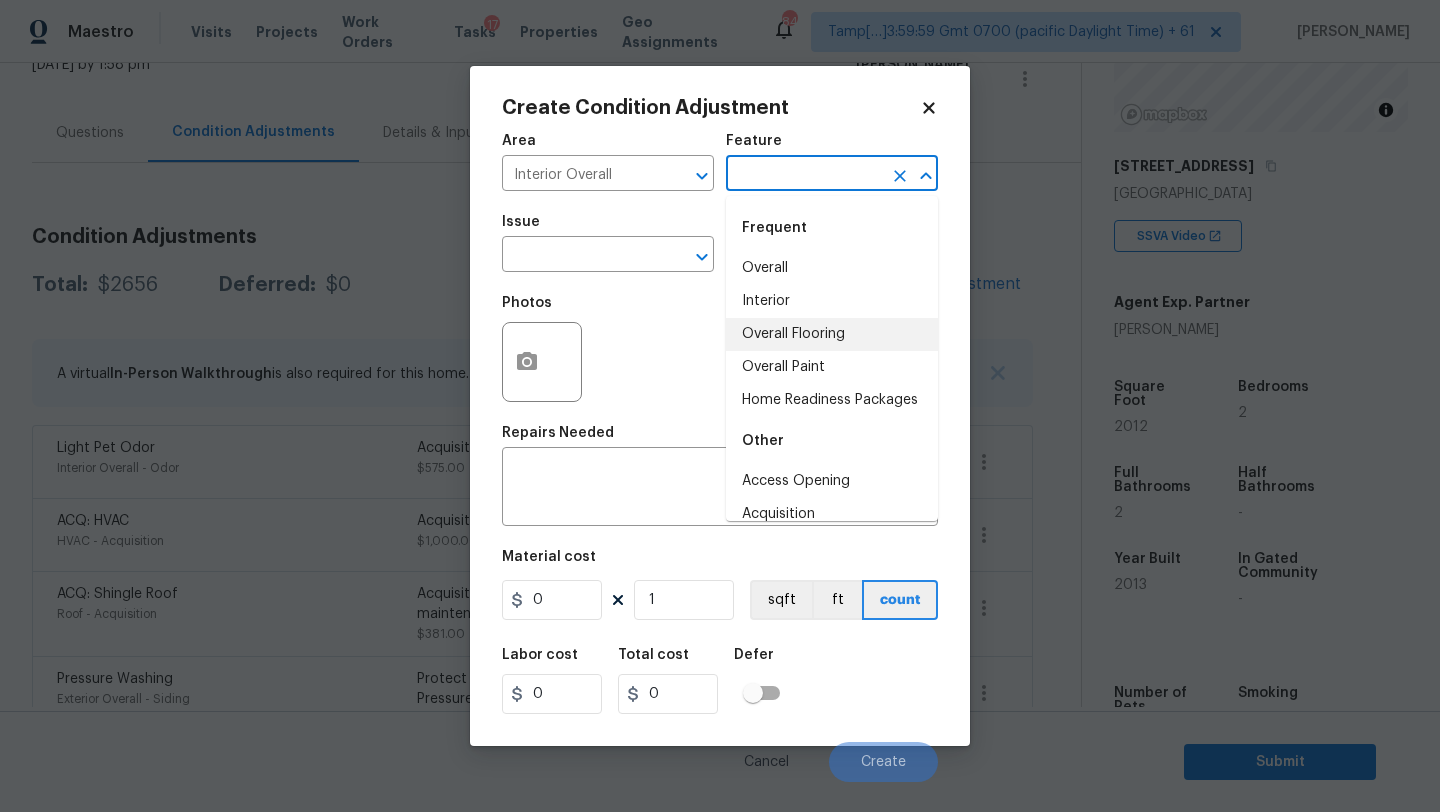 click on "Overall Flooring" at bounding box center [832, 334] 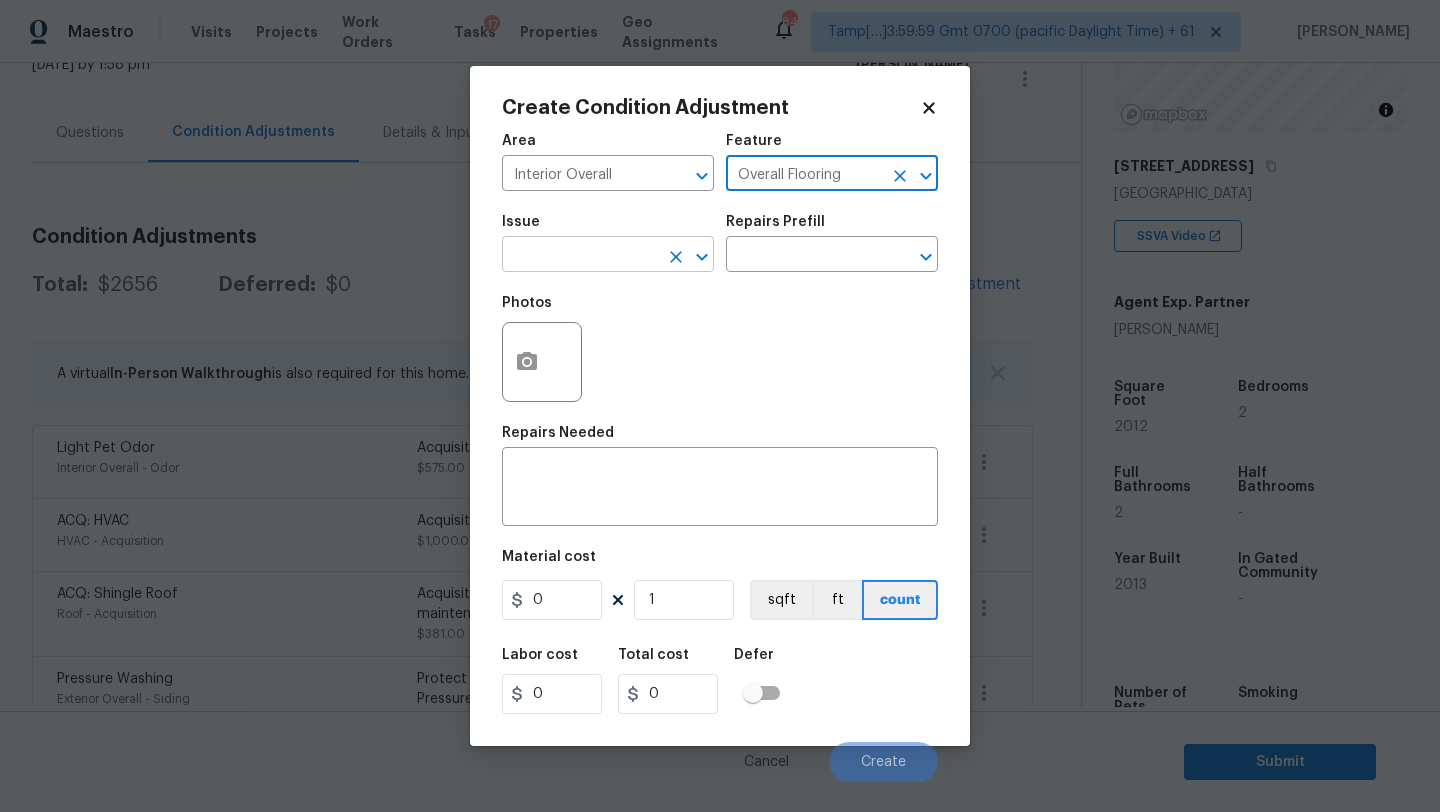 click at bounding box center (580, 256) 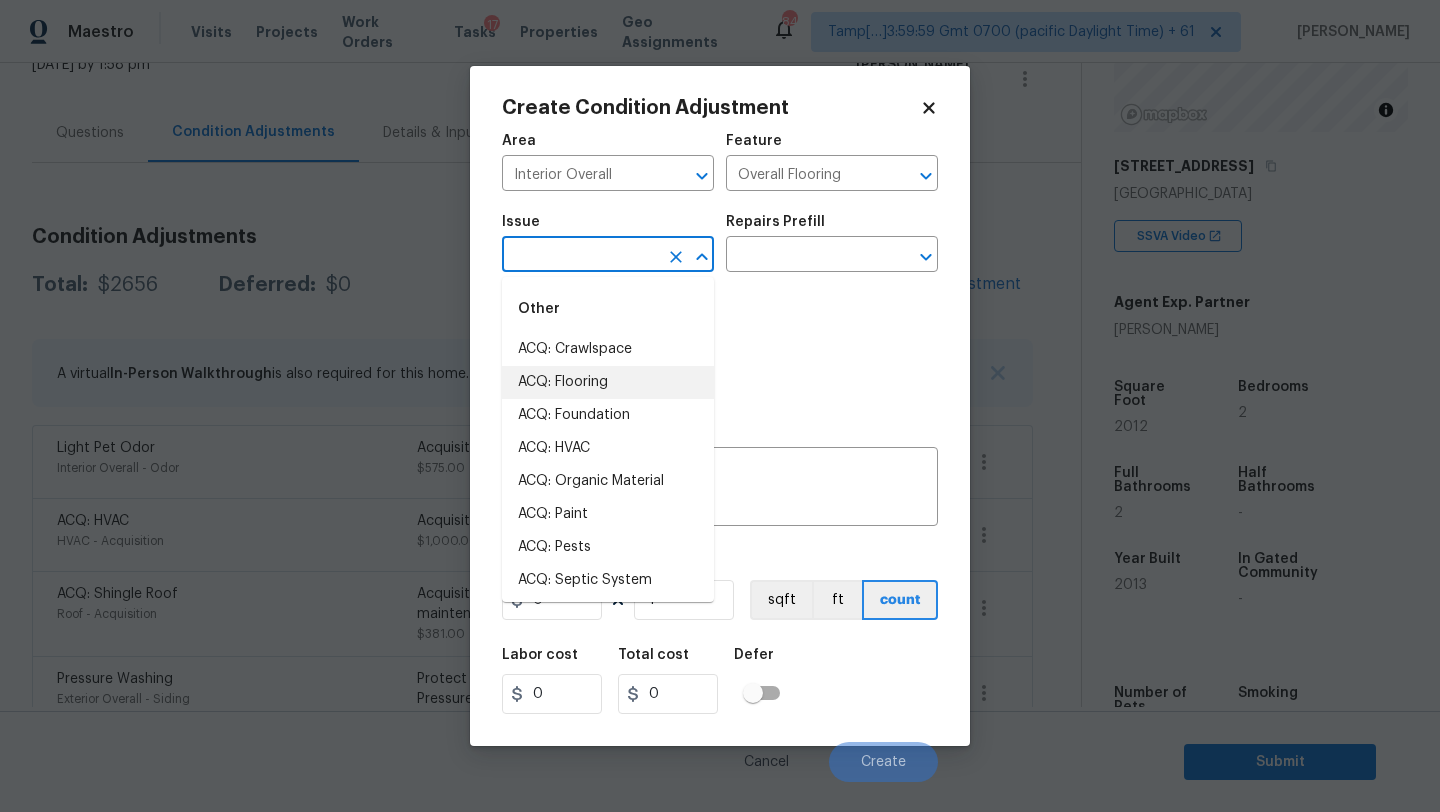 click on "ACQ: Flooring" at bounding box center [608, 382] 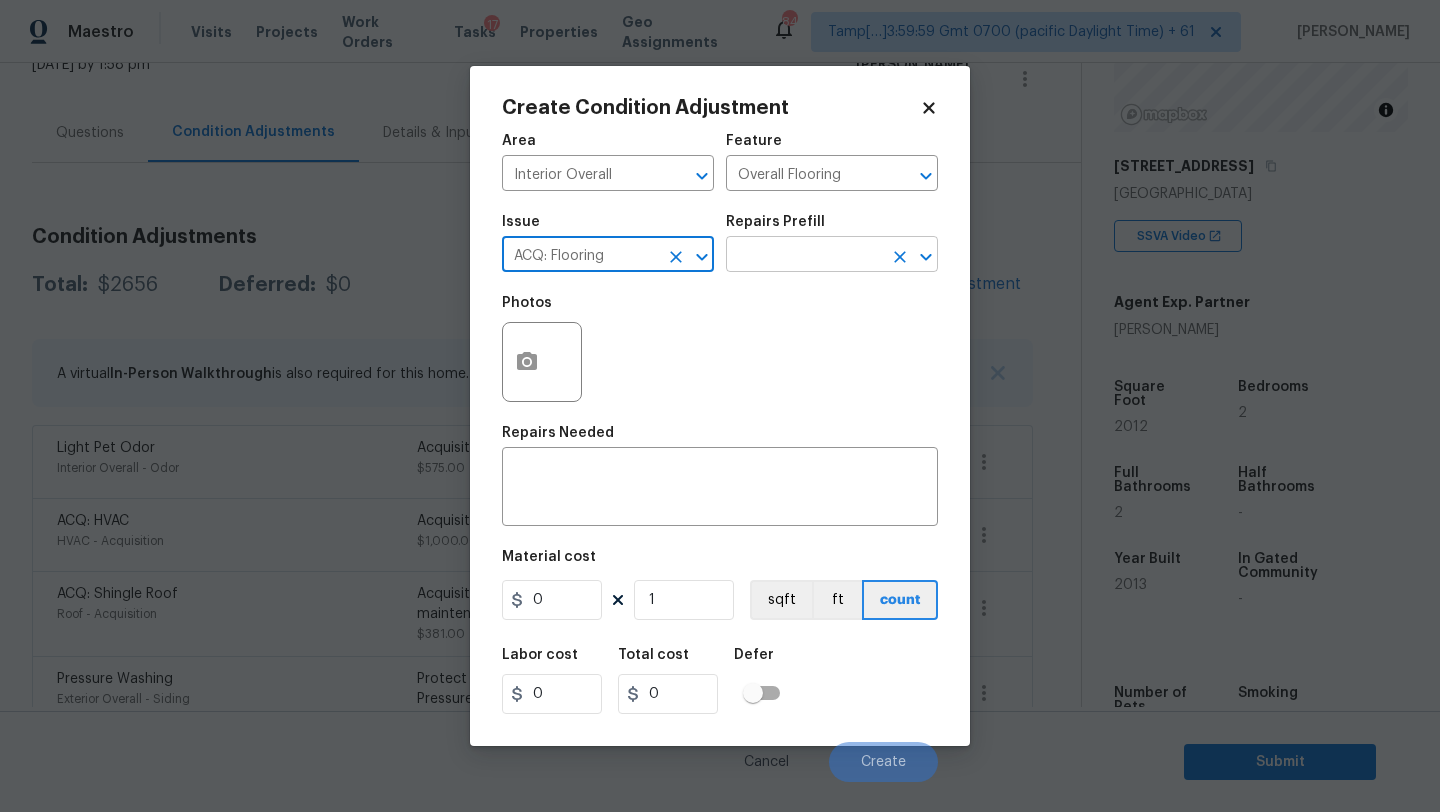 click at bounding box center (804, 256) 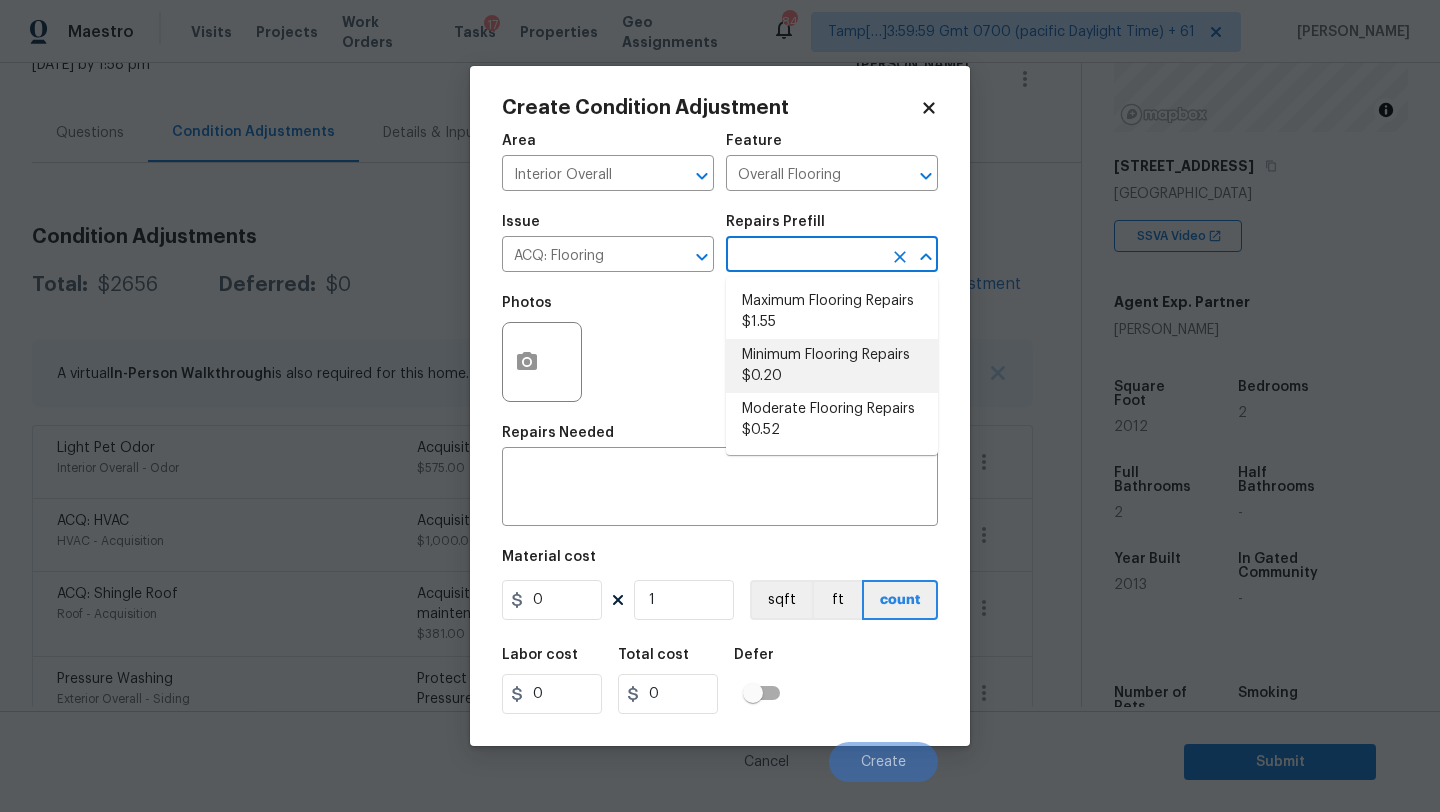 click on "Minimum Flooring Repairs $0.20" at bounding box center [832, 366] 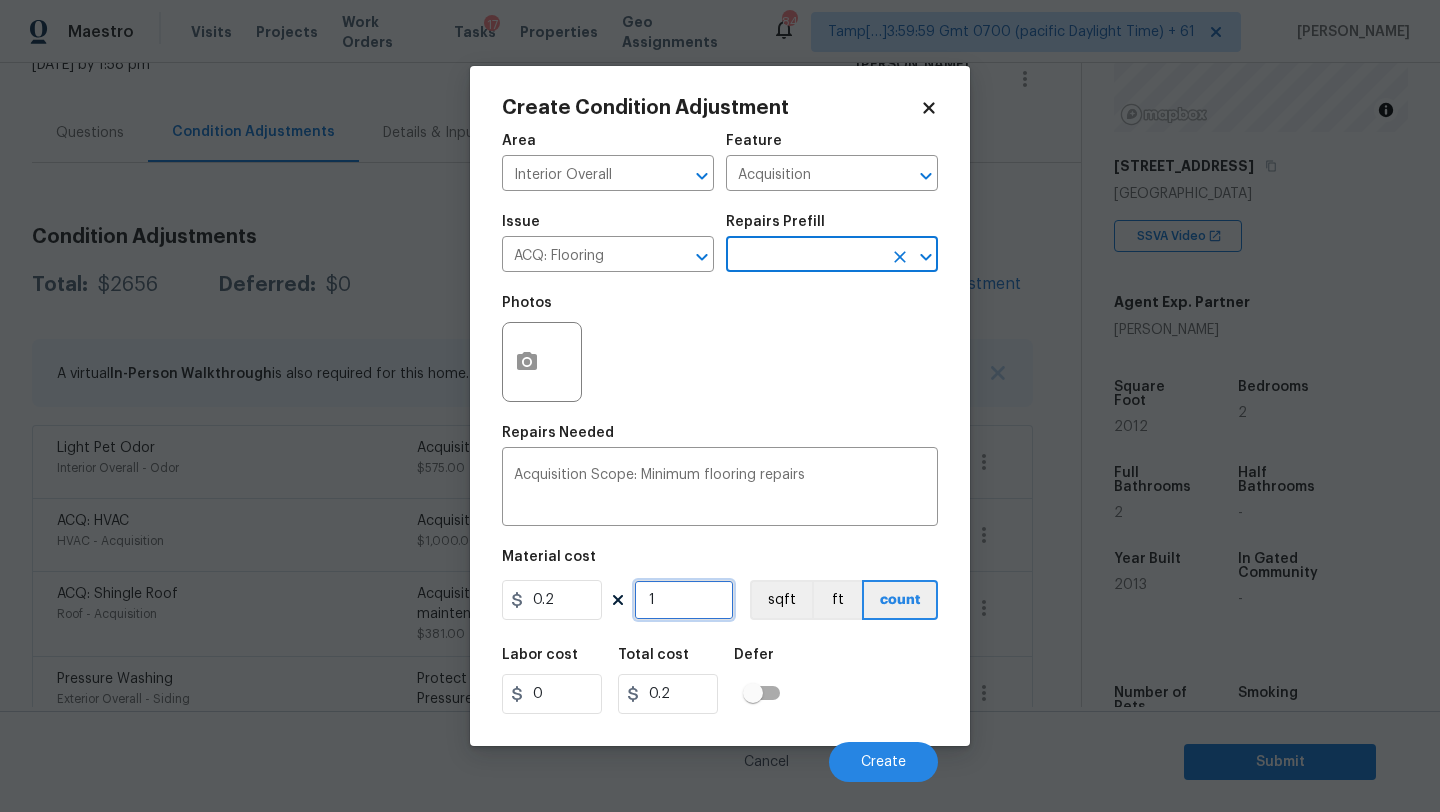 click on "1" at bounding box center [684, 600] 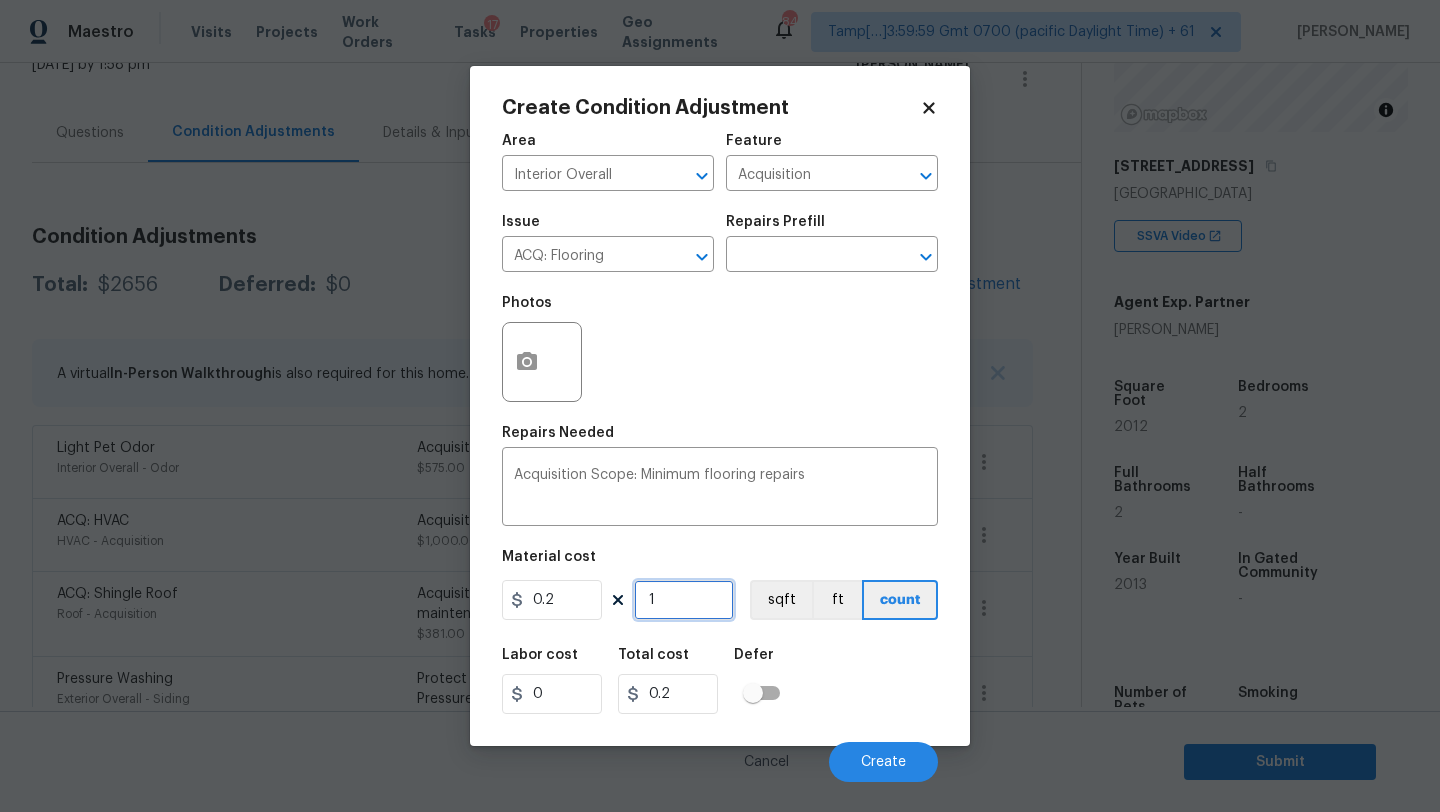 click on "1" at bounding box center (684, 600) 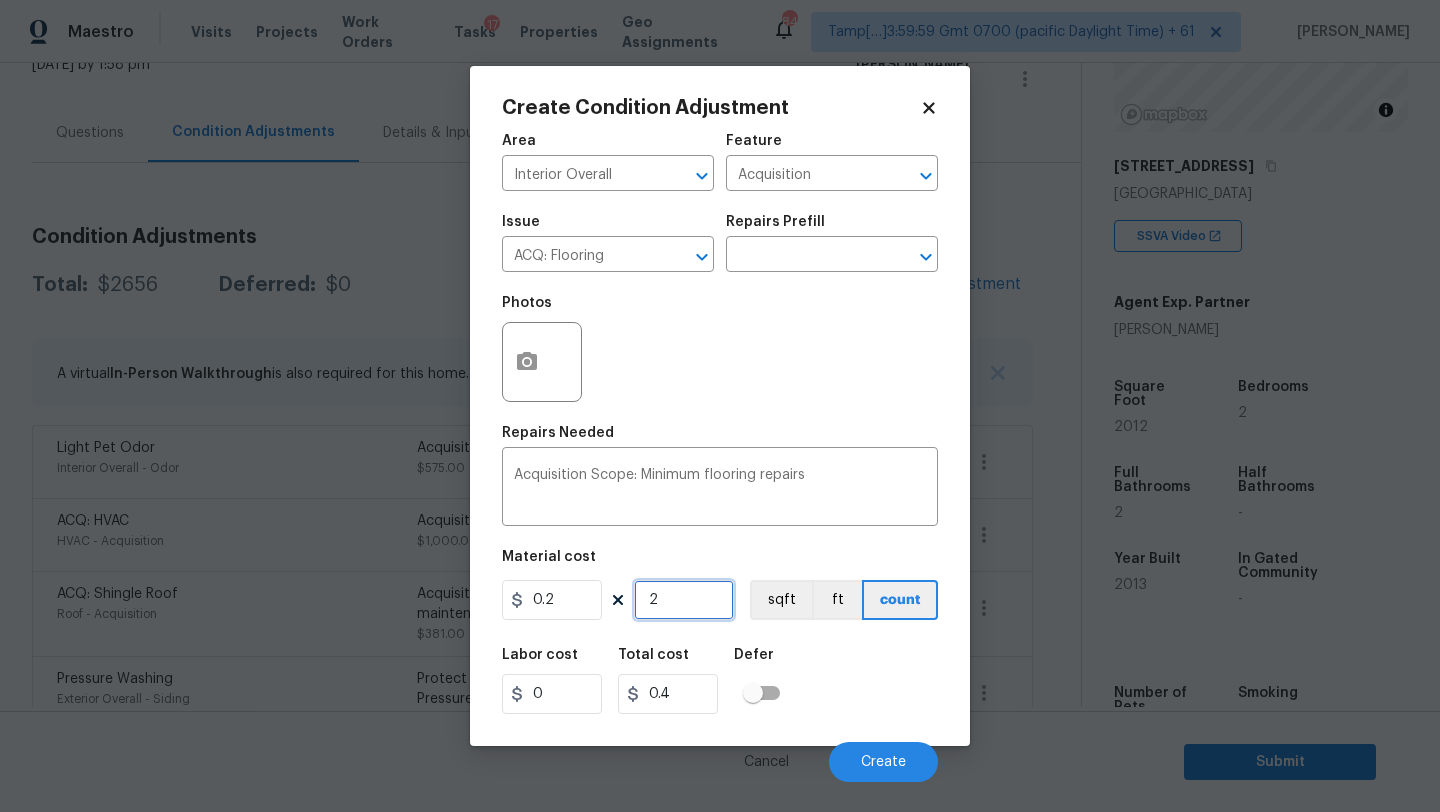 type on "21" 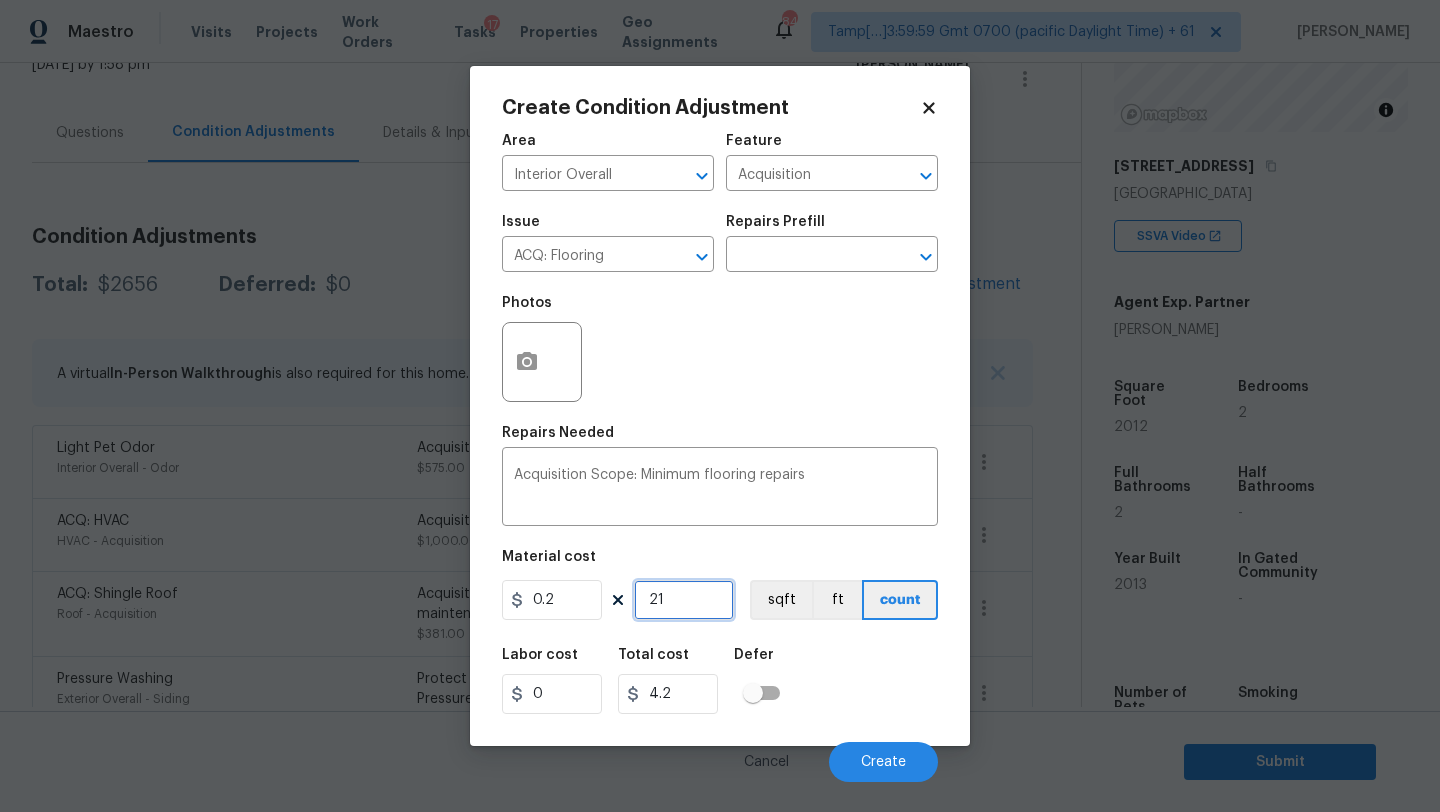 type on "210" 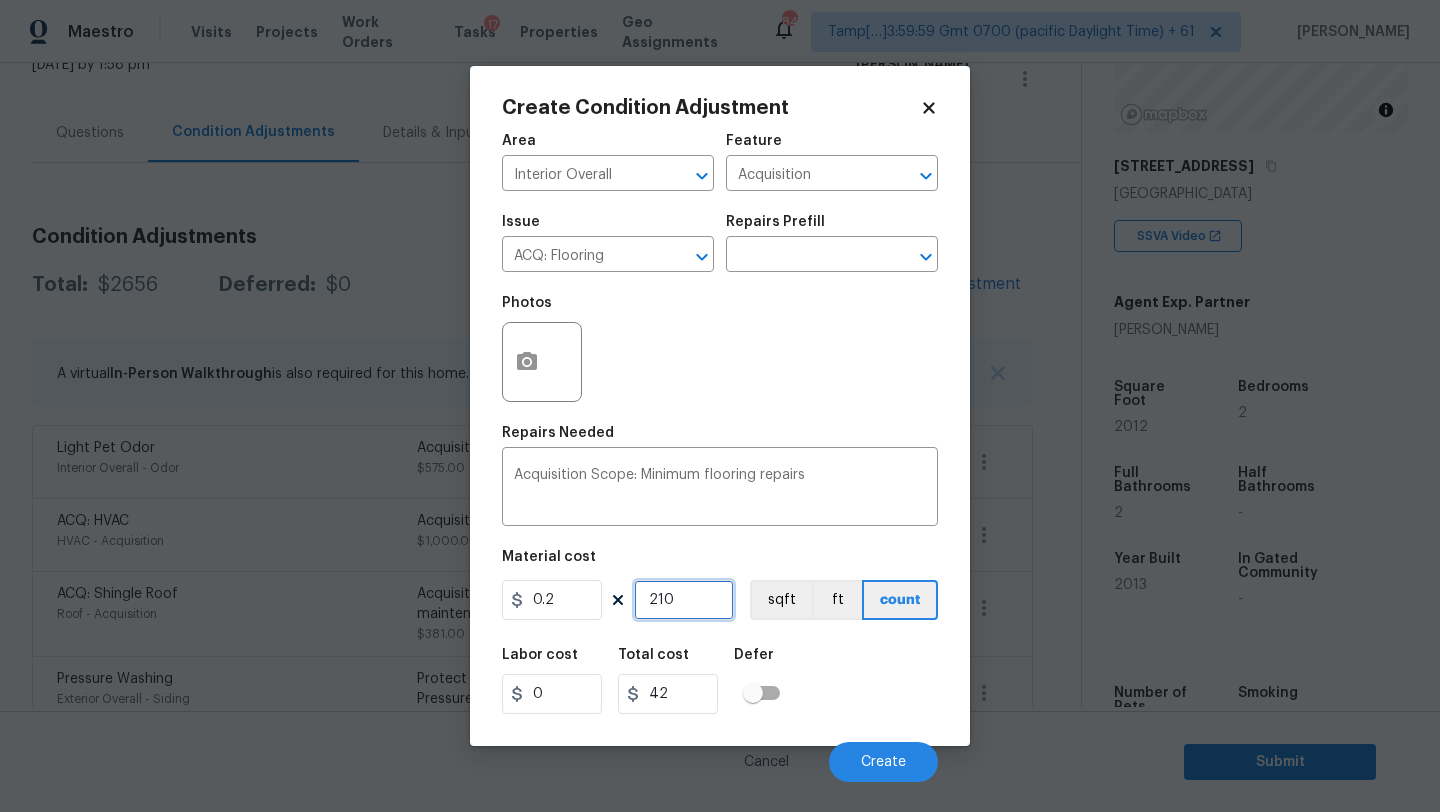 type on "2101" 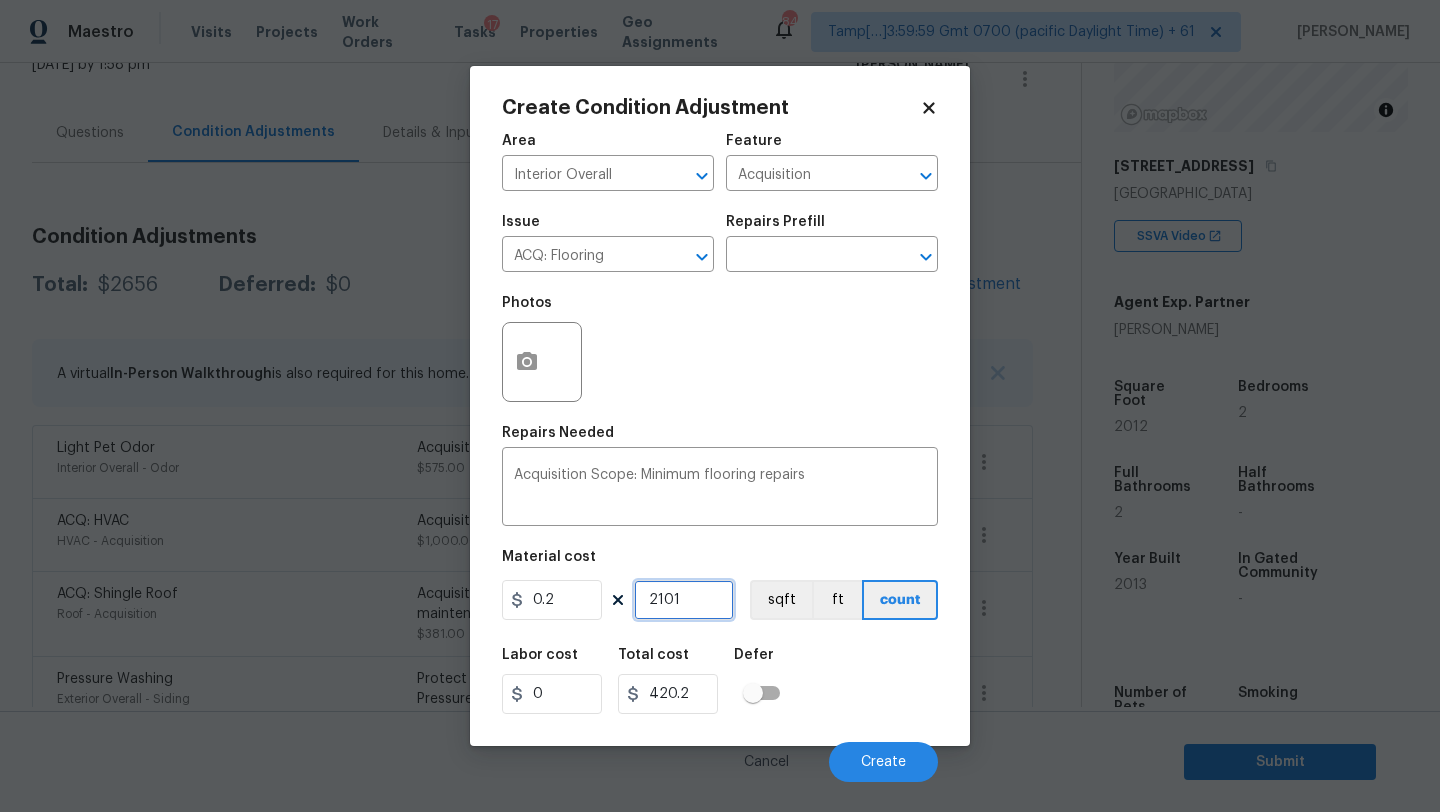 type on "210" 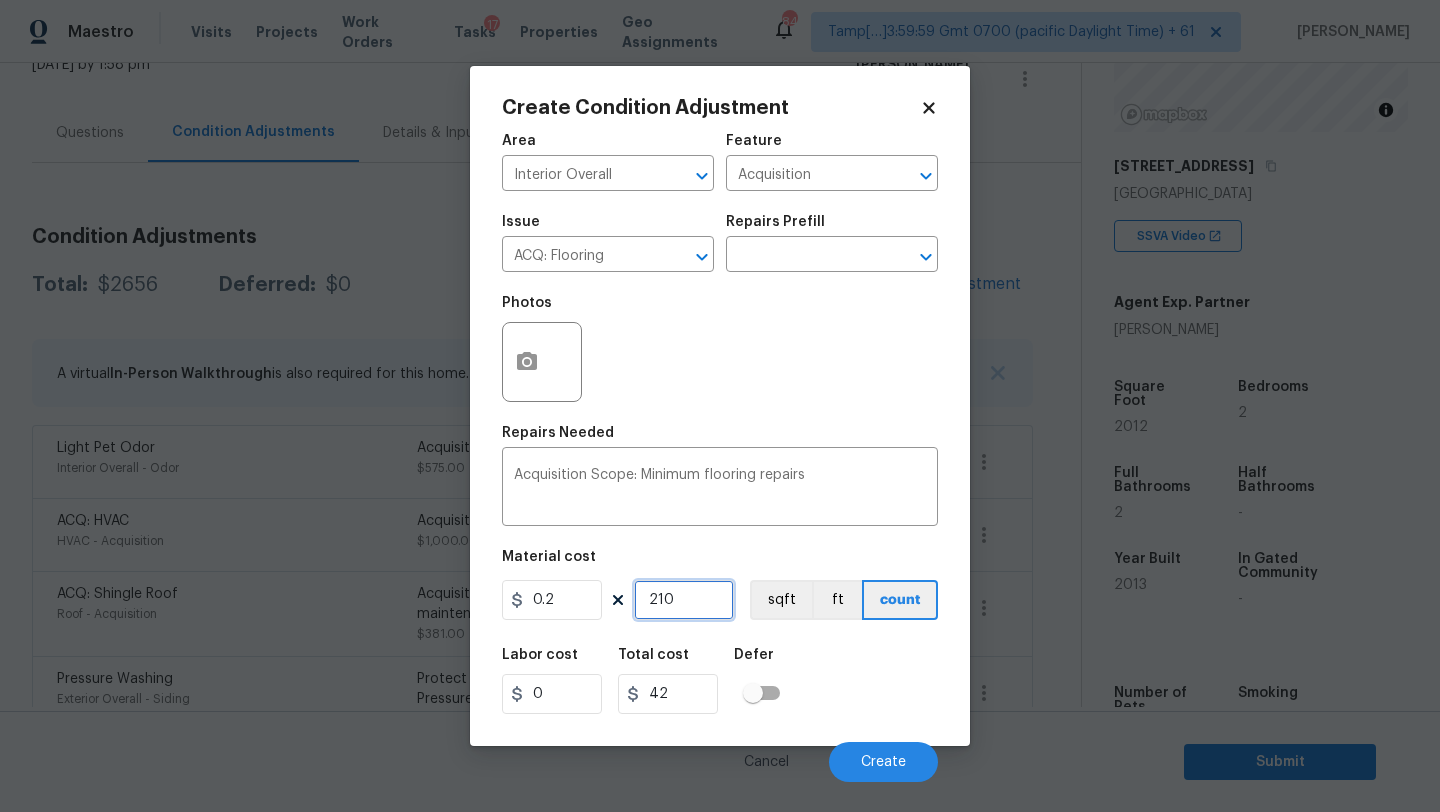 type on "21" 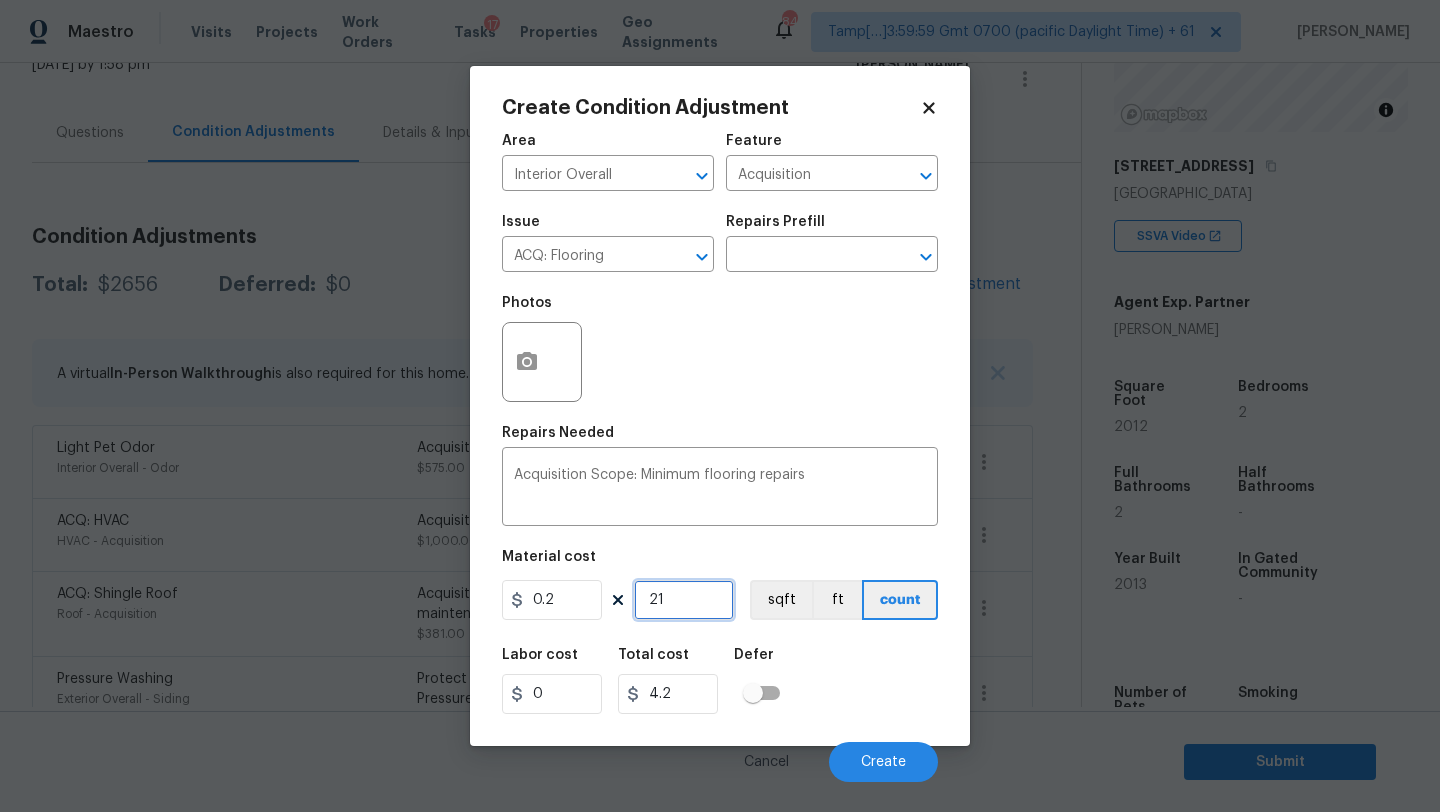 type on "2" 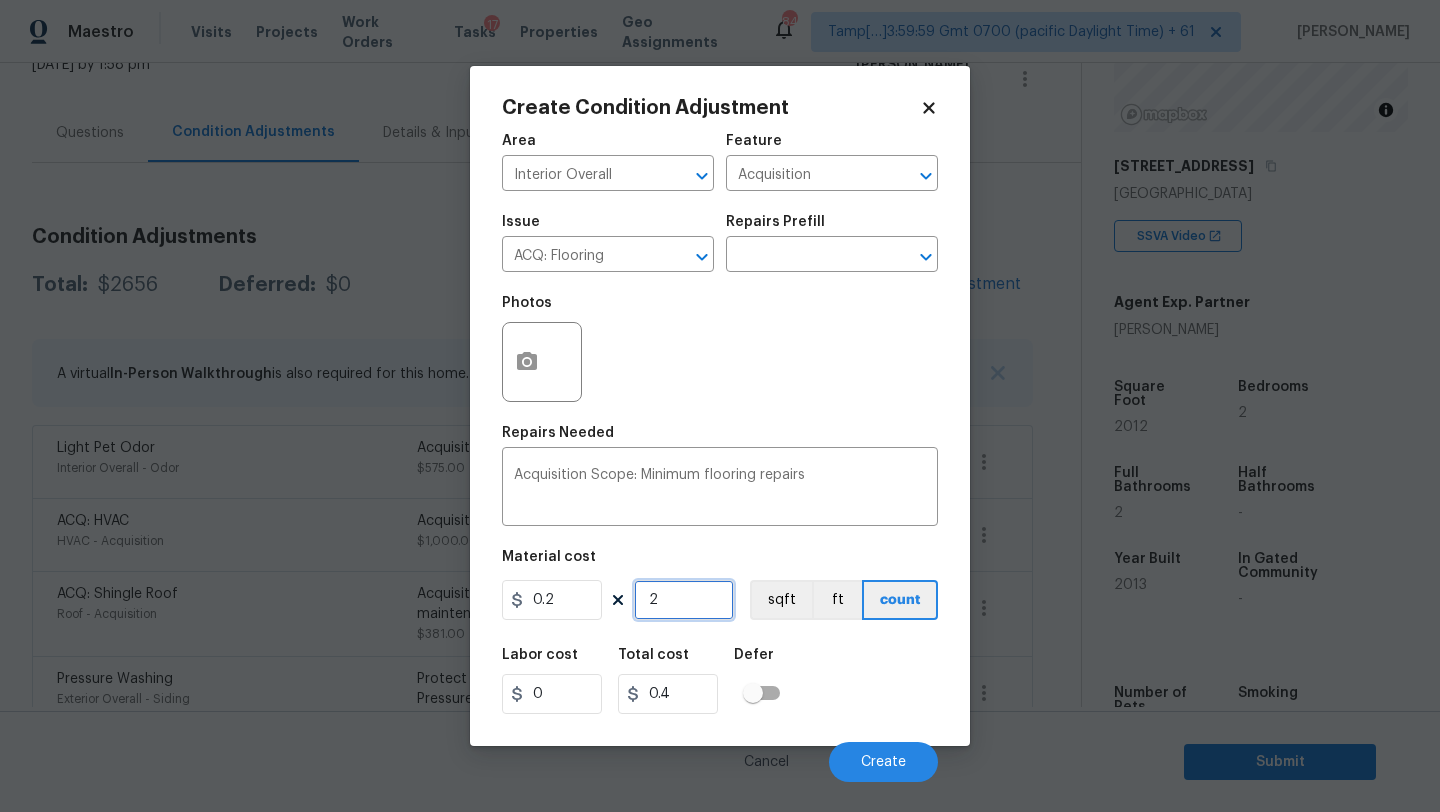 type on "20" 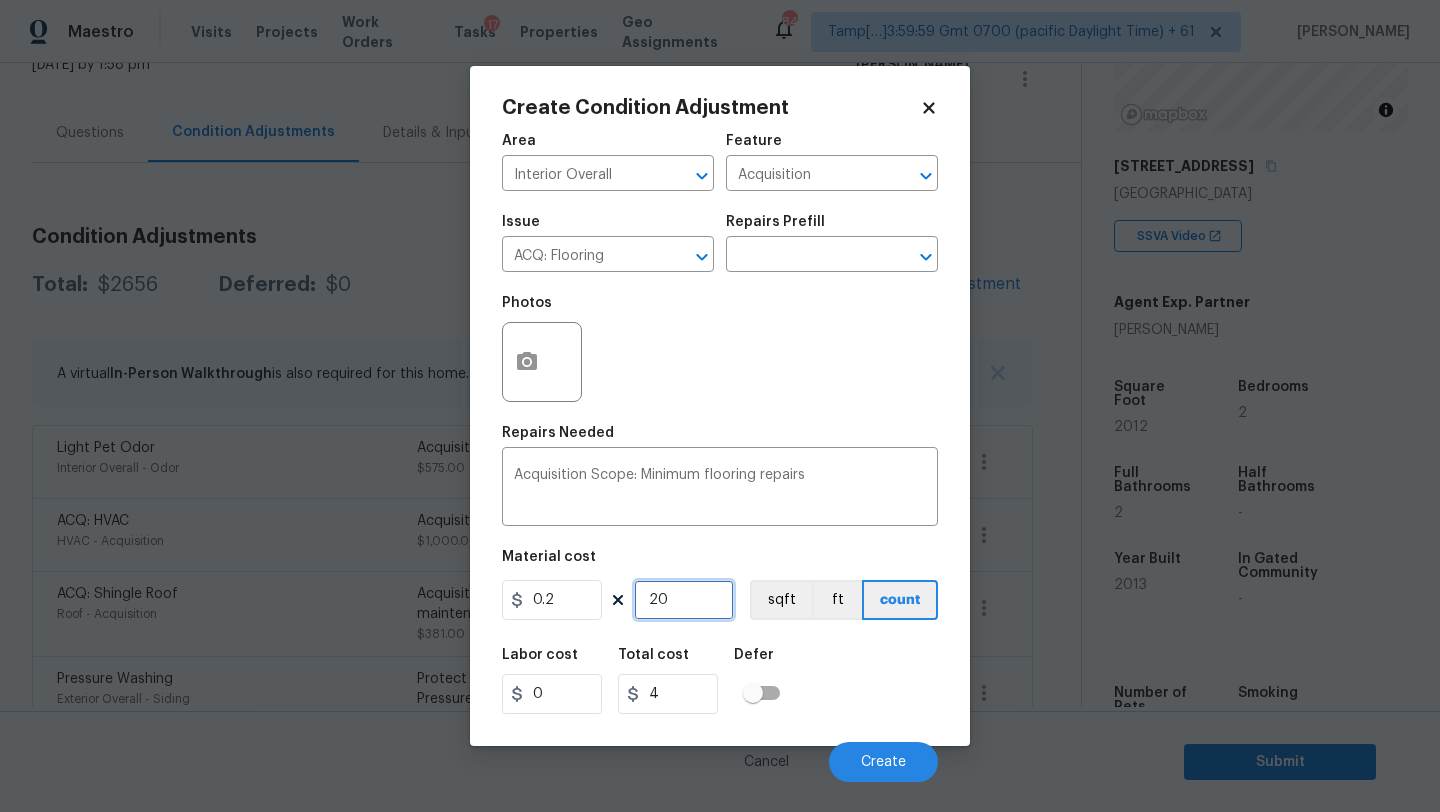type on "201" 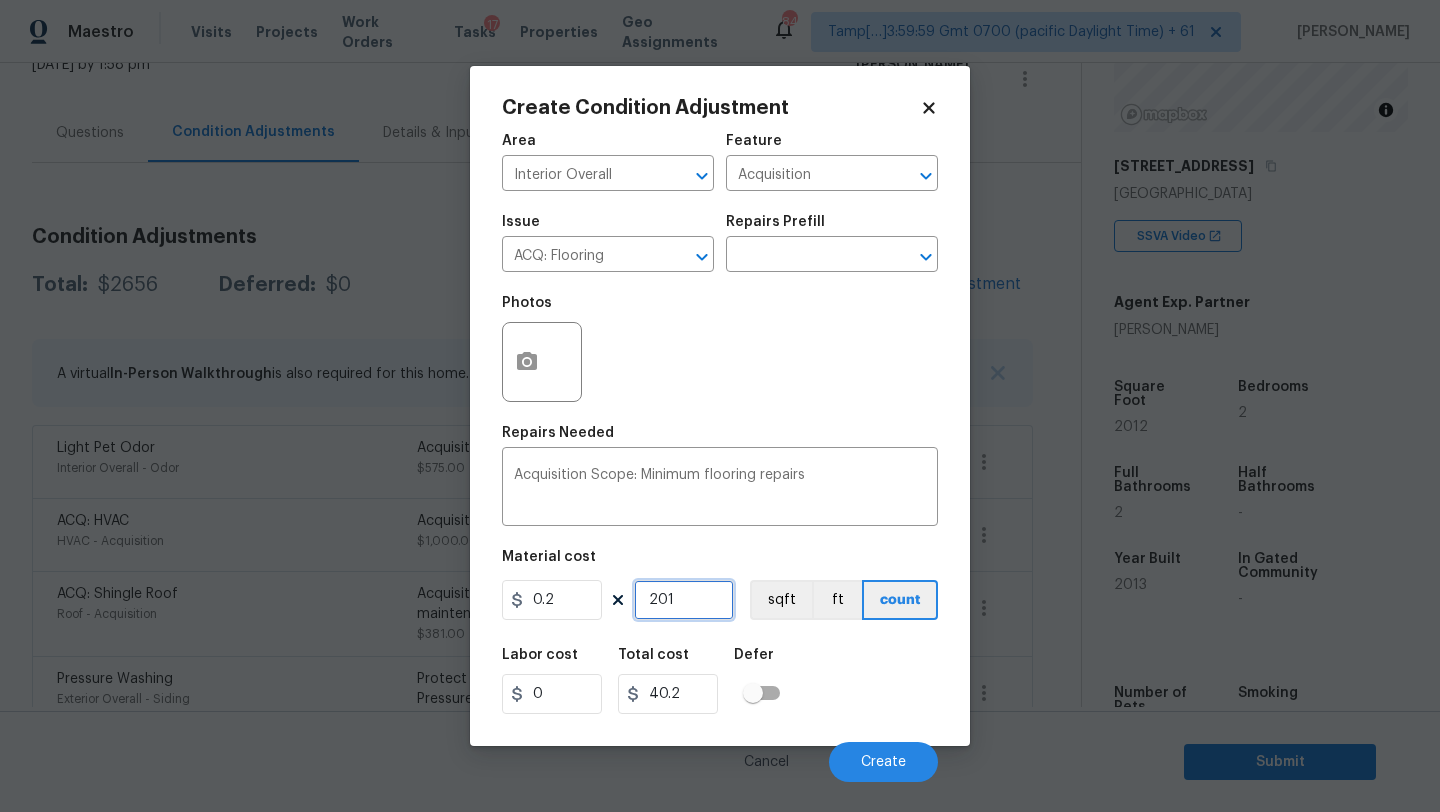 type on "2012" 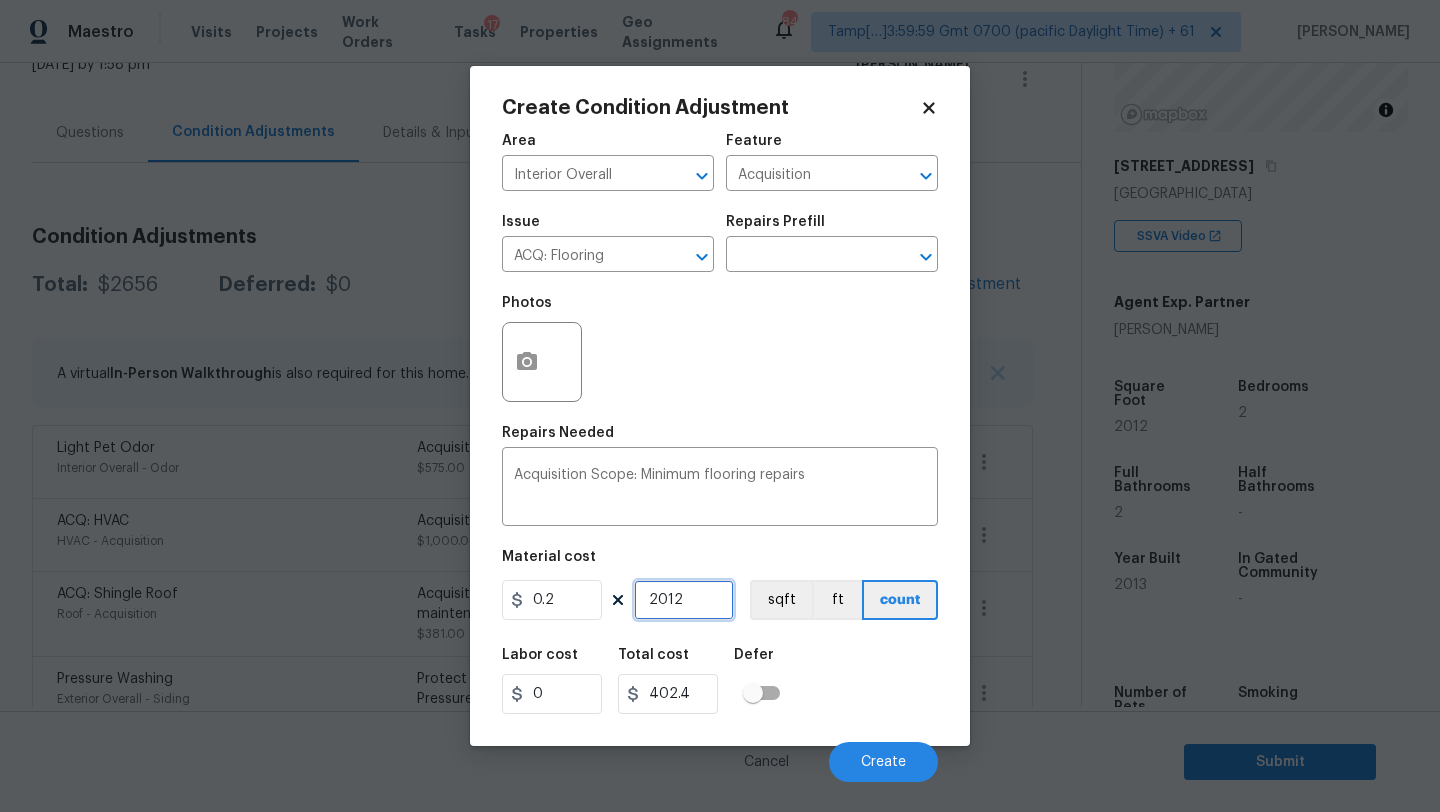 type on "2012" 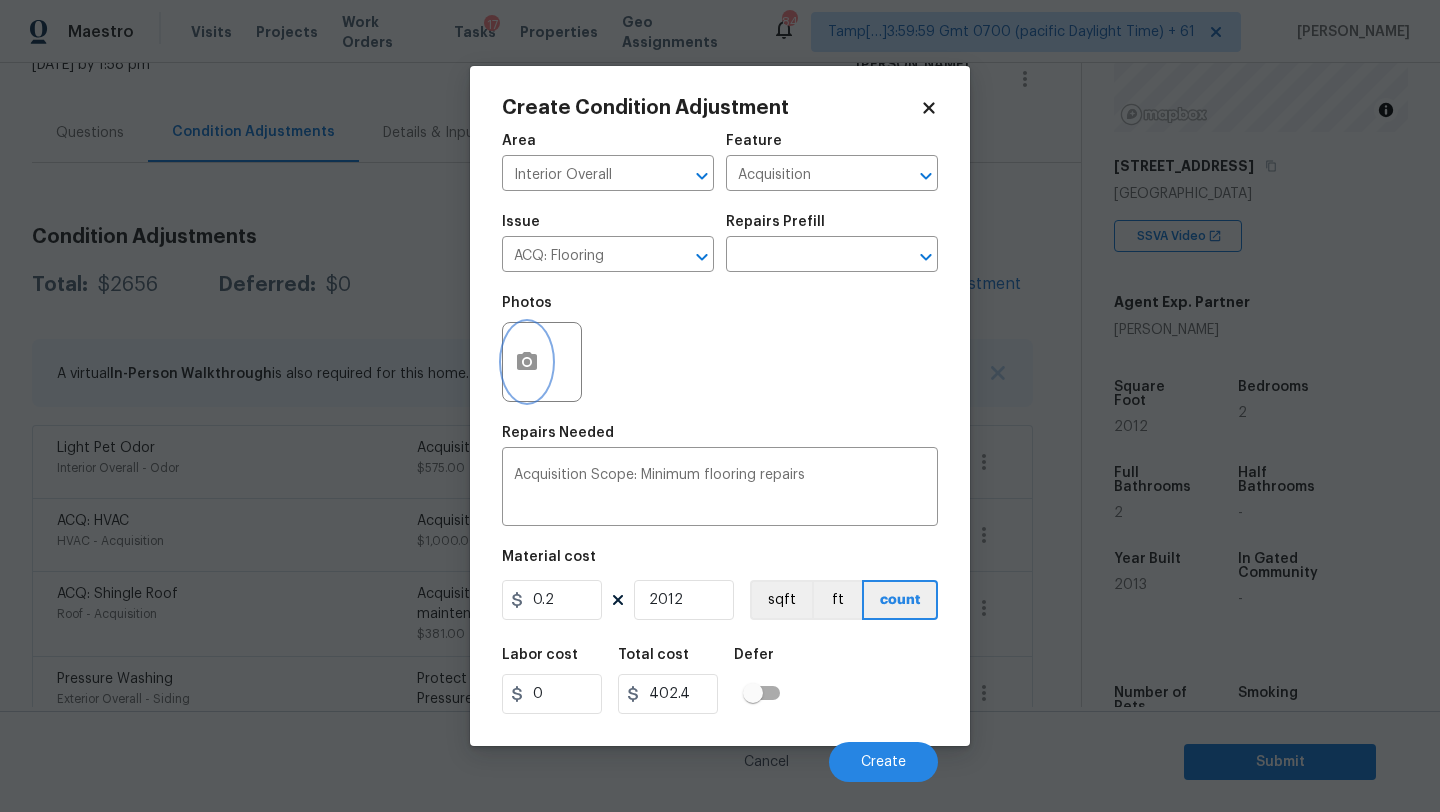 click 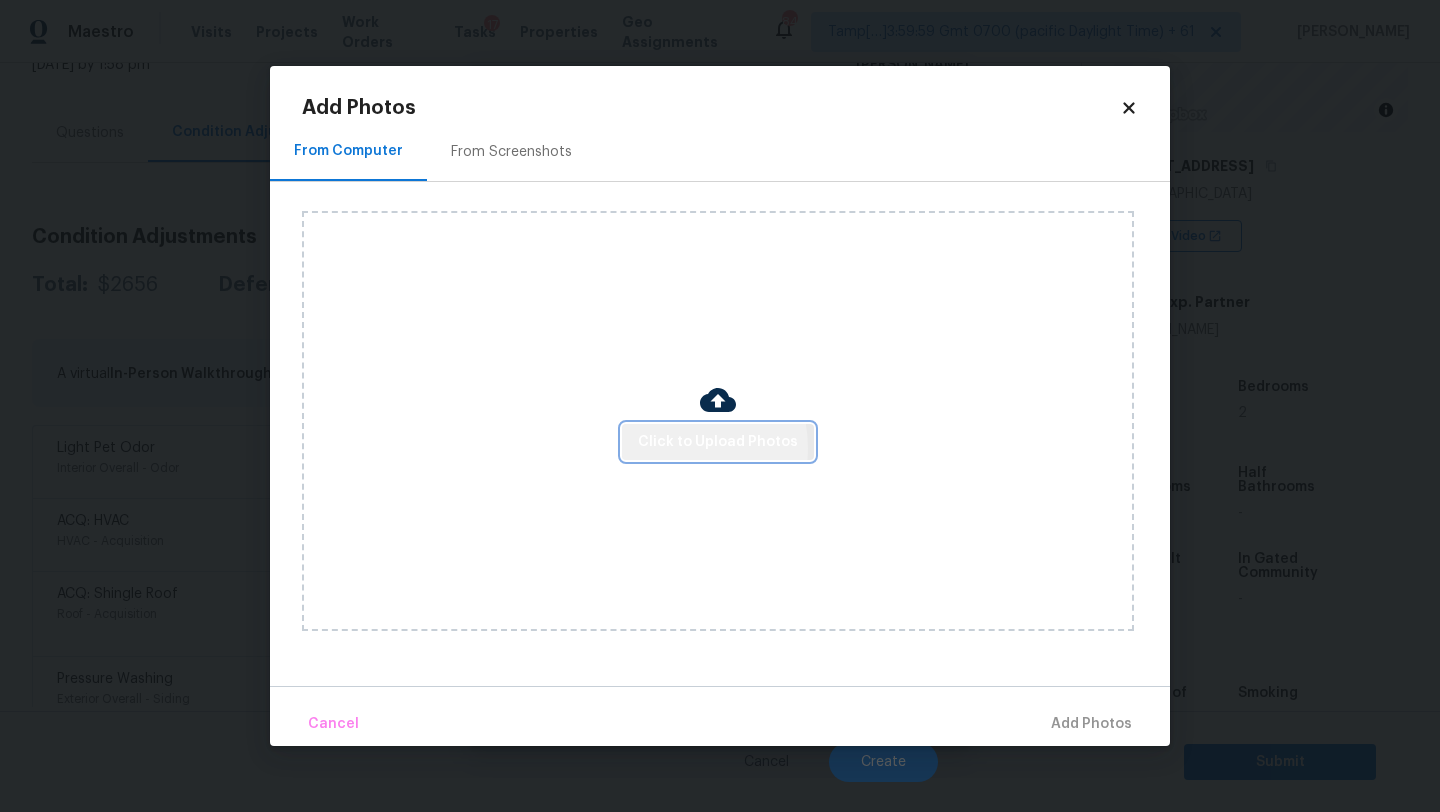 click on "Click to Upload Photos" at bounding box center (718, 442) 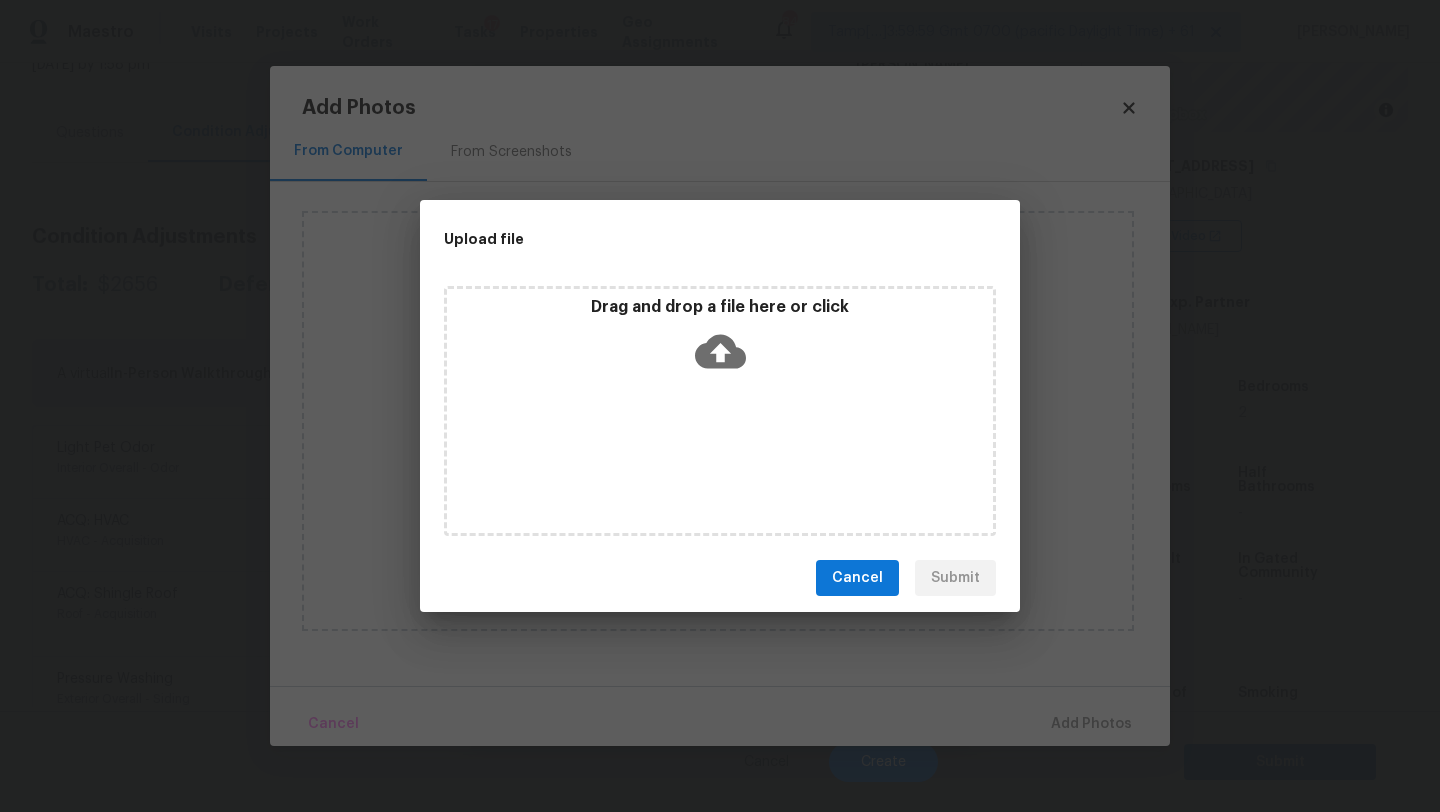 click on "Drag and drop a file here or click" at bounding box center [720, 340] 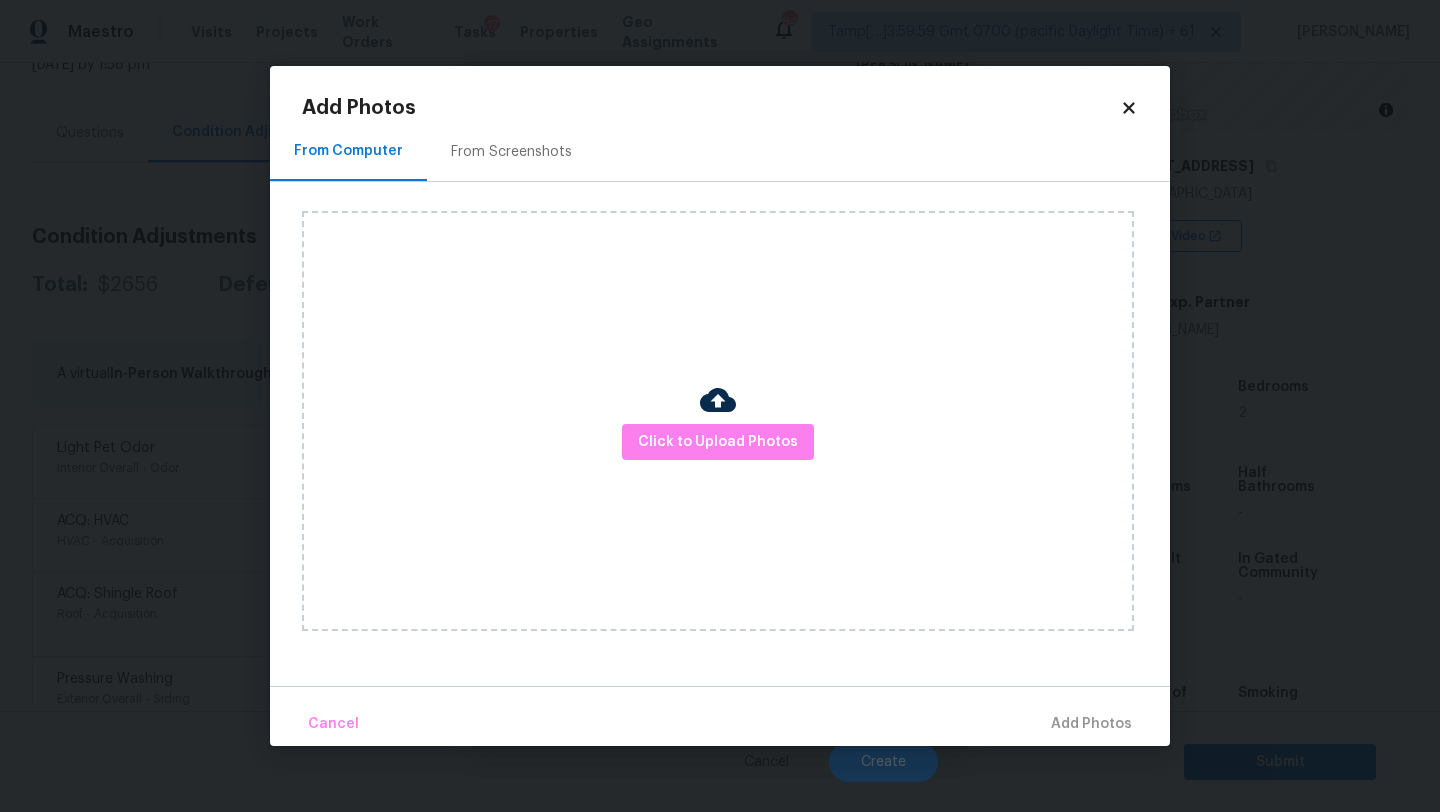 click 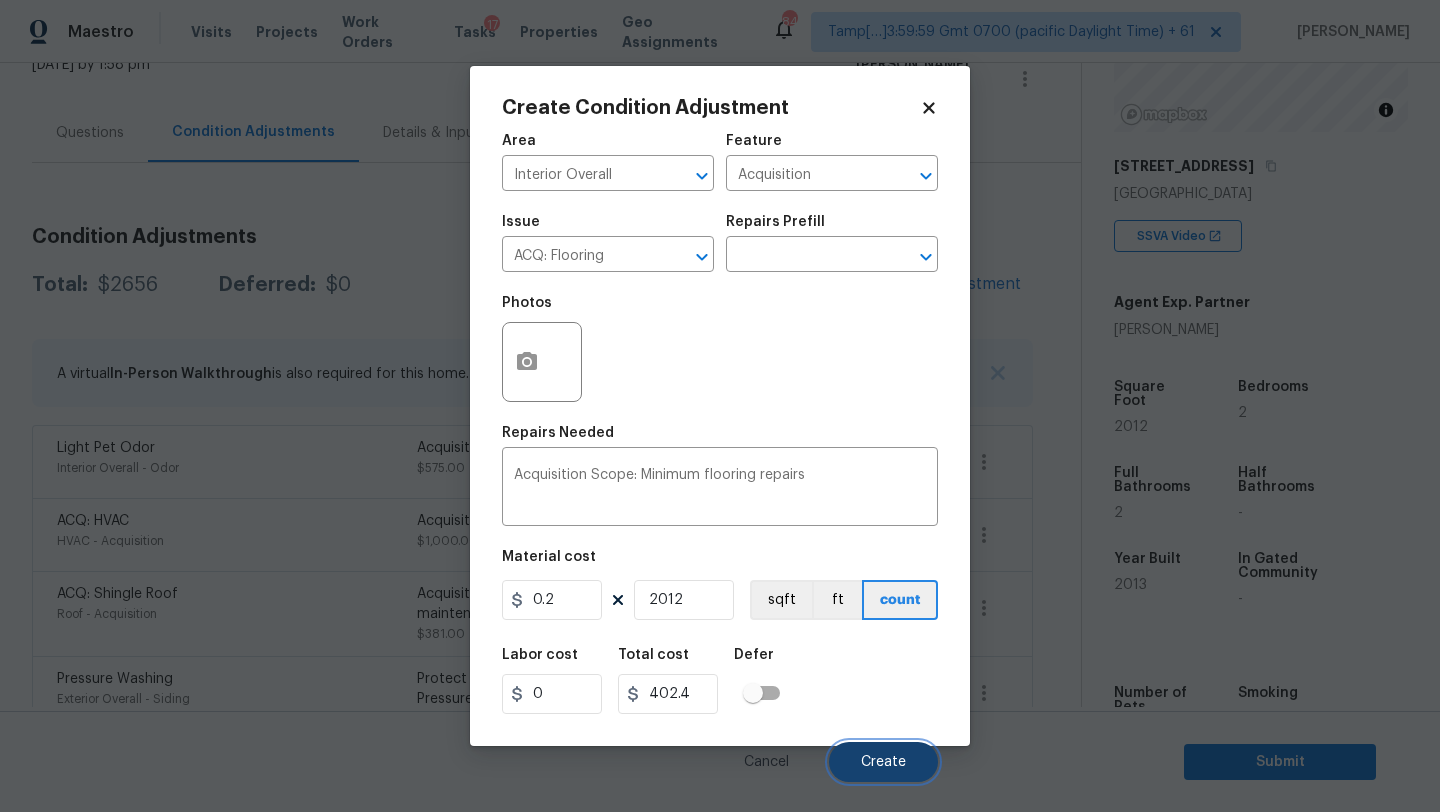 click on "Create" at bounding box center (883, 762) 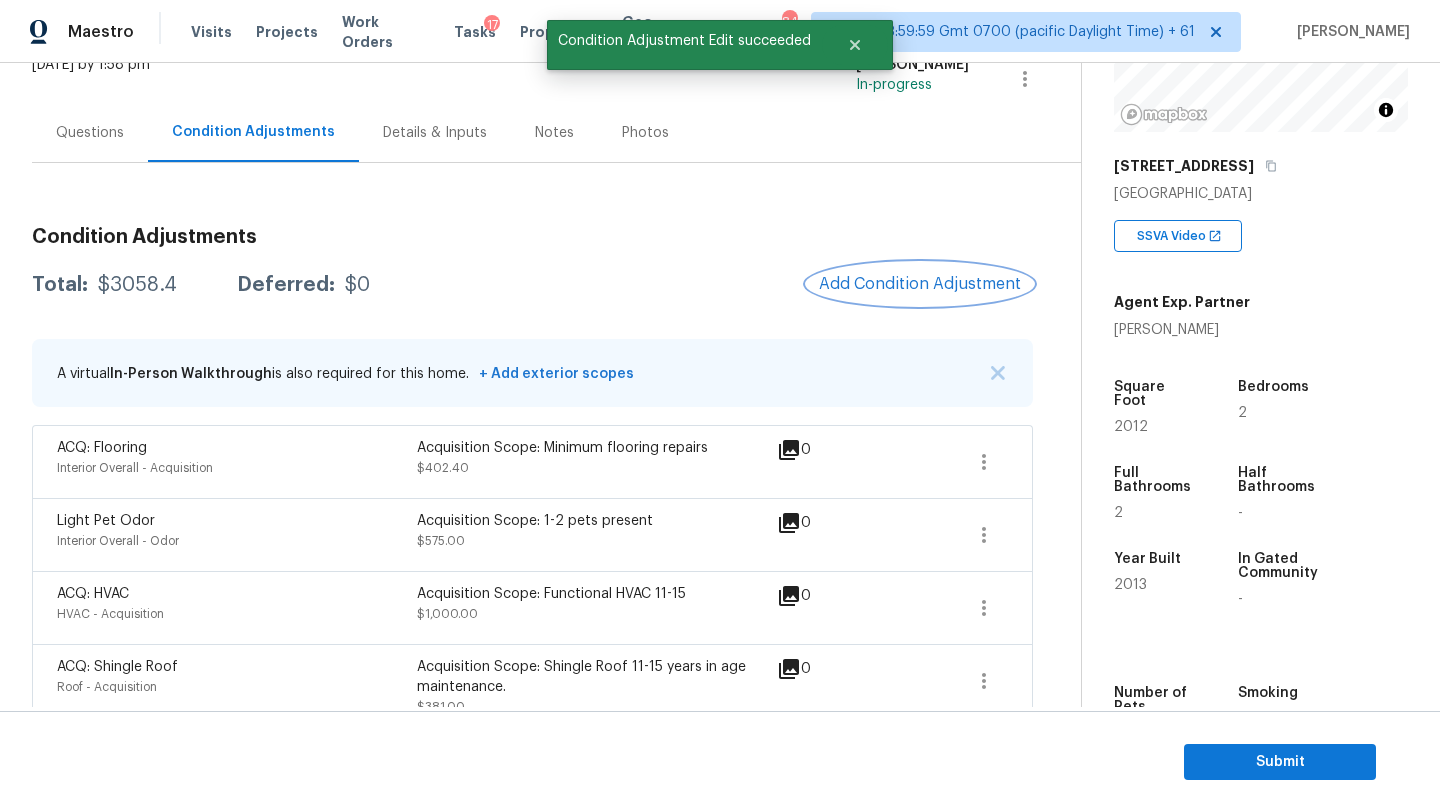 click on "Add Condition Adjustment" at bounding box center [920, 284] 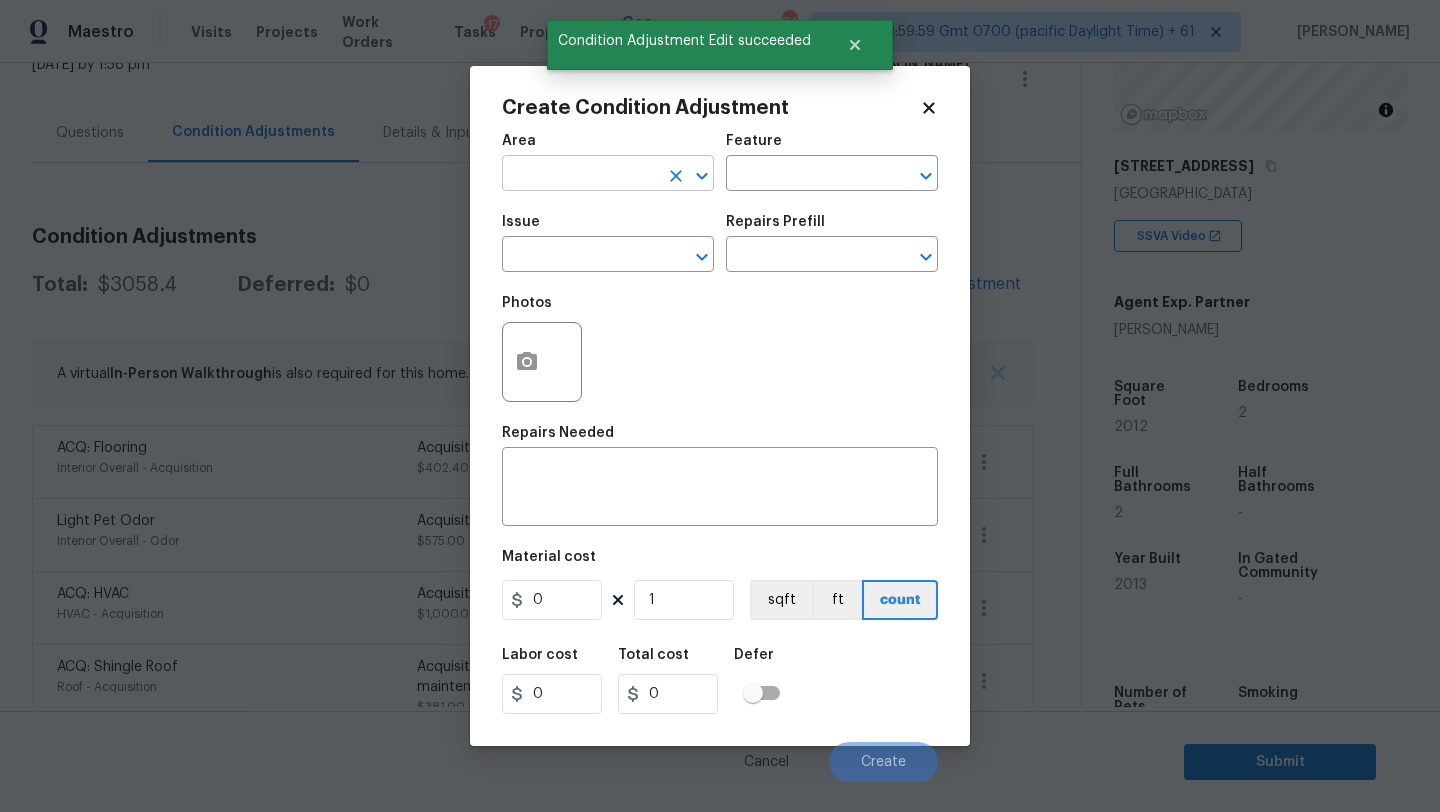 click at bounding box center (580, 175) 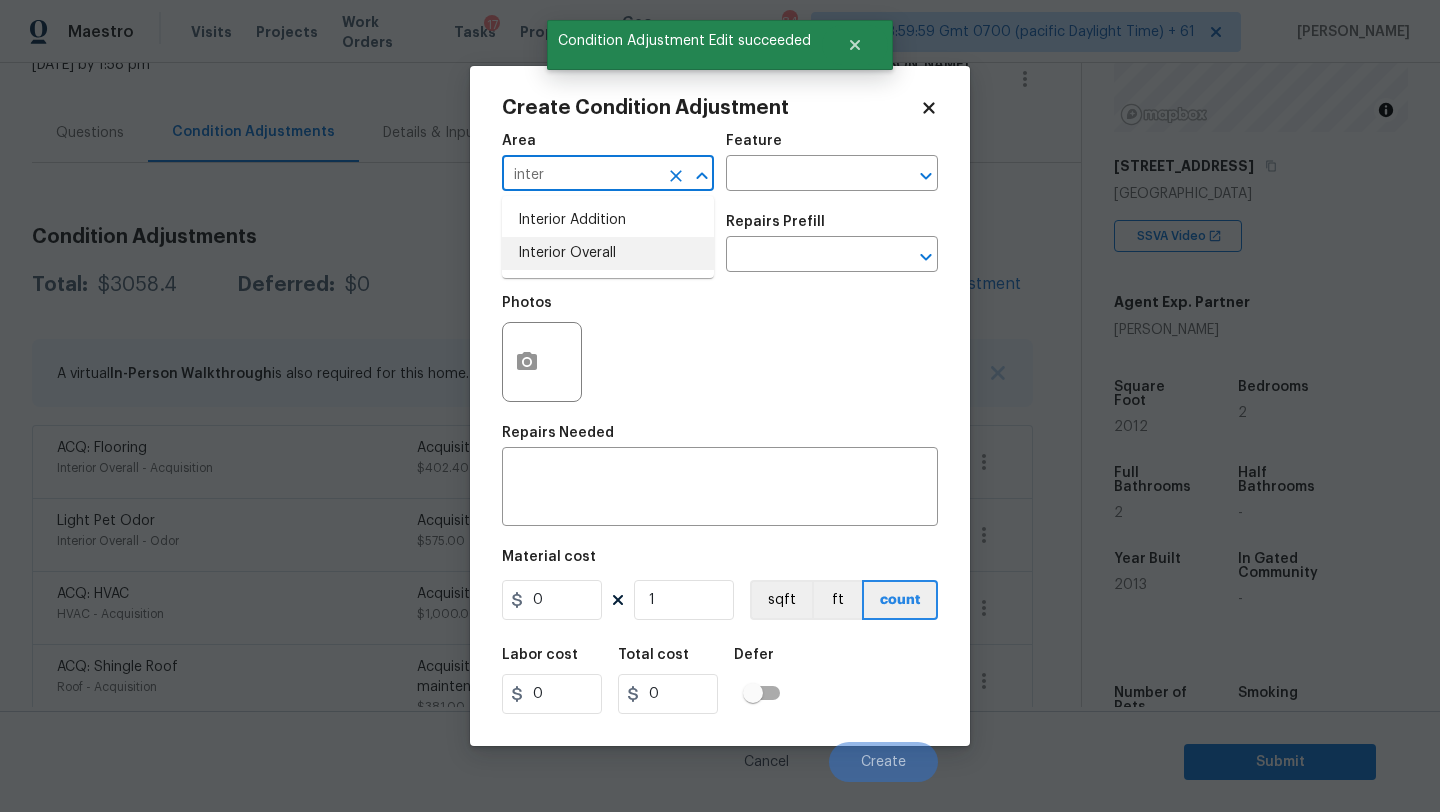 click on "Interior Overall" at bounding box center (608, 253) 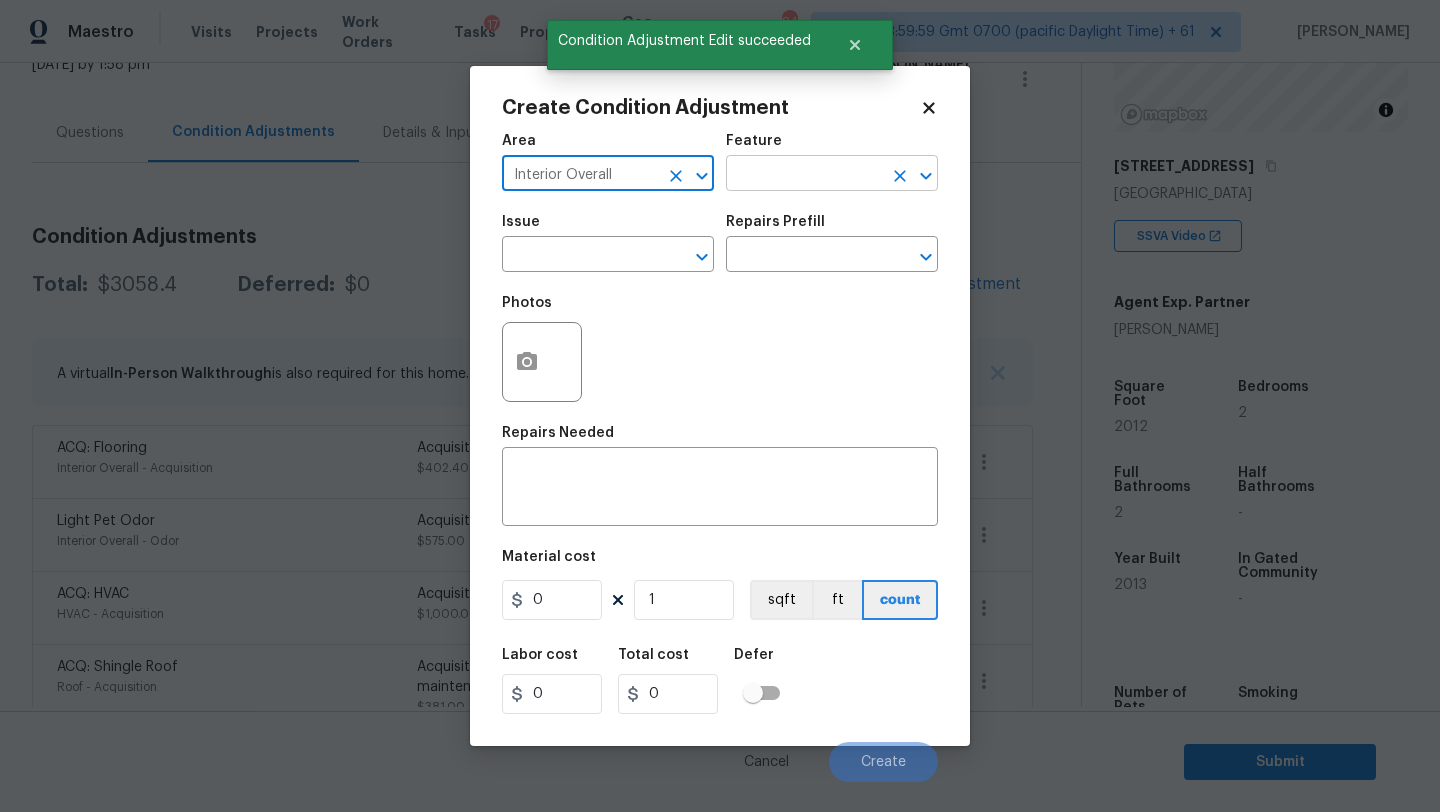 type on "Interior Overall" 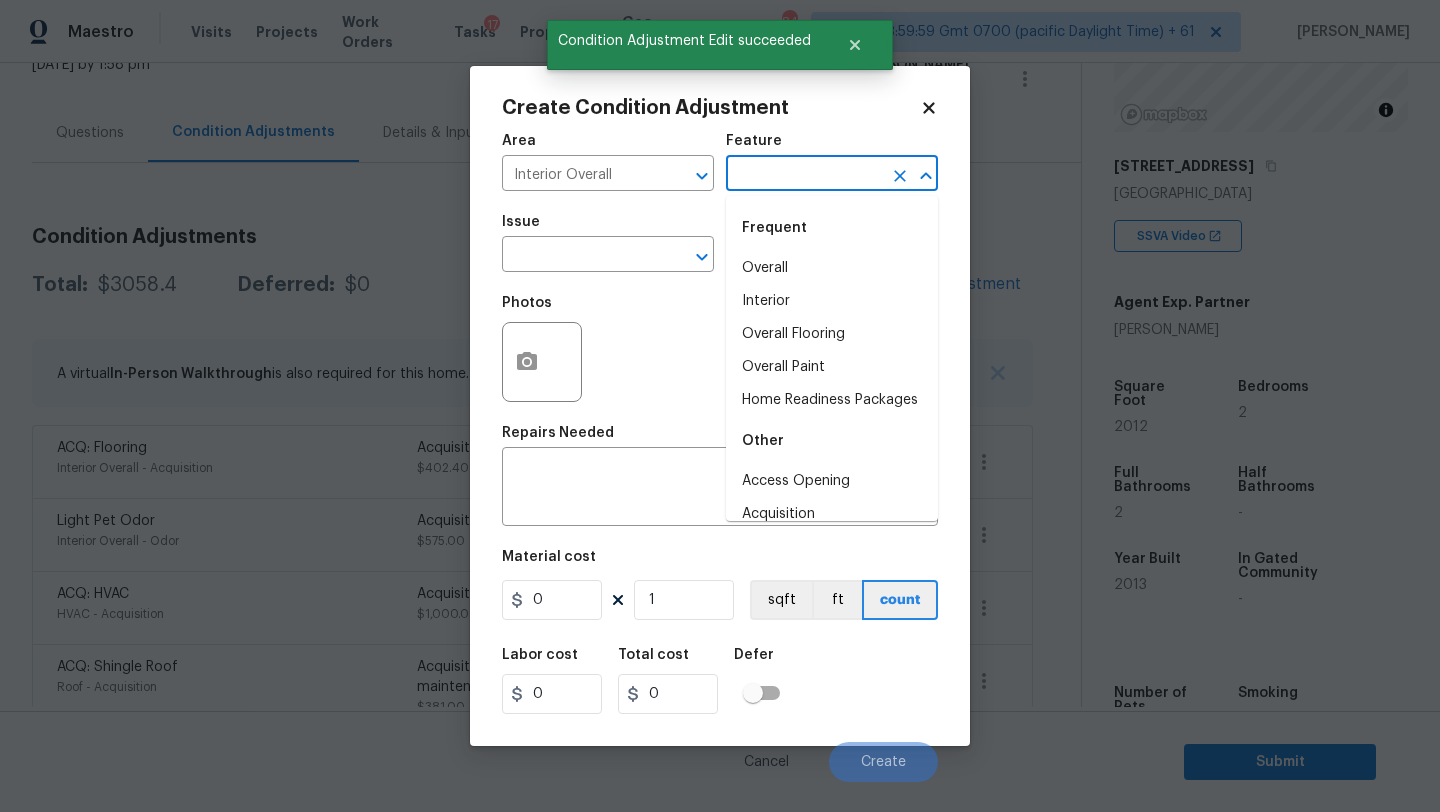 click at bounding box center [804, 175] 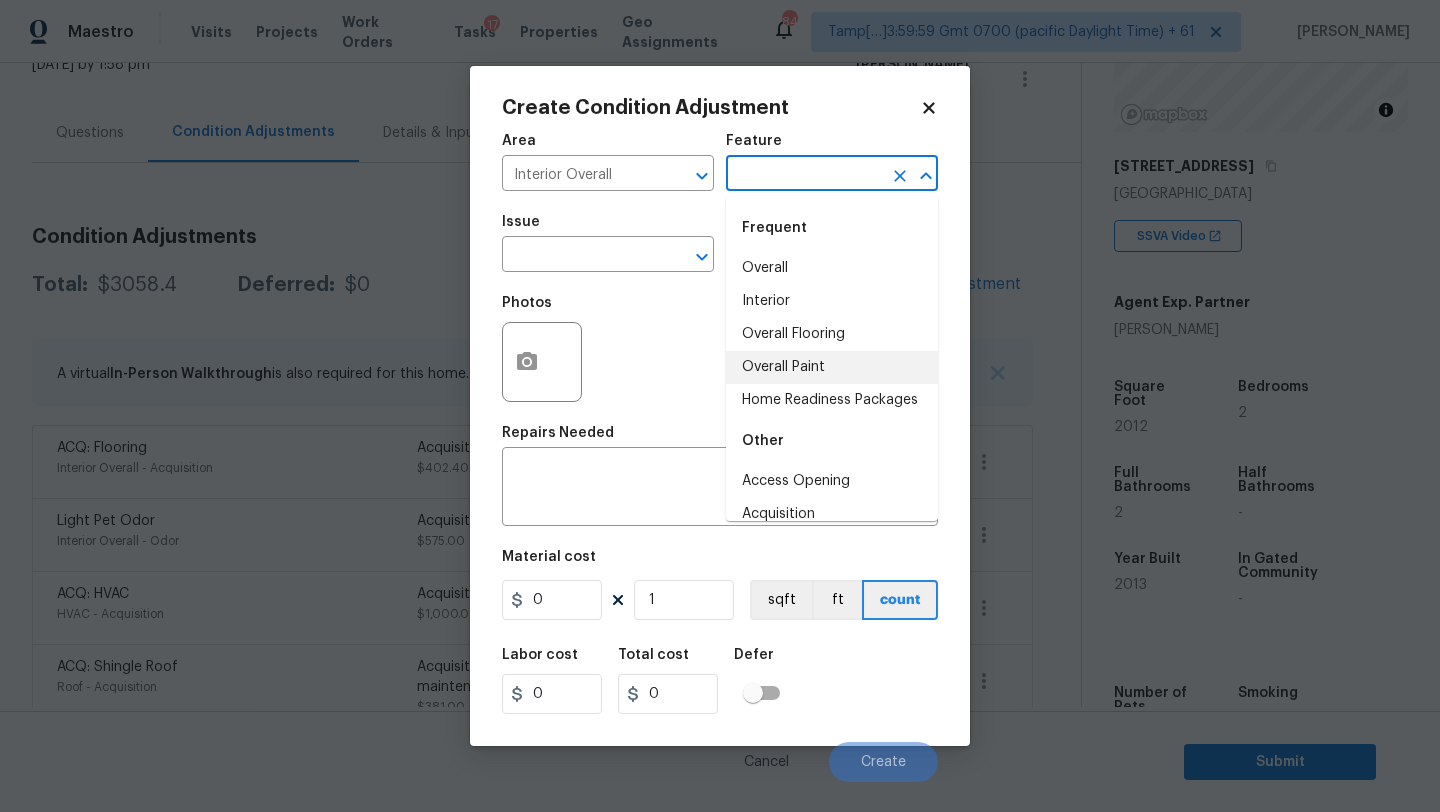 click on "Overall Paint" at bounding box center (832, 367) 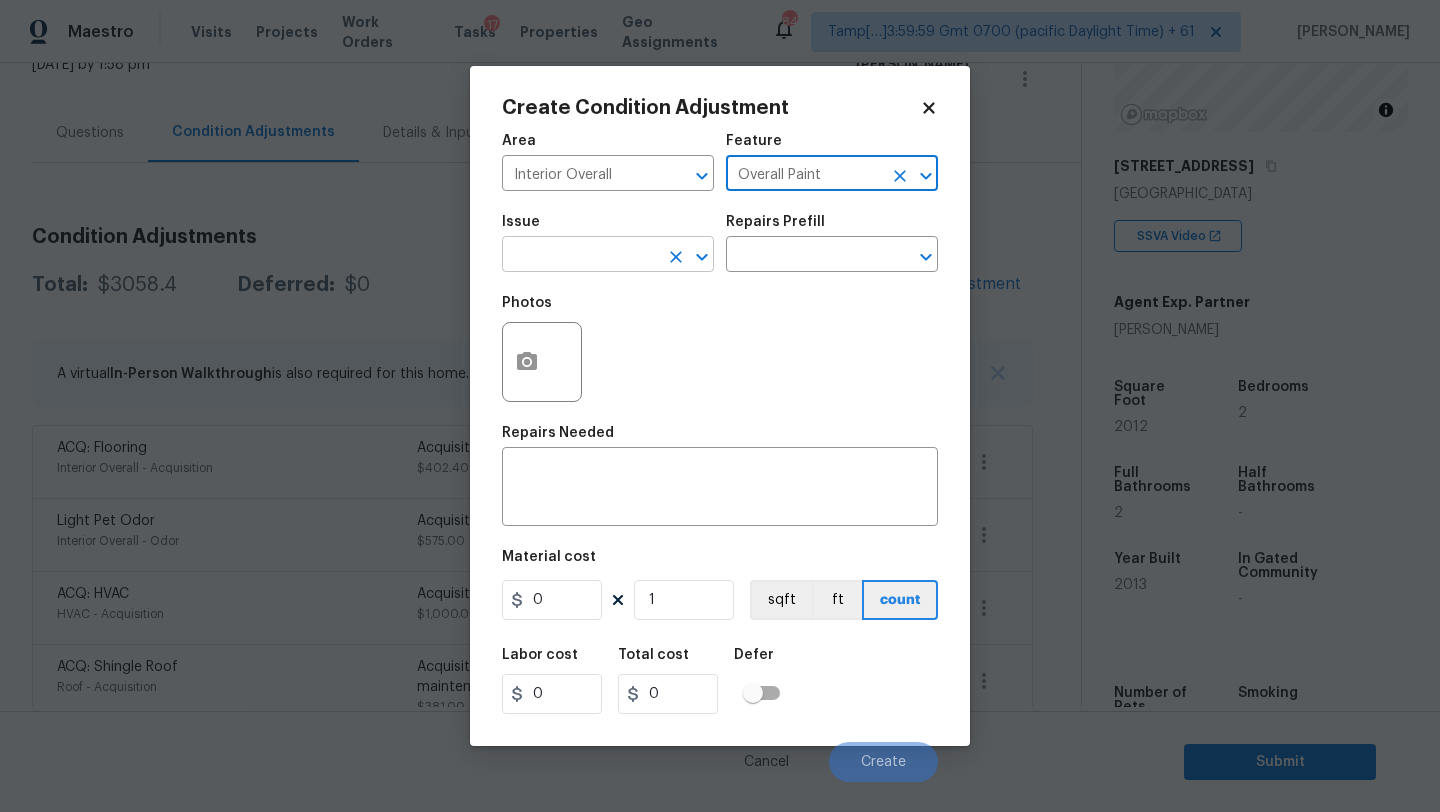click at bounding box center (580, 256) 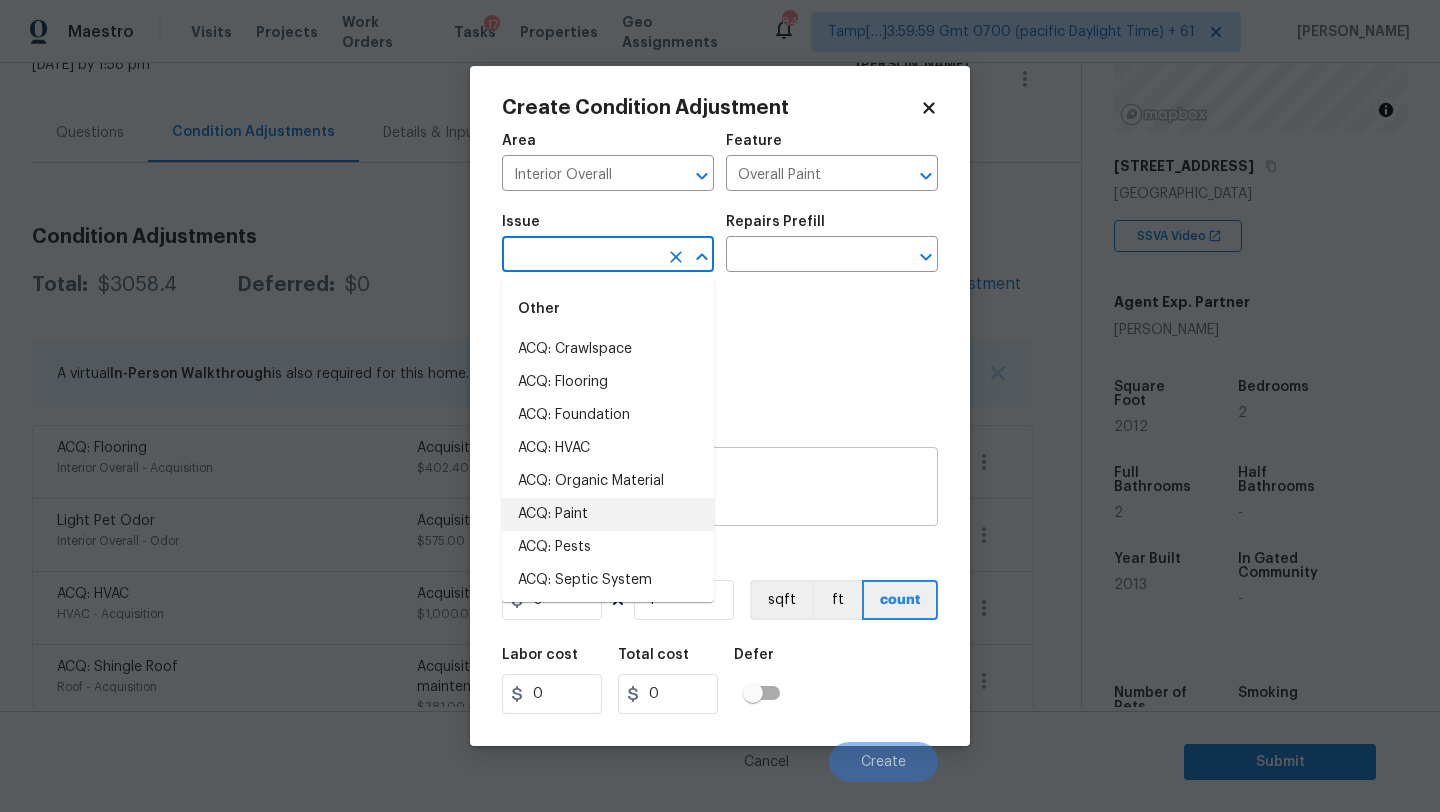 click on "ACQ: Paint" at bounding box center [608, 514] 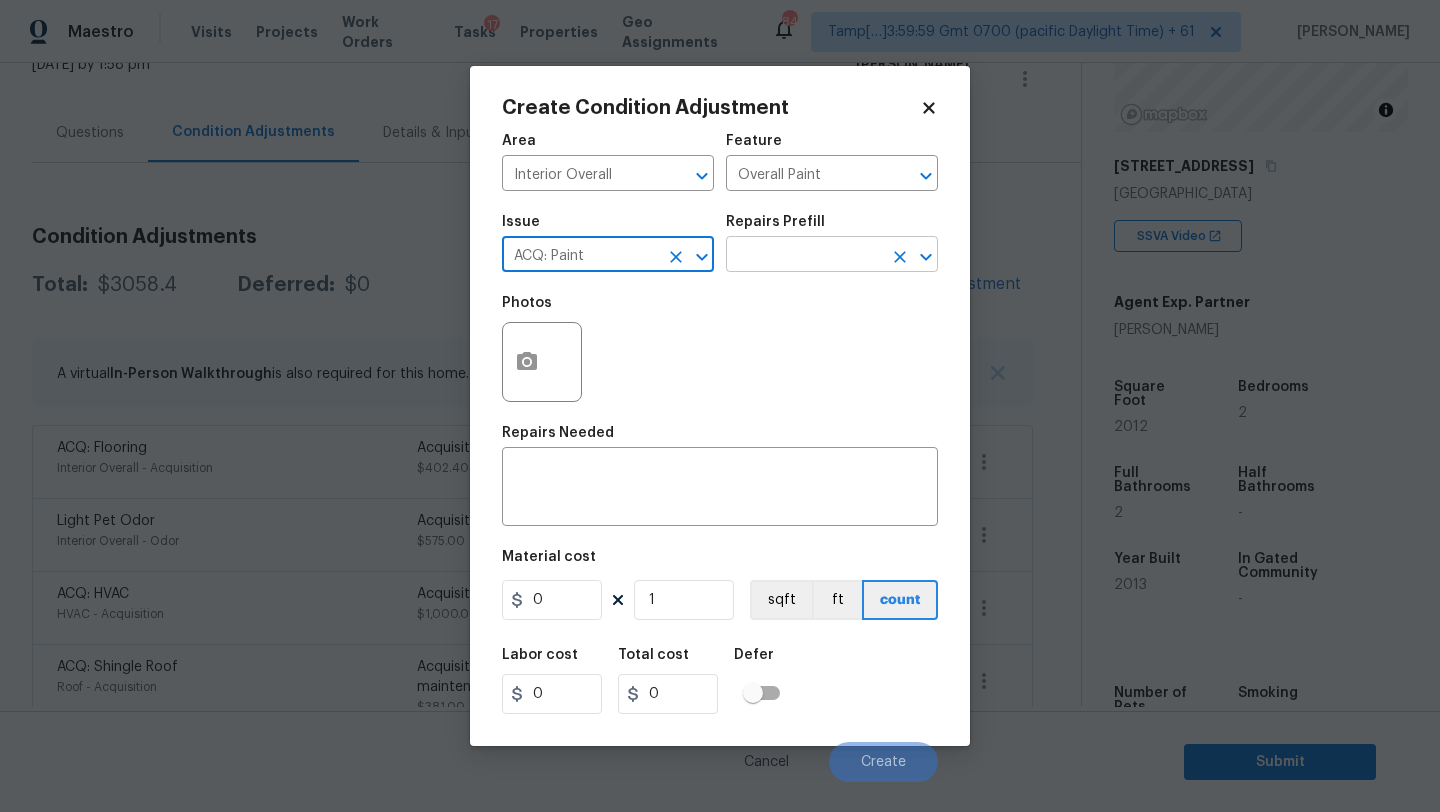 click at bounding box center (804, 256) 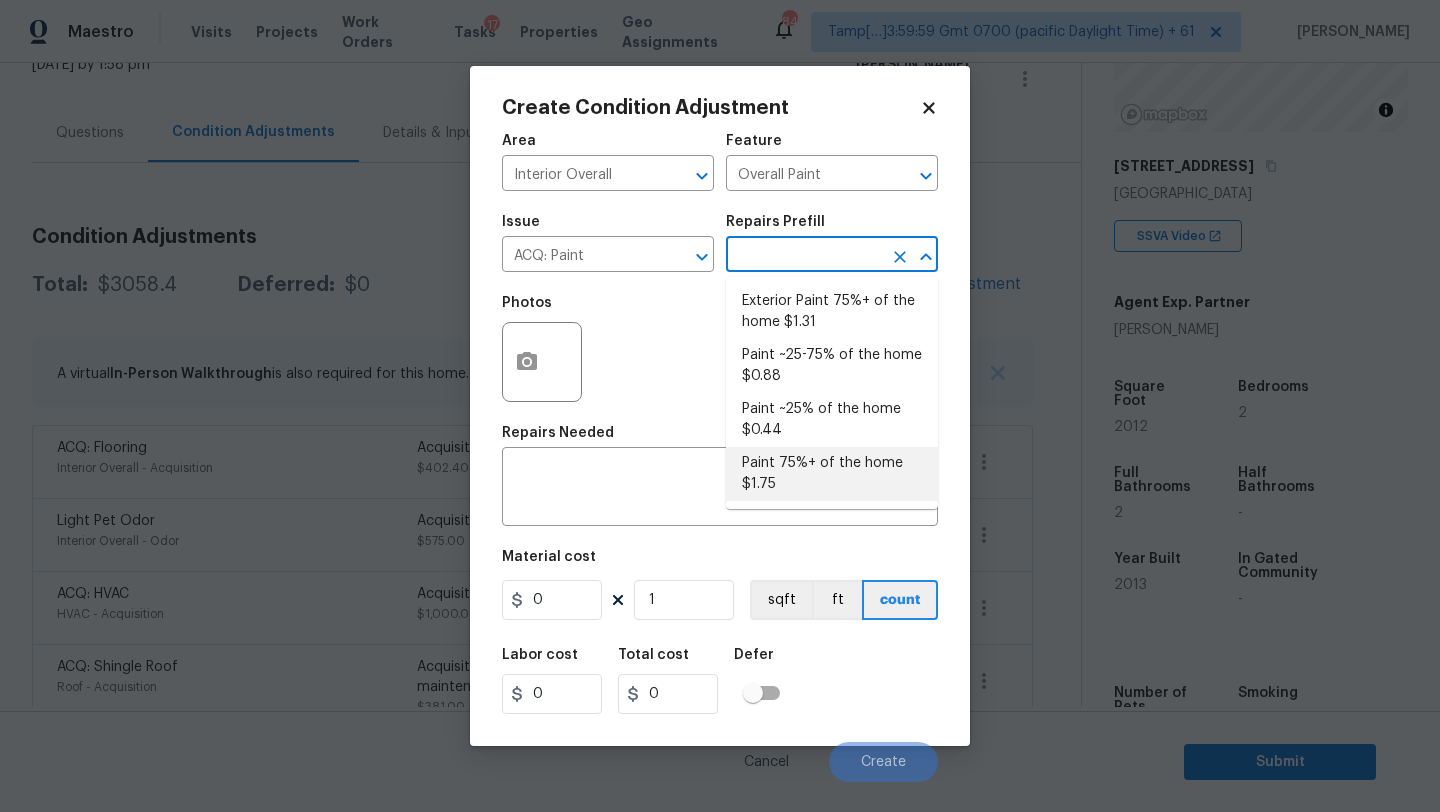 click on "Paint 75%+ of the home $1.75" at bounding box center [832, 474] 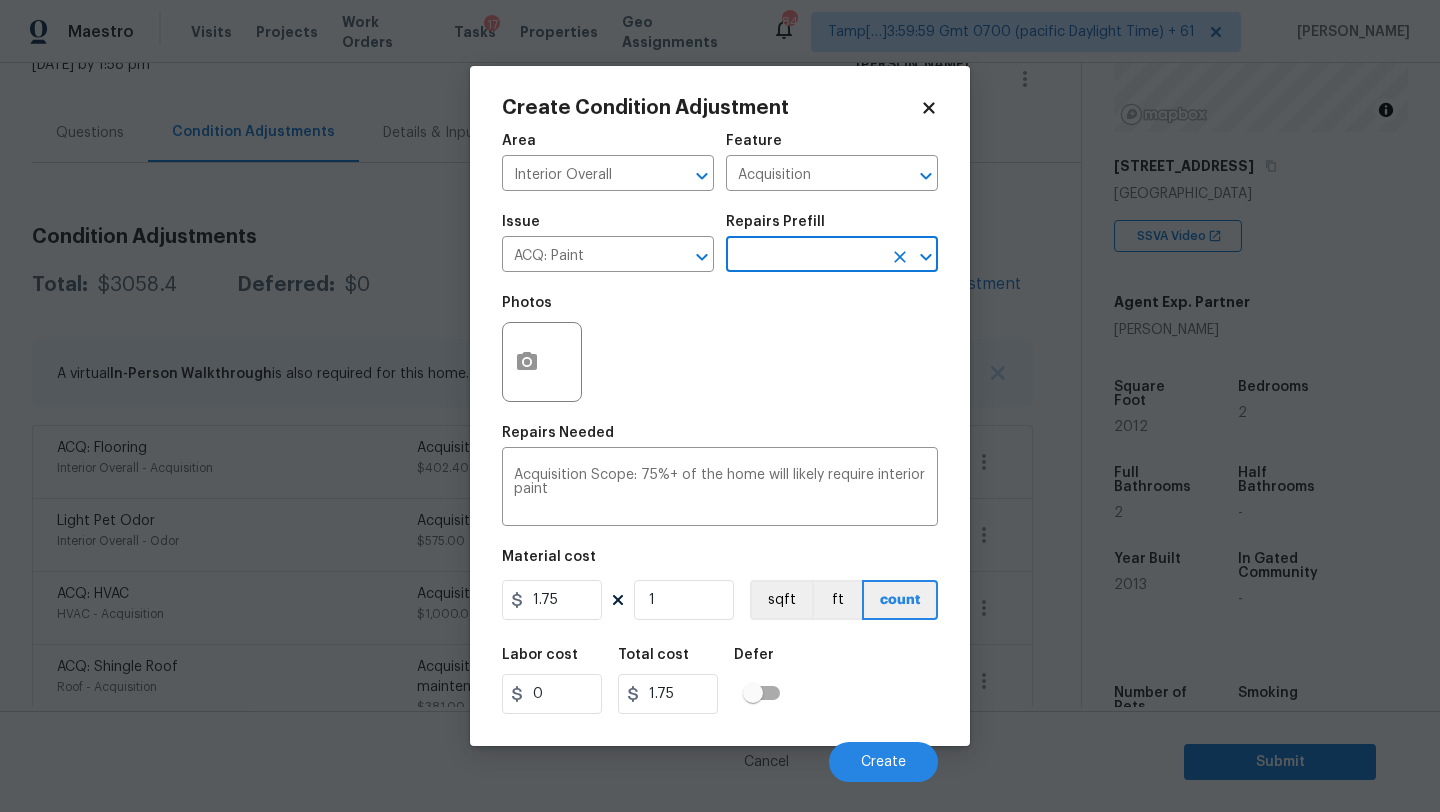 click on "Issue ACQ: Paint ​ Repairs Prefill ​" at bounding box center [720, 243] 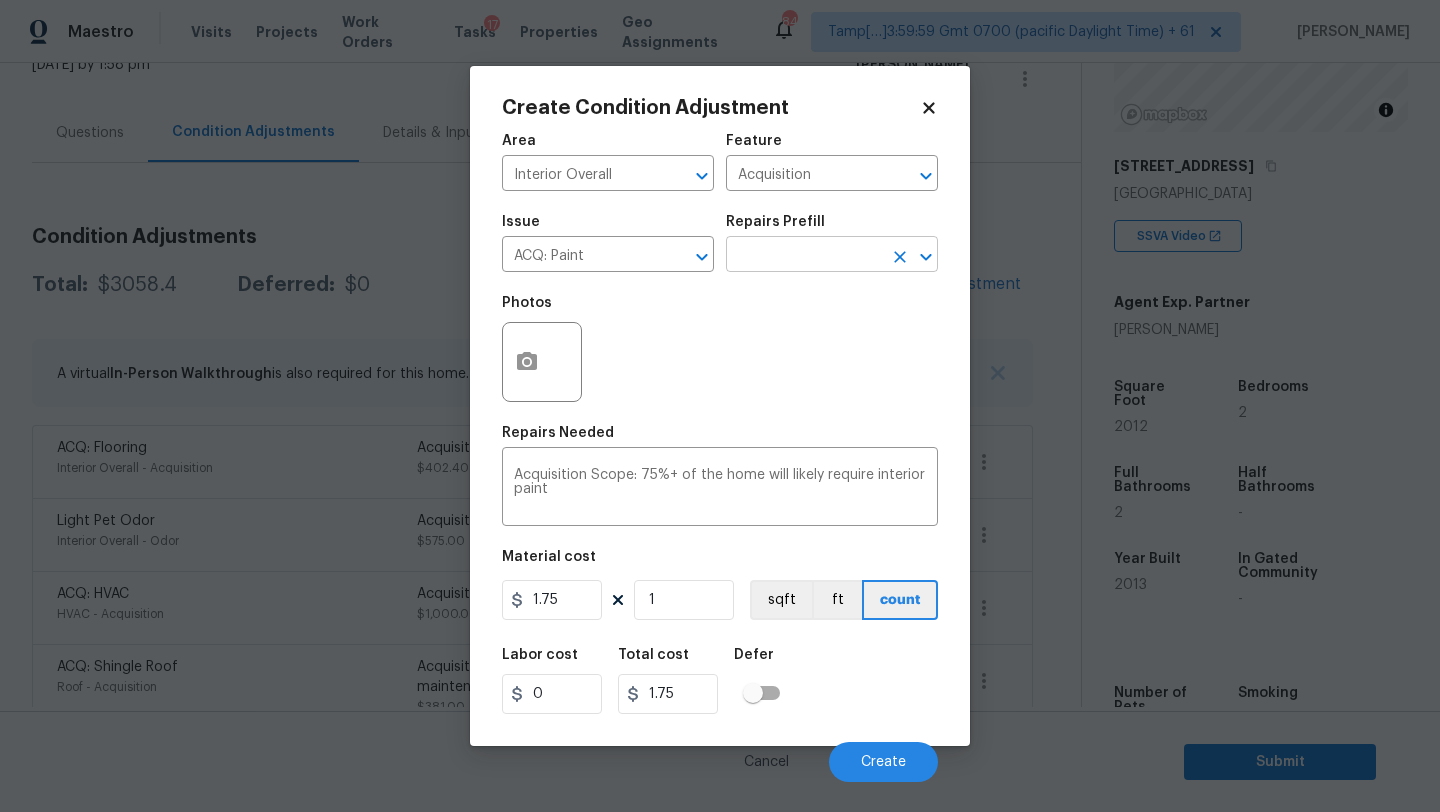 click at bounding box center [804, 256] 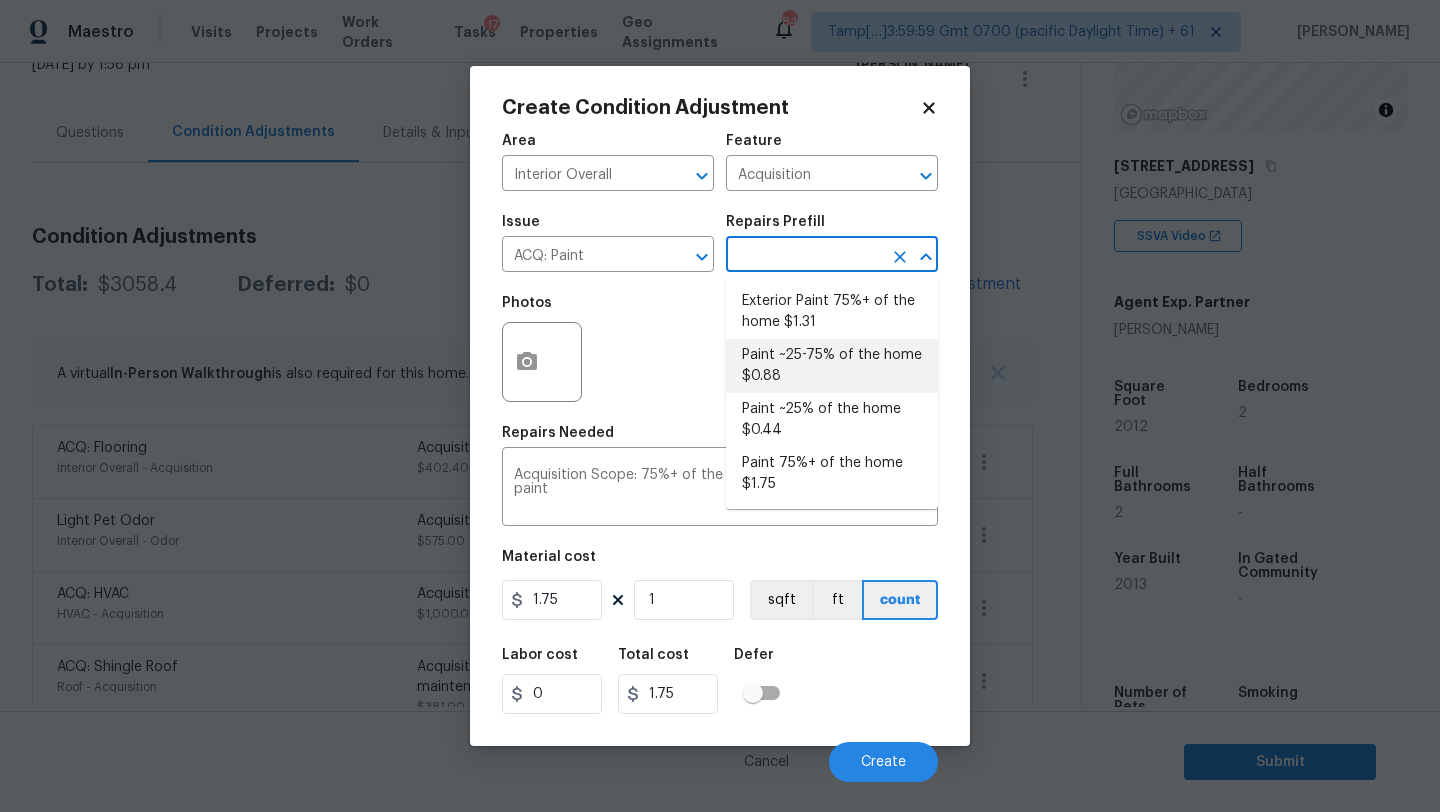 click on "Paint ~25-75% of the home $0.88" at bounding box center [832, 366] 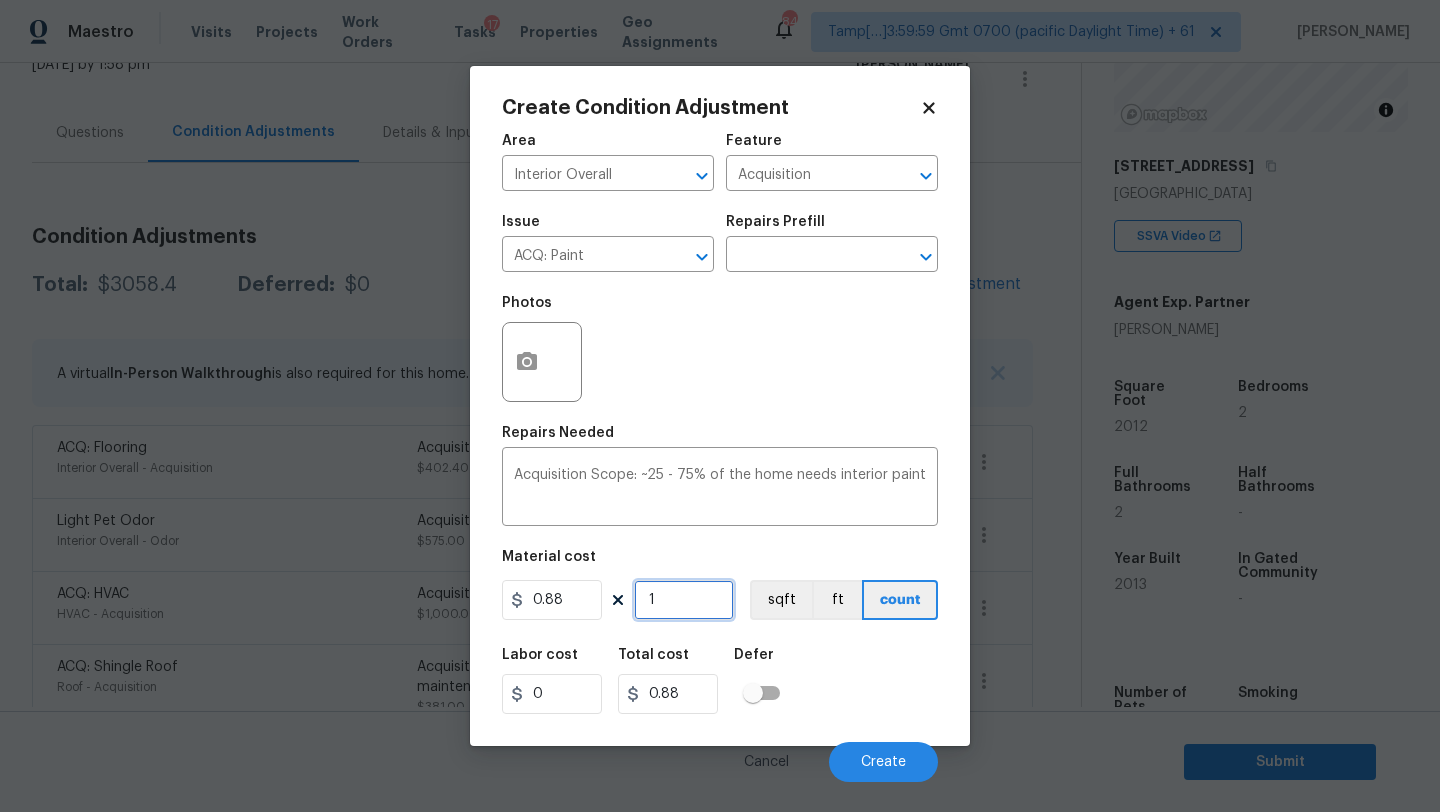 click on "1" at bounding box center [684, 600] 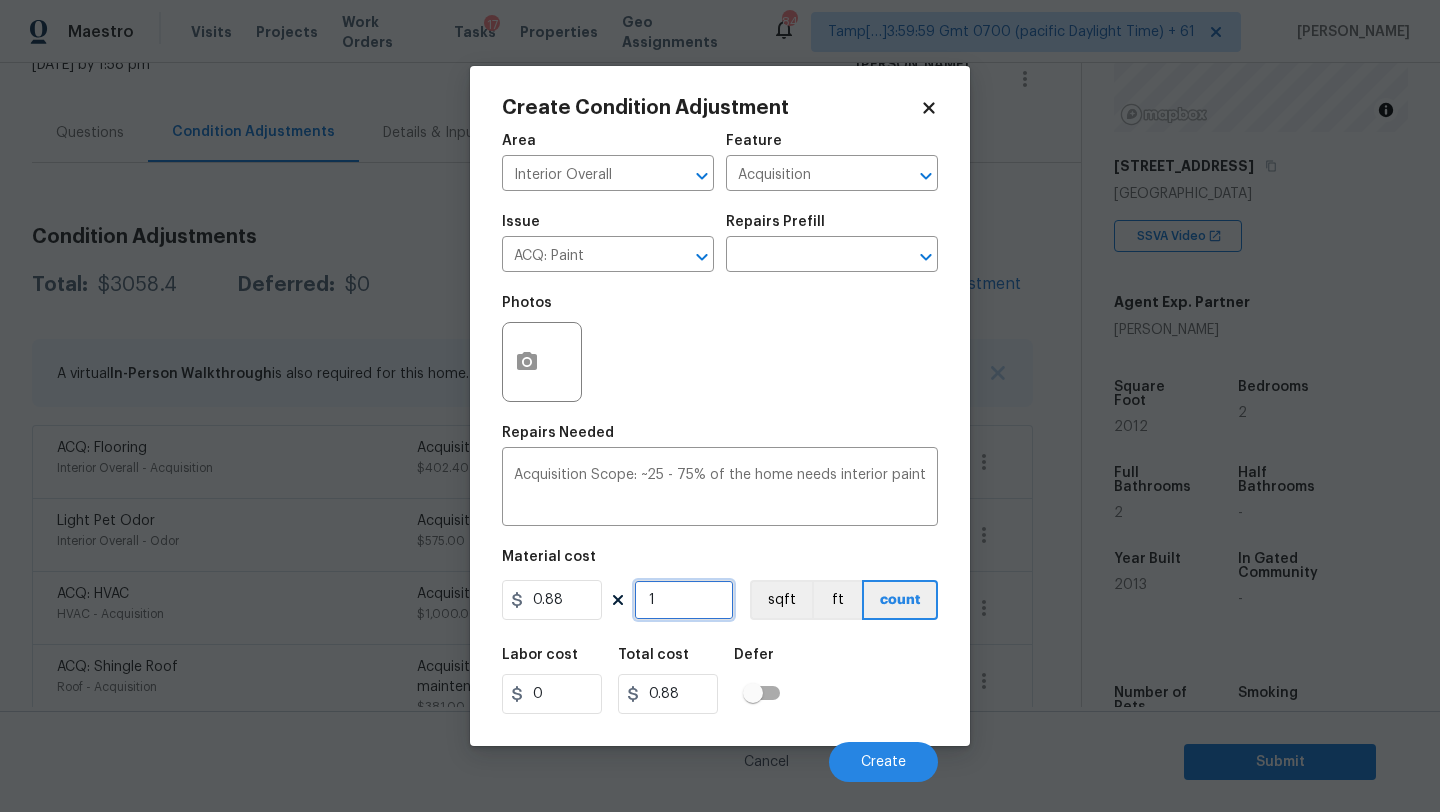 type on "2" 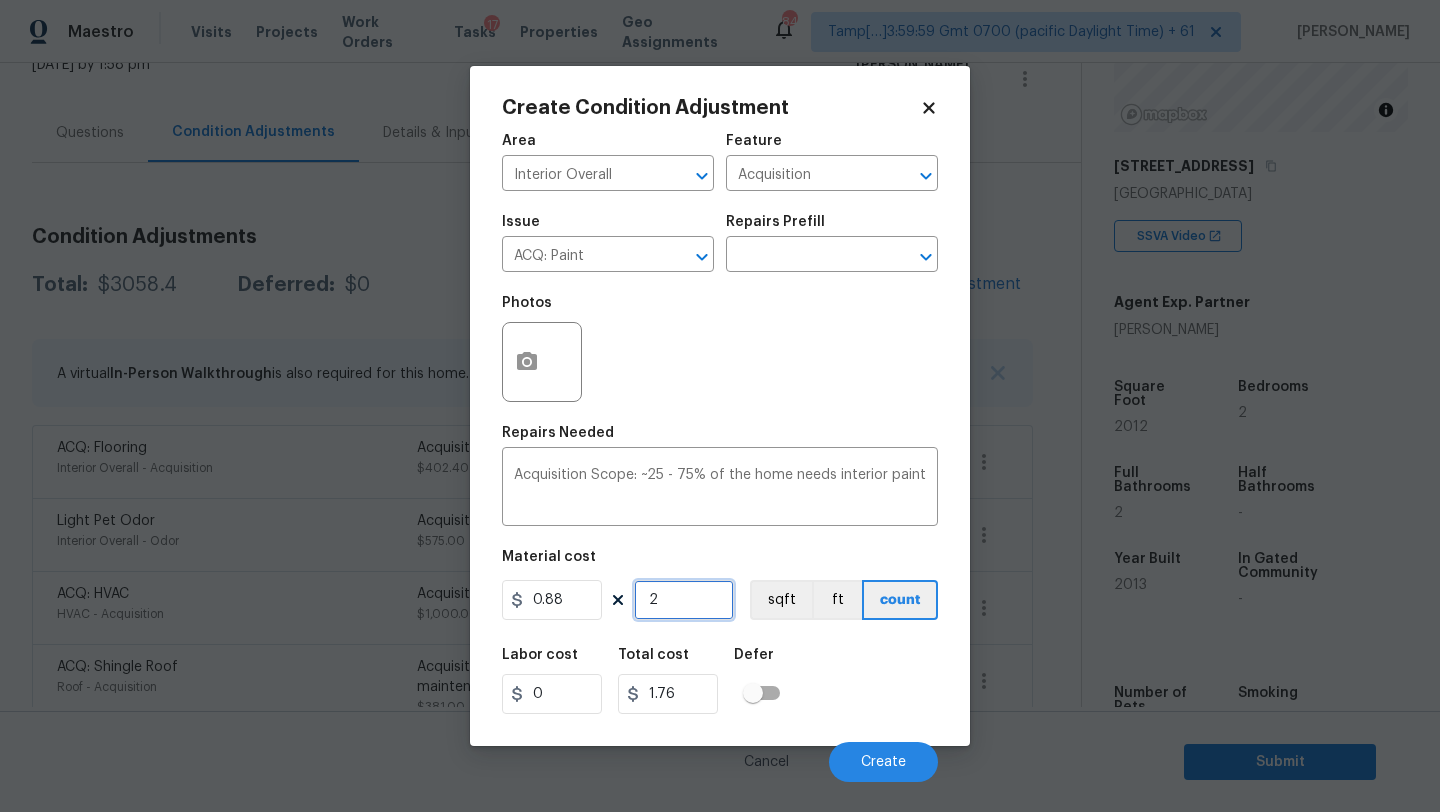 type on "20" 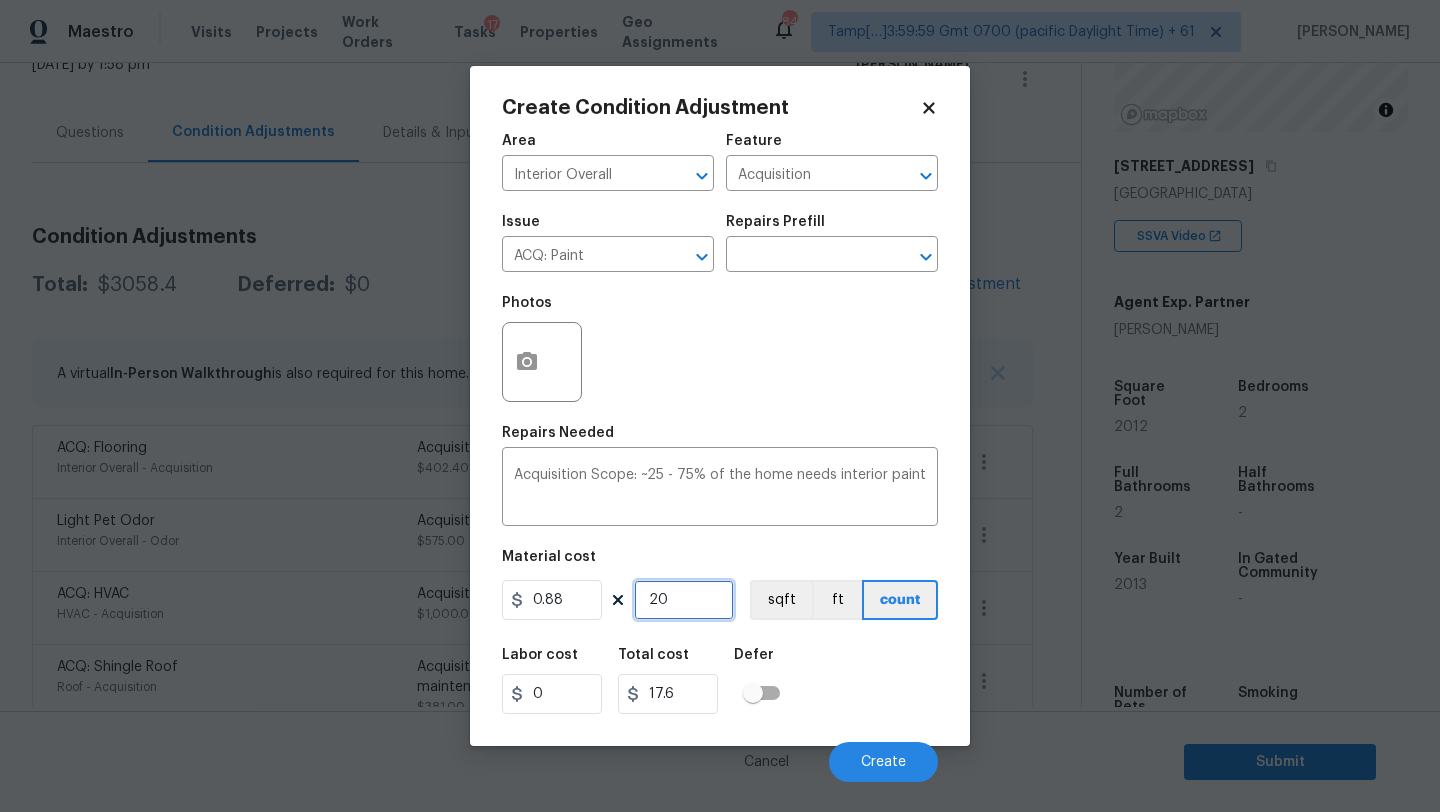type on "201" 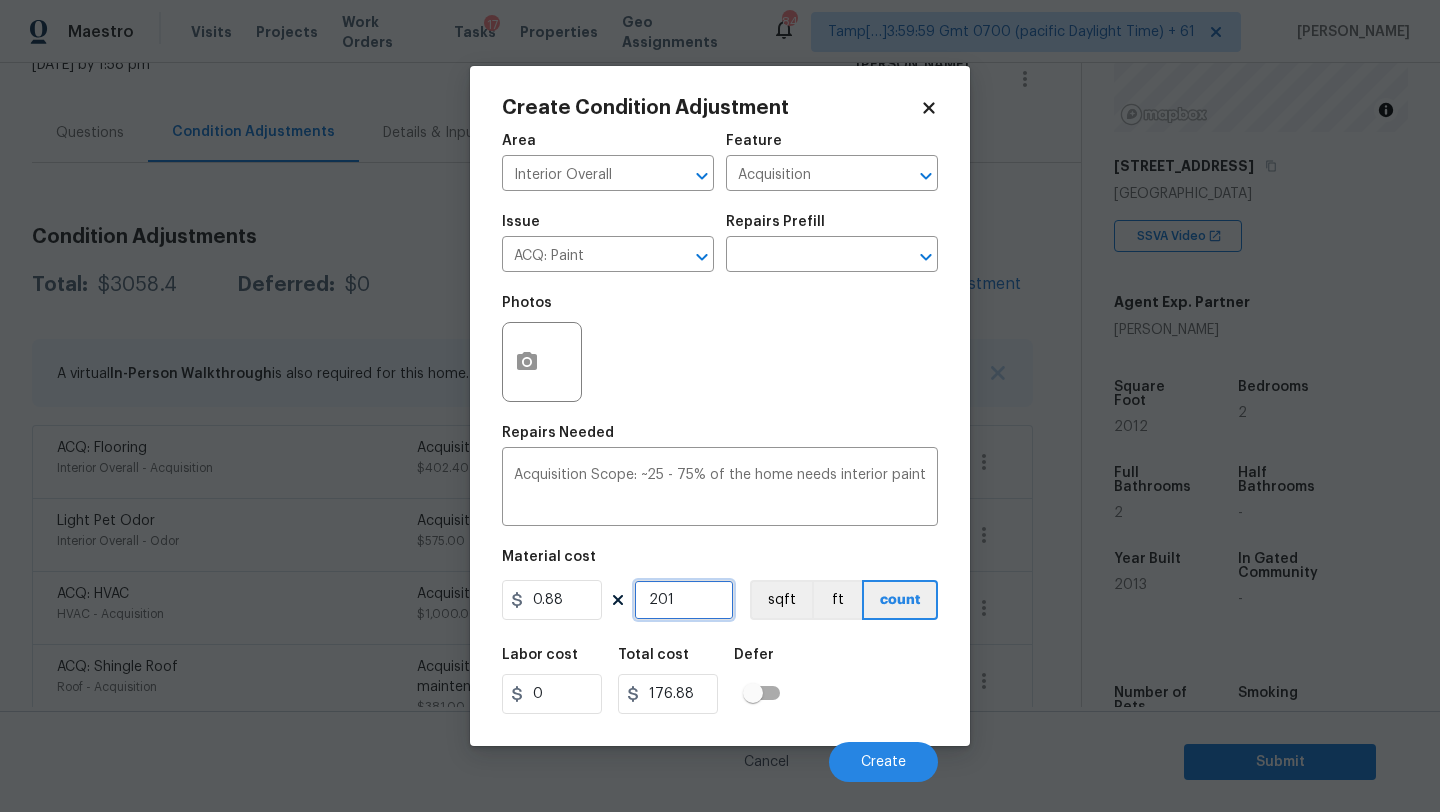 type on "2012" 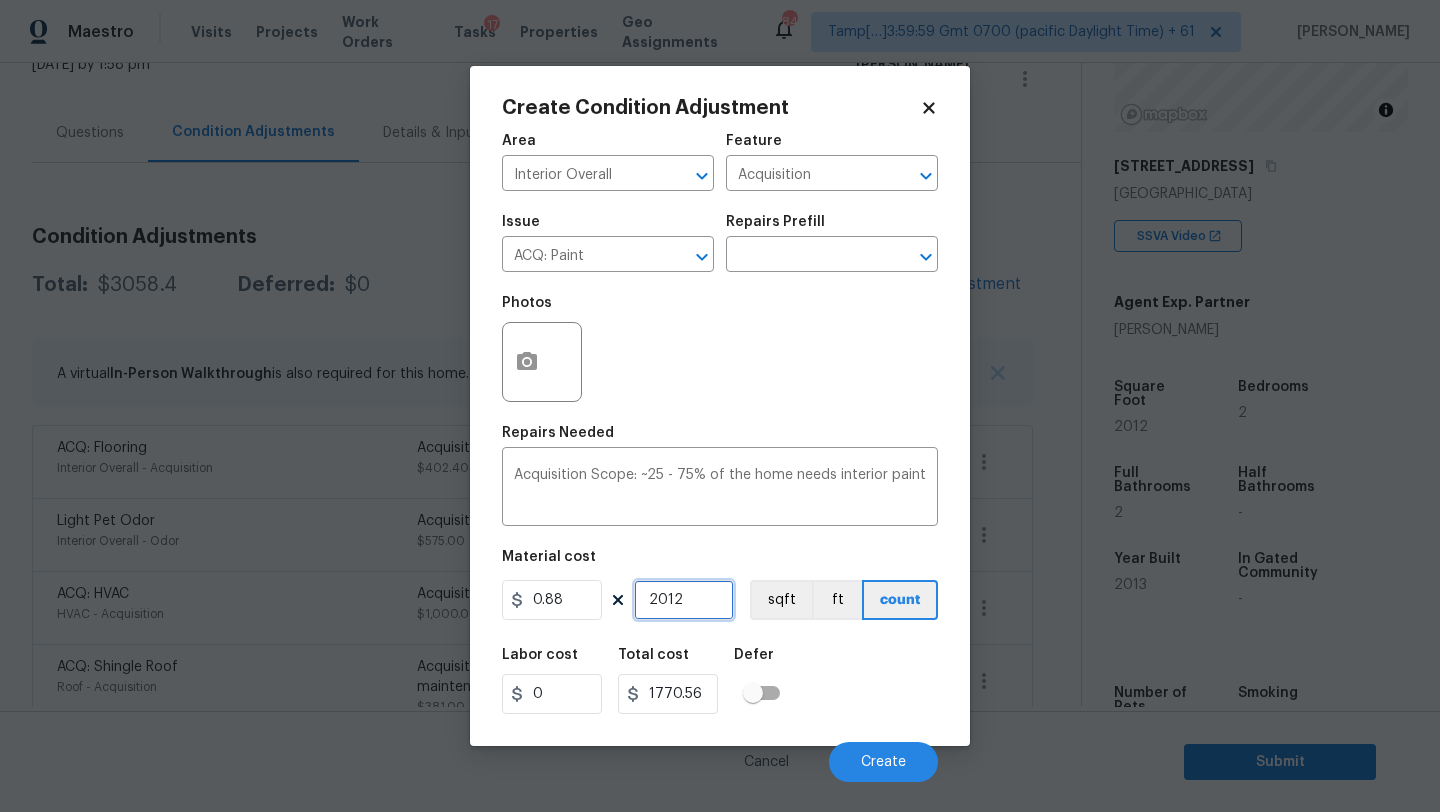 type on "2012" 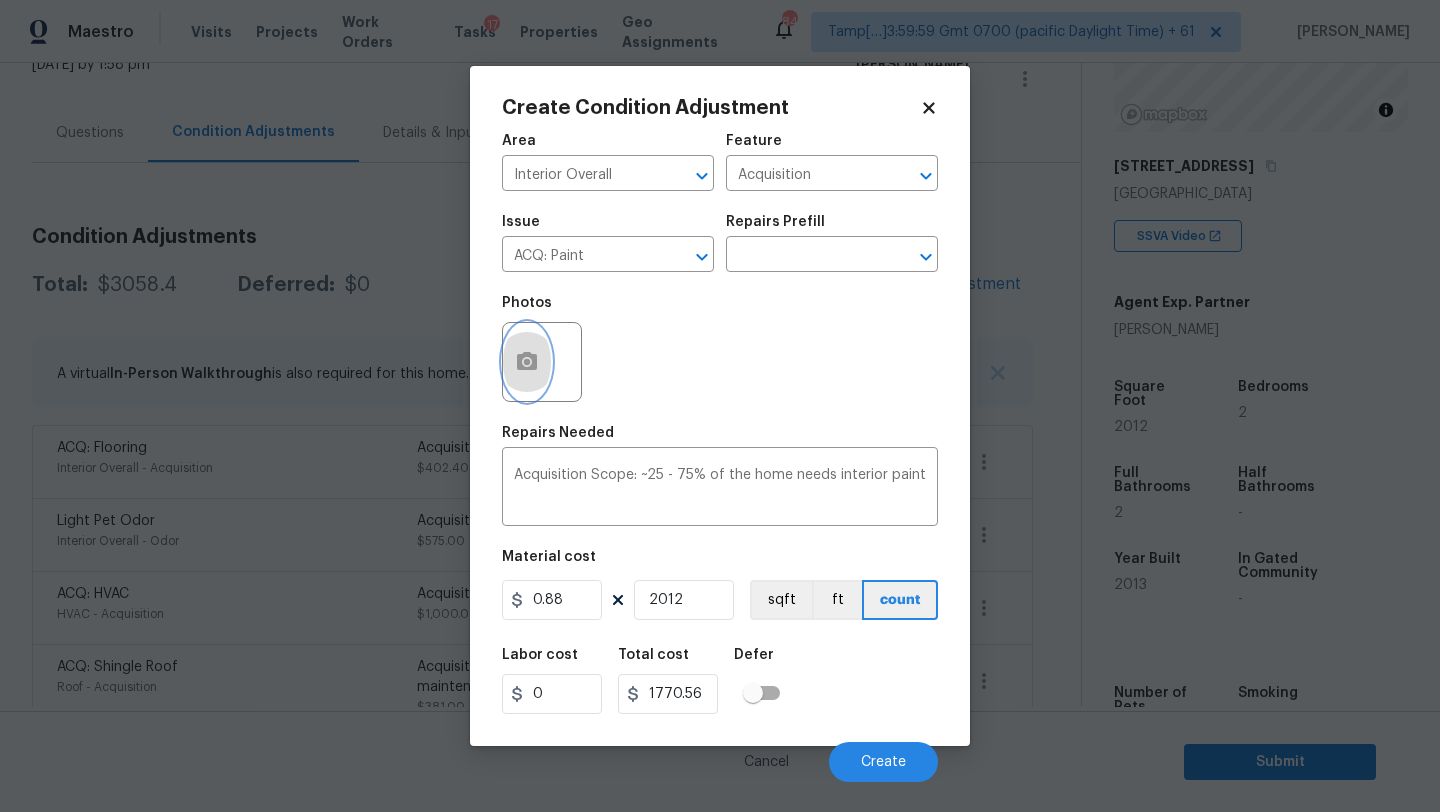 click 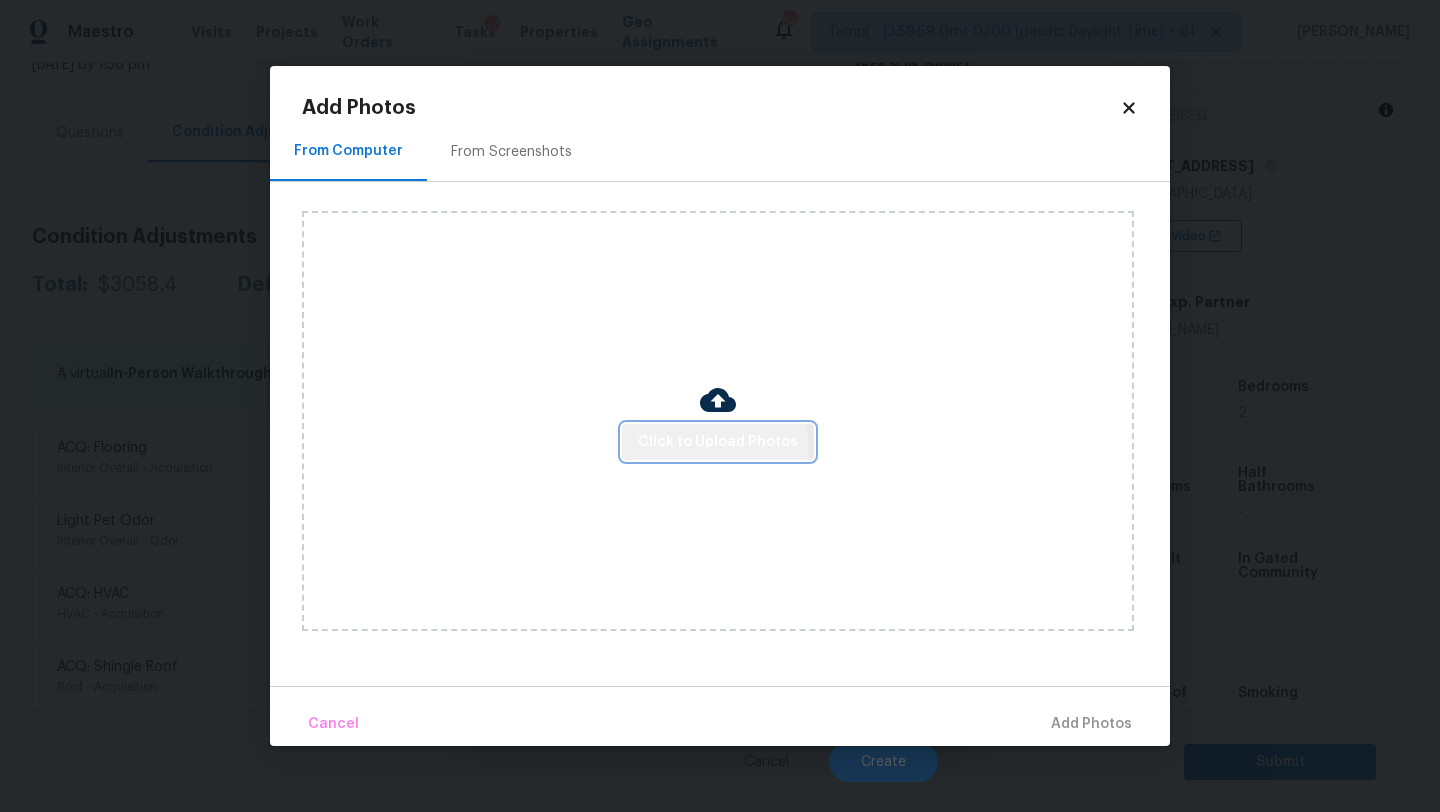 click on "Click to Upload Photos" at bounding box center (718, 442) 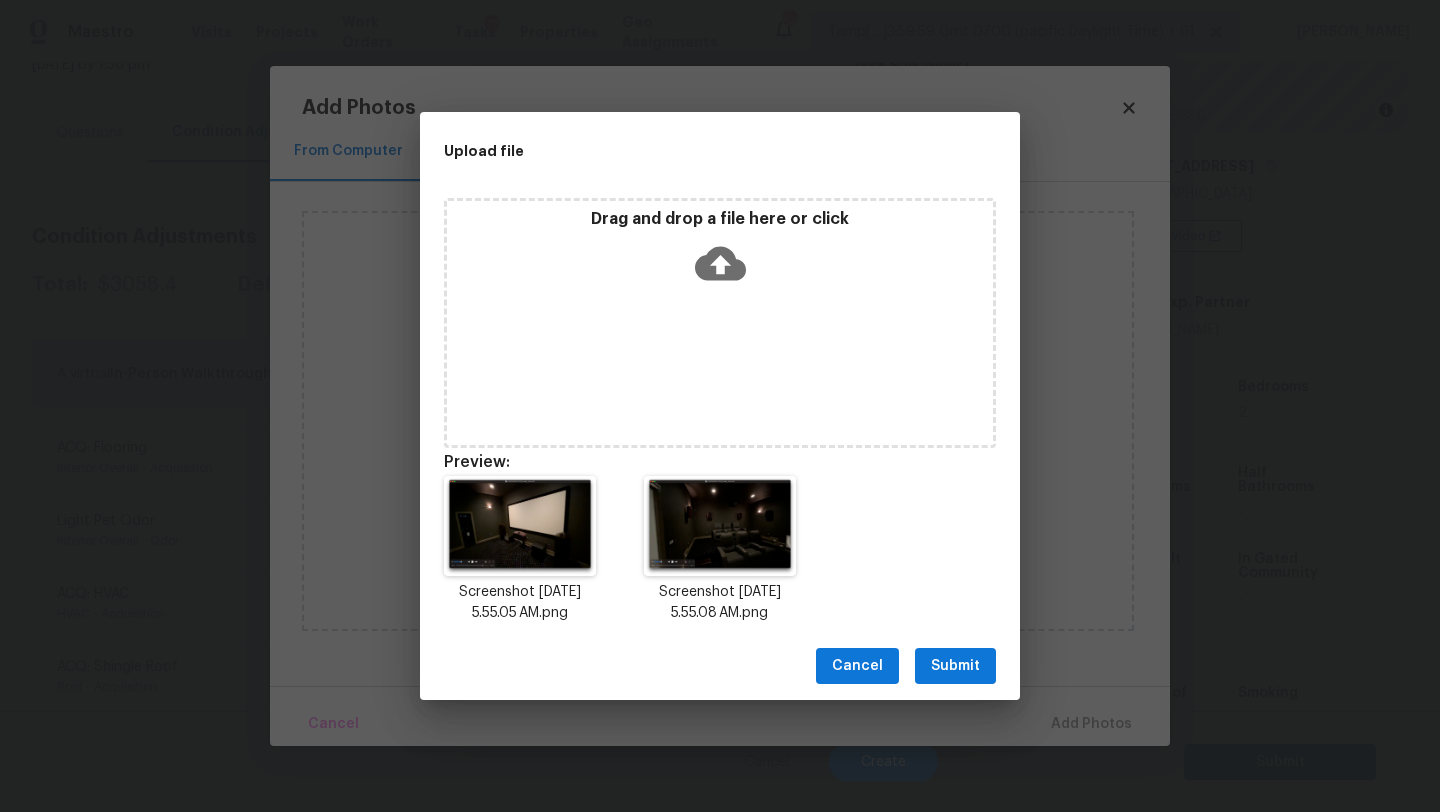 click on "Submit" at bounding box center (955, 666) 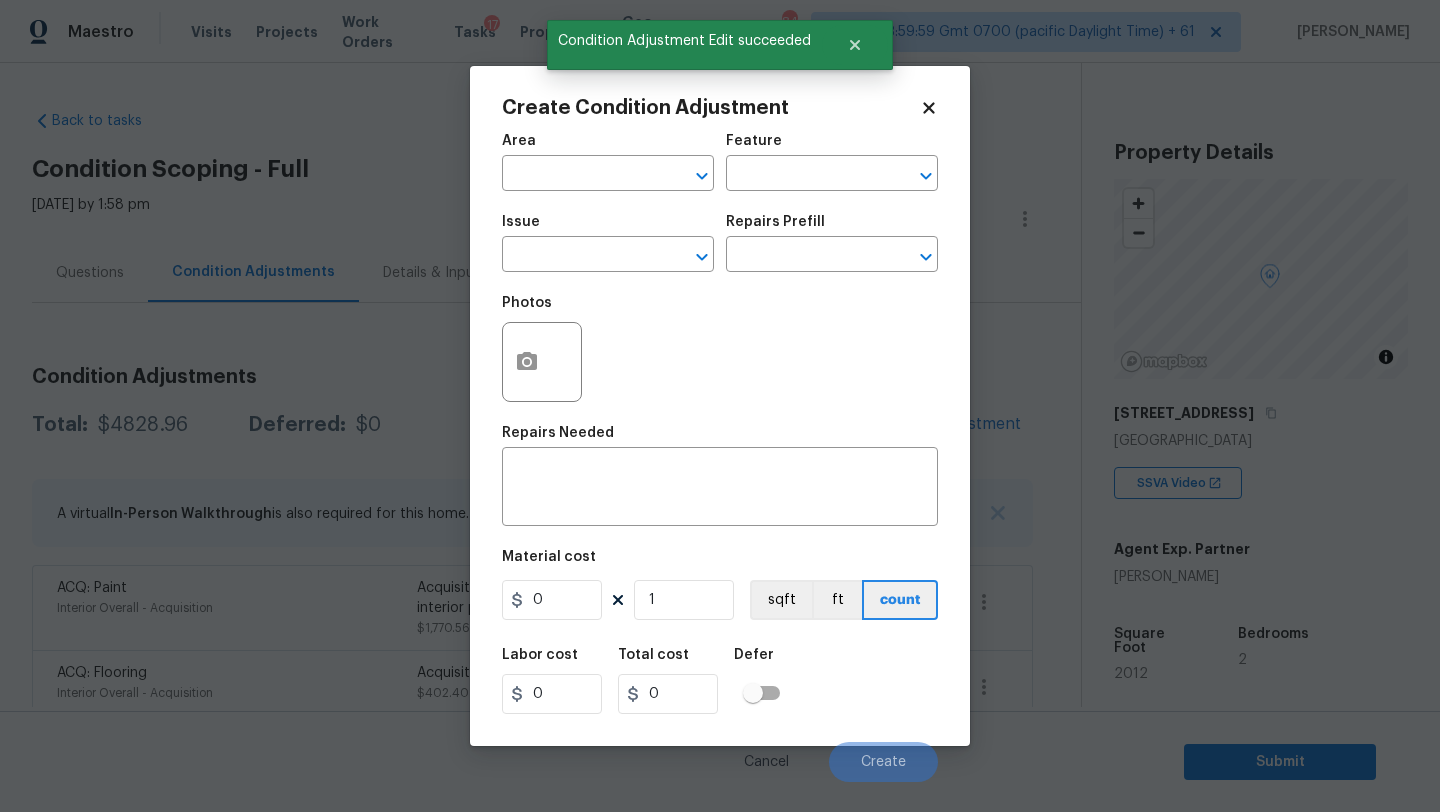 scroll, scrollTop: 0, scrollLeft: 0, axis: both 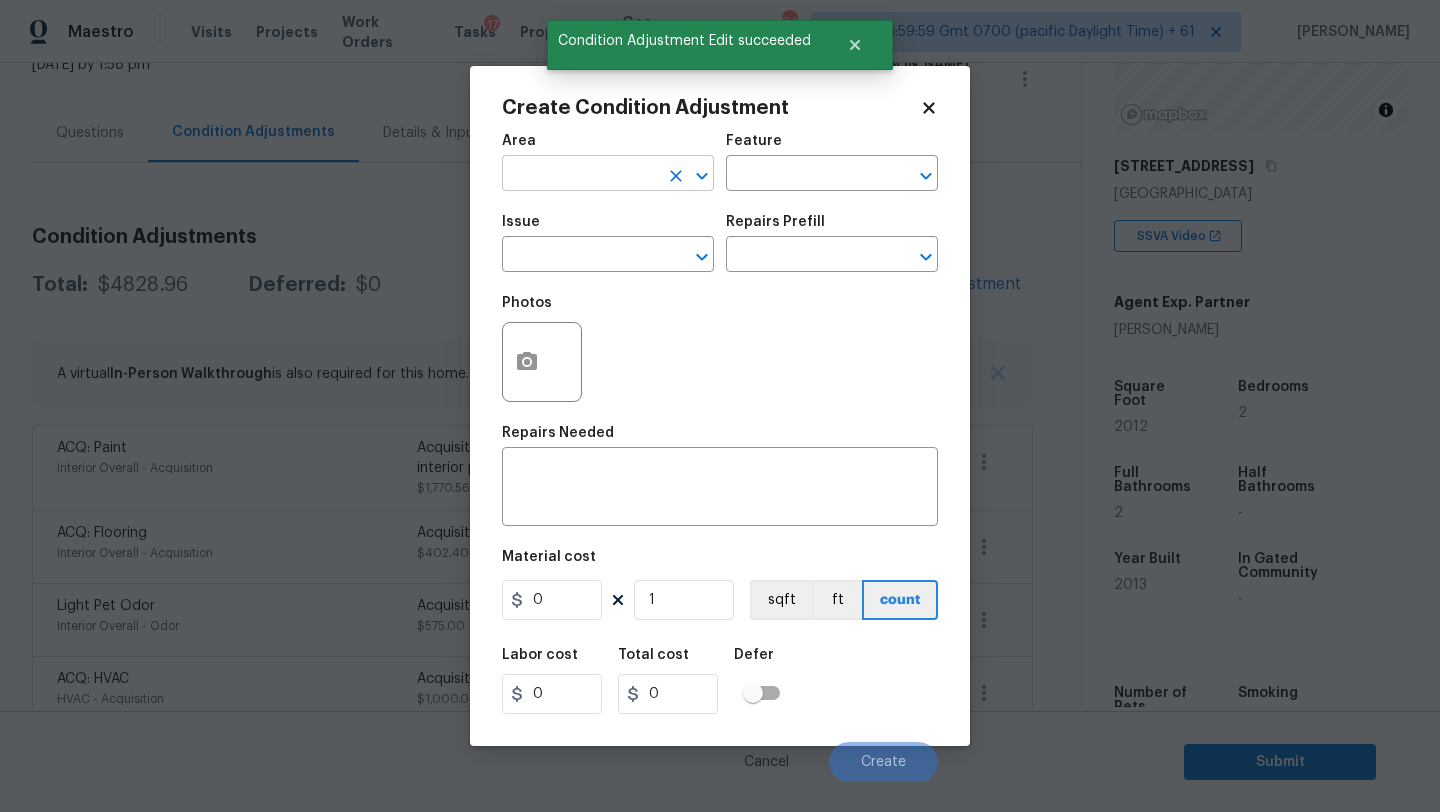 click at bounding box center [580, 175] 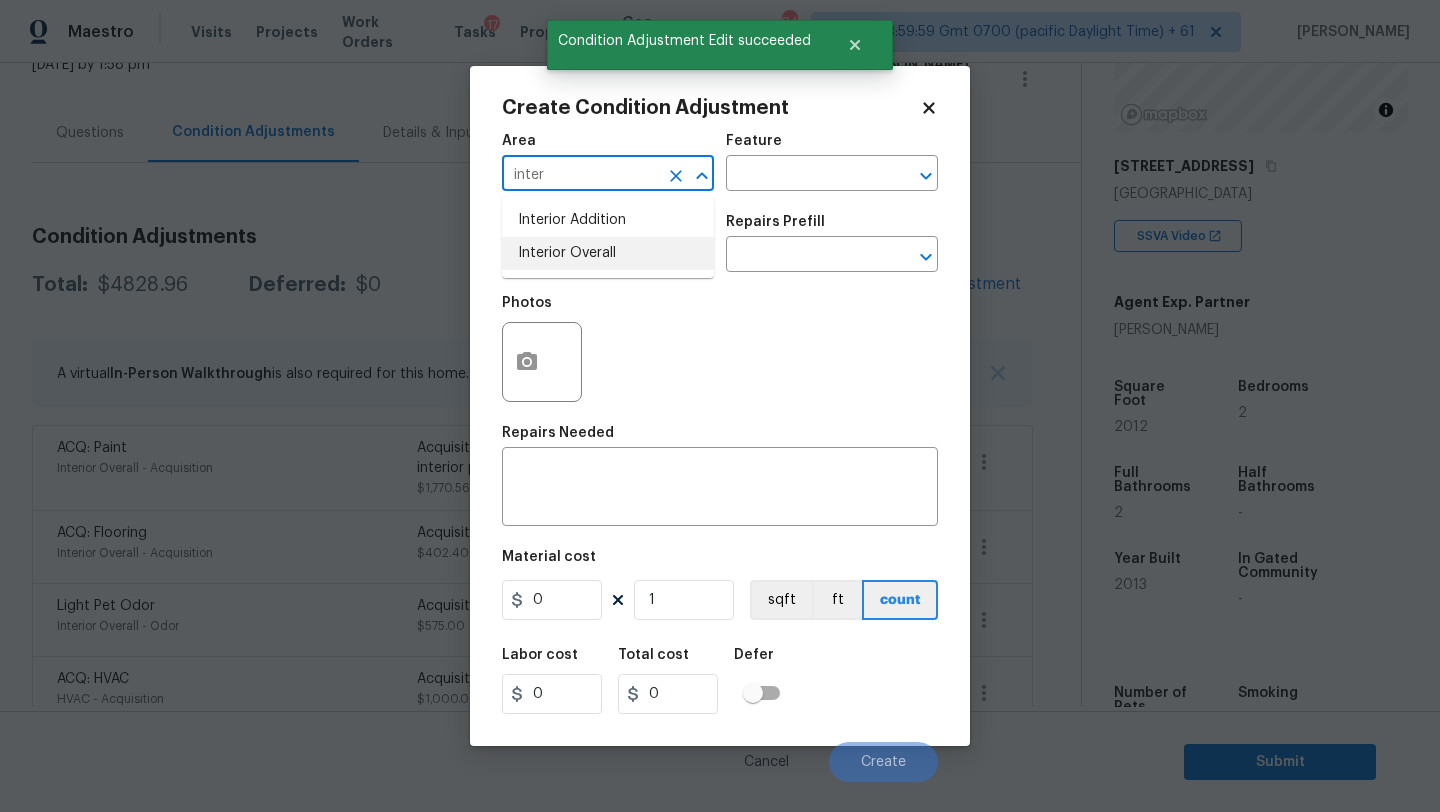 drag, startPoint x: 573, startPoint y: 255, endPoint x: 652, endPoint y: 214, distance: 89.005615 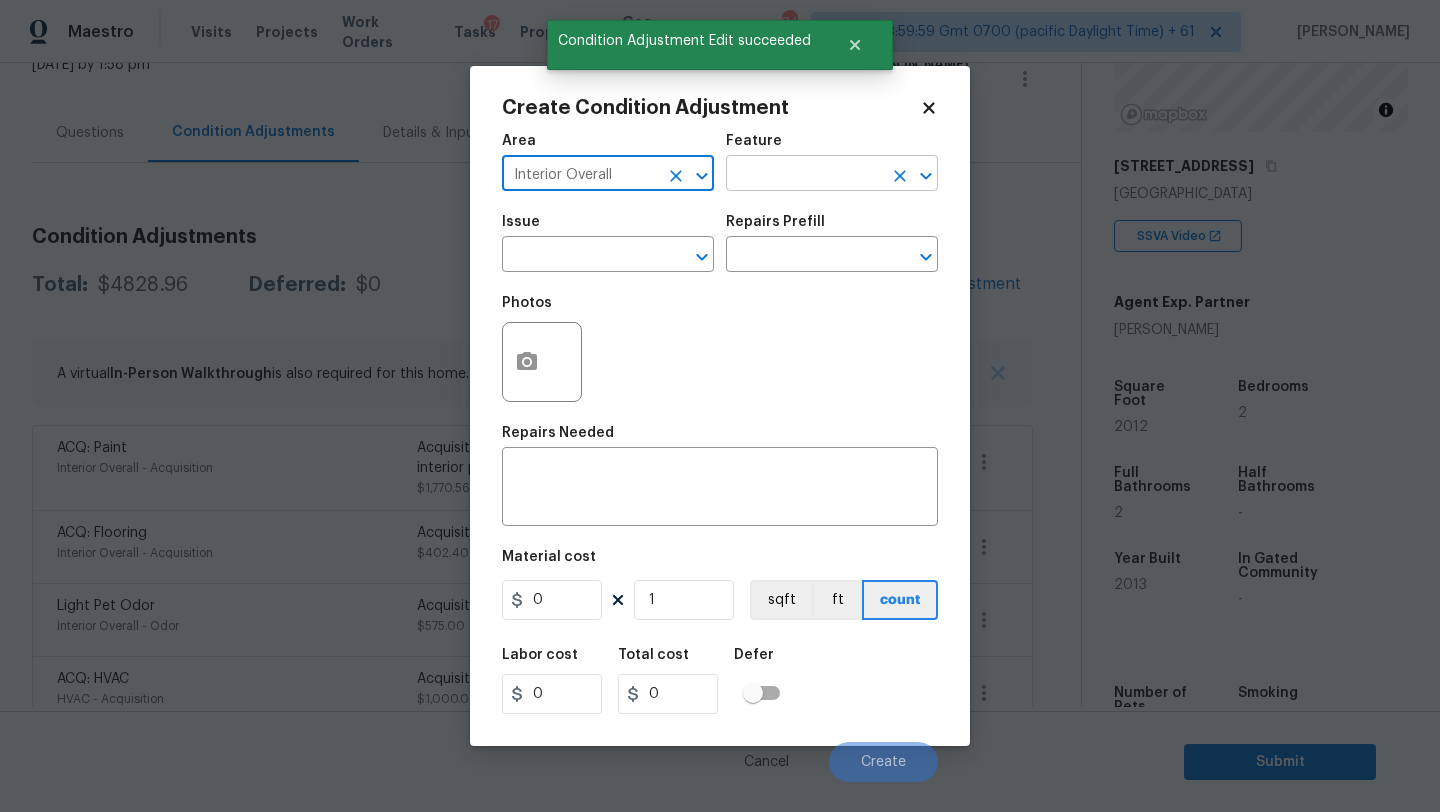 type on "Interior Overall" 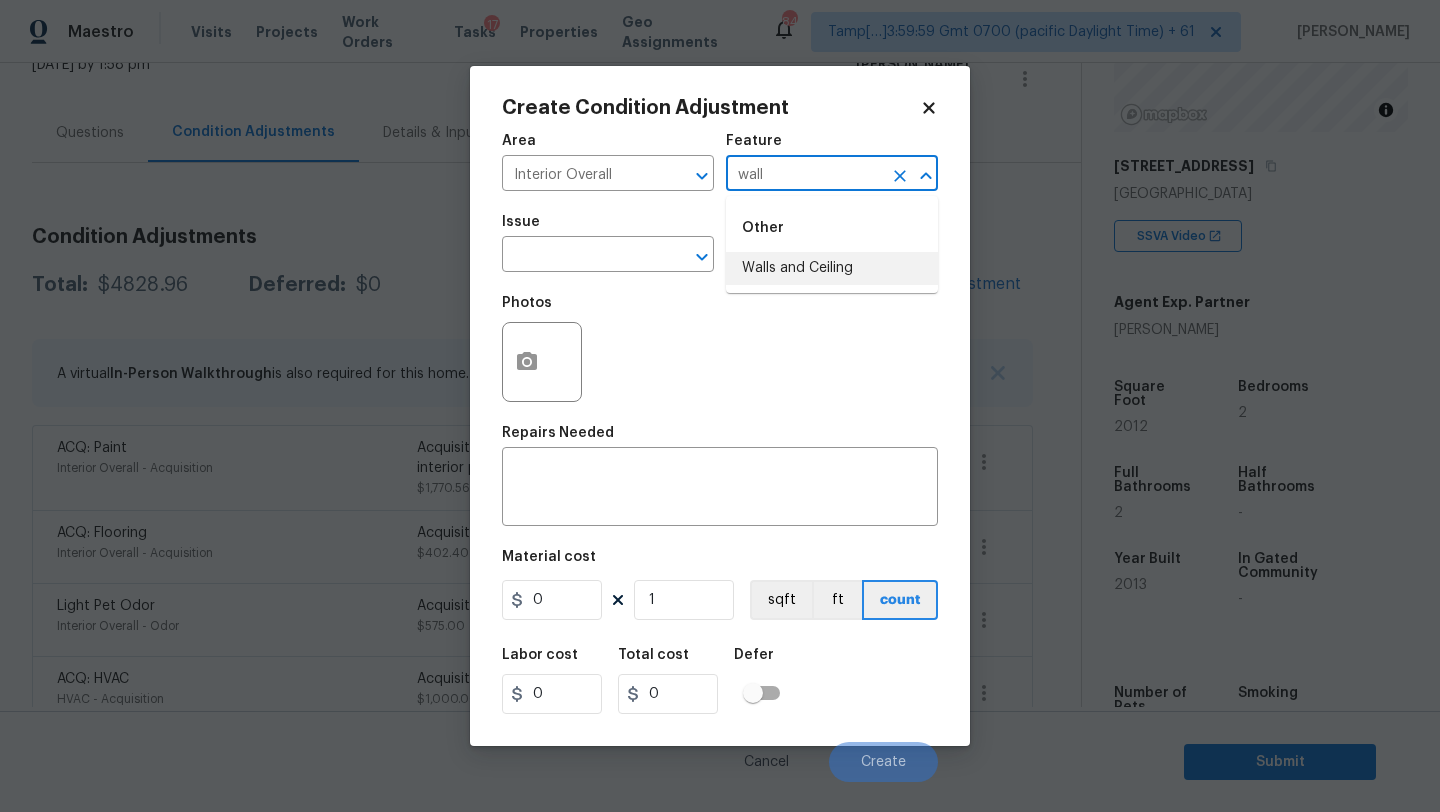 click on "Walls and Ceiling" at bounding box center [832, 268] 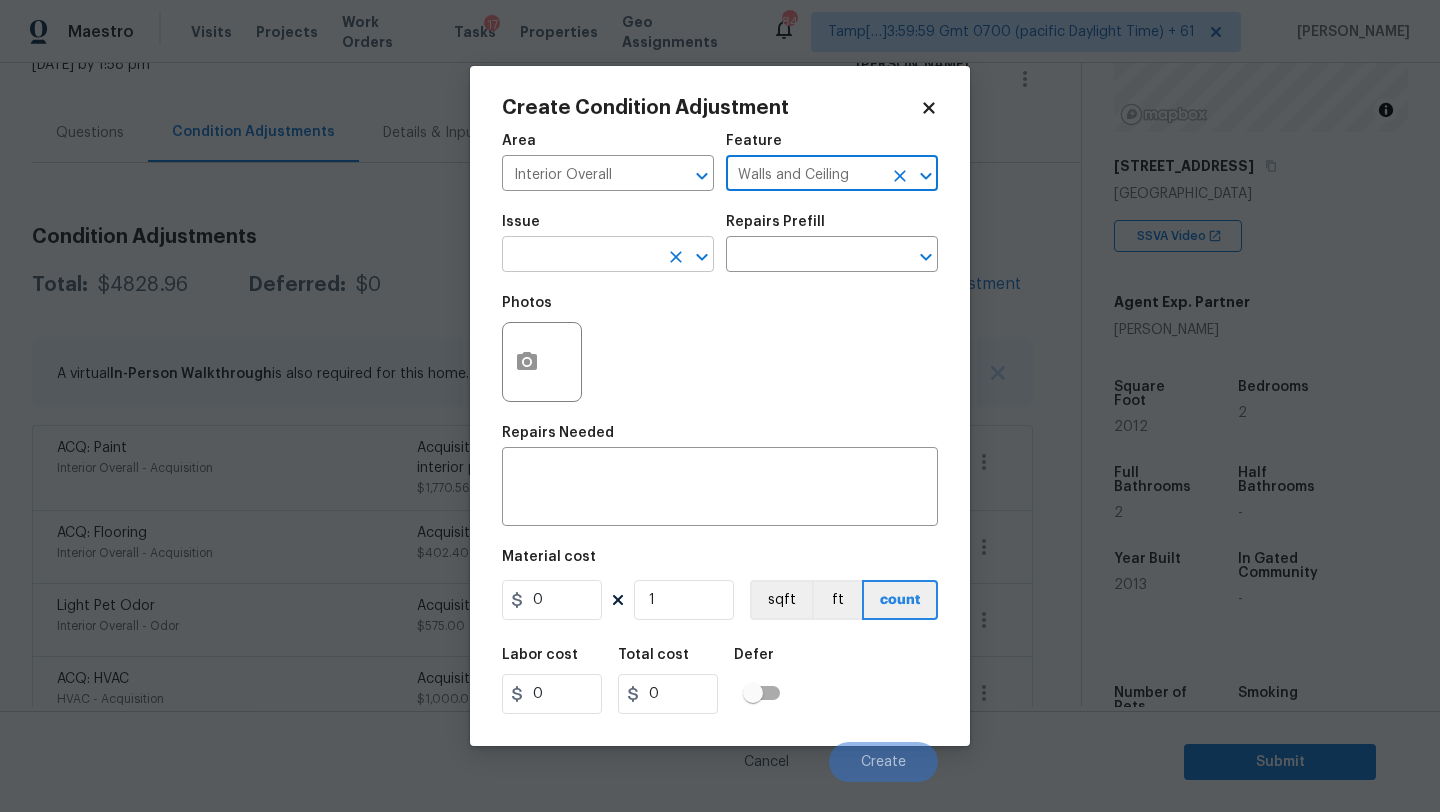 type on "Walls and Ceiling" 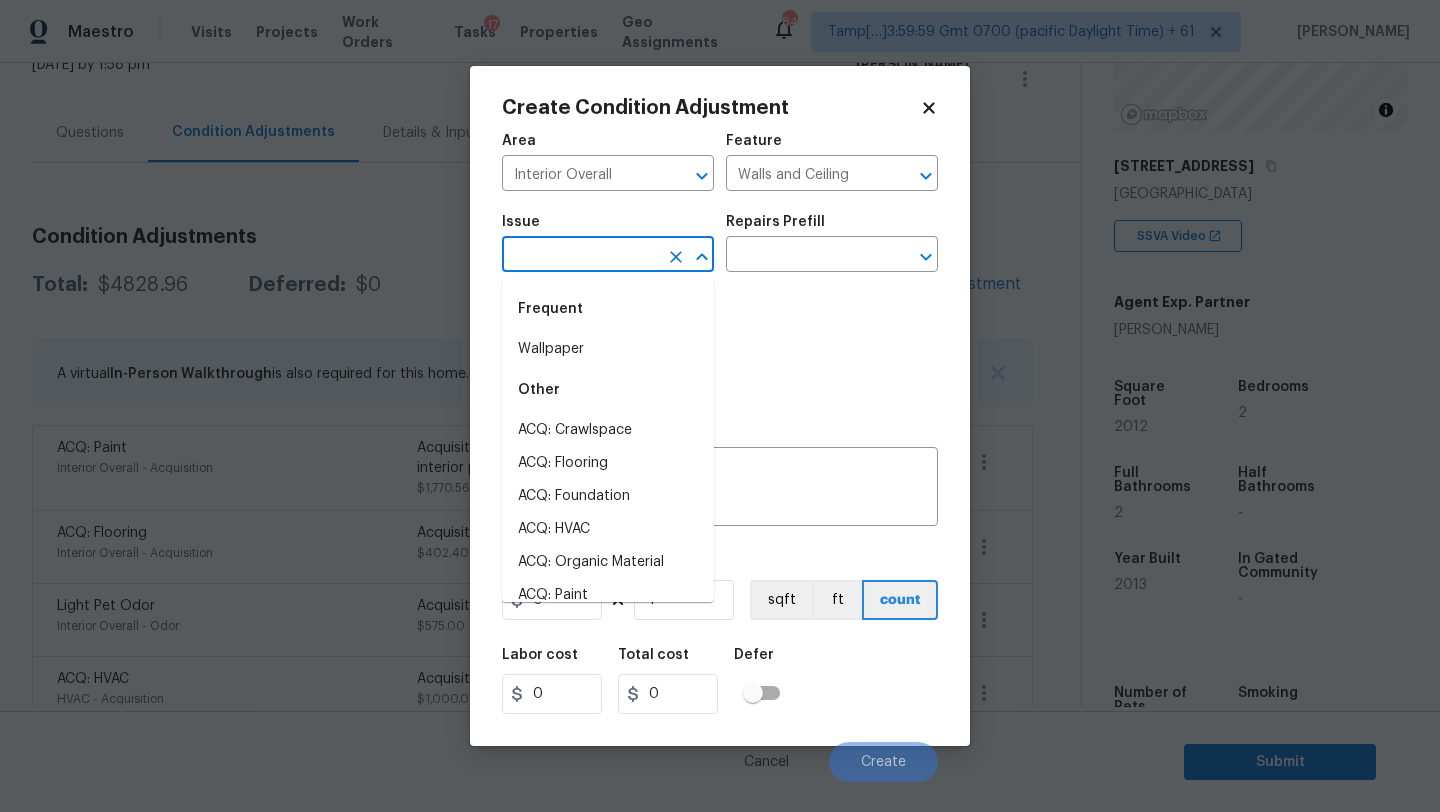 click at bounding box center [580, 256] 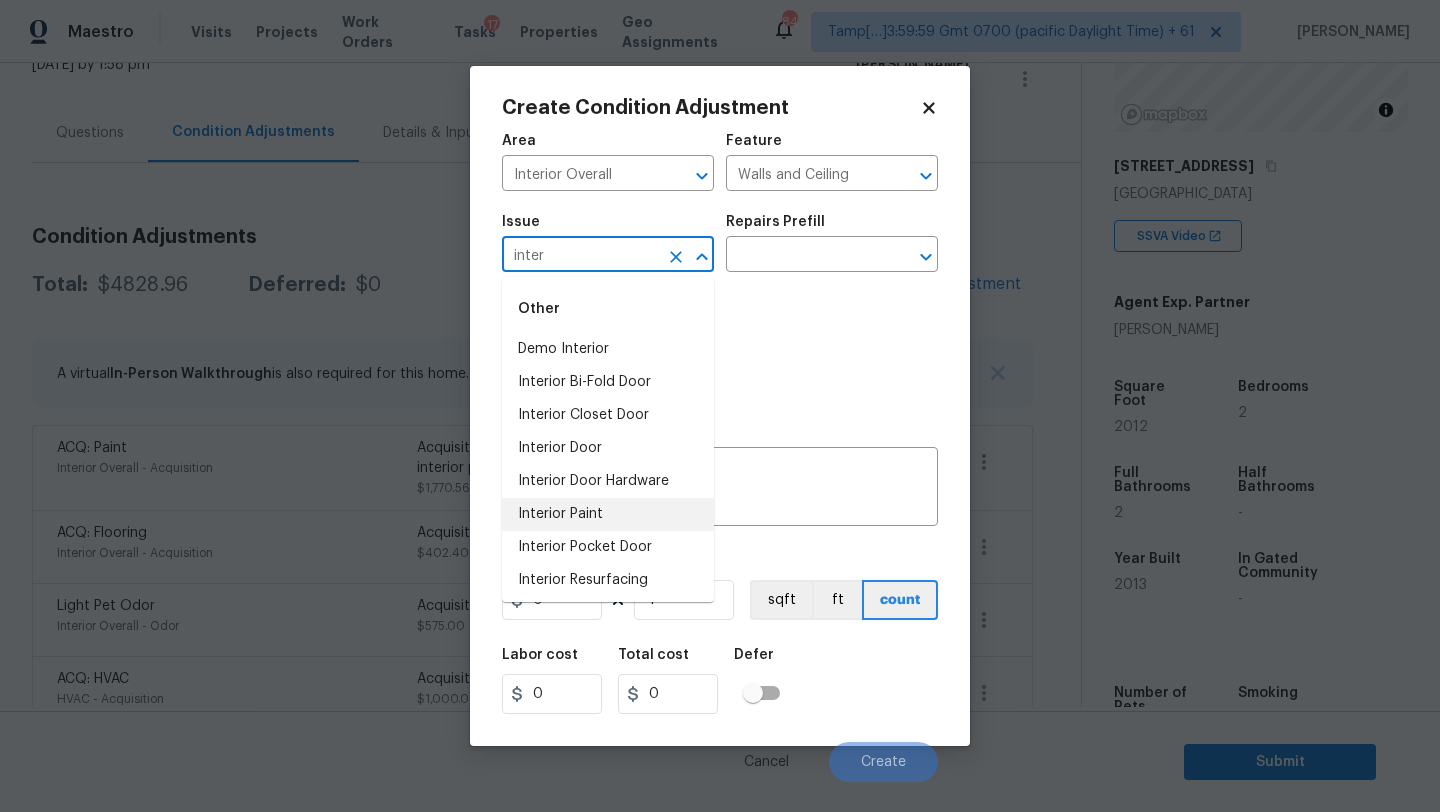 click on "Interior Paint" at bounding box center [608, 514] 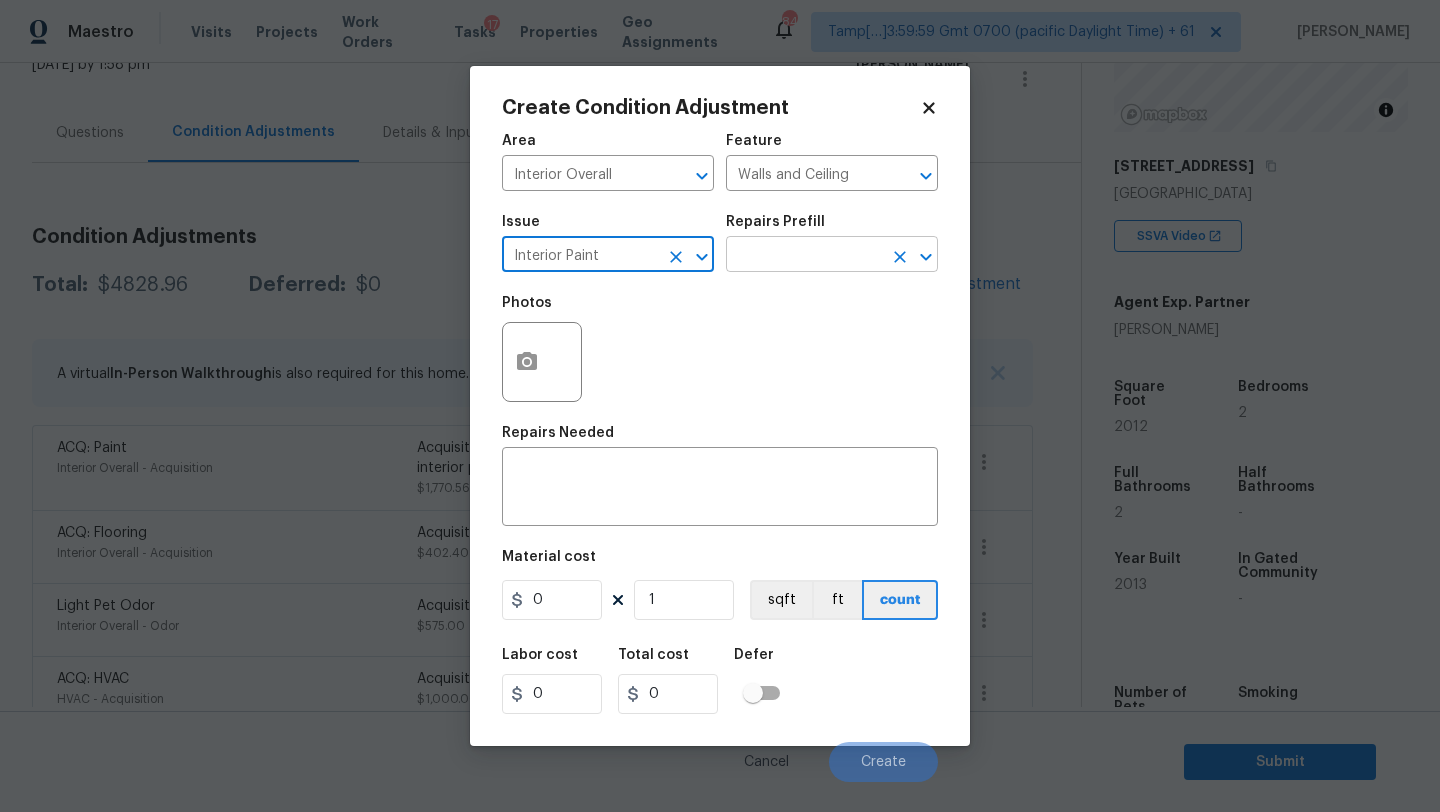type on "Interior Paint" 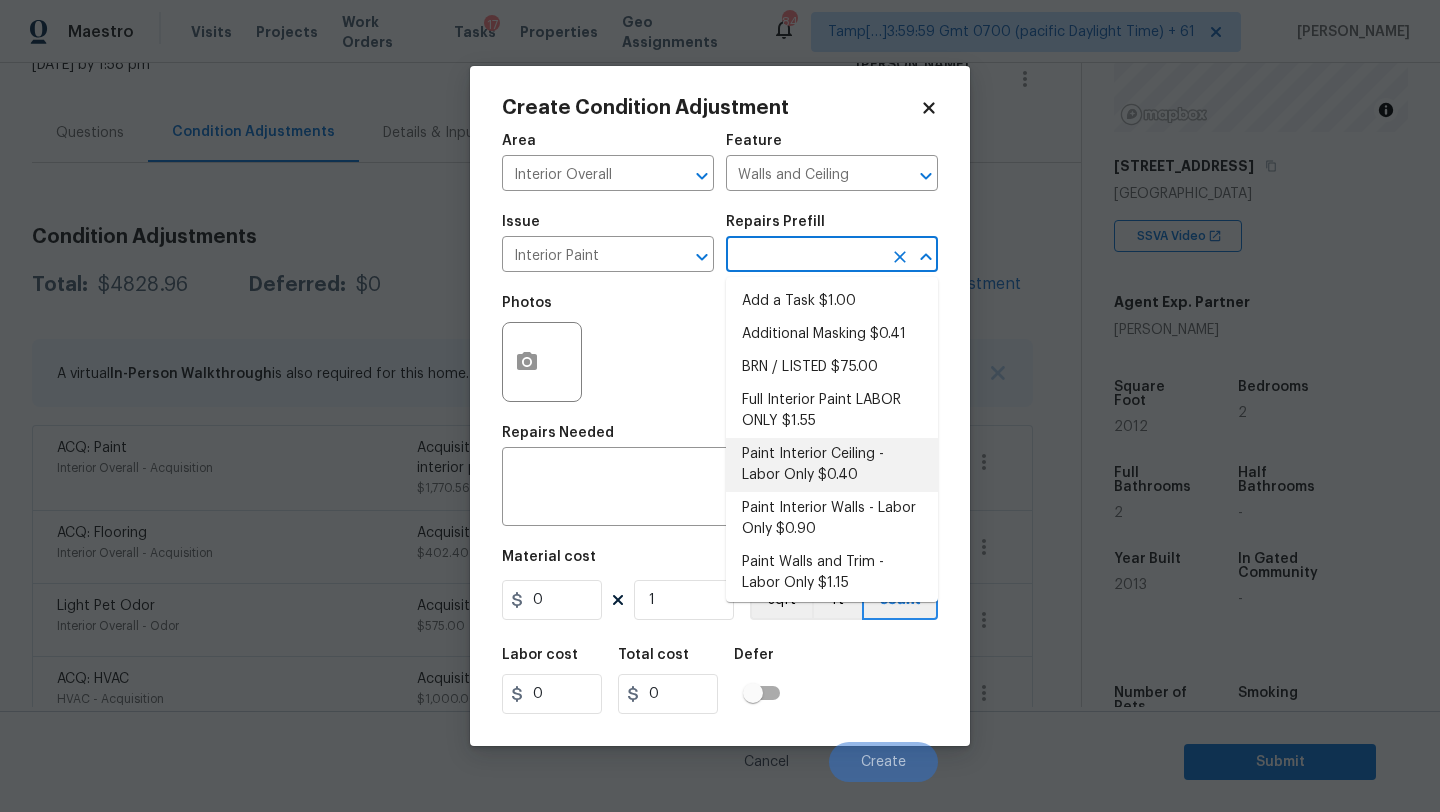 scroll, scrollTop: 147, scrollLeft: 0, axis: vertical 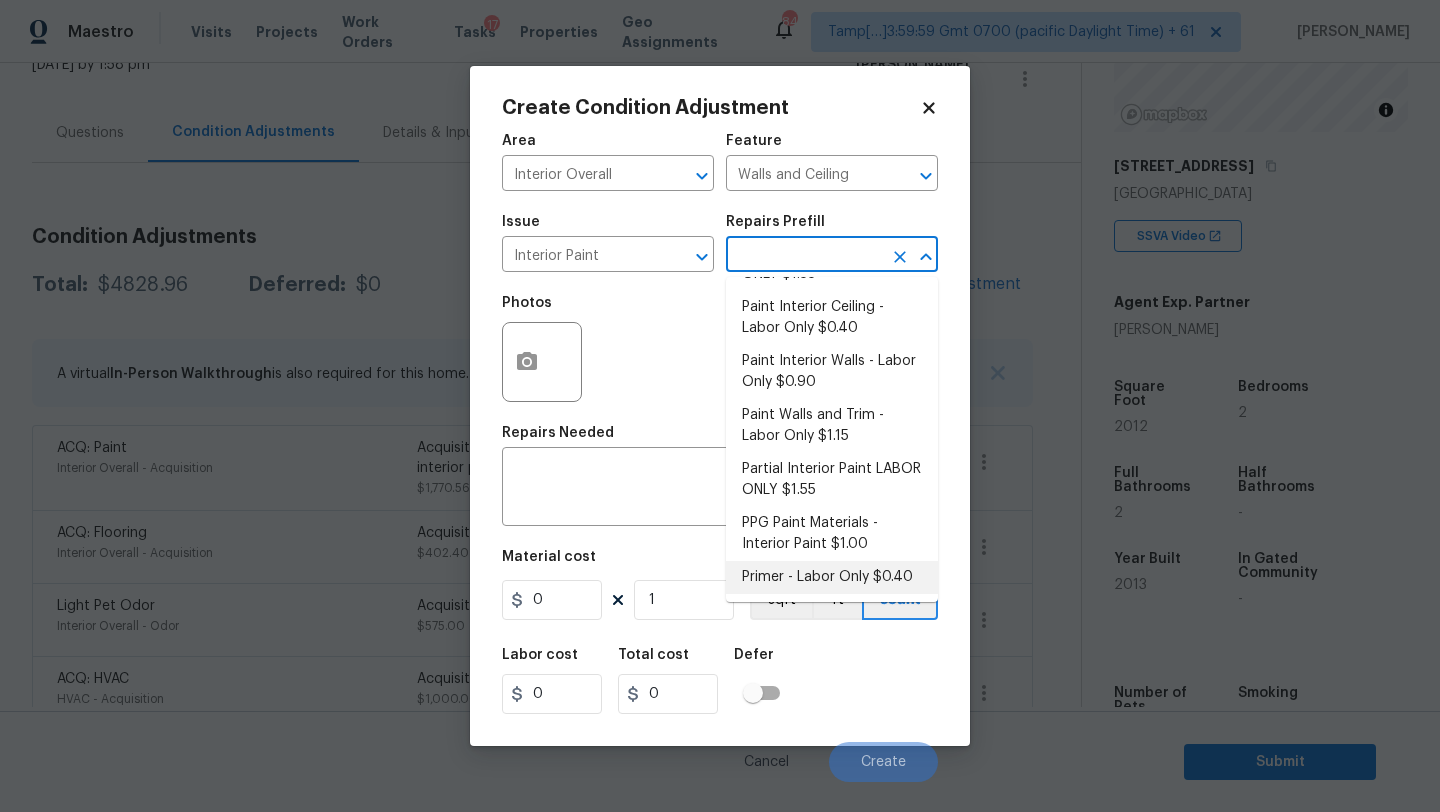 click on "Primer - Labor Only $0.40" at bounding box center (832, 577) 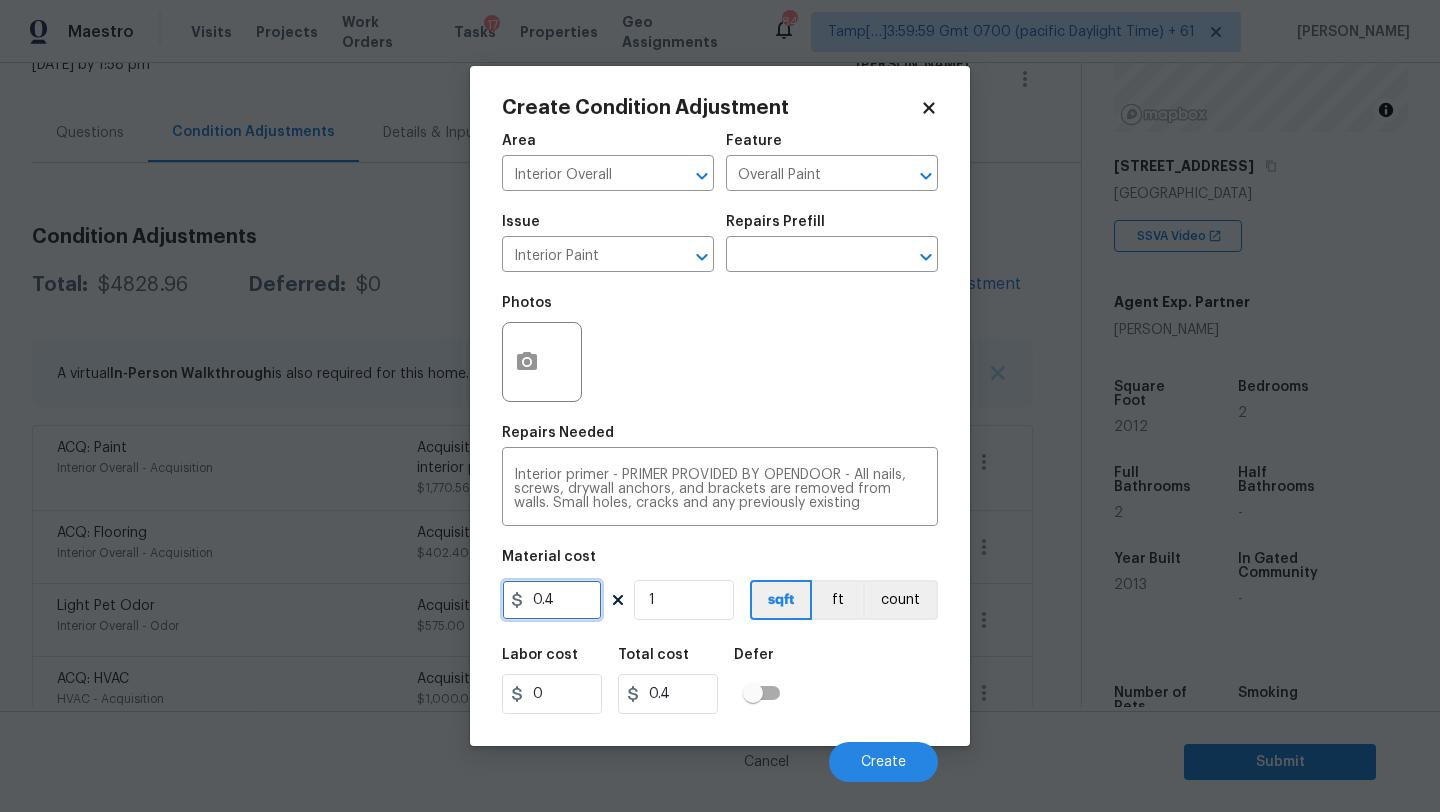 click on "0.4" at bounding box center (552, 600) 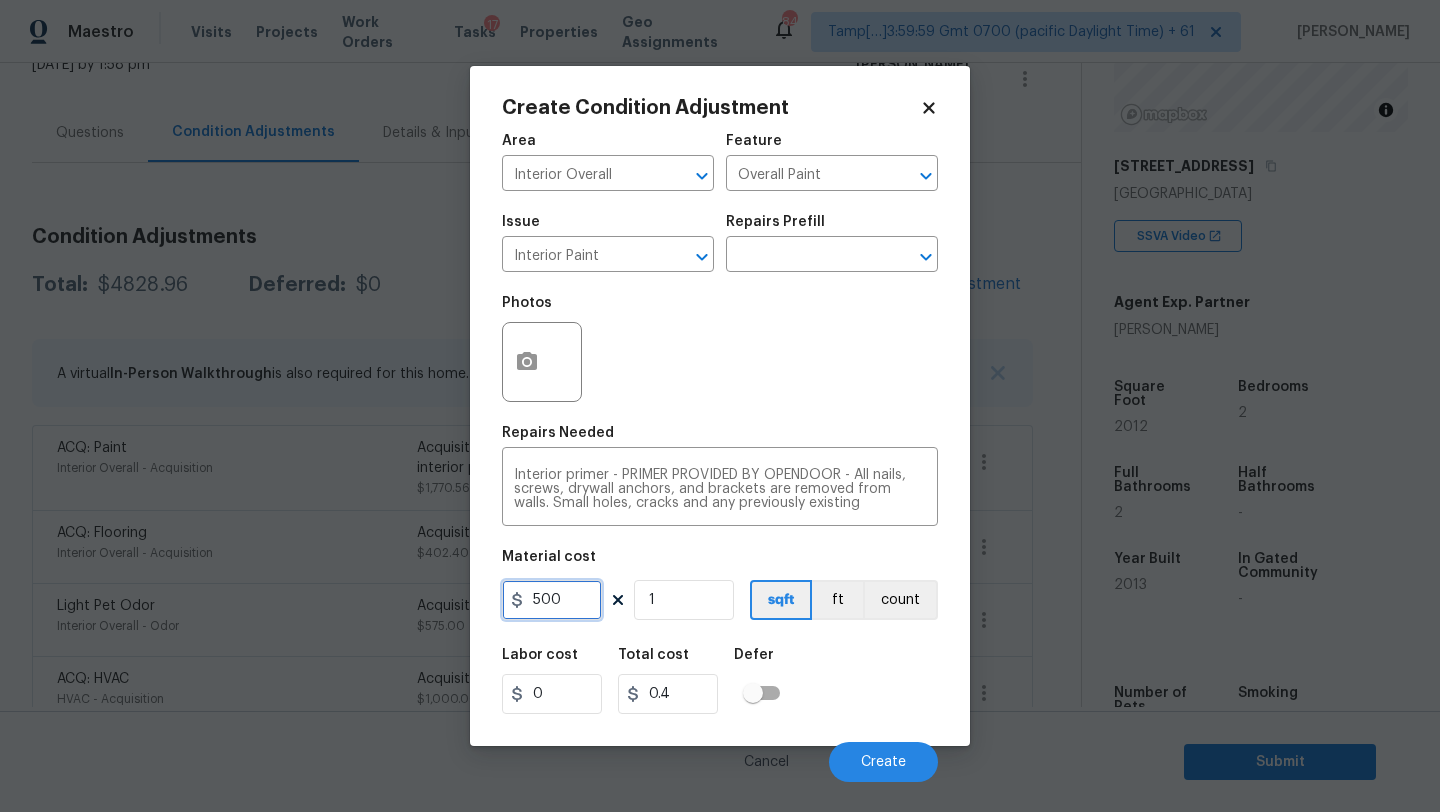 type on "500" 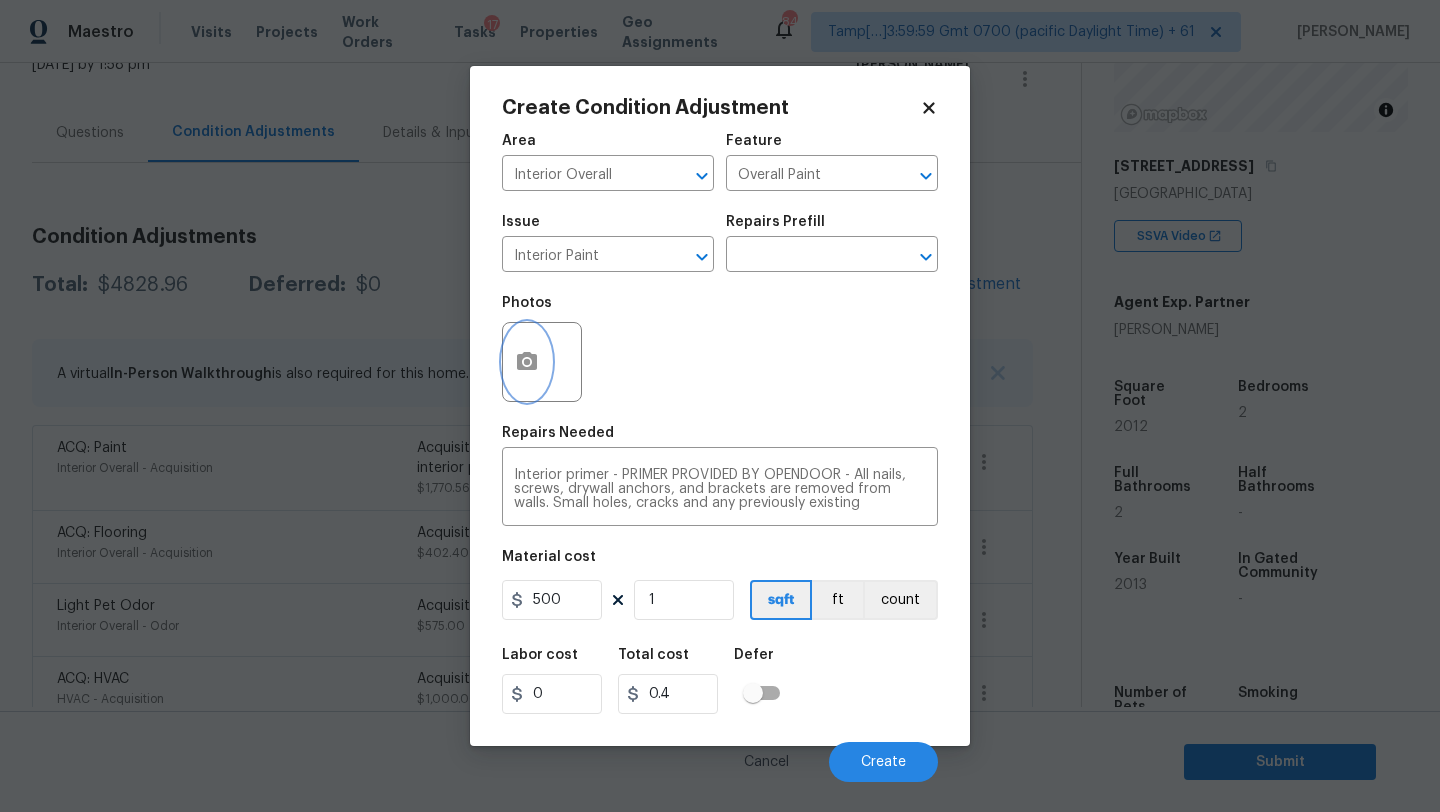 type on "500" 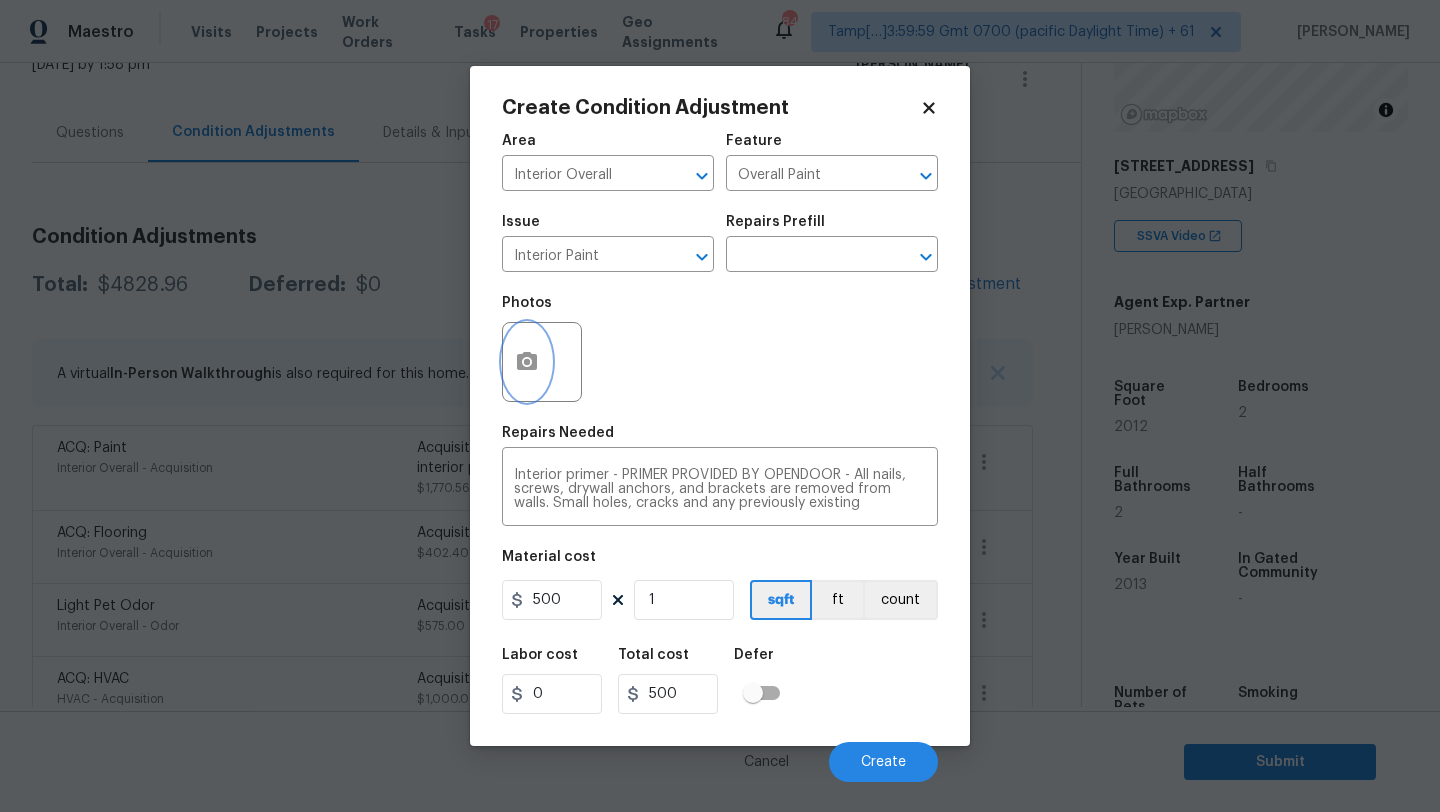 click 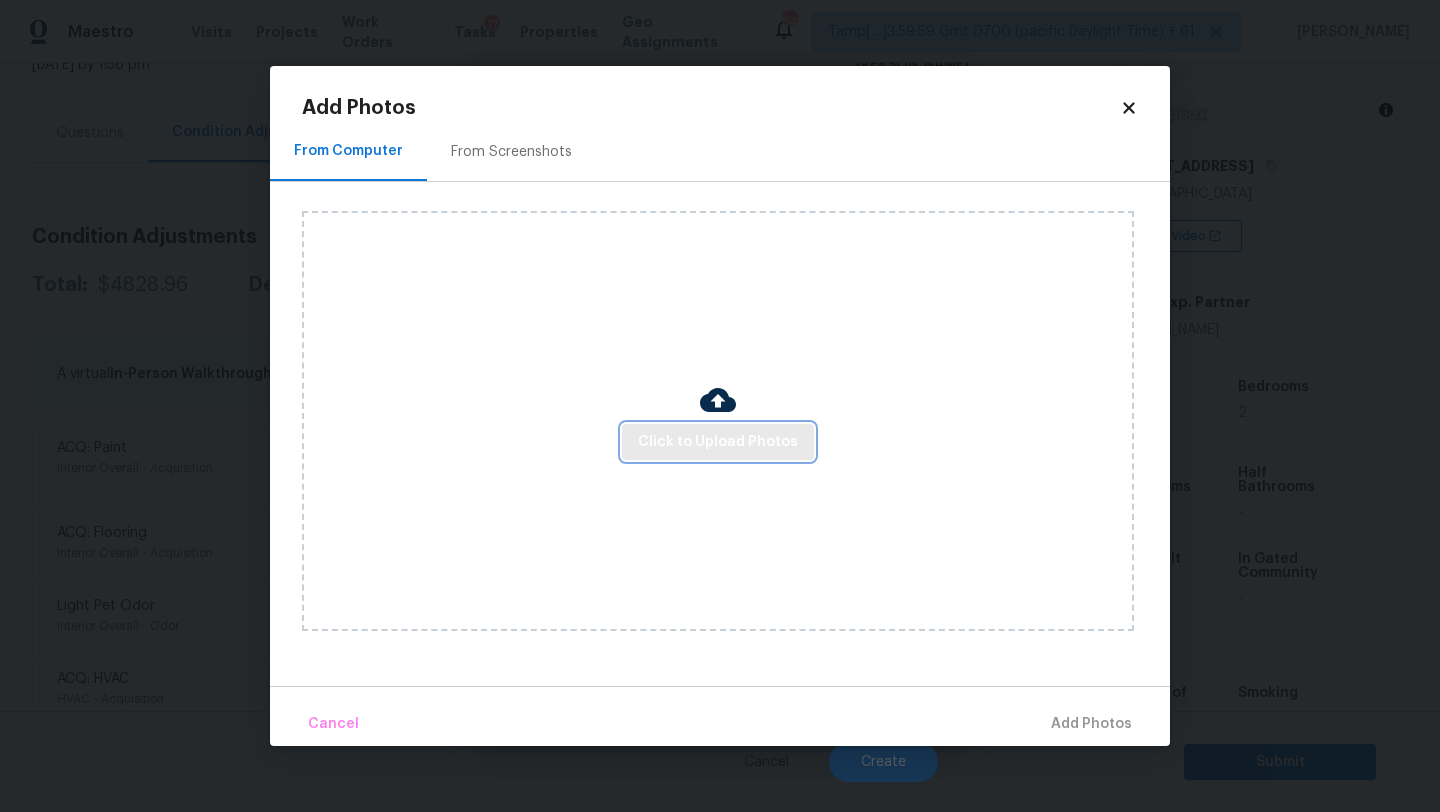 click on "Click to Upload Photos" at bounding box center (718, 442) 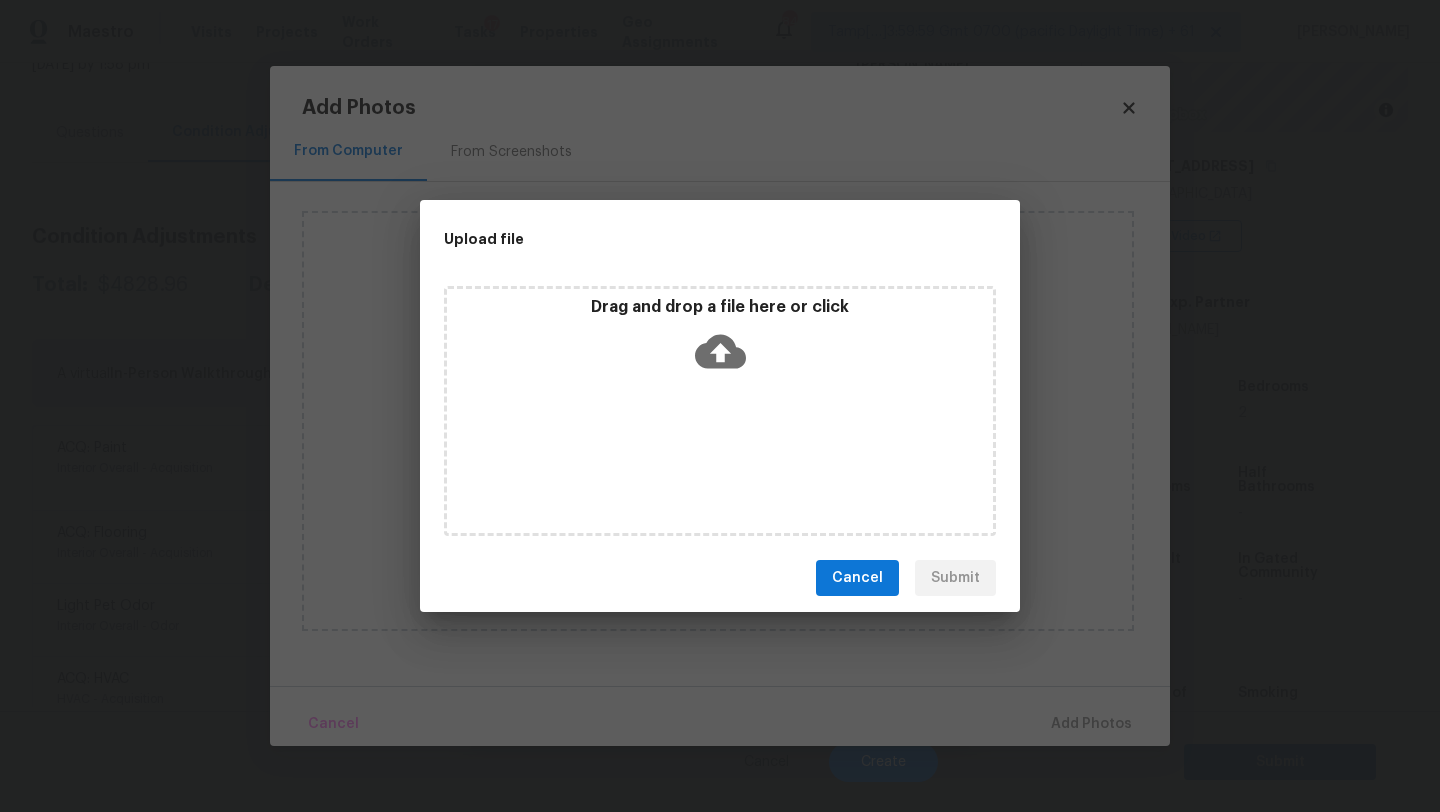 click on "Drag and drop a file here or click" at bounding box center (720, 411) 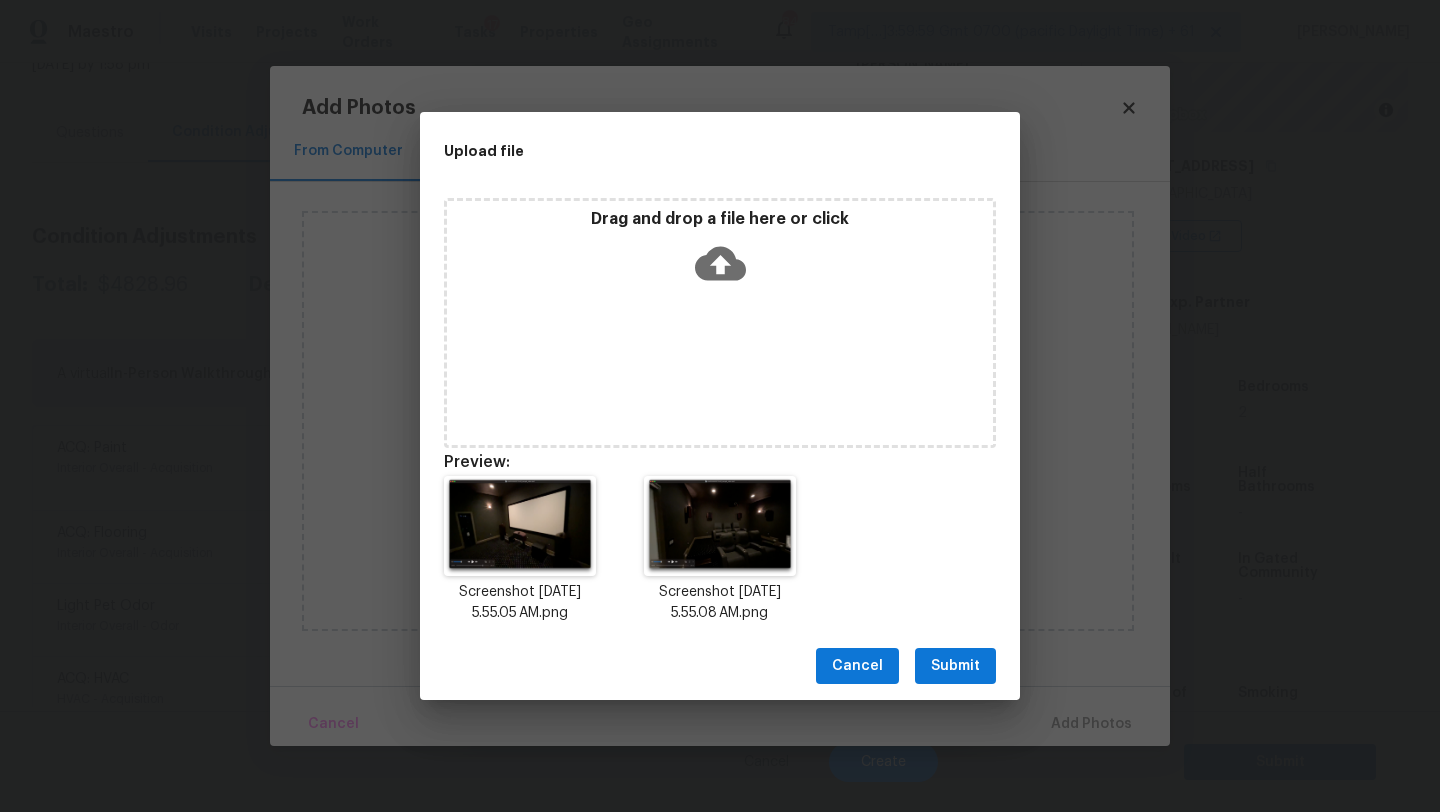 click on "Cancel Submit" at bounding box center (720, 666) 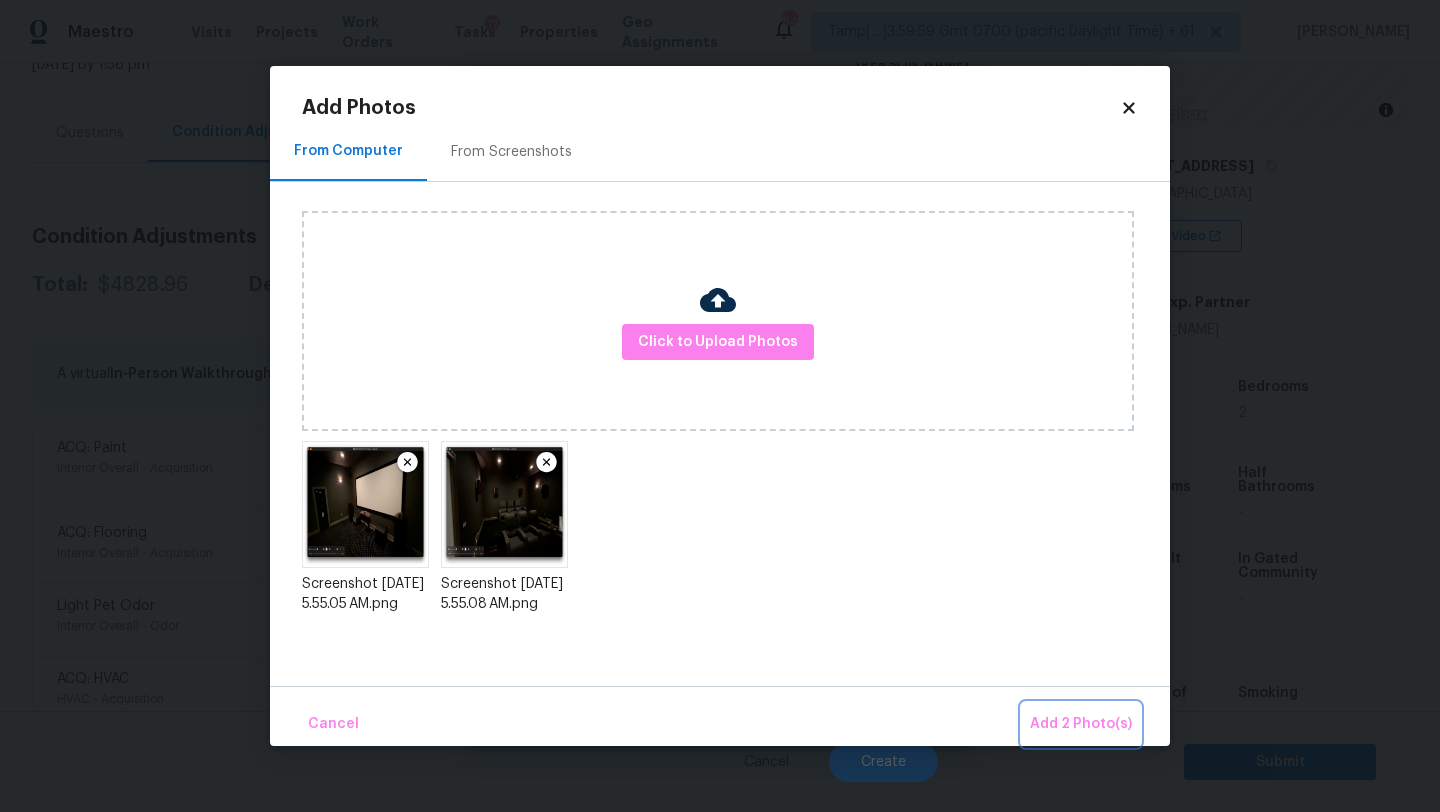 click on "Add 2 Photo(s)" at bounding box center [1081, 724] 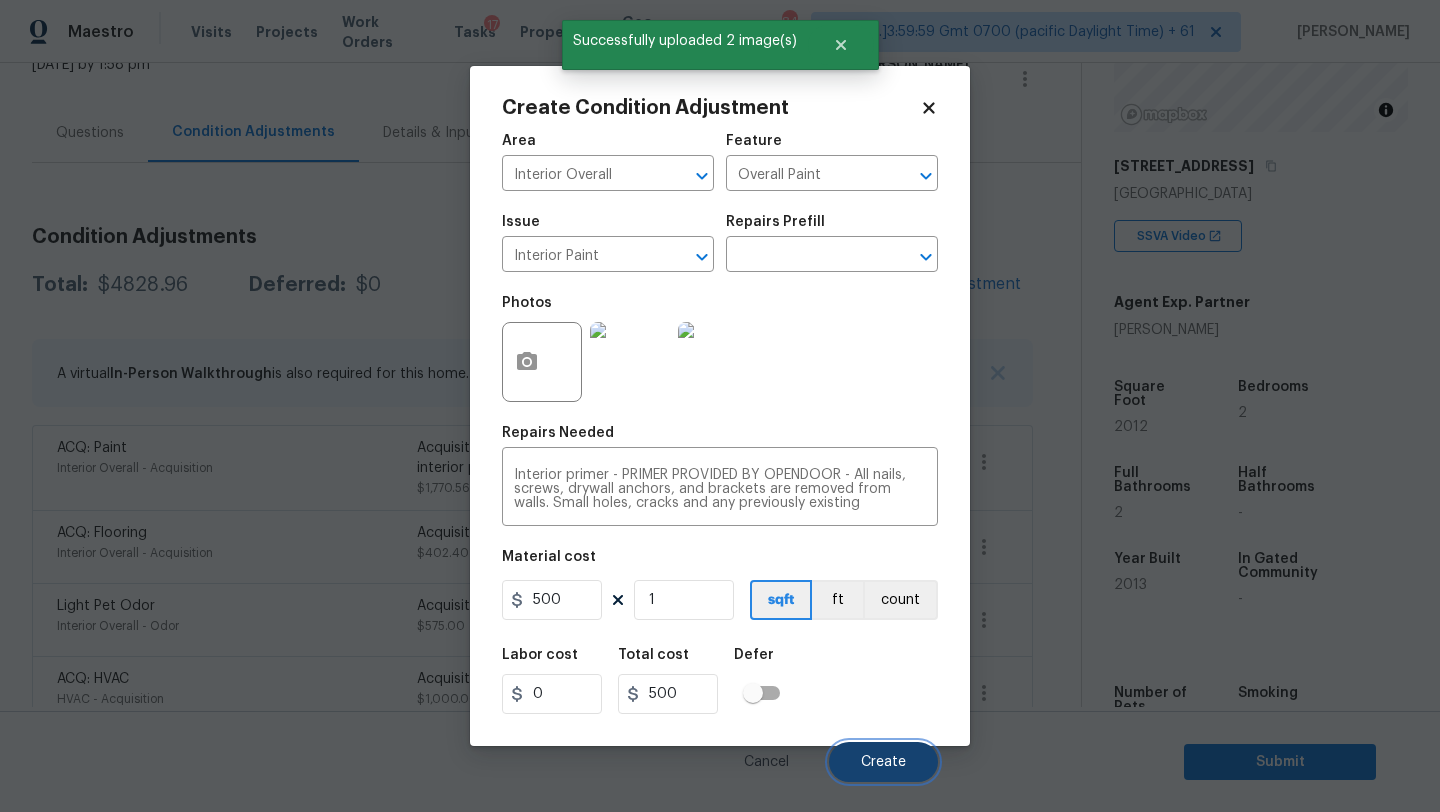 click on "Create" at bounding box center (883, 762) 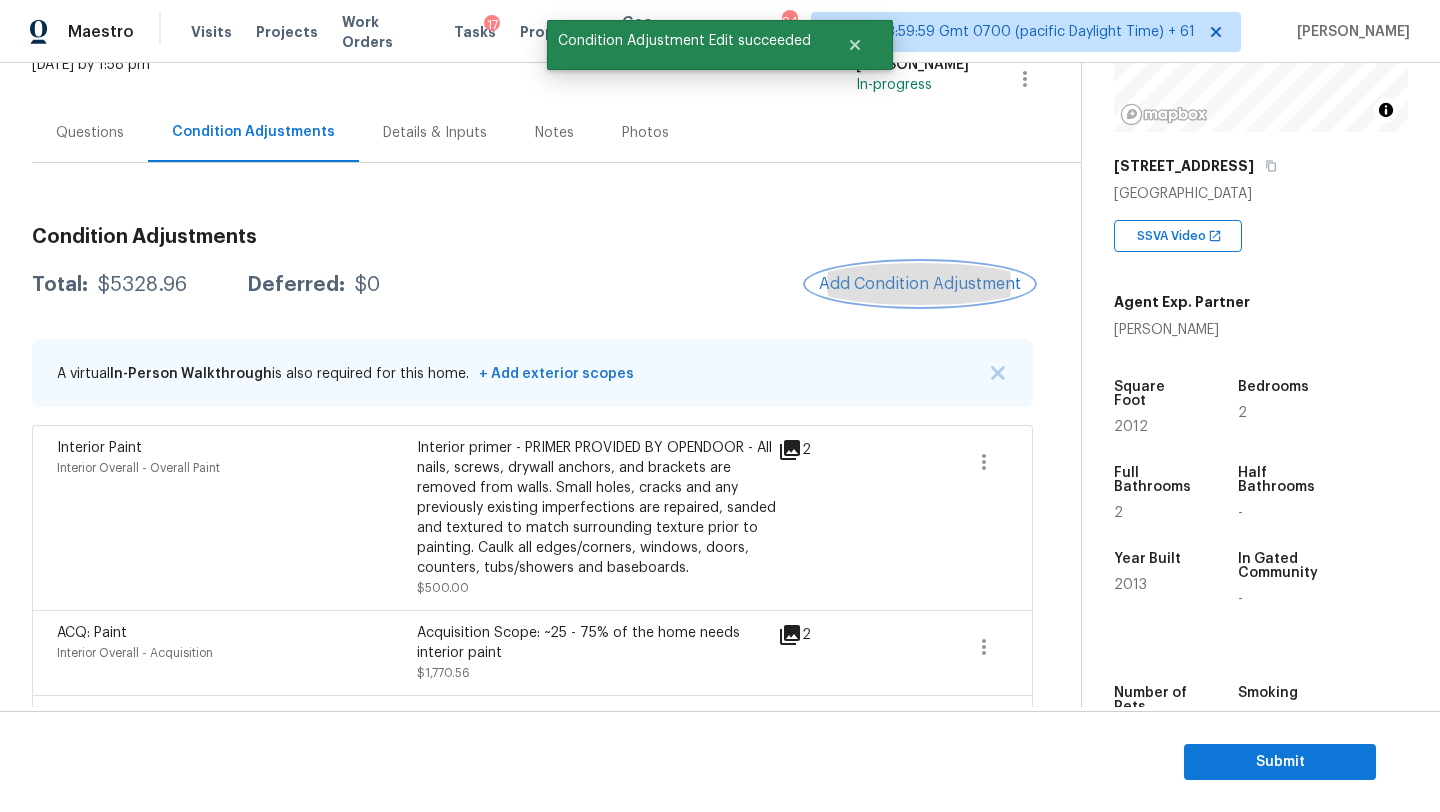 click on "Add Condition Adjustment" at bounding box center (920, 284) 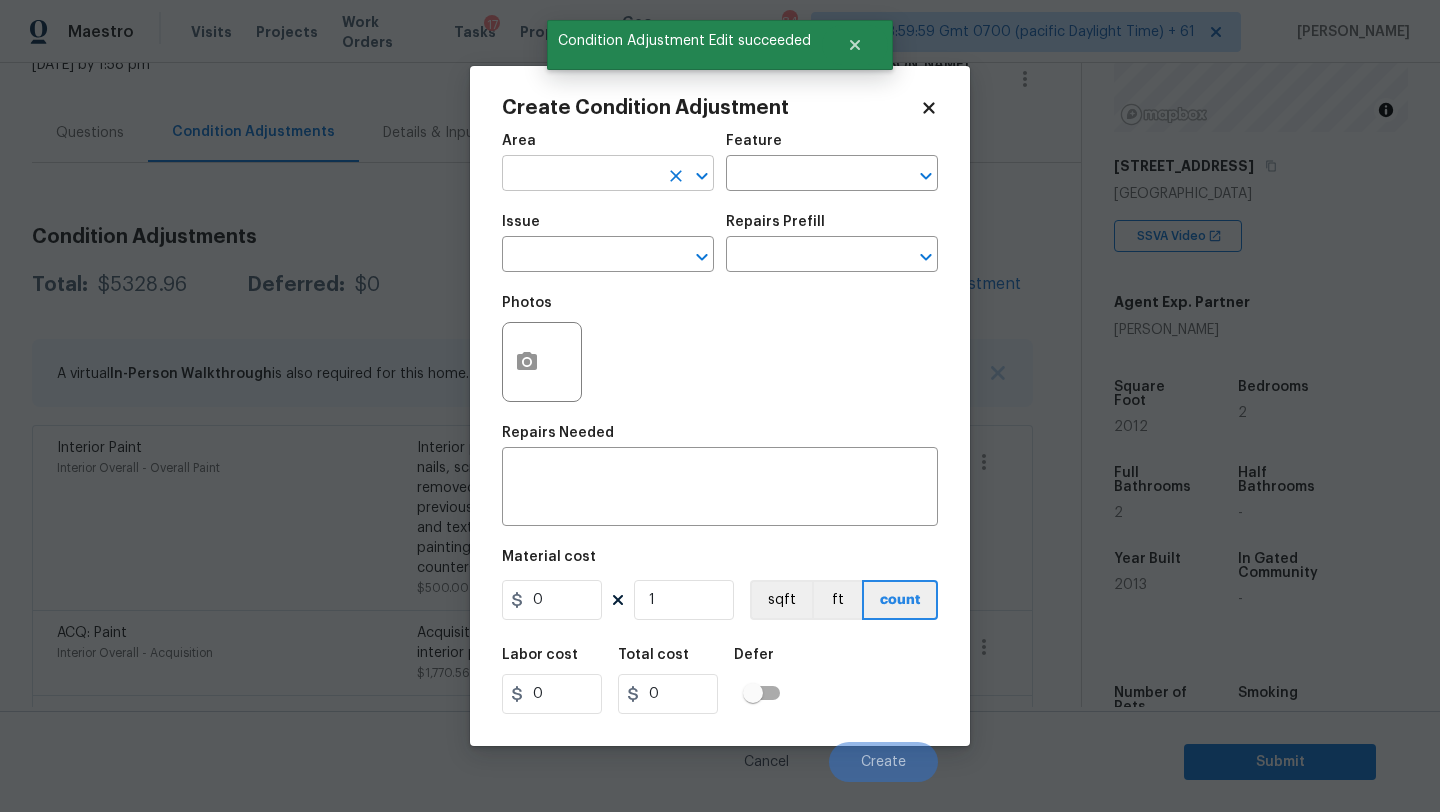 click at bounding box center [580, 175] 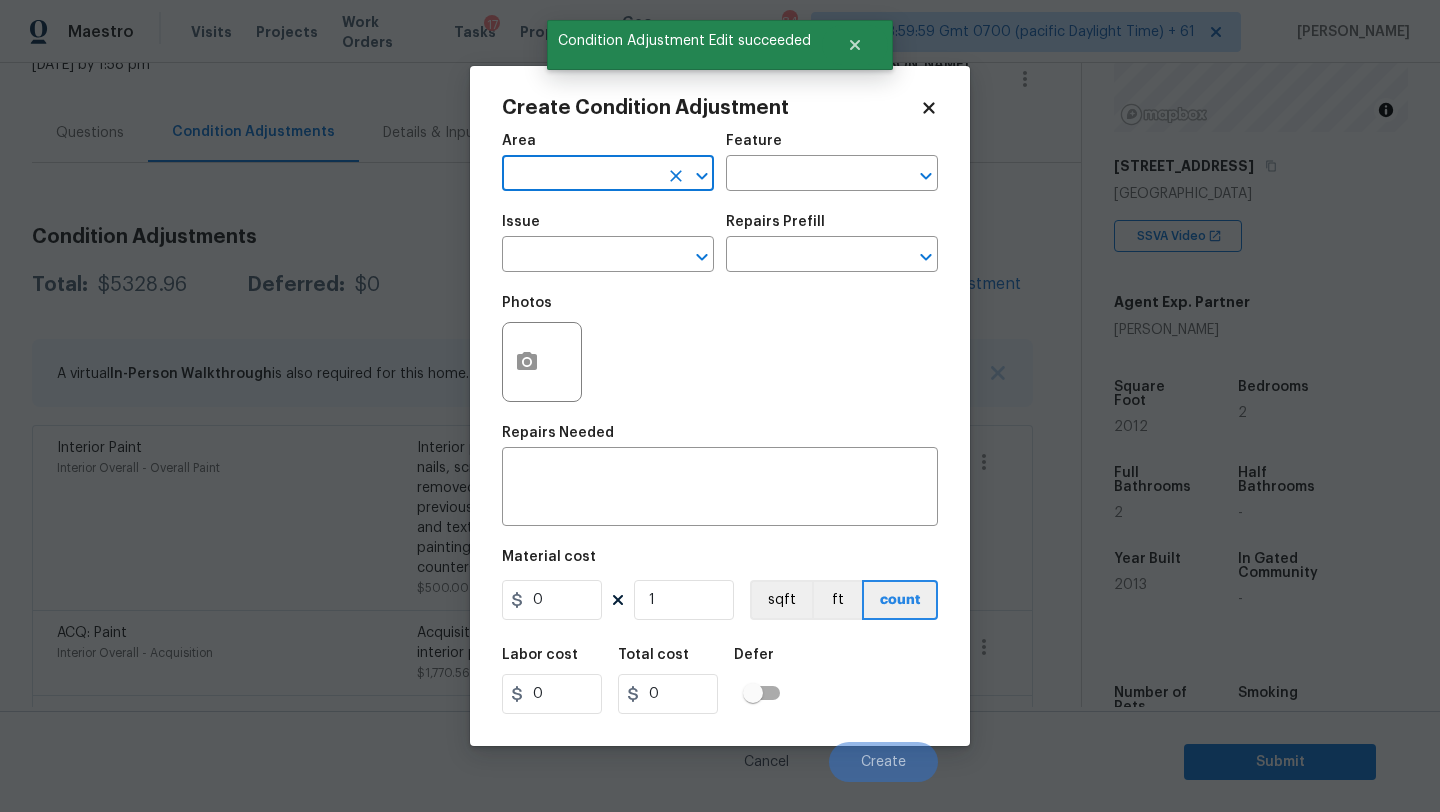 click at bounding box center (580, 175) 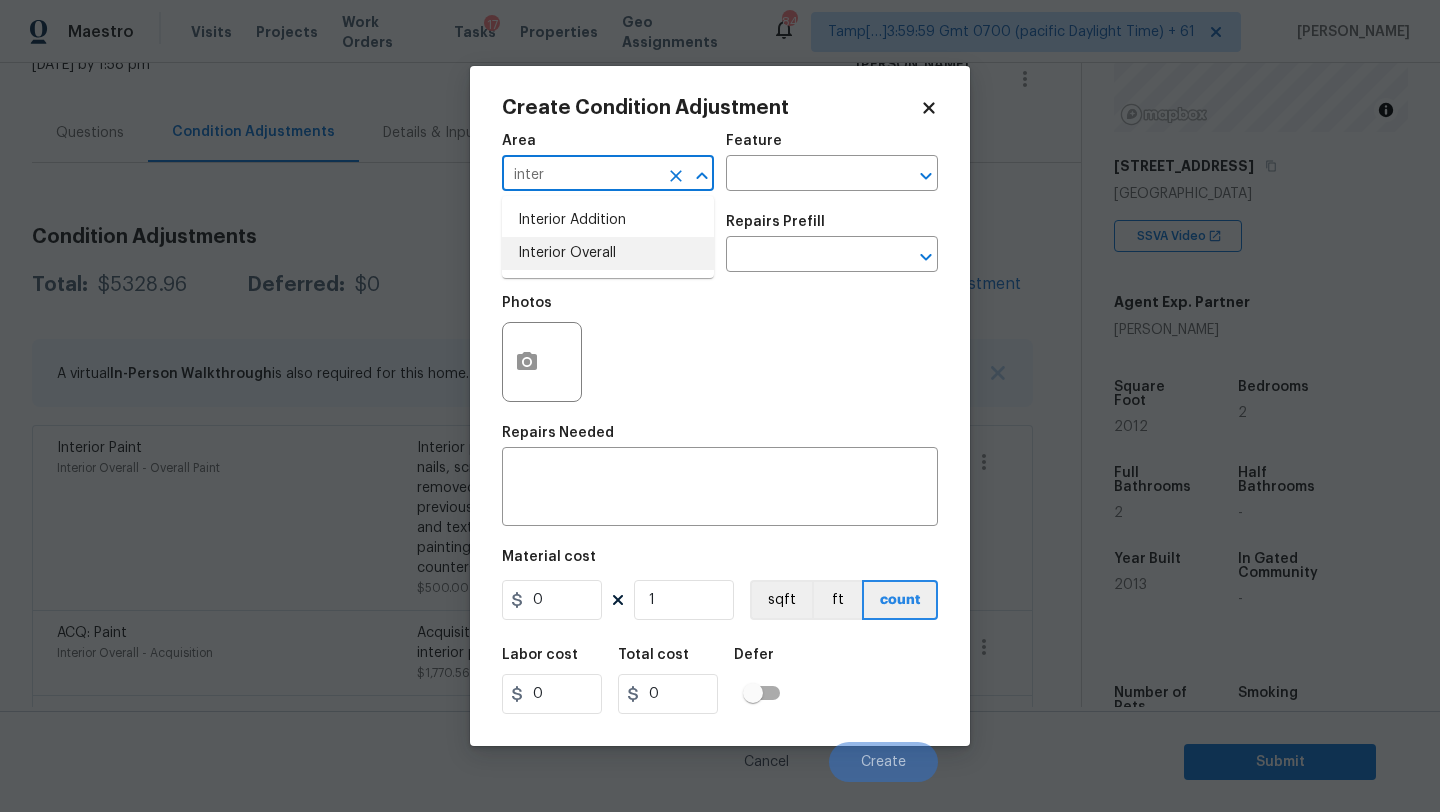 drag, startPoint x: 539, startPoint y: 237, endPoint x: 767, endPoint y: 151, distance: 243.68011 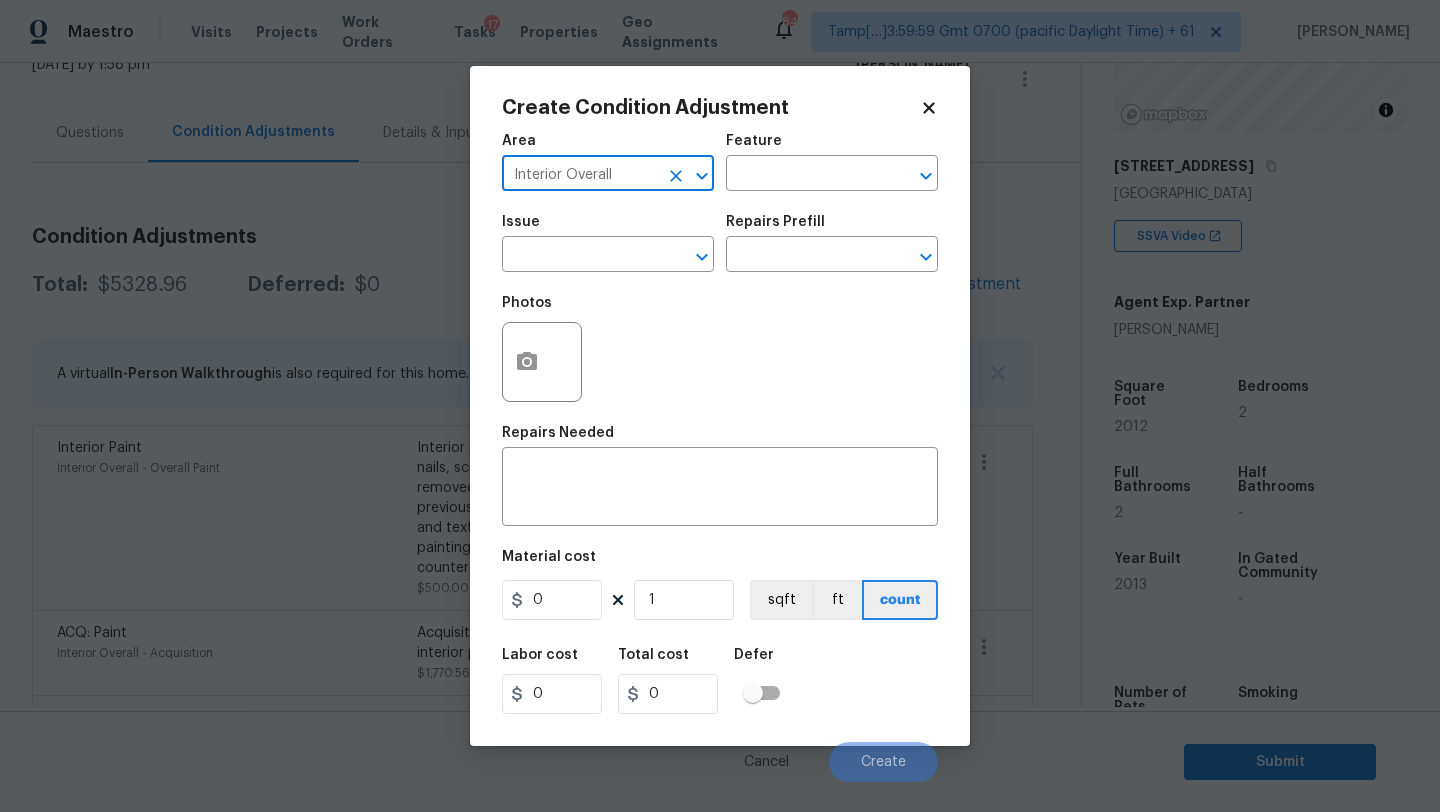 type on "Interior Overall" 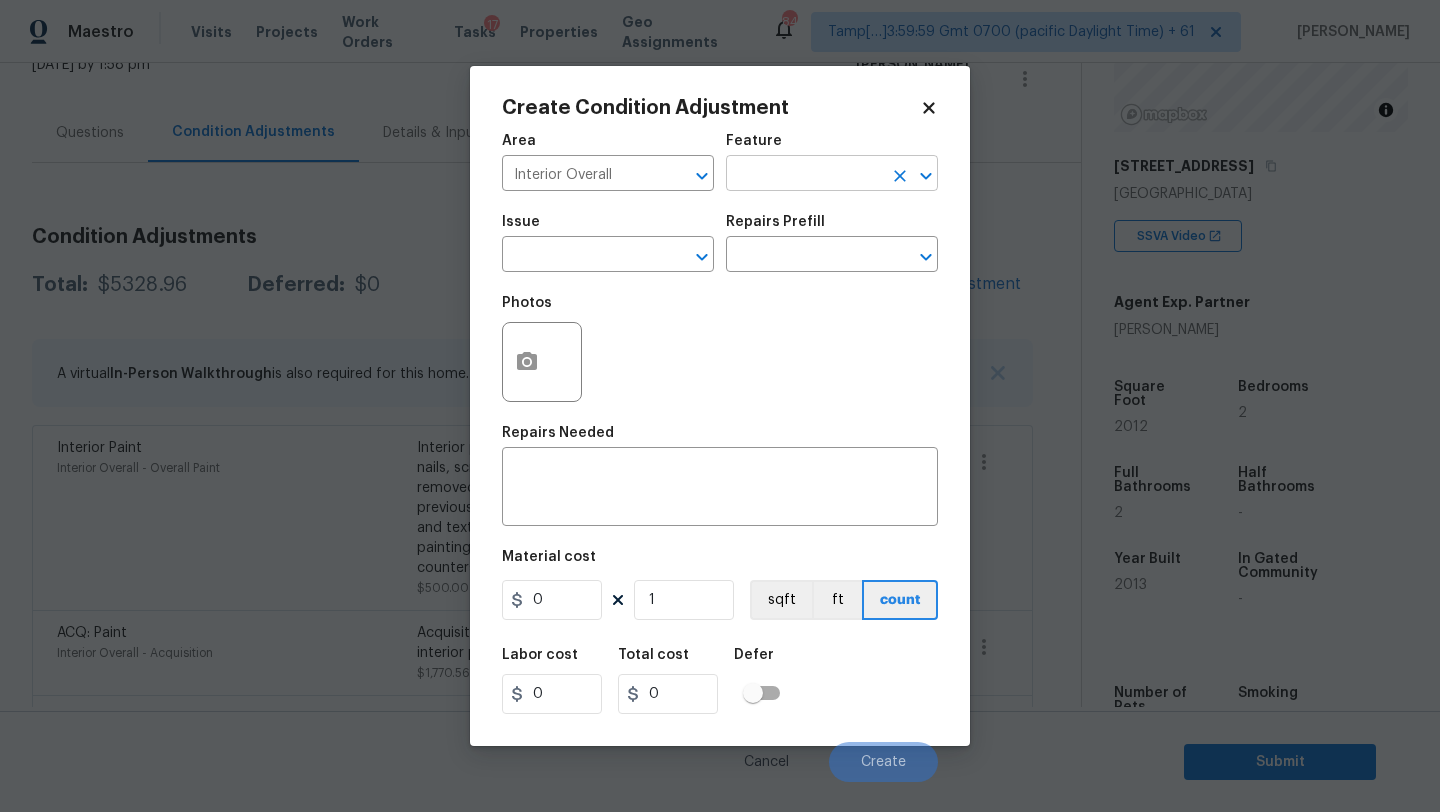 click at bounding box center [804, 175] 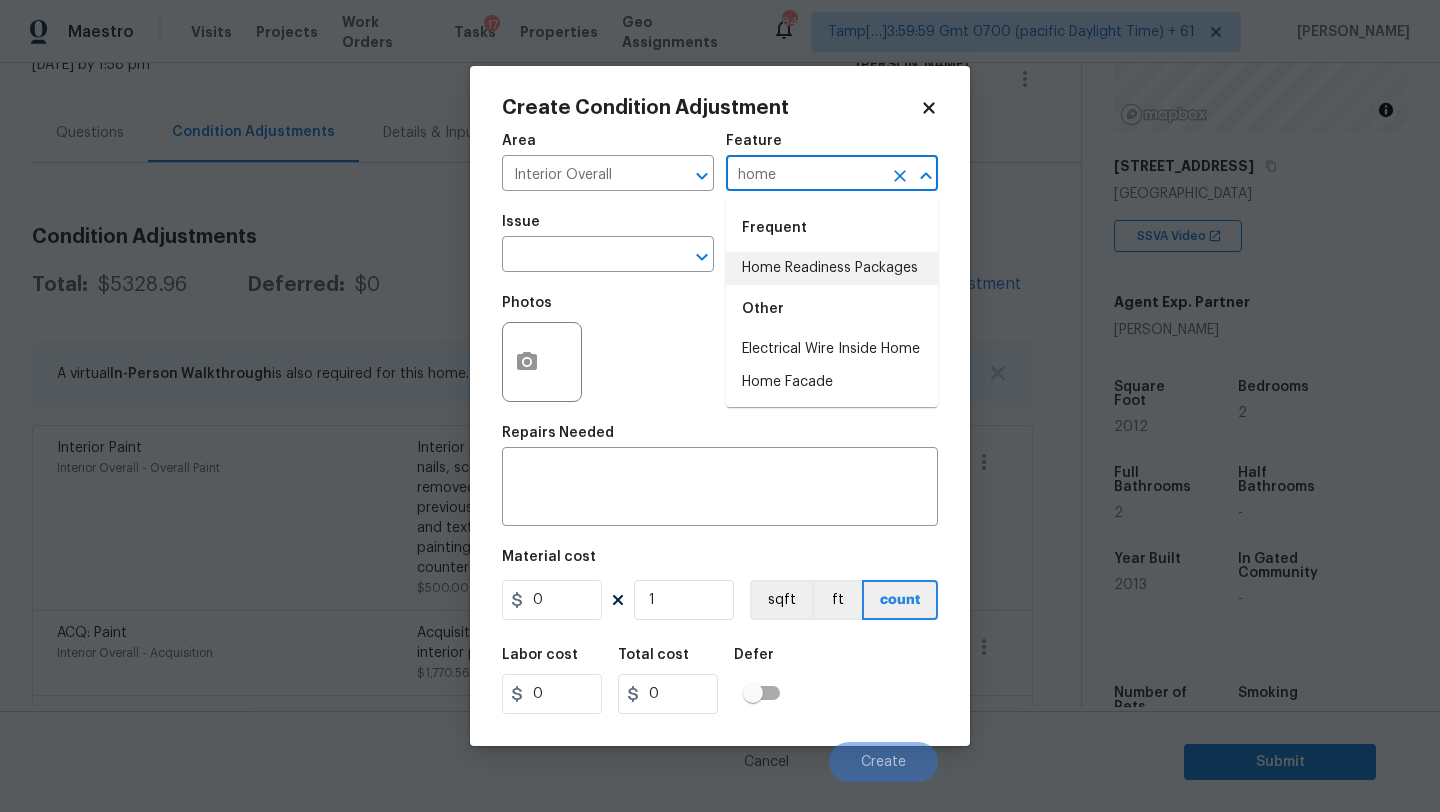 click on "Frequent Home Readiness Packages Other Electrical Wire Inside Home Home Facade" at bounding box center (832, 301) 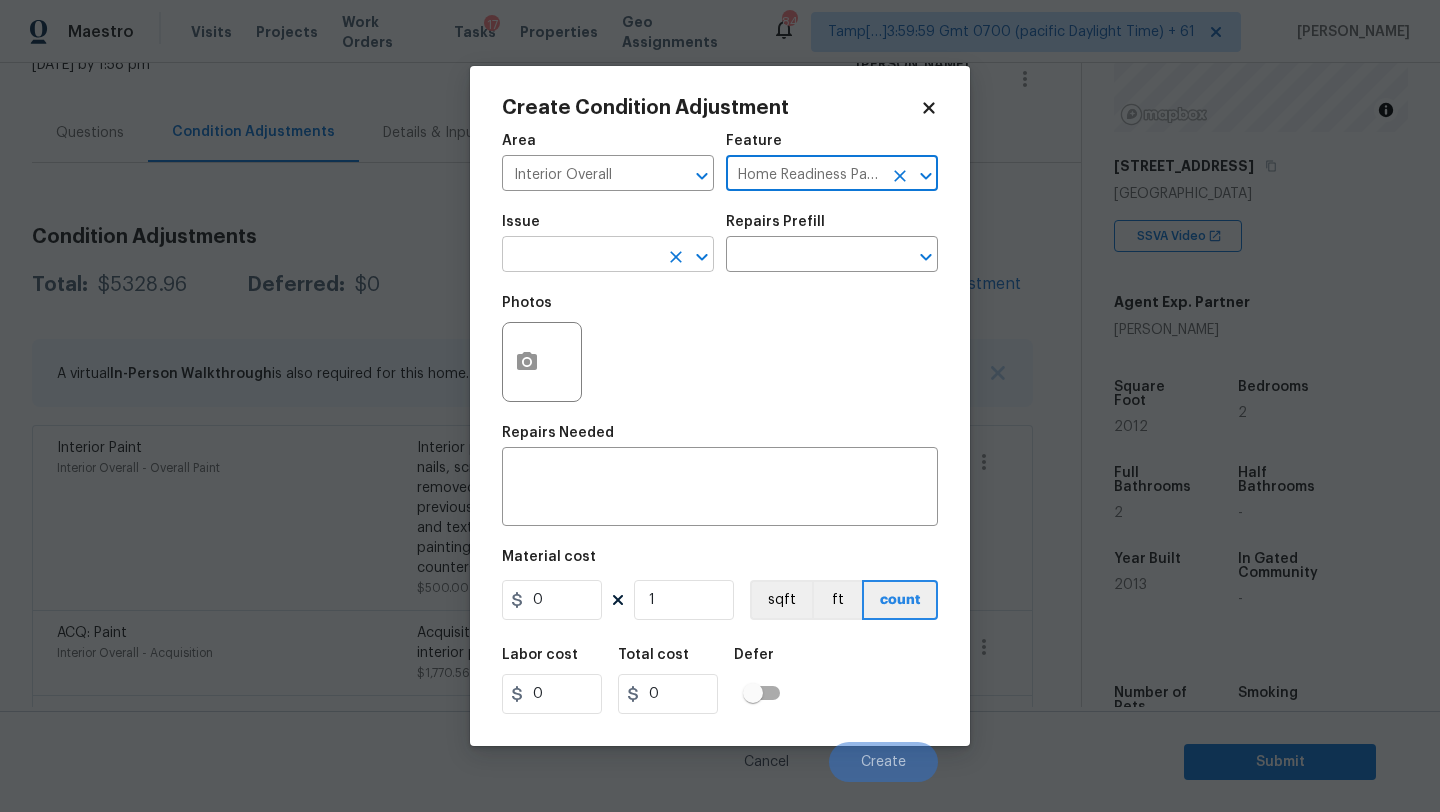 type on "Home Readiness Packages" 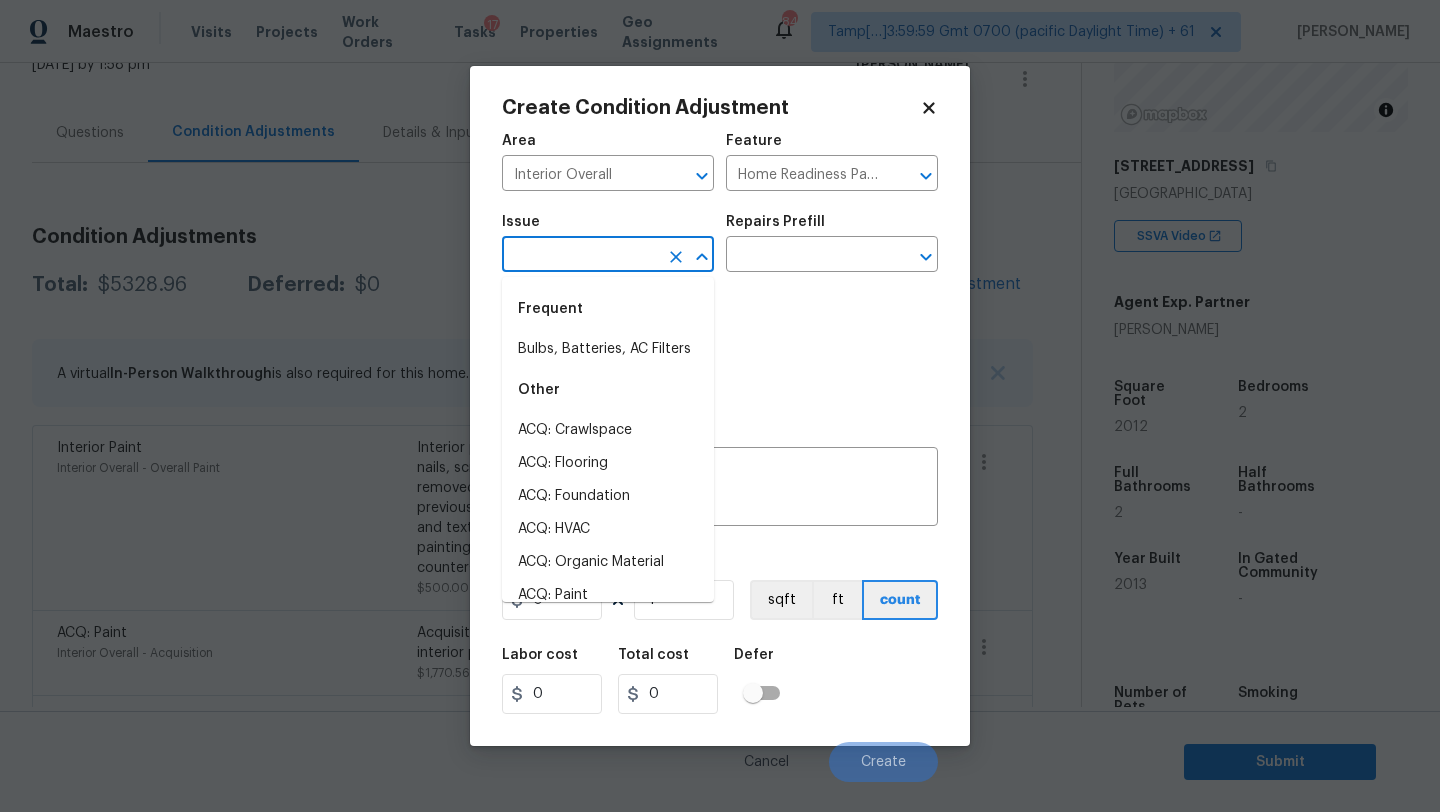 click at bounding box center (580, 256) 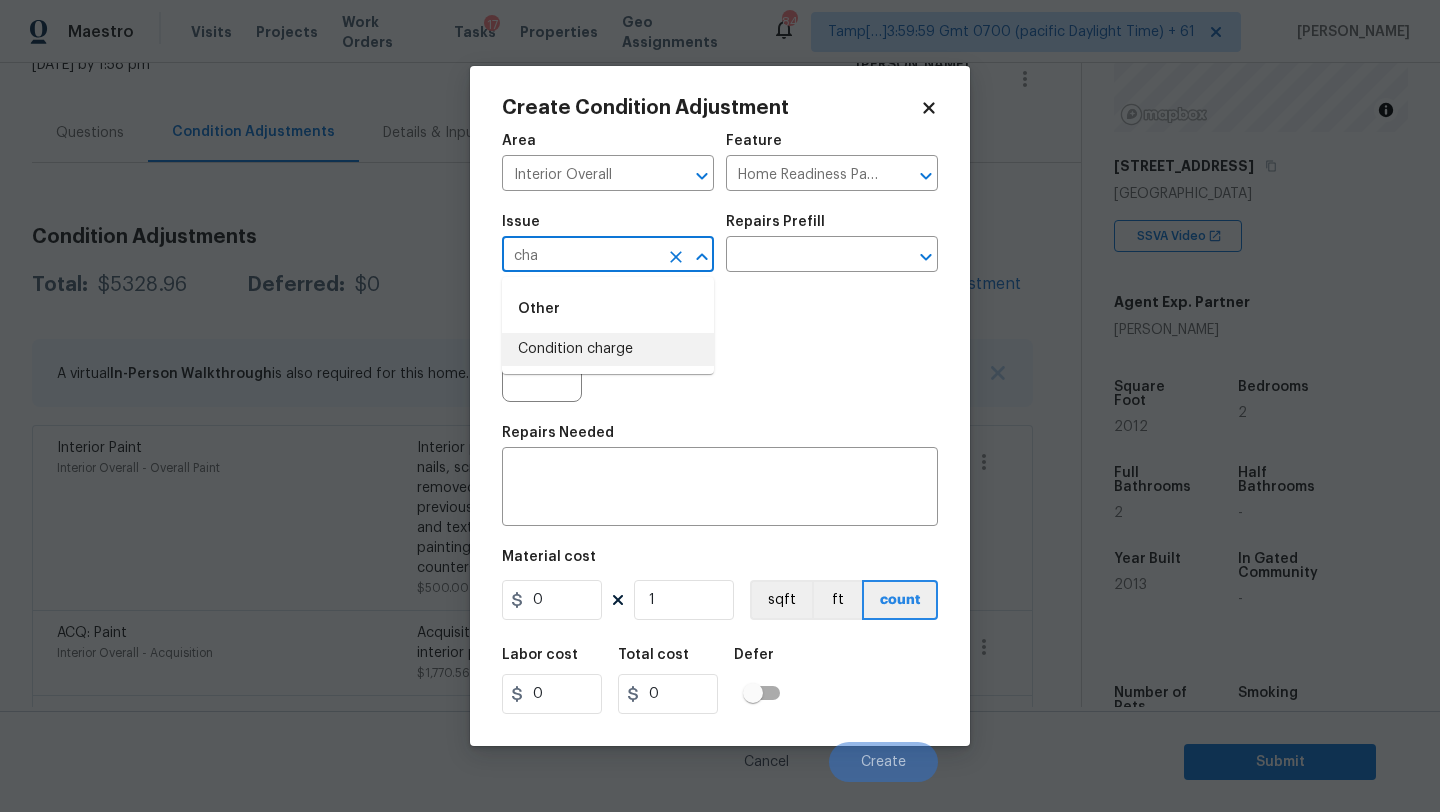 click on "Condition charge" at bounding box center (608, 349) 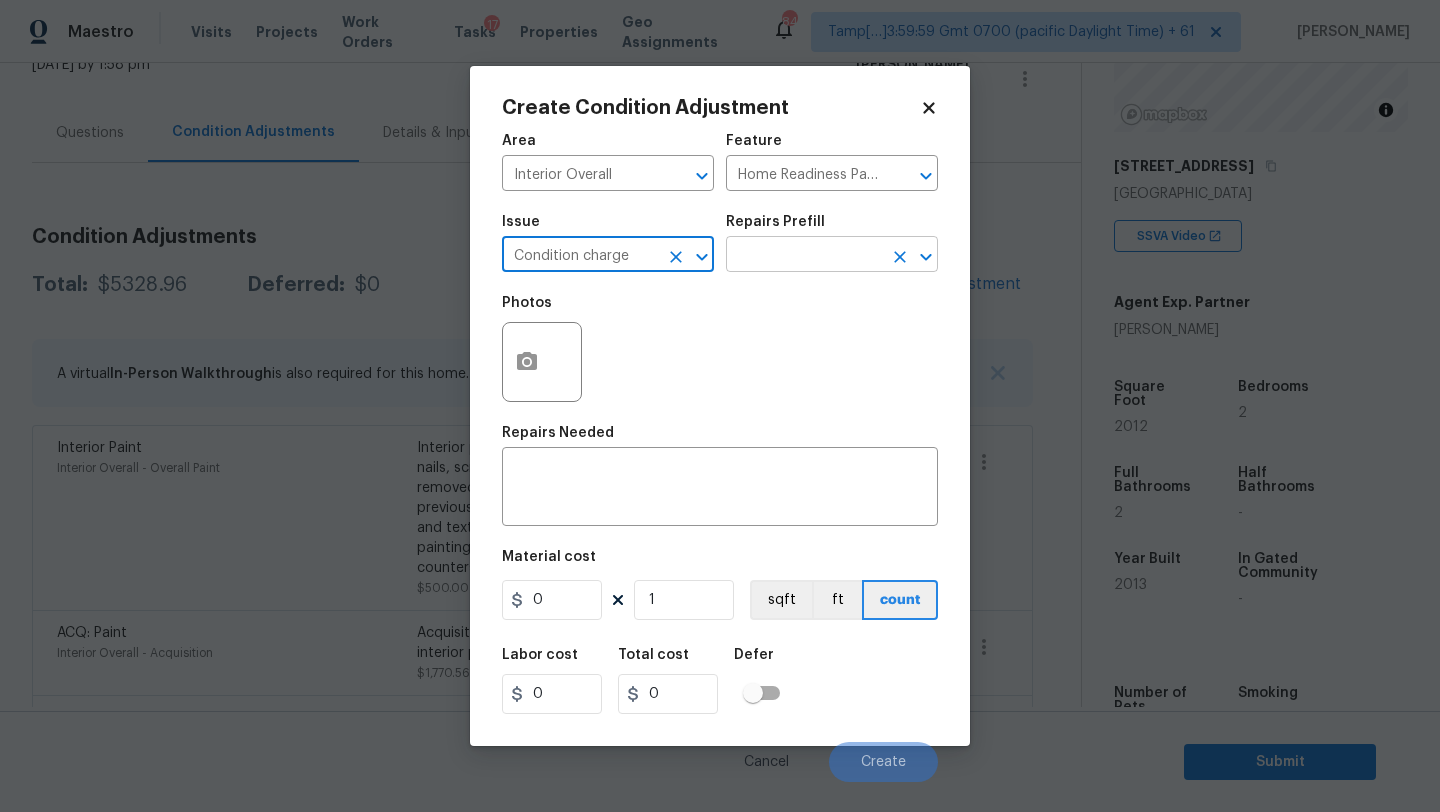 type on "Condition charge" 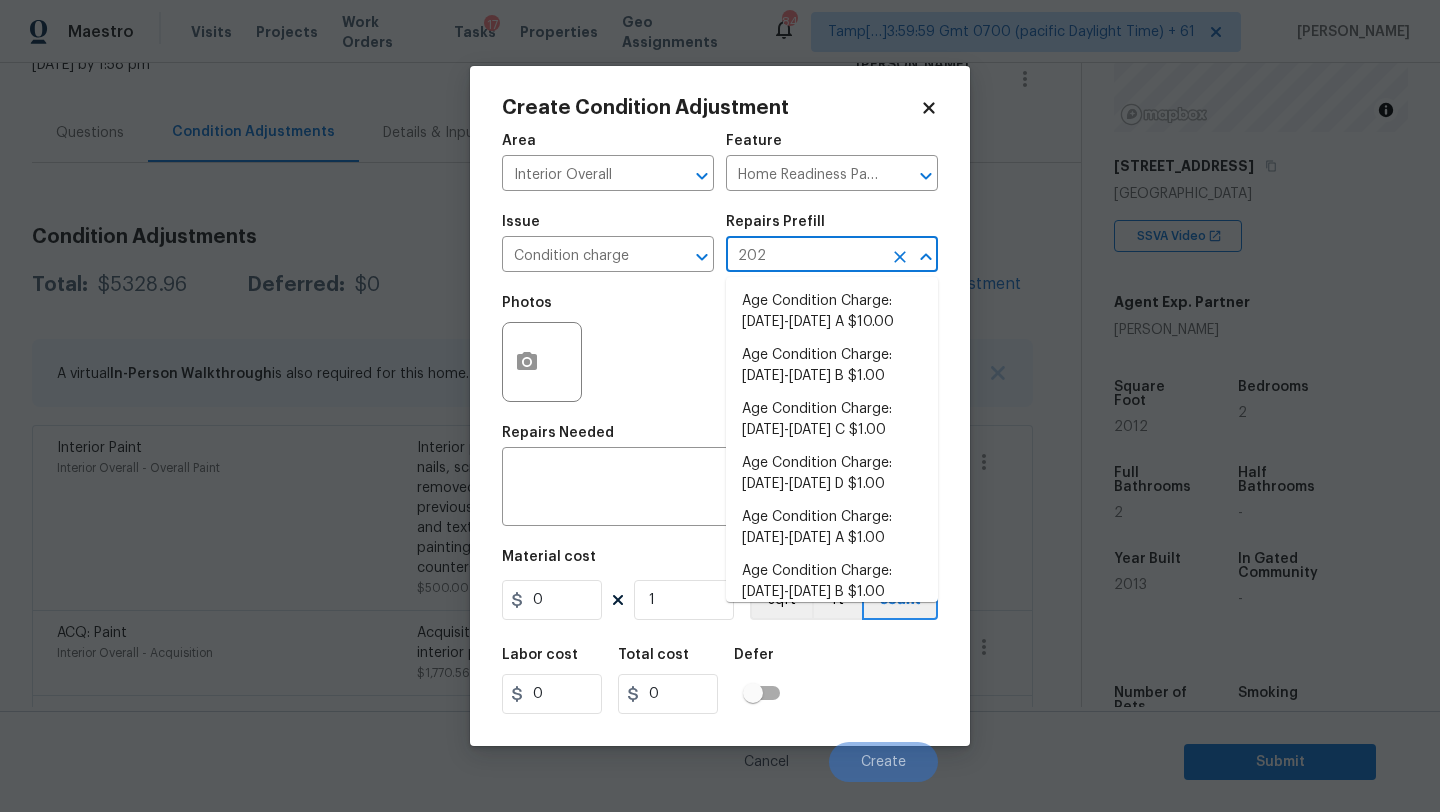 type on "2023" 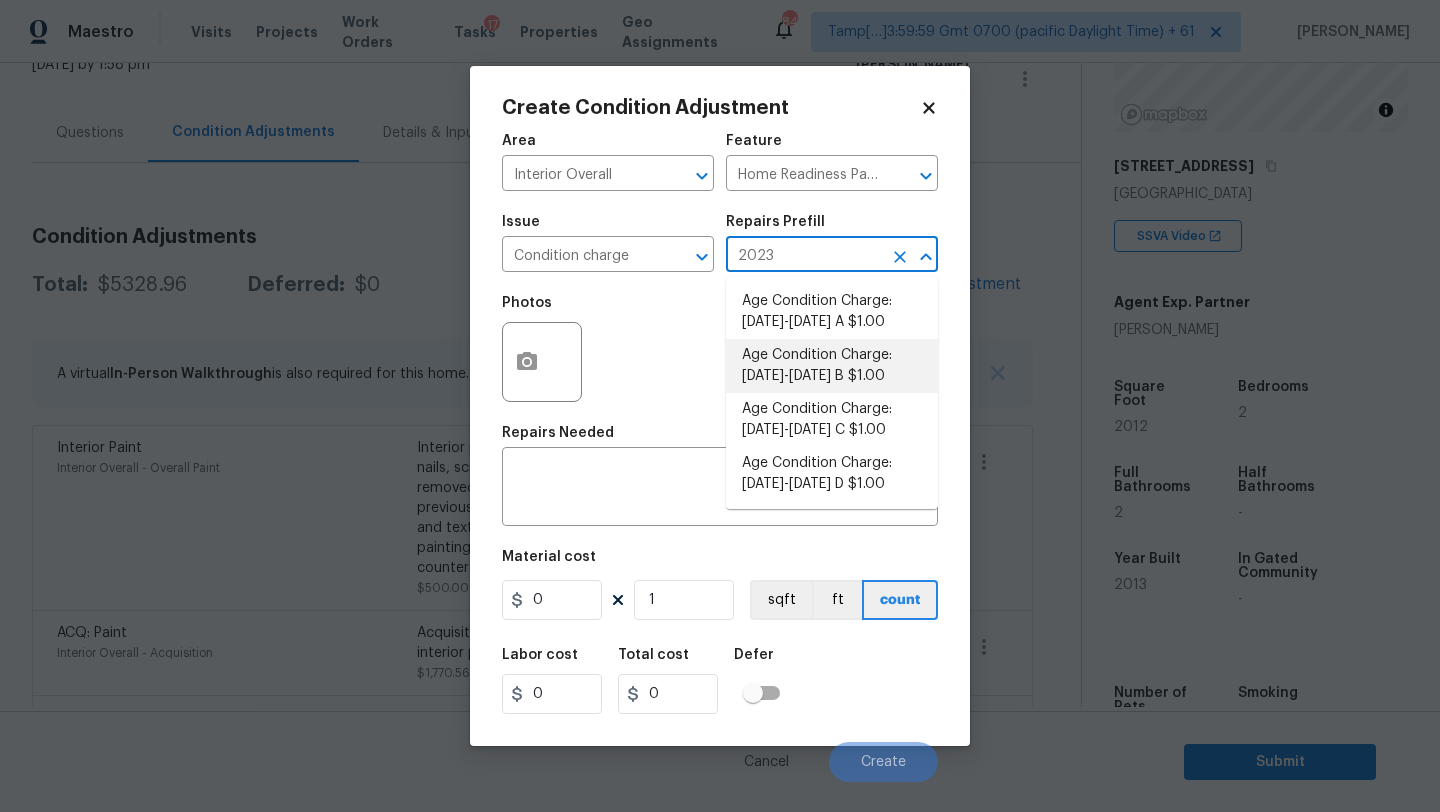 click on "Age Condition Charge: 2009-2023 B	 $1.00" at bounding box center (832, 366) 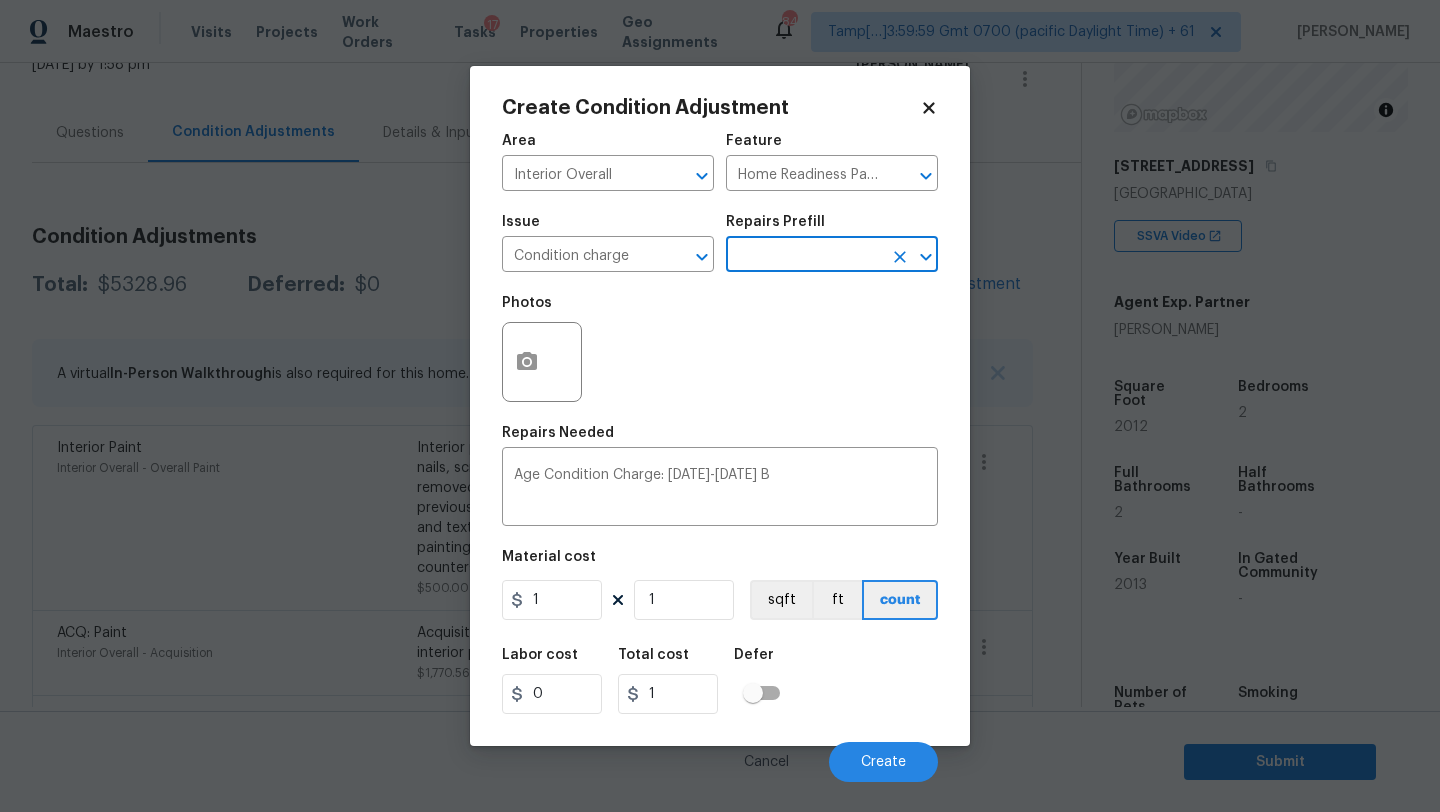 click on "Material cost 1 1 sqft ft count" at bounding box center [720, 587] 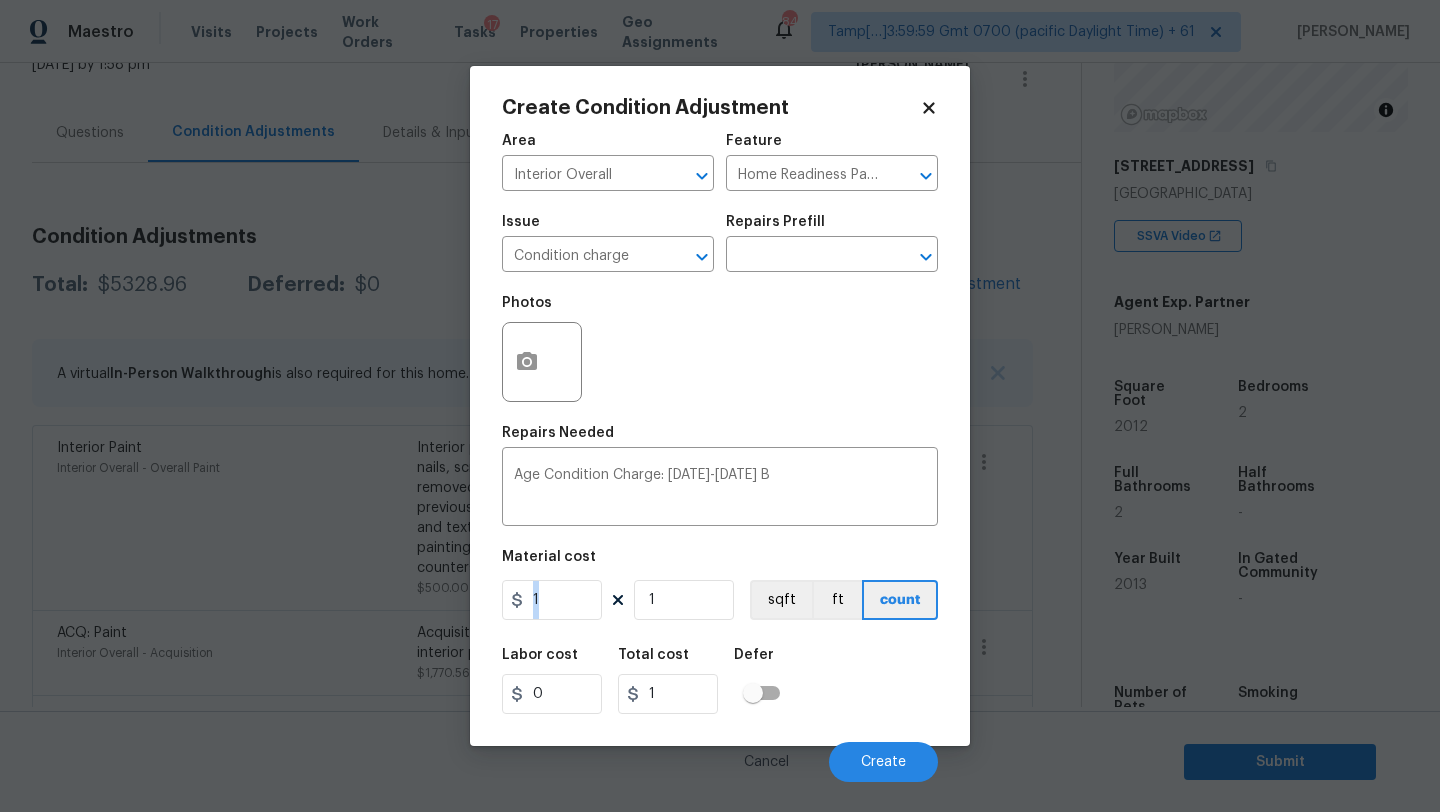 click on "Material cost 1 1 sqft ft count" at bounding box center [720, 587] 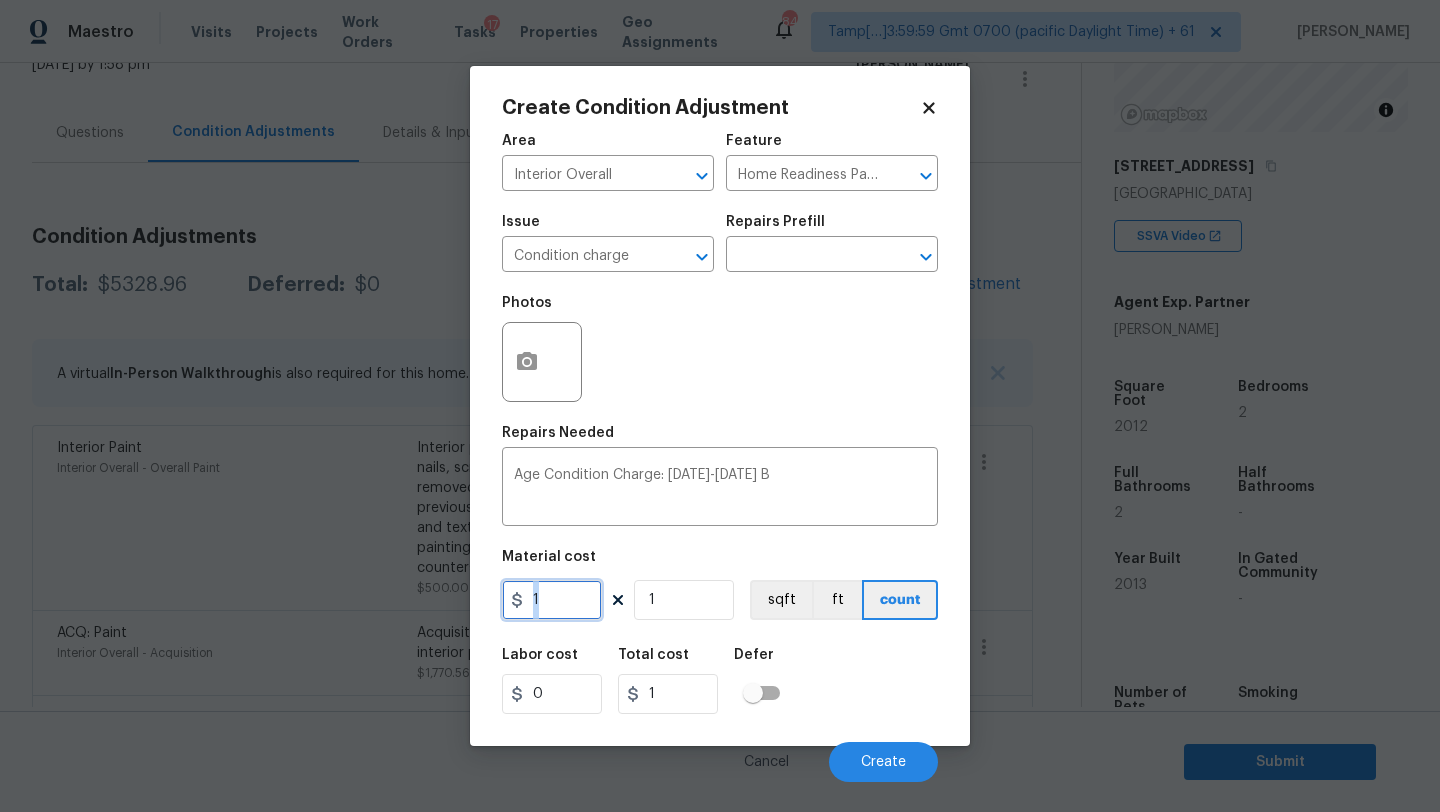 click on "1" at bounding box center (552, 600) 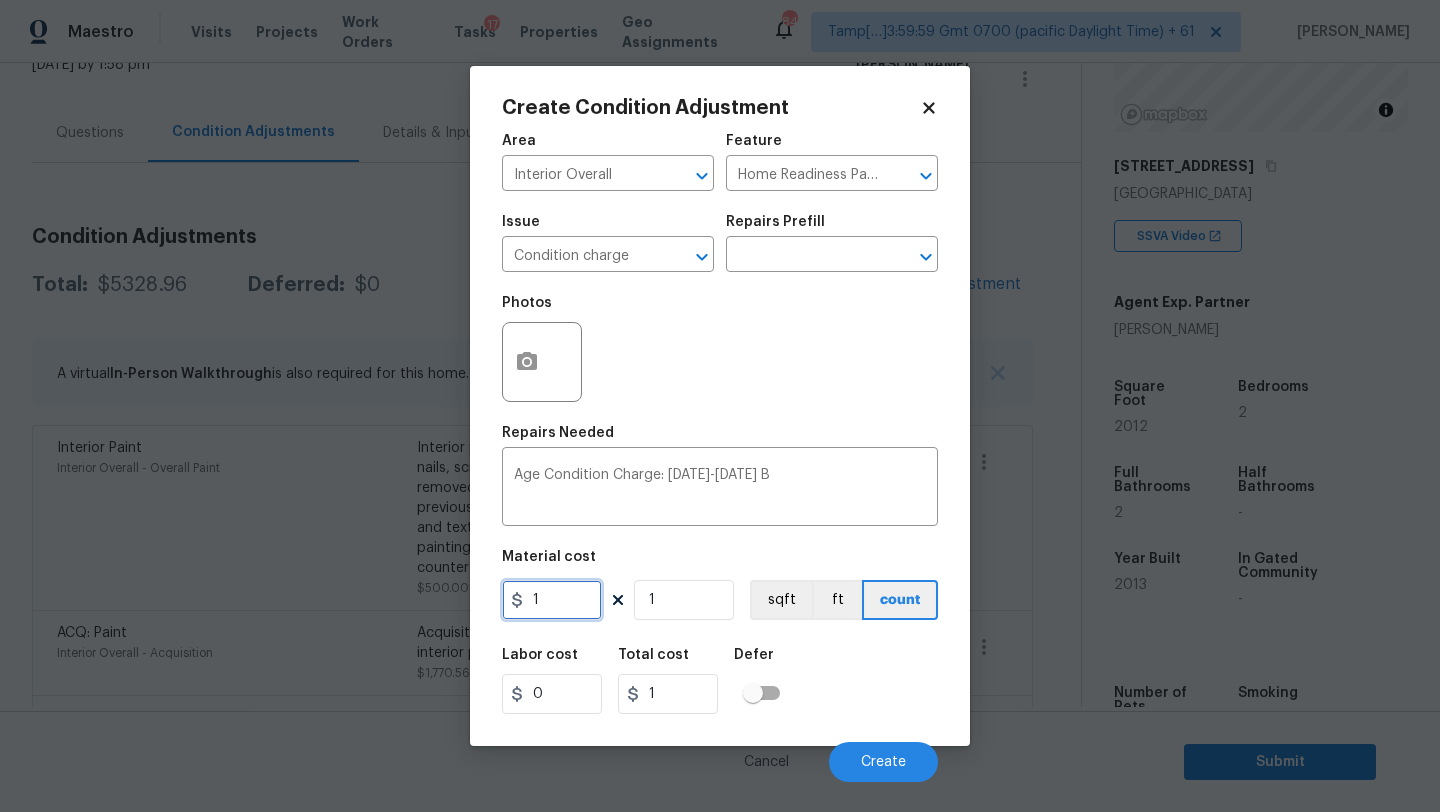click on "1" at bounding box center (552, 600) 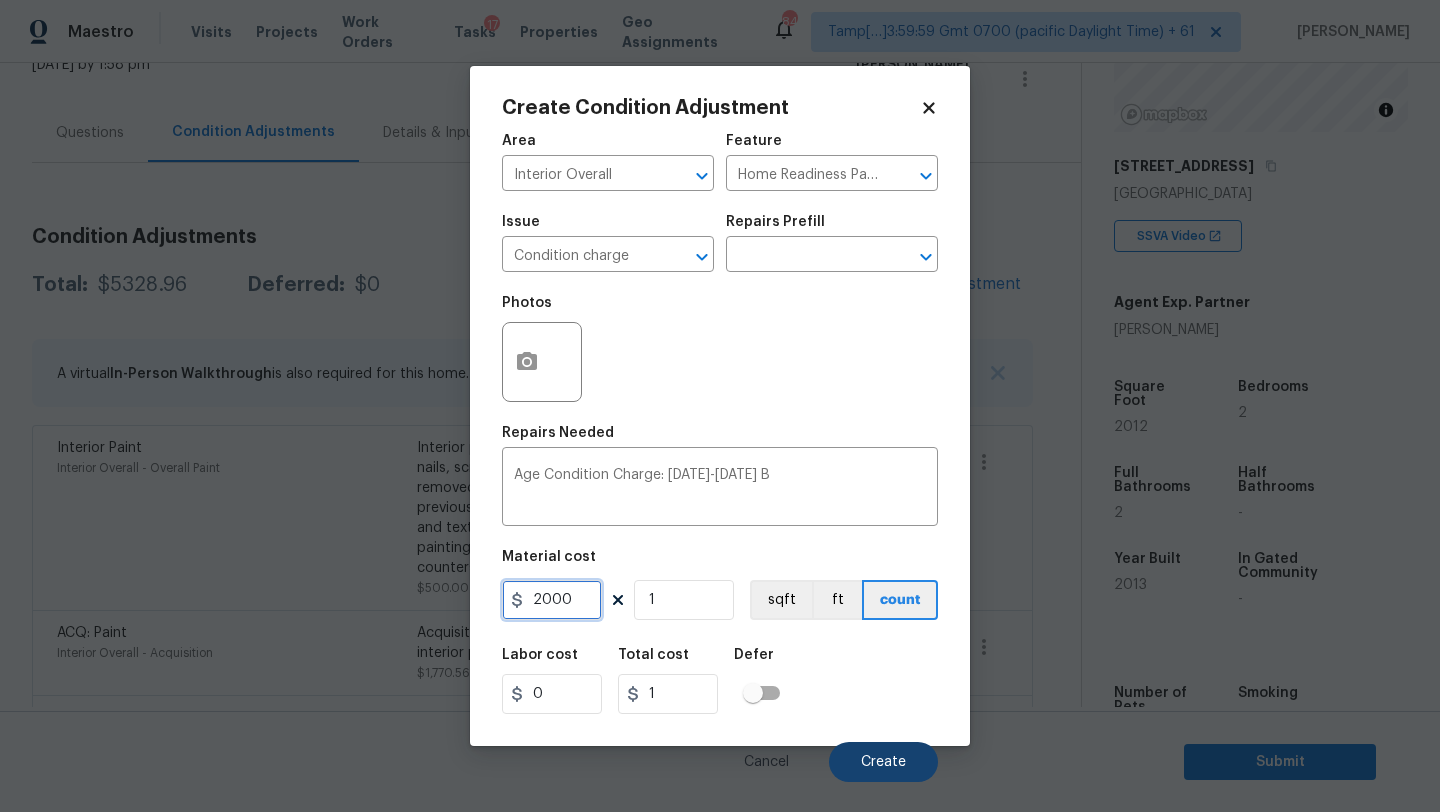 type on "2000" 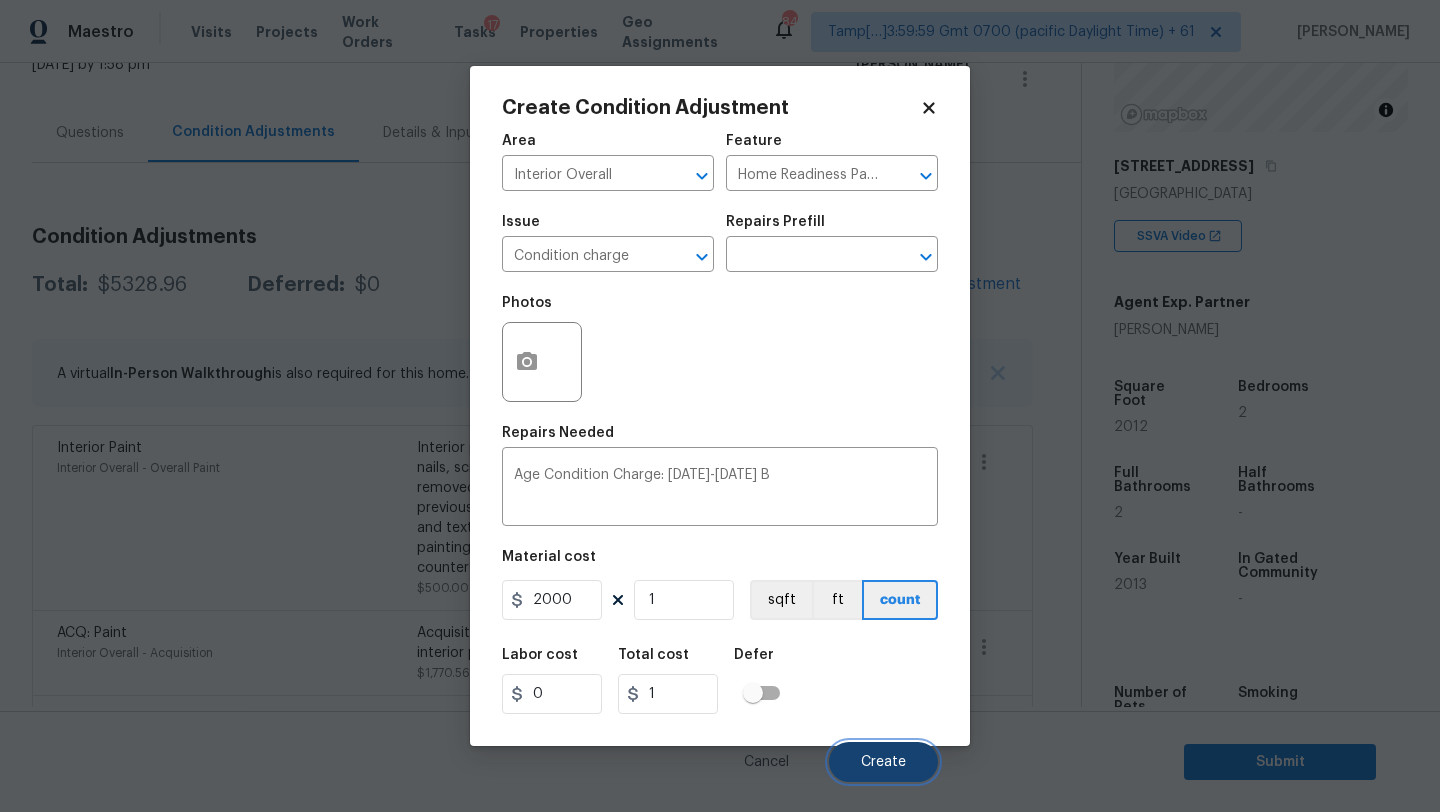 type on "2000" 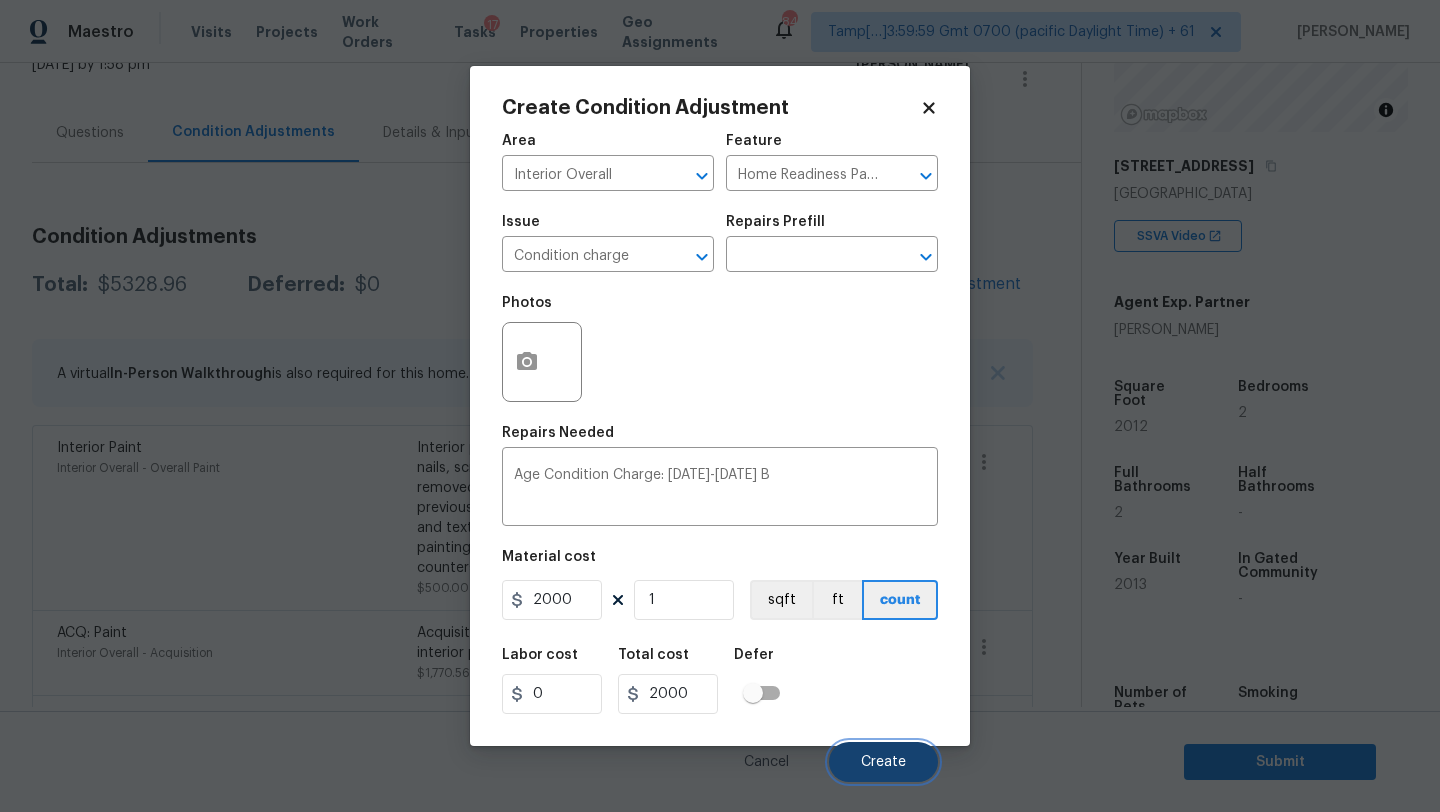 click on "Create" at bounding box center [883, 762] 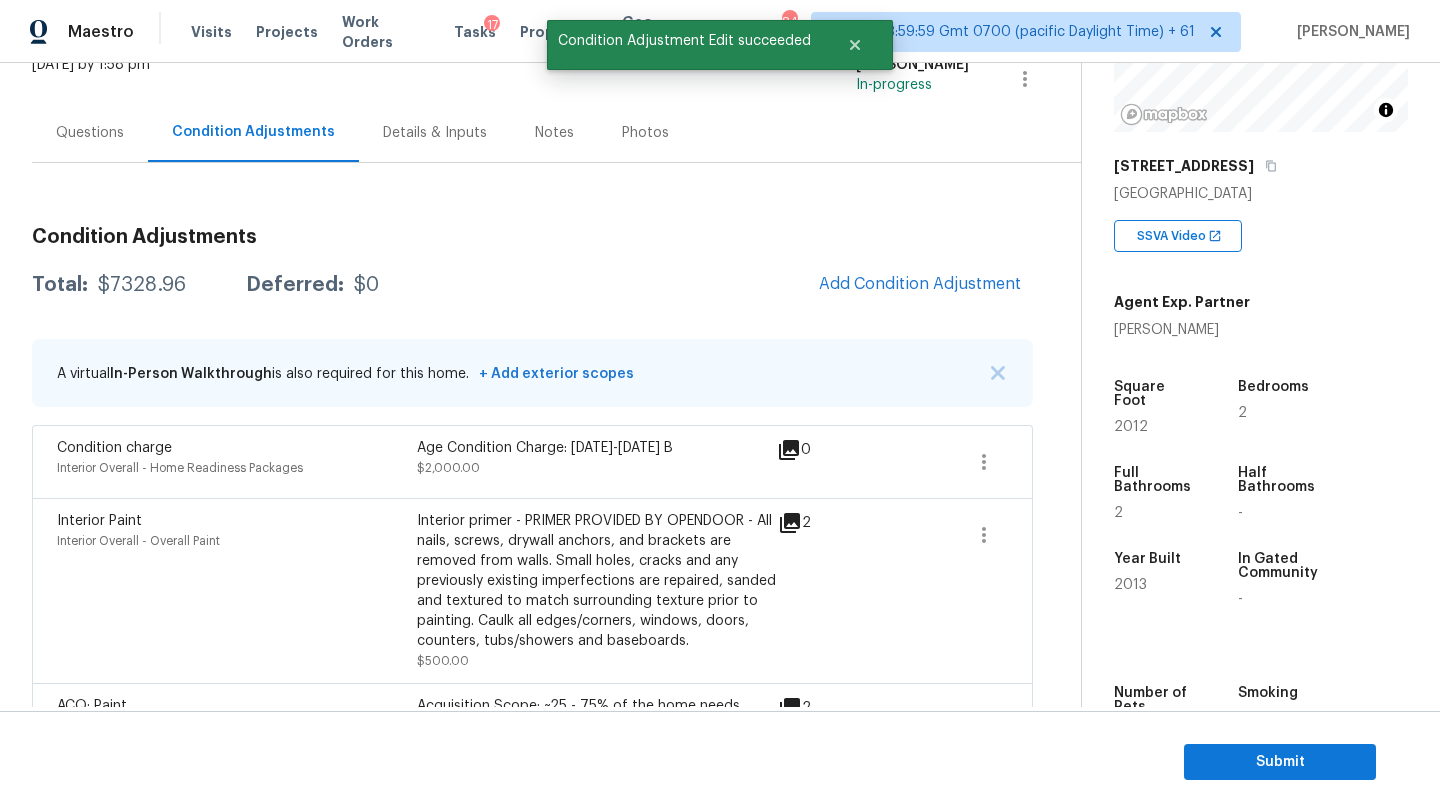 click on "$7328.96" at bounding box center (142, 285) 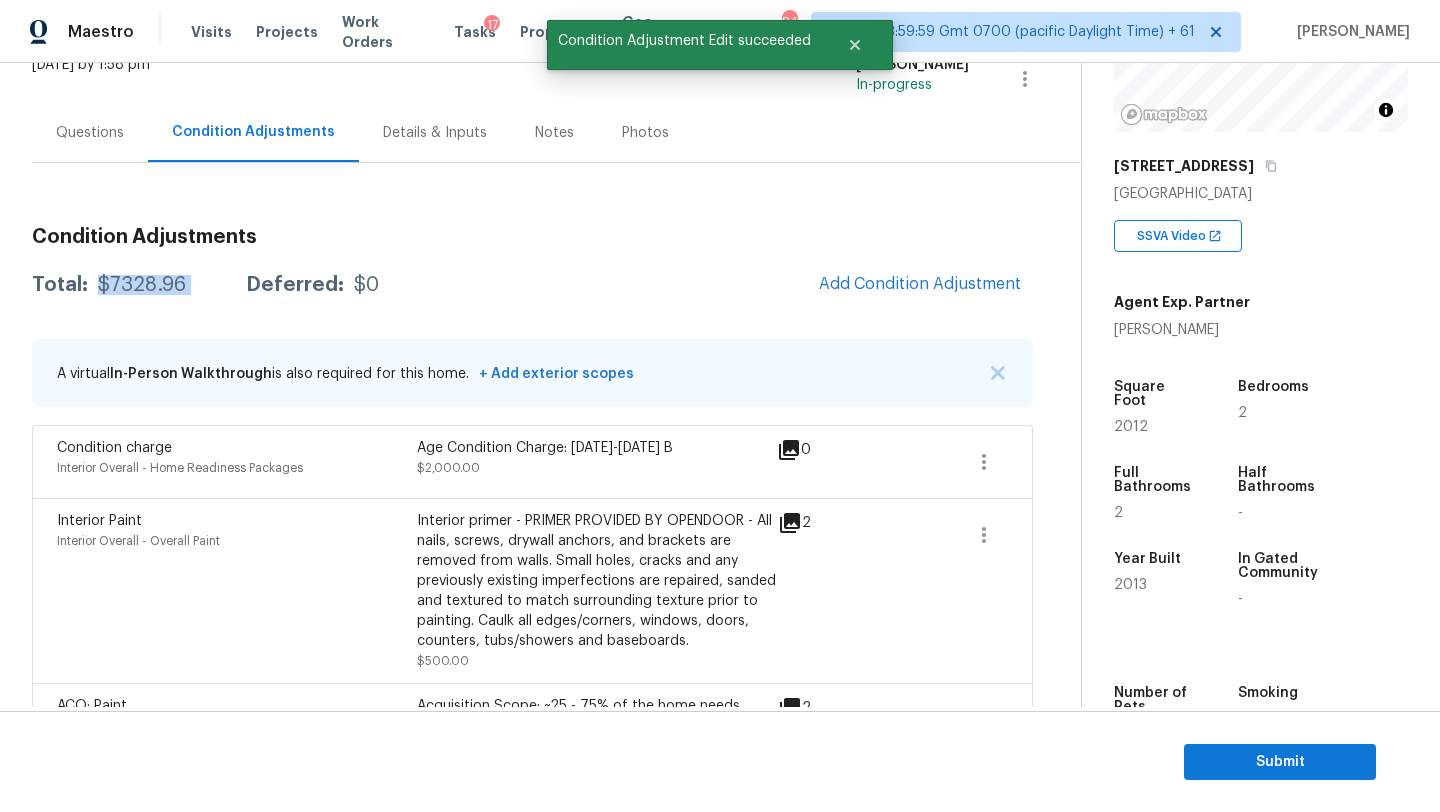 drag, startPoint x: 95, startPoint y: 288, endPoint x: 184, endPoint y: 289, distance: 89.005615 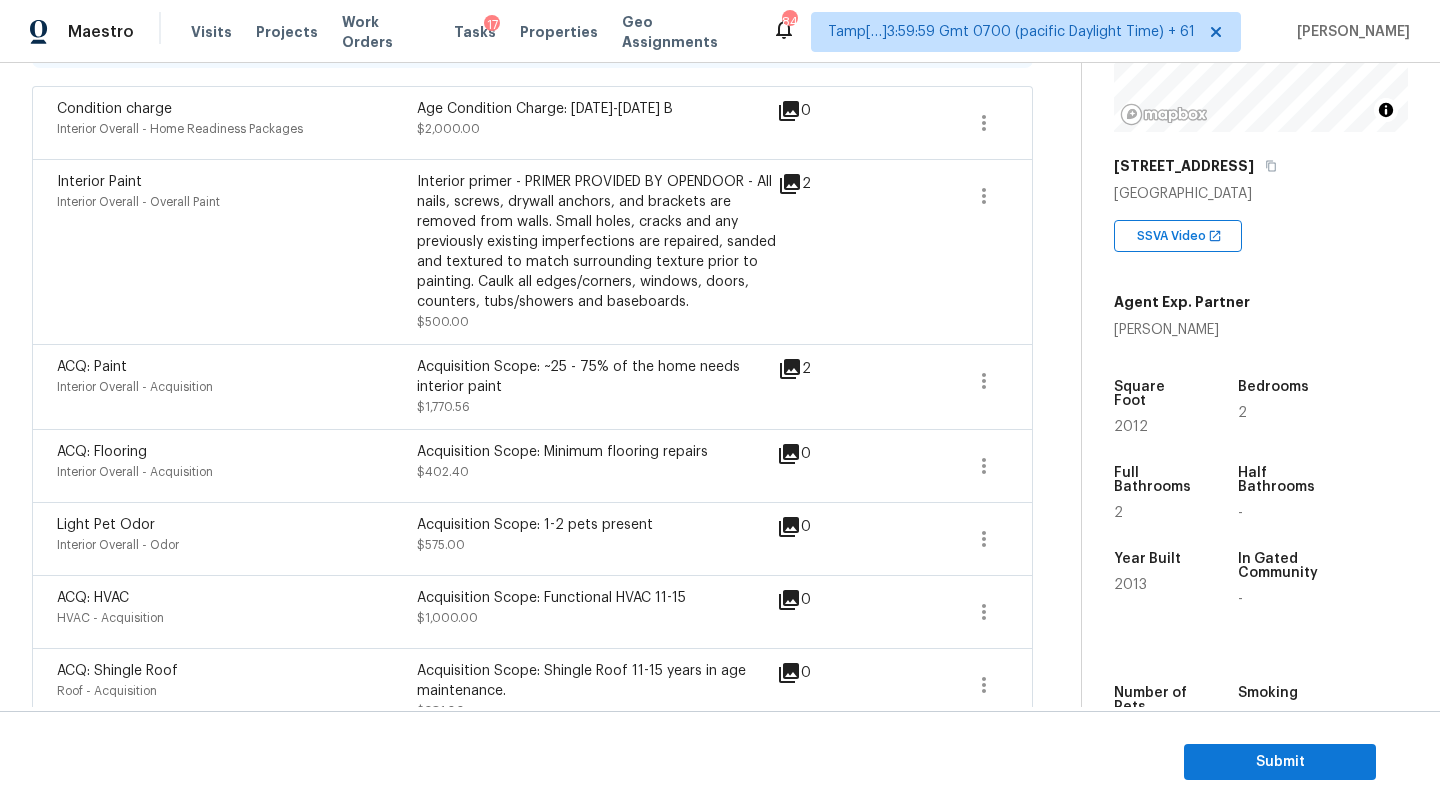 scroll, scrollTop: 570, scrollLeft: 0, axis: vertical 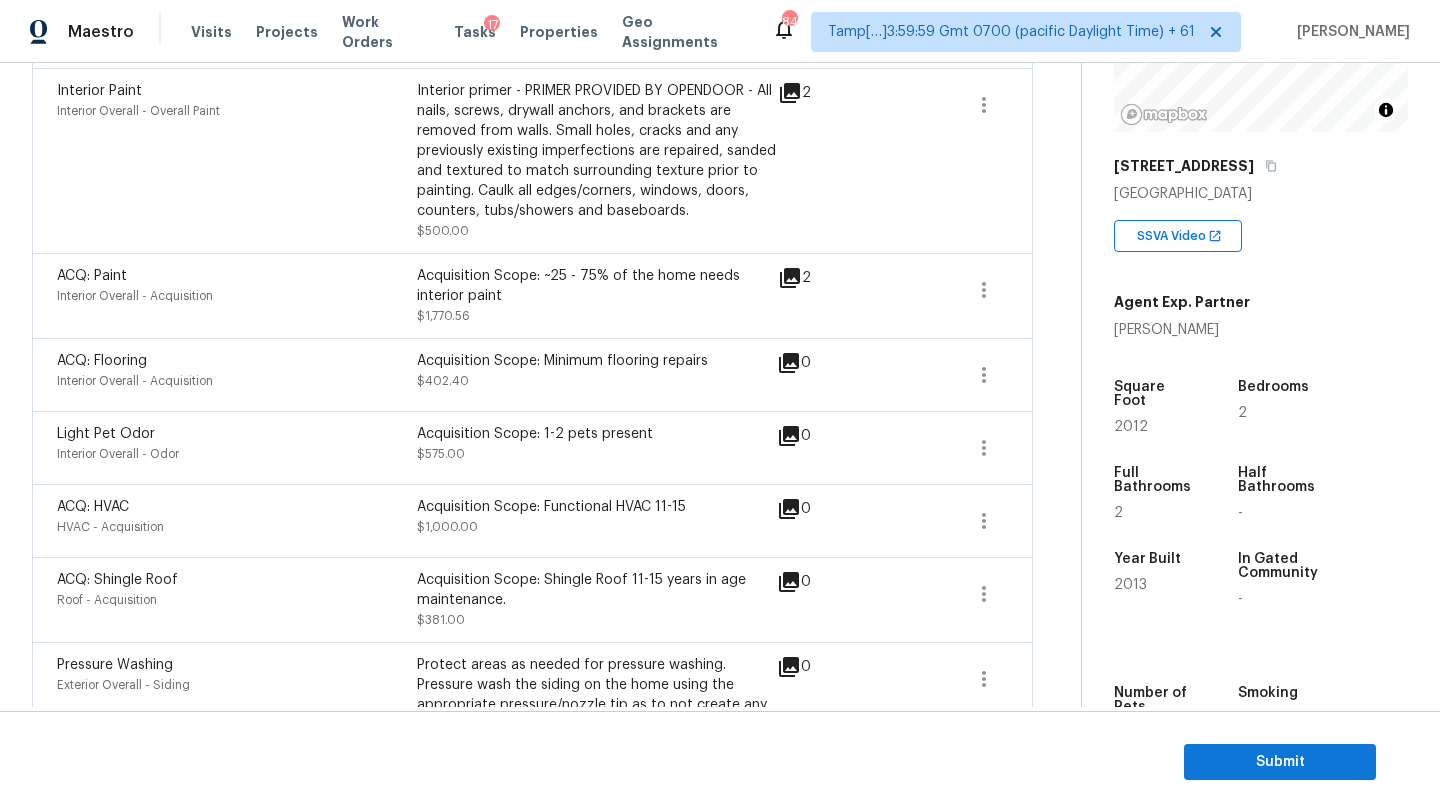 click on "Light Pet Odor" at bounding box center [237, 434] 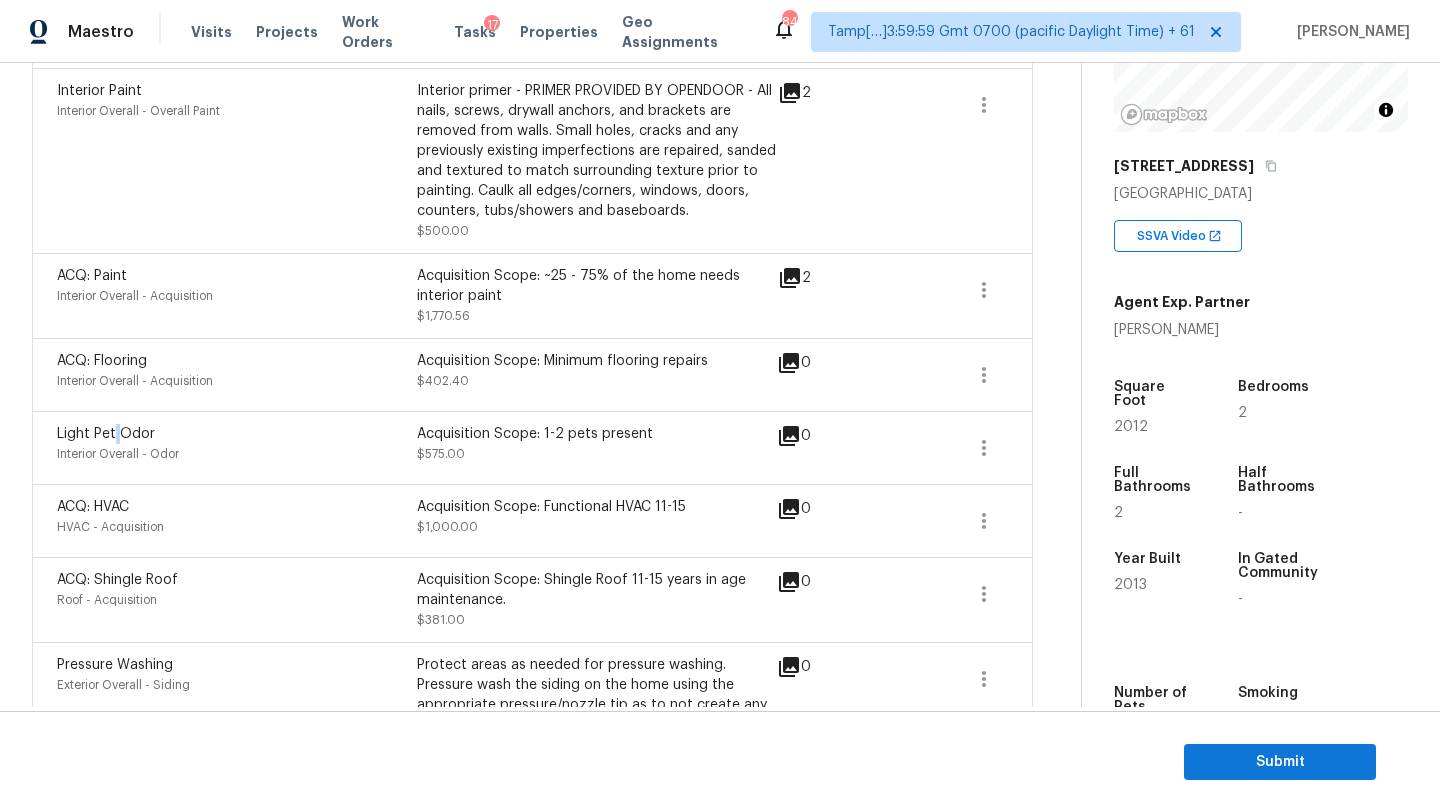 click on "Light Pet Odor" at bounding box center (237, 434) 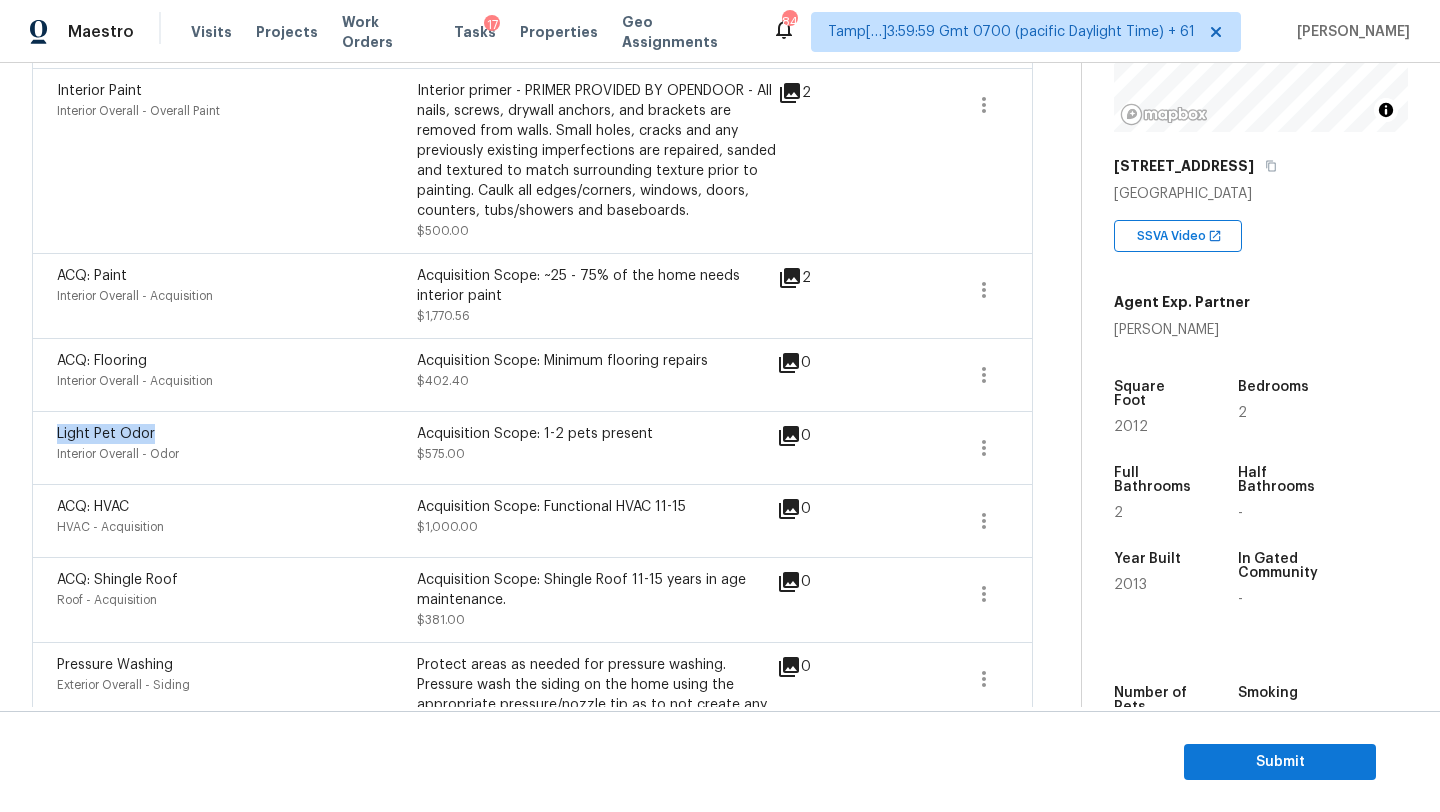 click on "Light Pet Odor" at bounding box center [237, 434] 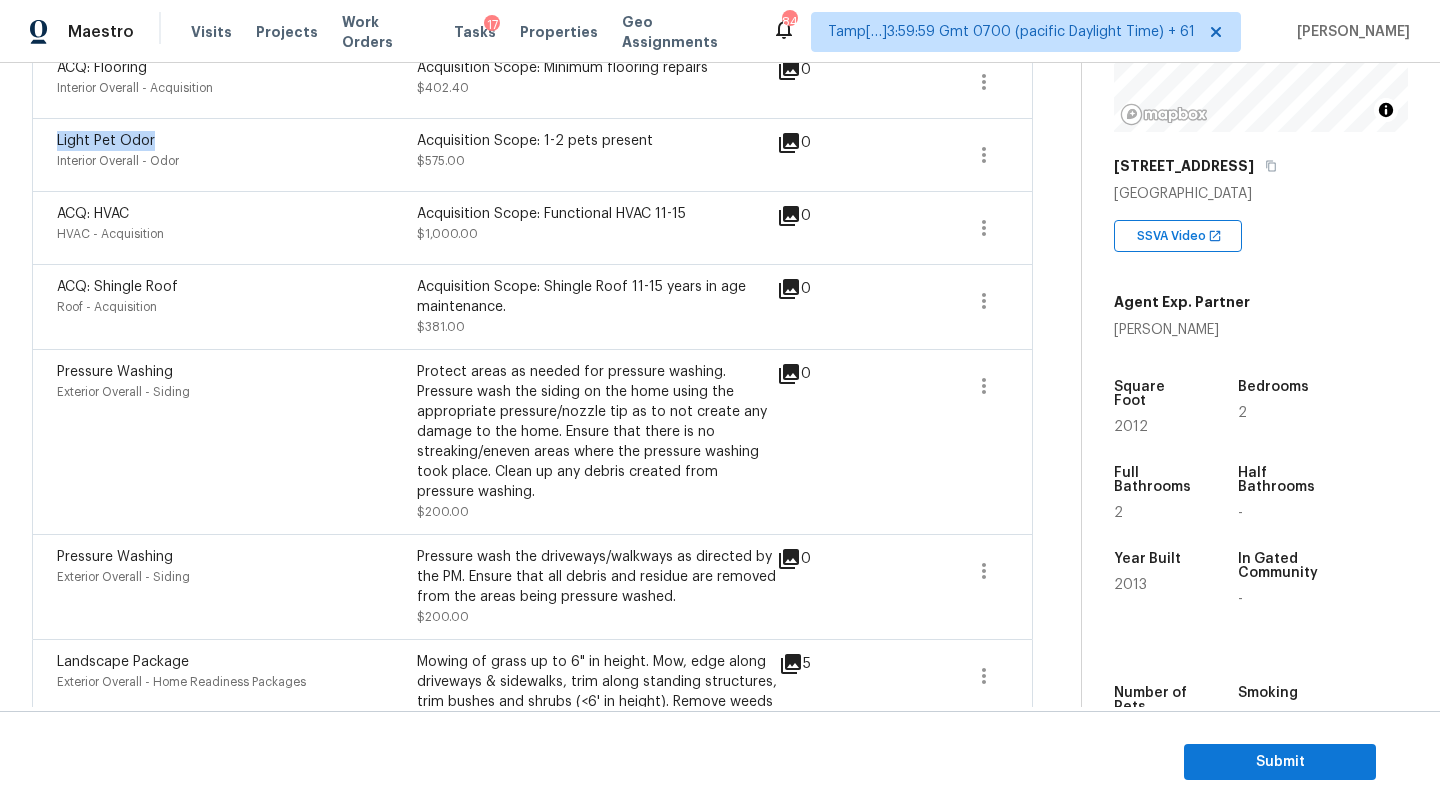 scroll, scrollTop: 963, scrollLeft: 0, axis: vertical 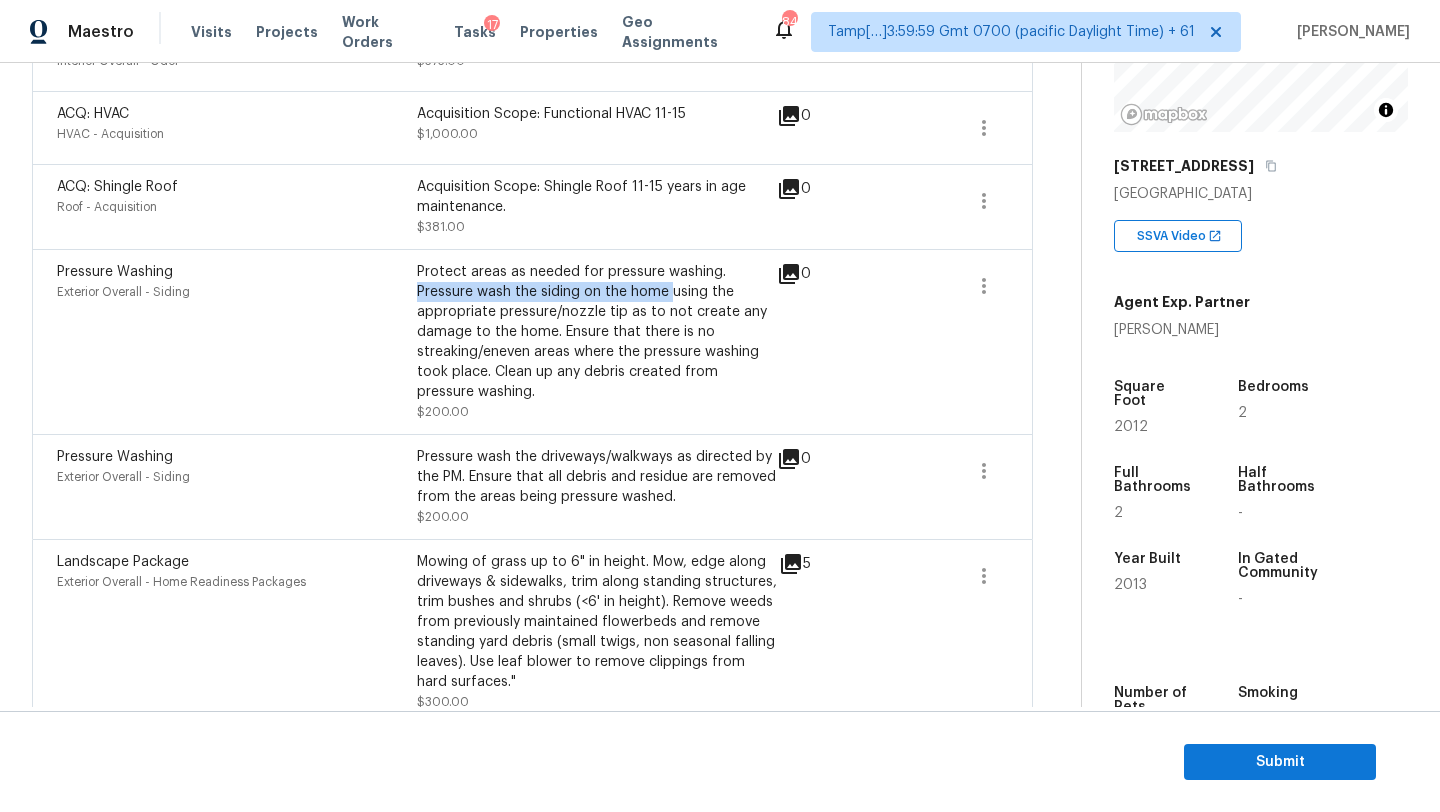 drag, startPoint x: 420, startPoint y: 292, endPoint x: 667, endPoint y: 280, distance: 247.29132 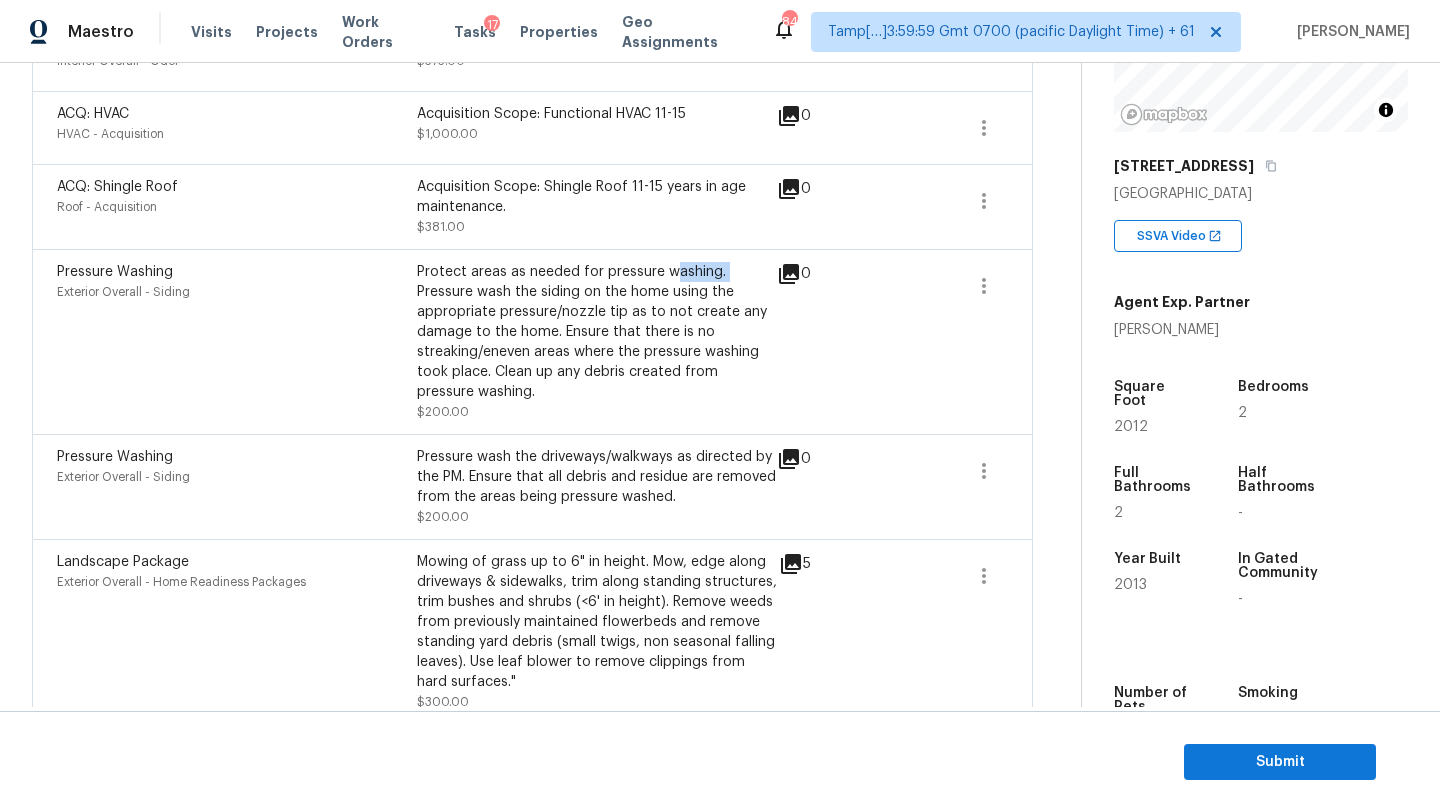 copy on "ashing." 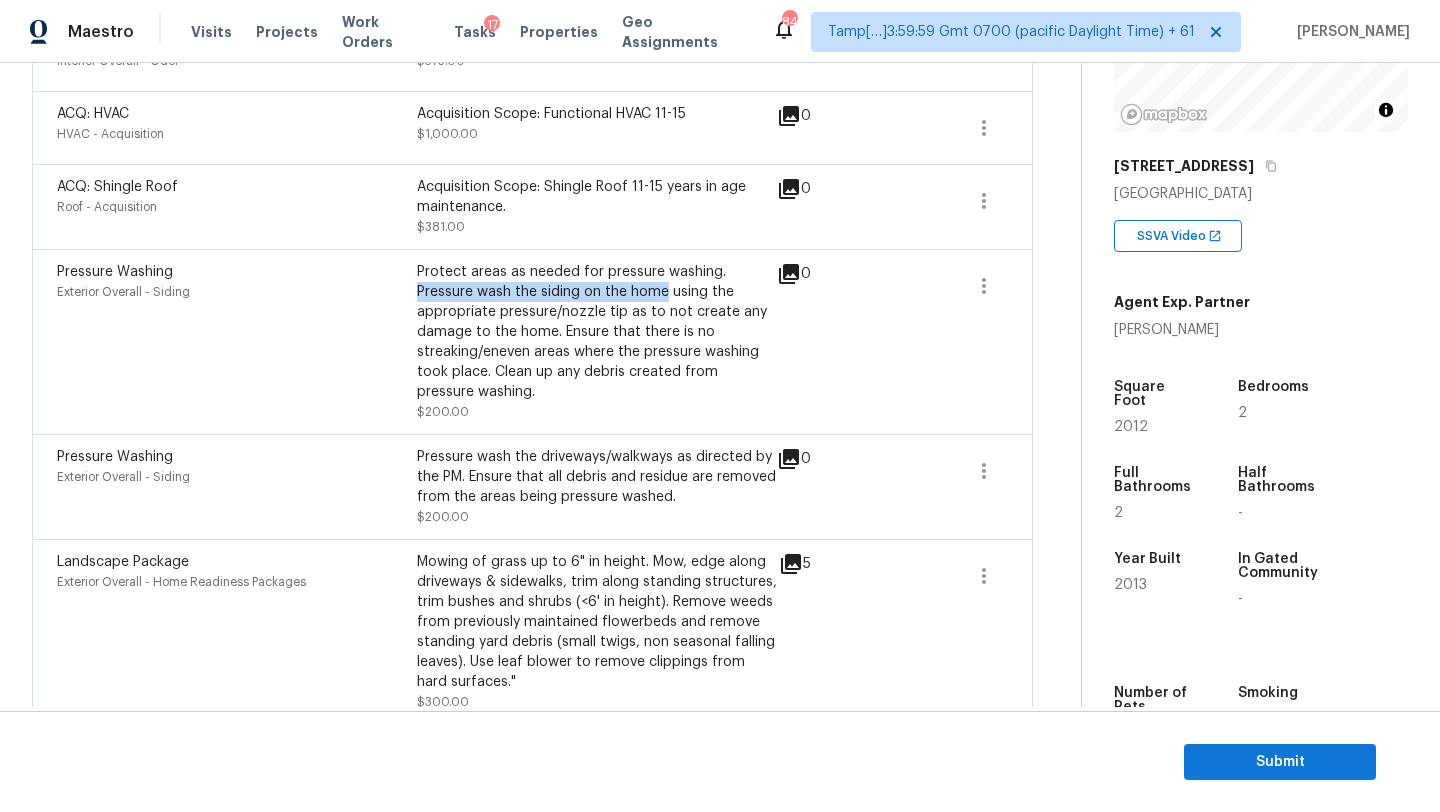 drag, startPoint x: 417, startPoint y: 294, endPoint x: 664, endPoint y: 293, distance: 247.00203 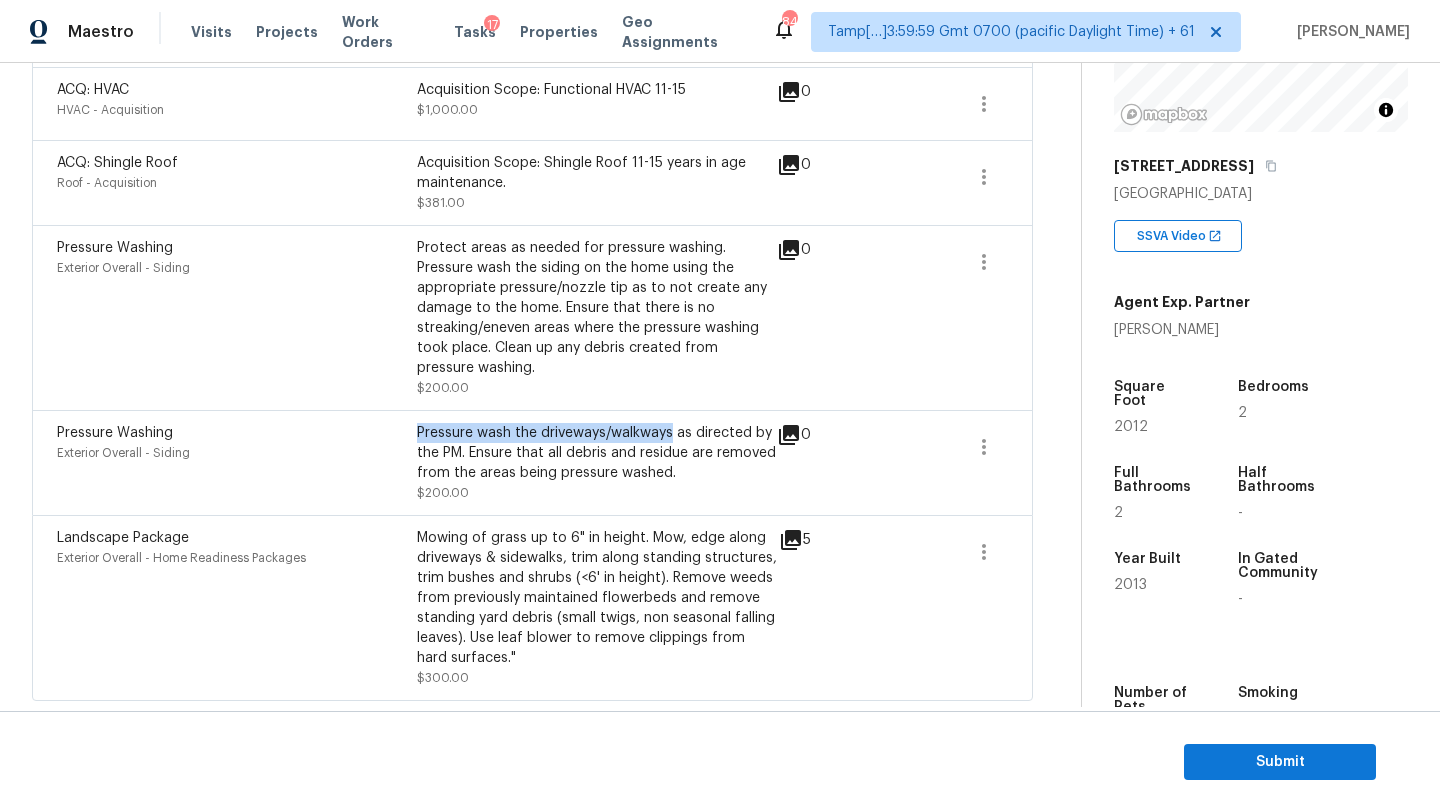 drag, startPoint x: 419, startPoint y: 432, endPoint x: 672, endPoint y: 423, distance: 253.16003 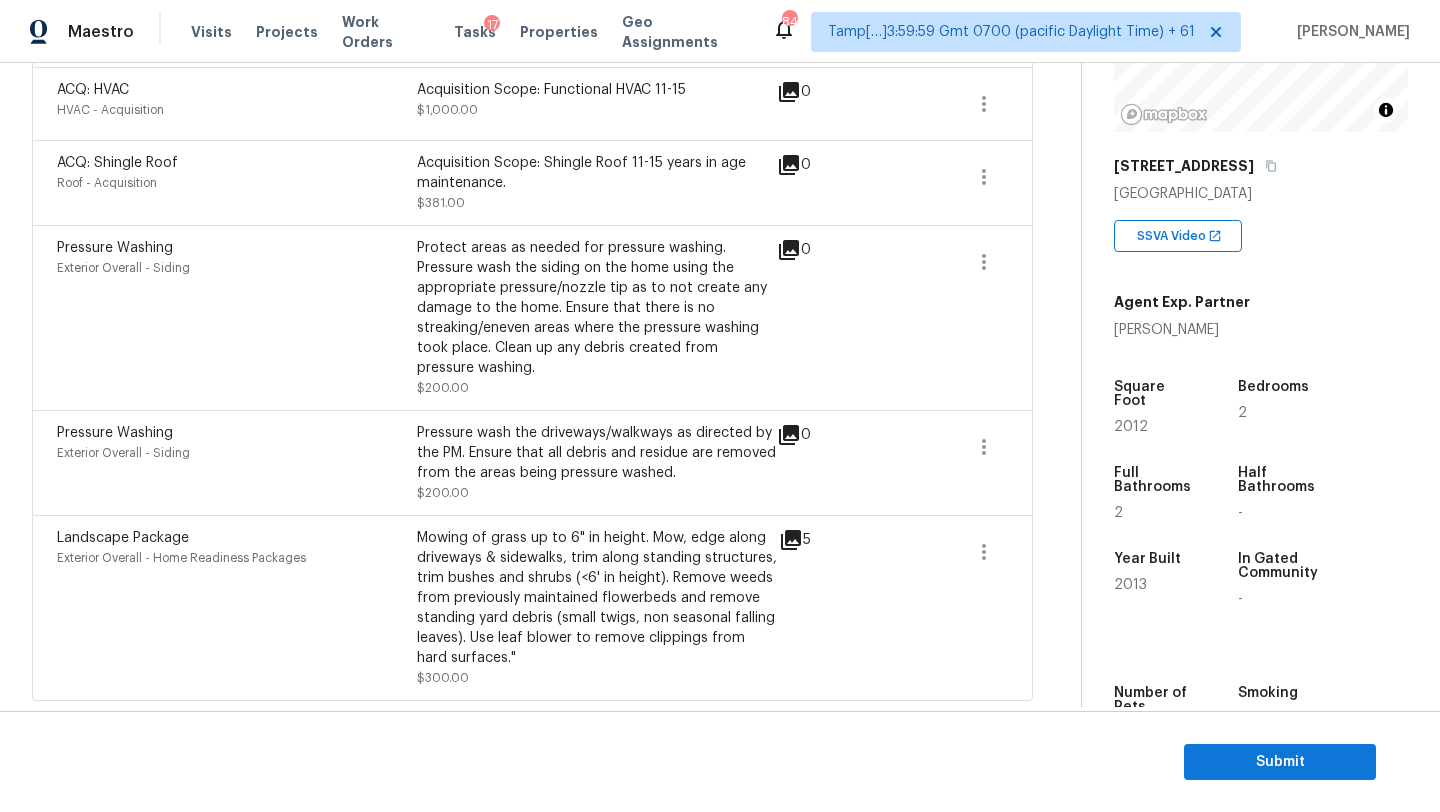 click on "Landscape Package" at bounding box center (123, 538) 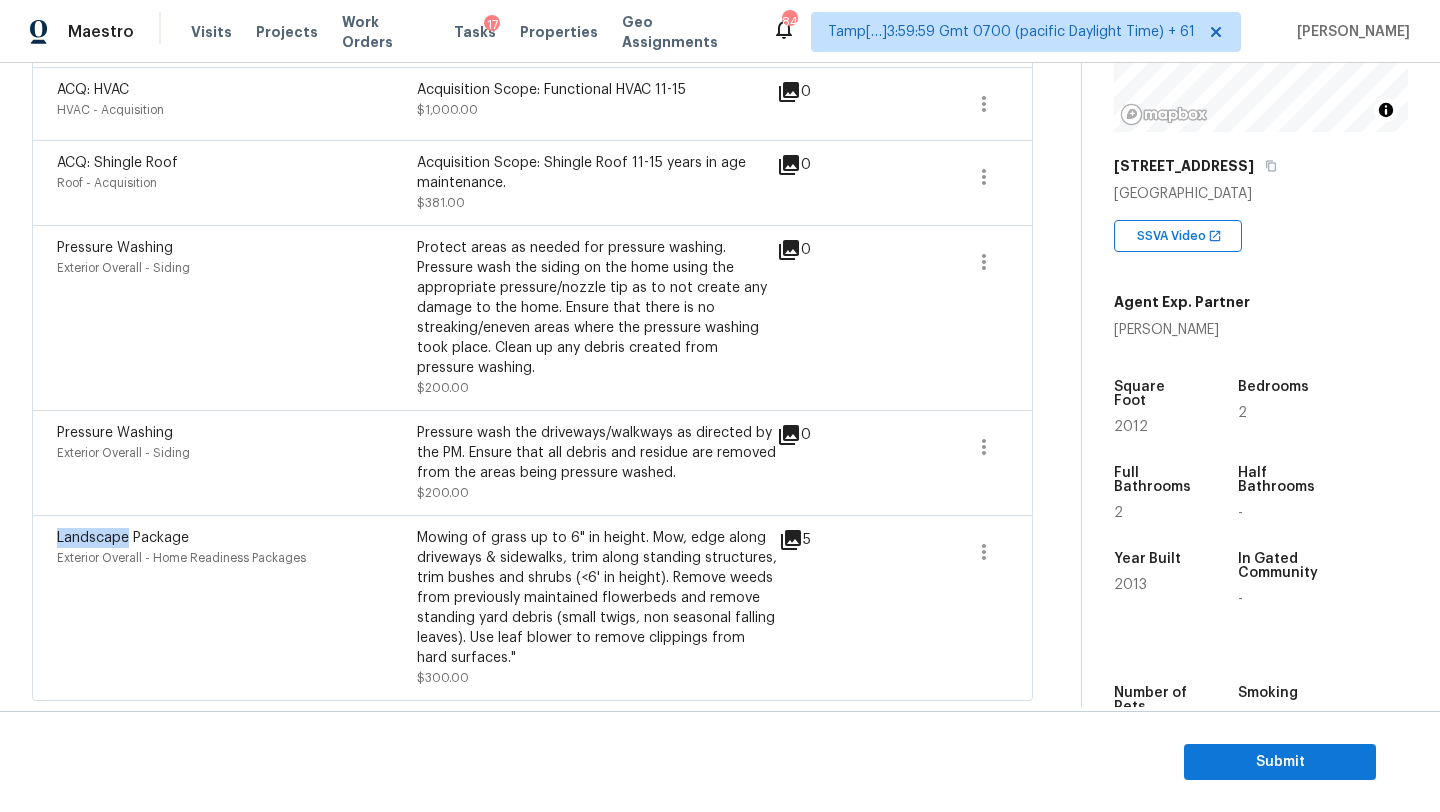 click on "Landscape Package" at bounding box center [123, 538] 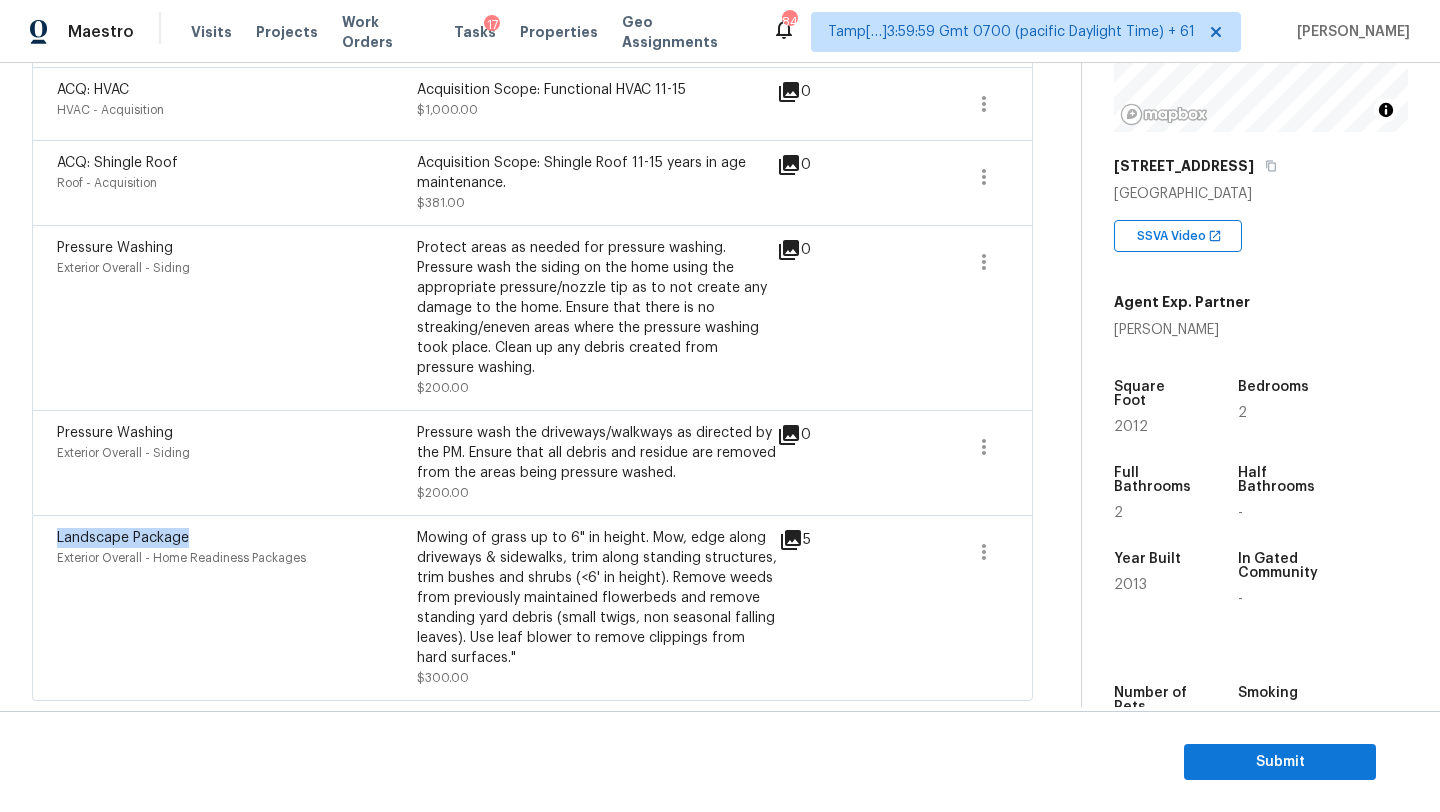 click on "Landscape Package" at bounding box center (123, 538) 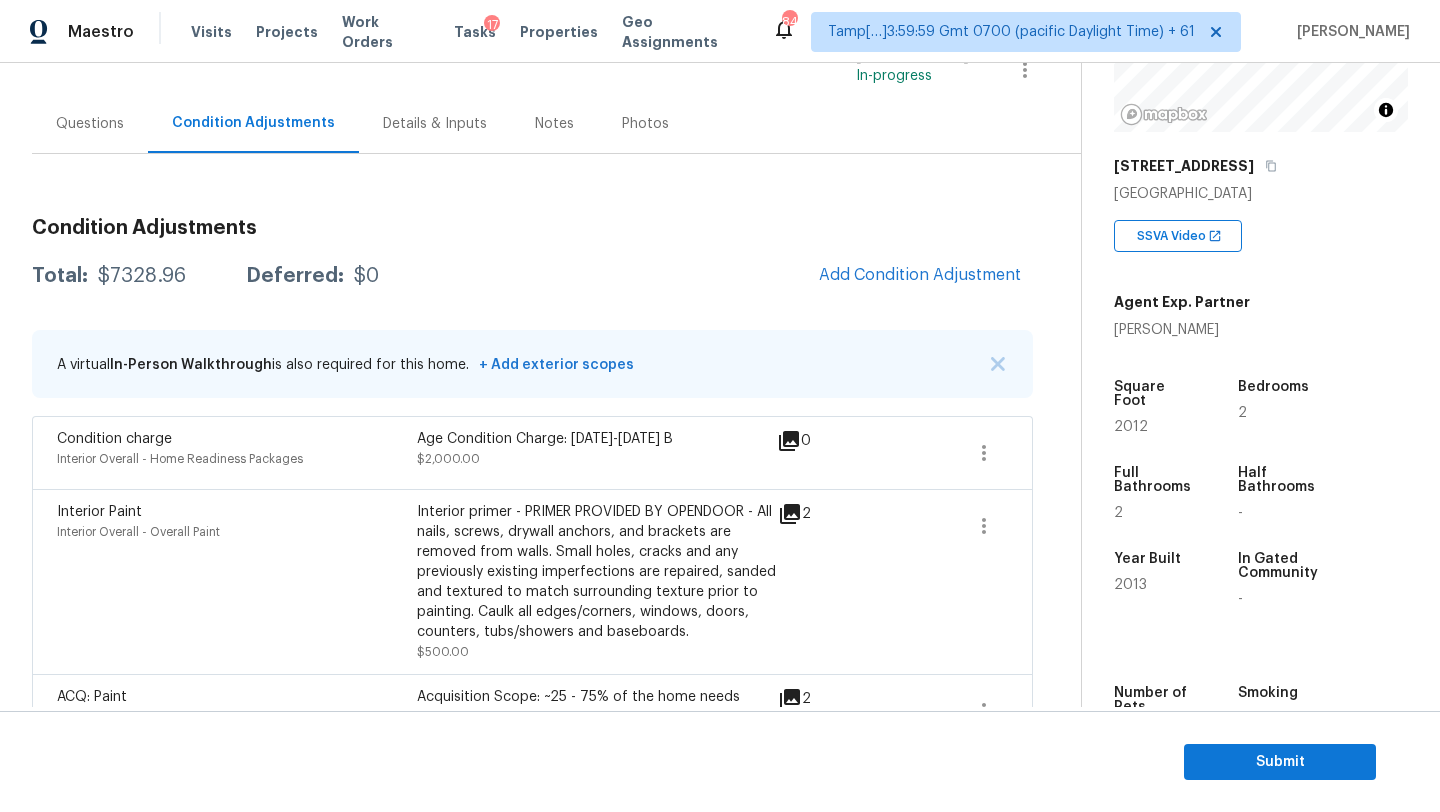 scroll, scrollTop: 72, scrollLeft: 0, axis: vertical 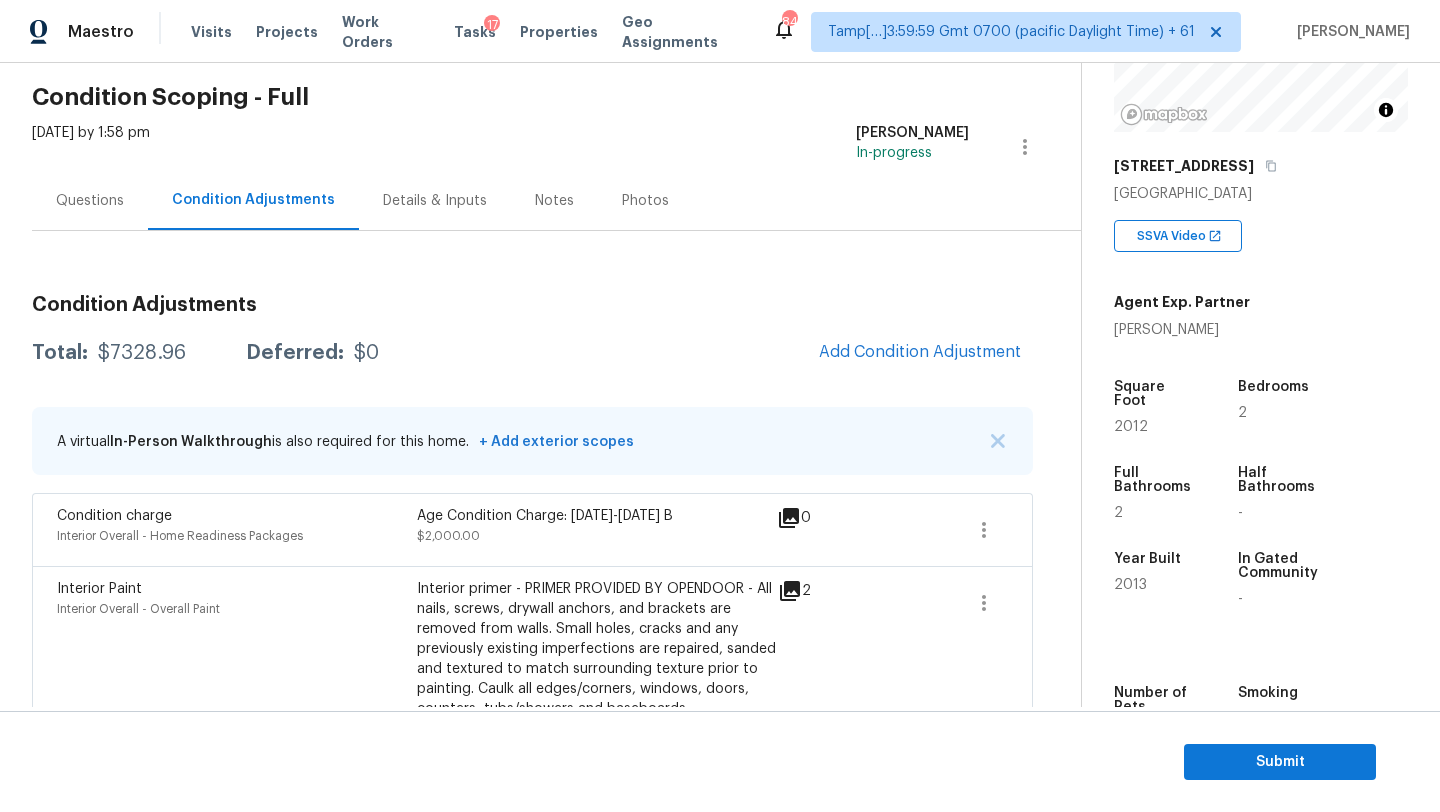 click on "Questions" at bounding box center (90, 200) 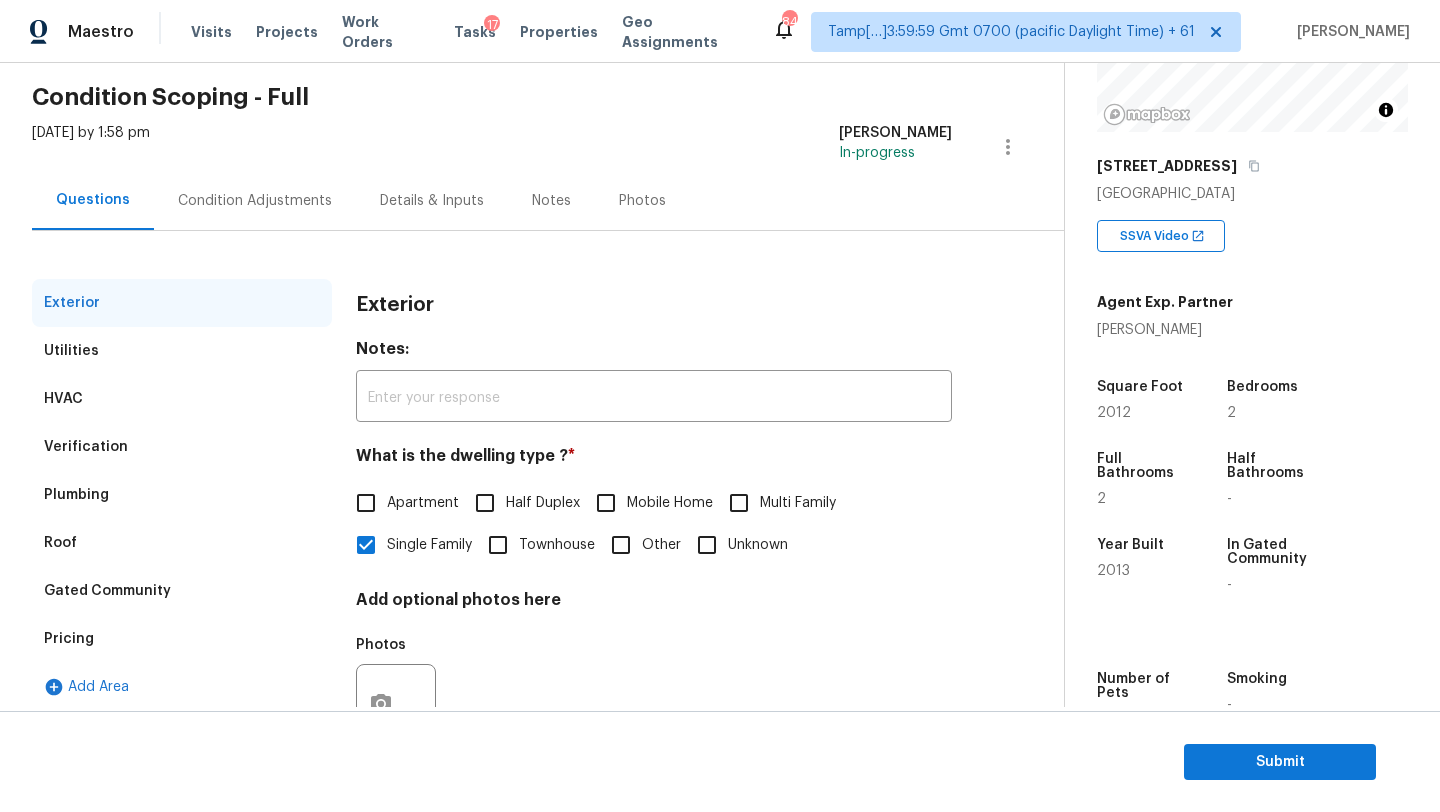 click on "HVAC" at bounding box center (182, 399) 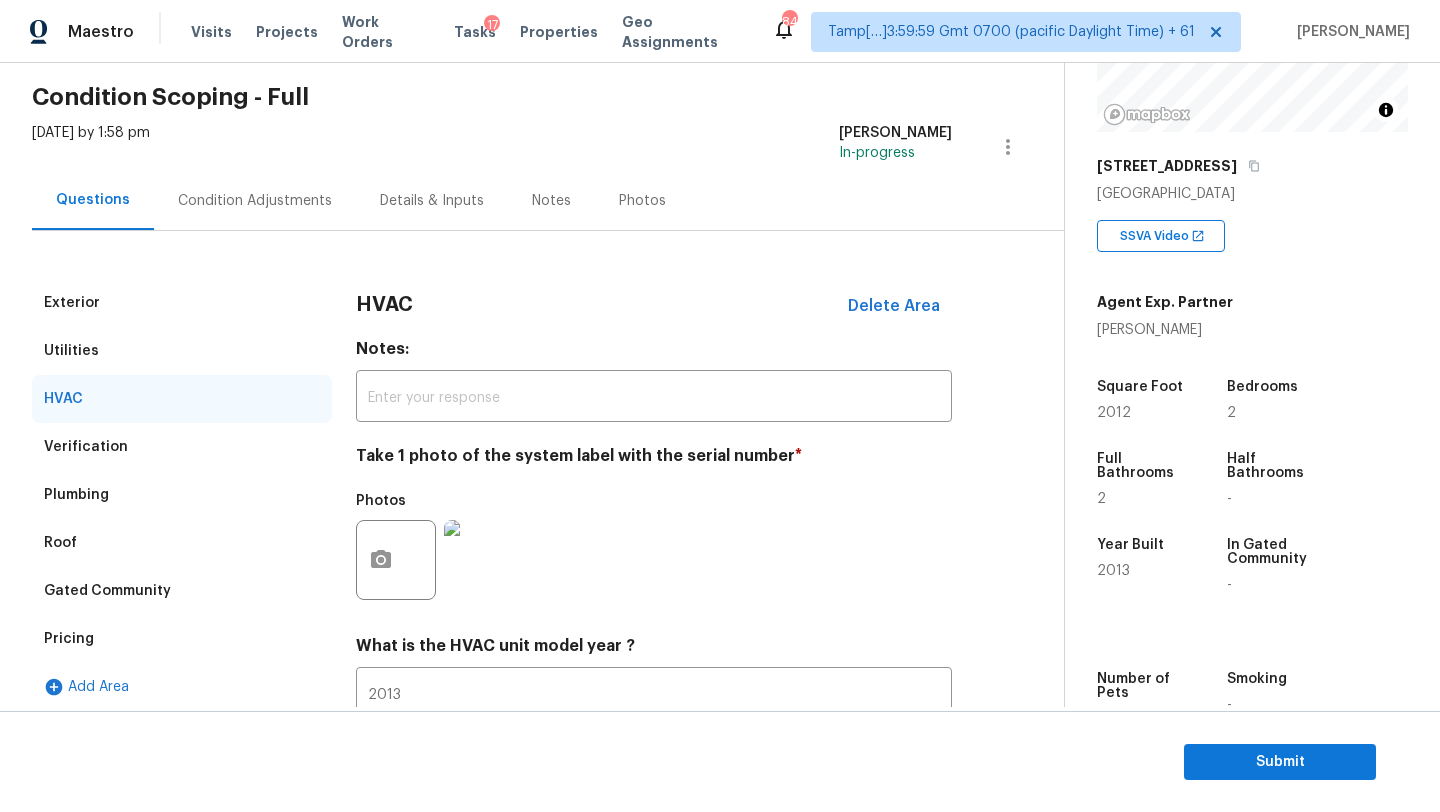 click on "Verification" at bounding box center [182, 447] 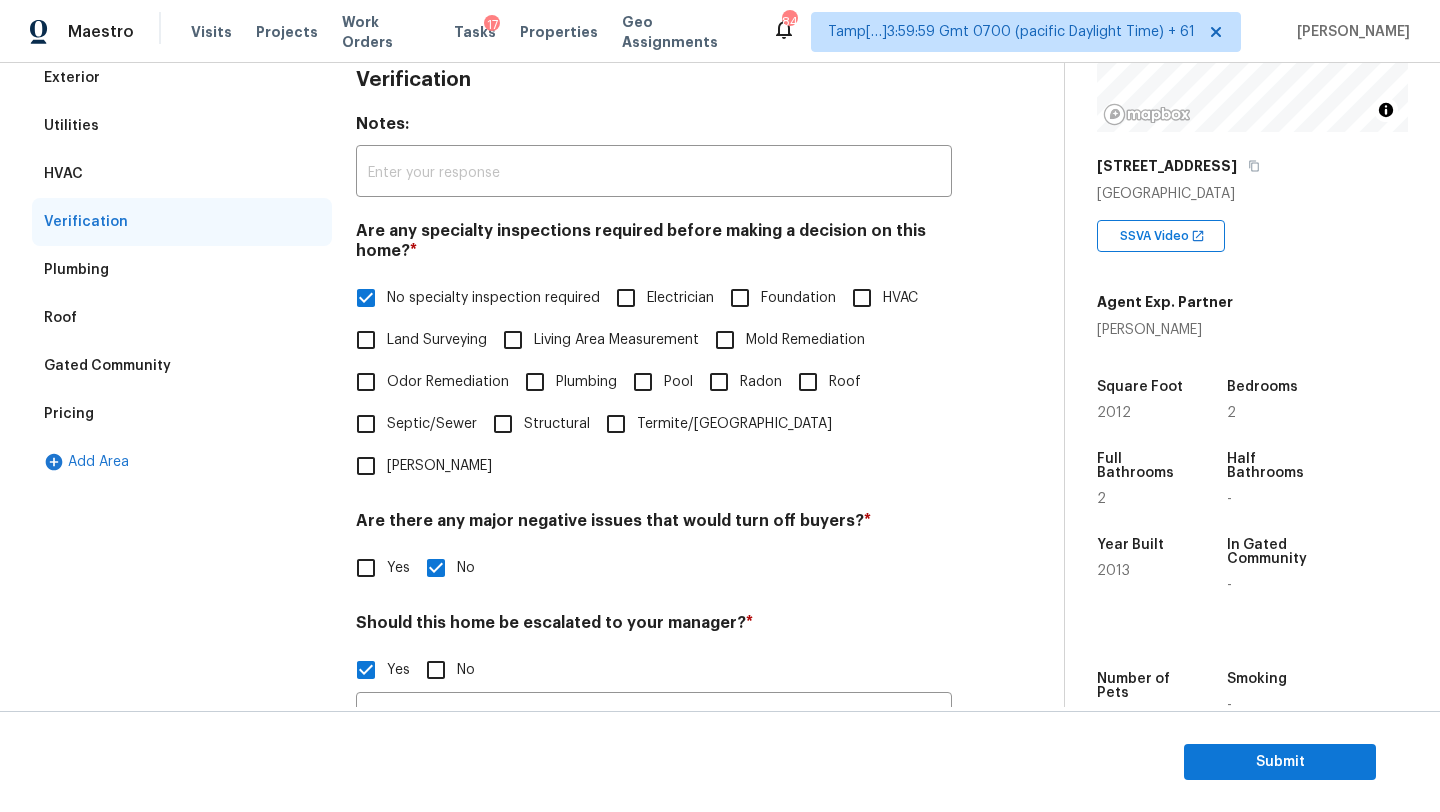 scroll, scrollTop: 569, scrollLeft: 0, axis: vertical 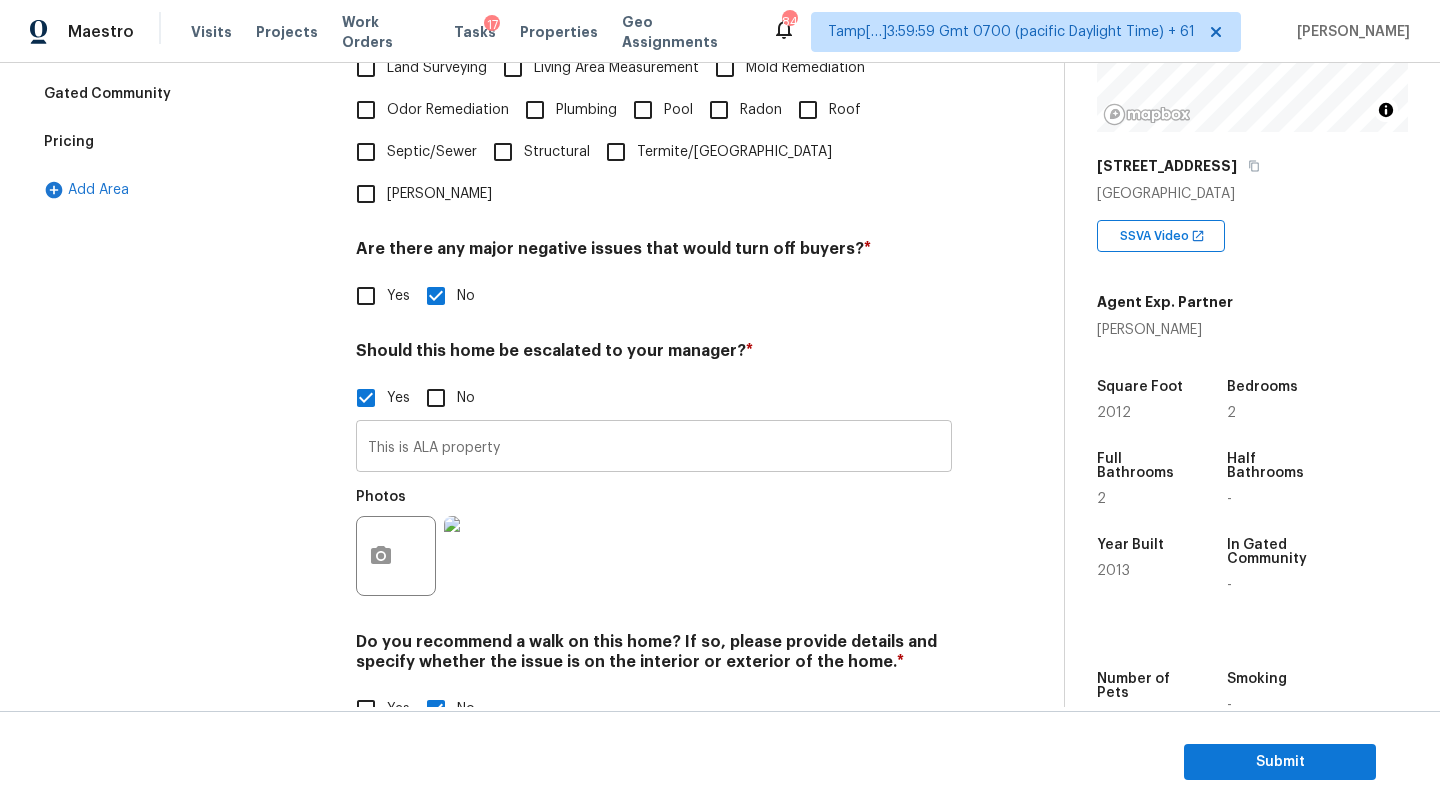 click on "This is ALA property" at bounding box center [654, 448] 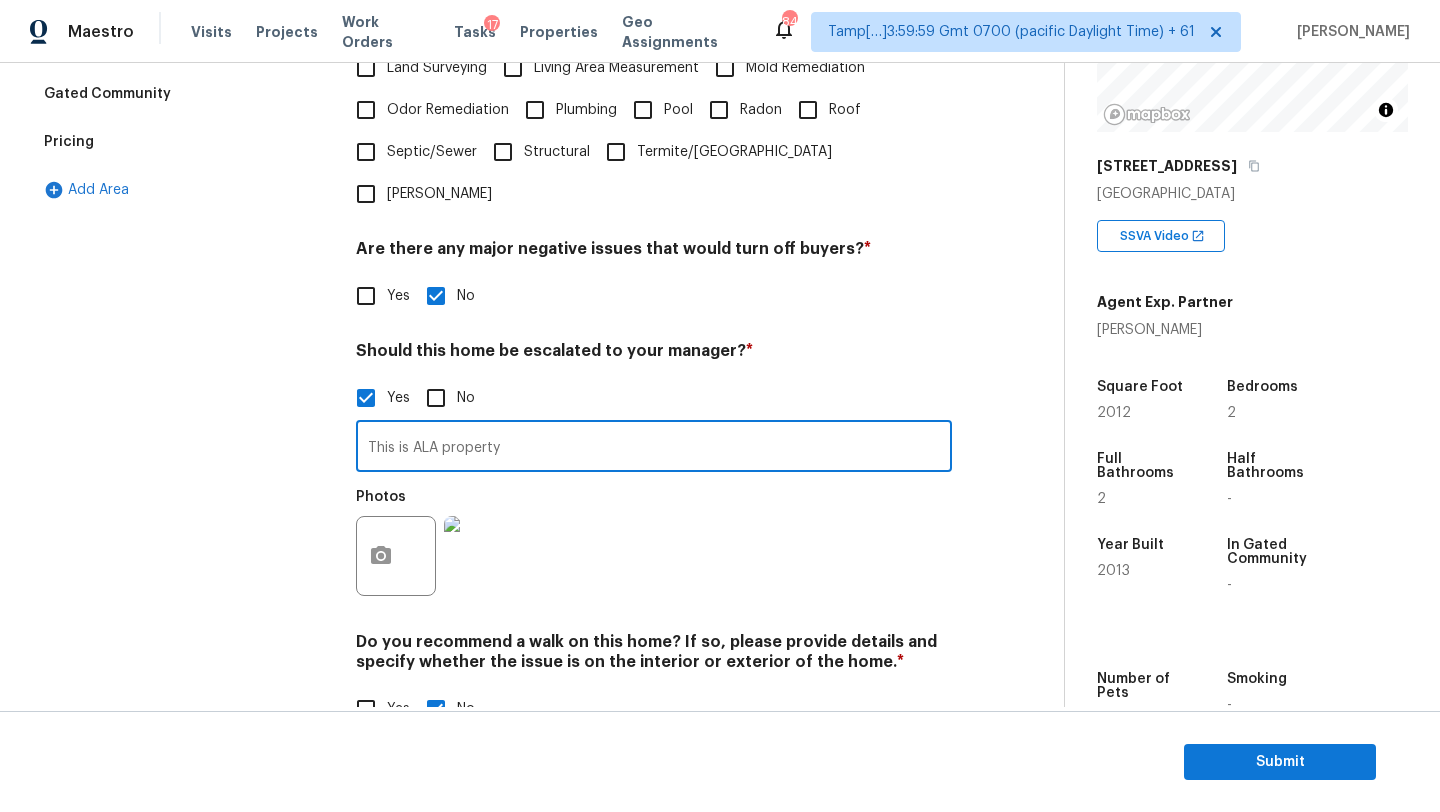 click on "This is ALA property" at bounding box center [654, 448] 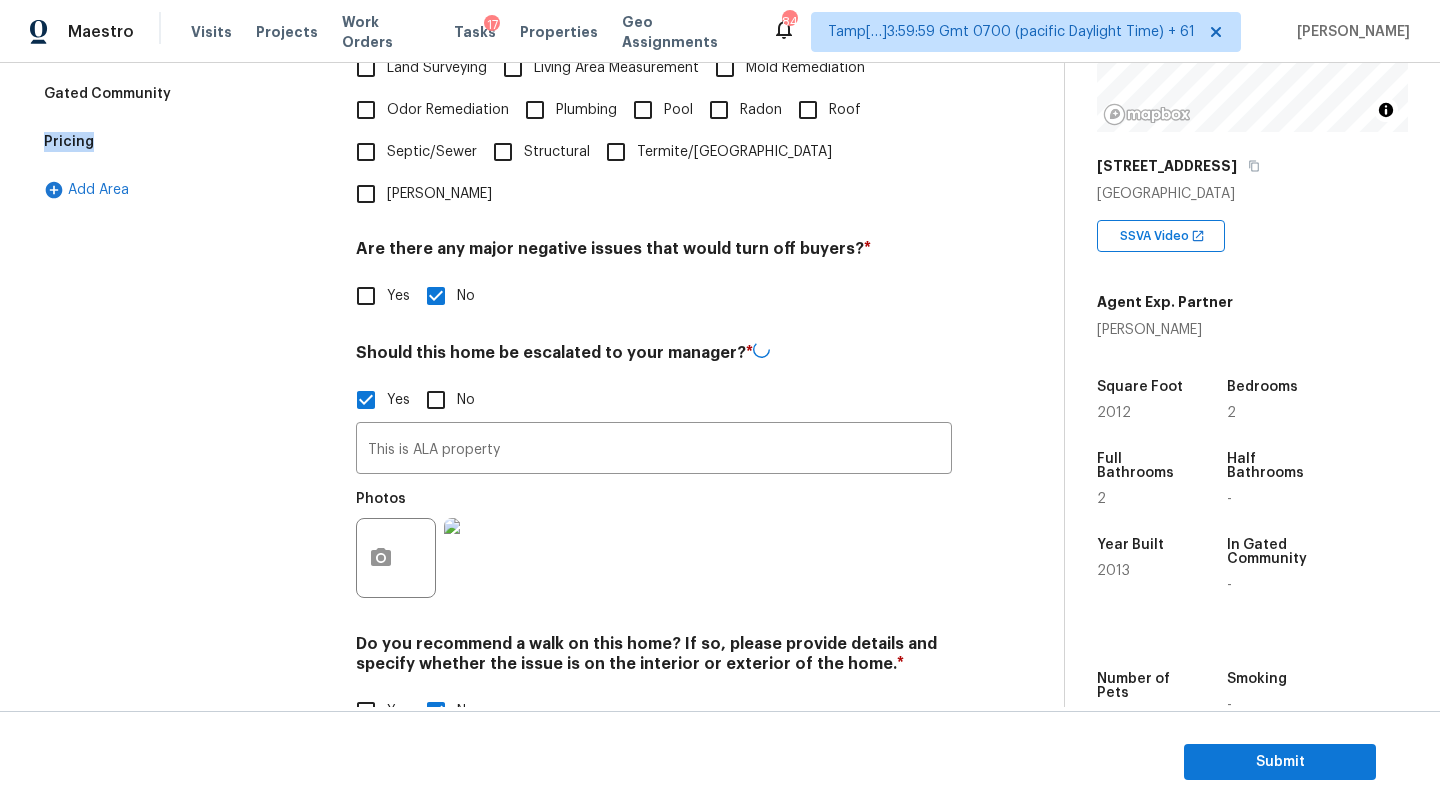 click on "Pricing" at bounding box center (182, 142) 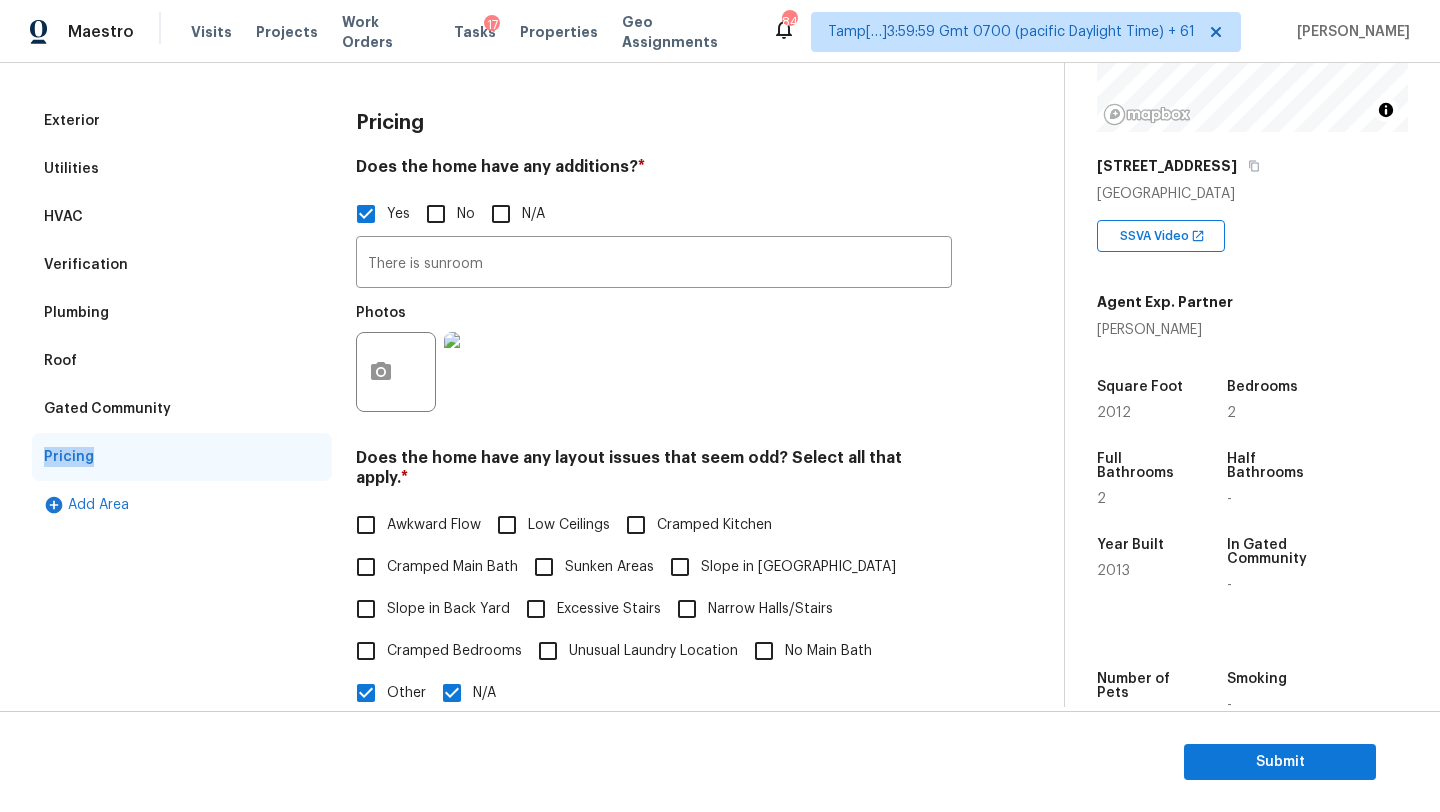 scroll, scrollTop: 619, scrollLeft: 0, axis: vertical 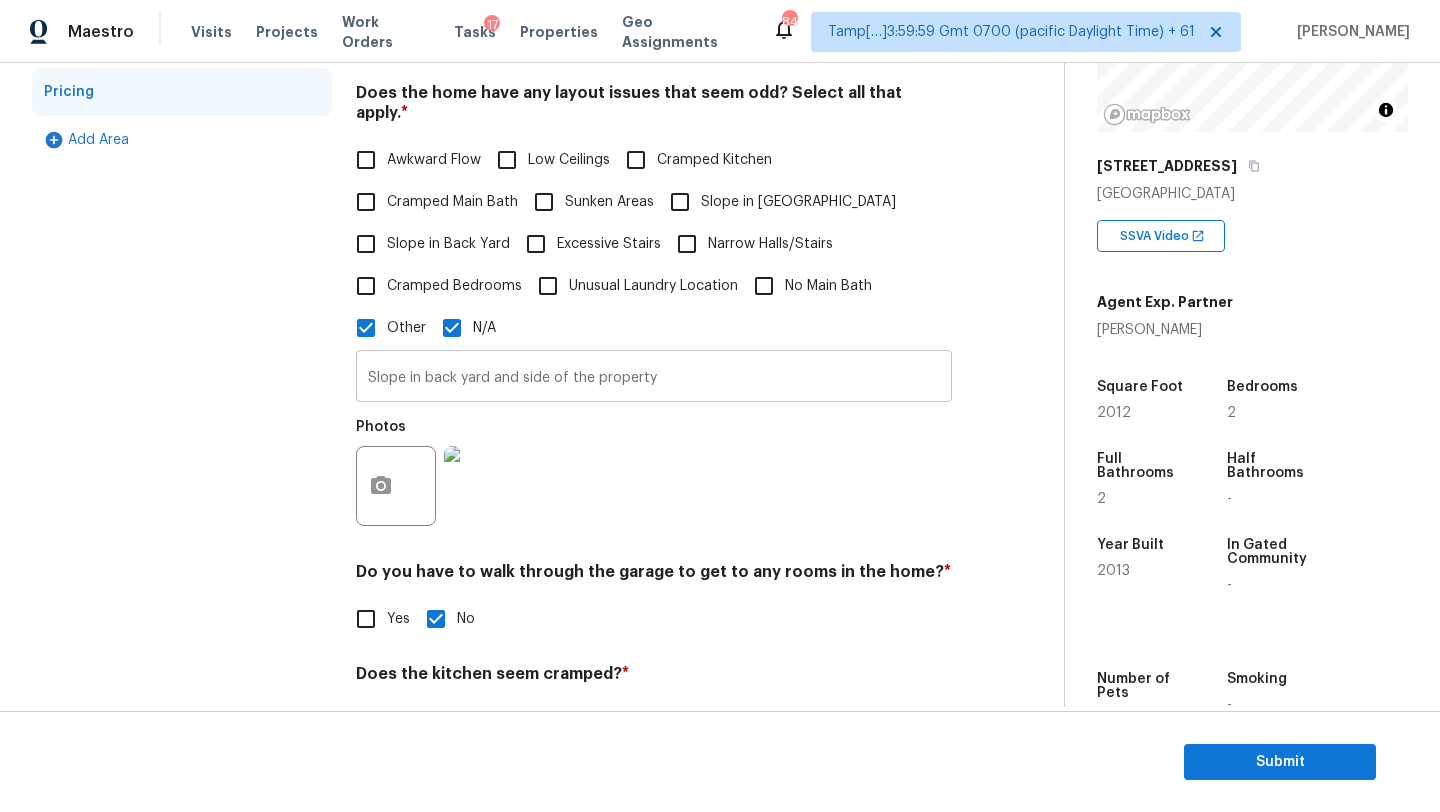 click on "Slope in back yard and side of the property" at bounding box center [654, 378] 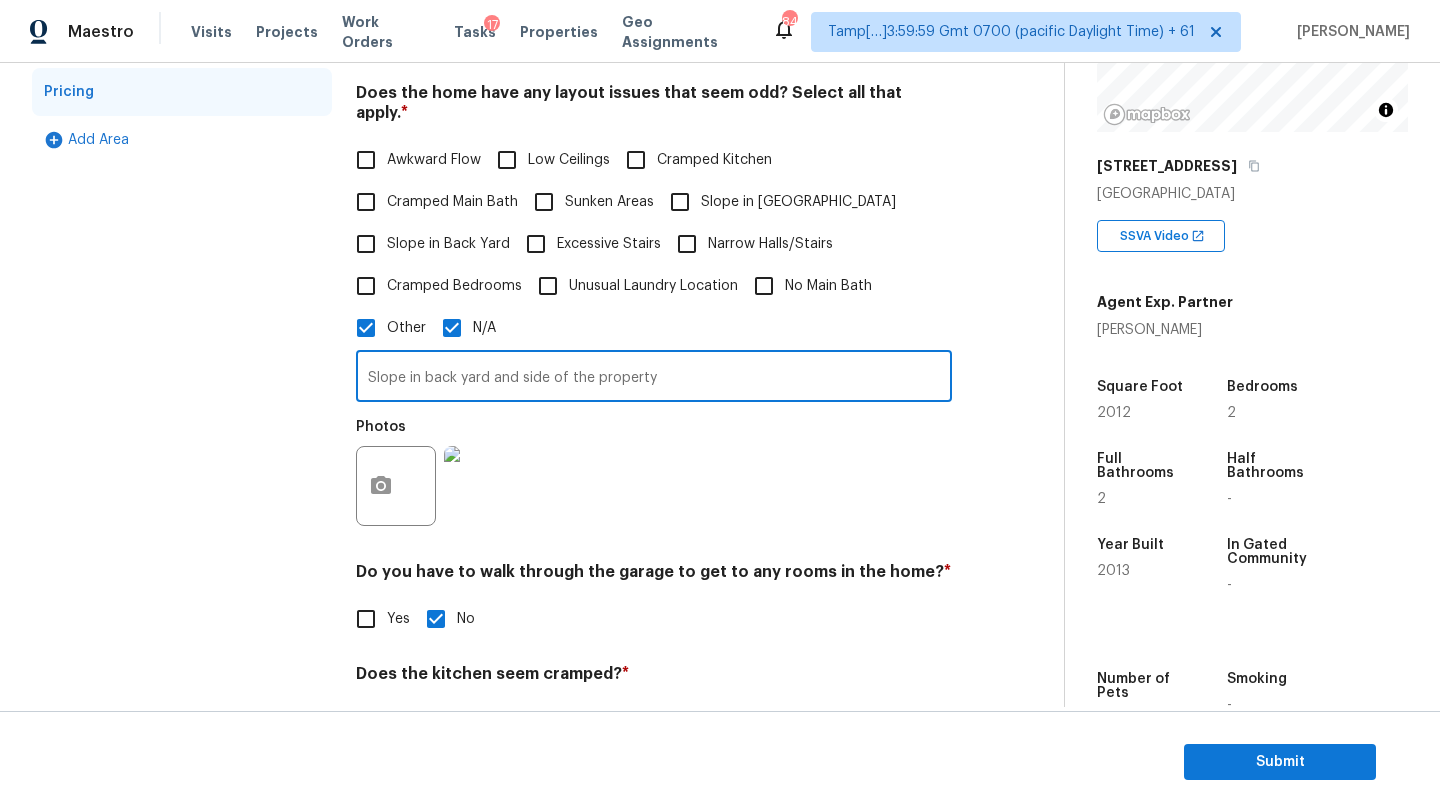 click on "Slope in back yard and side of the property" at bounding box center (654, 378) 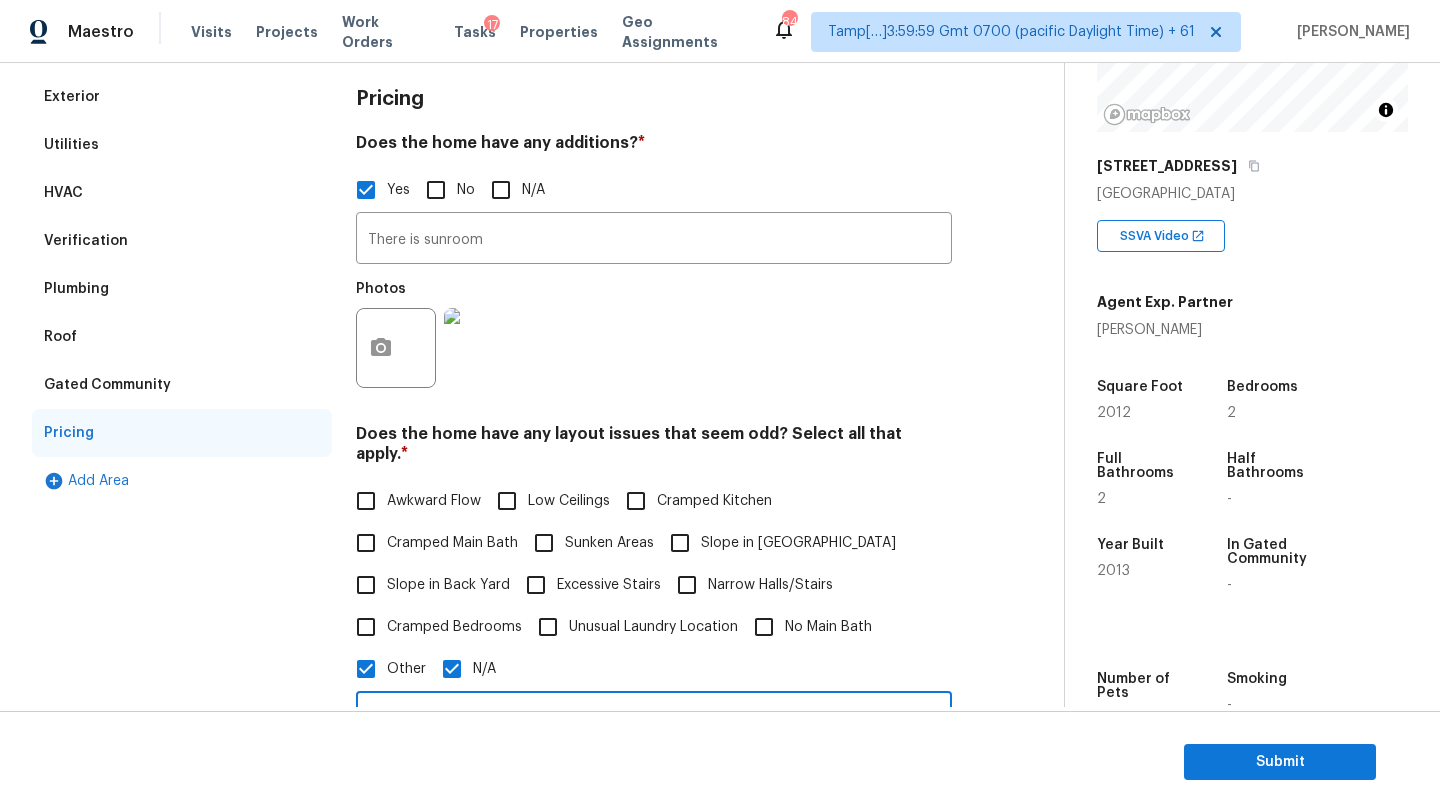 scroll, scrollTop: 246, scrollLeft: 0, axis: vertical 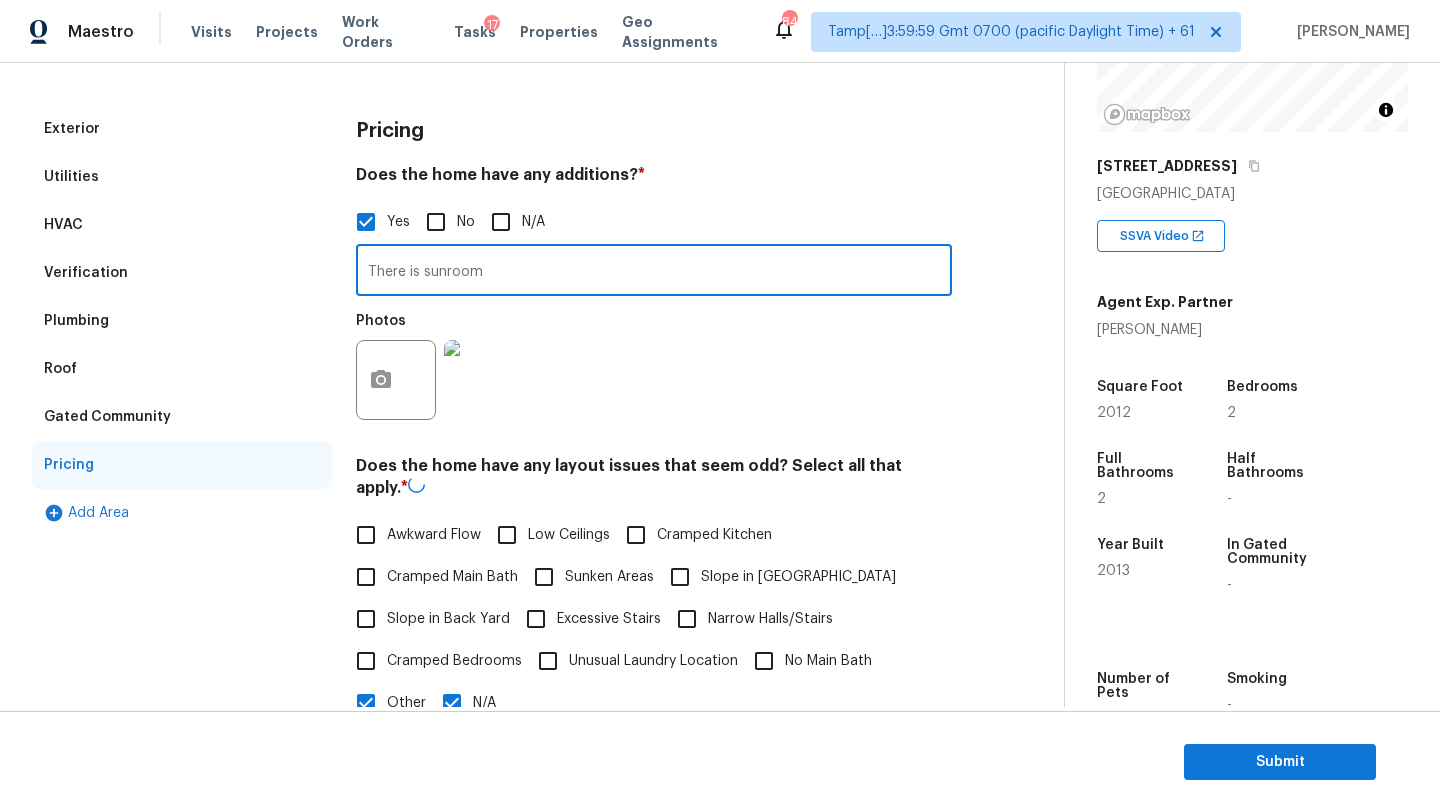click on "There is sunroom" at bounding box center (654, 272) 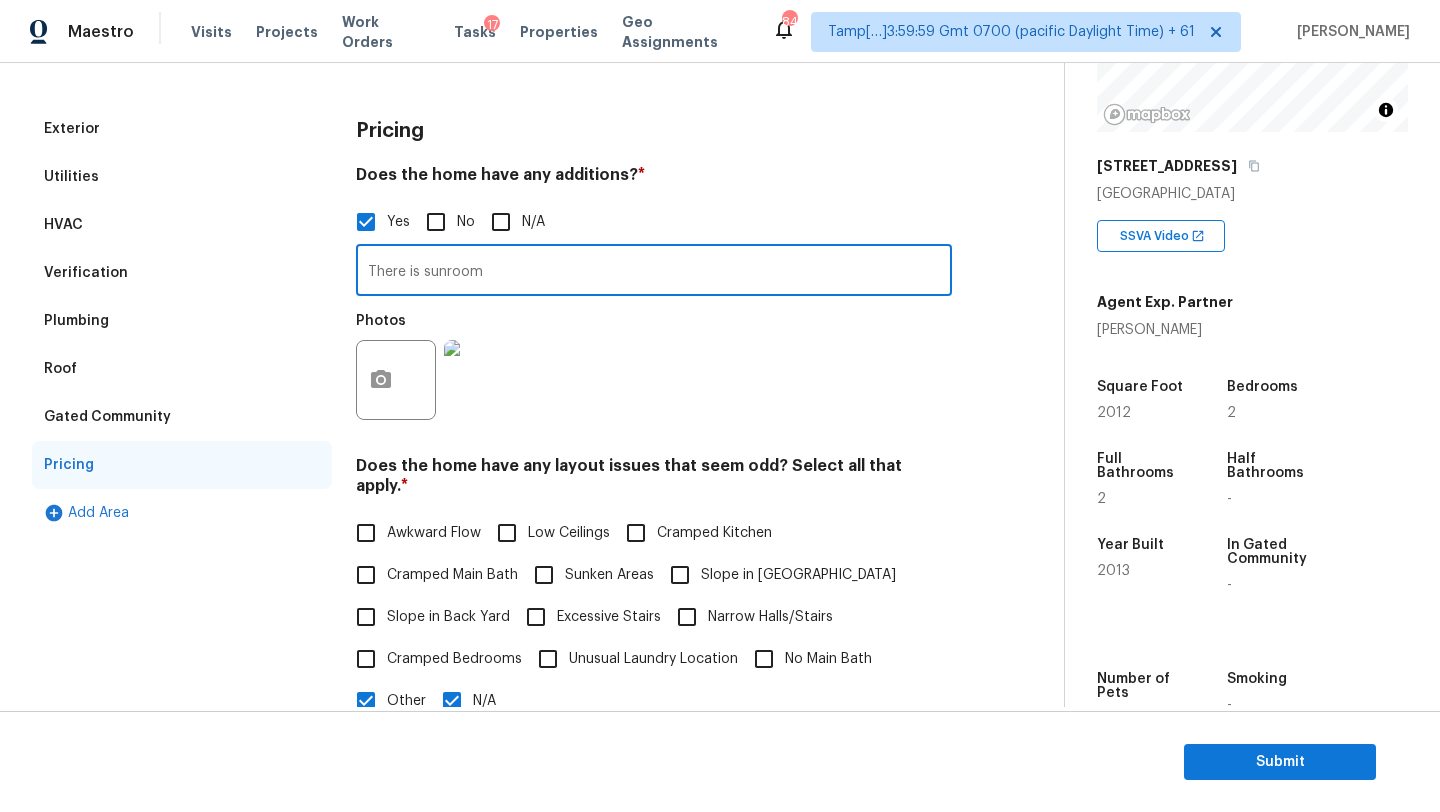 scroll, scrollTop: 164, scrollLeft: 0, axis: vertical 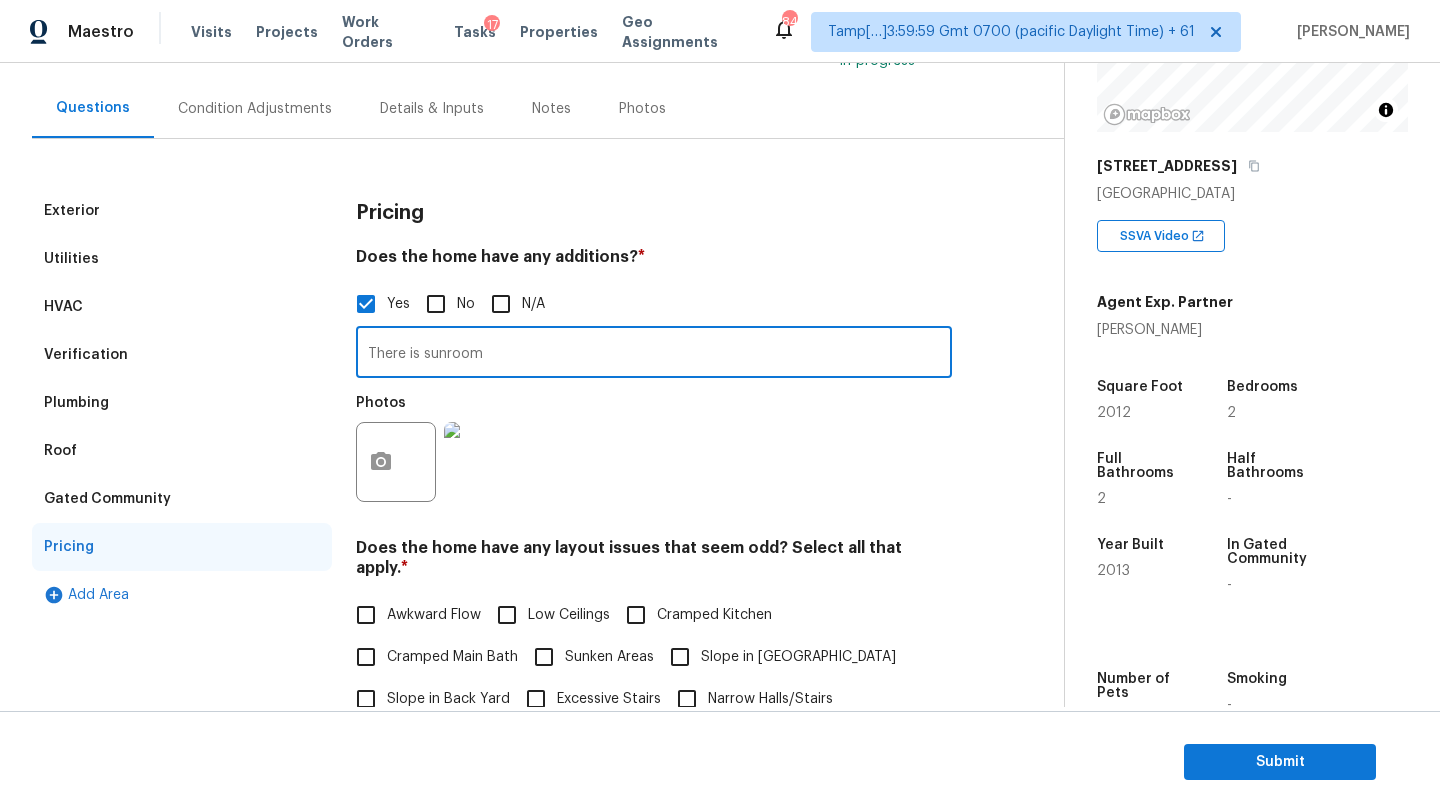 click on "Condition Adjustments" at bounding box center (255, 109) 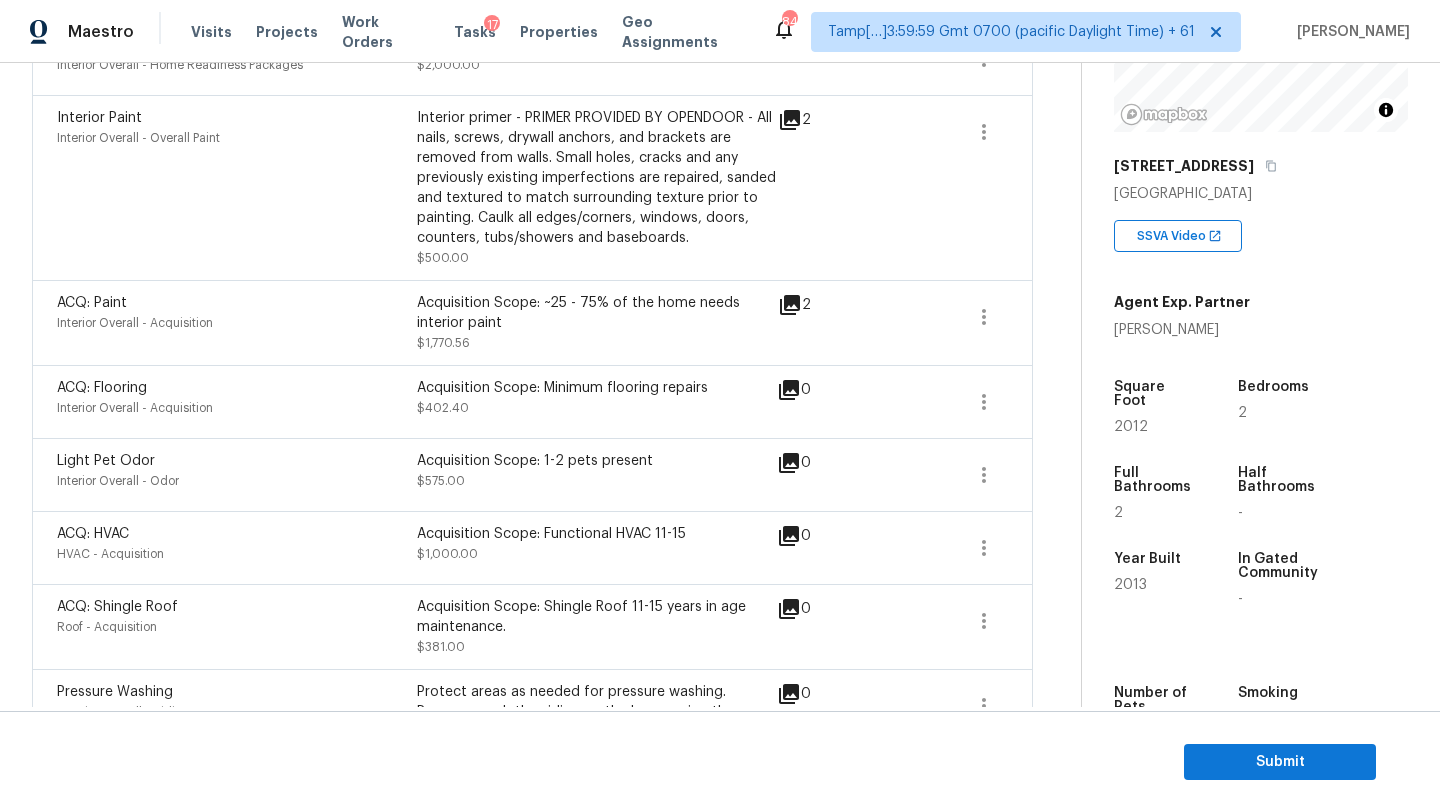 scroll, scrollTop: 990, scrollLeft: 0, axis: vertical 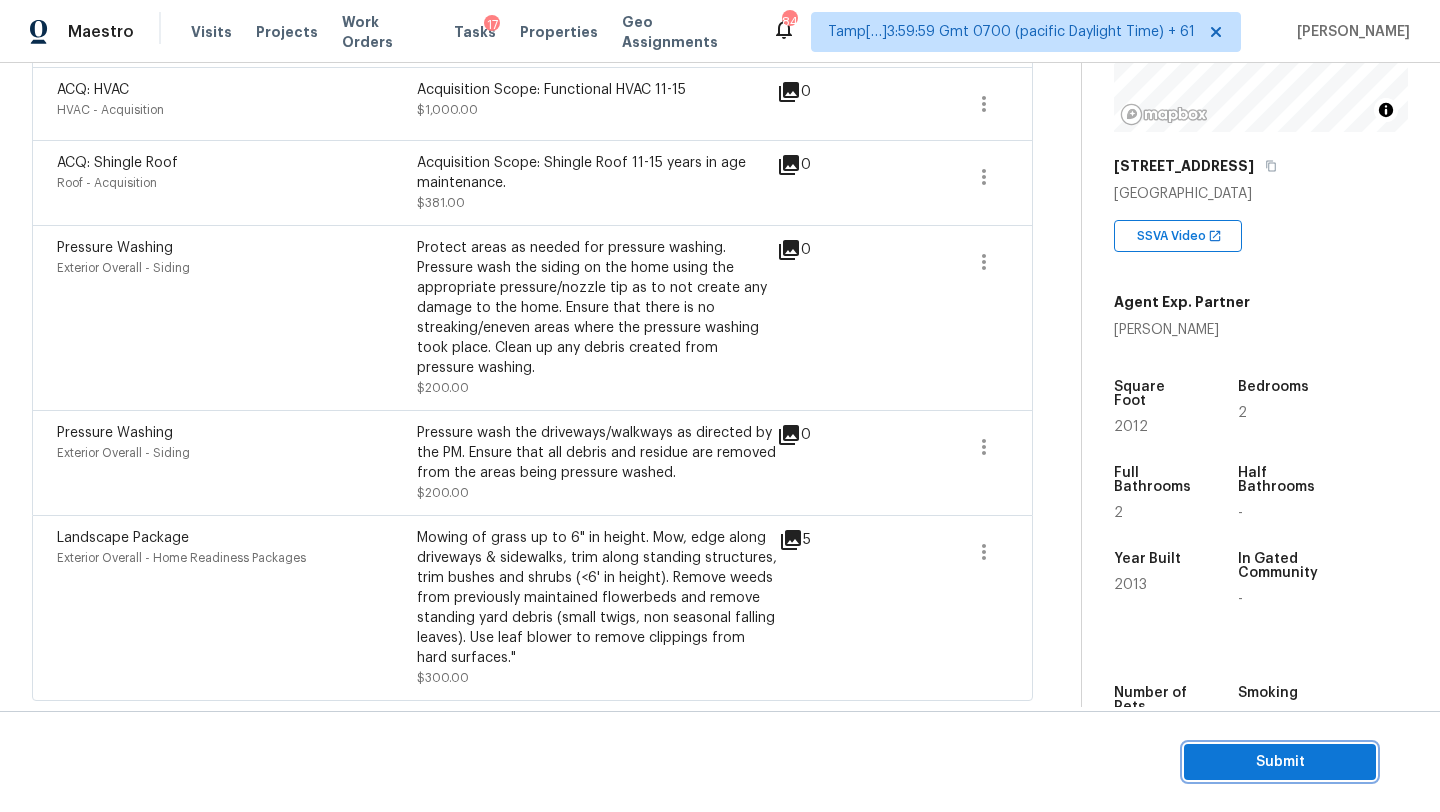 click on "Submit" at bounding box center (1280, 762) 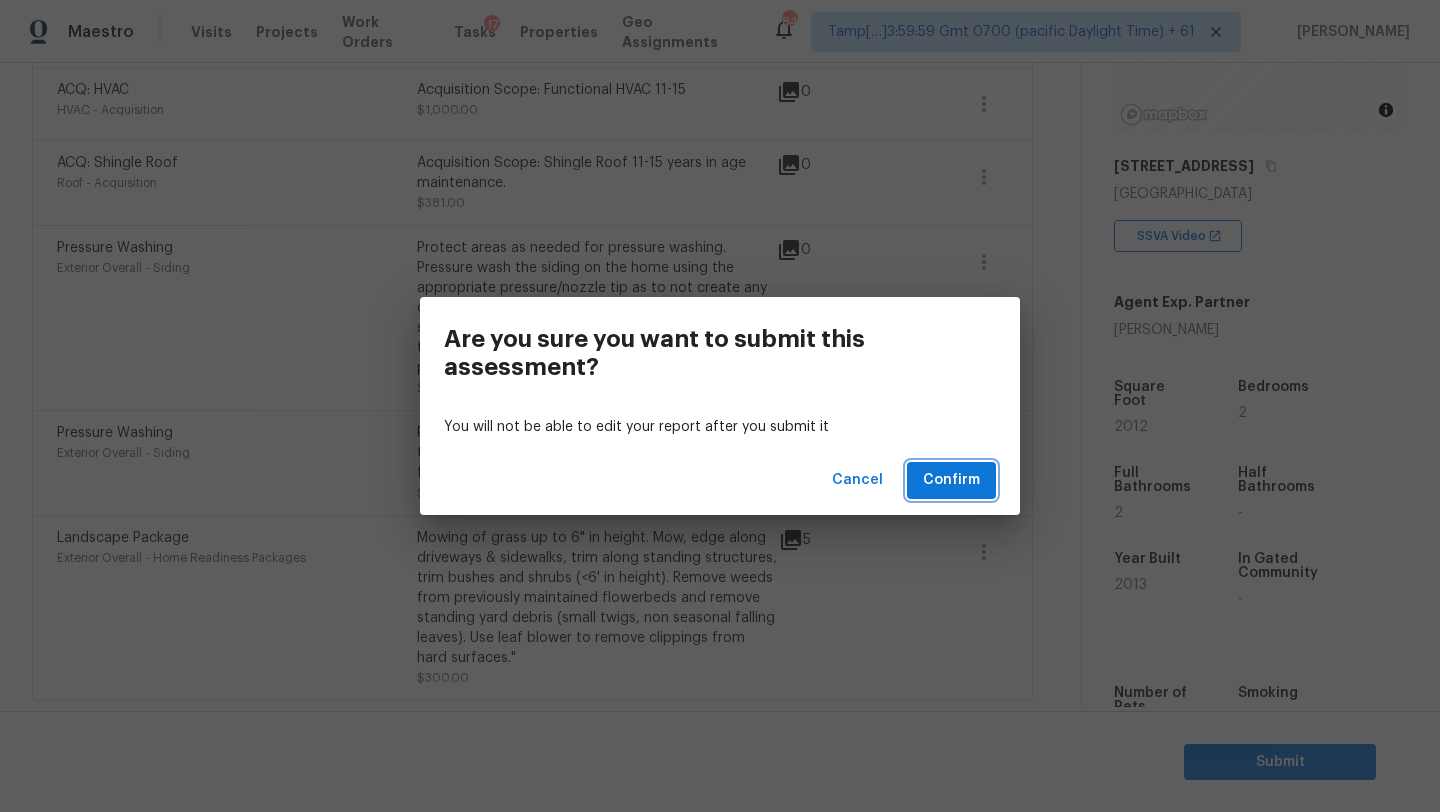 click on "Confirm" at bounding box center [951, 480] 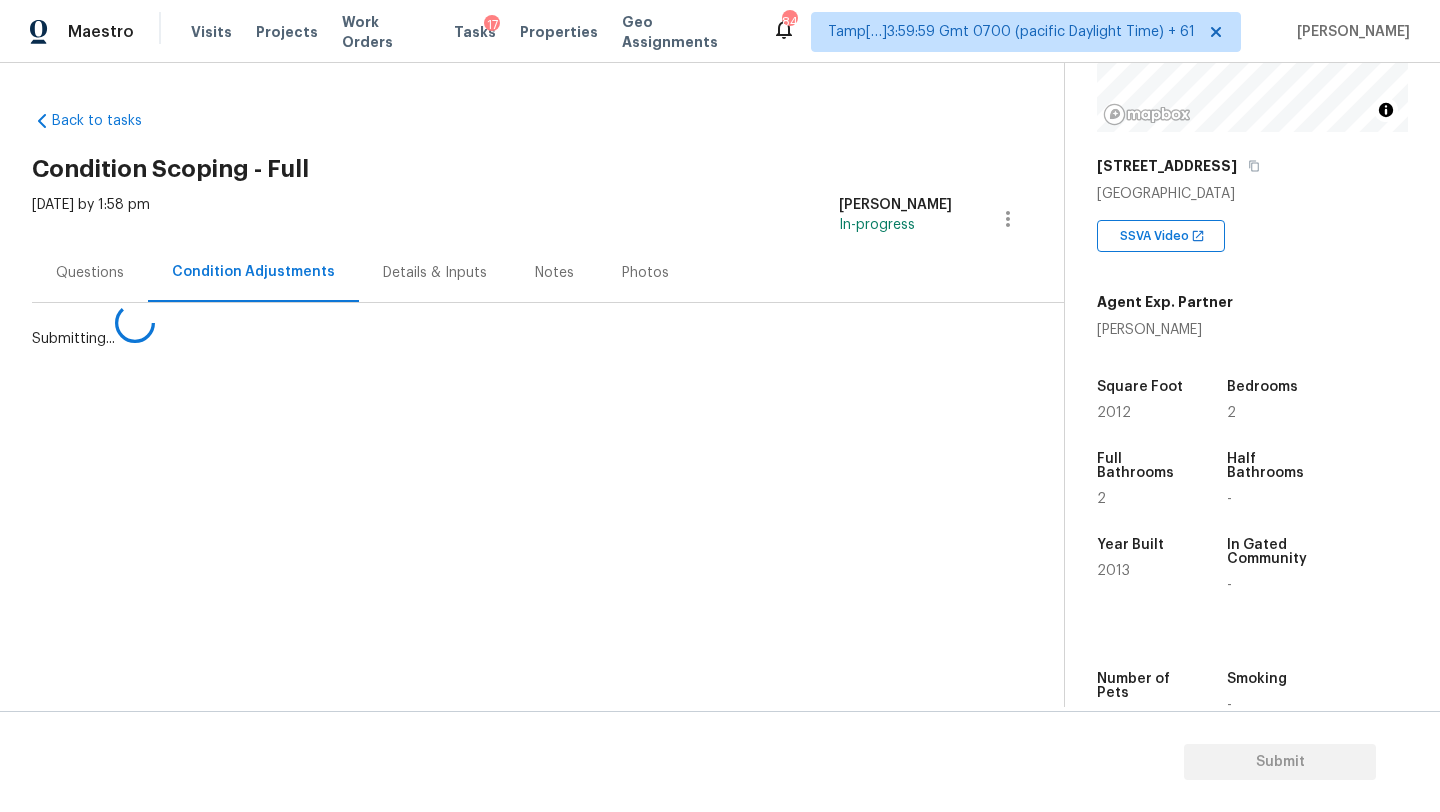 scroll, scrollTop: 0, scrollLeft: 0, axis: both 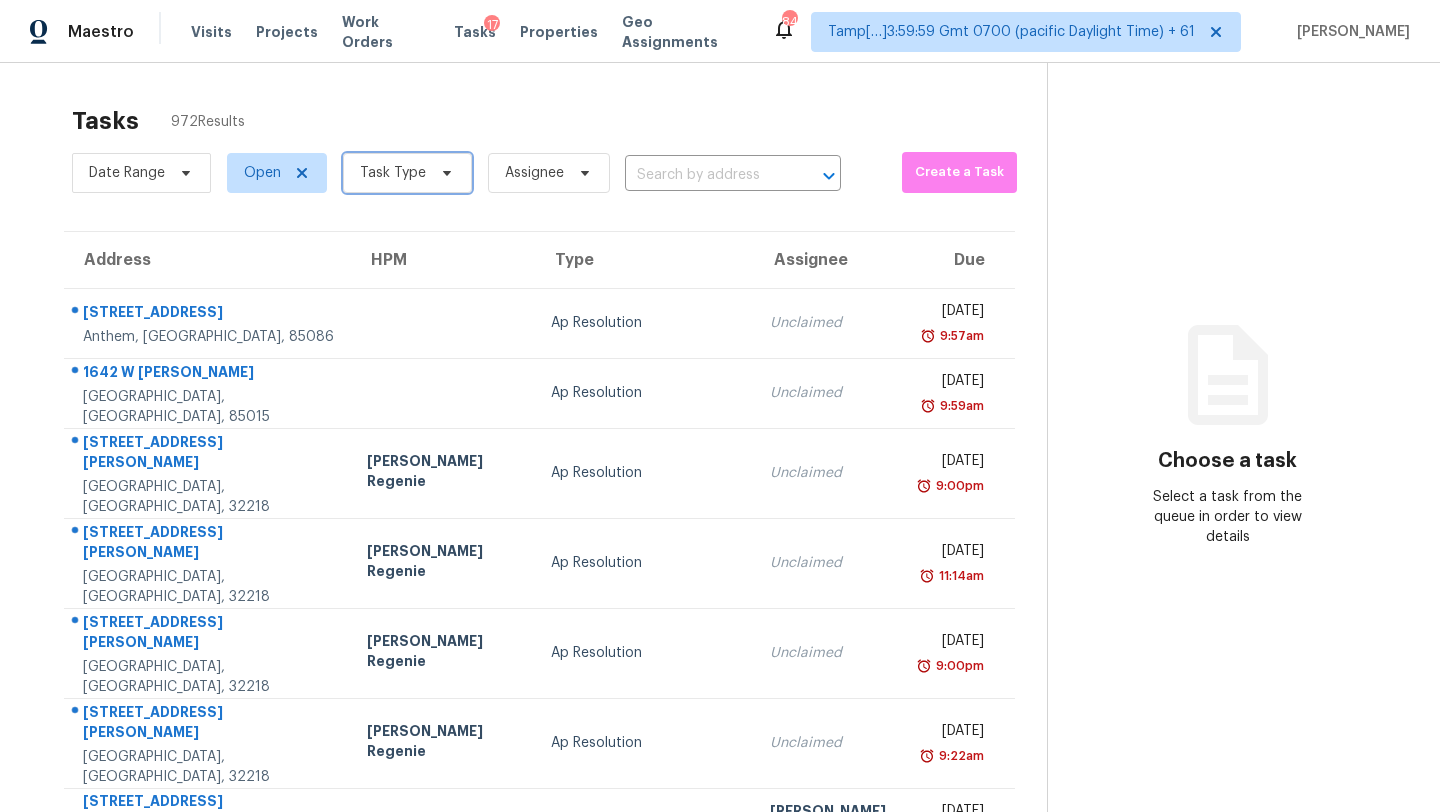 click on "Task Type" at bounding box center (393, 173) 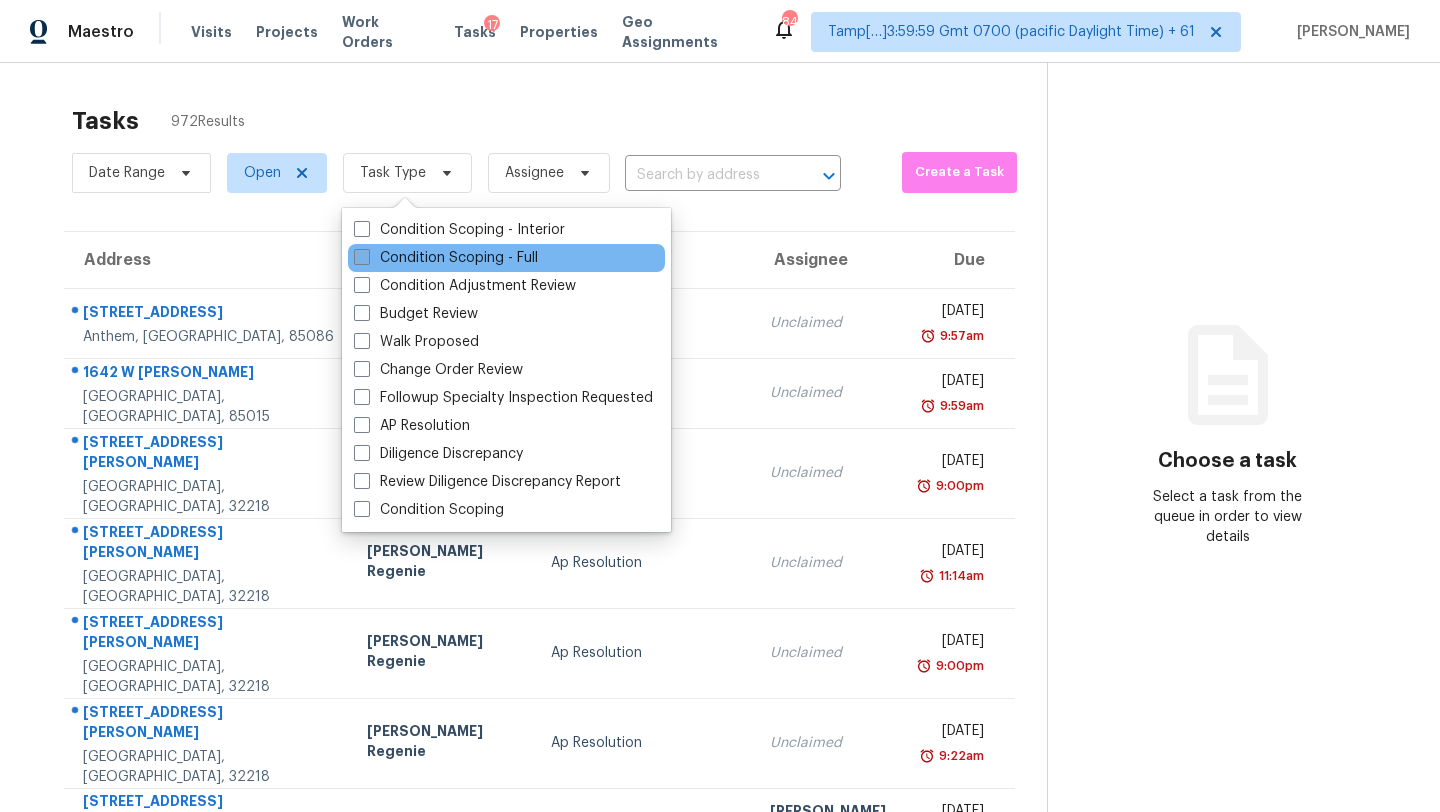 click on "Condition Scoping - Full" at bounding box center (446, 258) 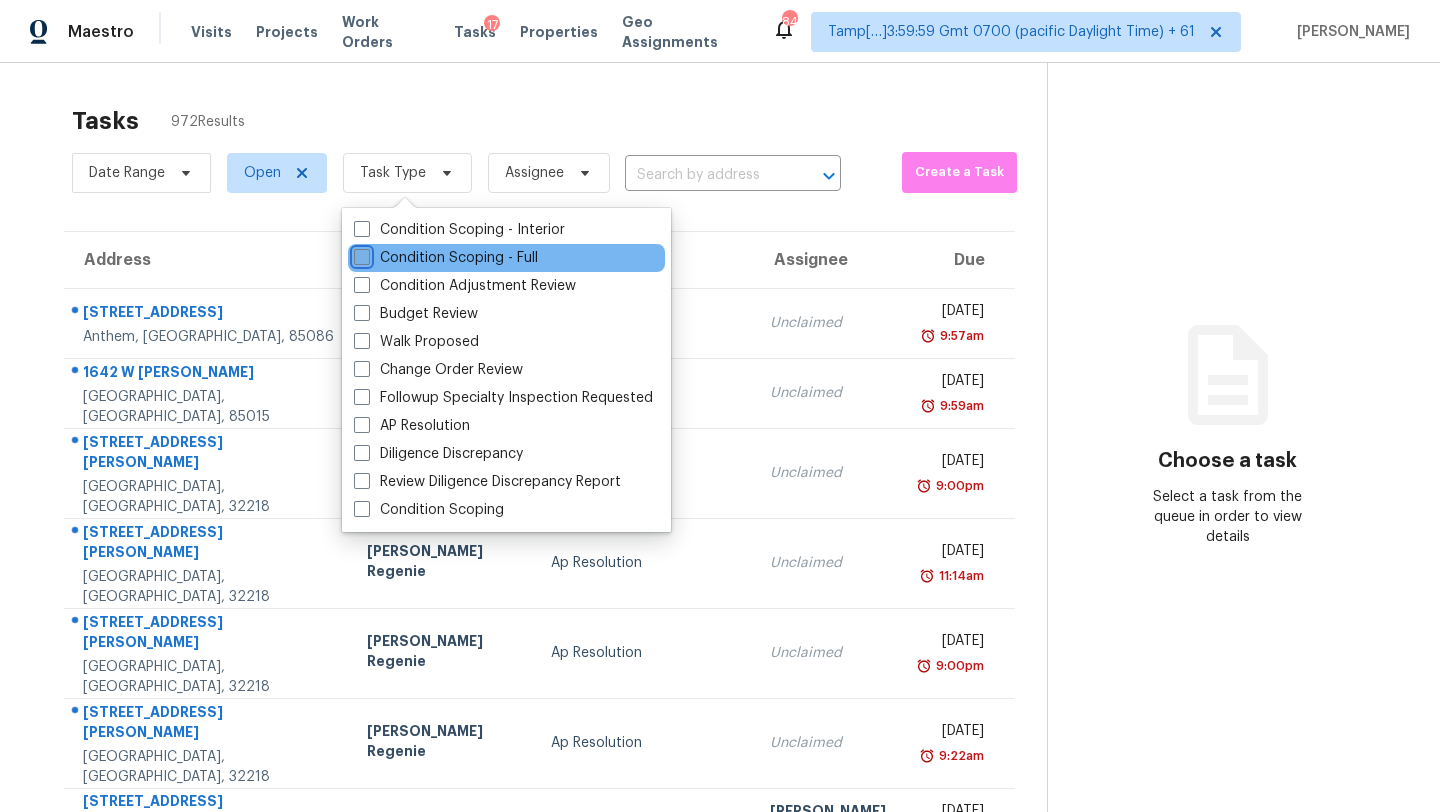 click on "Condition Scoping - Full" at bounding box center (360, 254) 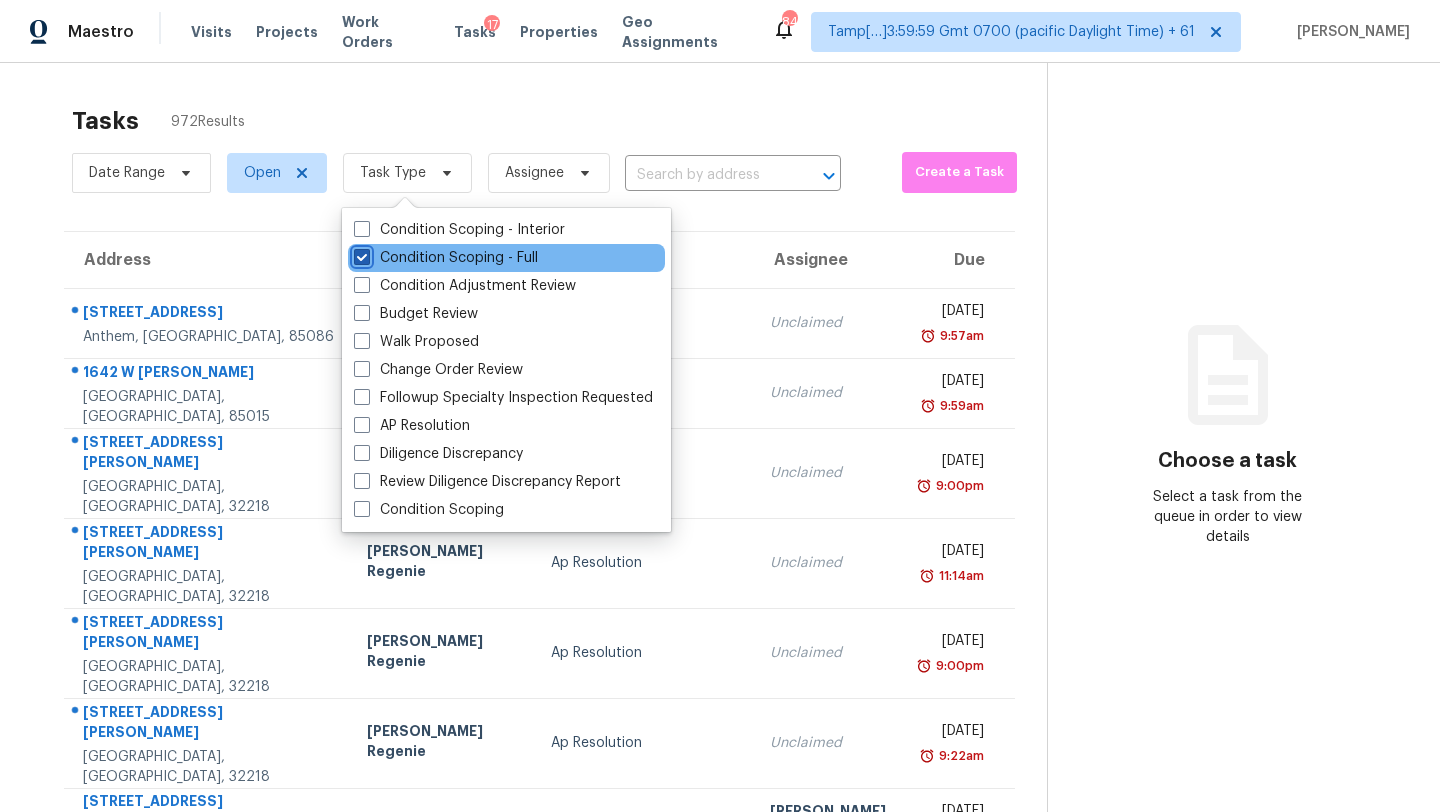 checkbox on "true" 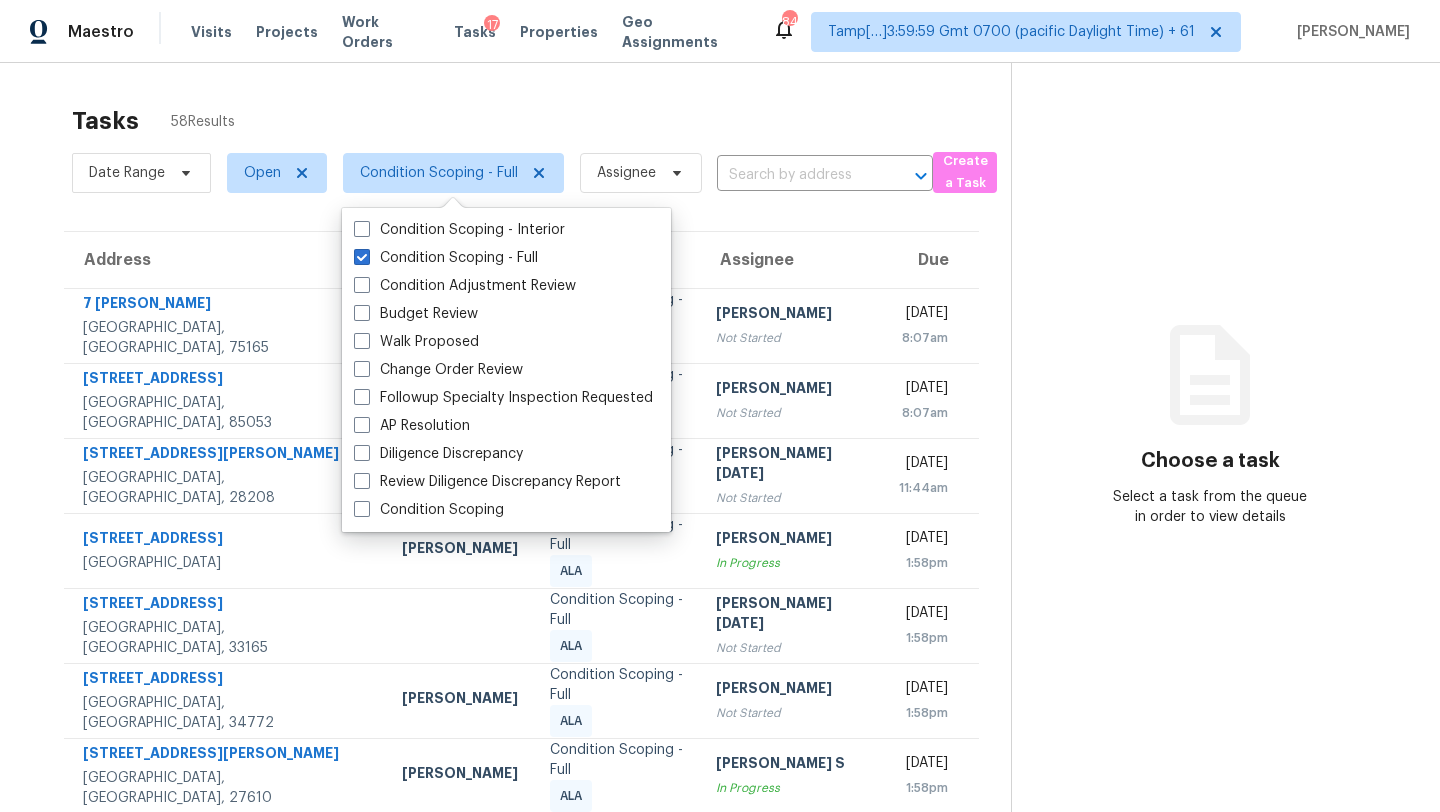 click on "Tasks 58  Results" at bounding box center [541, 121] 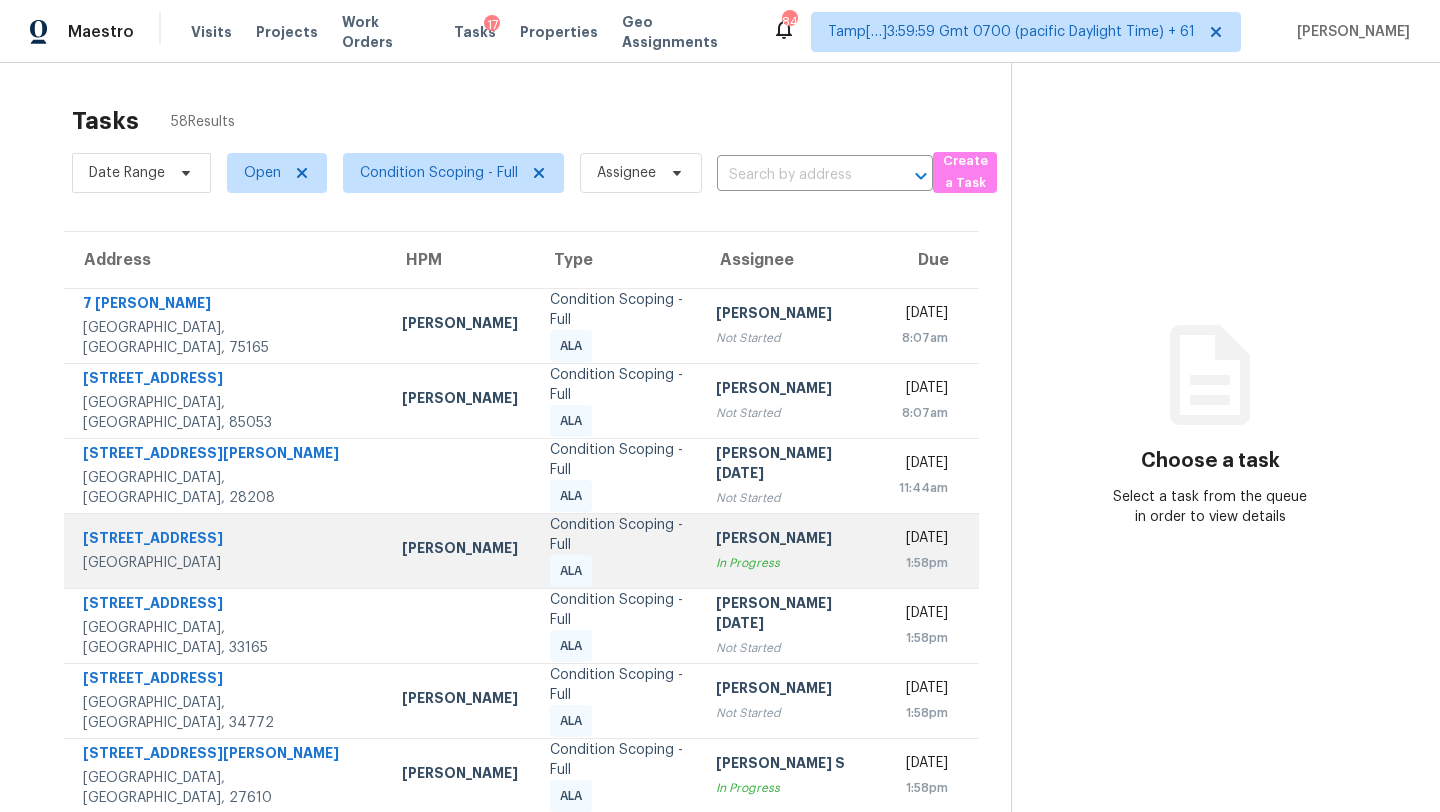 scroll, scrollTop: 229, scrollLeft: 0, axis: vertical 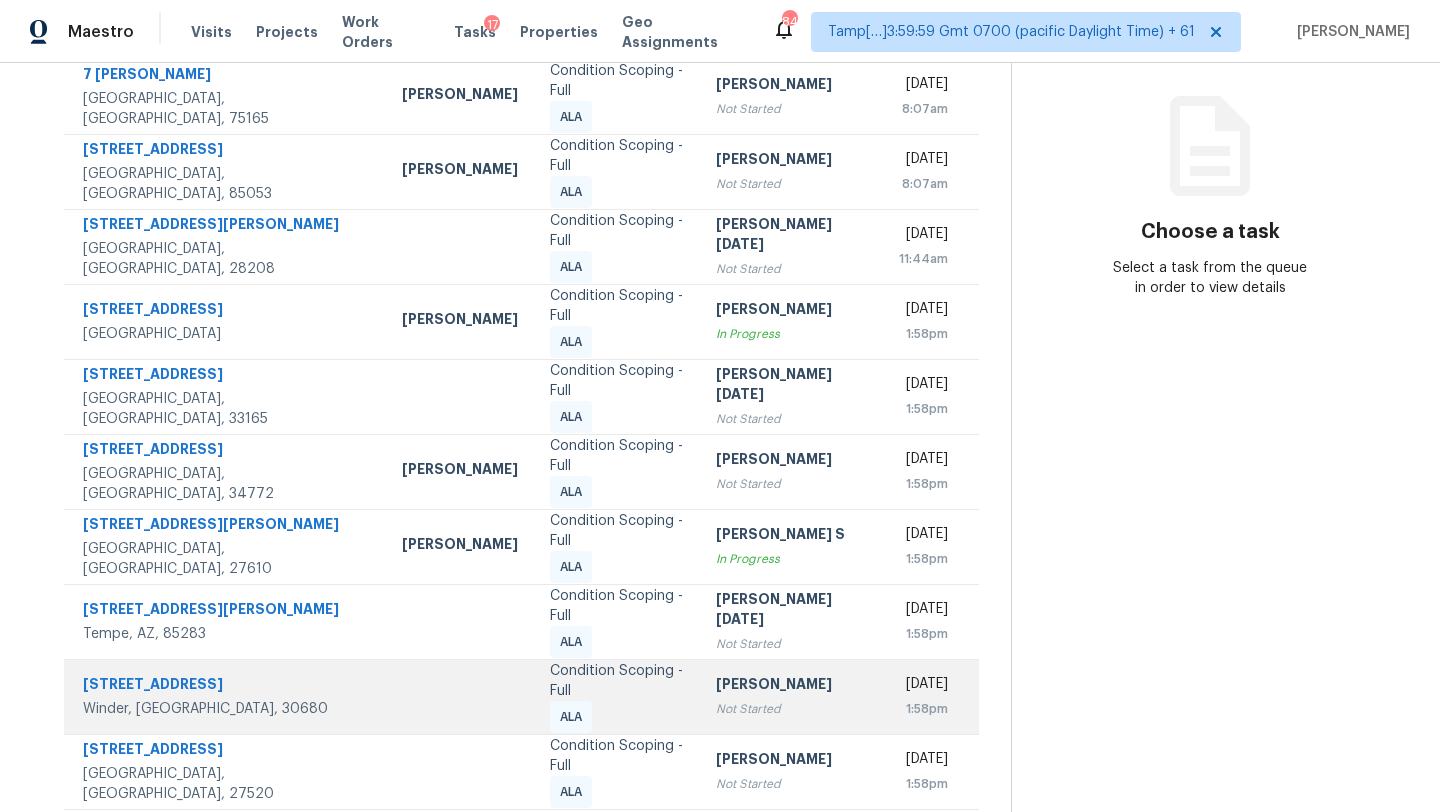 click on "Rajesh M Not Started" at bounding box center (792, 696) 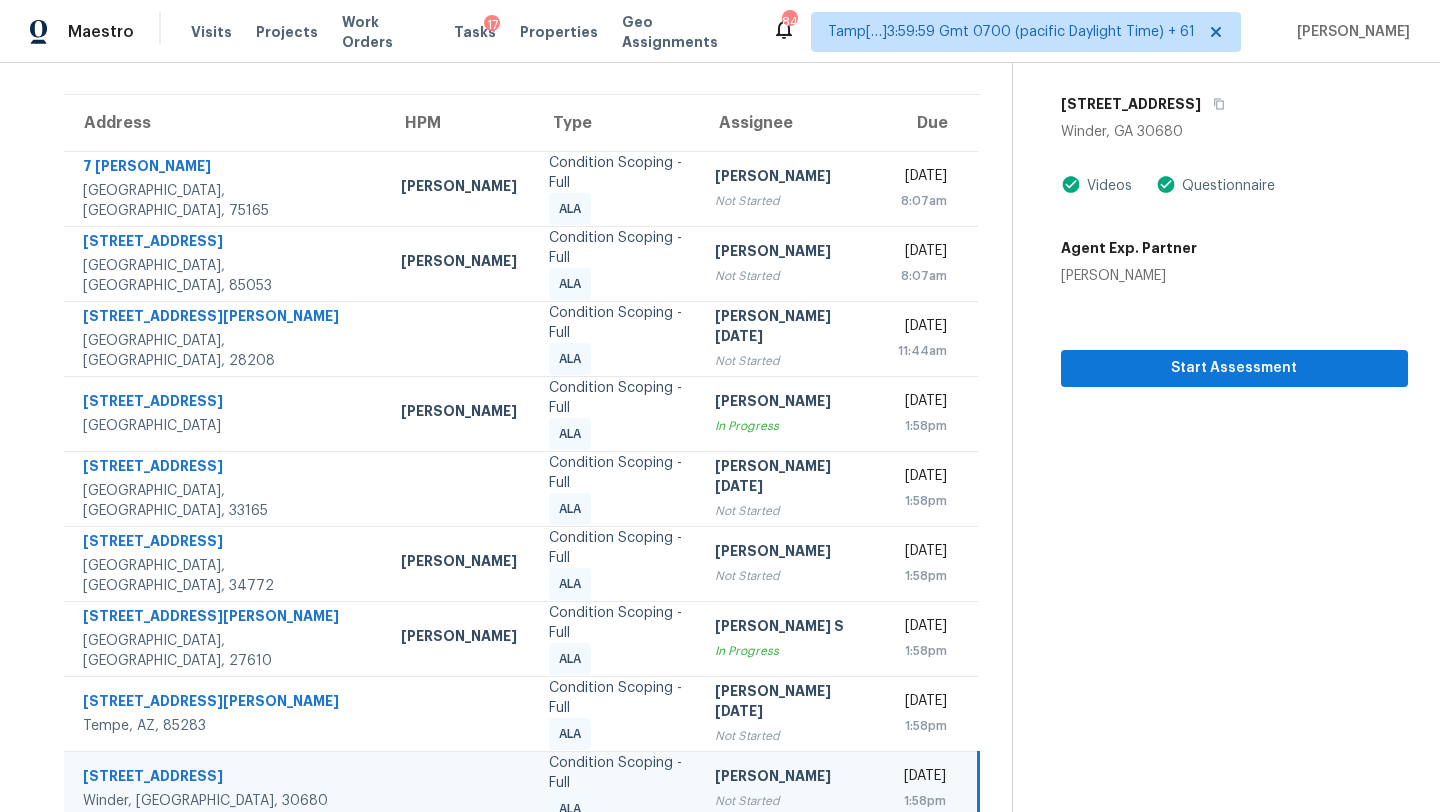 scroll, scrollTop: 129, scrollLeft: 0, axis: vertical 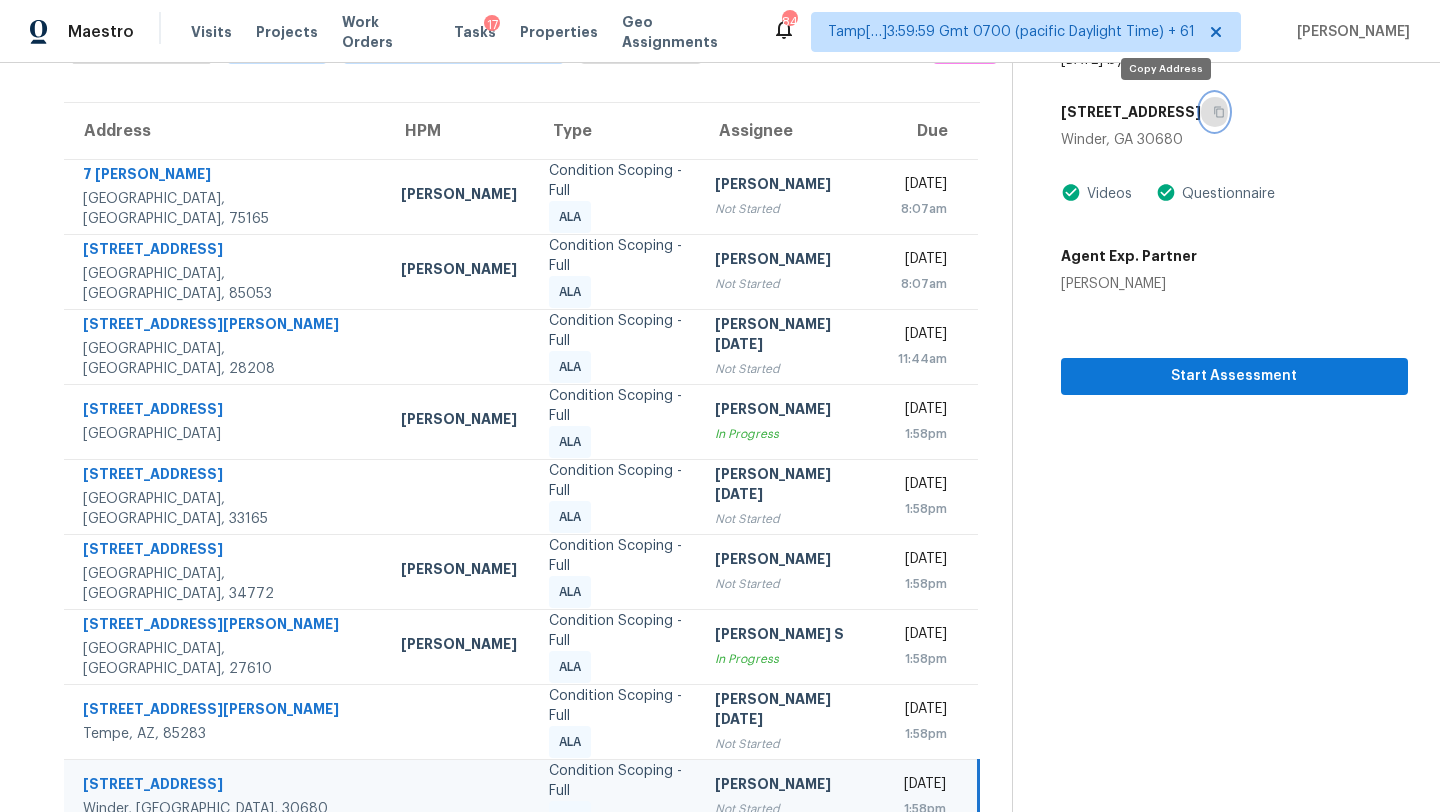 click 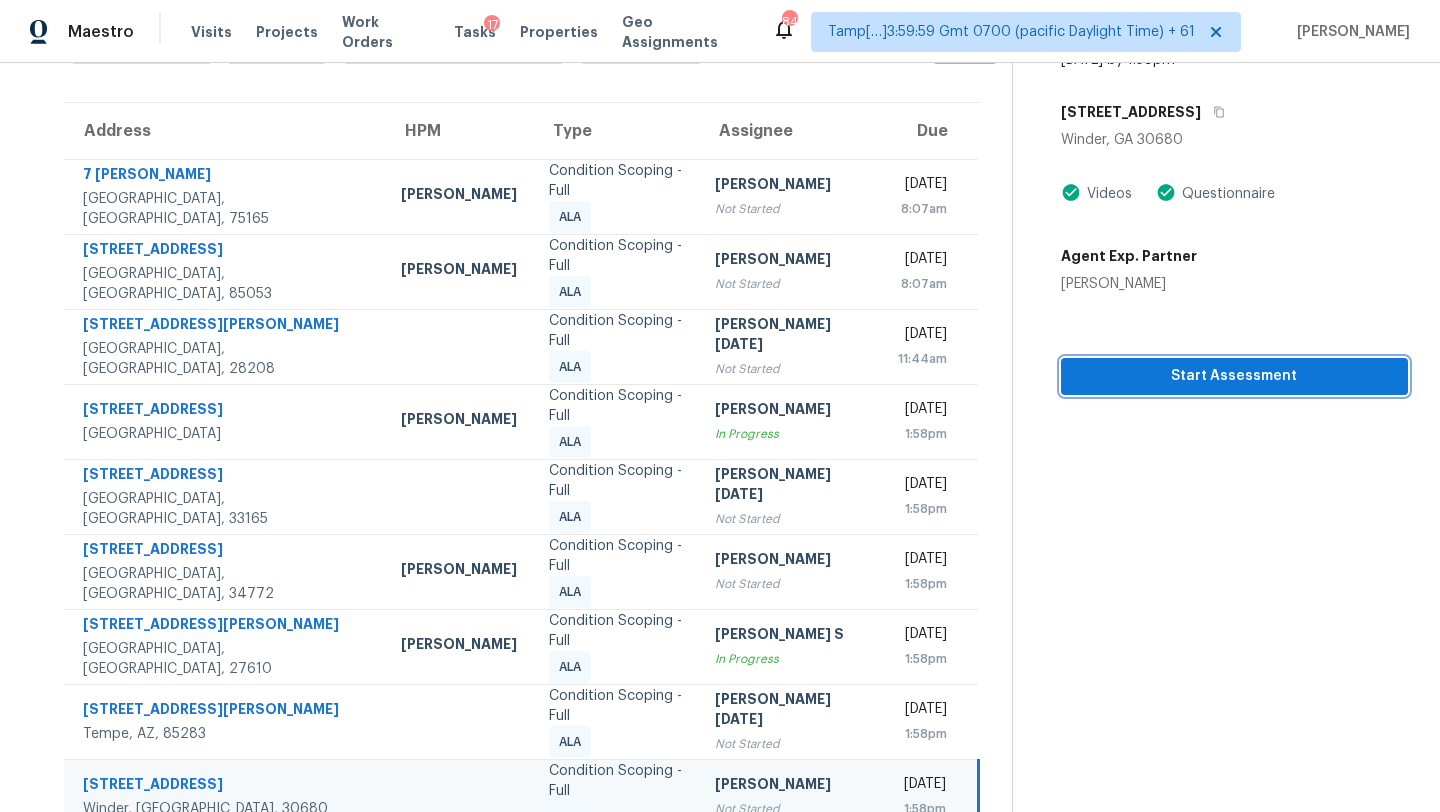 click on "Start Assessment" at bounding box center [1234, 376] 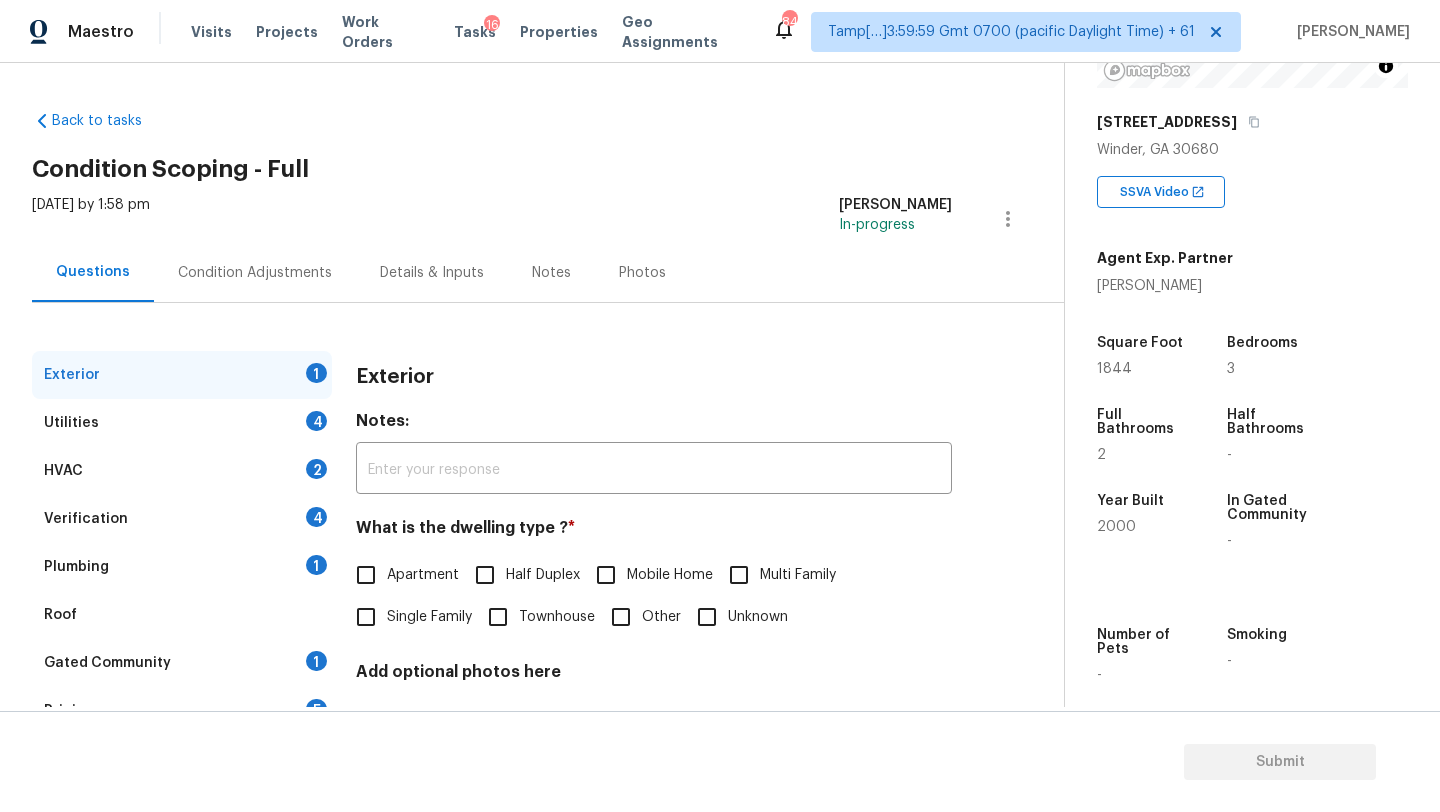 scroll, scrollTop: 392, scrollLeft: 0, axis: vertical 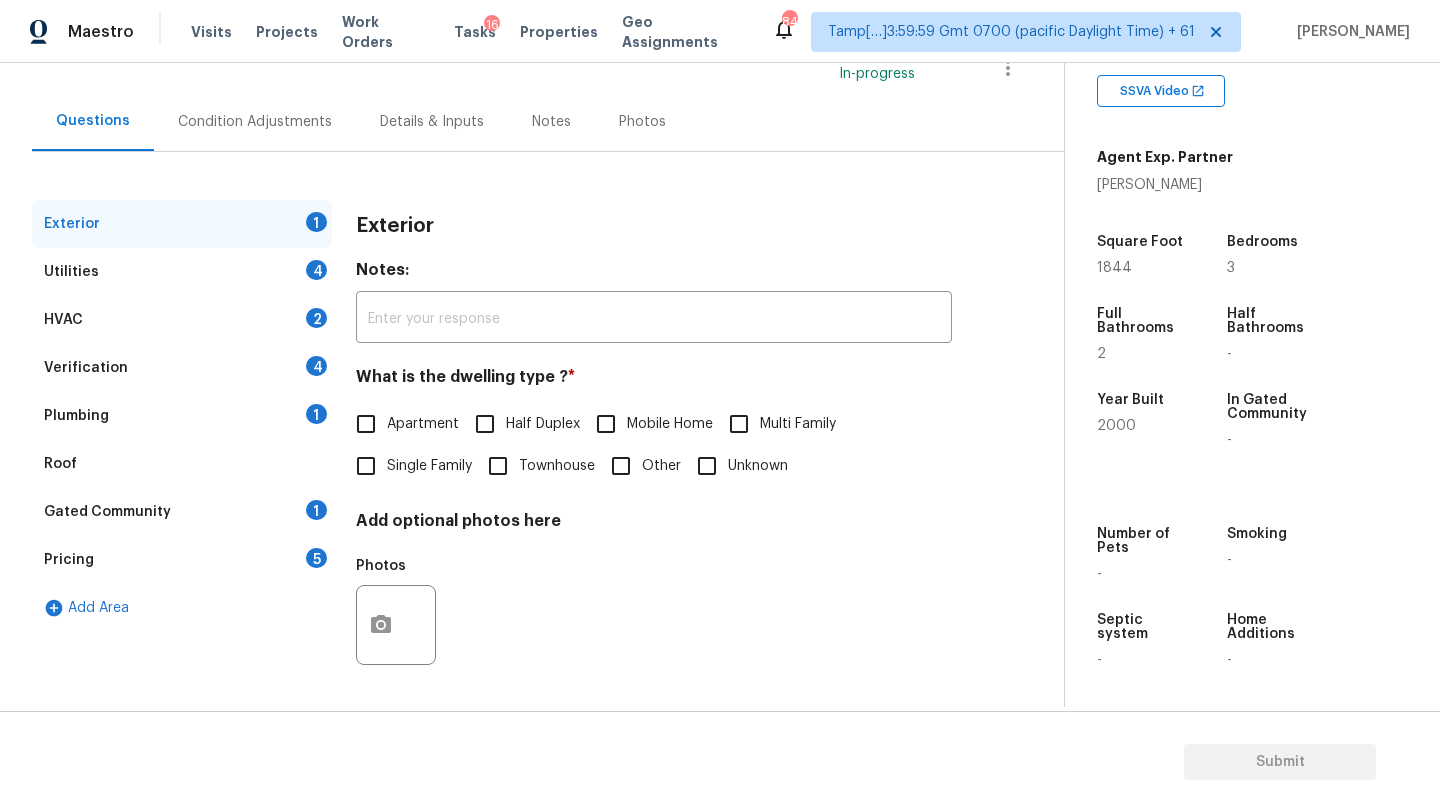 click on "Pricing 5" at bounding box center [182, 560] 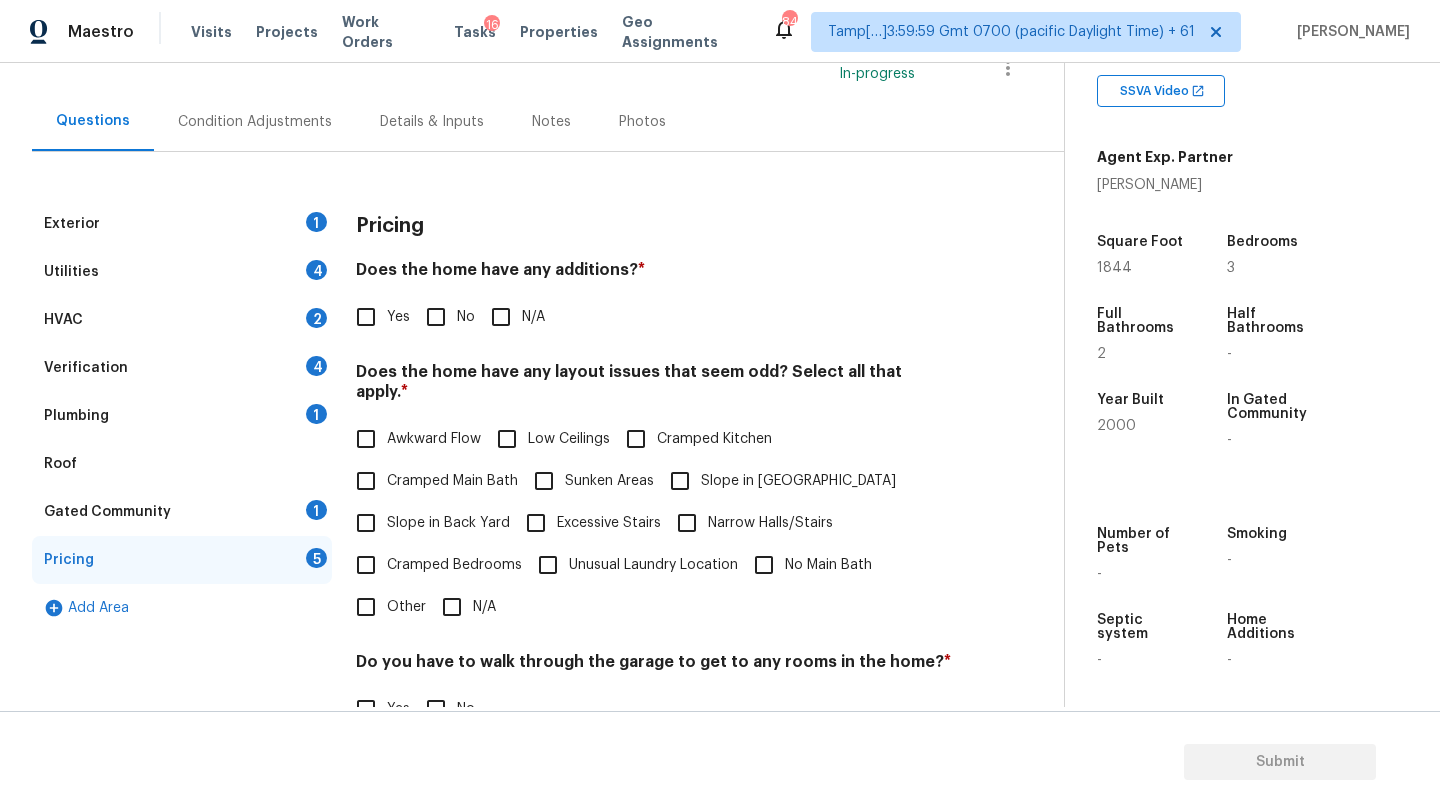 click on "Gated Community 1" at bounding box center (182, 512) 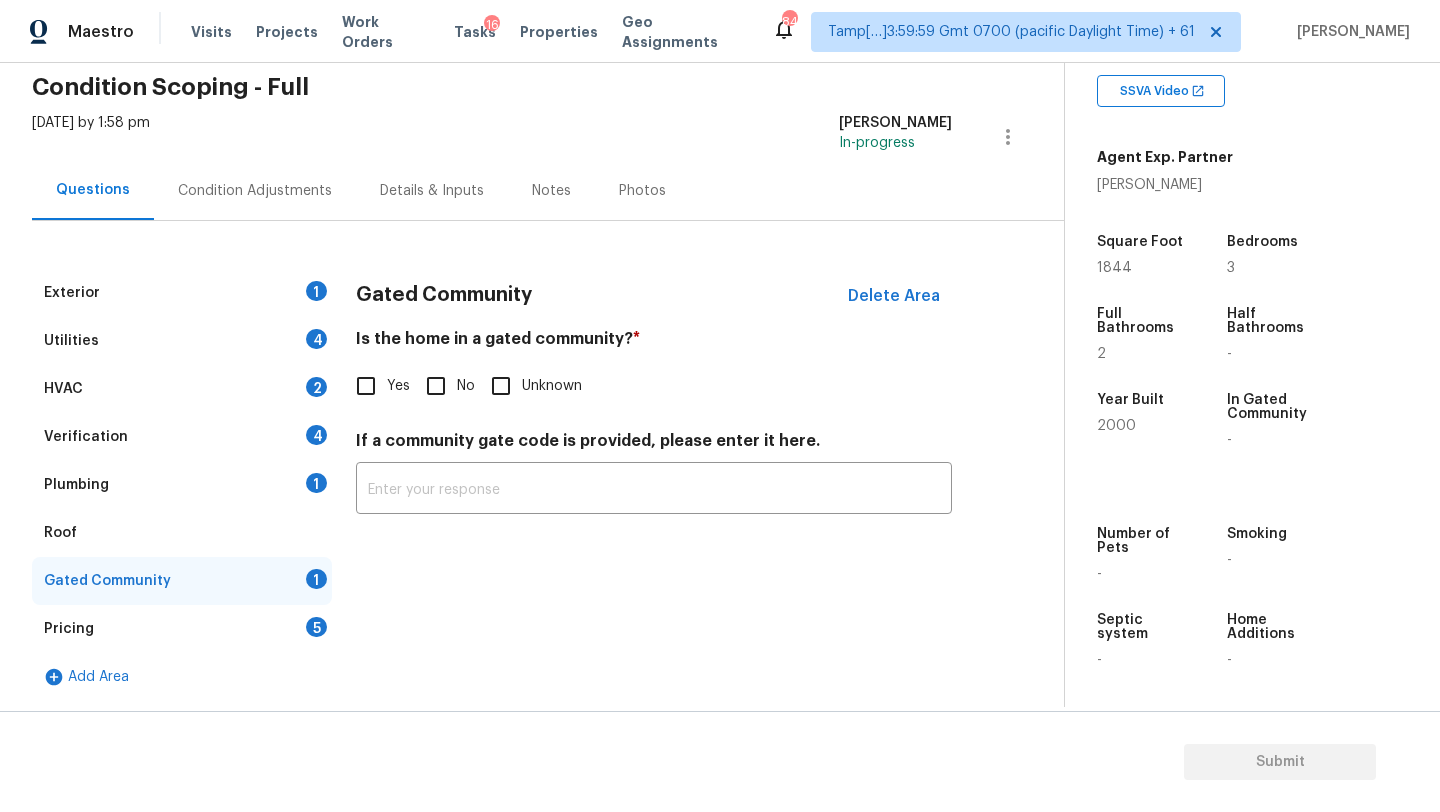 scroll, scrollTop: 82, scrollLeft: 0, axis: vertical 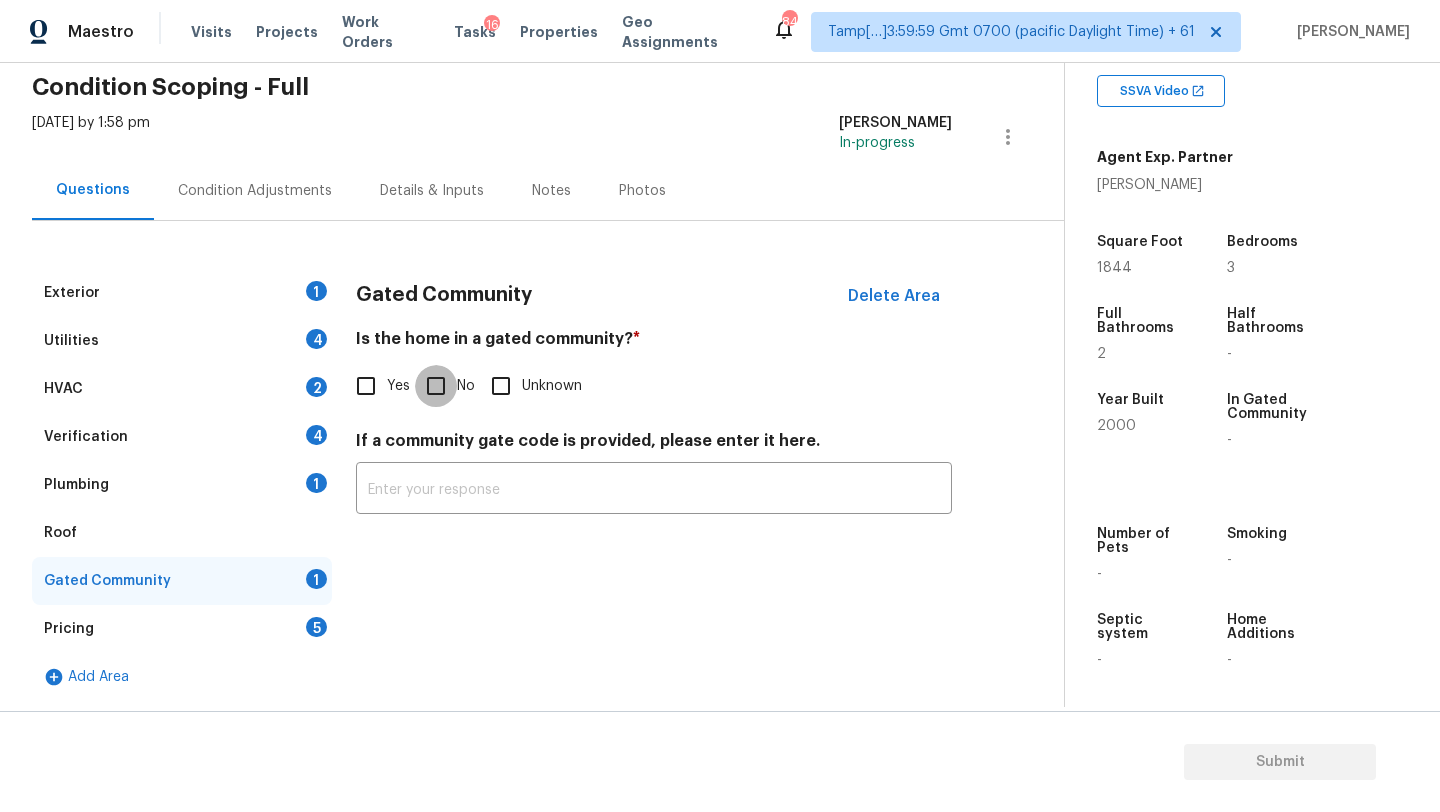 click on "No" at bounding box center [436, 386] 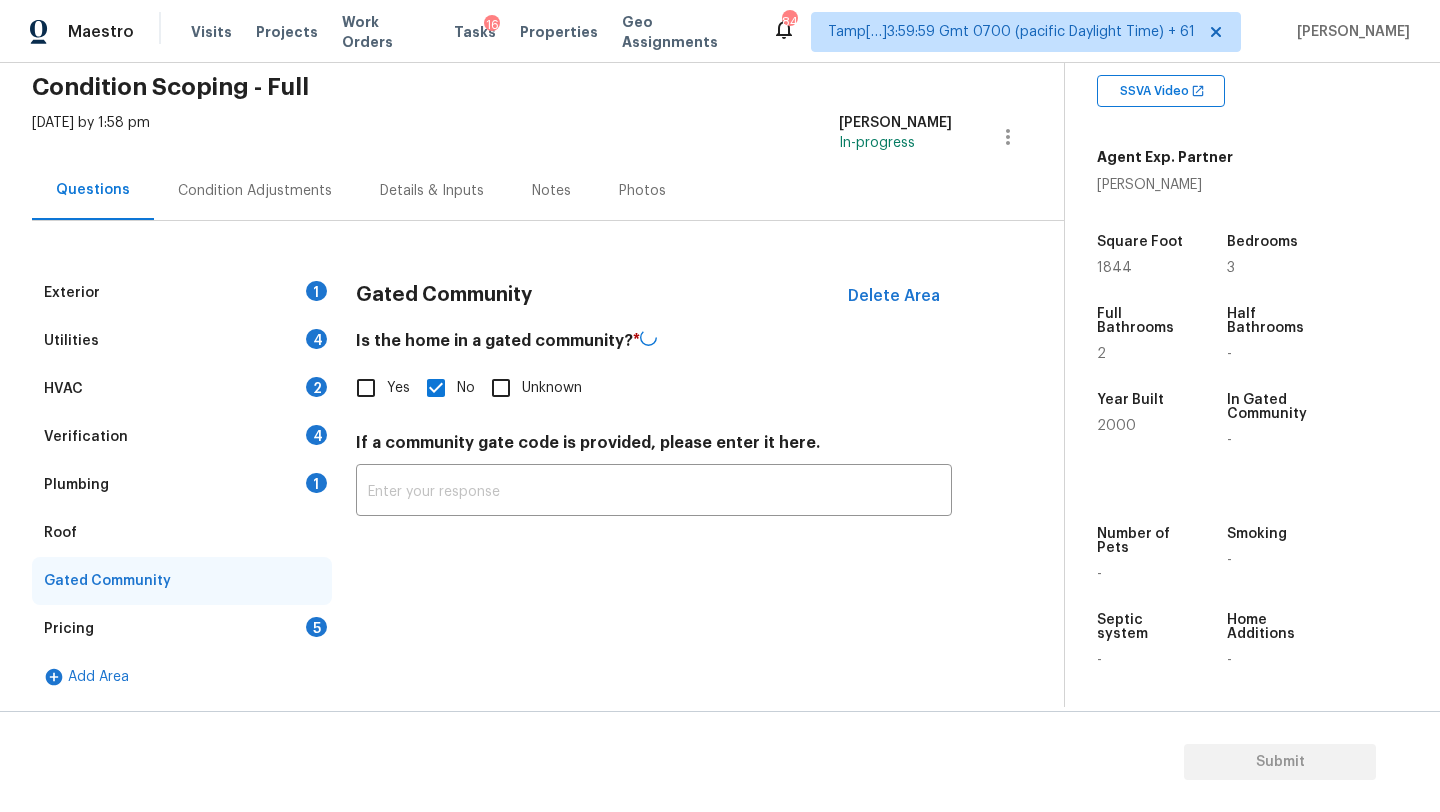 click on "Roof" at bounding box center (182, 533) 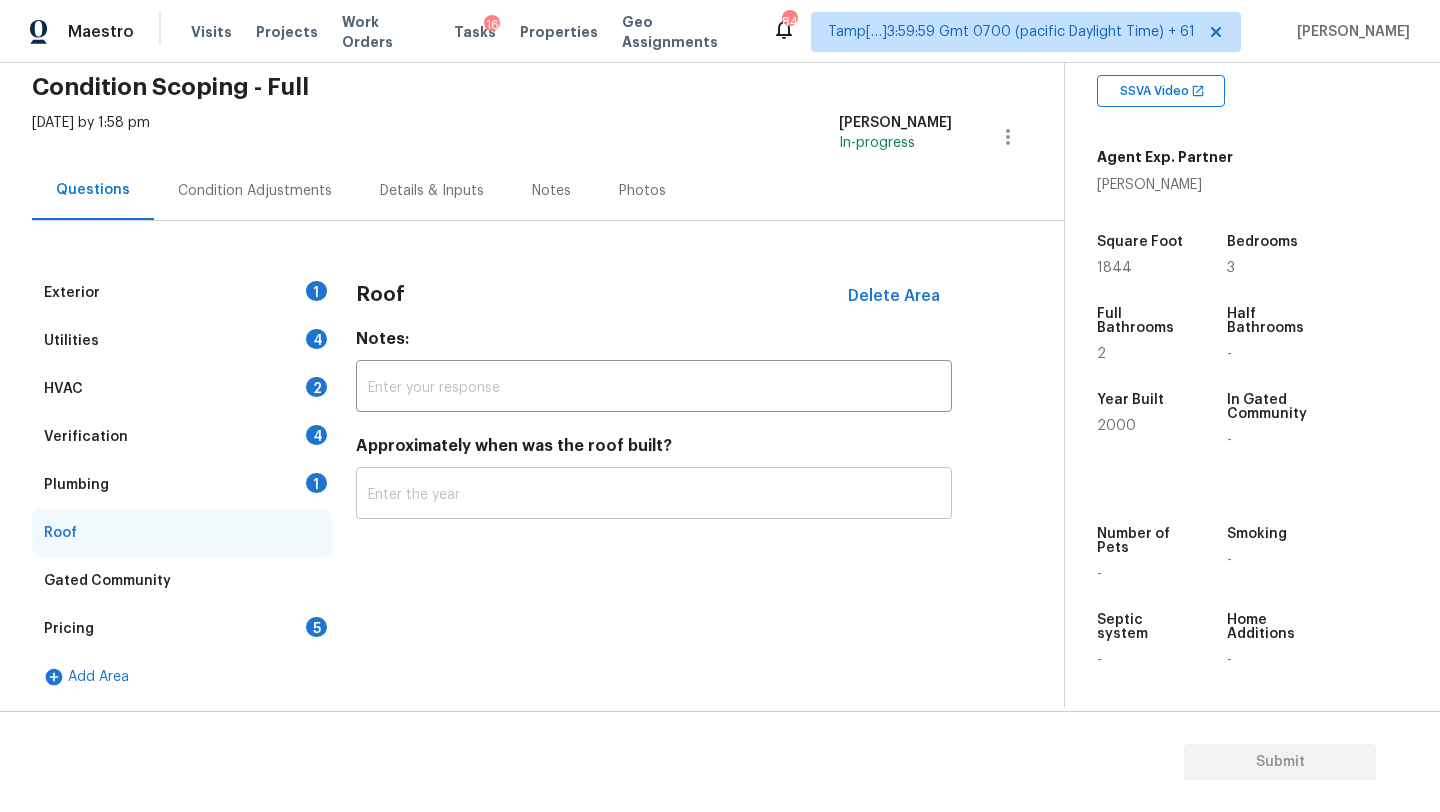 click at bounding box center [654, 495] 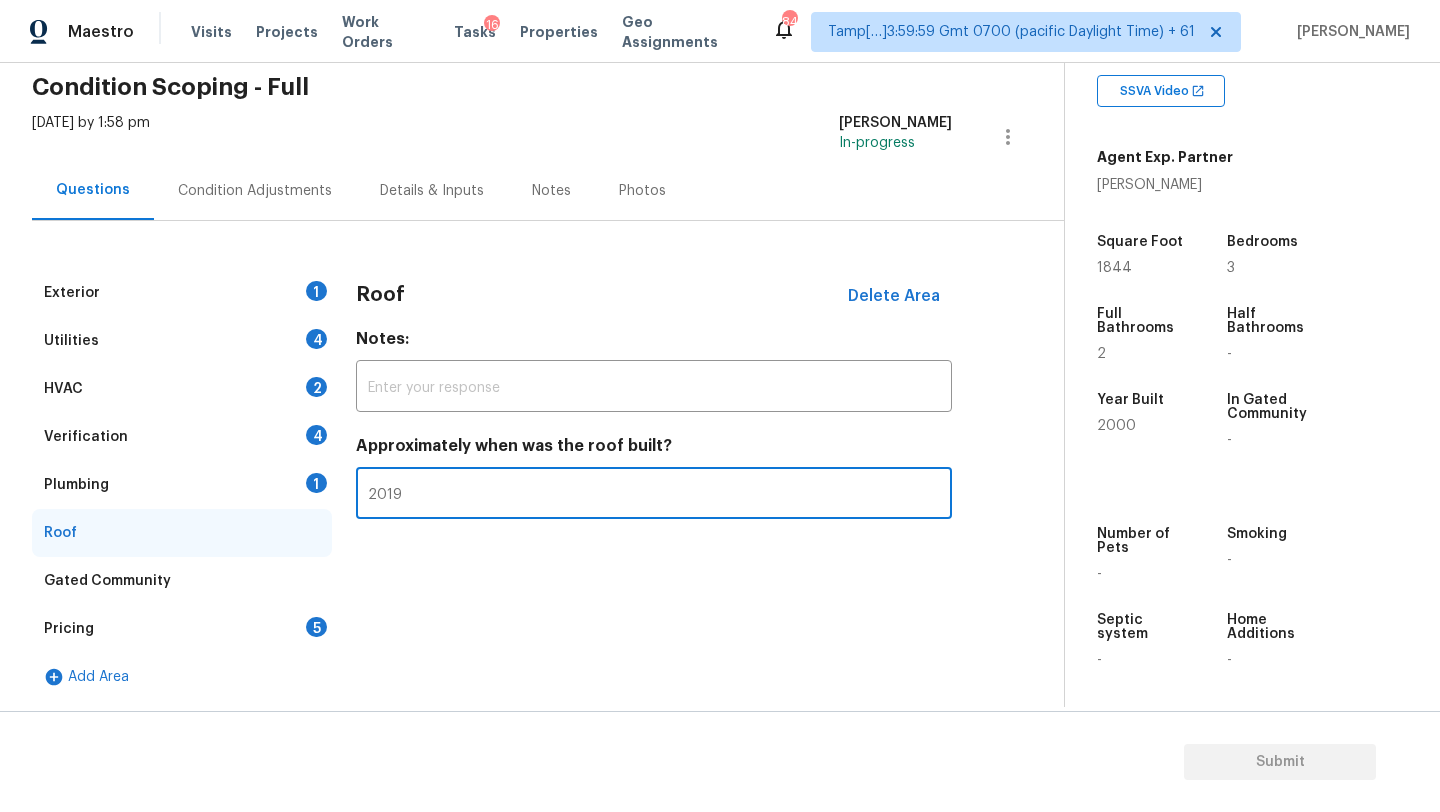 type on "2019" 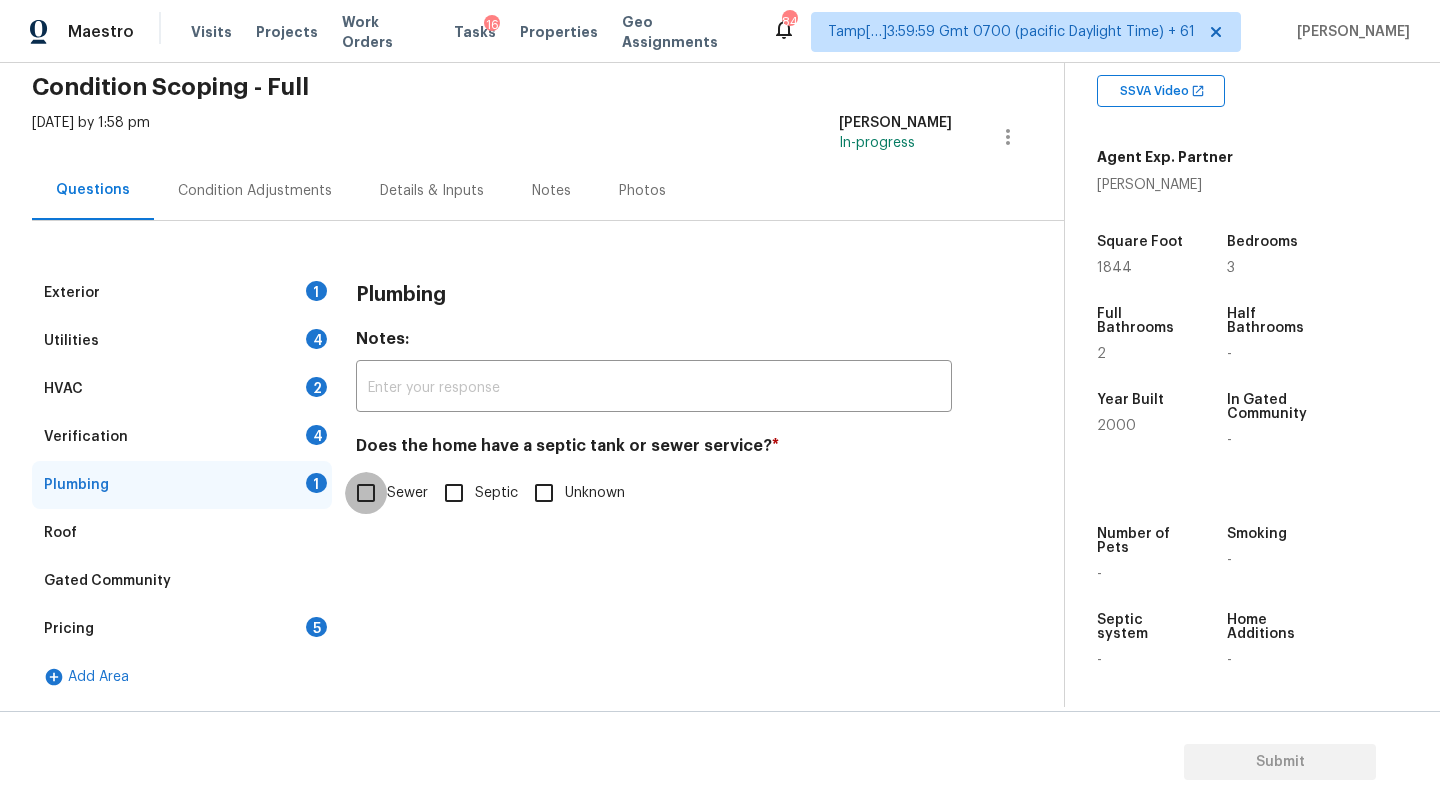 click on "Sewer" at bounding box center (366, 493) 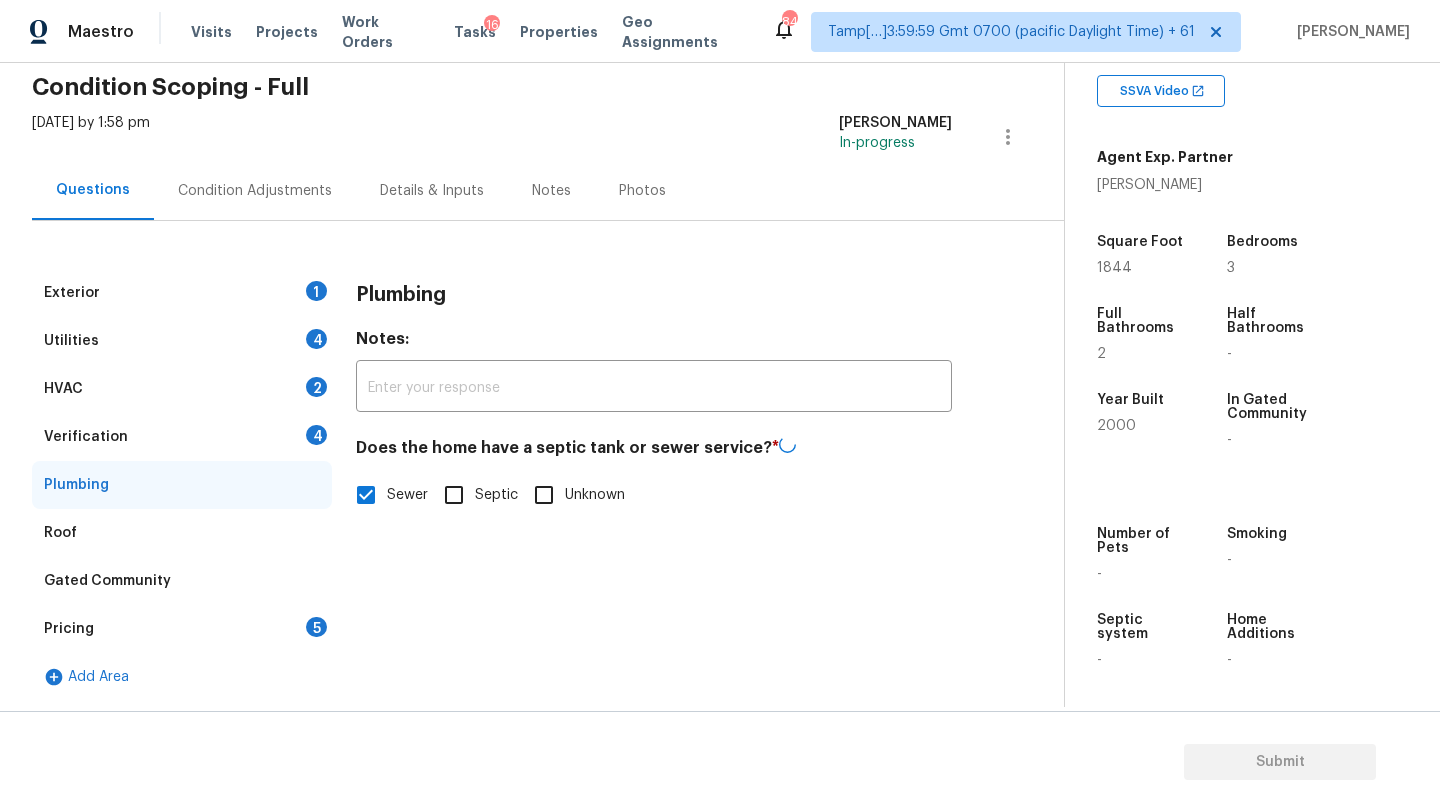 click on "Verification 4" at bounding box center [182, 437] 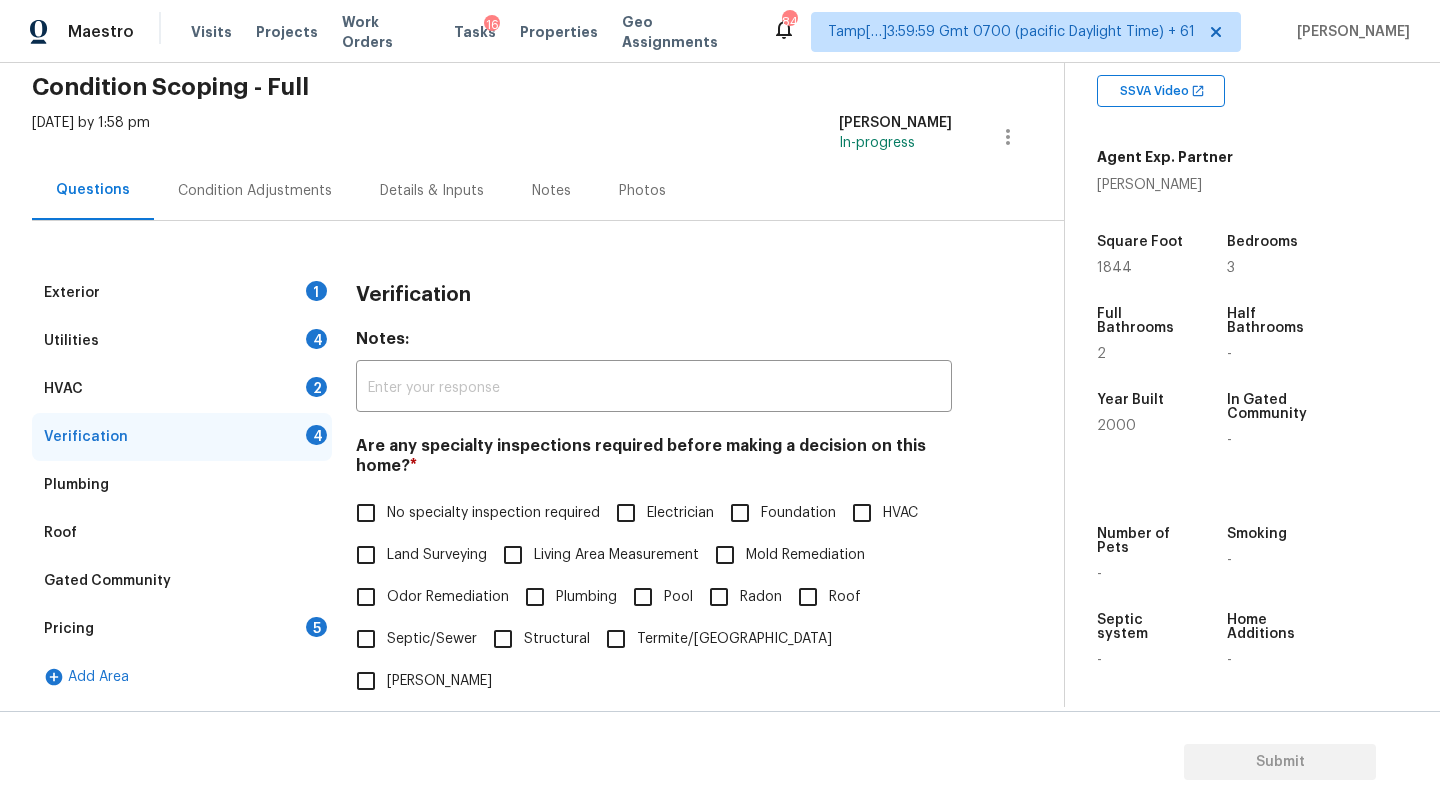 click on "No specialty inspection required" at bounding box center (493, 513) 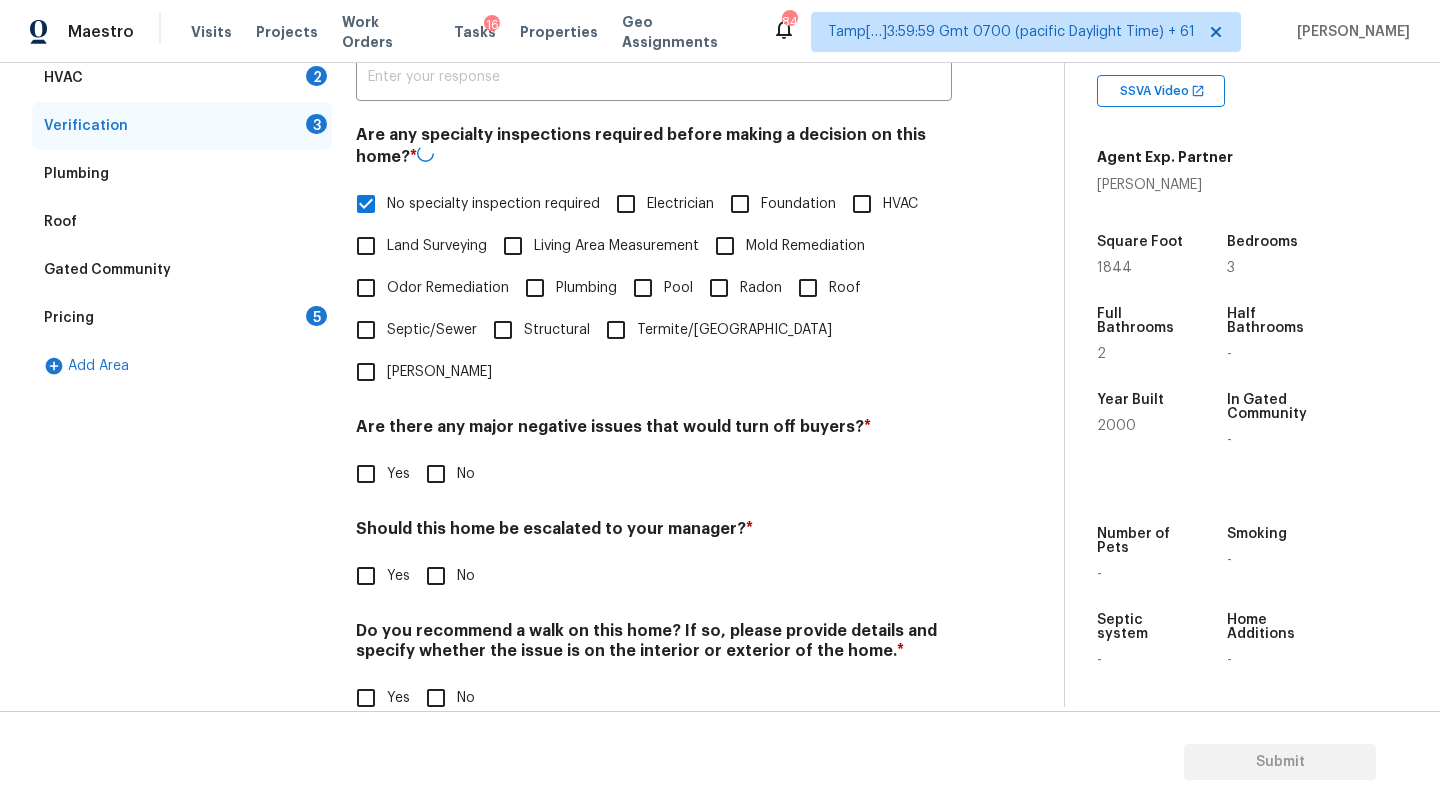 scroll, scrollTop: 391, scrollLeft: 0, axis: vertical 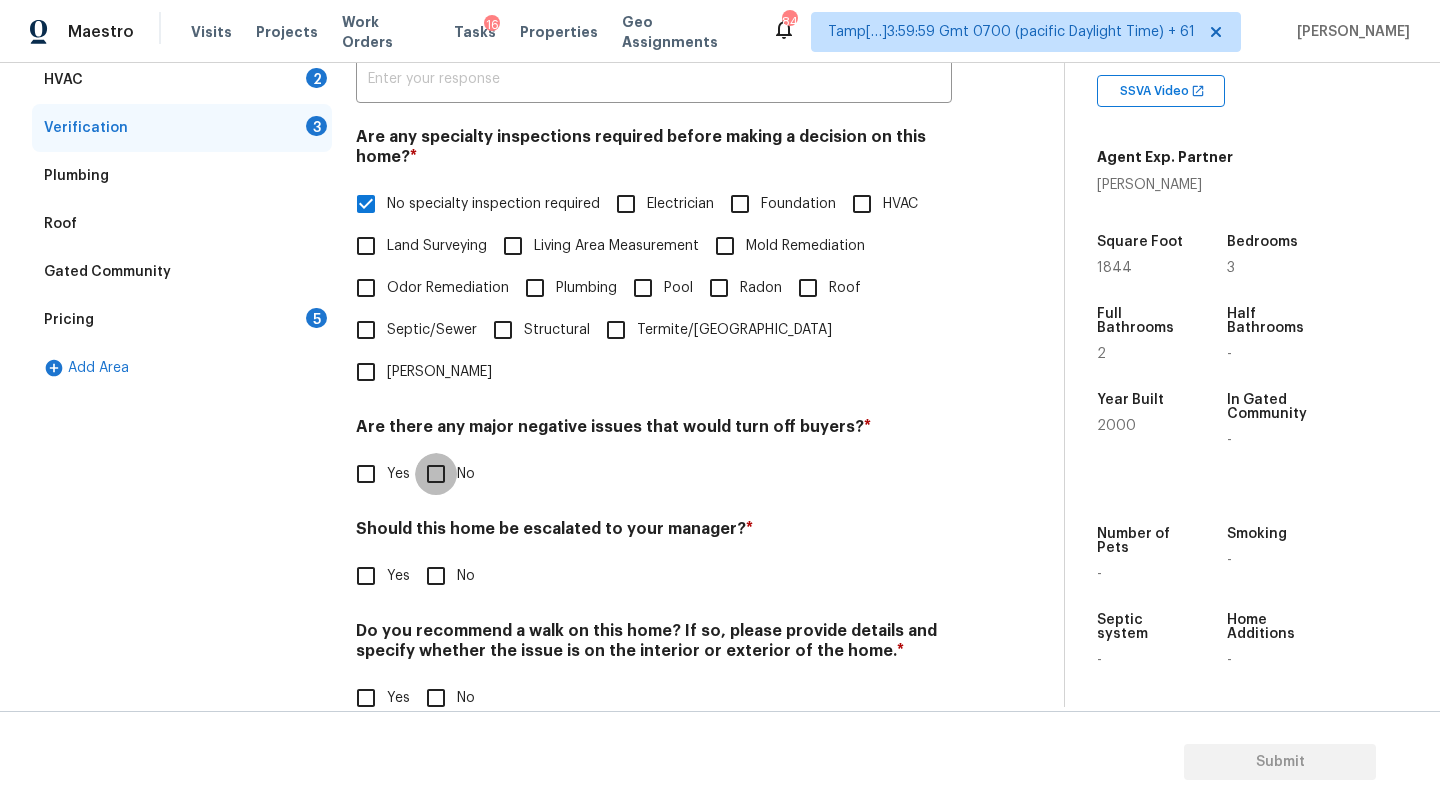 click on "No" at bounding box center (436, 474) 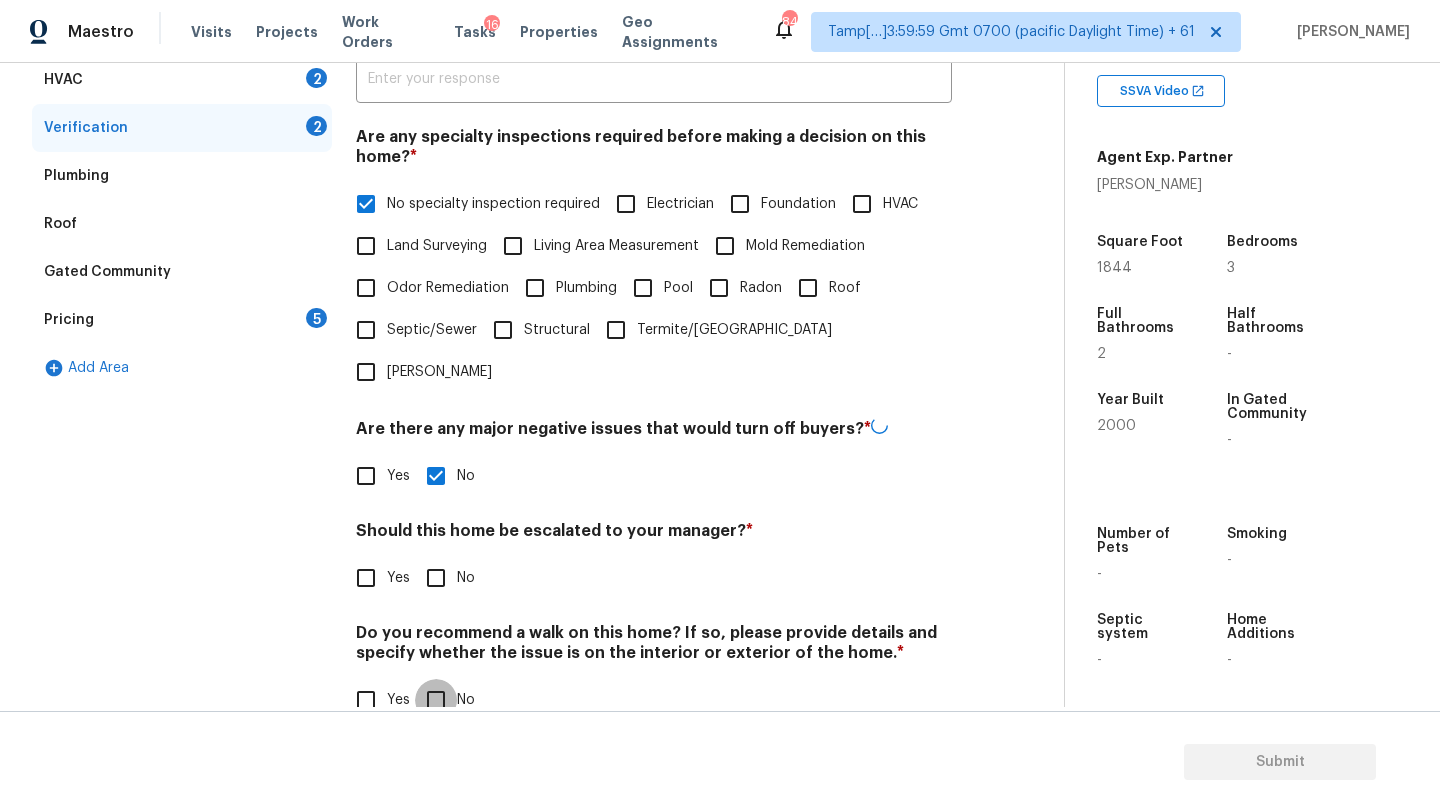 click on "No" at bounding box center [436, 700] 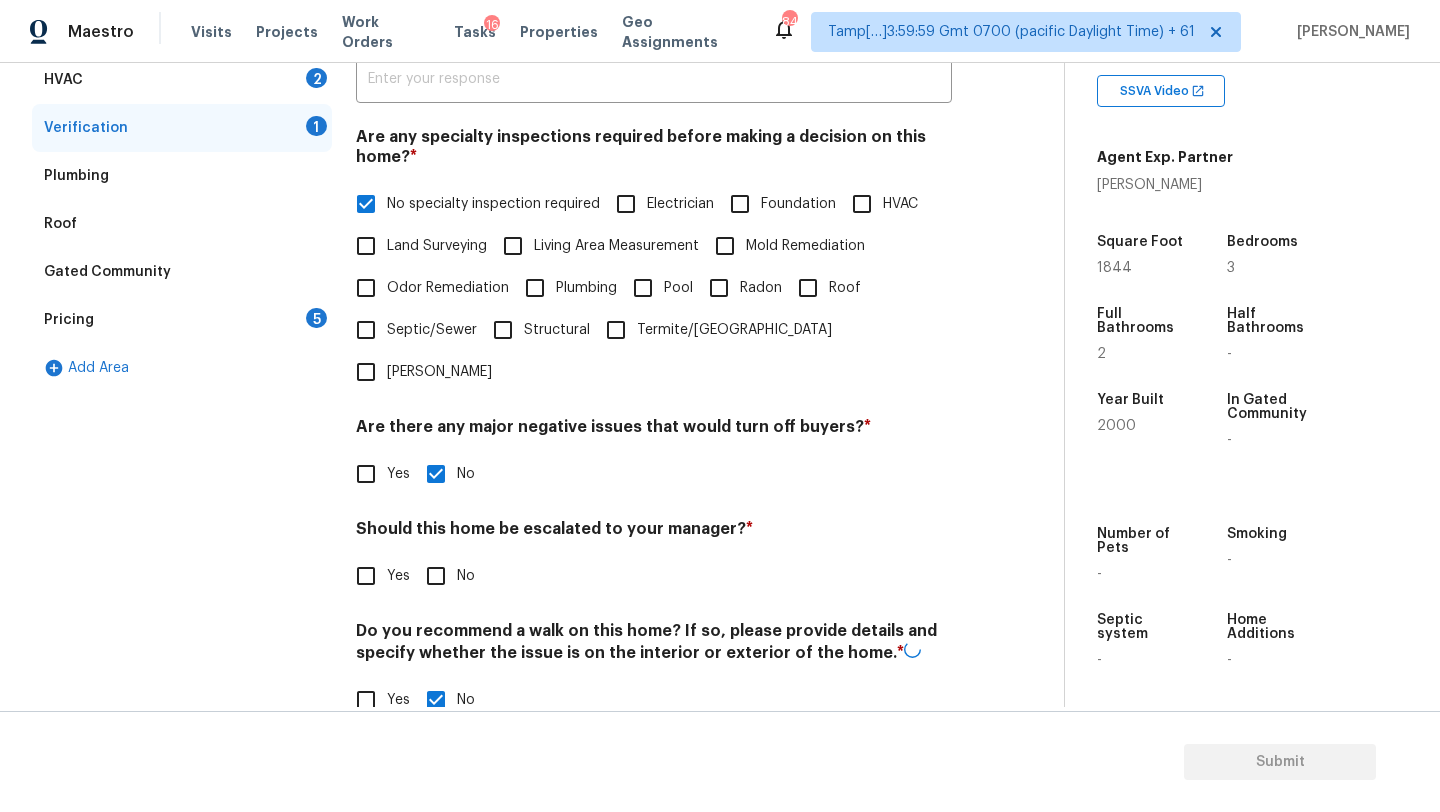 click on "Verification Notes: ​ Are any specialty inspections required before making a decision on this home?  * No specialty inspection required Electrician Foundation HVAC Land Surveying Living Area Measurement Mold Remediation Odor Remediation Plumbing Pool Radon Roof Septic/Sewer Structural Termite/Pest Wells Are there any major negative issues that would turn off buyers?  * Yes No Should this home be escalated to your manager?  * Yes No Do you recommend a walk on this home? If so, please provide details and specify whether the issue is on the interior or exterior of the home.  * Yes No" at bounding box center [654, 352] 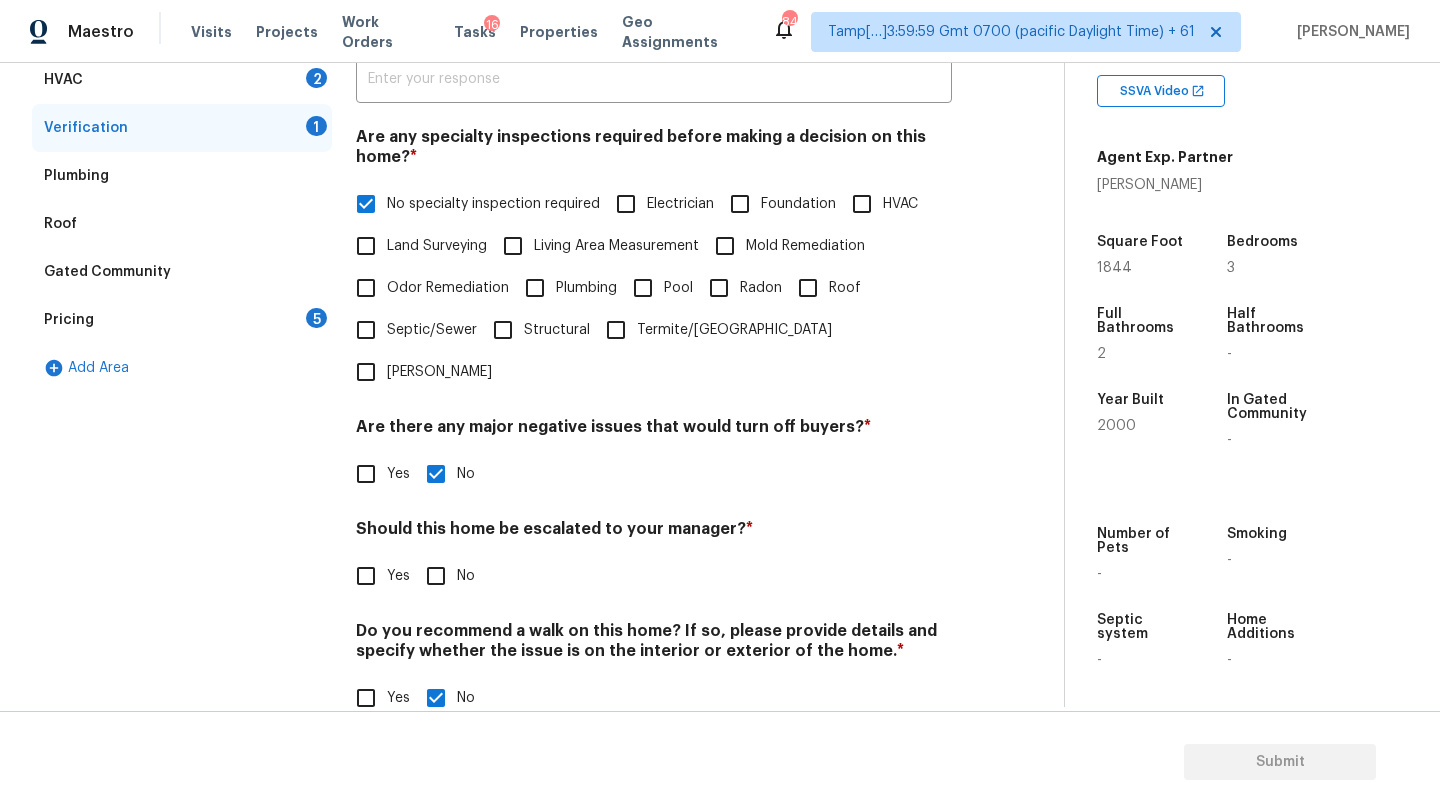 click on "Verification Notes: ​ Are any specialty inspections required before making a decision on this home?  * No specialty inspection required Electrician Foundation HVAC Land Surveying Living Area Measurement Mold Remediation Odor Remediation Plumbing Pool Radon Roof Septic/Sewer Structural Termite/Pest Wells Are there any major negative issues that would turn off buyers?  * Yes No Should this home be escalated to your manager?  * Yes No Do you recommend a walk on this home? If so, please provide details and specify whether the issue is on the interior or exterior of the home.  * Yes No" at bounding box center (654, 351) 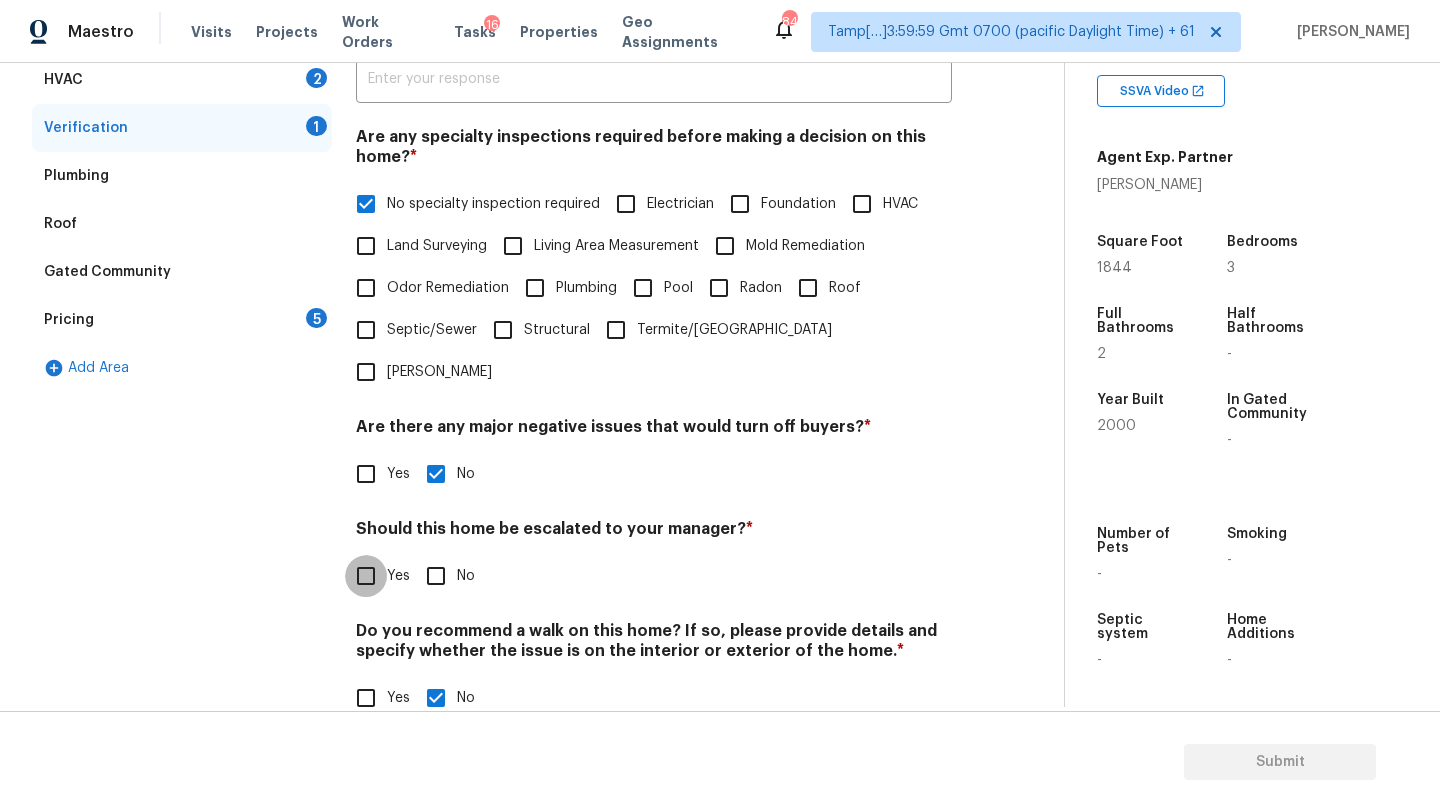 click on "Yes" at bounding box center (366, 576) 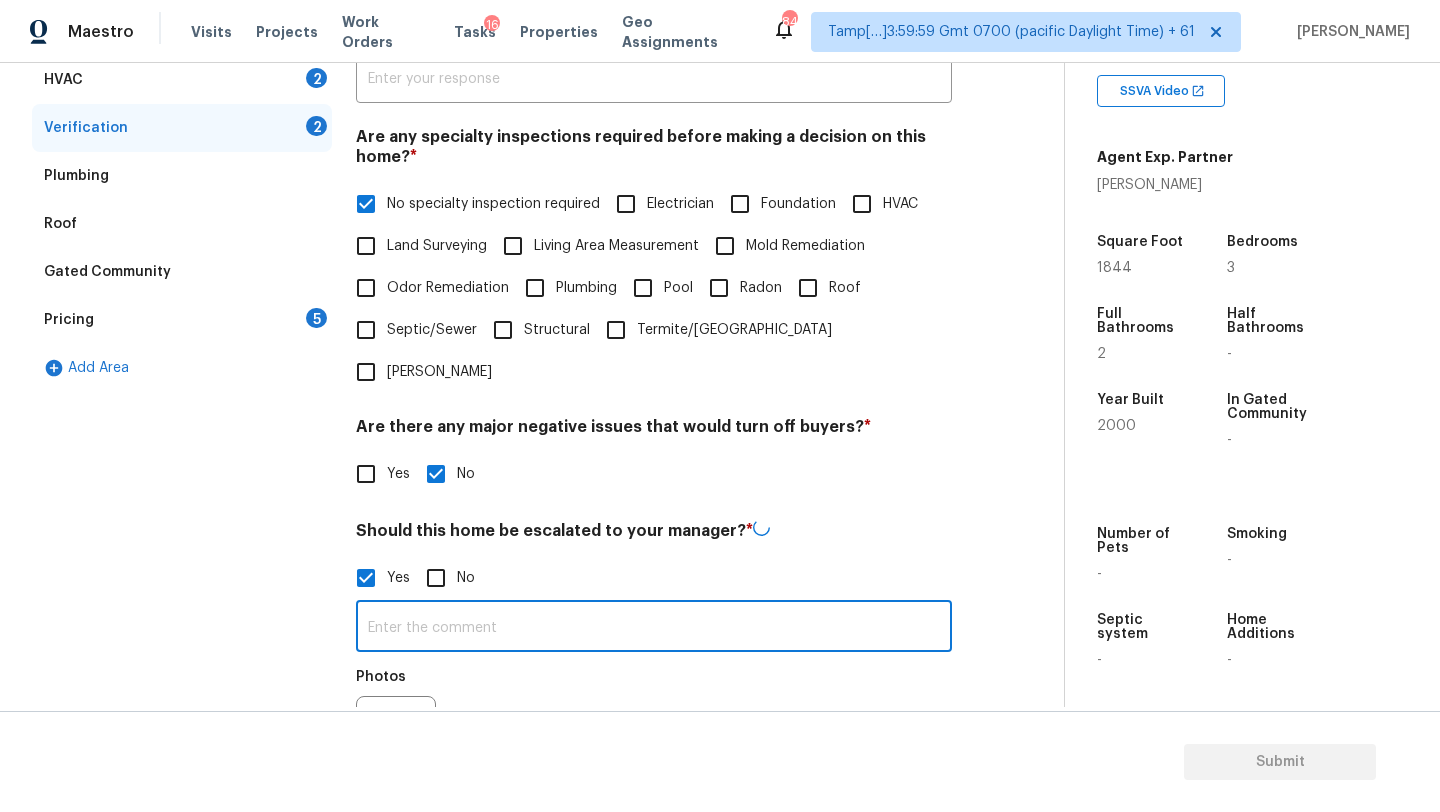 click at bounding box center [654, 628] 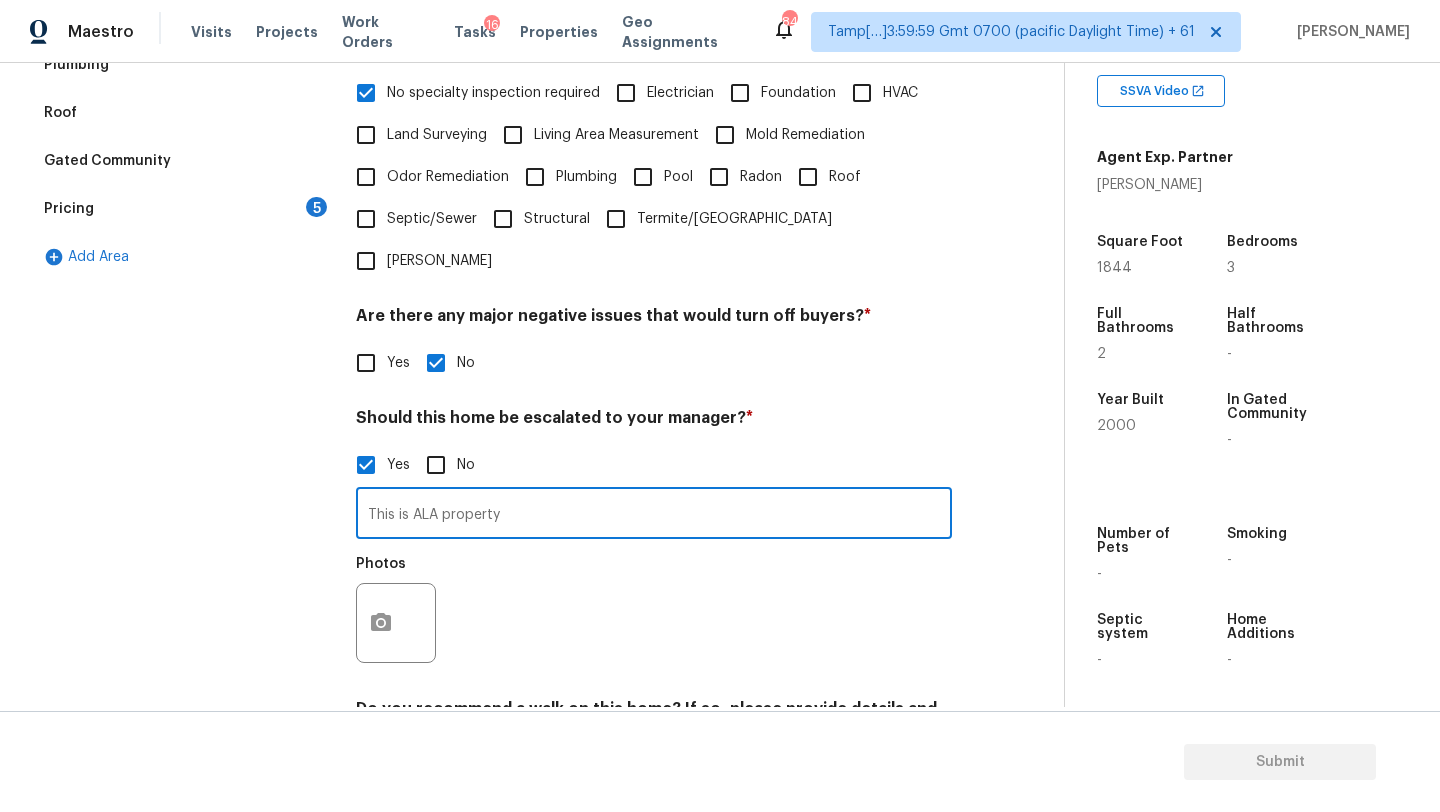 scroll, scrollTop: 581, scrollLeft: 0, axis: vertical 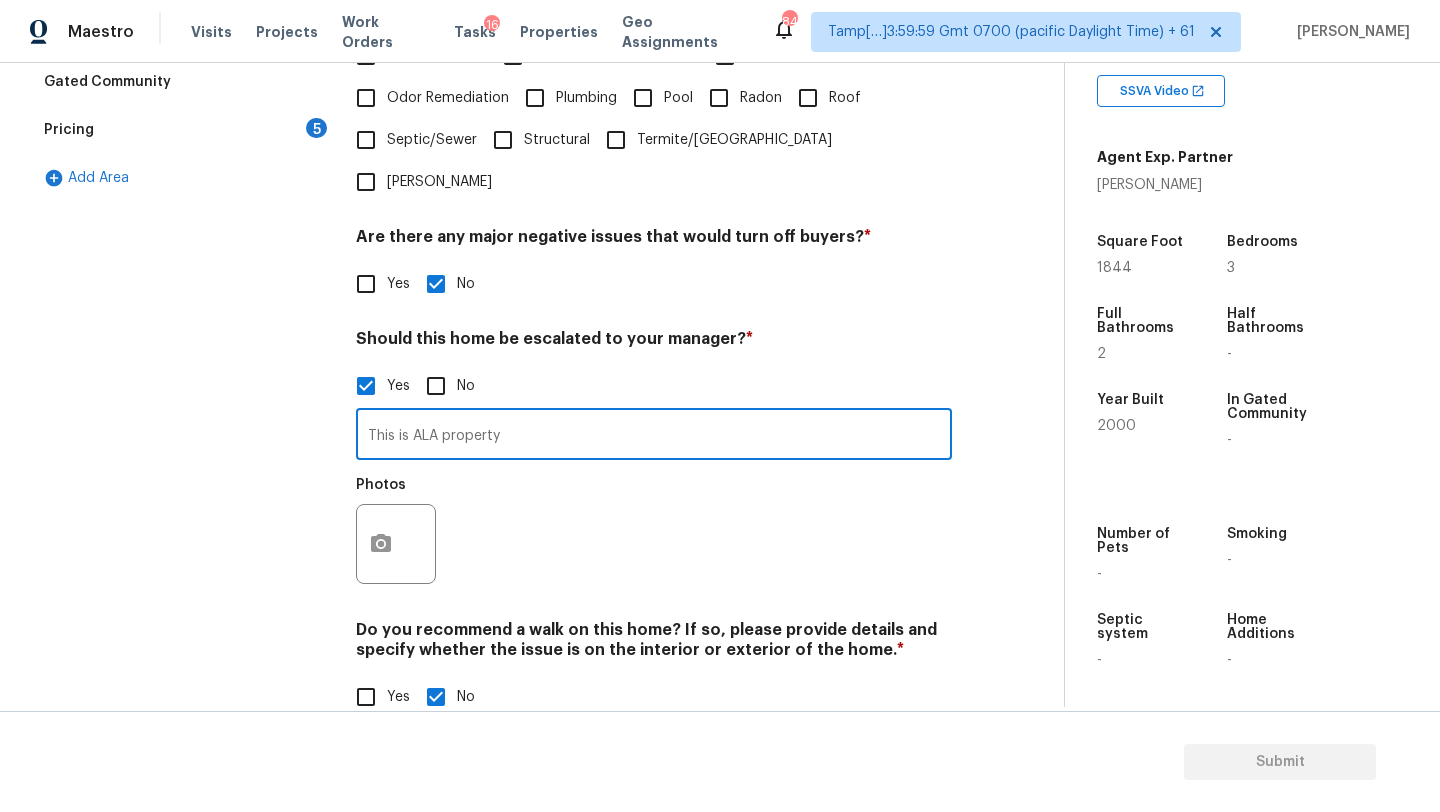 type on "This is ALA property" 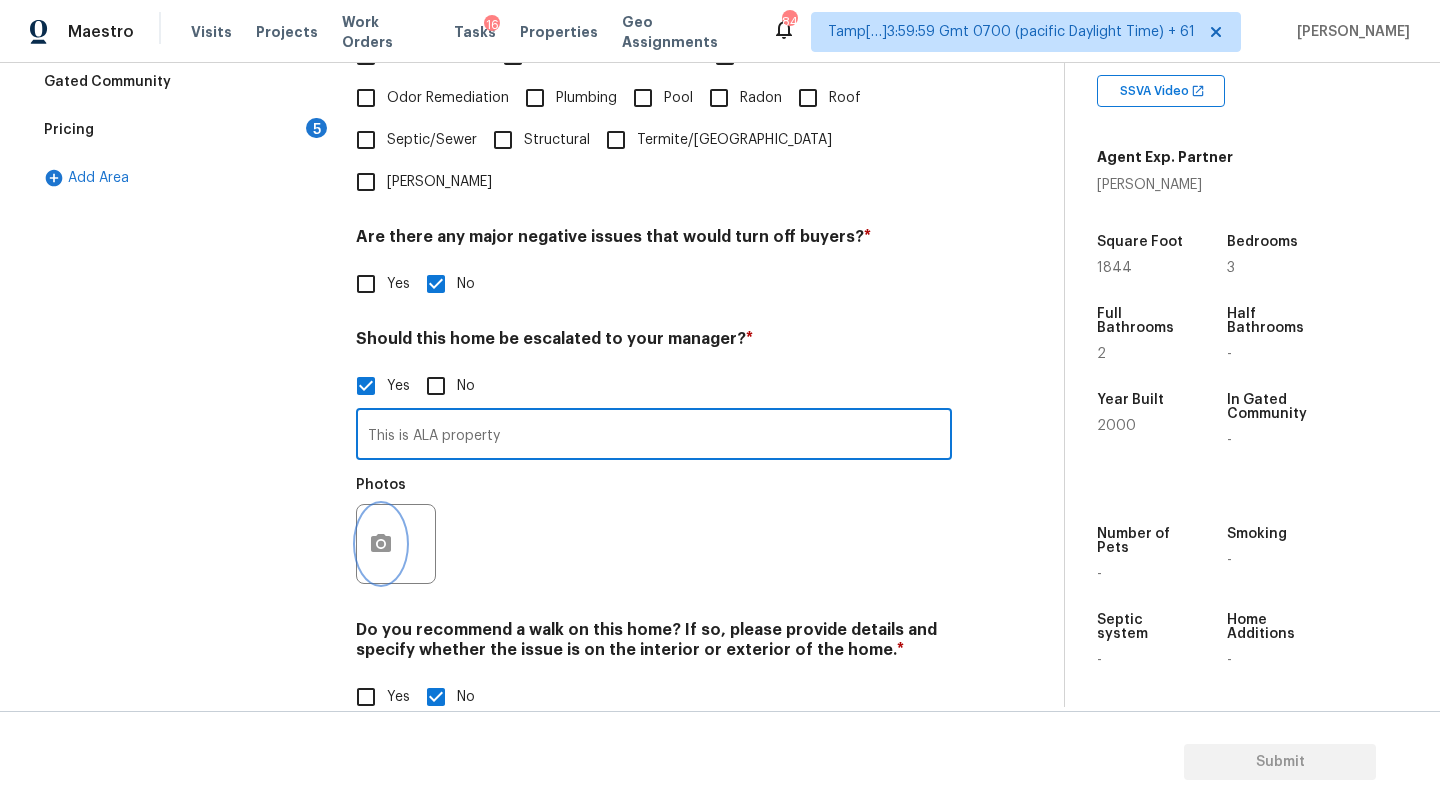 click at bounding box center [381, 544] 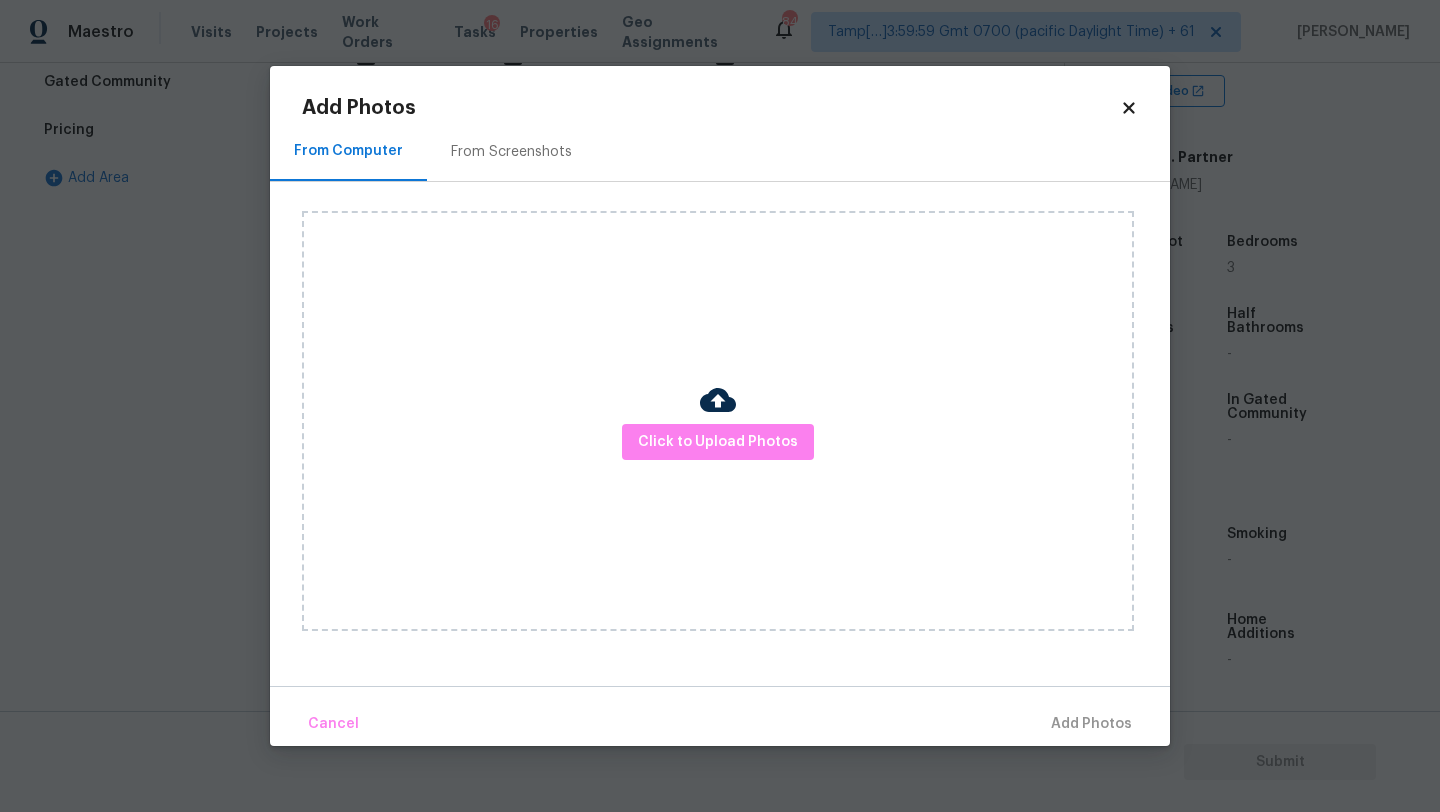 click on "From Screenshots" at bounding box center (511, 152) 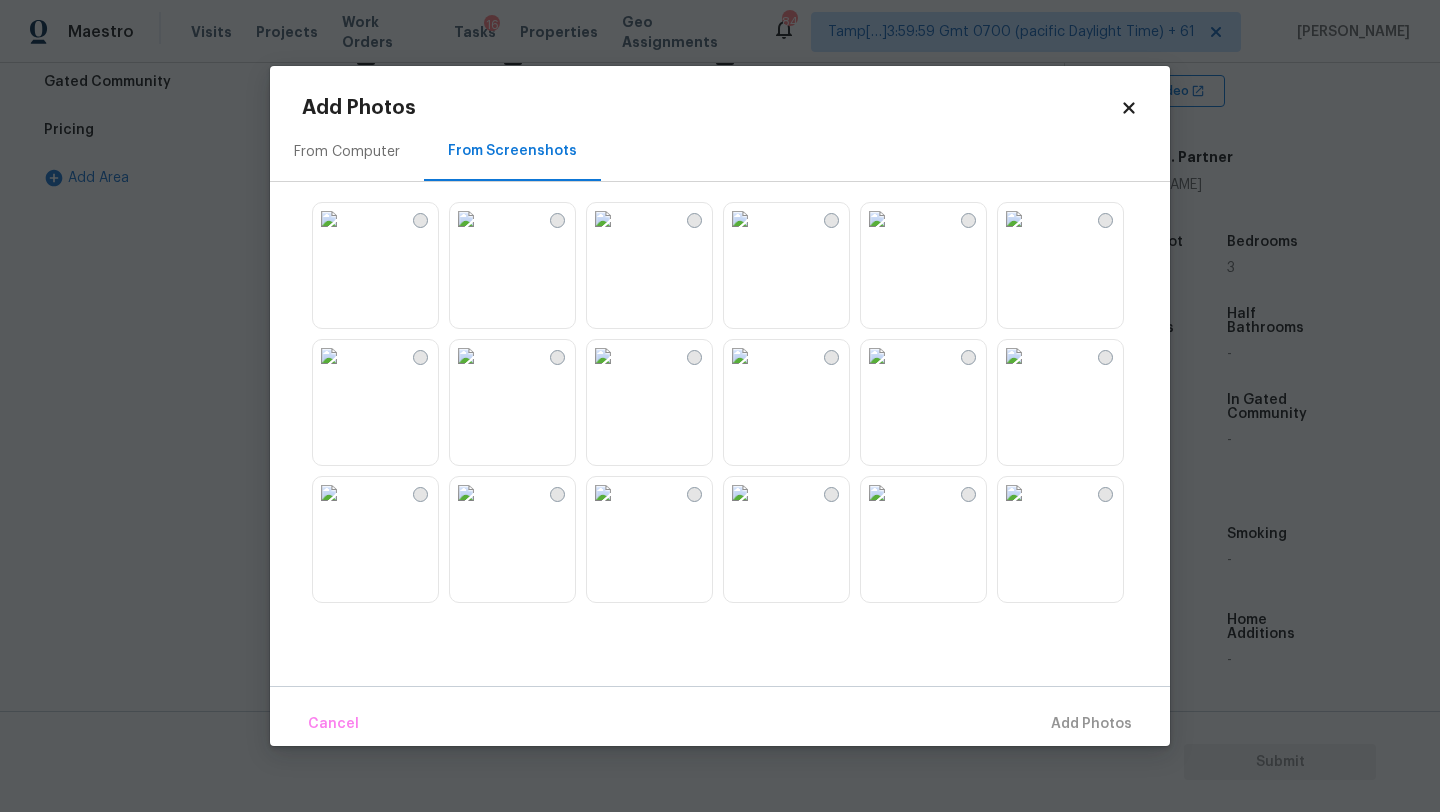 click at bounding box center [603, 356] 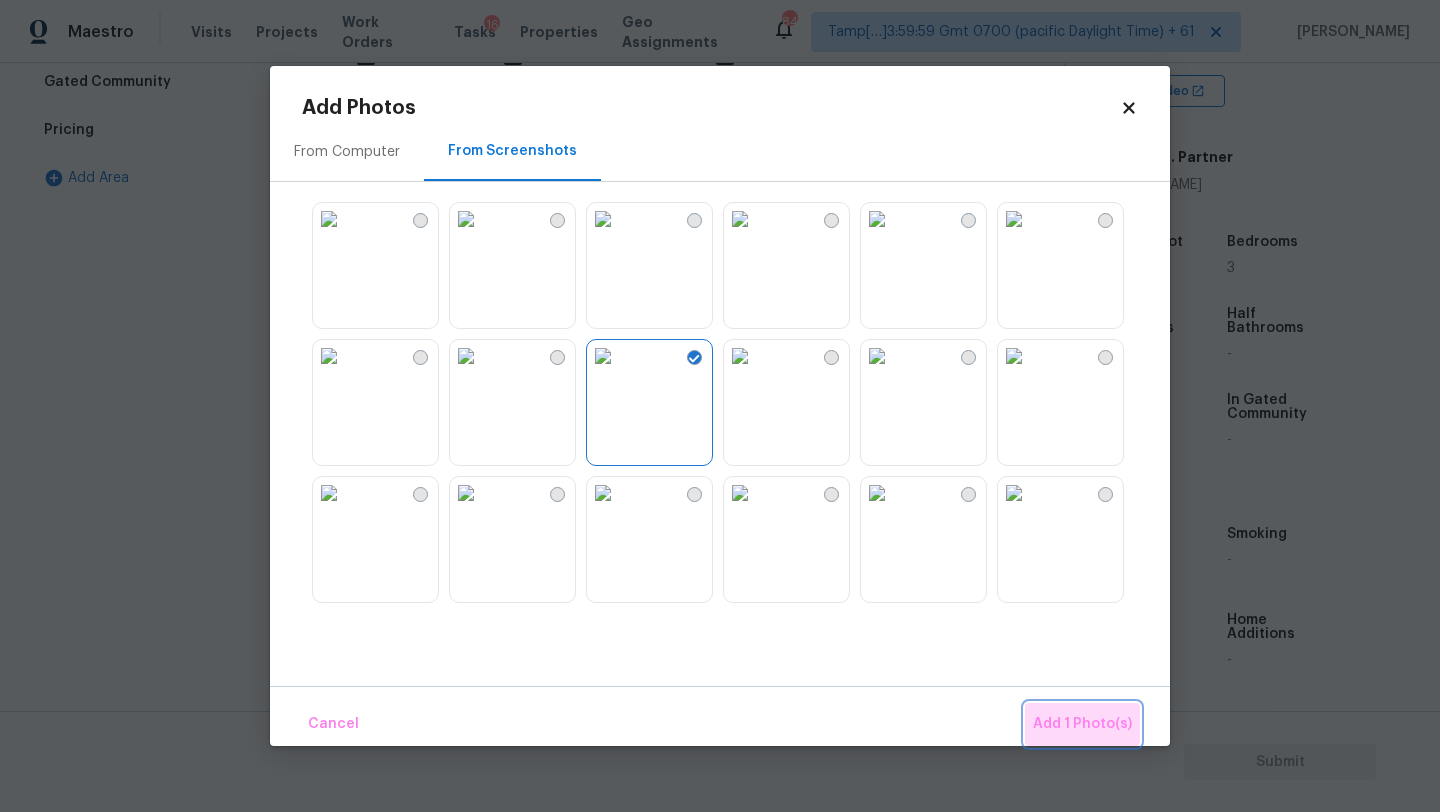 click on "Add 1 Photo(s)" at bounding box center [1082, 724] 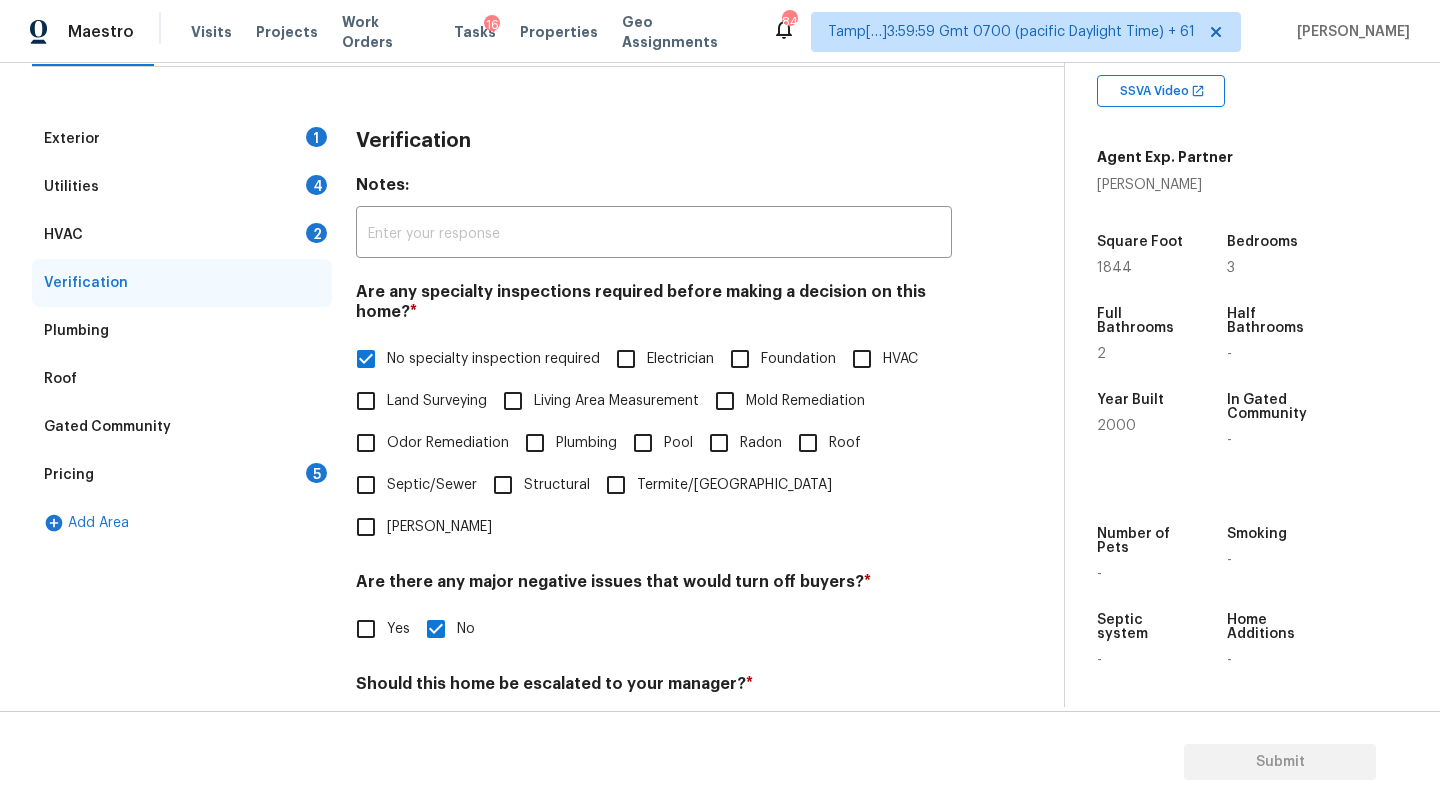 scroll, scrollTop: 114, scrollLeft: 0, axis: vertical 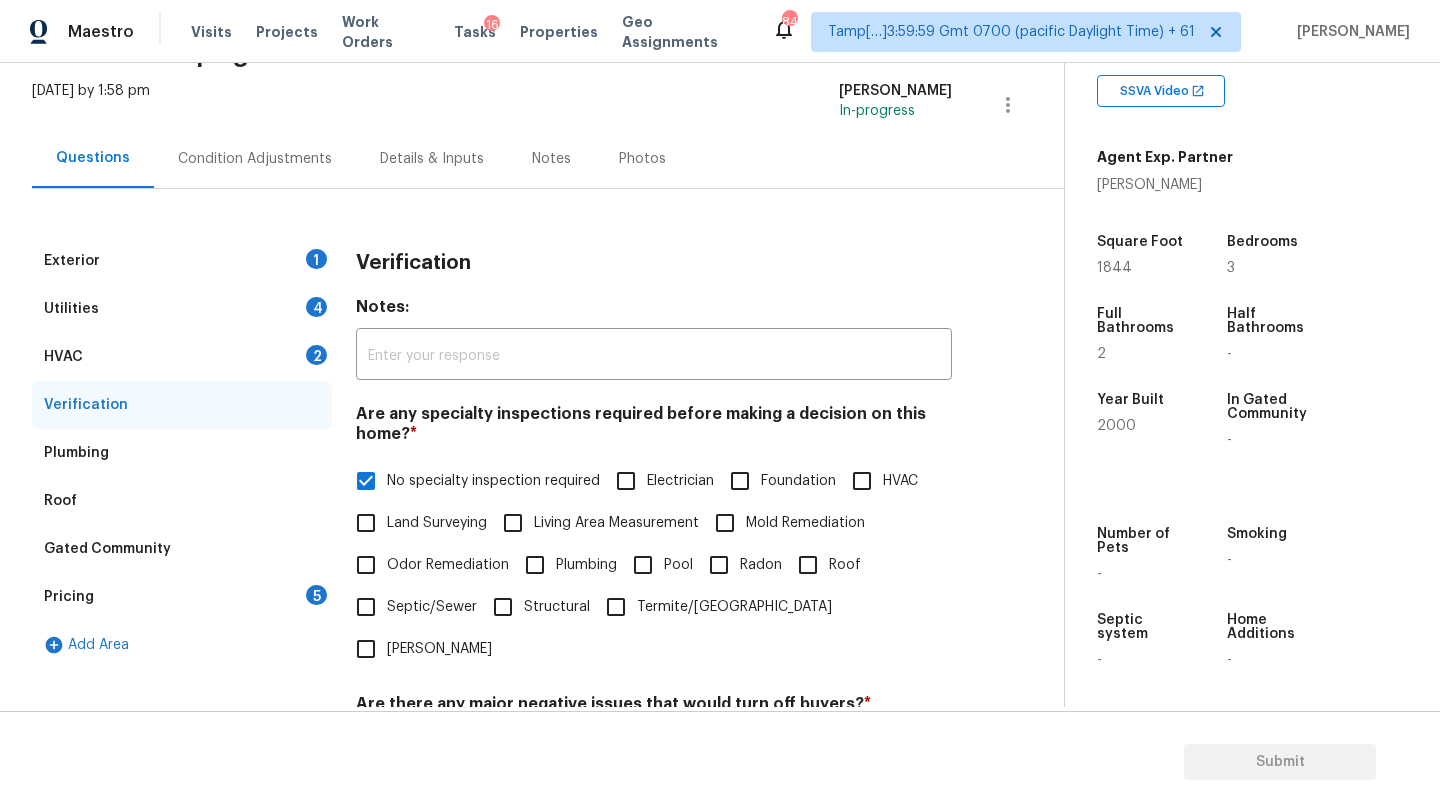 click on "HVAC 2" at bounding box center (182, 357) 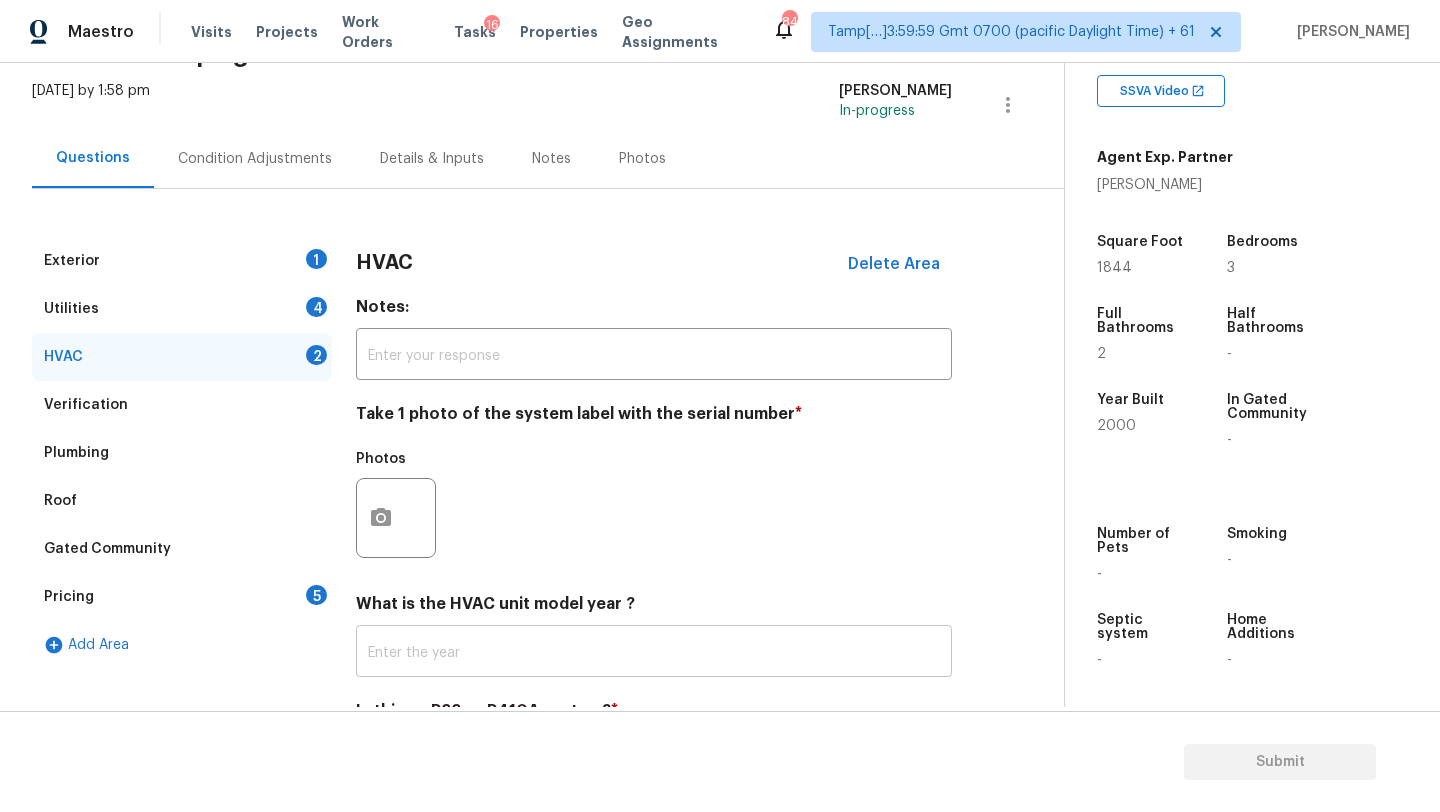 click at bounding box center [654, 653] 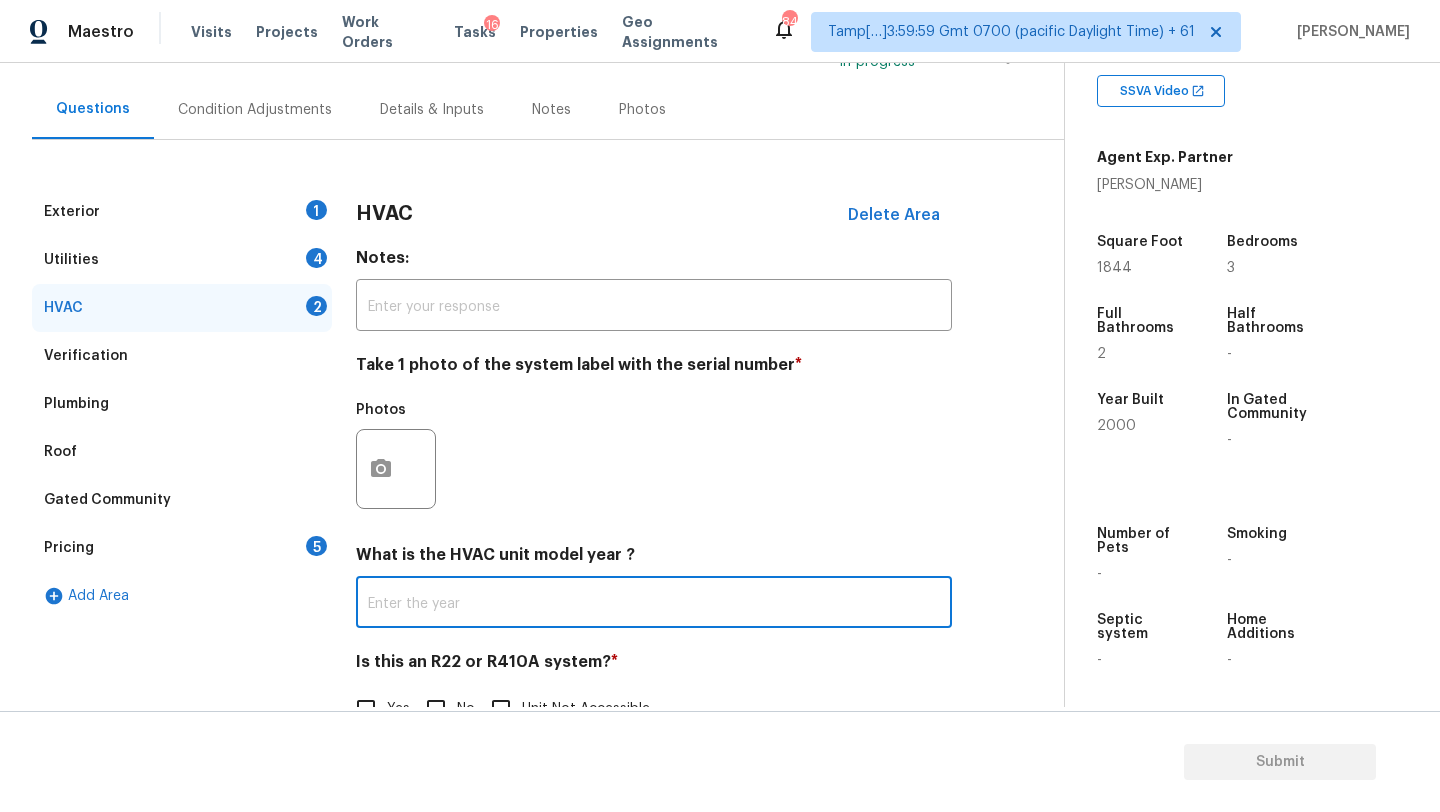scroll, scrollTop: 164, scrollLeft: 0, axis: vertical 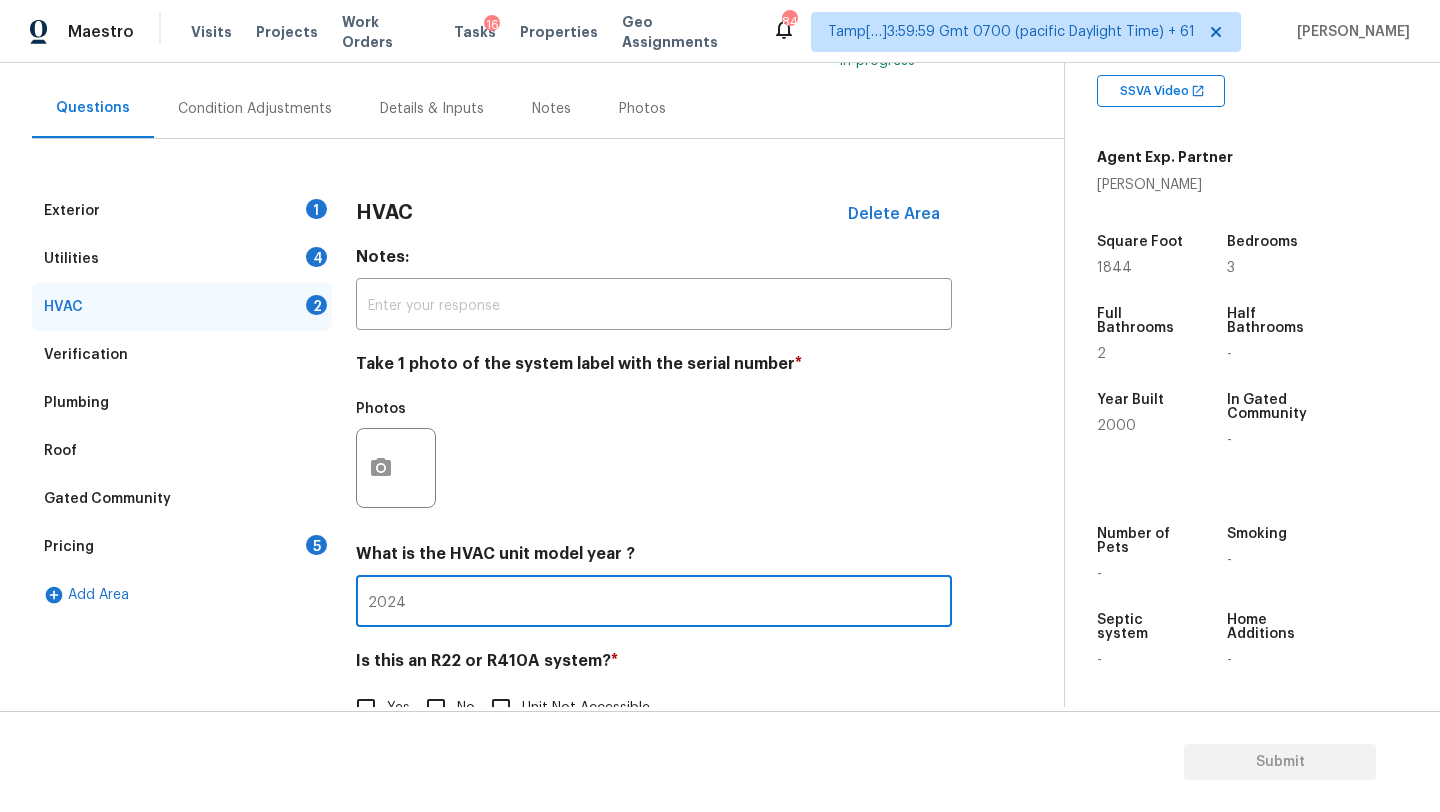 type on "2024" 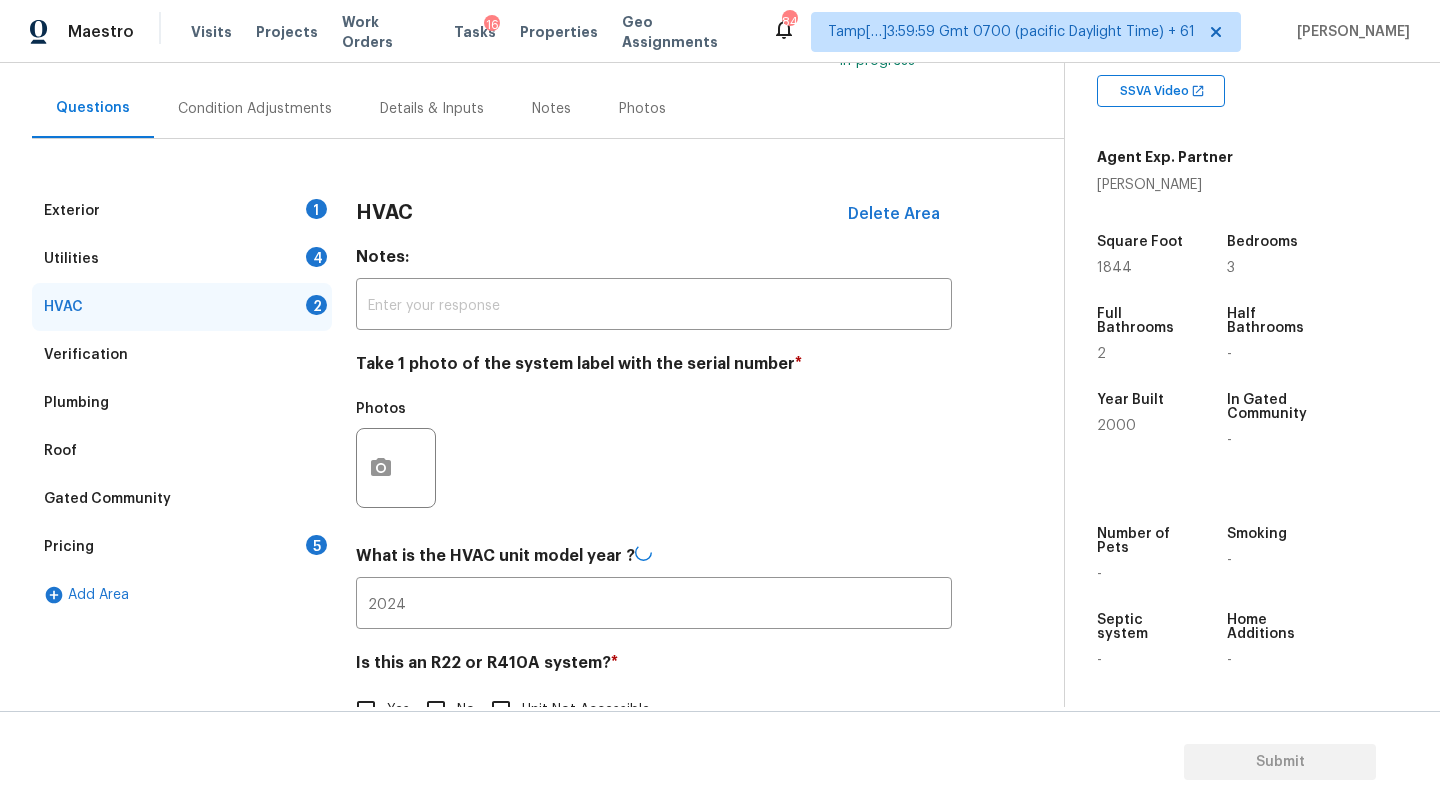 click on "No" at bounding box center [436, 710] 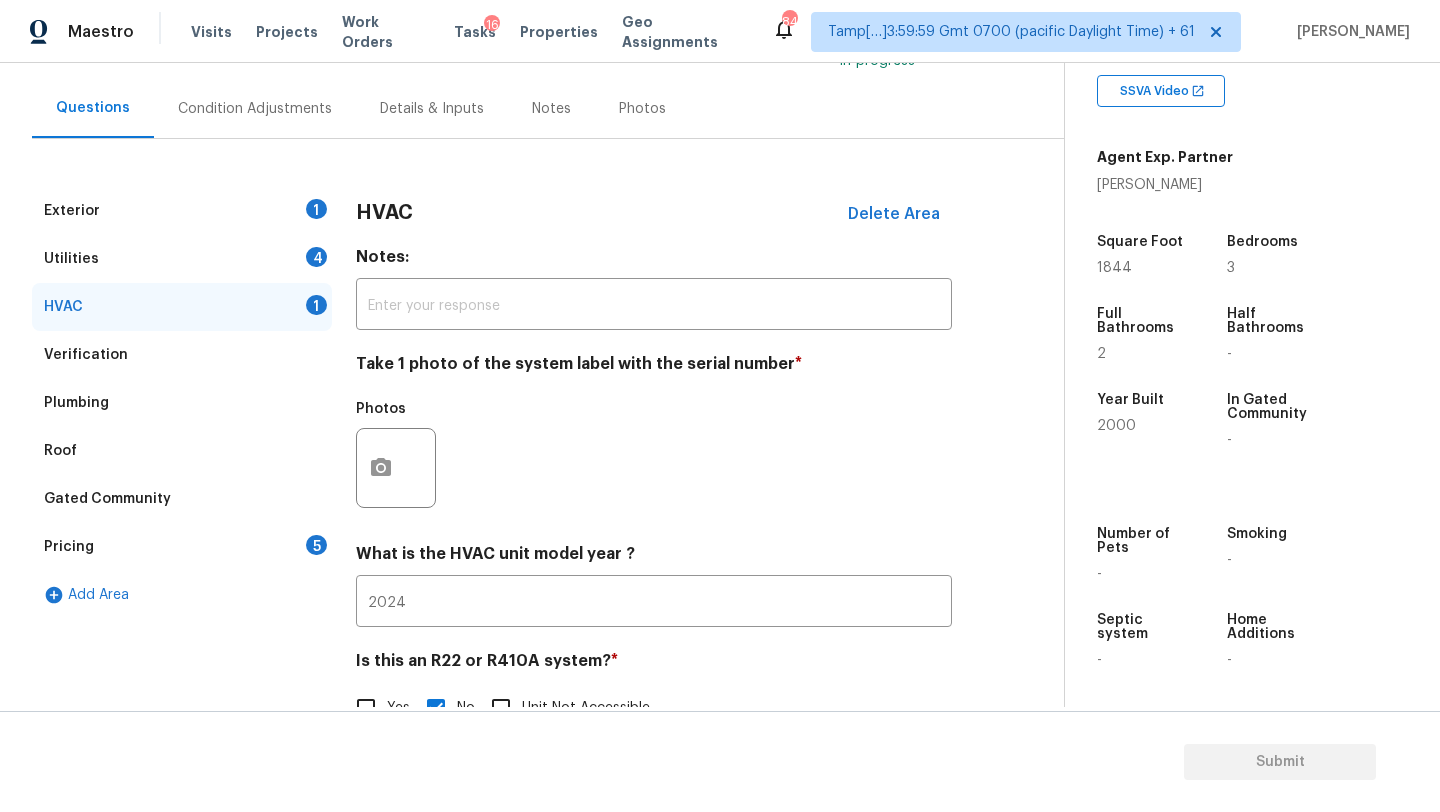 click on "Utilities 4" at bounding box center [182, 259] 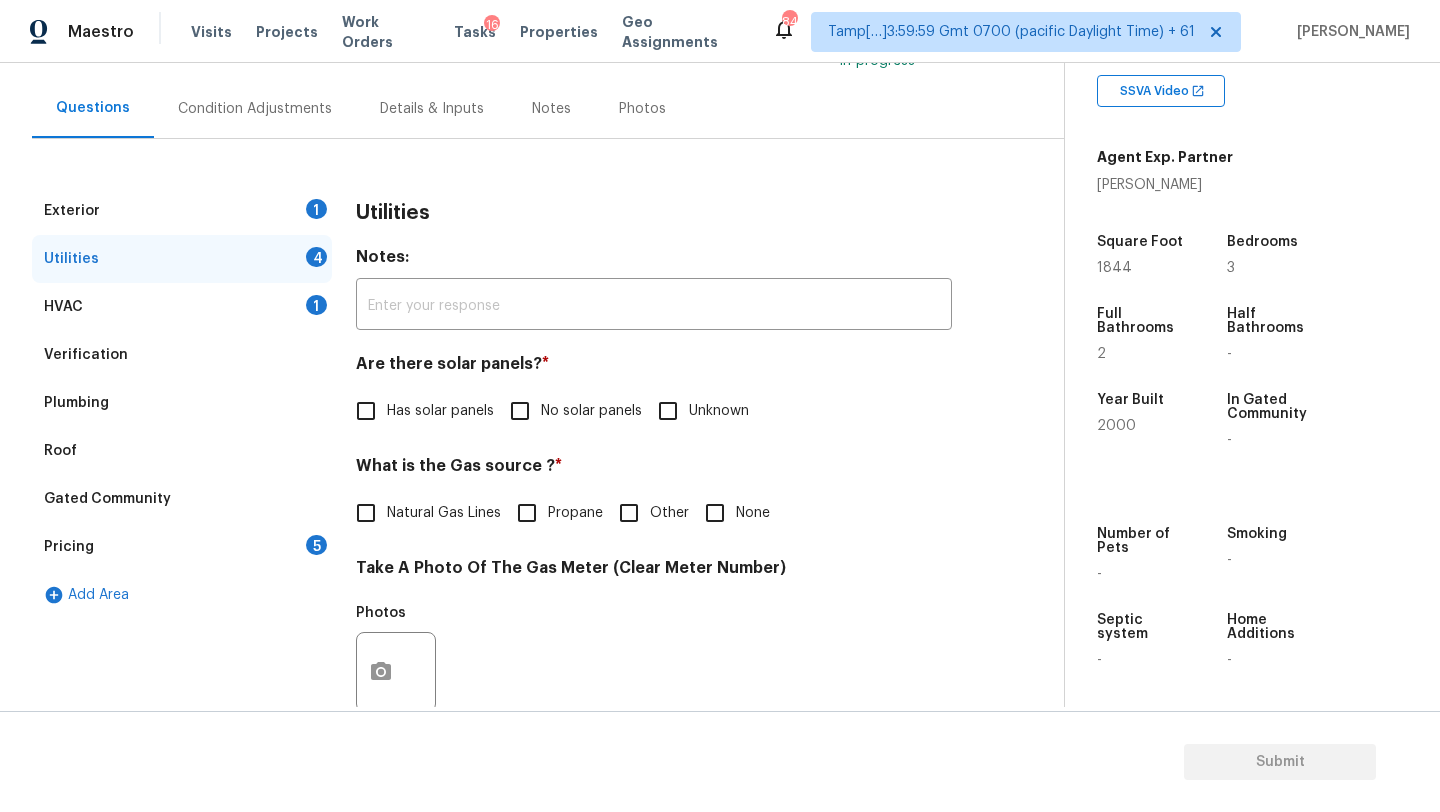 click on "No solar panels" at bounding box center [520, 411] 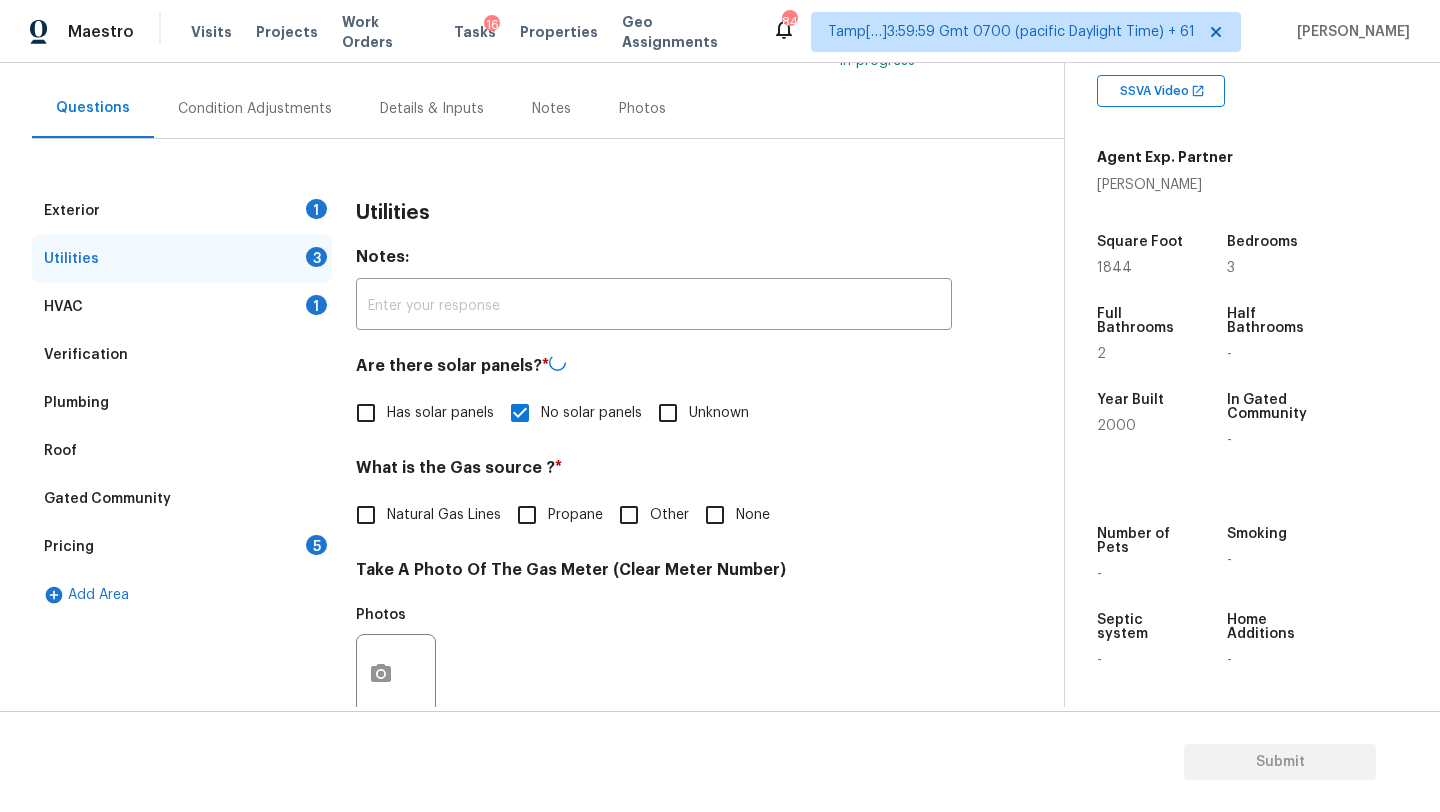 click on "Natural Gas Lines" at bounding box center (423, 515) 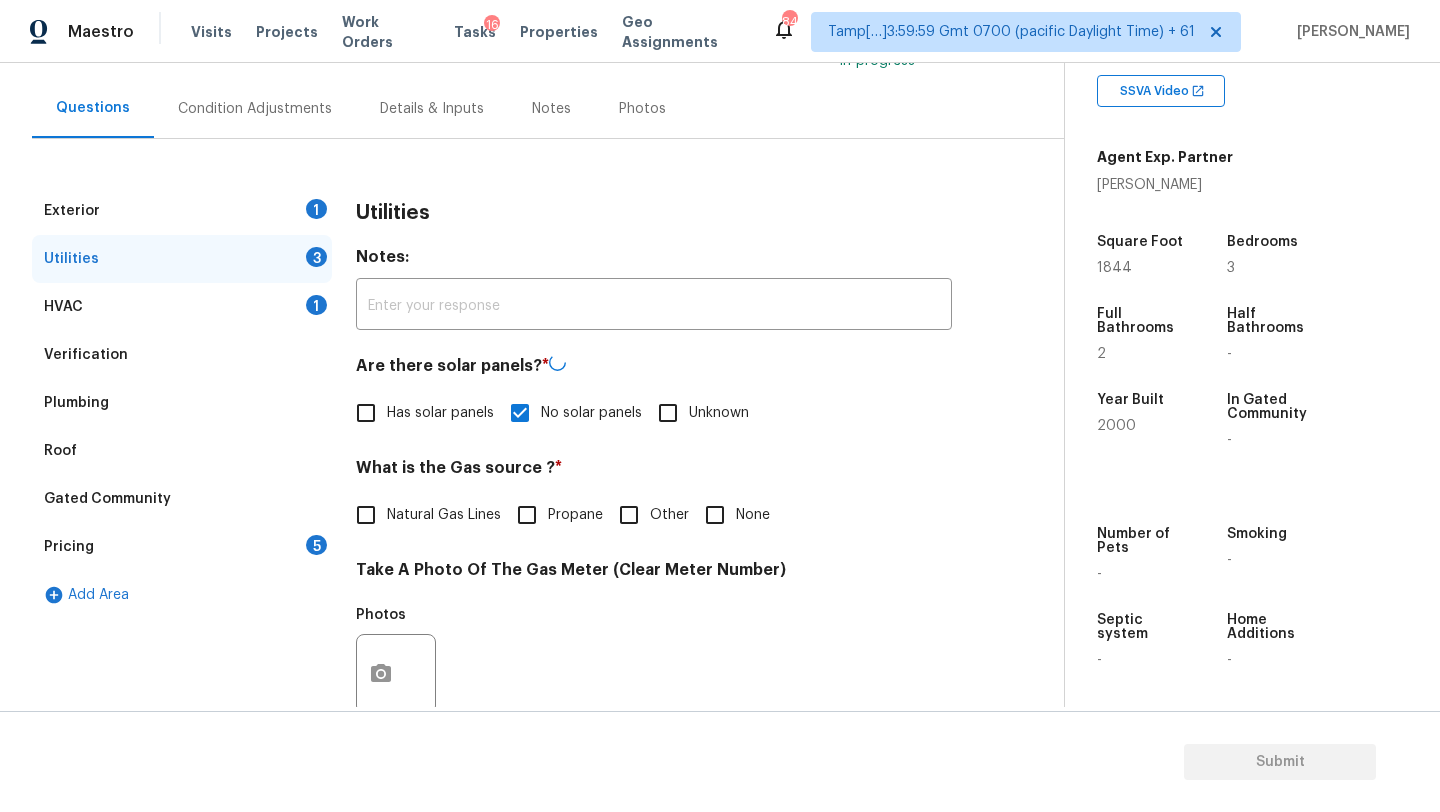 click on "Natural Gas Lines" at bounding box center [366, 515] 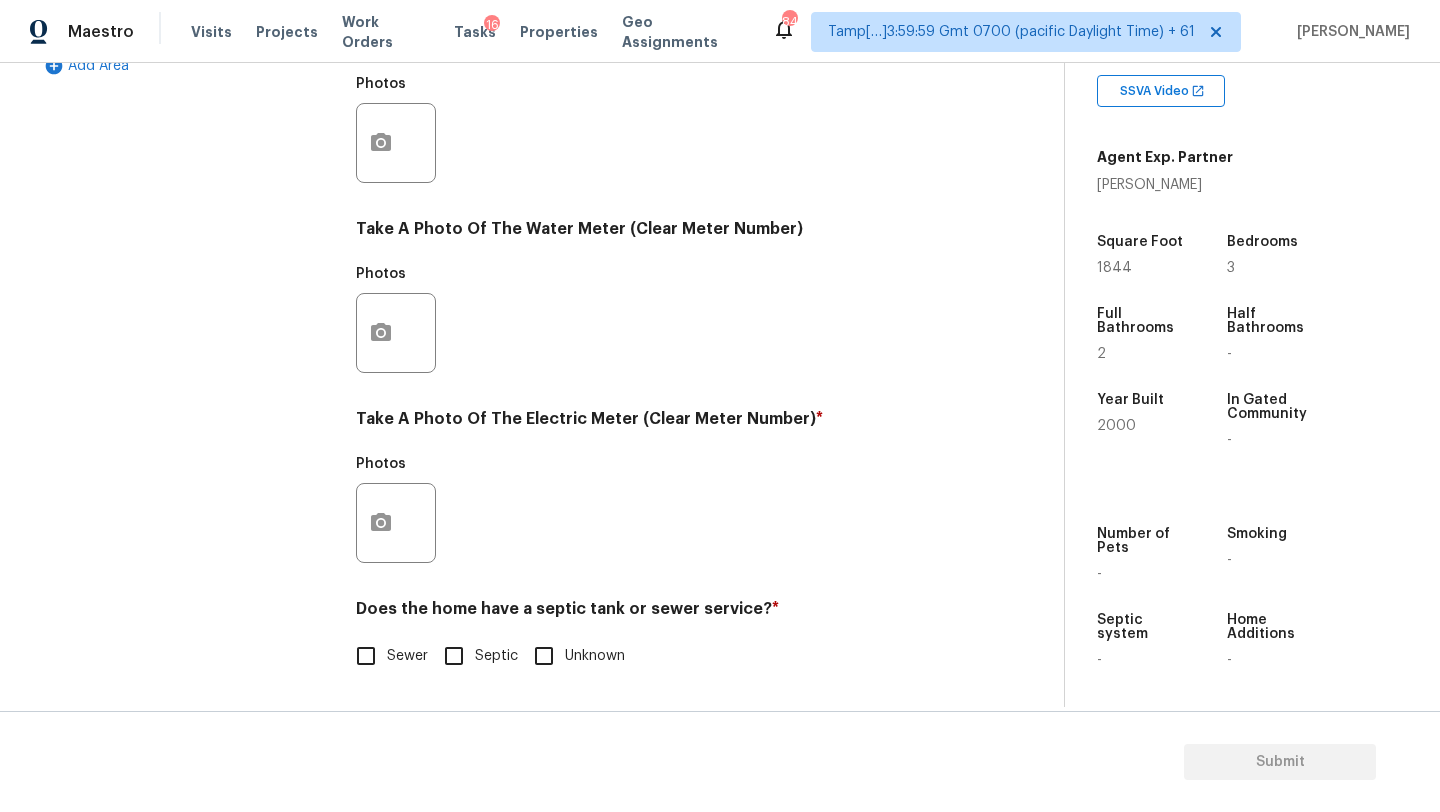 click on "Sewer" at bounding box center [407, 656] 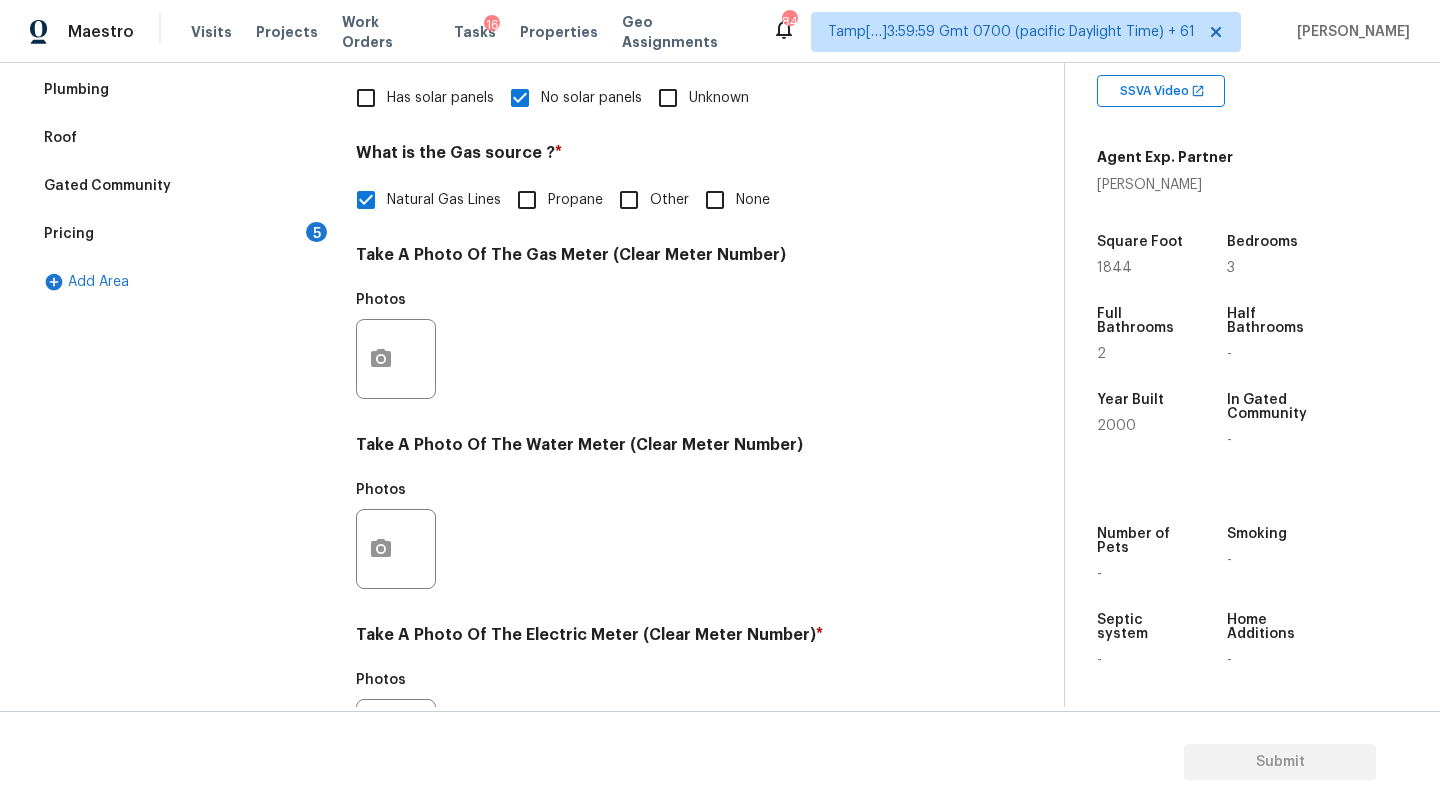 scroll, scrollTop: 0, scrollLeft: 0, axis: both 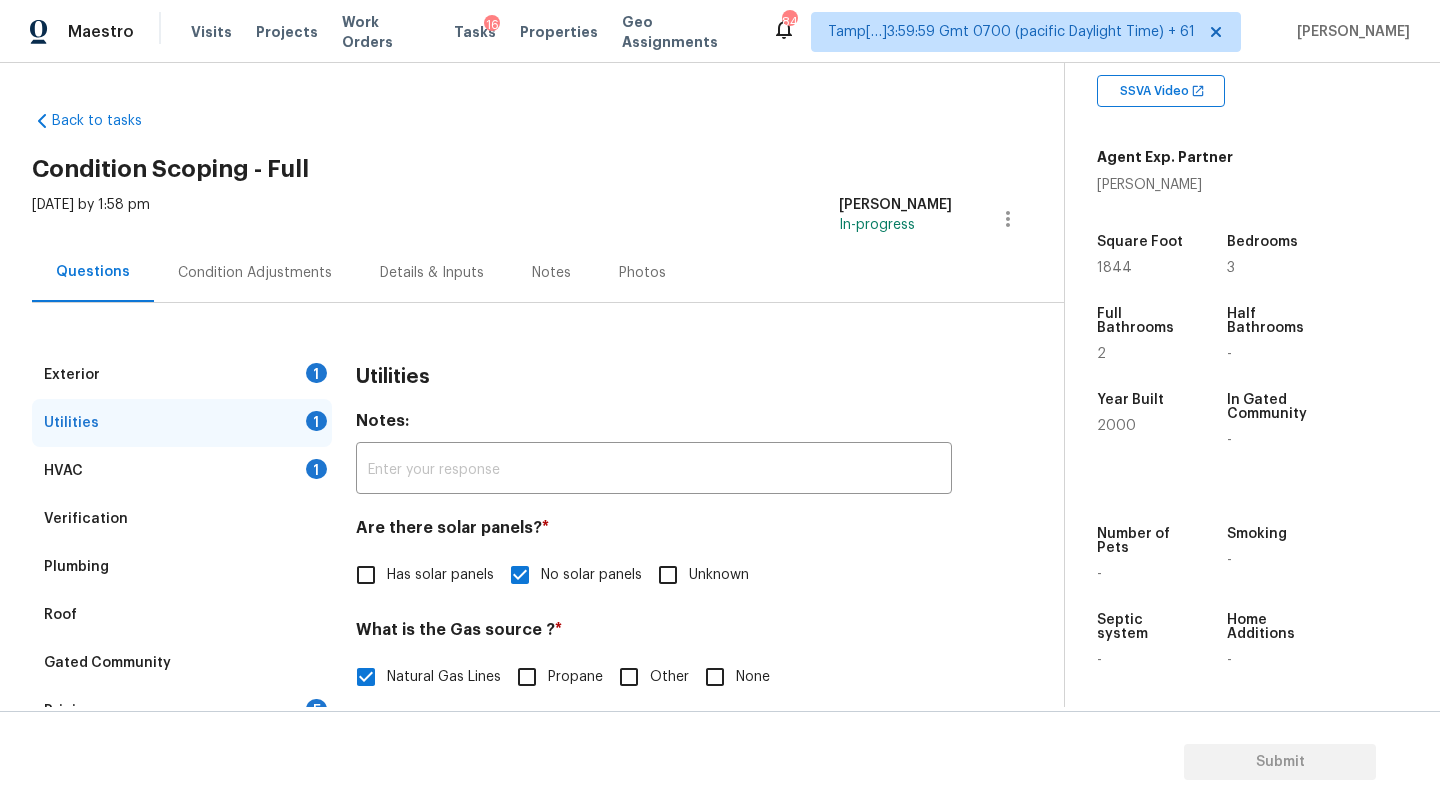 click on "Exterior 1" at bounding box center [182, 375] 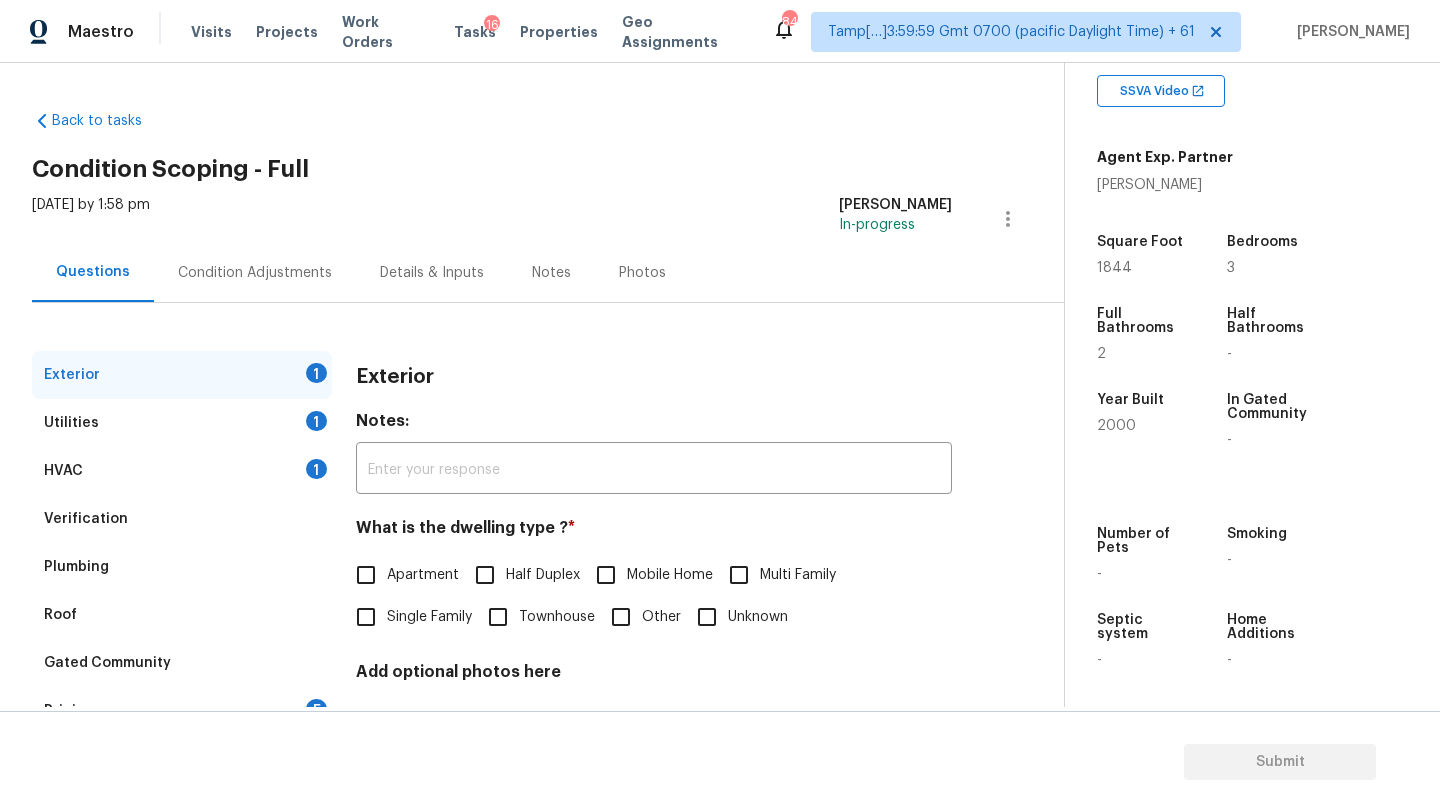 click on "Exterior 1 Utilities 1 HVAC 1 Verification Plumbing Roof Gated Community Pricing 5 Add Area Exterior Notes: ​ What is the dwelling type ?  * Apartment Half Duplex Mobile Home Multi Family Single Family Townhouse Other Unknown Add optional photos here Photos" at bounding box center (524, 601) 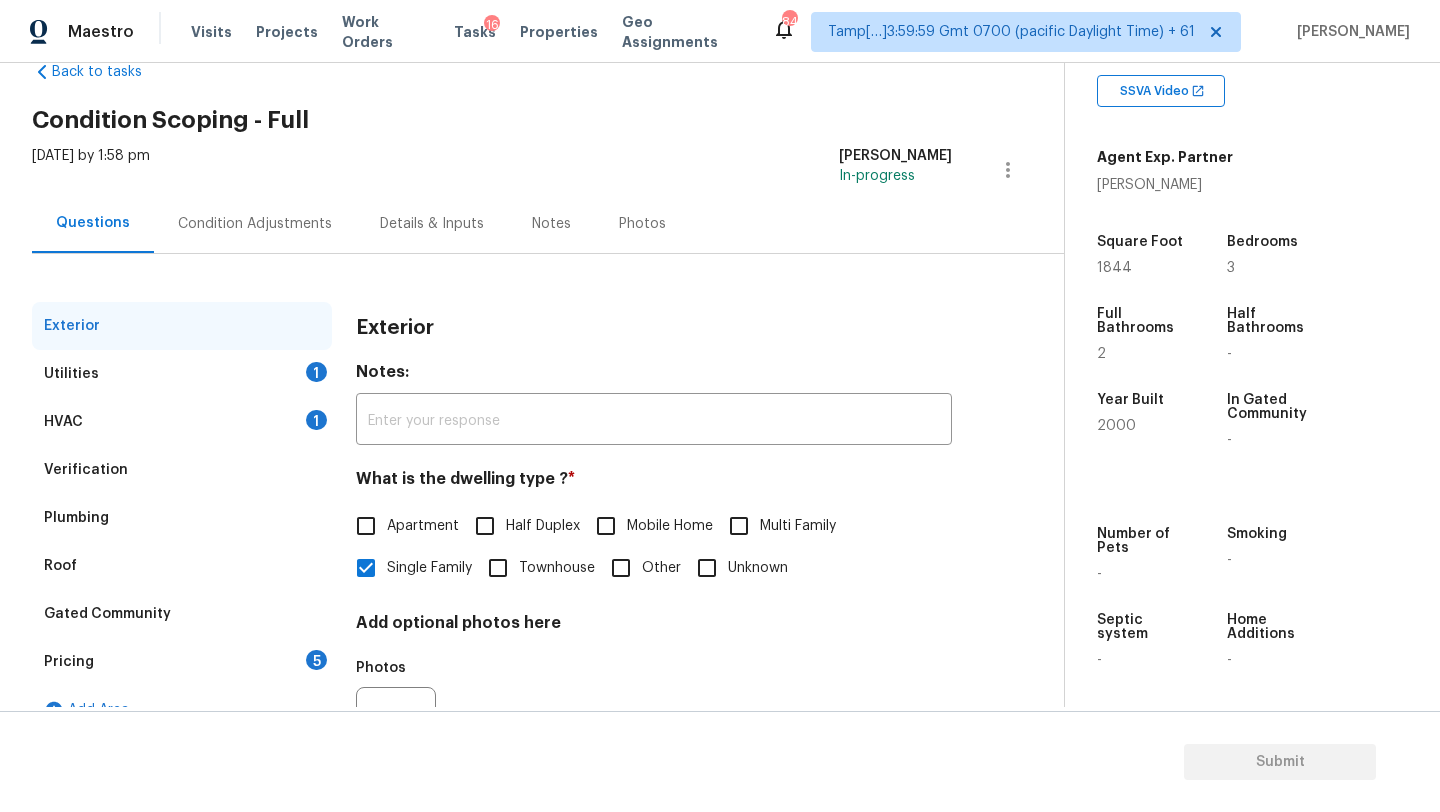 scroll, scrollTop: 151, scrollLeft: 0, axis: vertical 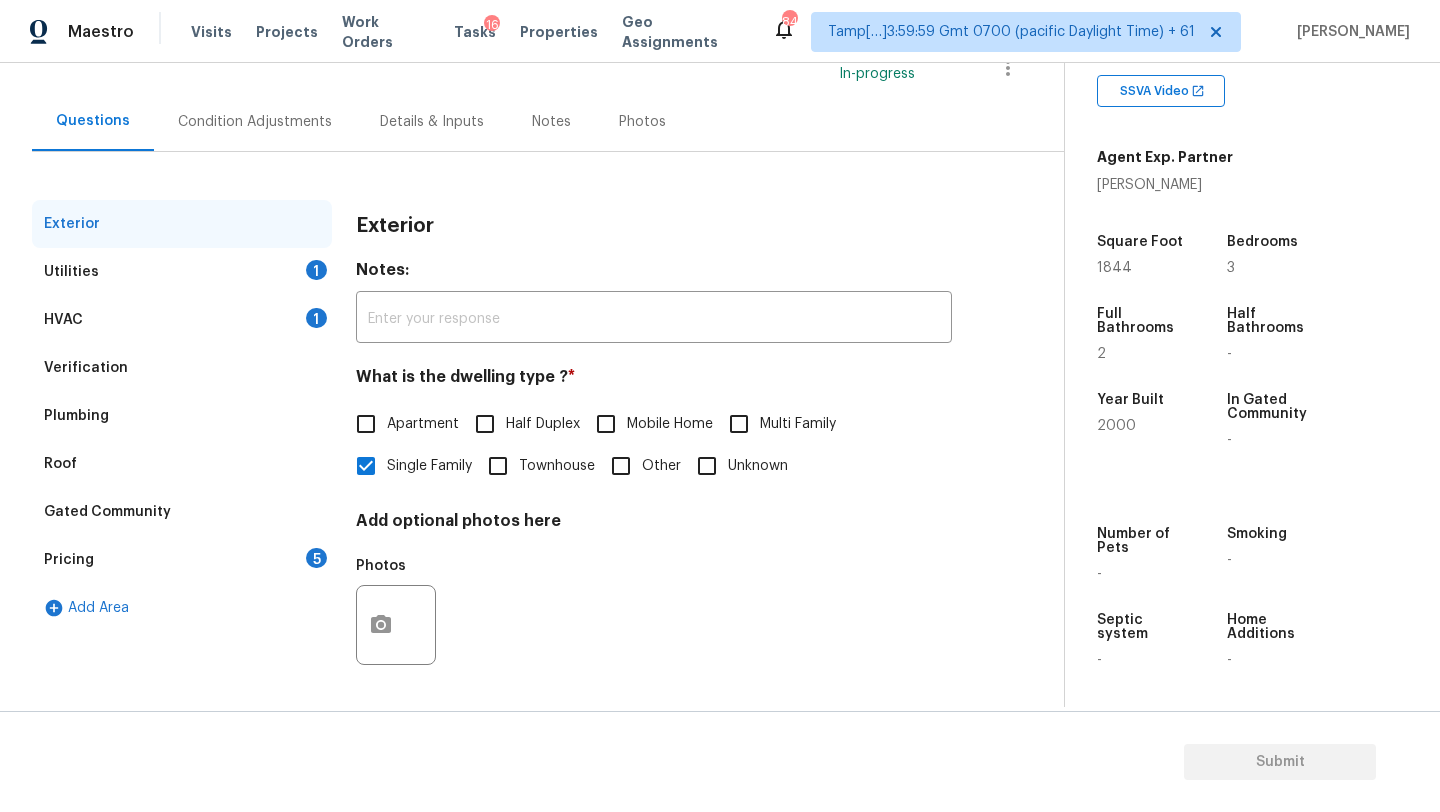 click on "Pricing 5" at bounding box center [182, 560] 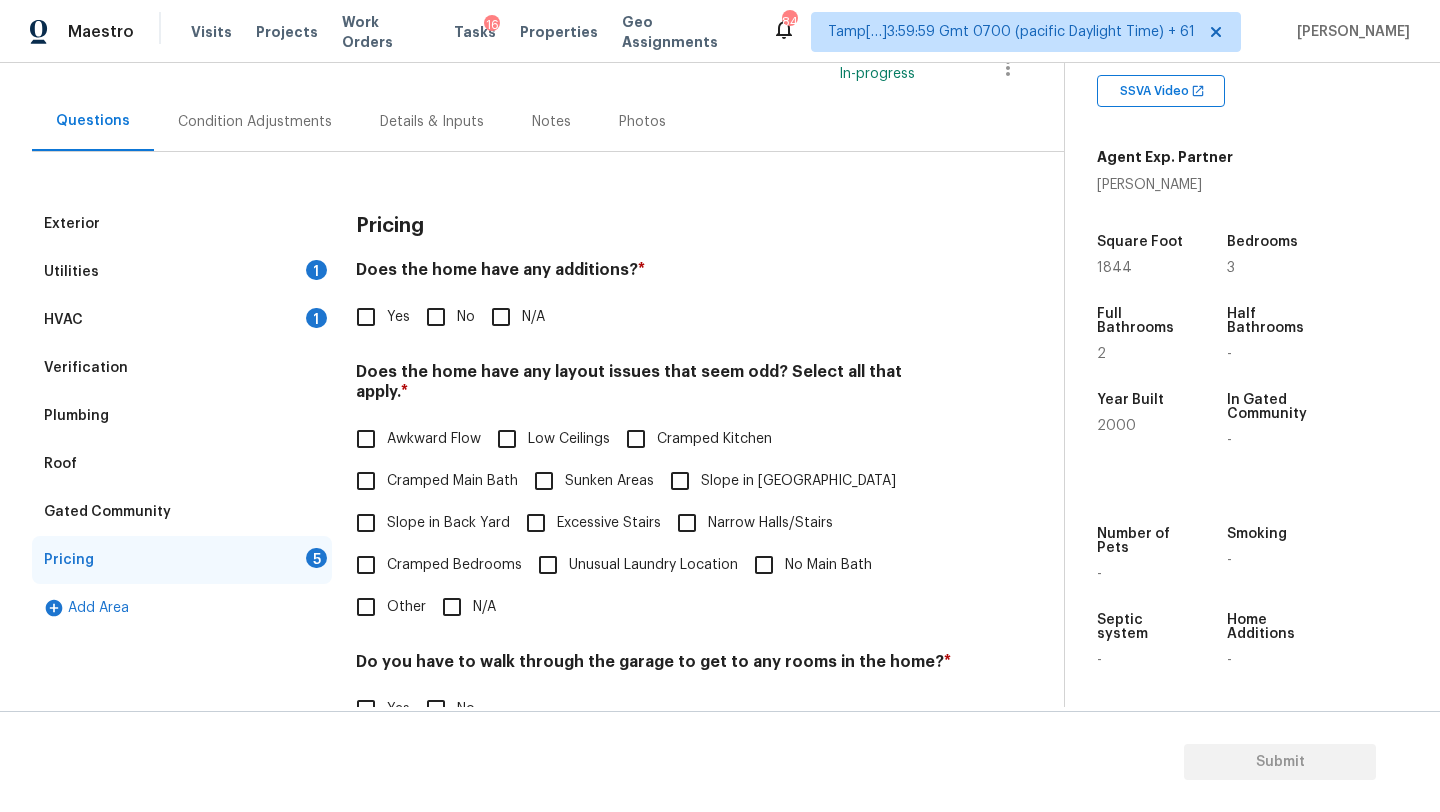 click on "N/A" at bounding box center (452, 607) 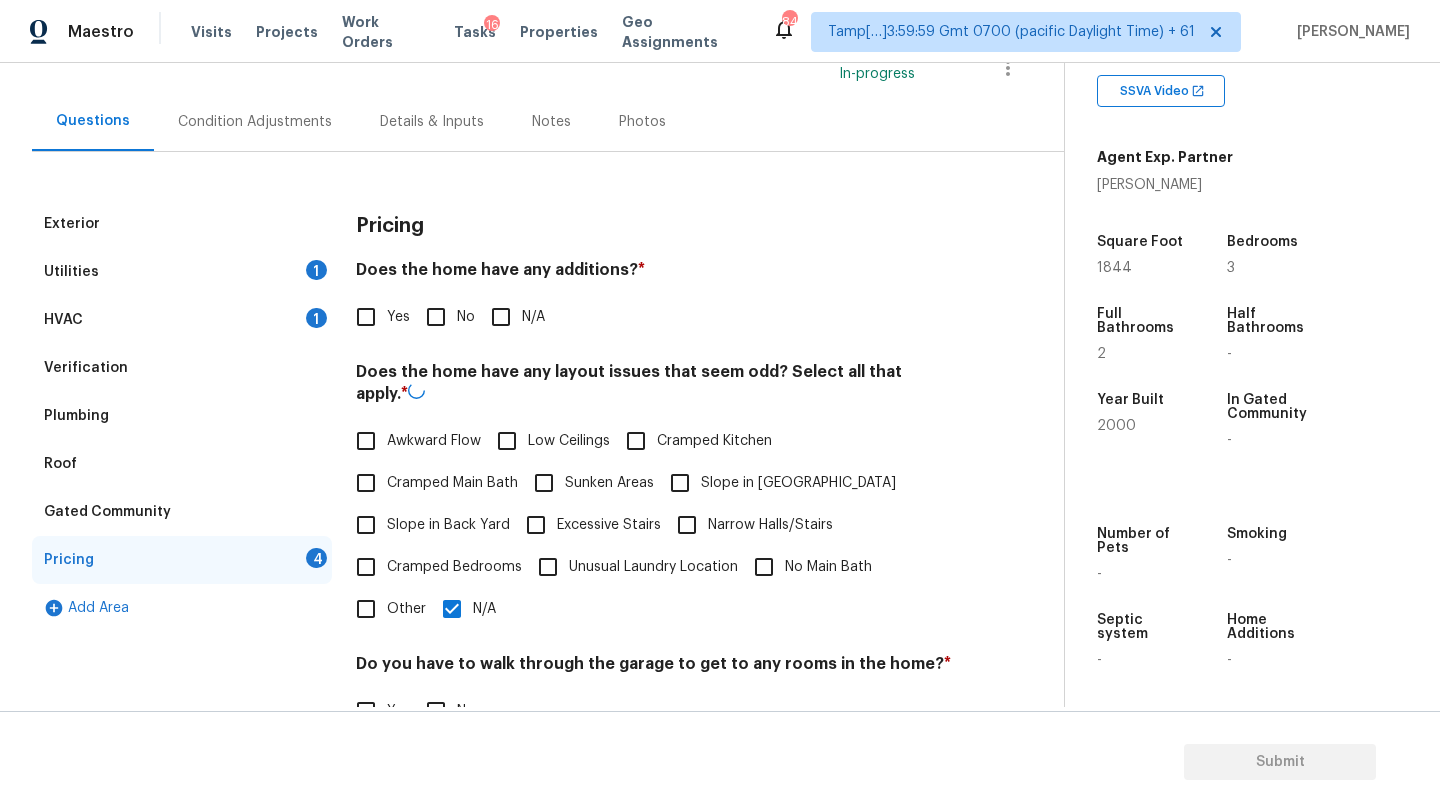 click on "No" at bounding box center (436, 317) 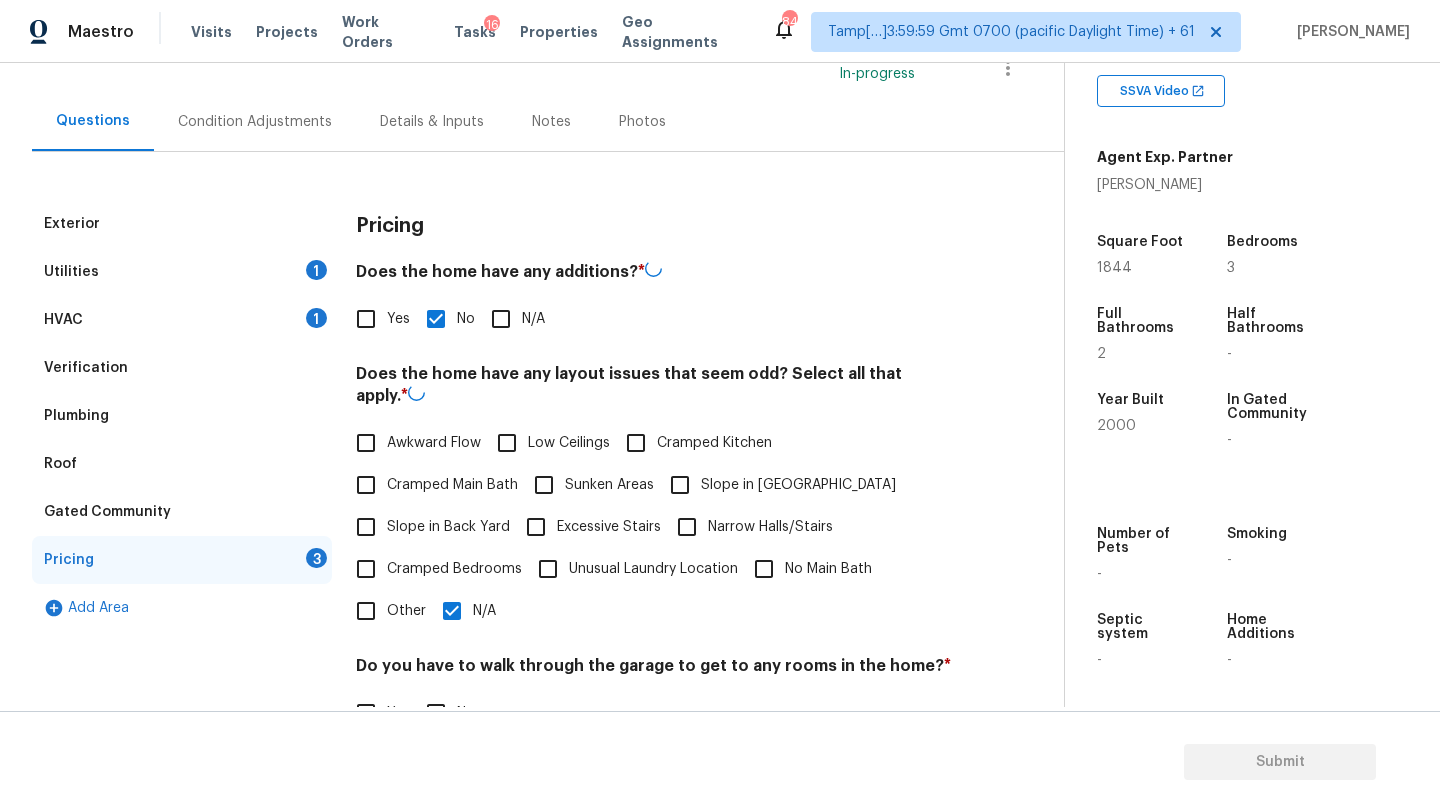 click on "Do you have to walk through the garage to get to any rooms in the home?  * Yes No" at bounding box center (654, 695) 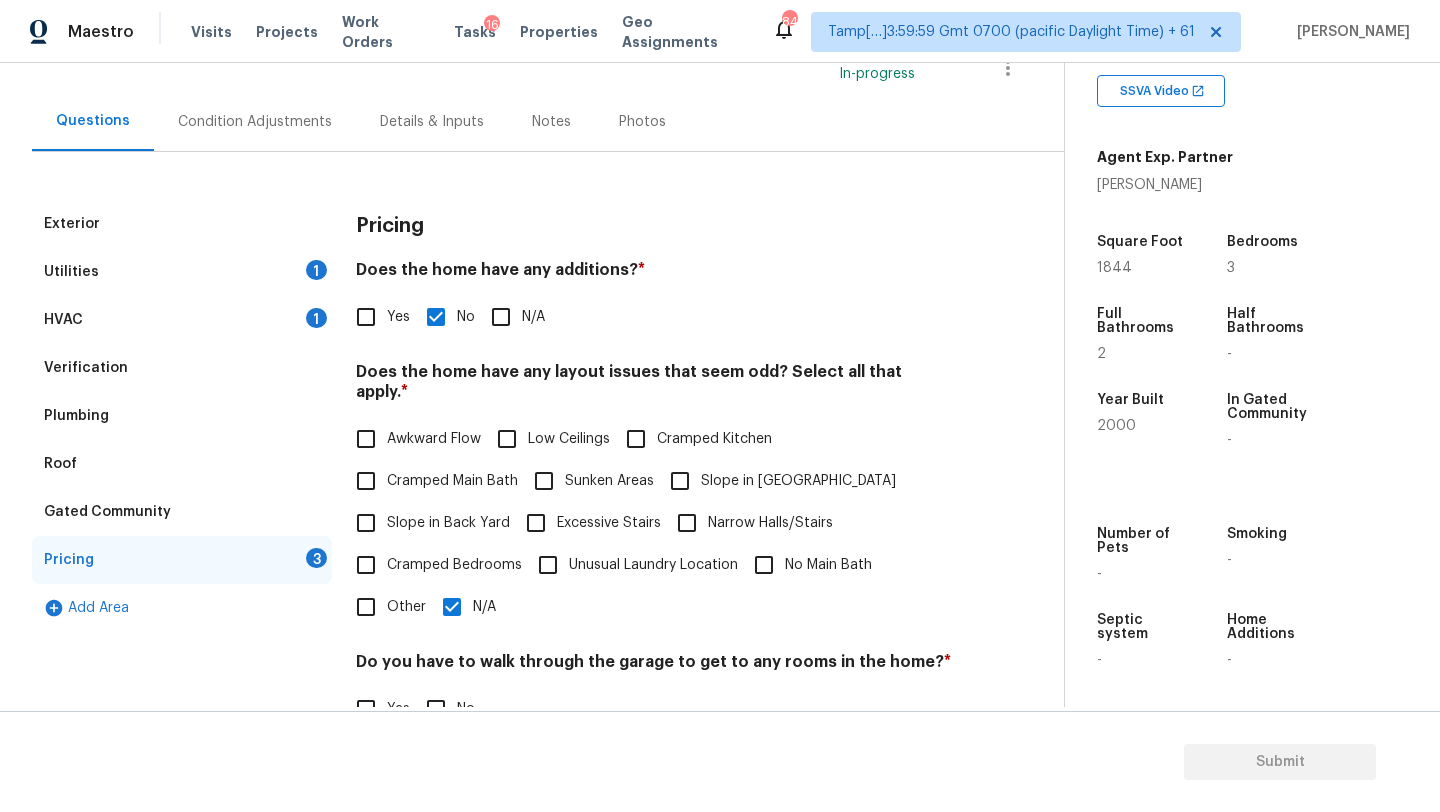 click on "No" at bounding box center [436, 709] 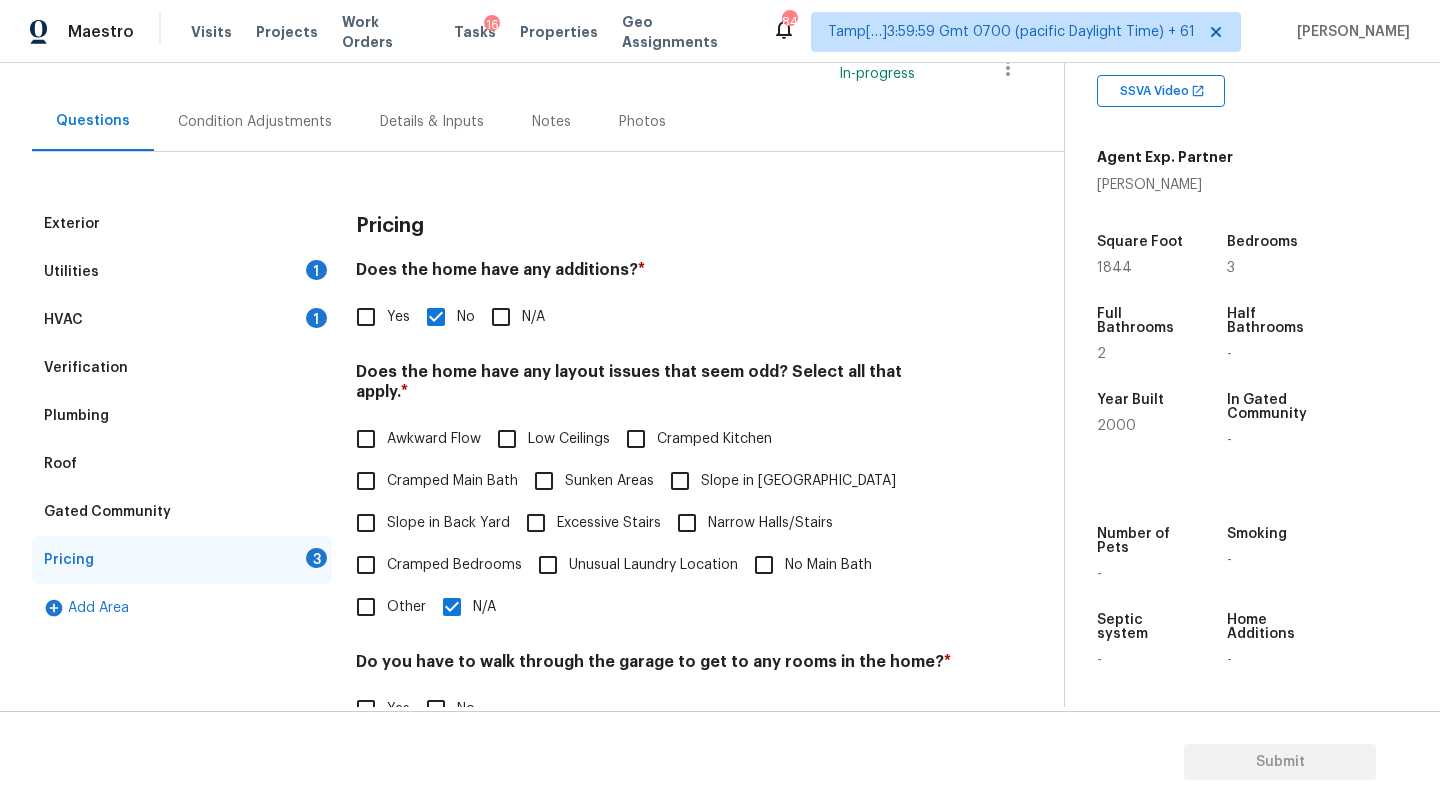 scroll, scrollTop: 388, scrollLeft: 0, axis: vertical 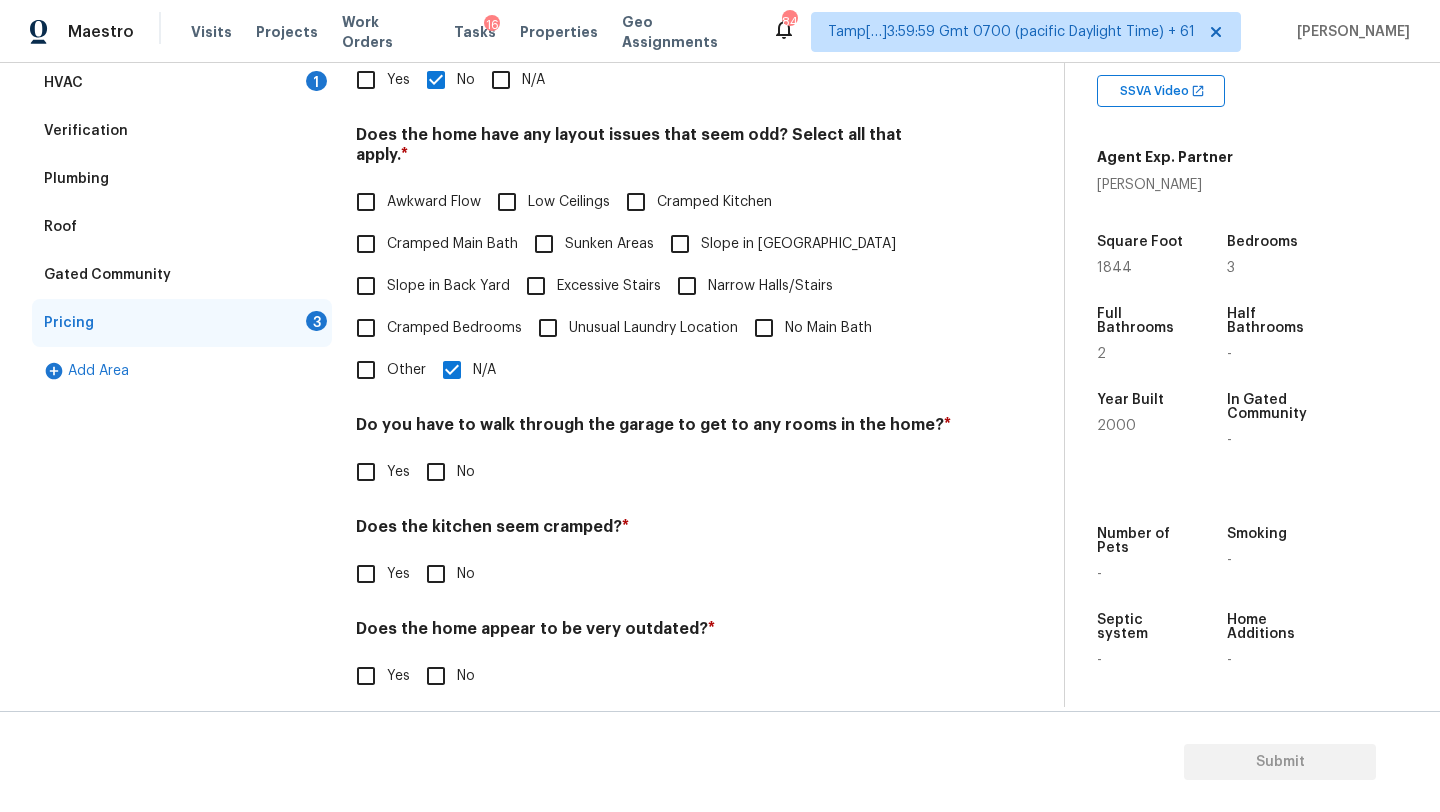 click on "No" at bounding box center [436, 574] 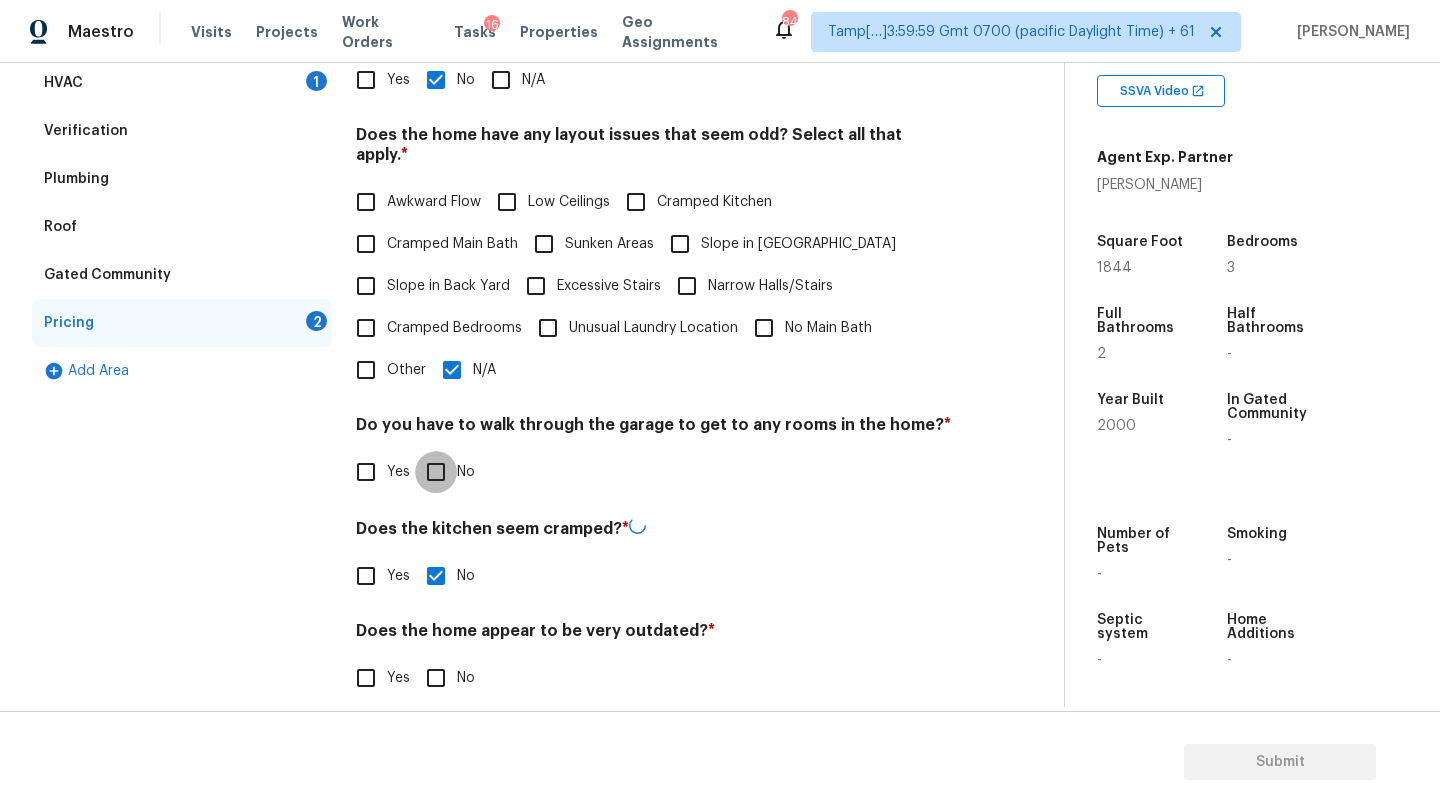 click on "No" at bounding box center (436, 472) 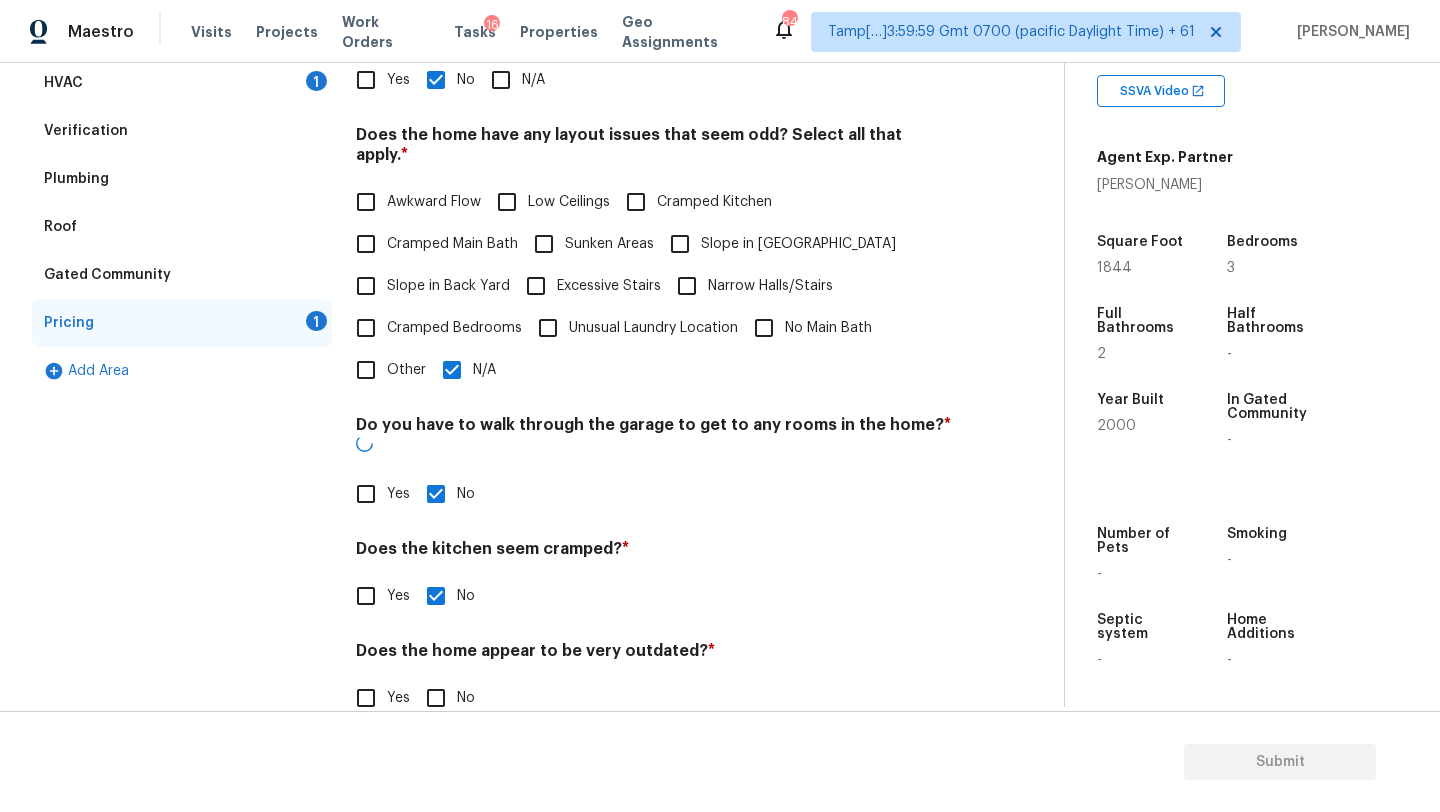 click on "No" at bounding box center (436, 698) 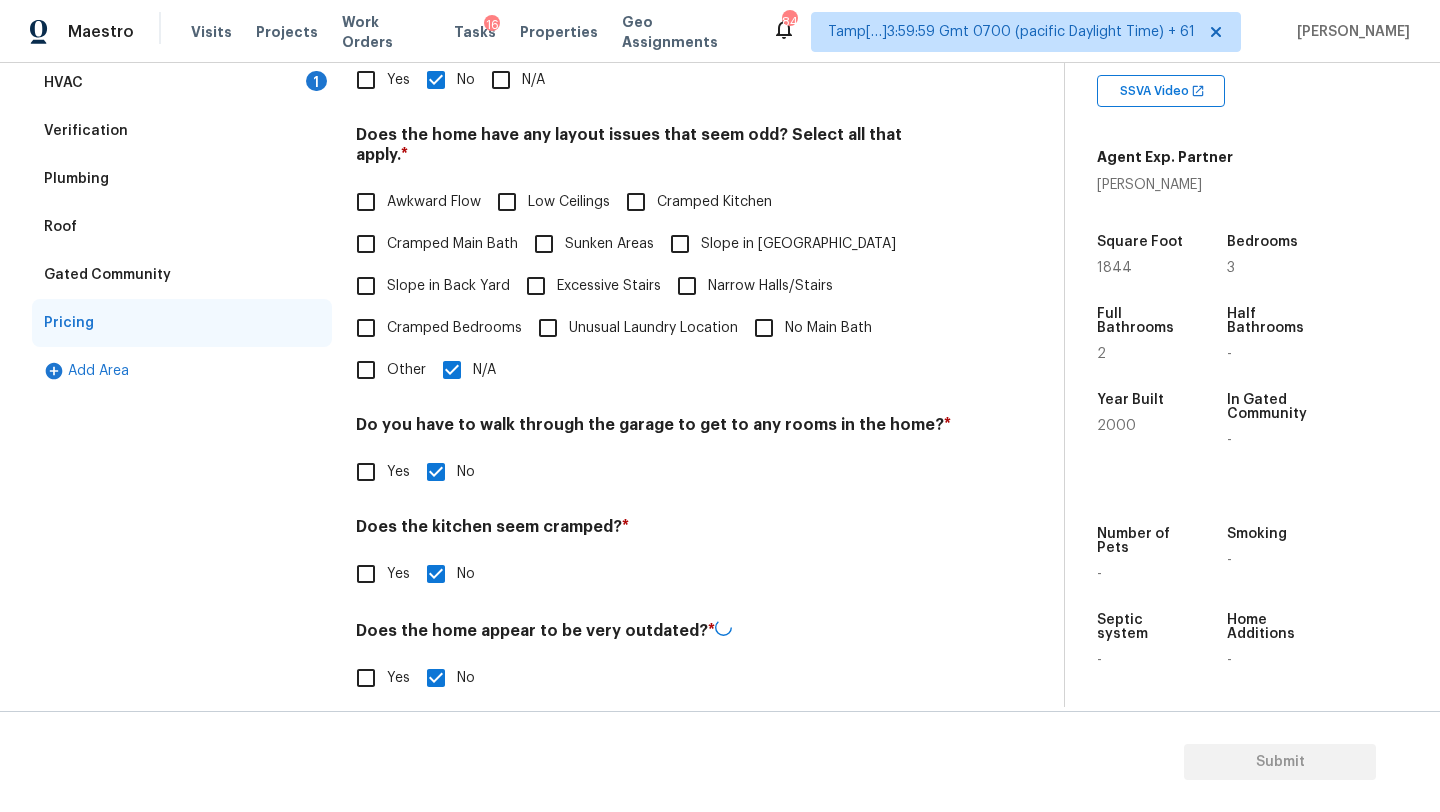 scroll, scrollTop: 0, scrollLeft: 0, axis: both 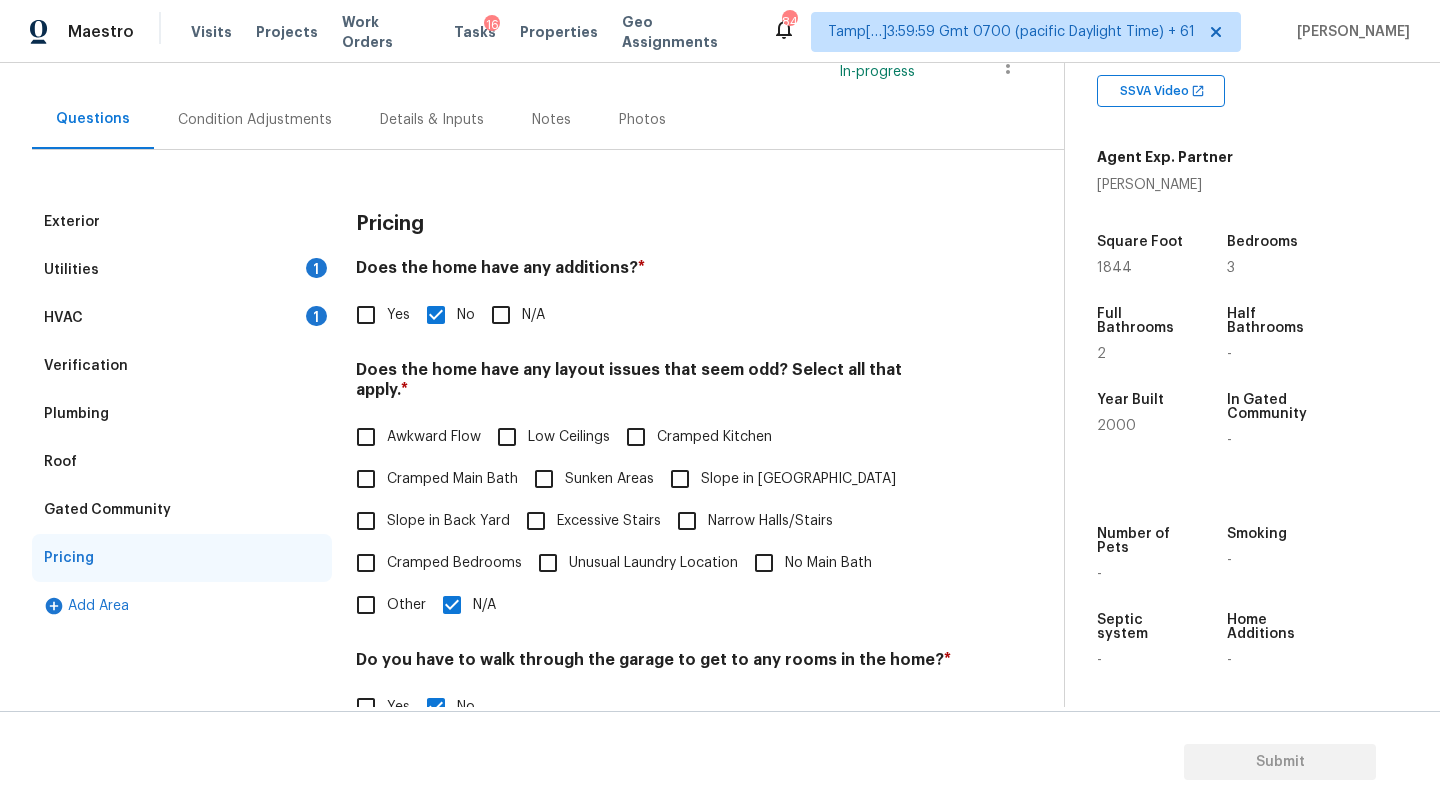 click on "Pricing" at bounding box center [182, 558] 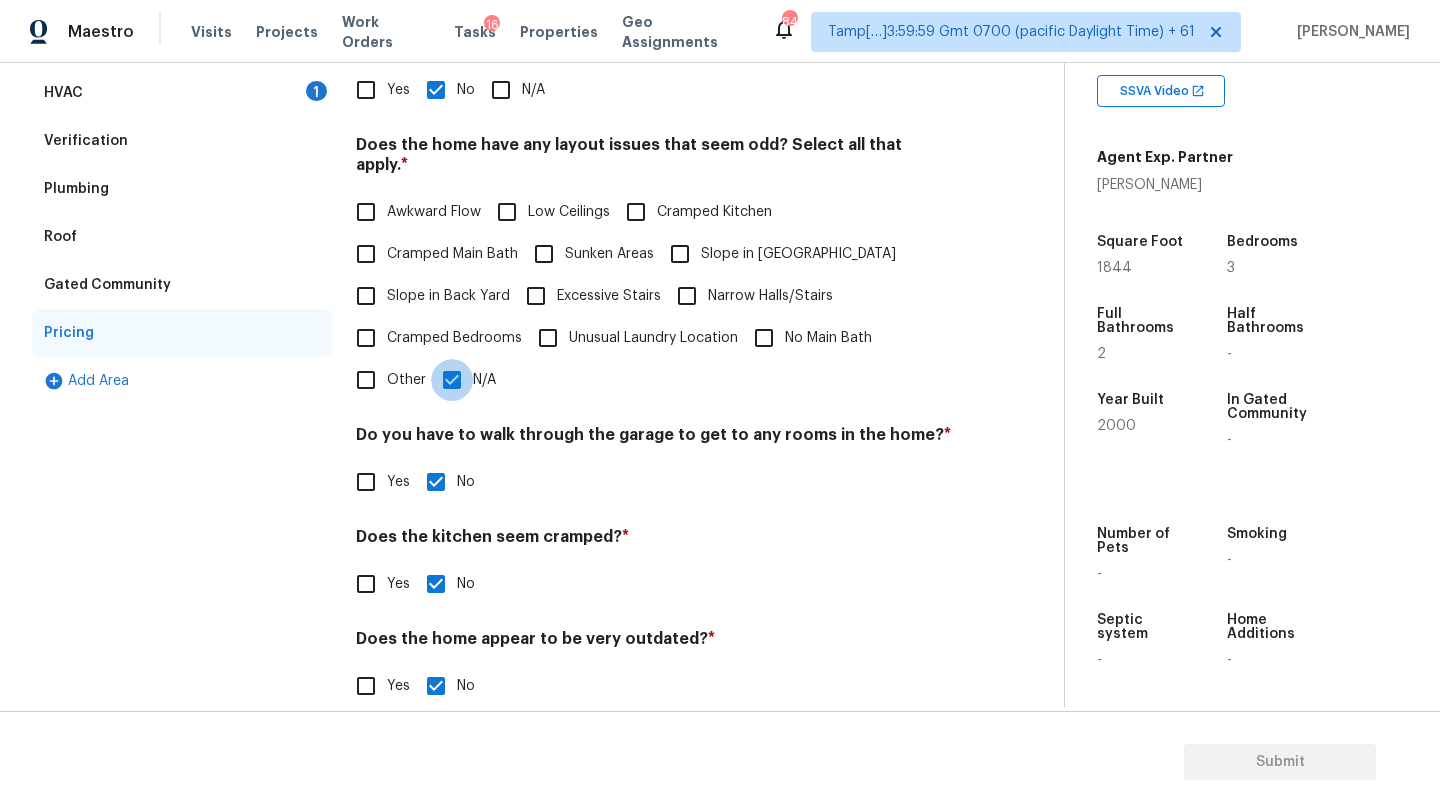 click on "N/A" at bounding box center [452, 380] 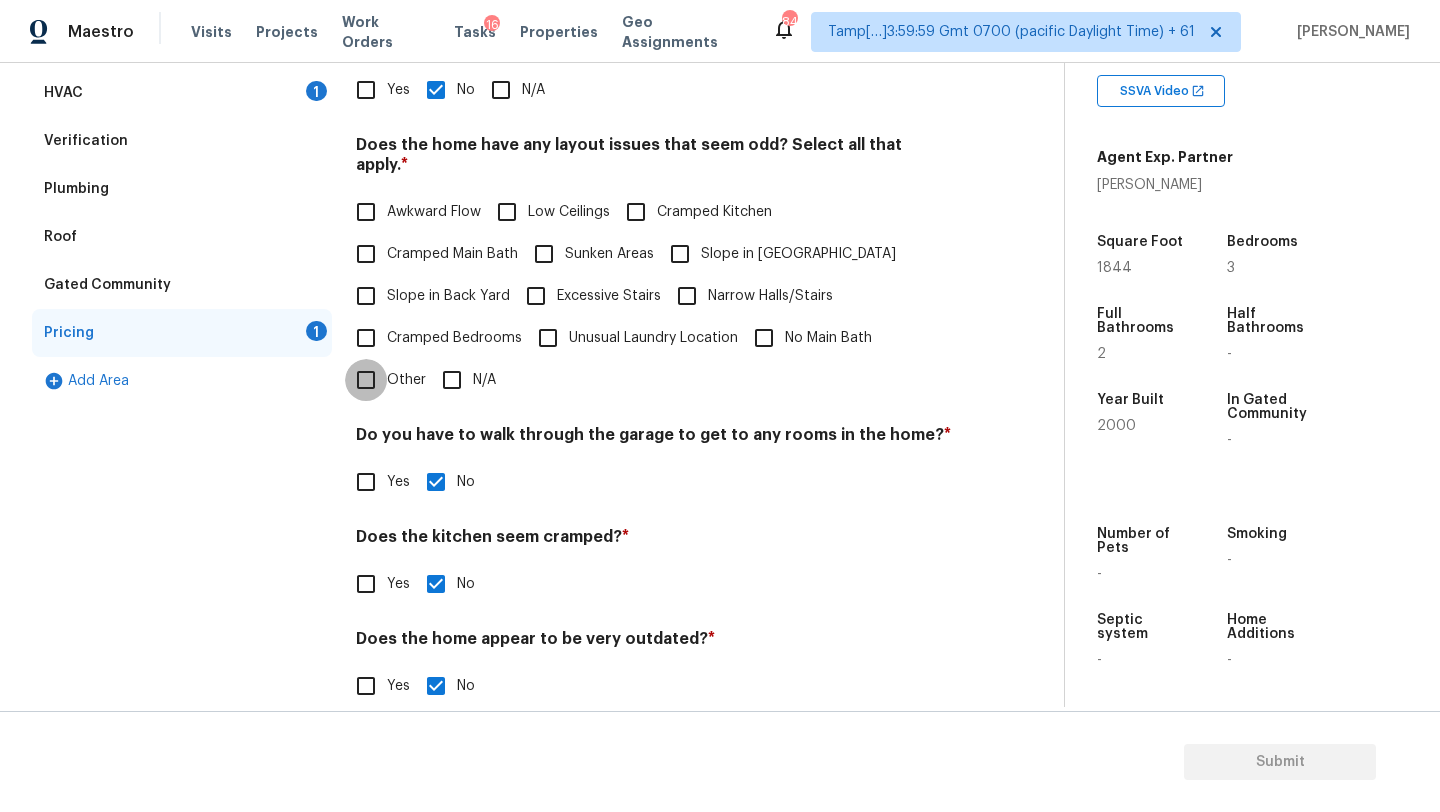 click on "Other" at bounding box center [366, 380] 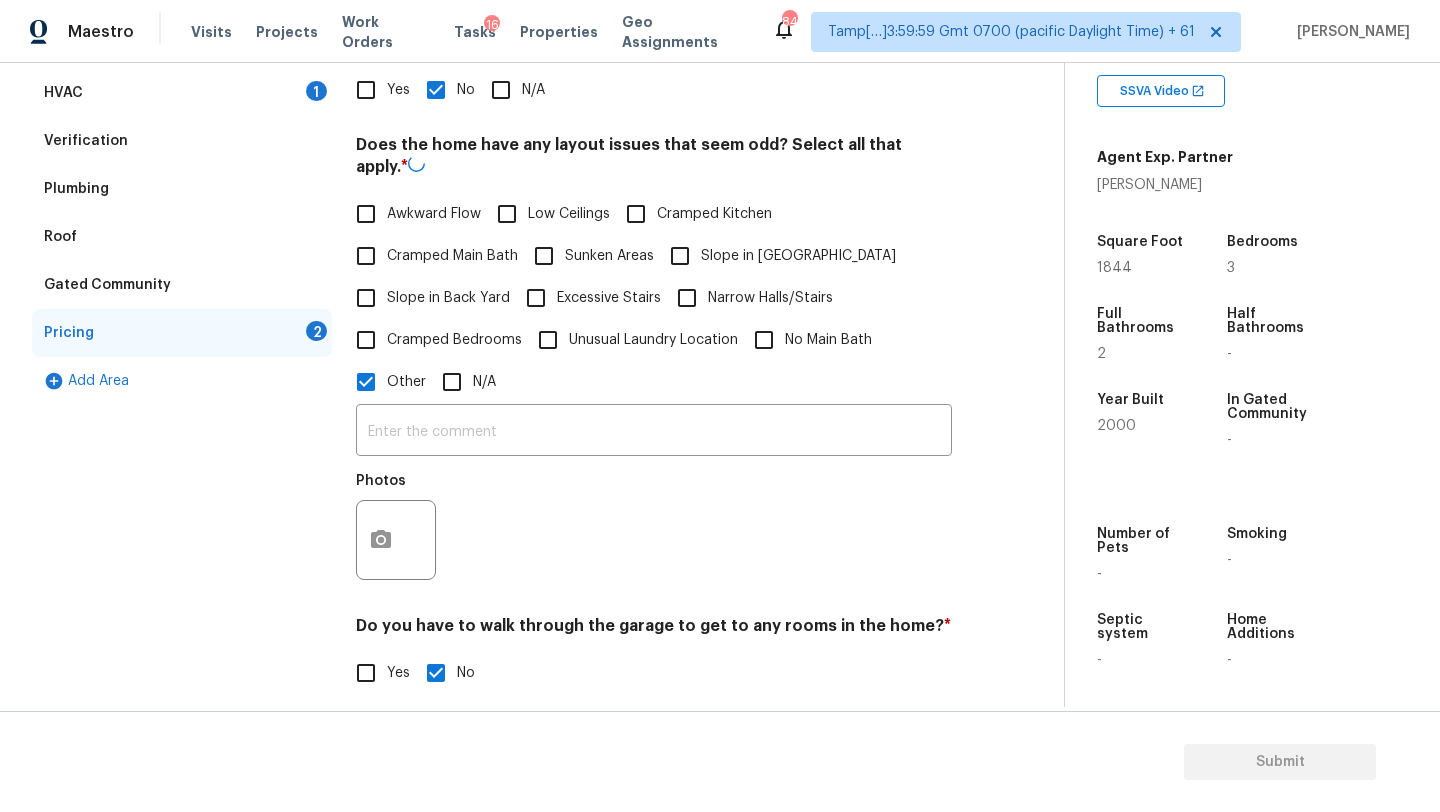 click at bounding box center [654, 432] 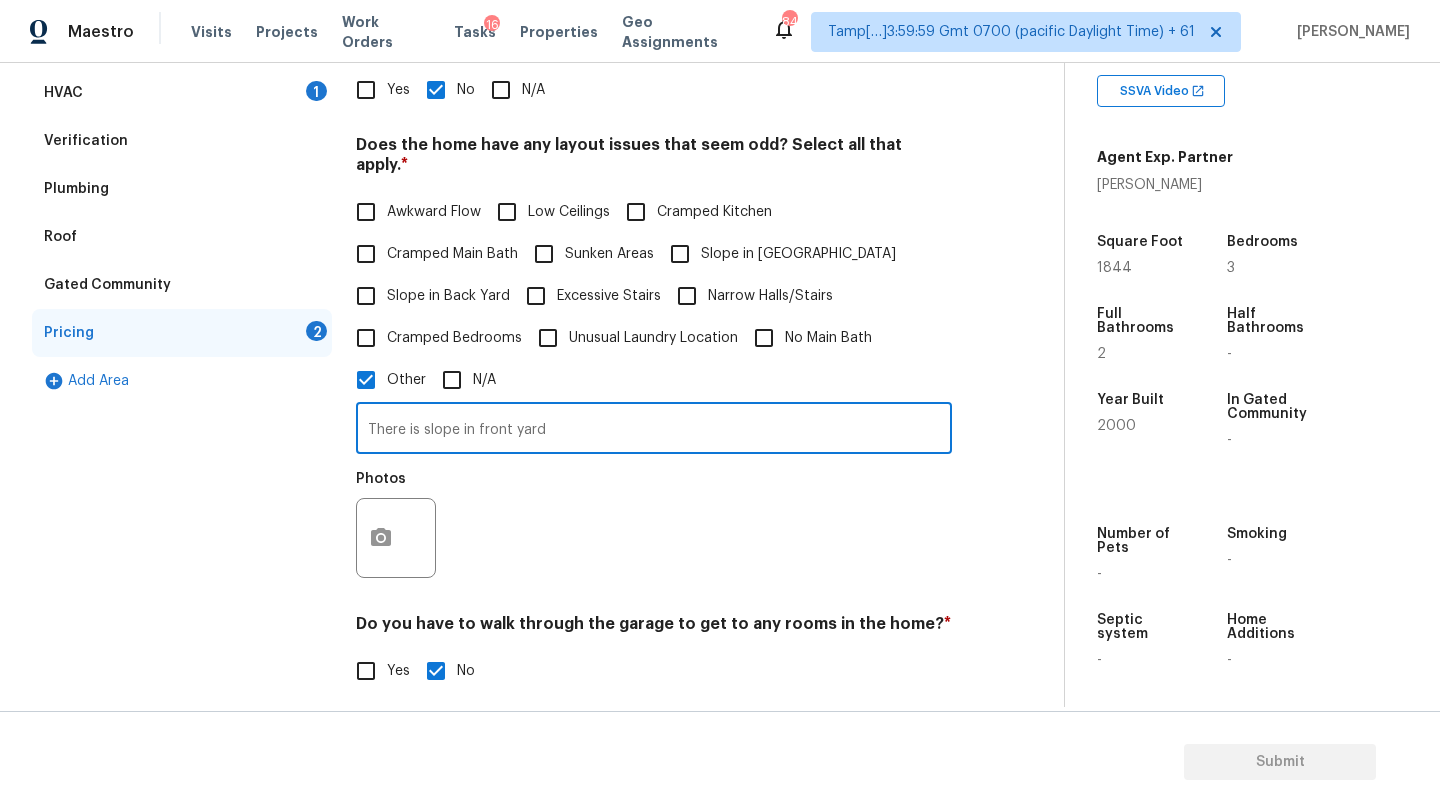 type on "There is slope in front yard" 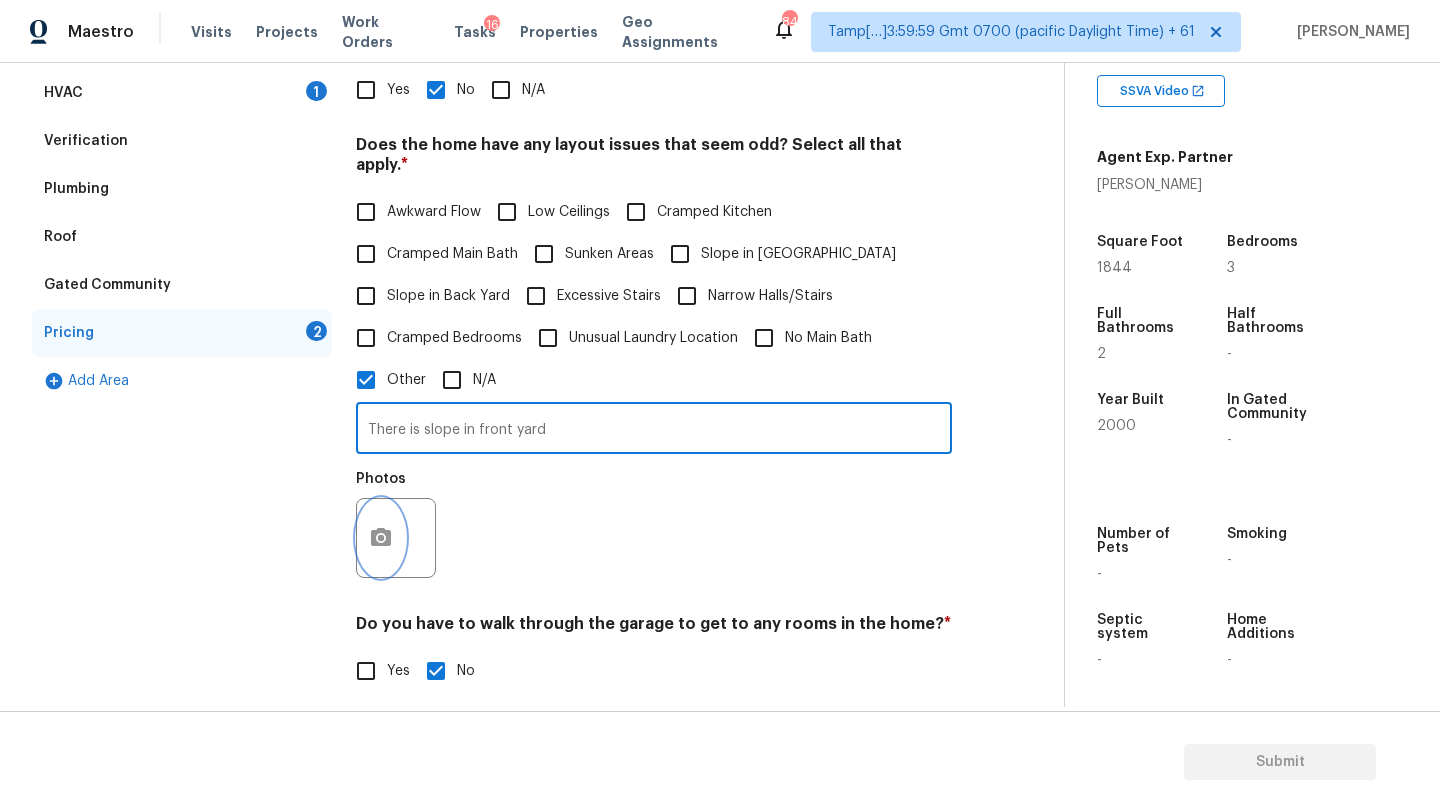 click at bounding box center [396, 538] 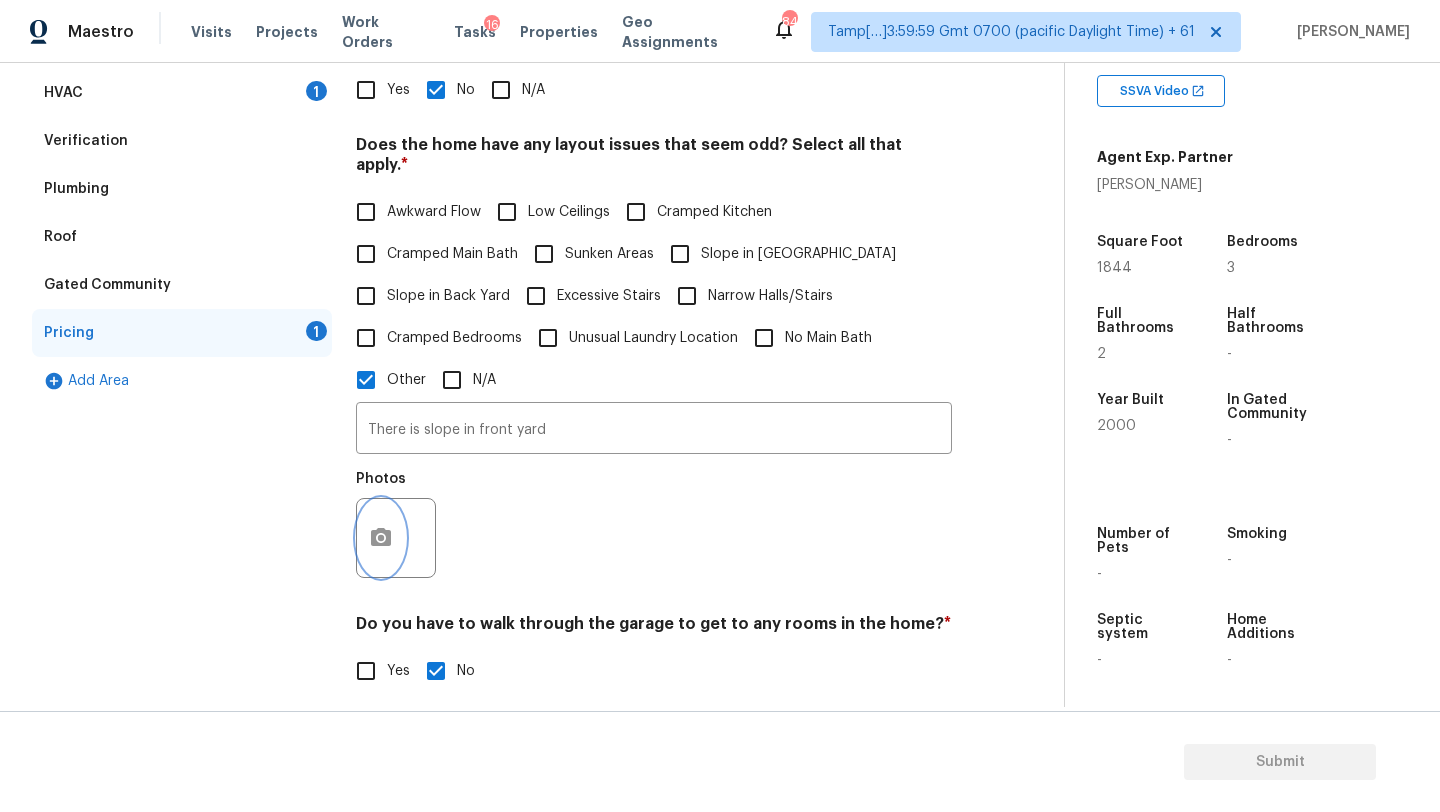 click 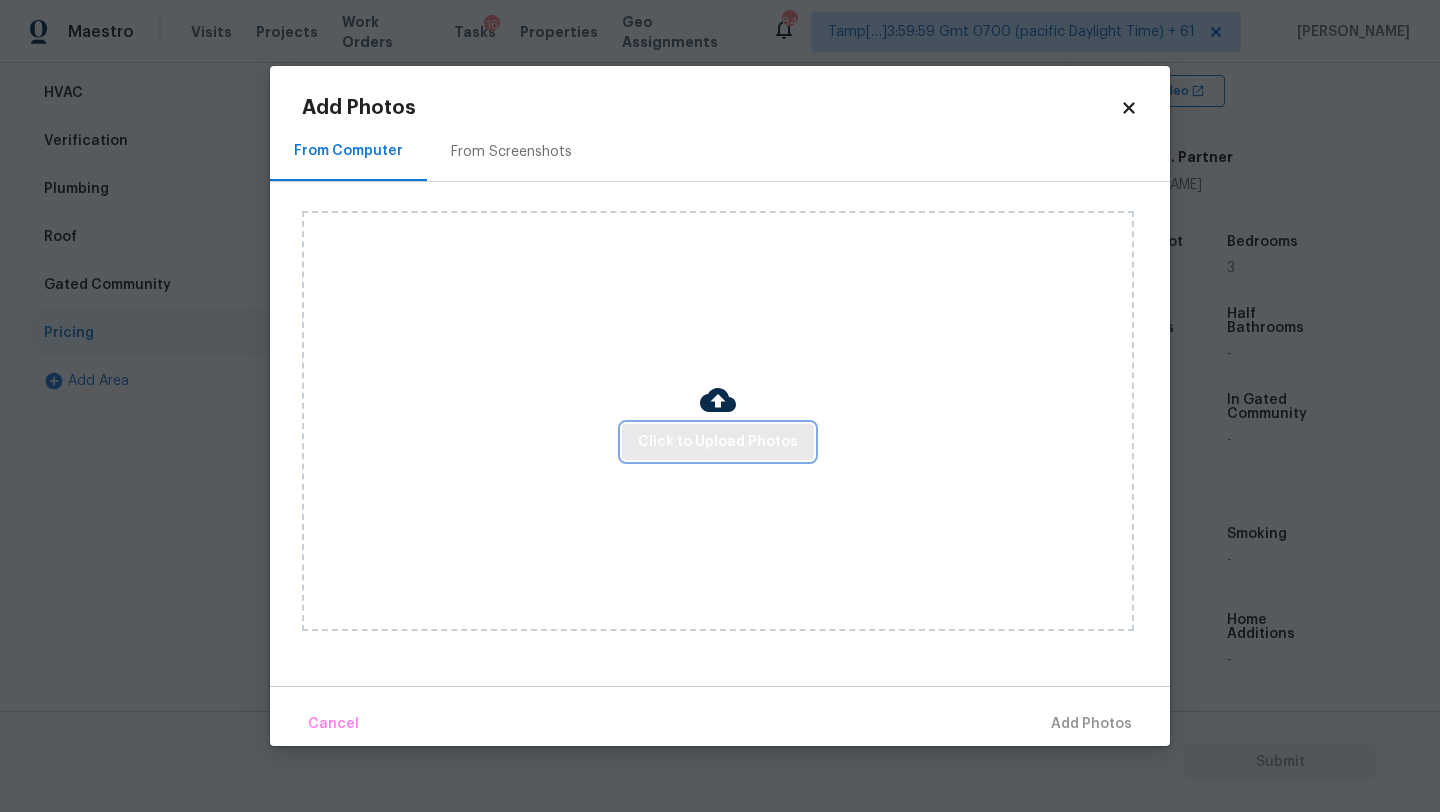 click on "Click to Upload Photos" at bounding box center [718, 442] 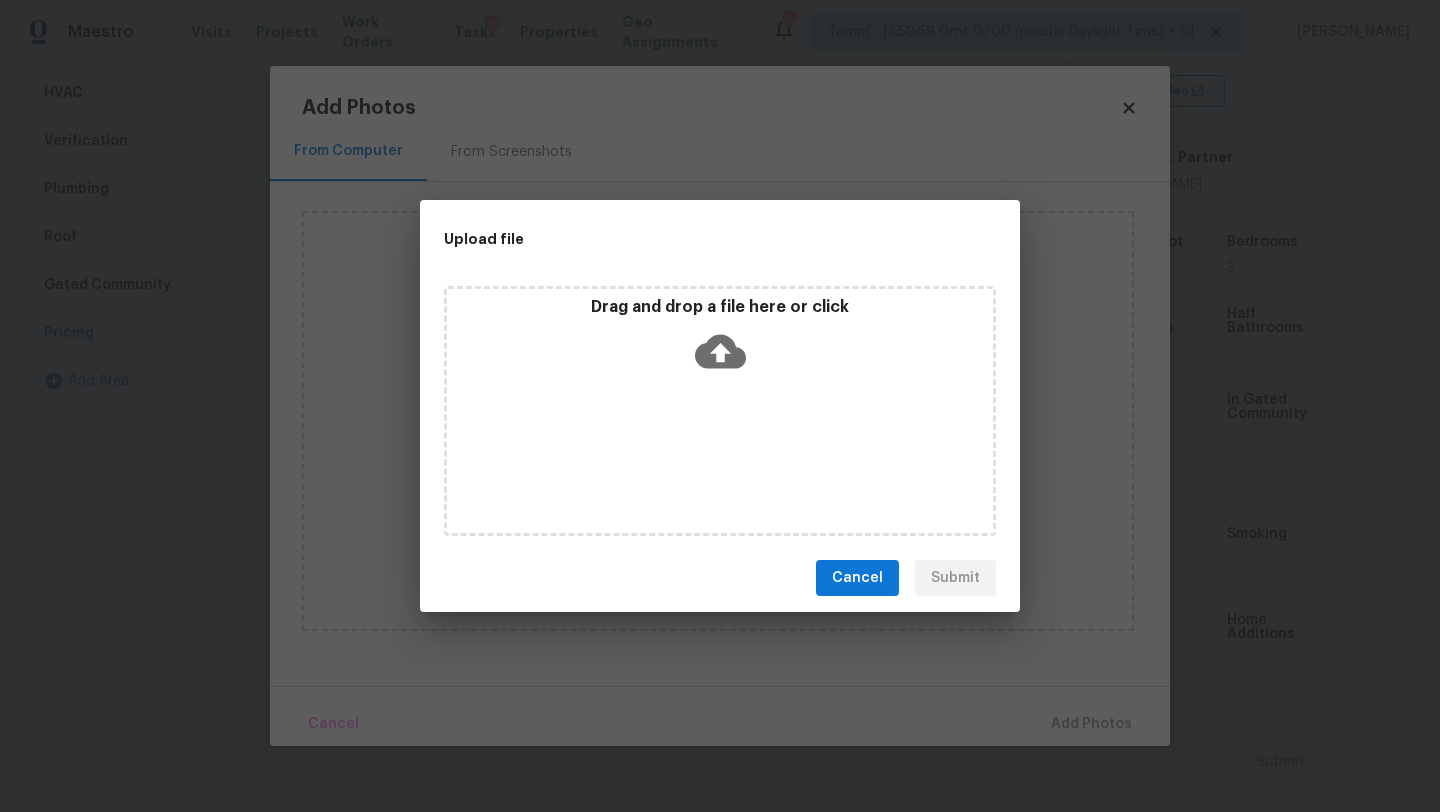 click on "Drag and drop a file here or click" at bounding box center [720, 411] 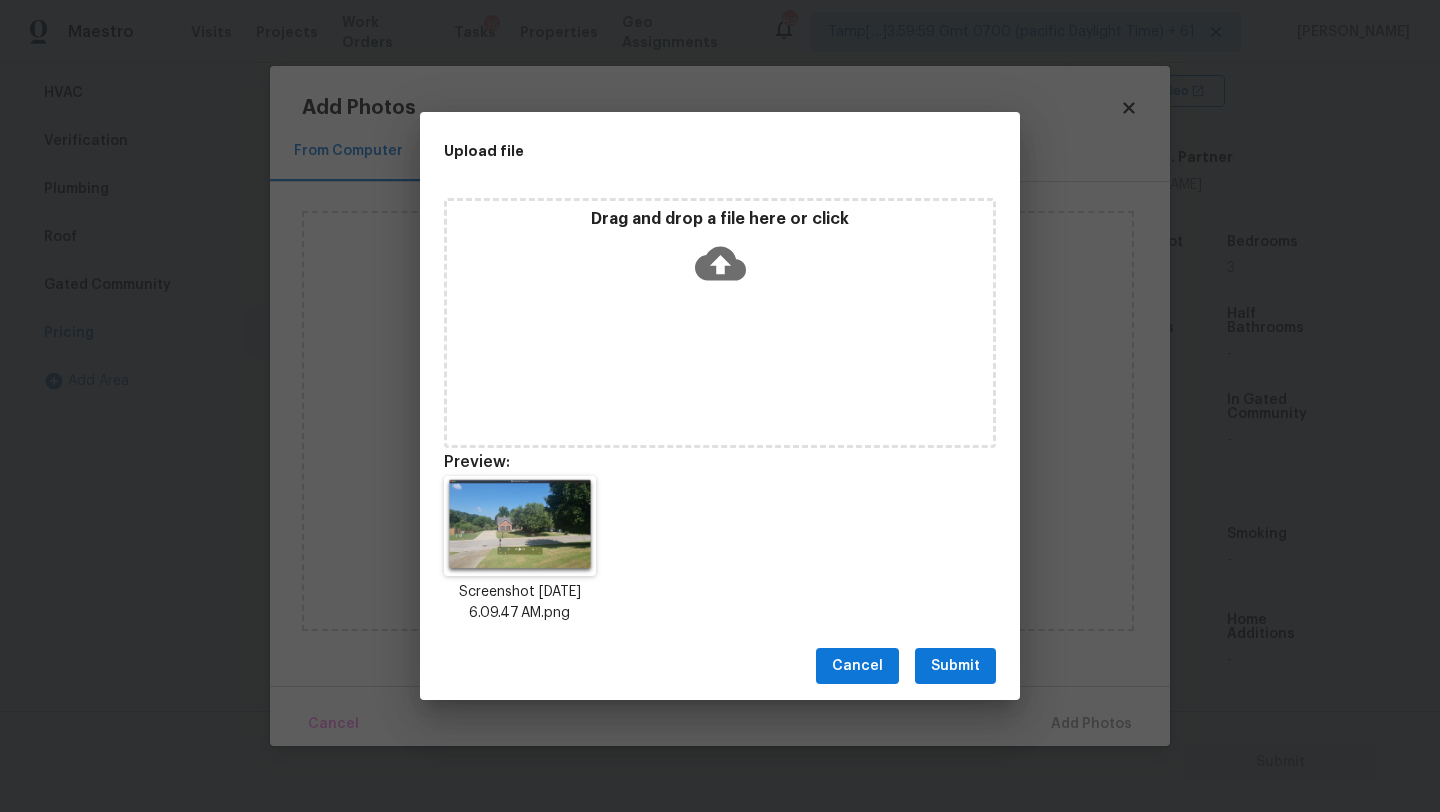 click on "Submit" at bounding box center (955, 666) 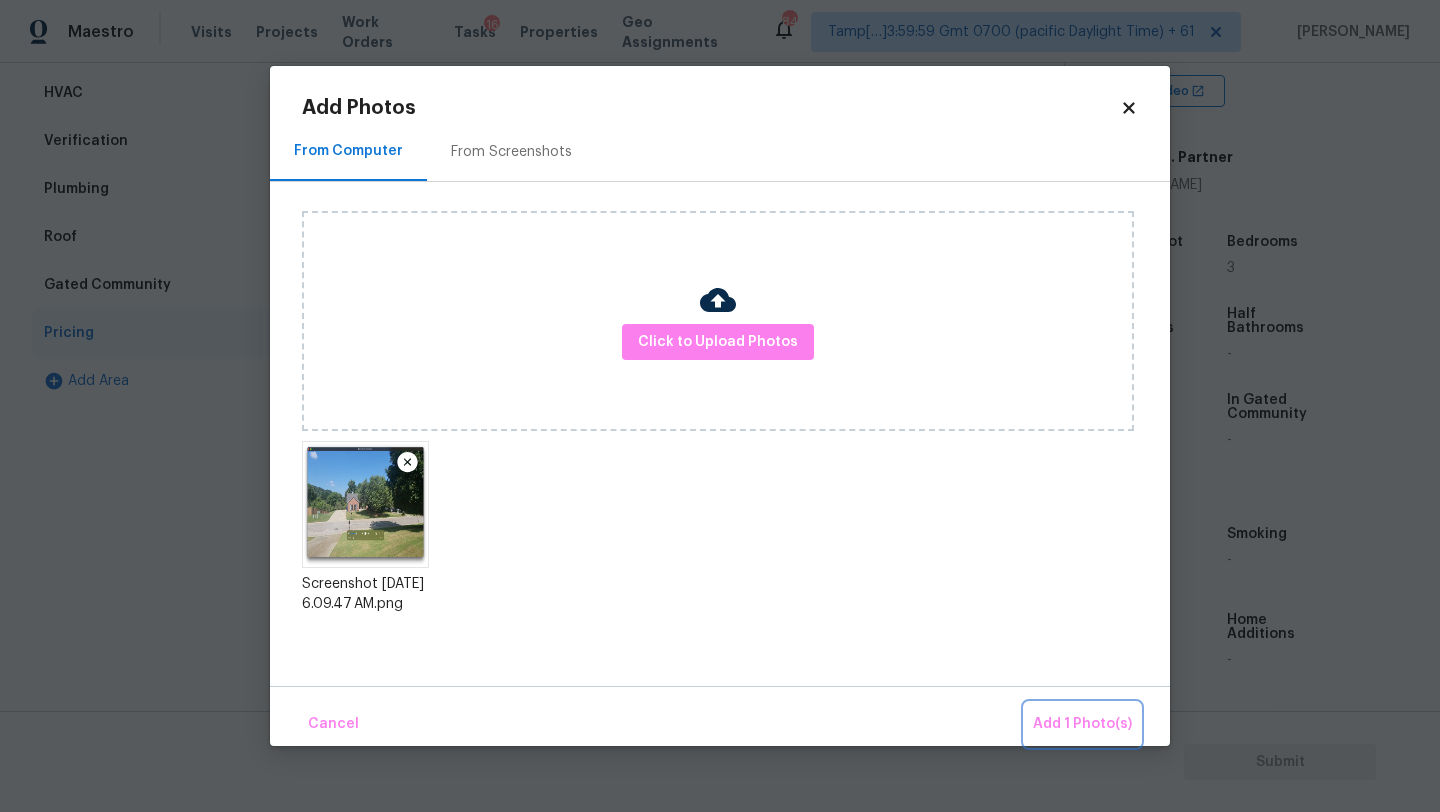 click on "Add 1 Photo(s)" at bounding box center (1082, 724) 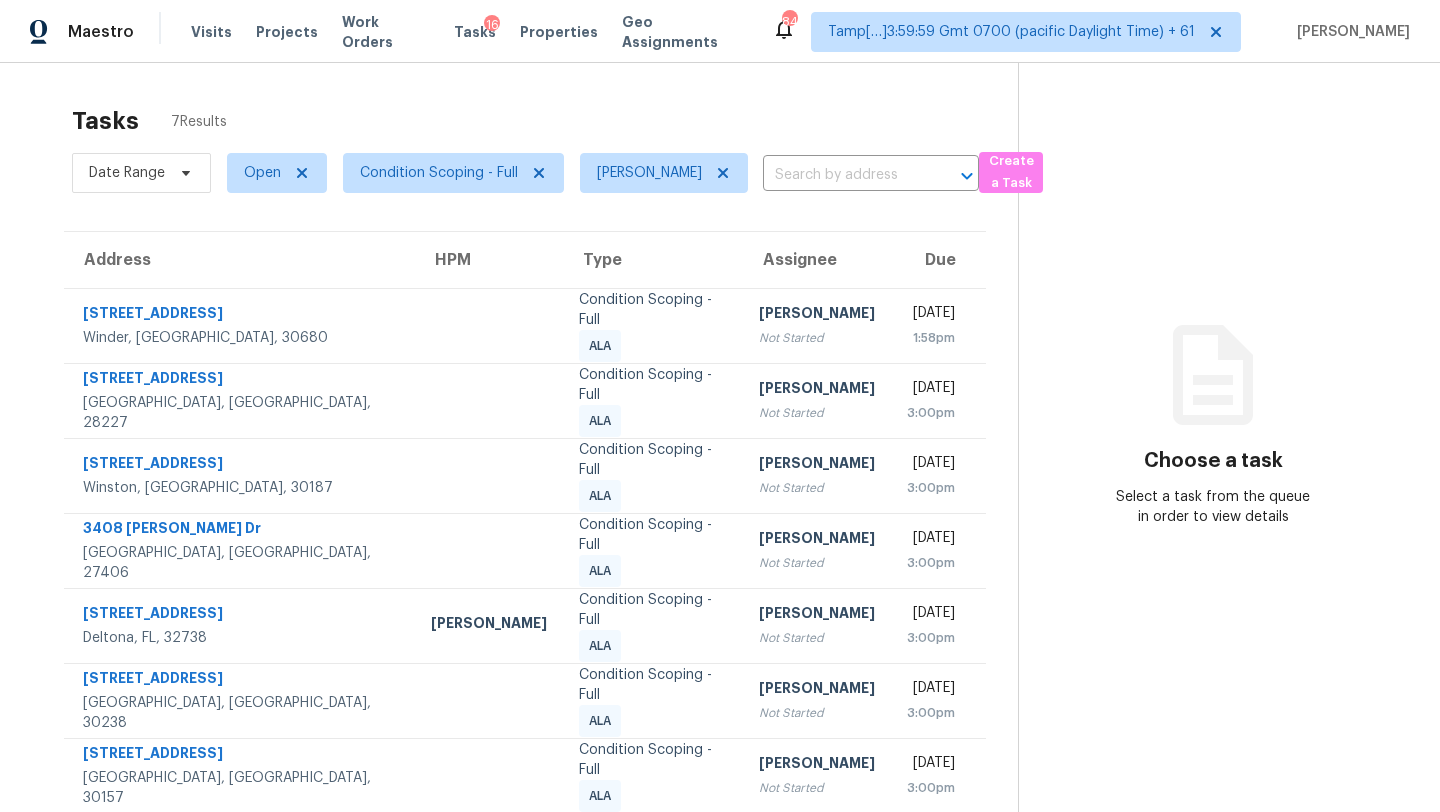 scroll, scrollTop: 0, scrollLeft: 0, axis: both 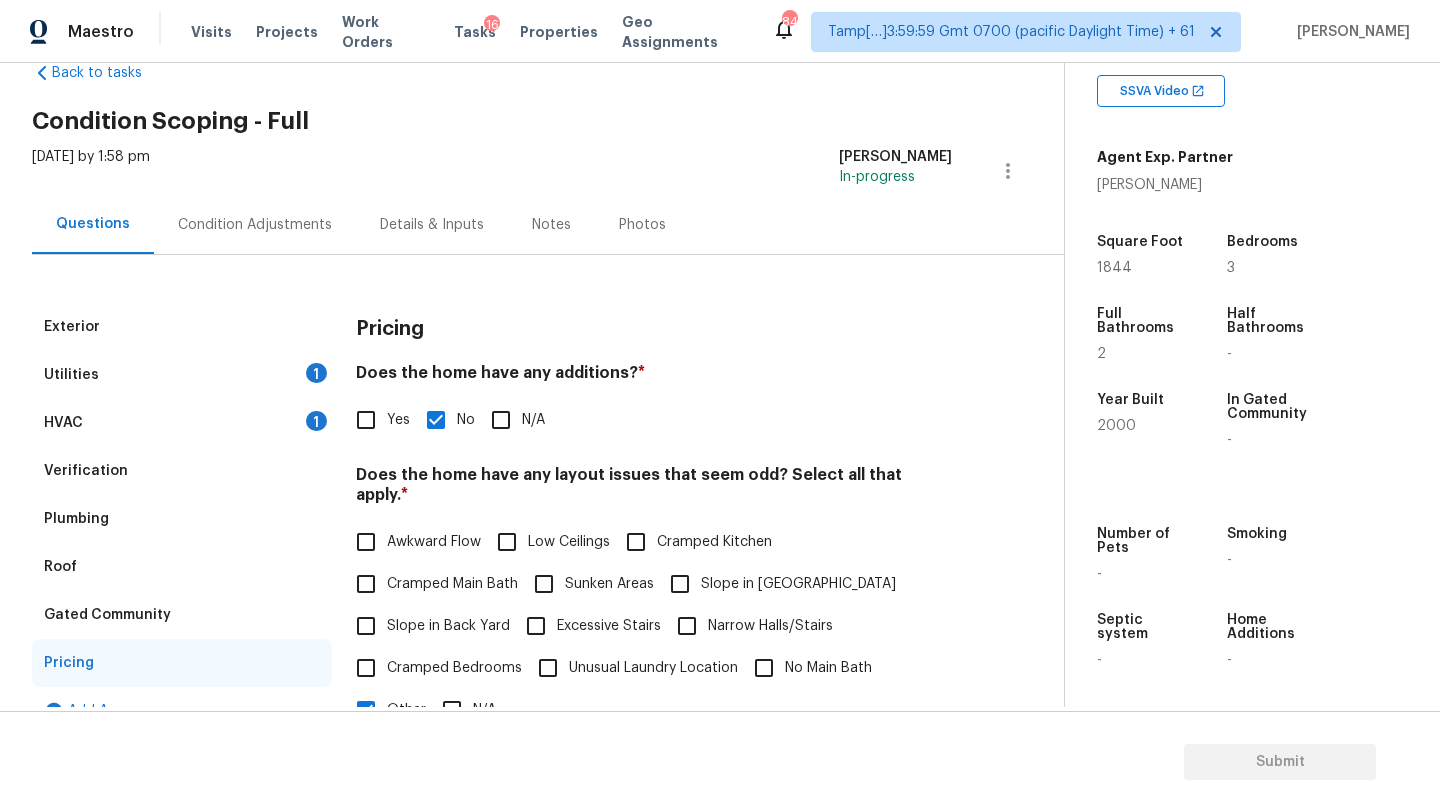 click on "Condition Adjustments" at bounding box center (255, 225) 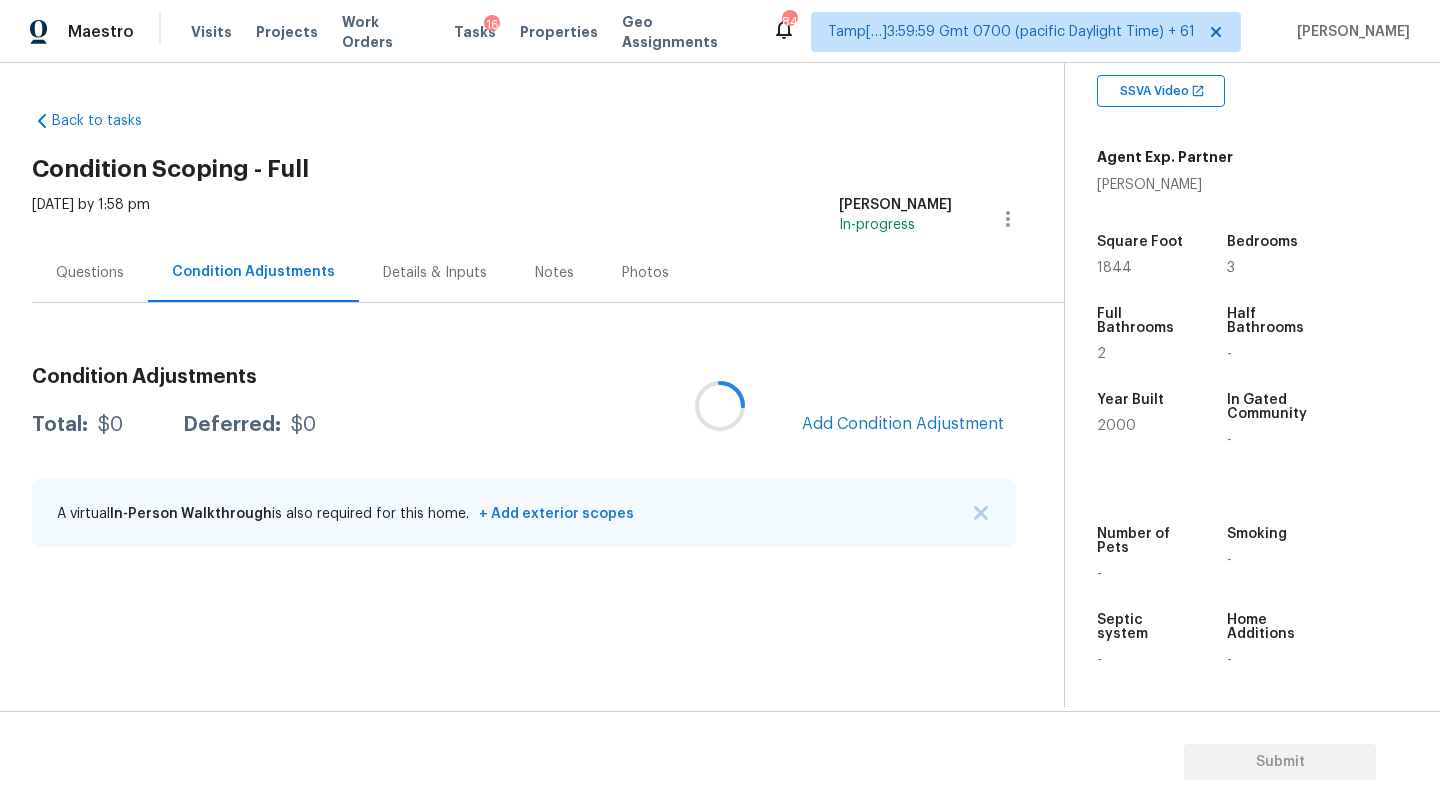 scroll, scrollTop: 0, scrollLeft: 0, axis: both 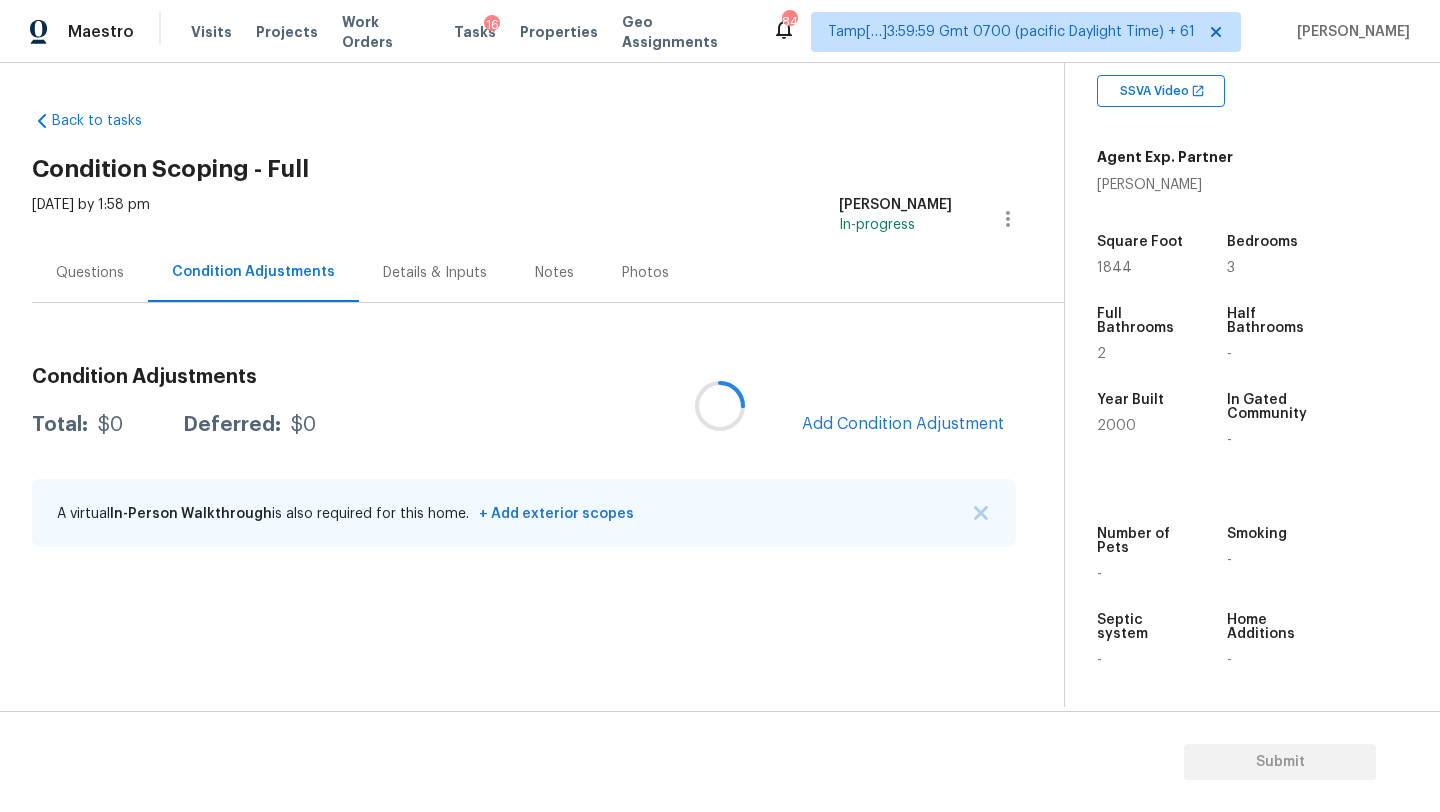 click at bounding box center (720, 406) 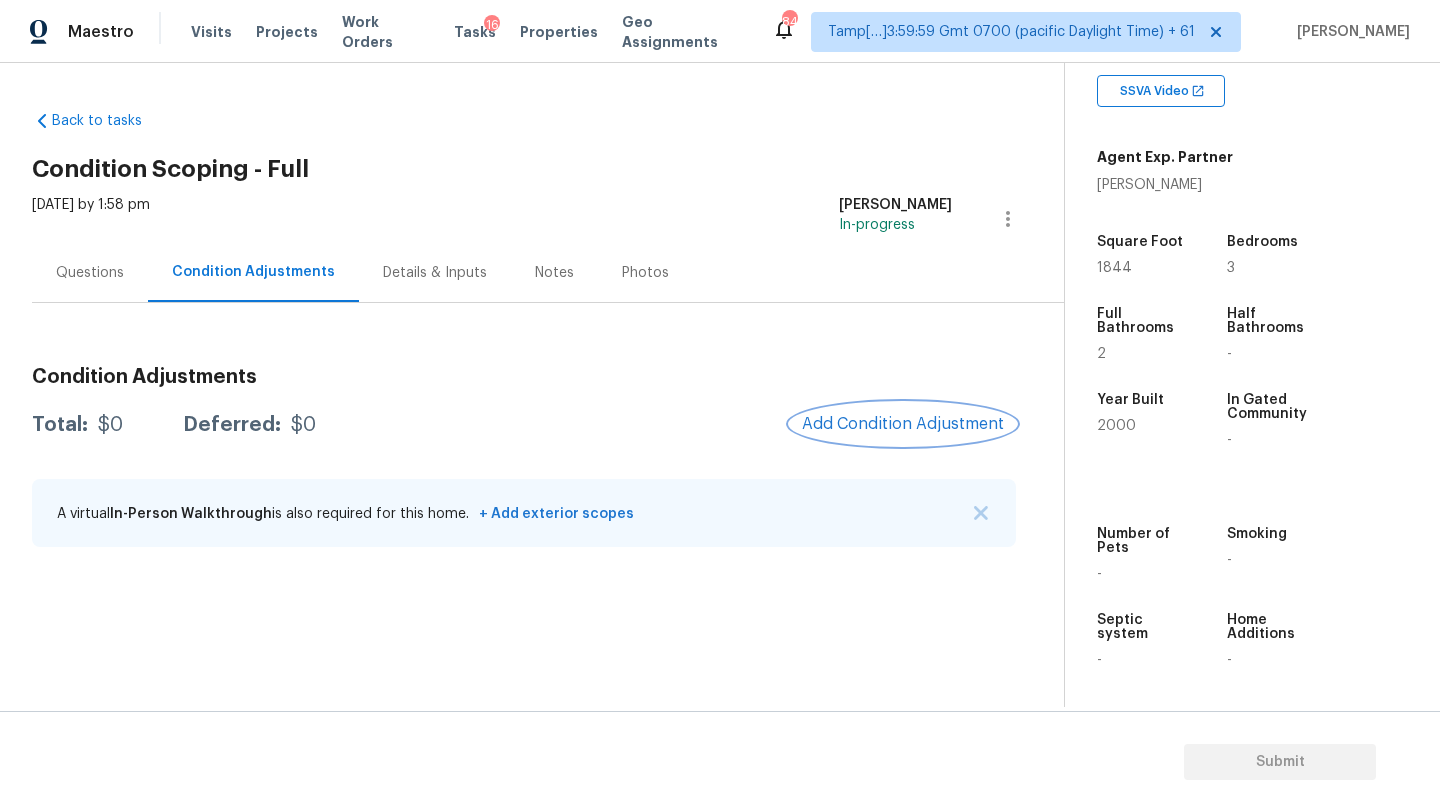click on "Add Condition Adjustment" at bounding box center (903, 424) 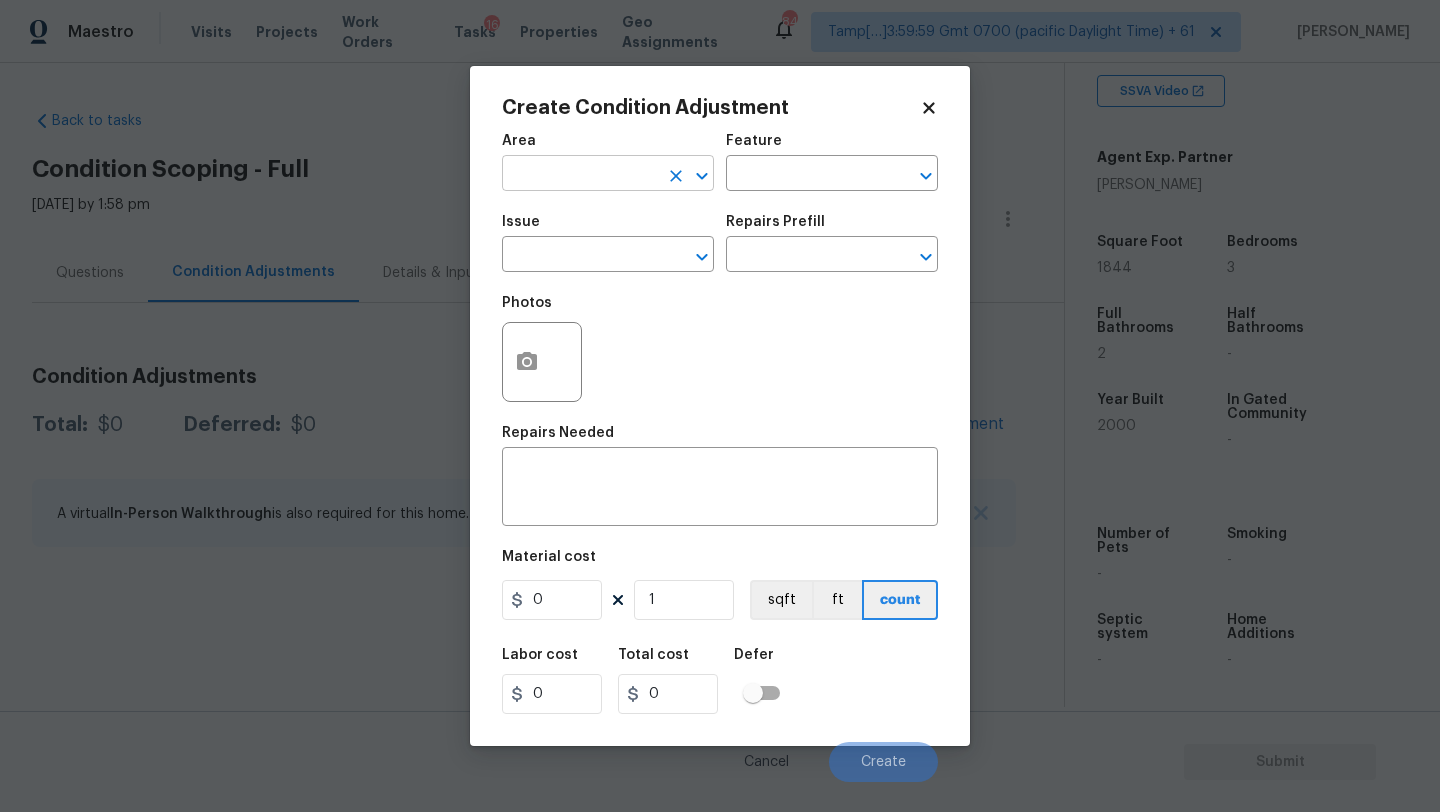 click at bounding box center [580, 175] 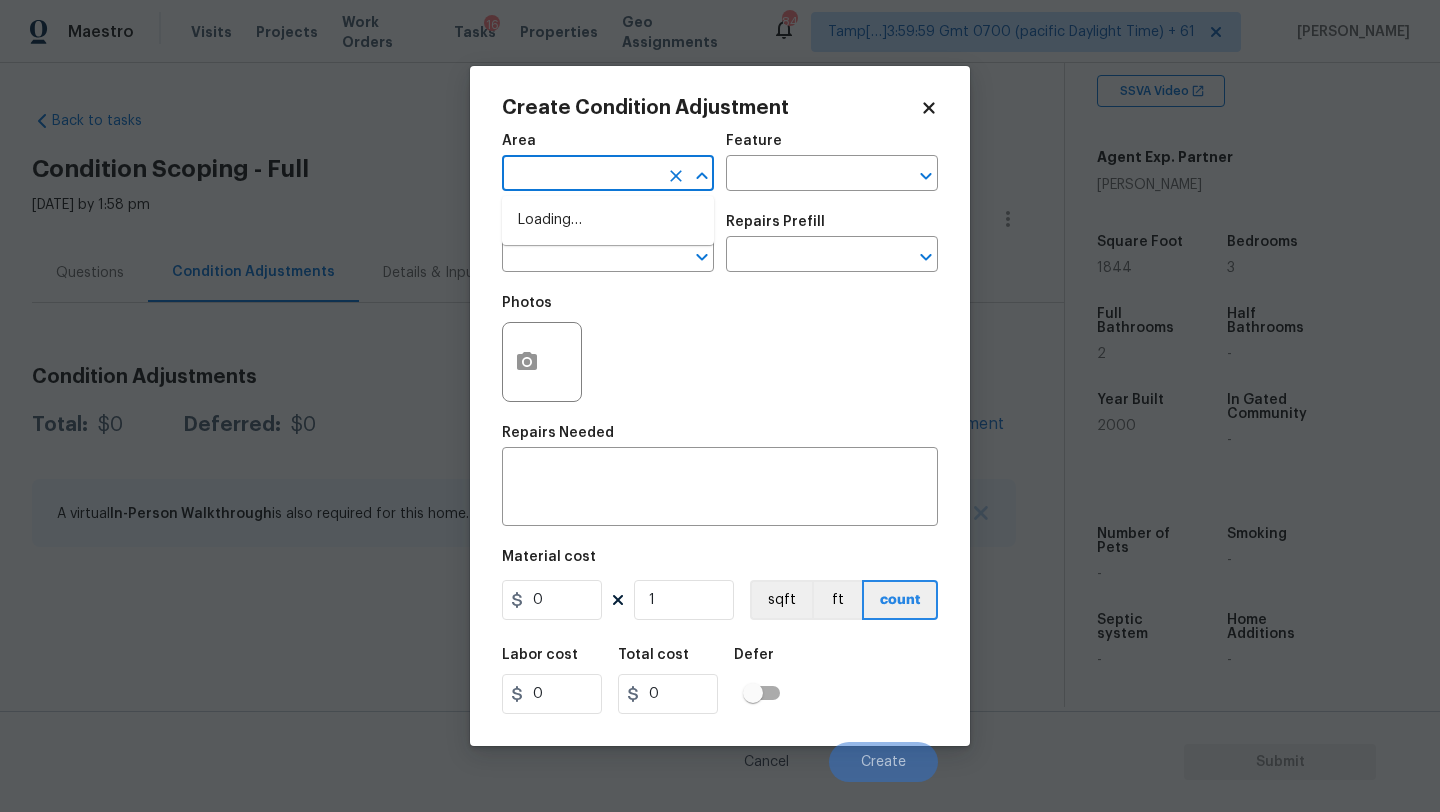 type on "e" 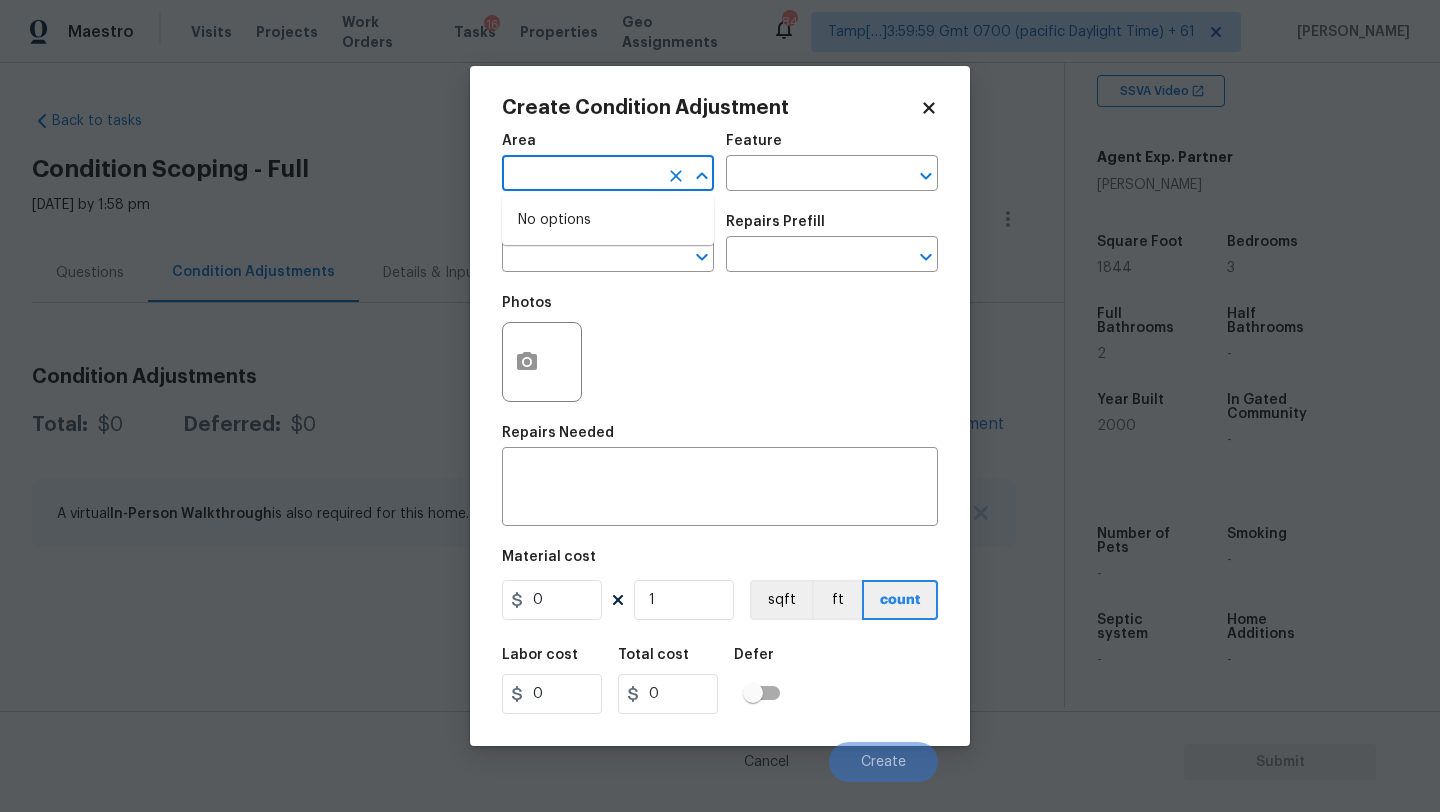 type on "x" 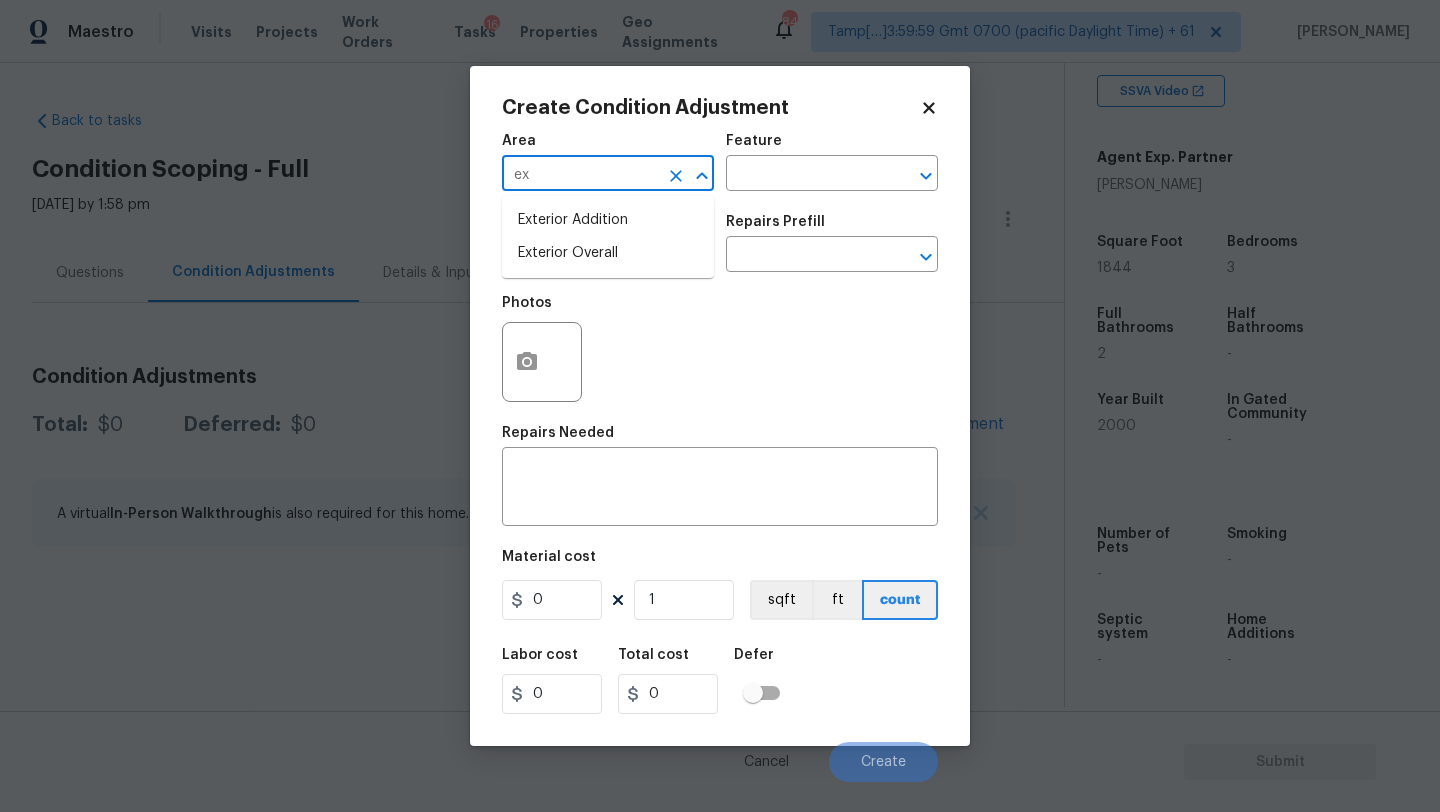 click on "Exterior Overall" at bounding box center (608, 253) 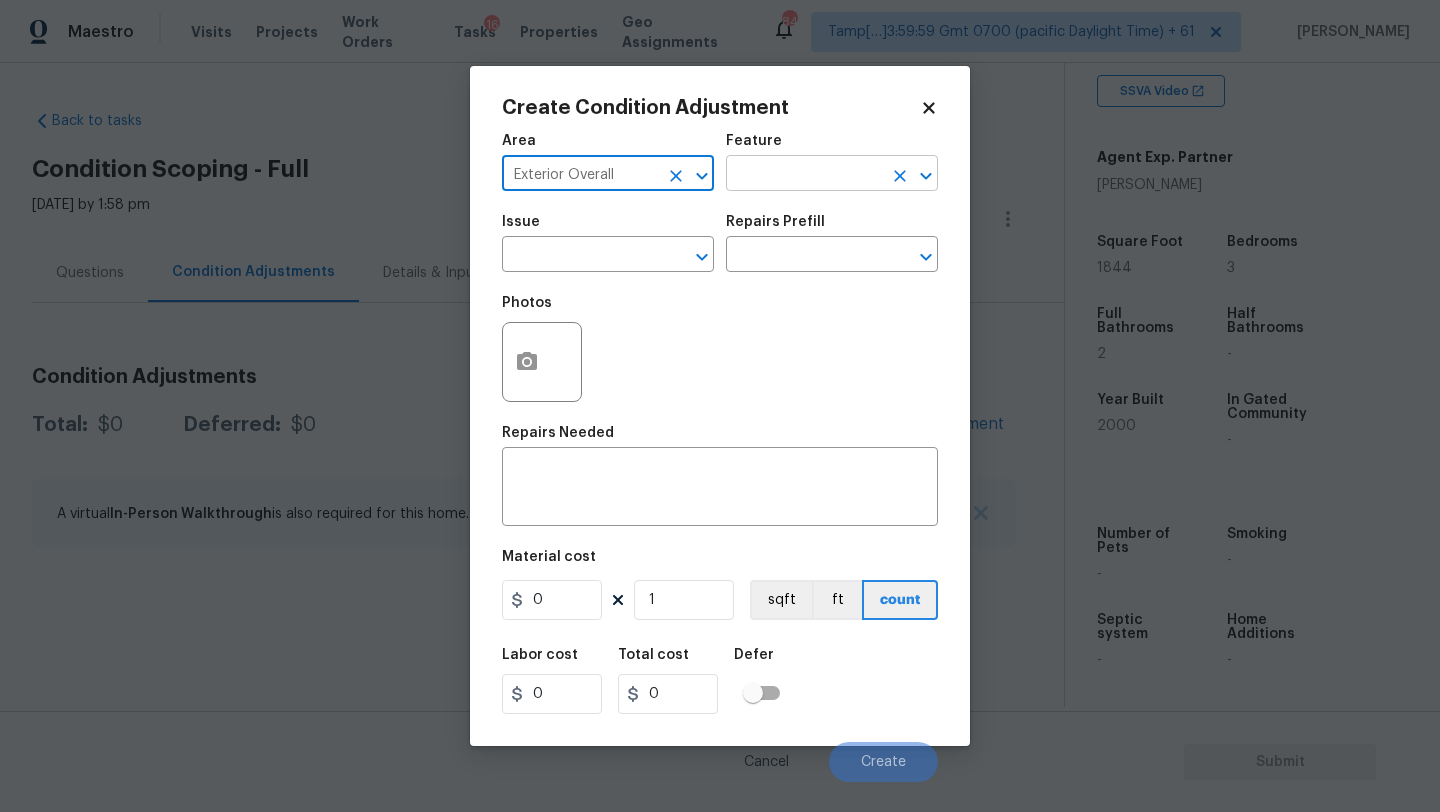 type on "Exterior Overall" 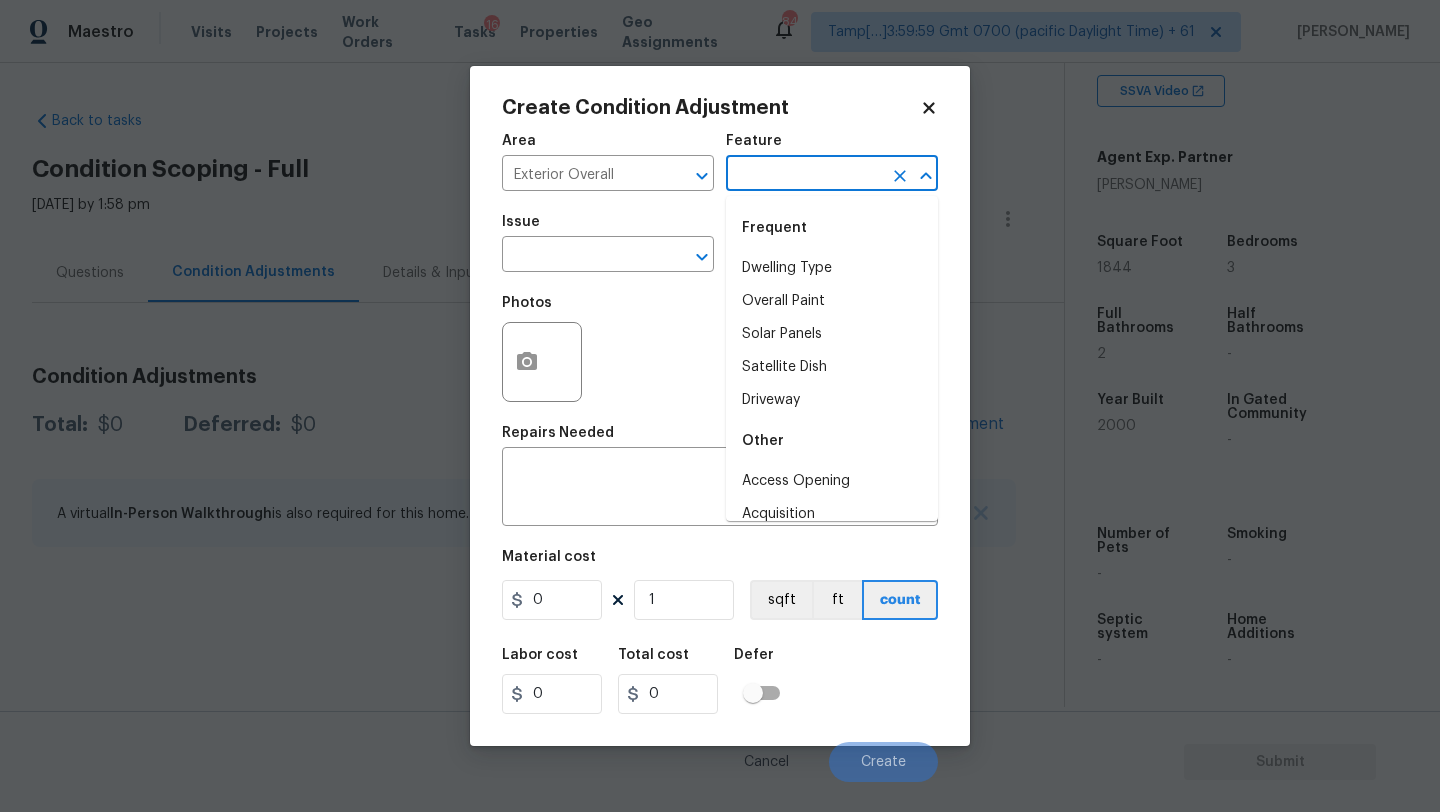 click at bounding box center (804, 175) 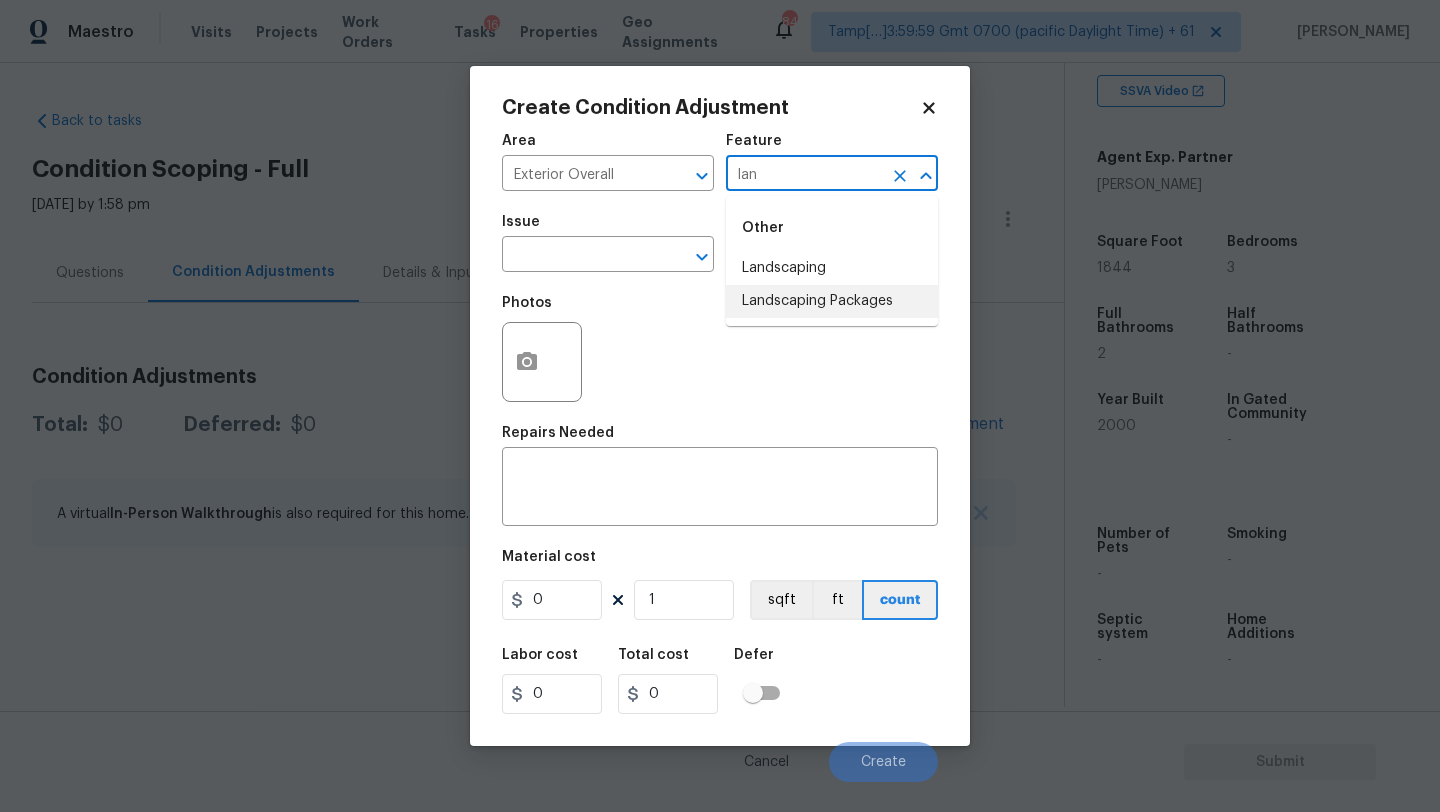 click on "Landscaping Packages" at bounding box center [832, 301] 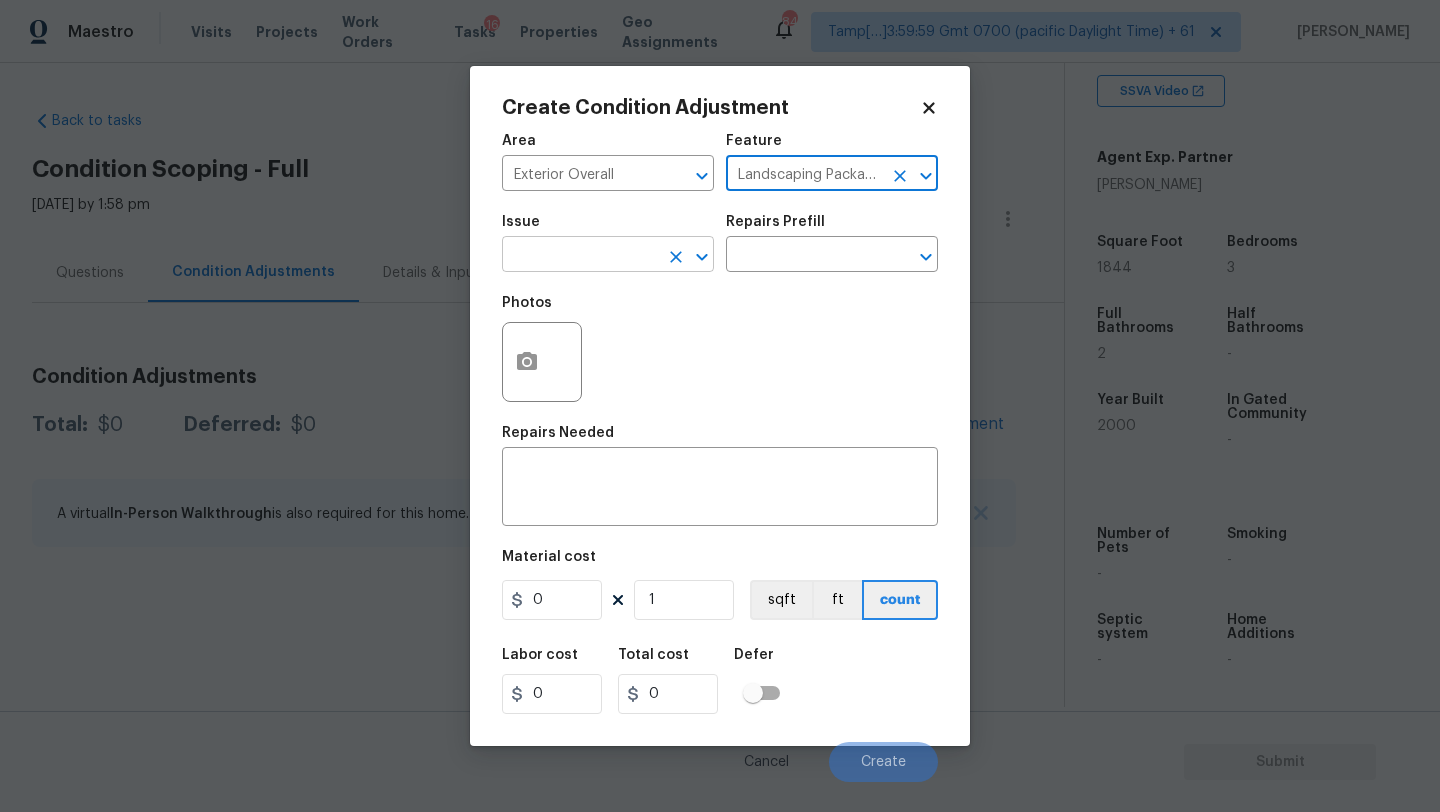 type on "Landscaping Packages" 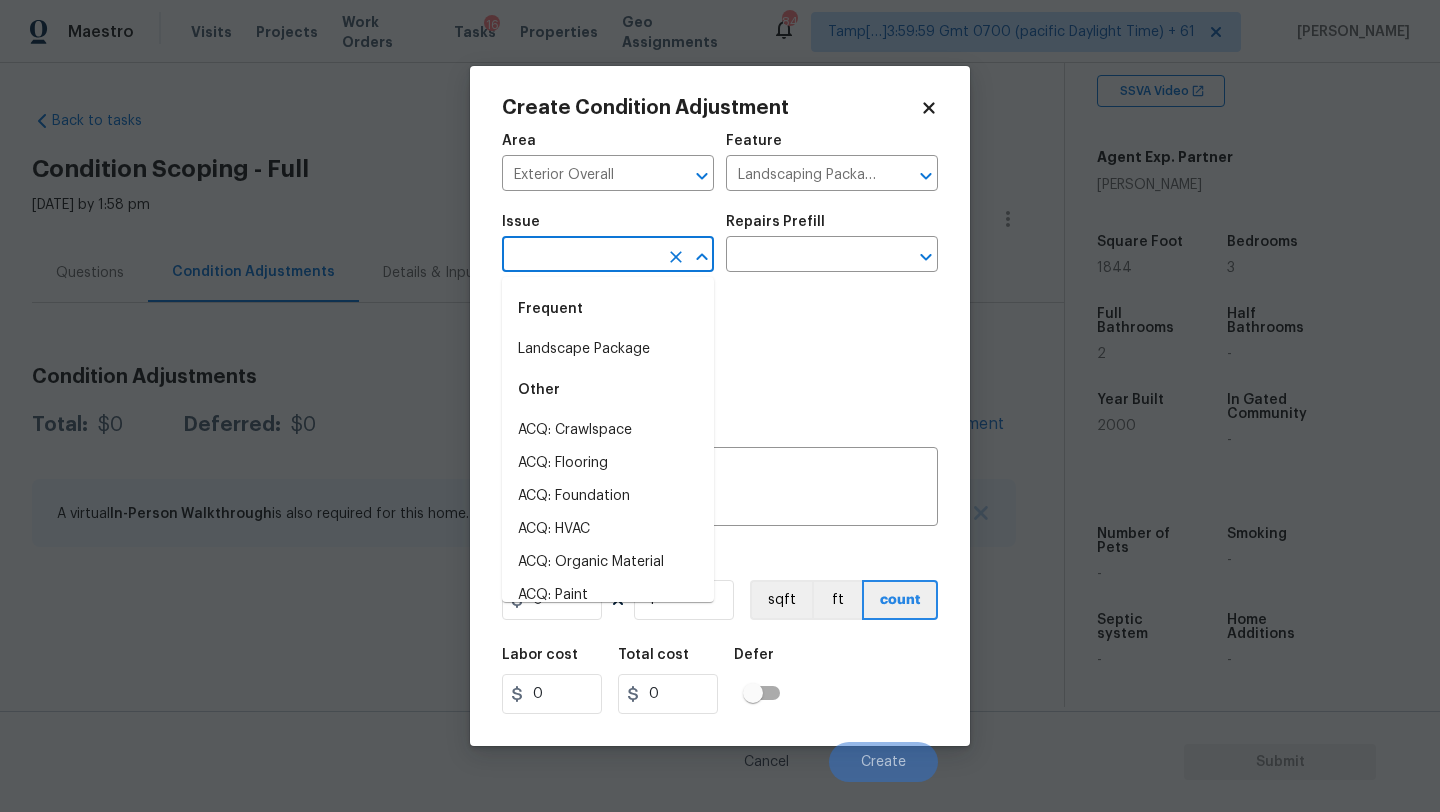 click at bounding box center (580, 256) 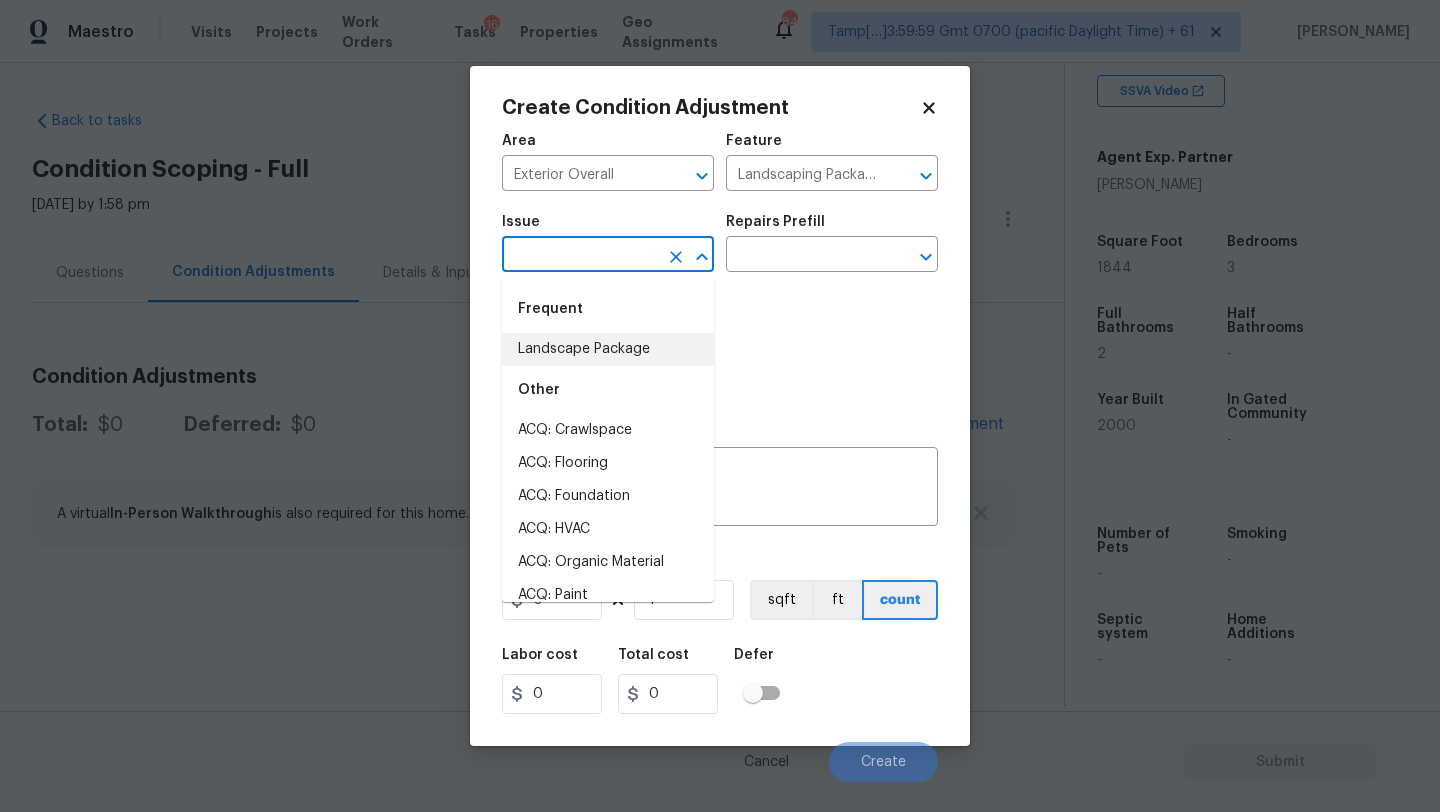 click on "Other" at bounding box center (608, 390) 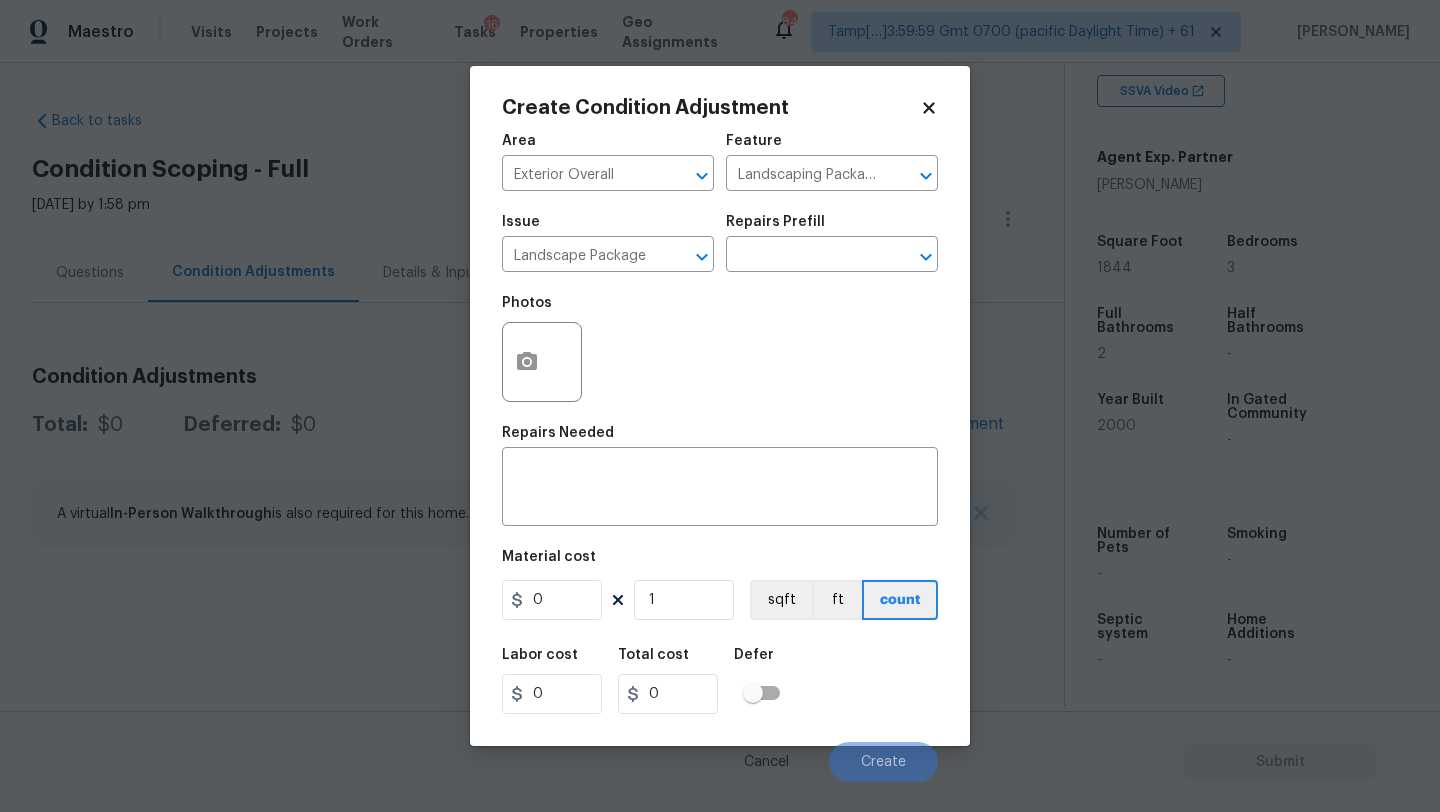 click on "Issue Landscape Package ​ Repairs Prefill ​" at bounding box center (720, 243) 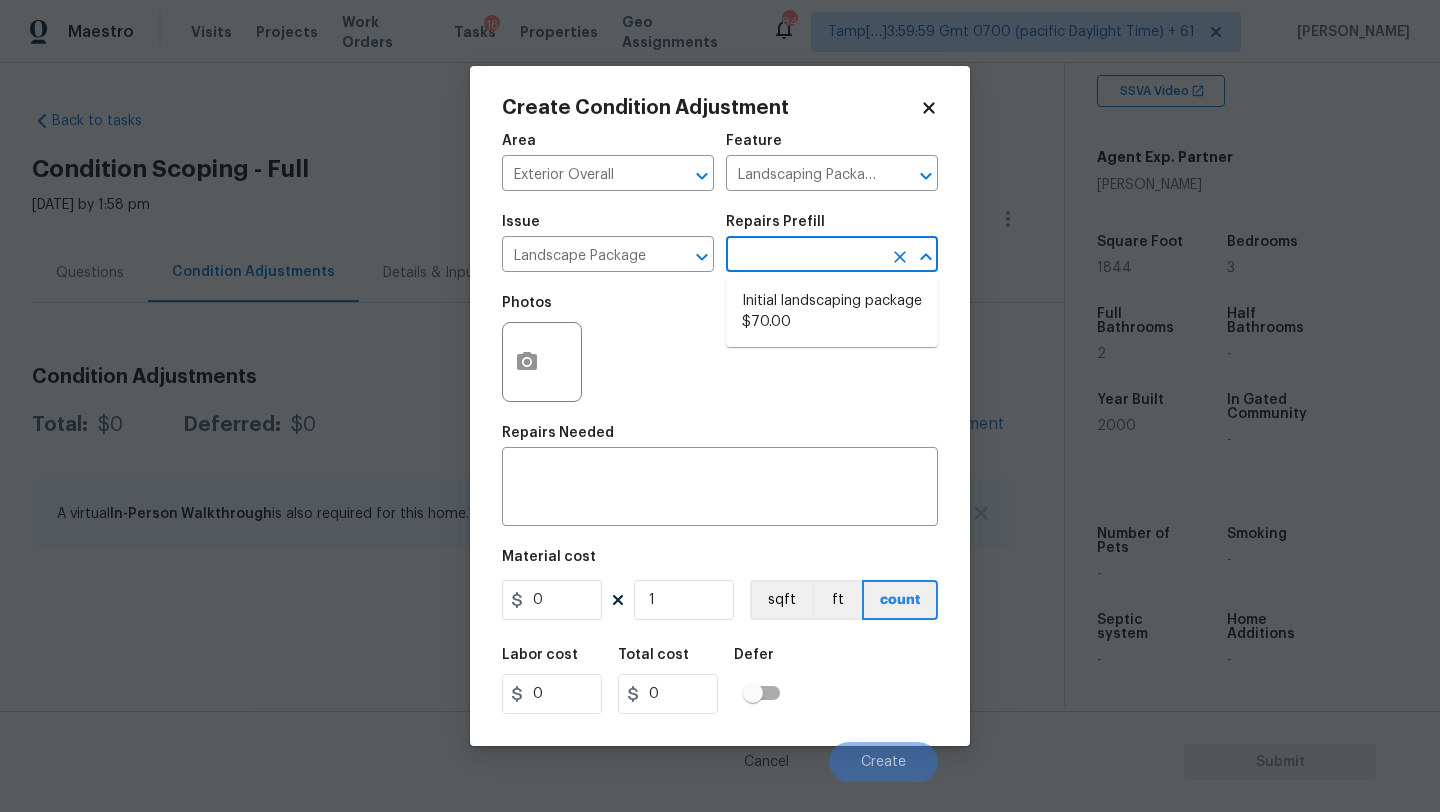 click at bounding box center (804, 256) 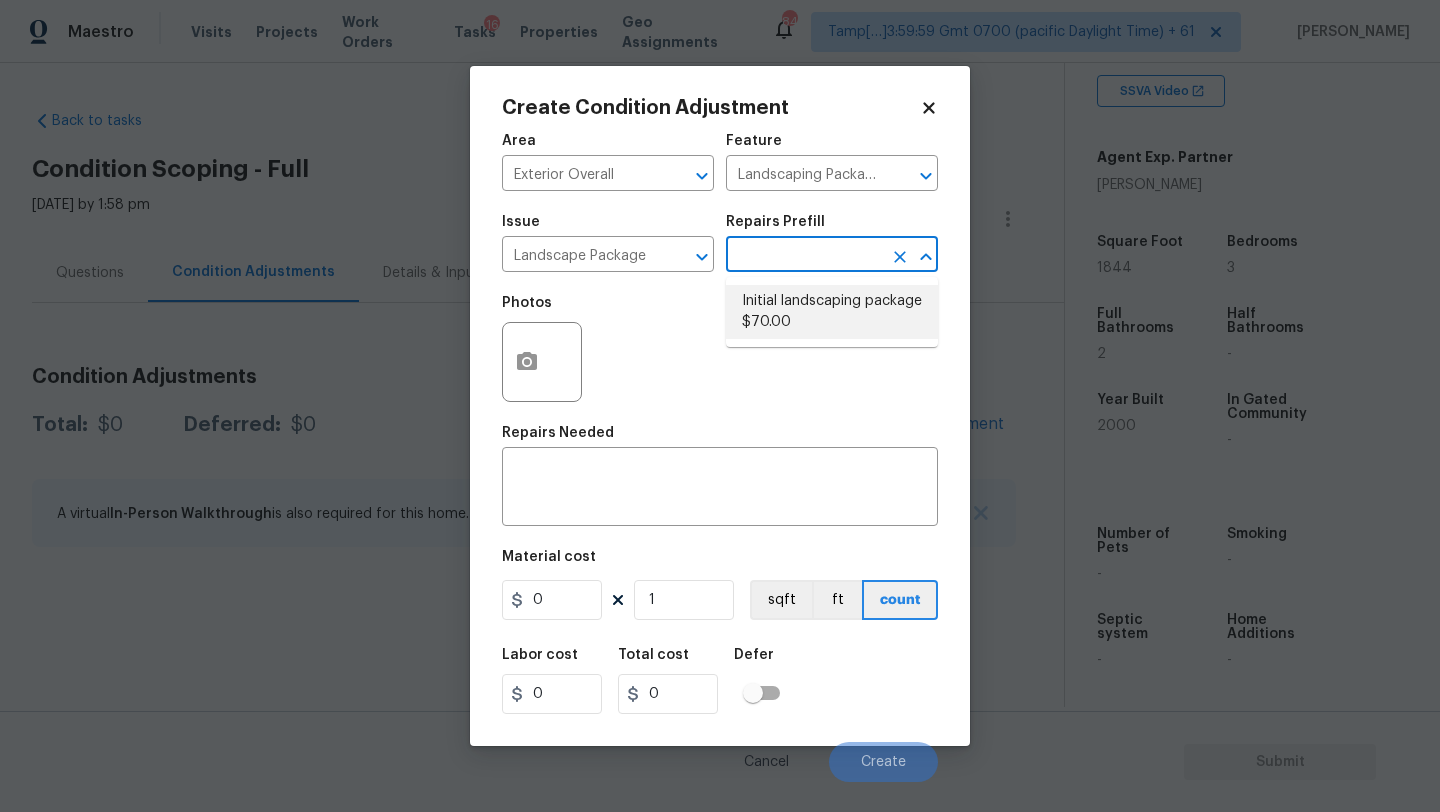 click on "Initial landscaping package $70.00" at bounding box center [832, 312] 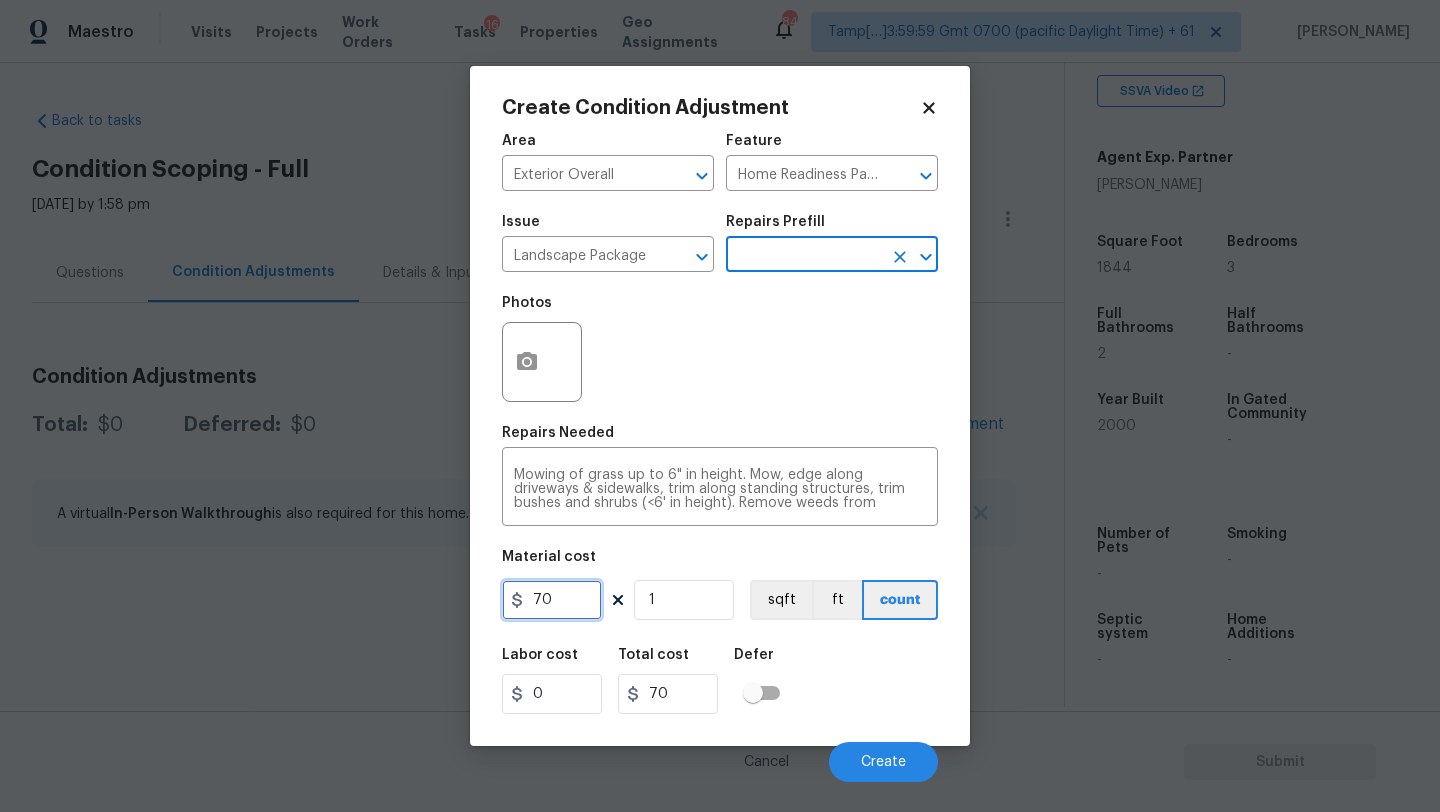 click on "70" at bounding box center [552, 600] 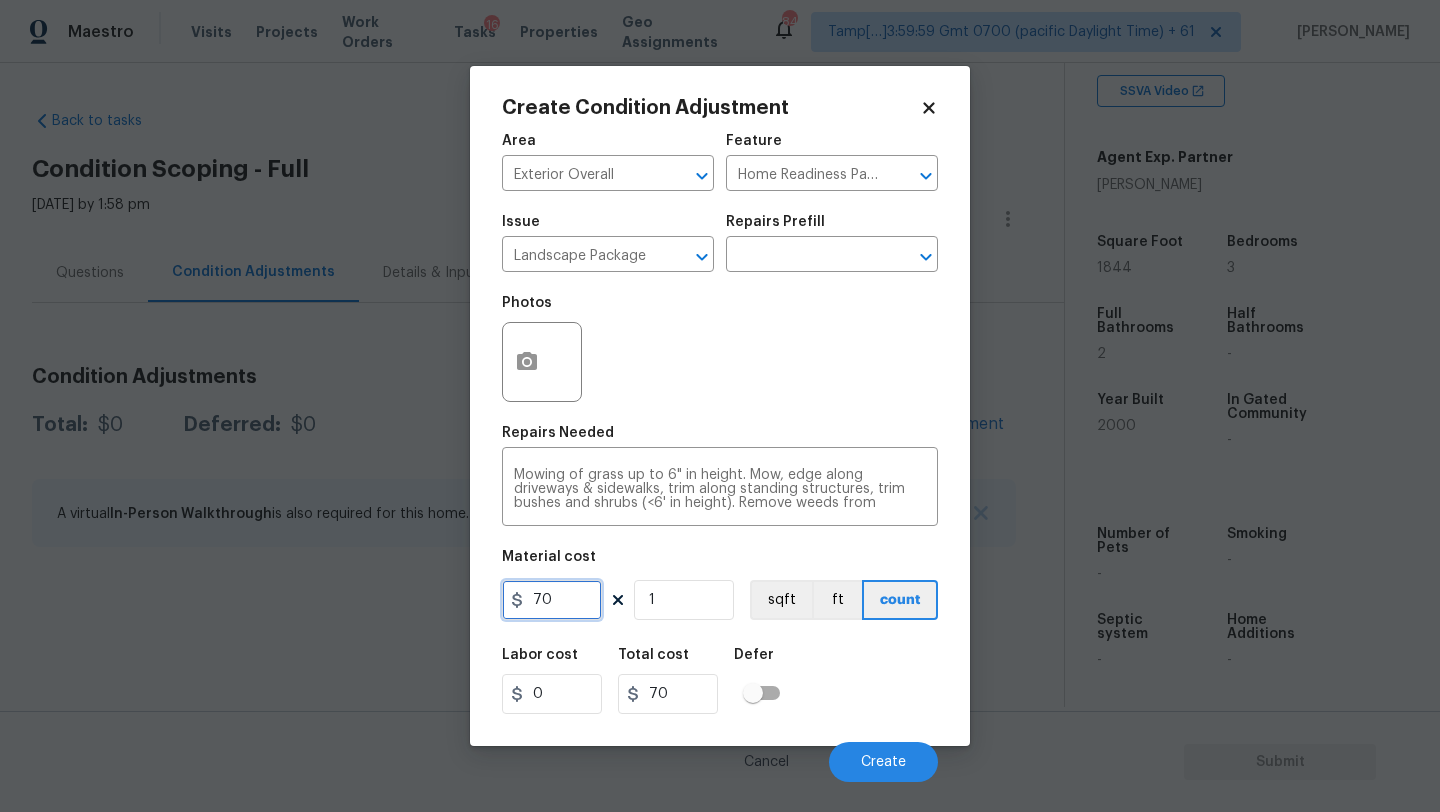 click on "70" at bounding box center [552, 600] 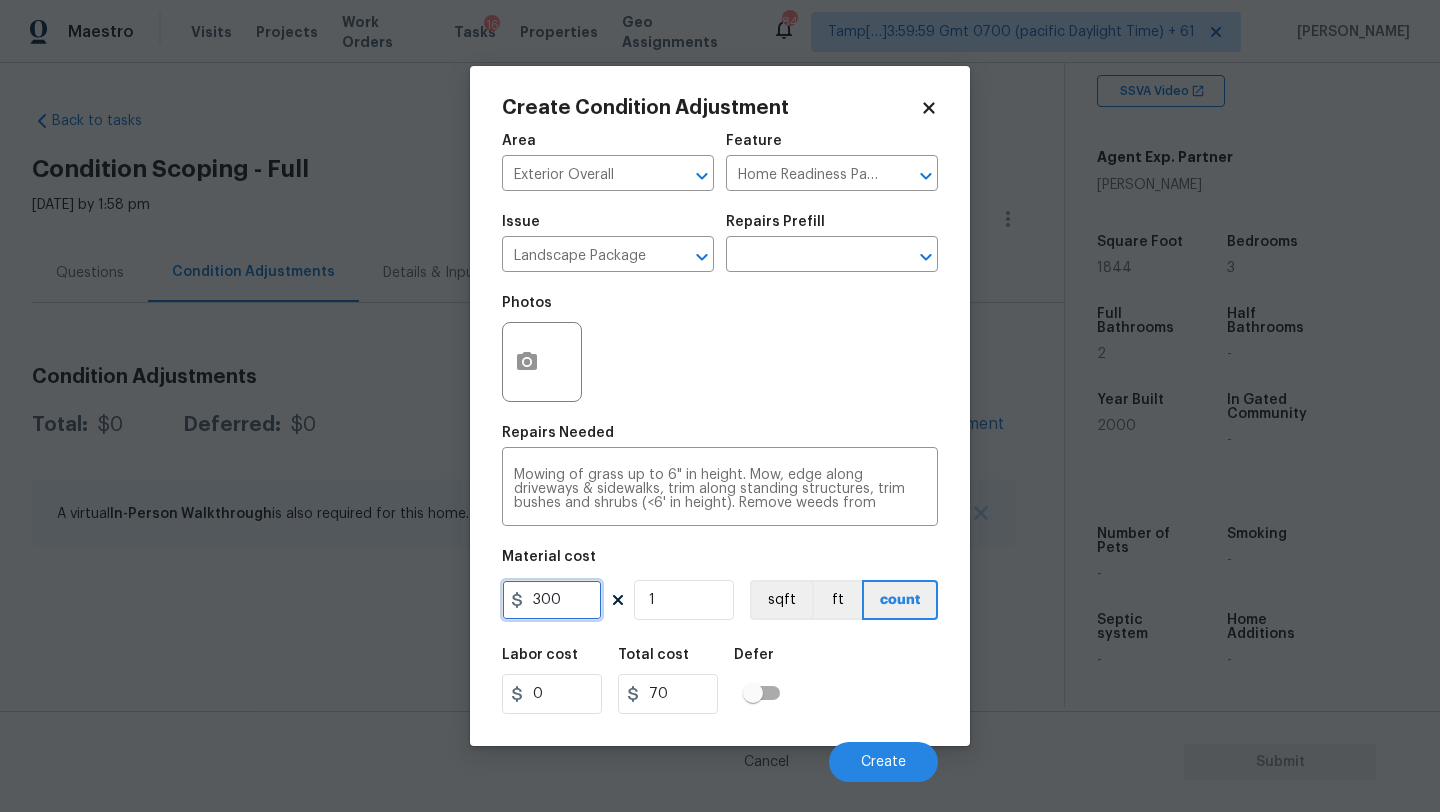 type on "300" 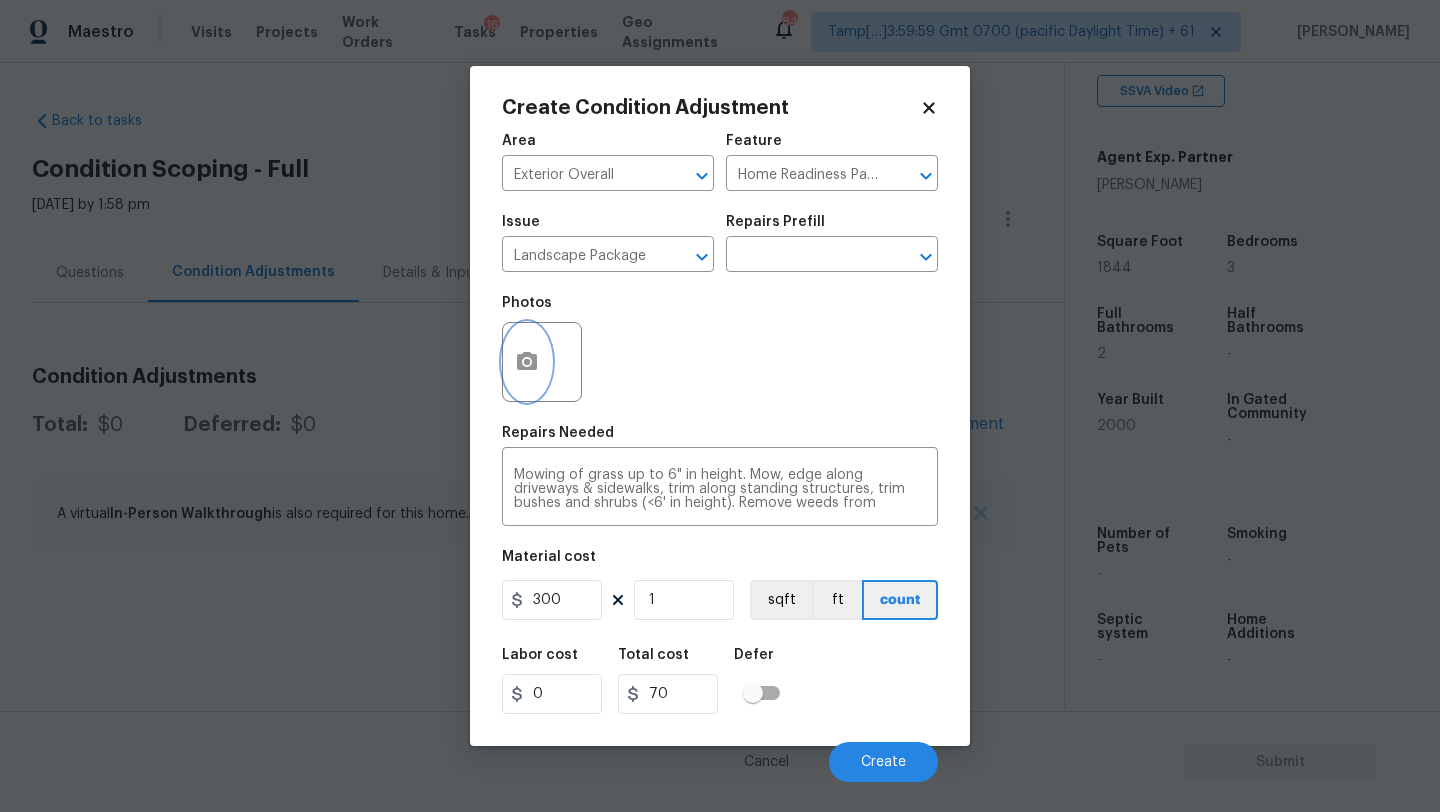 type on "300" 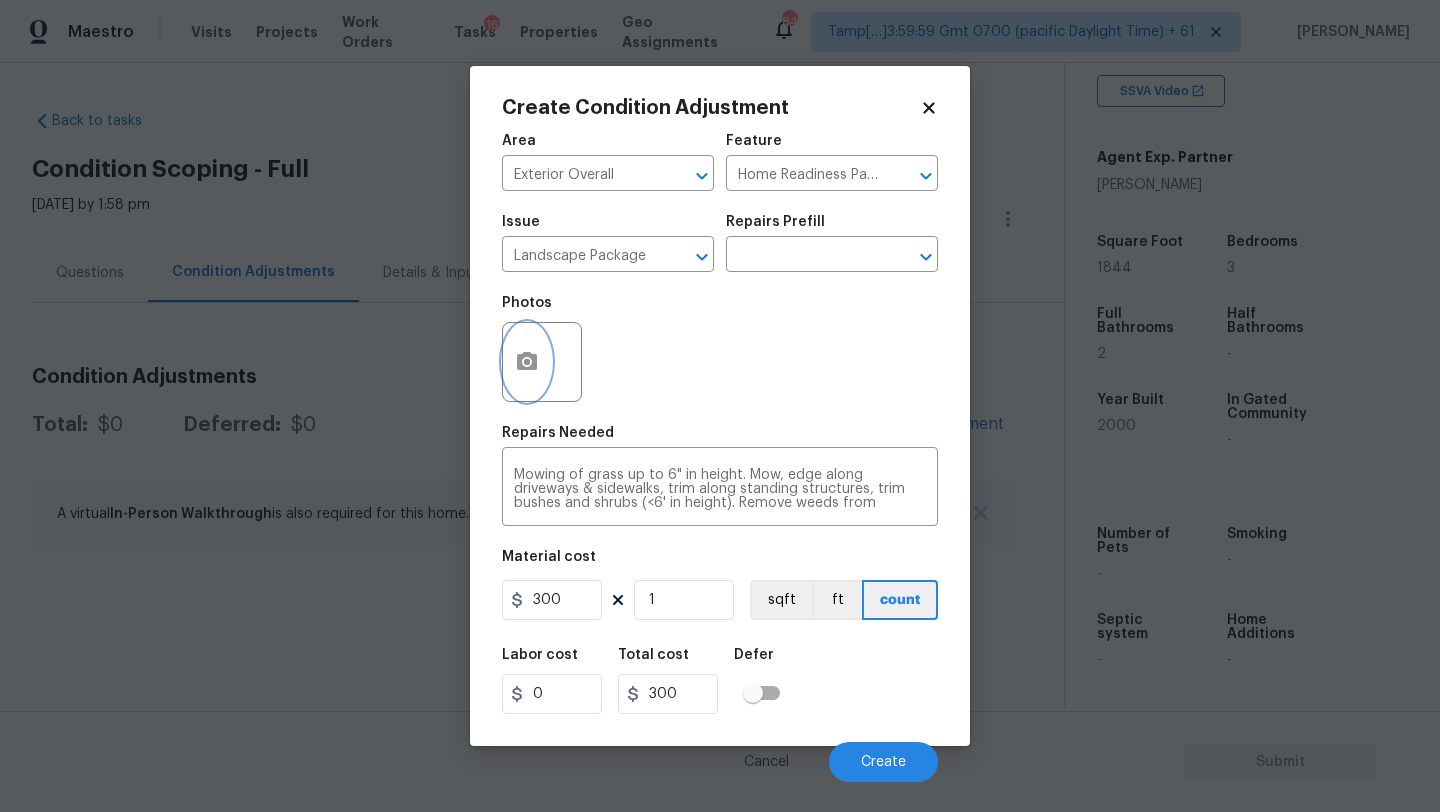 click 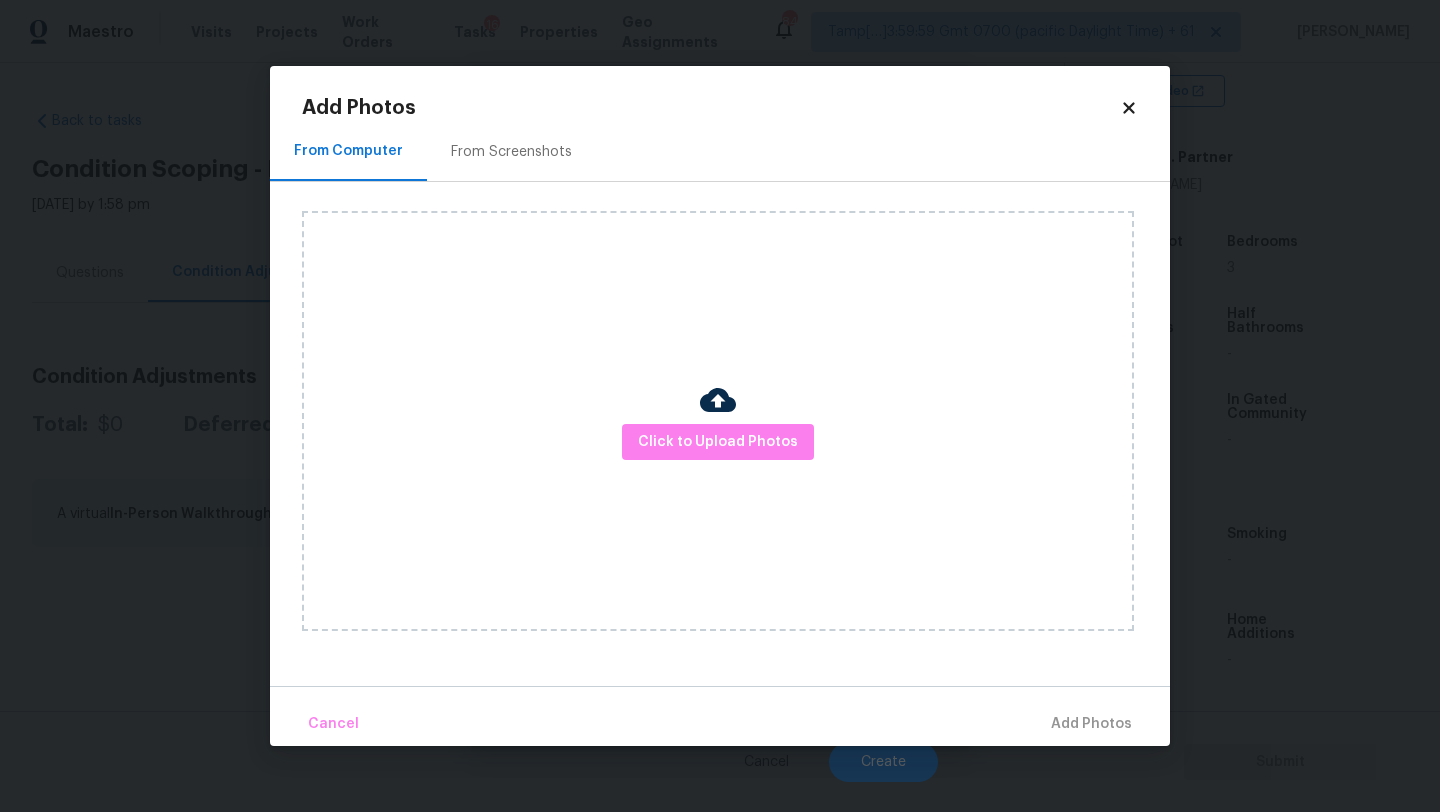 click on "From Screenshots" at bounding box center [511, 152] 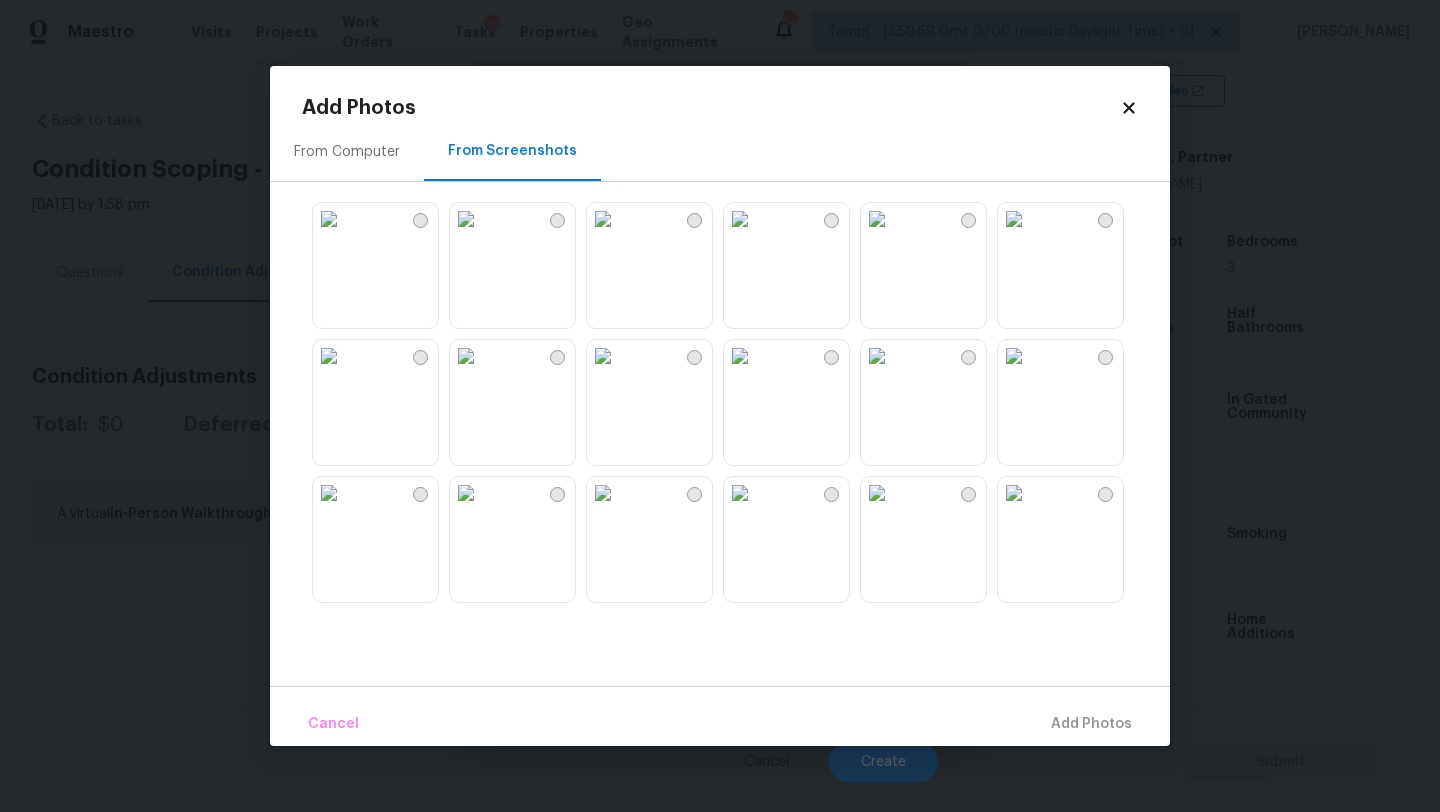 scroll, scrollTop: 5, scrollLeft: 0, axis: vertical 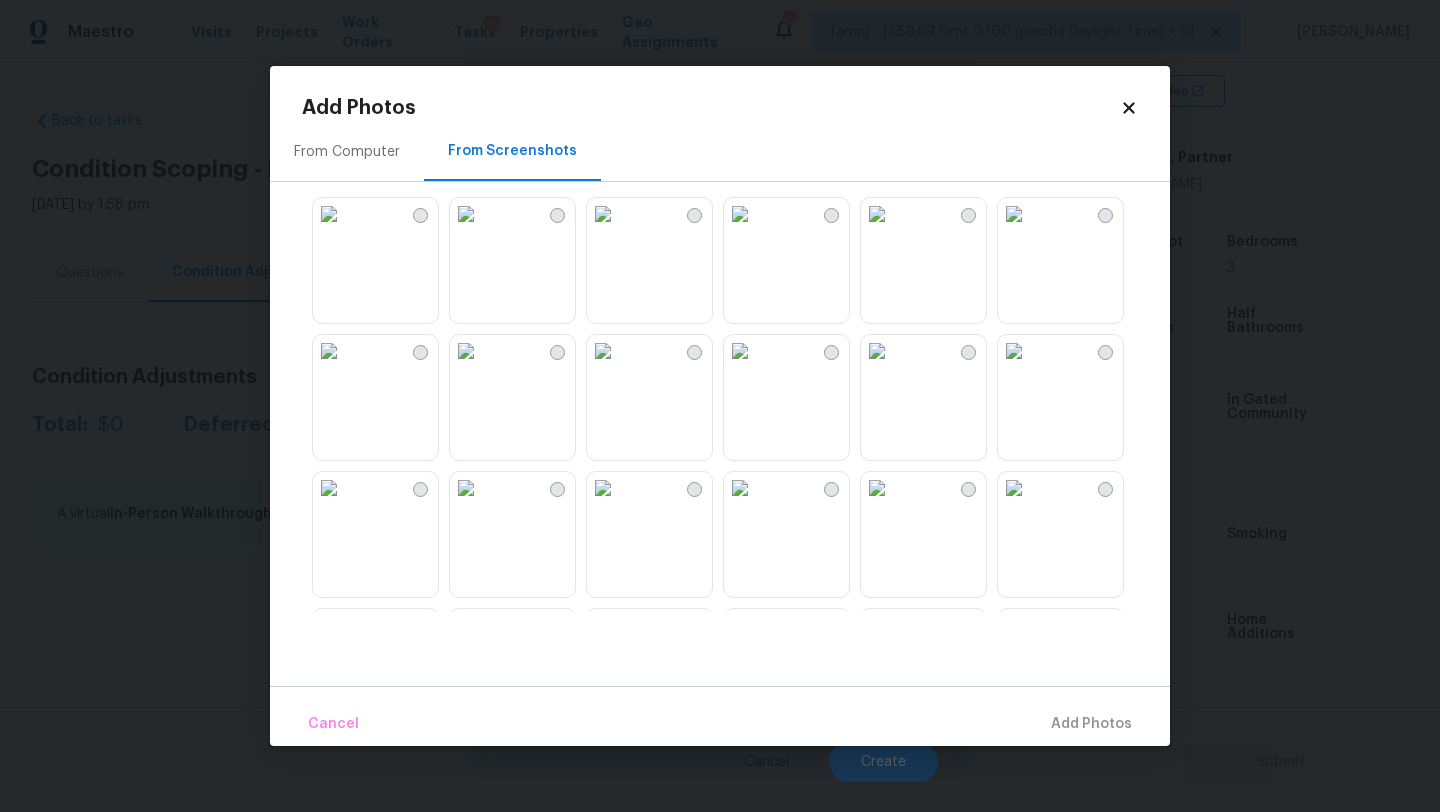 click at bounding box center [1014, 488] 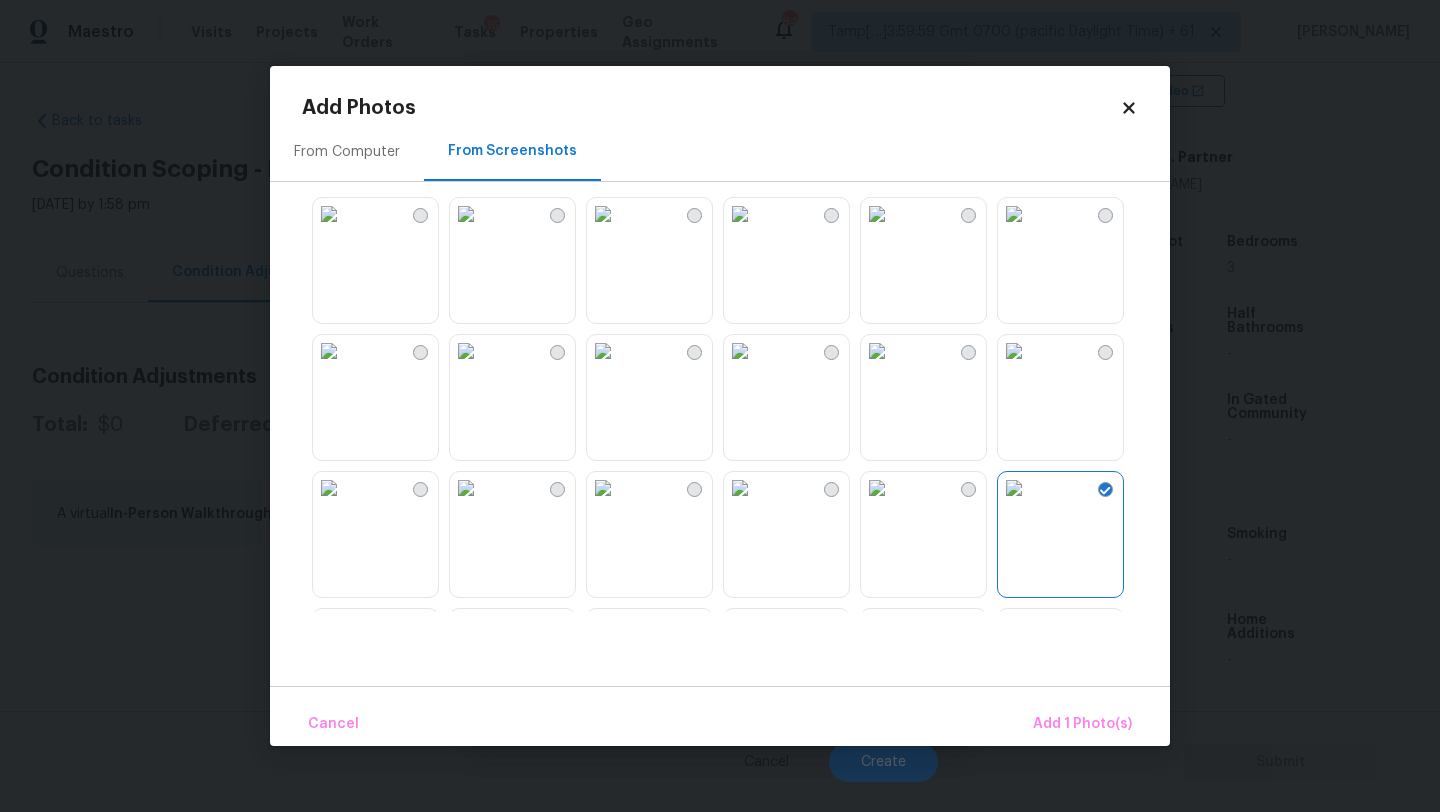click at bounding box center (329, 488) 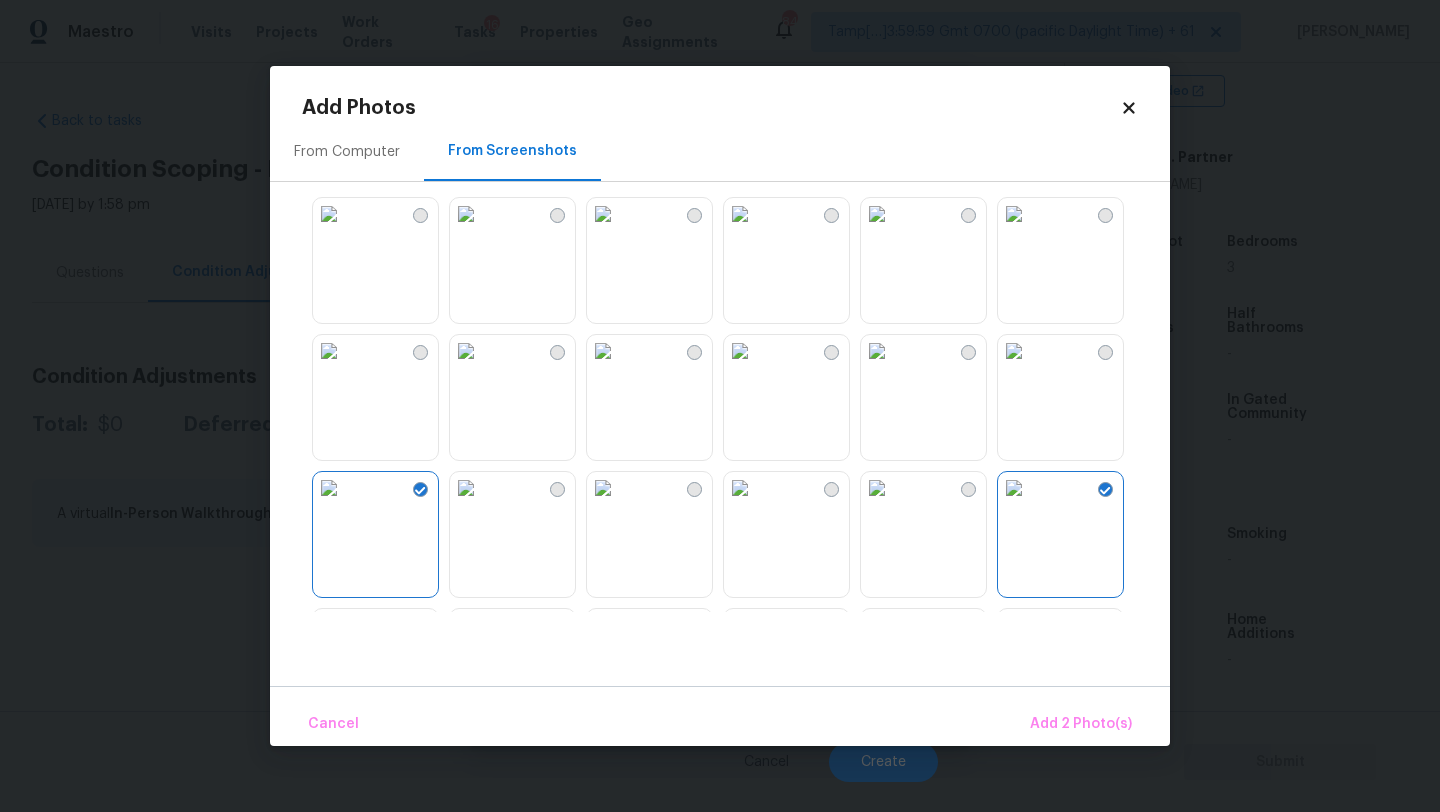 click at bounding box center (329, 214) 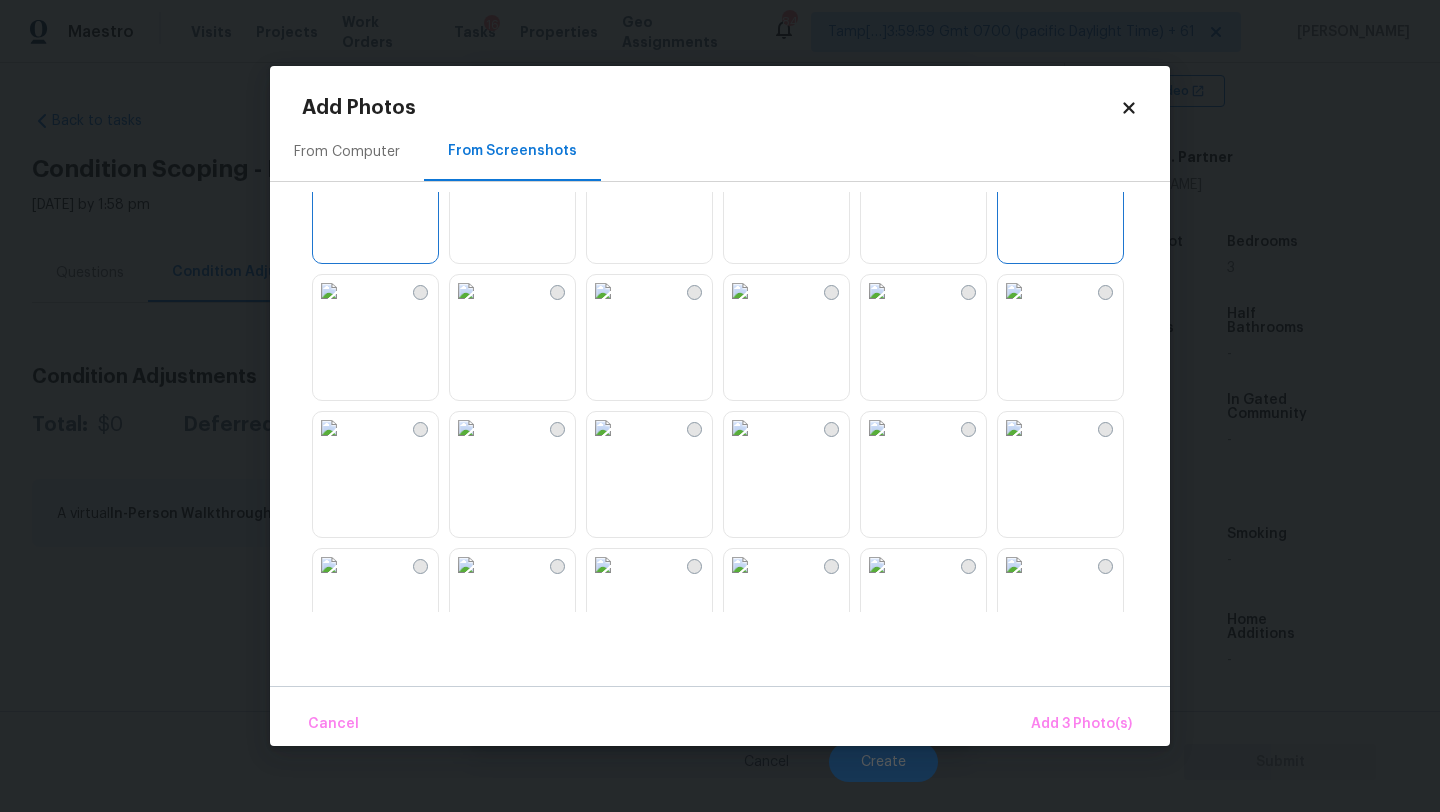 scroll, scrollTop: 614, scrollLeft: 0, axis: vertical 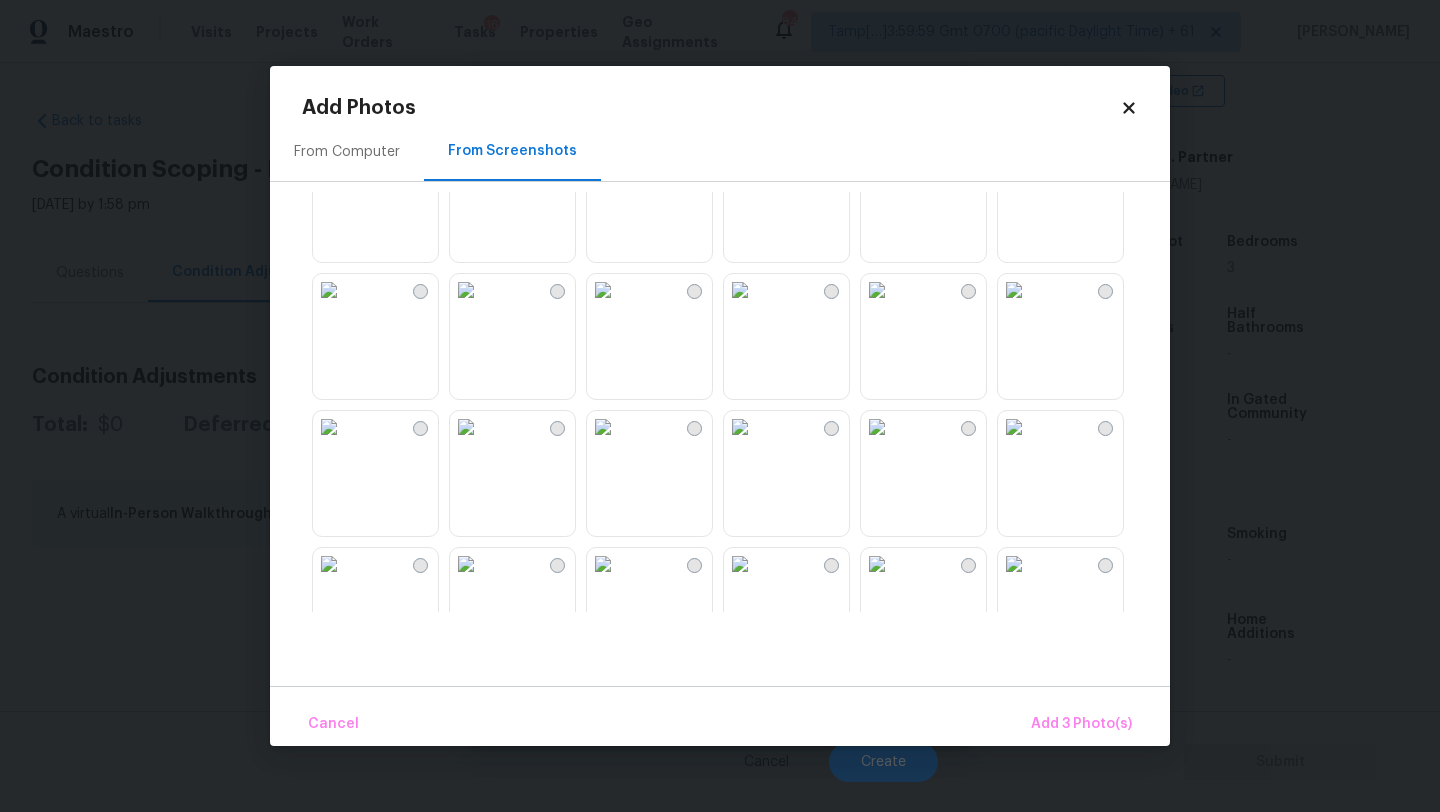 click at bounding box center (877, 427) 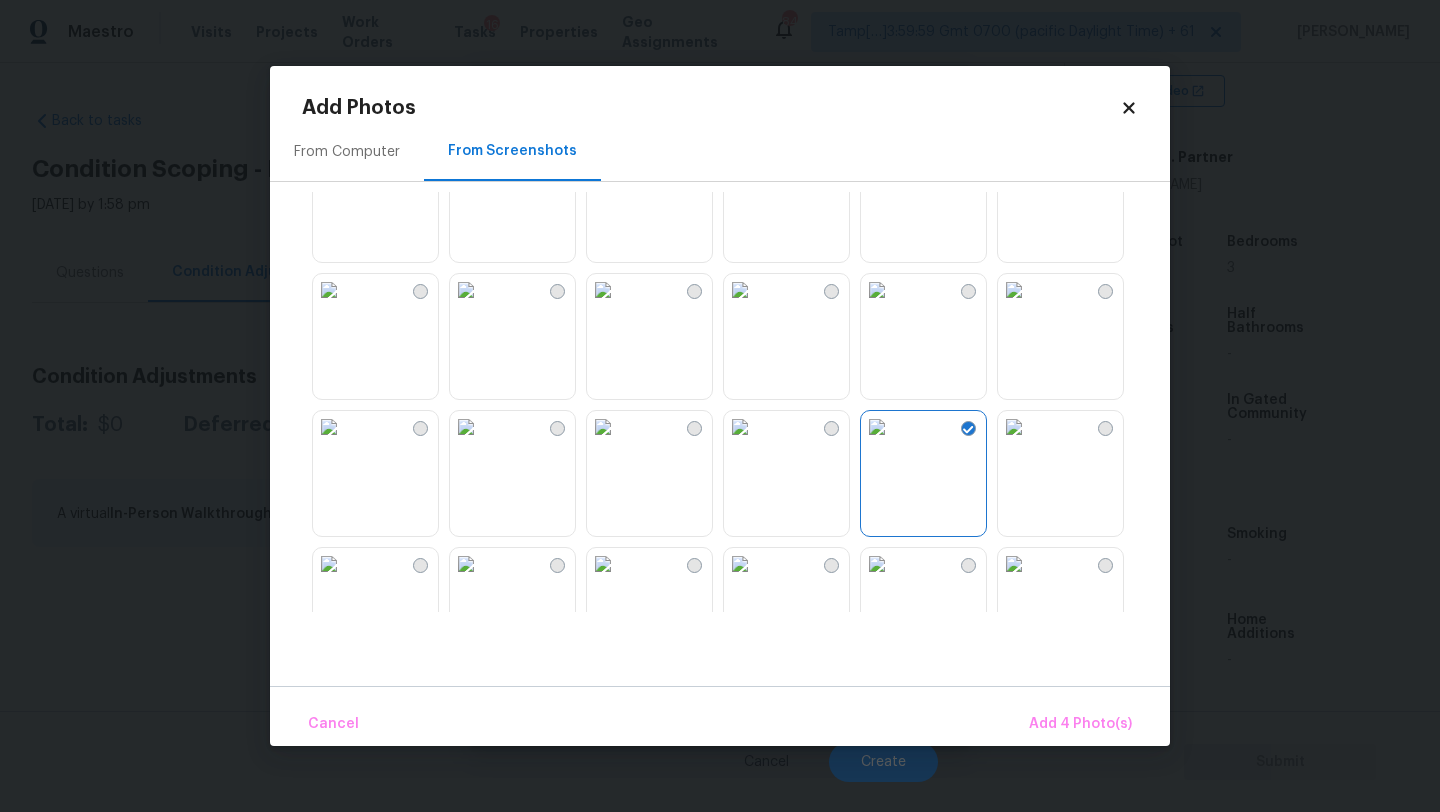 click at bounding box center [740, 290] 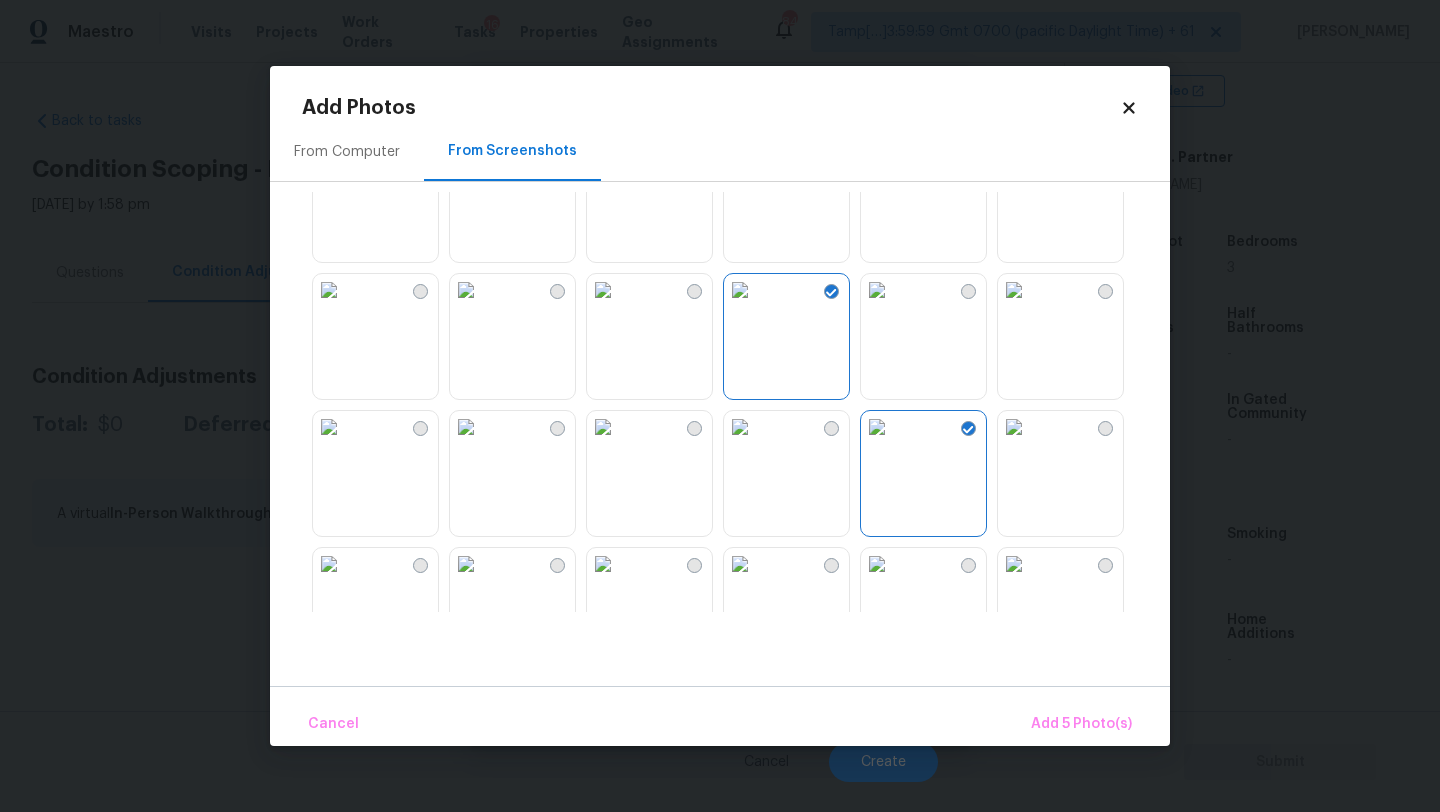 click at bounding box center [736, 402] 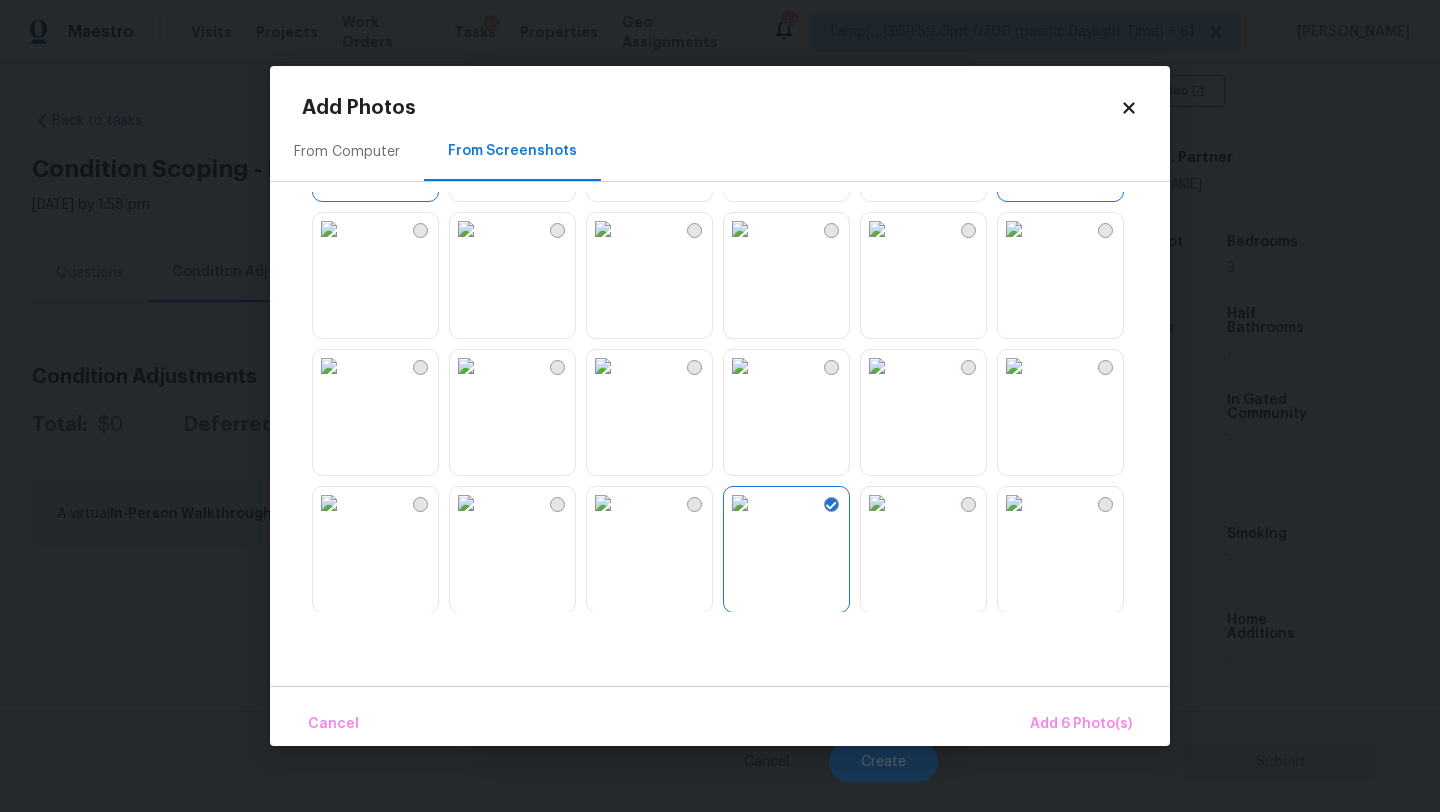 scroll, scrollTop: 381, scrollLeft: 0, axis: vertical 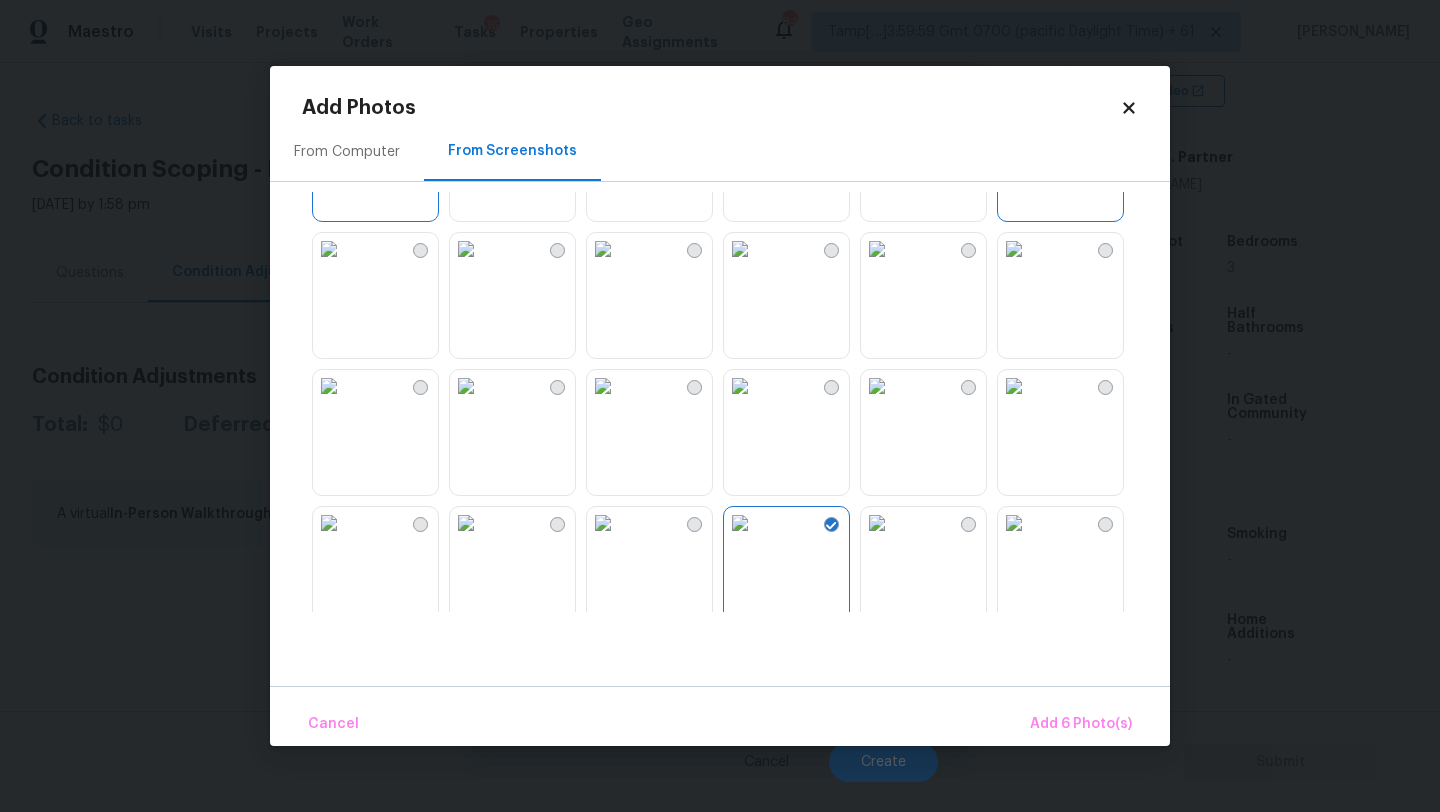 click at bounding box center (603, 386) 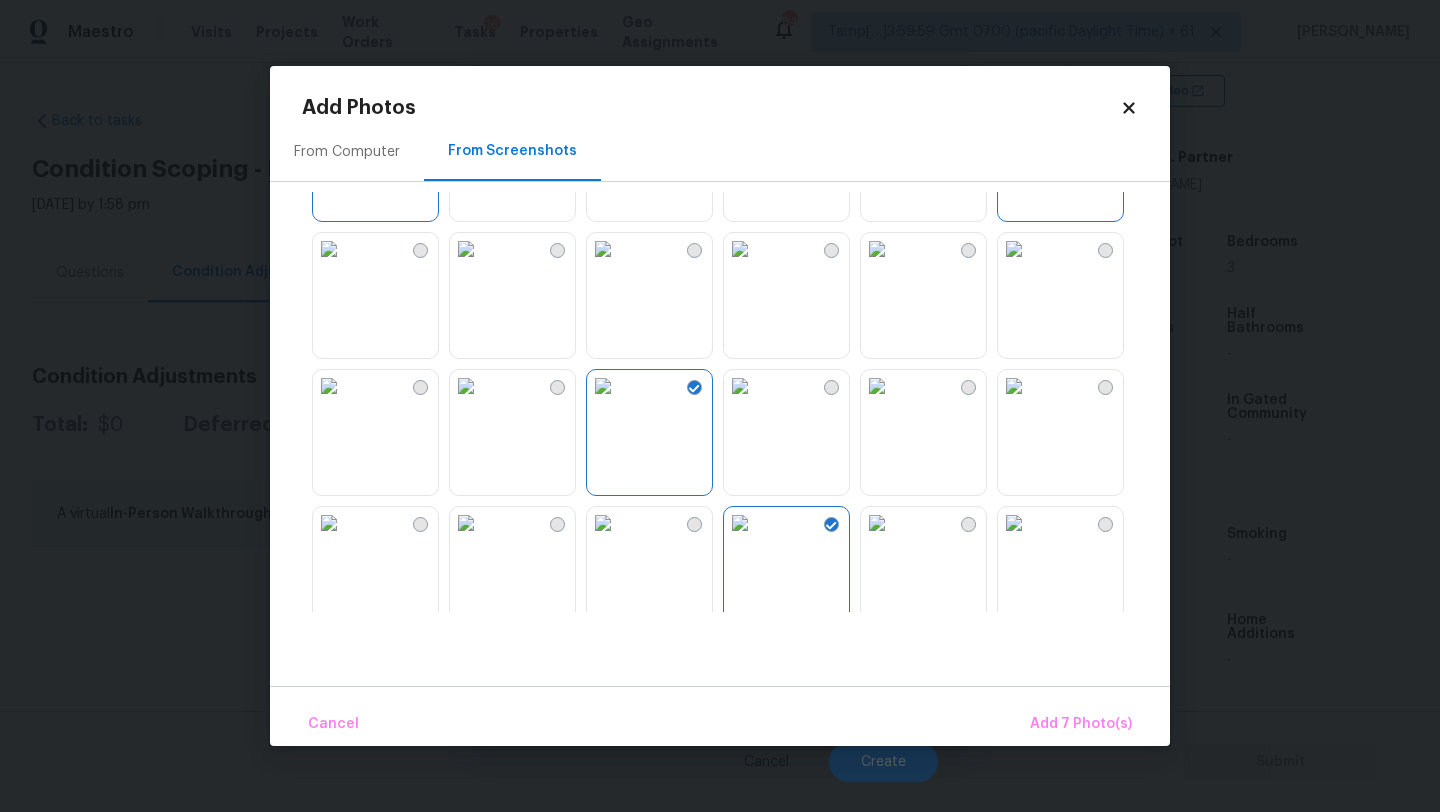 click at bounding box center [466, 386] 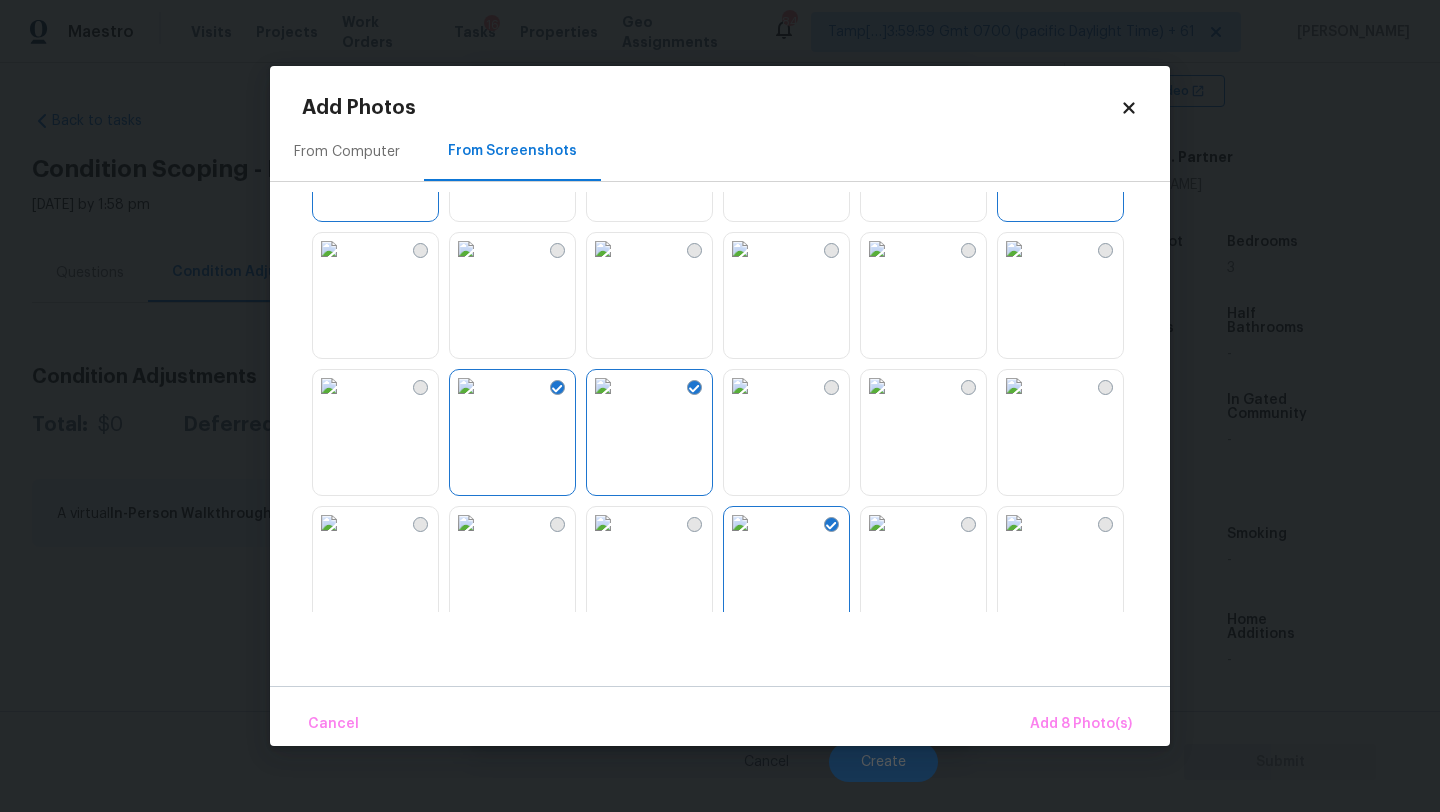 click at bounding box center (1014, 386) 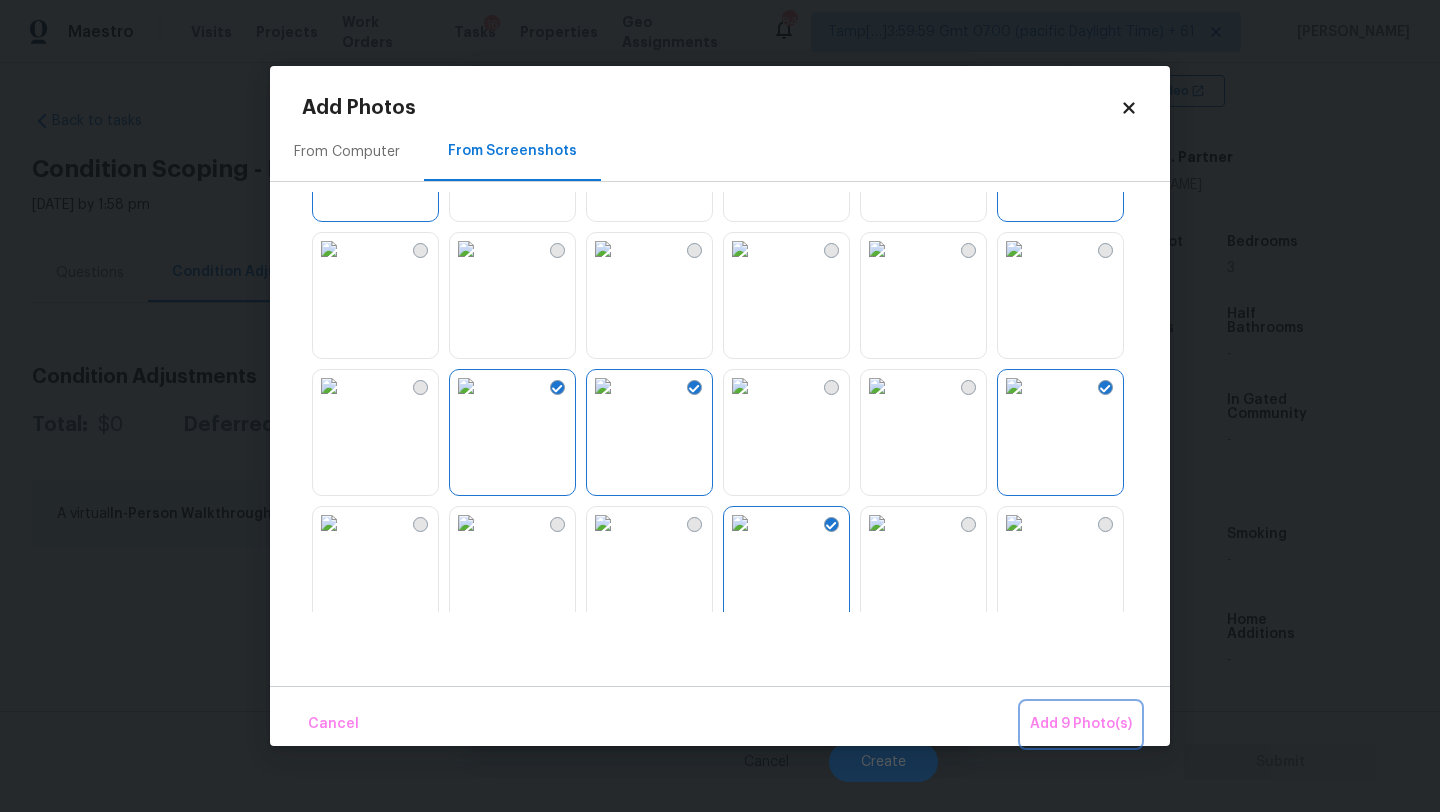 click on "Add 9 Photo(s)" at bounding box center (1081, 724) 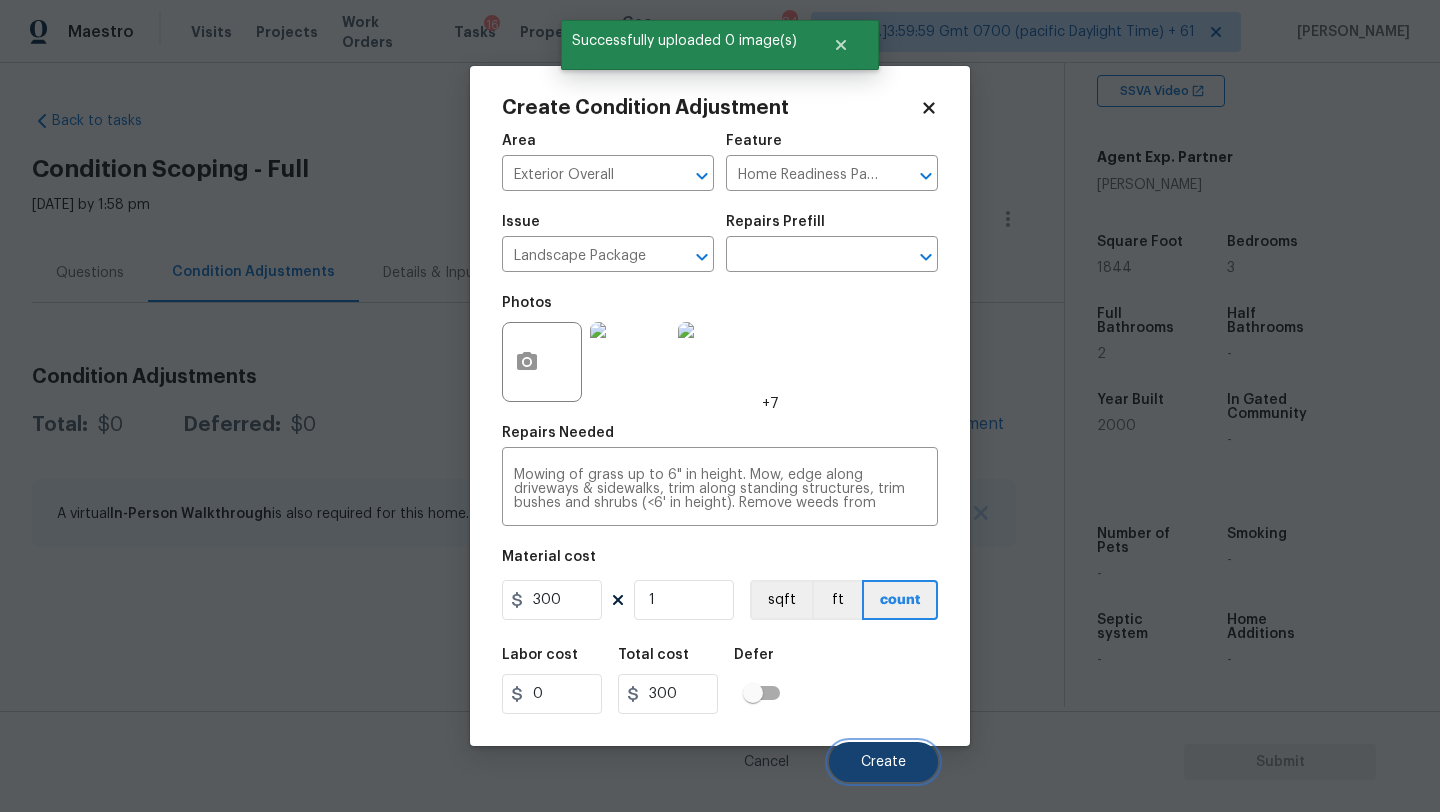 click on "Create" at bounding box center (883, 762) 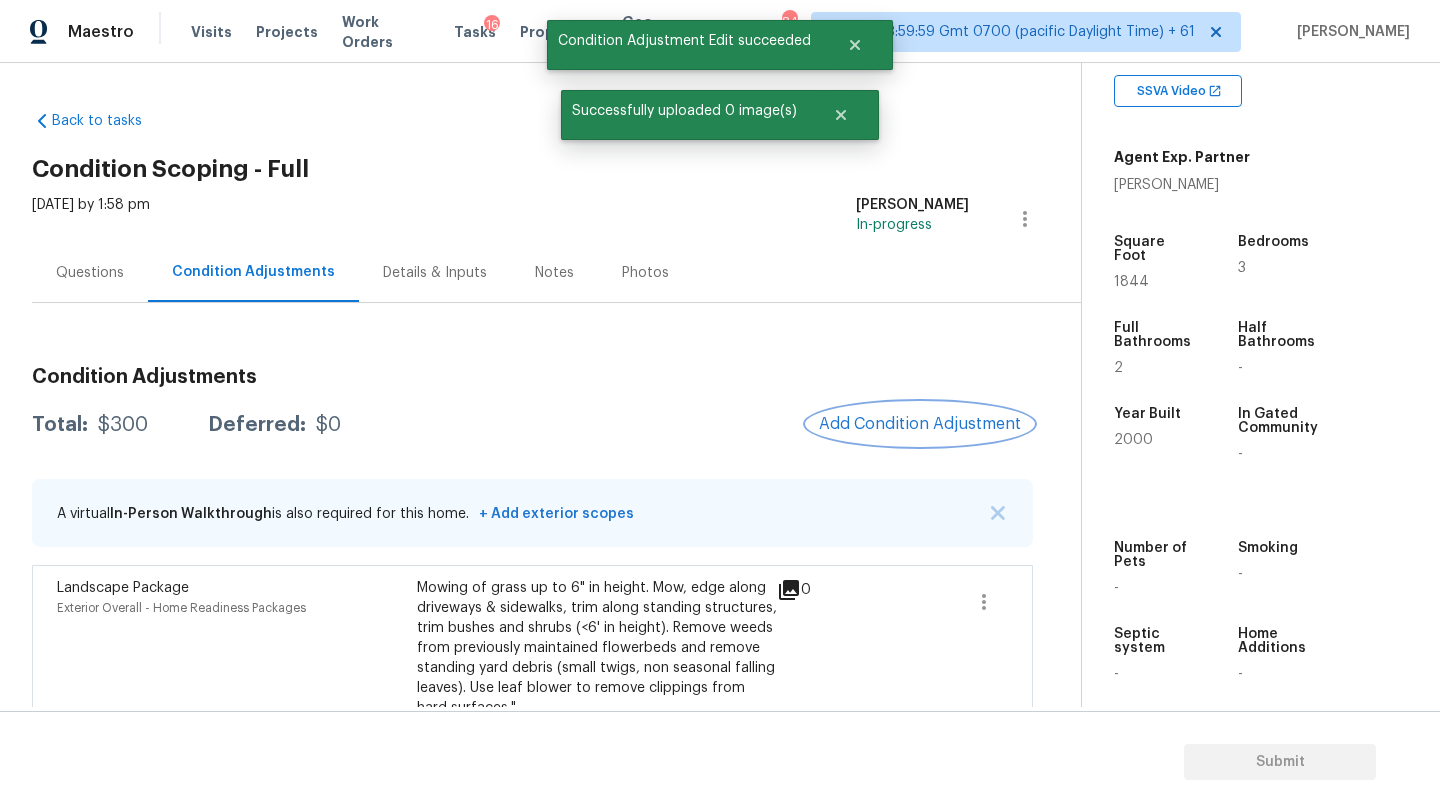 click on "Add Condition Adjustment" at bounding box center [920, 424] 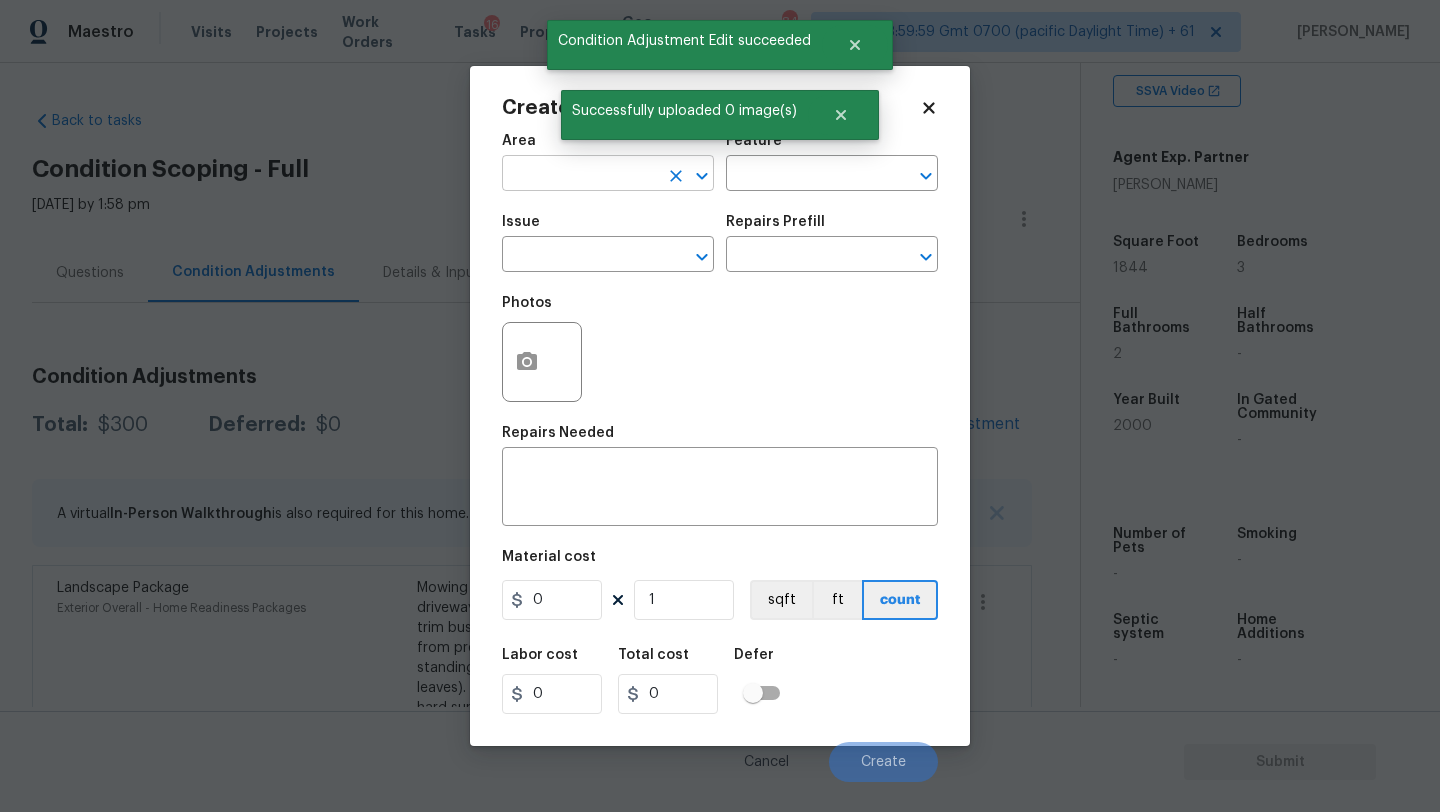 click at bounding box center (580, 175) 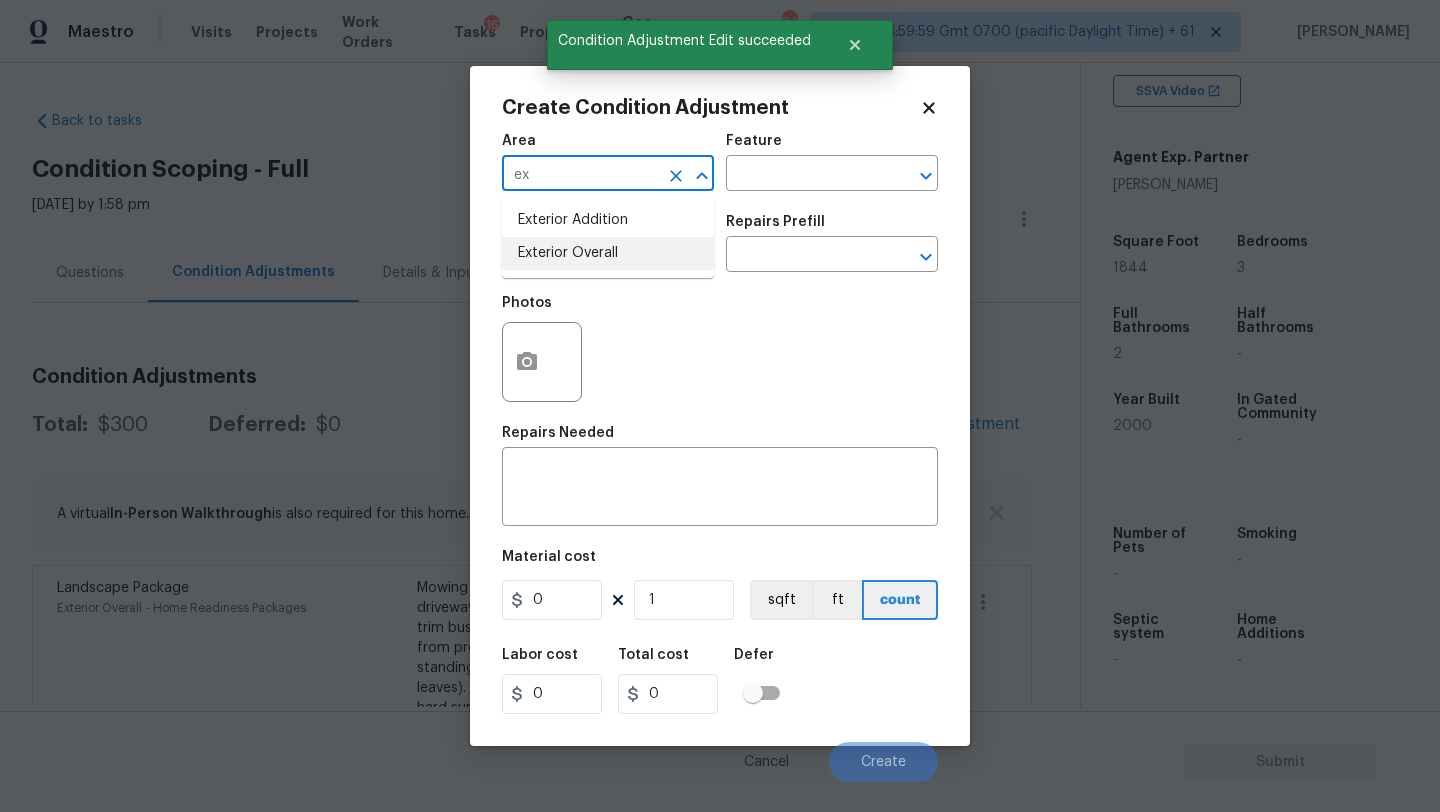 click on "Exterior Overall" at bounding box center (608, 253) 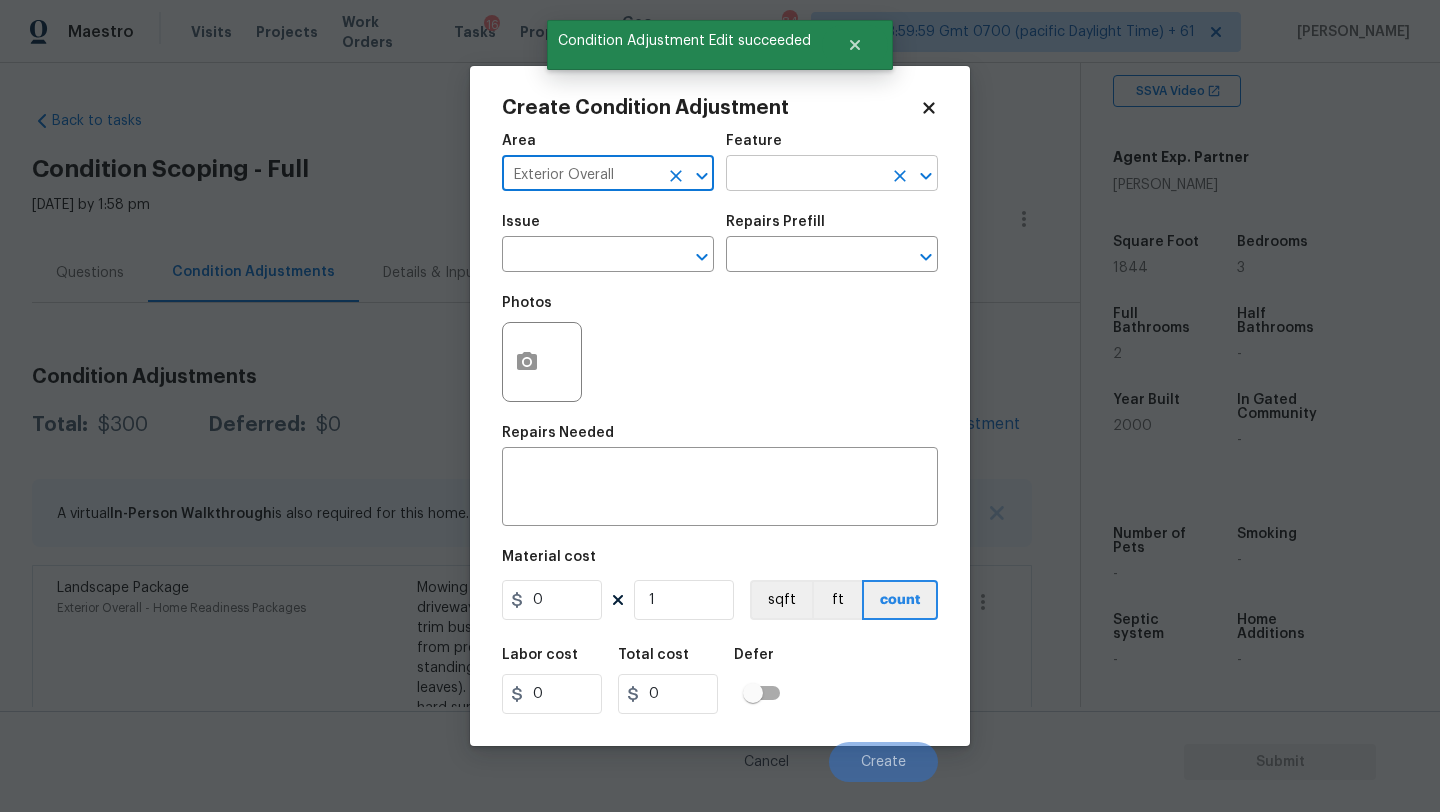 type on "Exterior Overall" 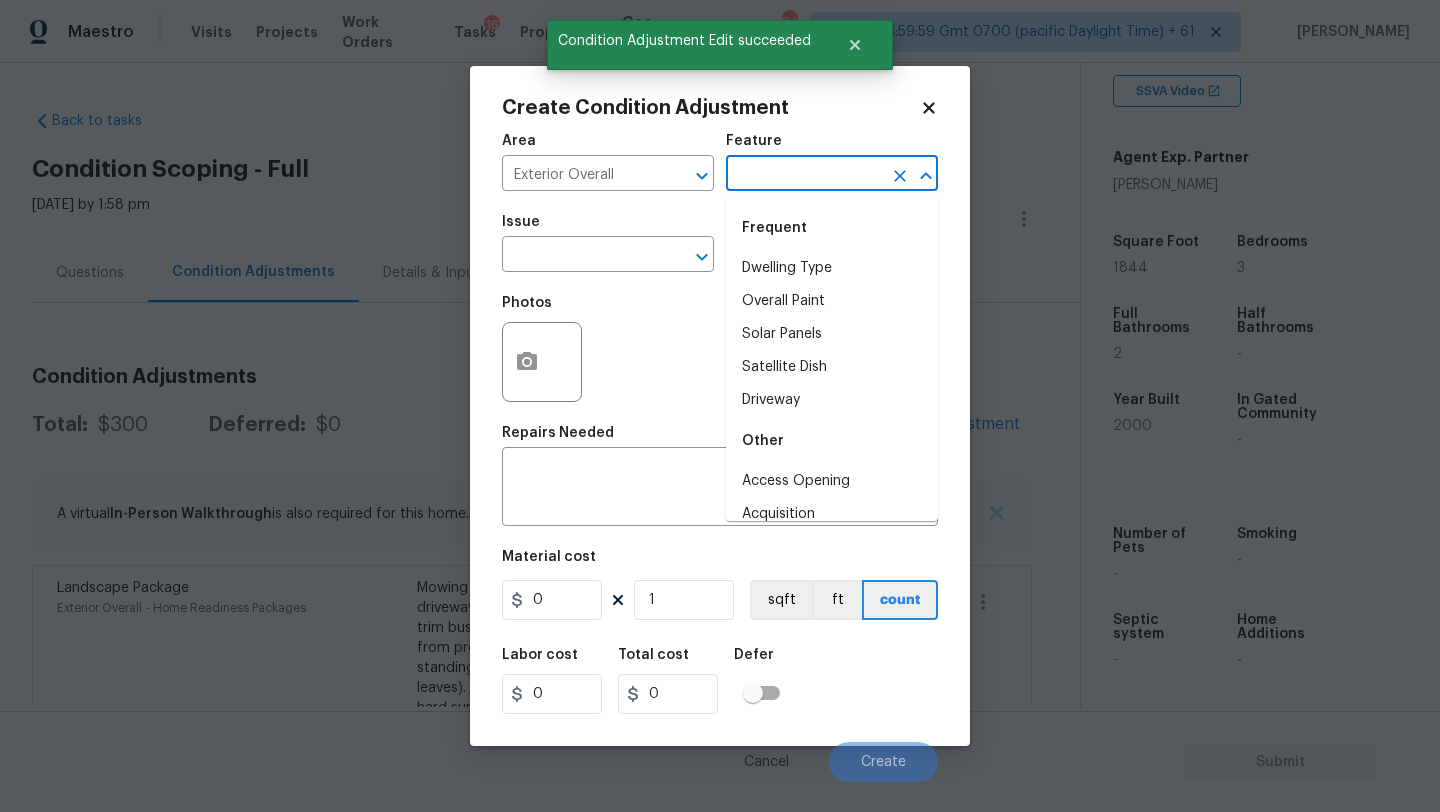 click at bounding box center (804, 175) 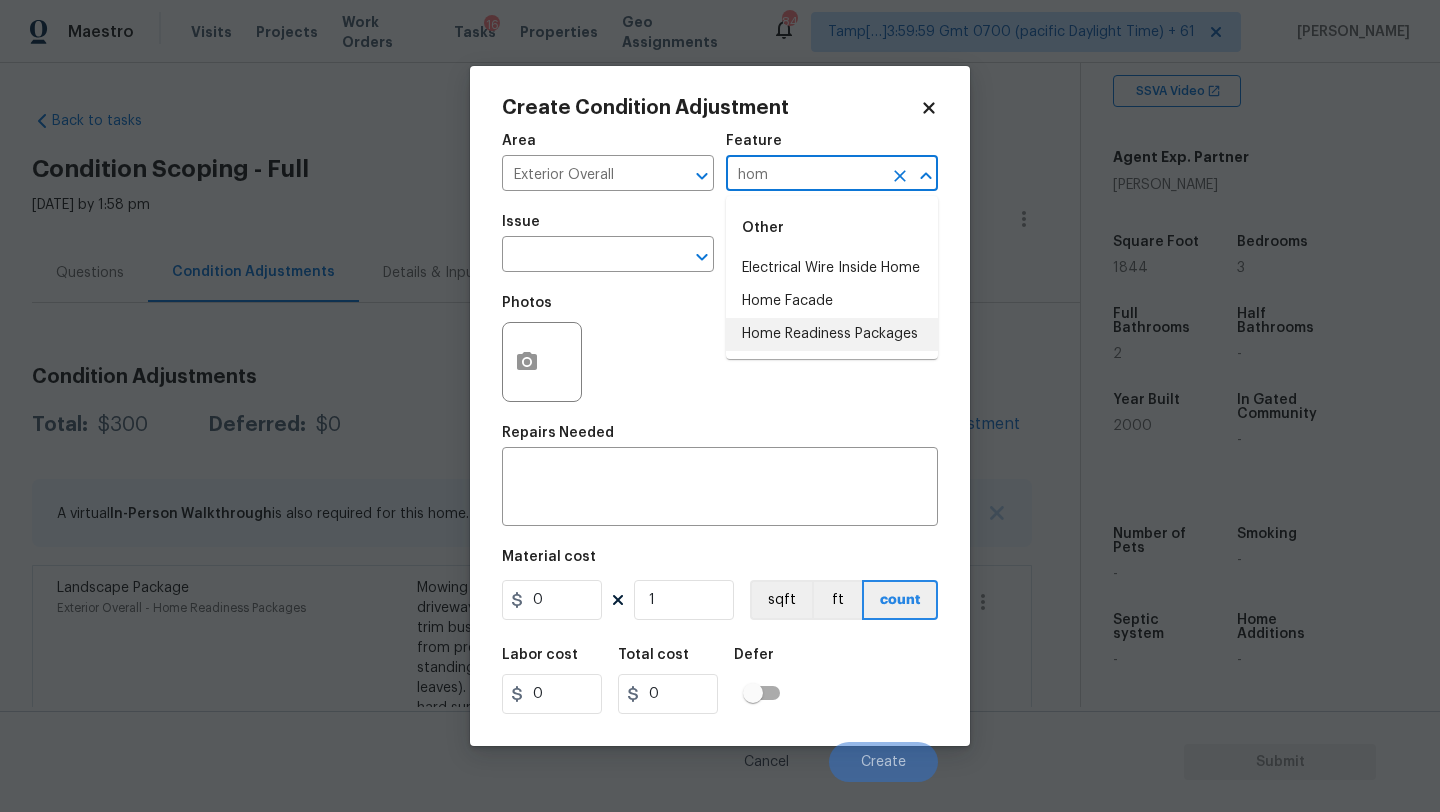 click on "Home Readiness Packages" at bounding box center [832, 334] 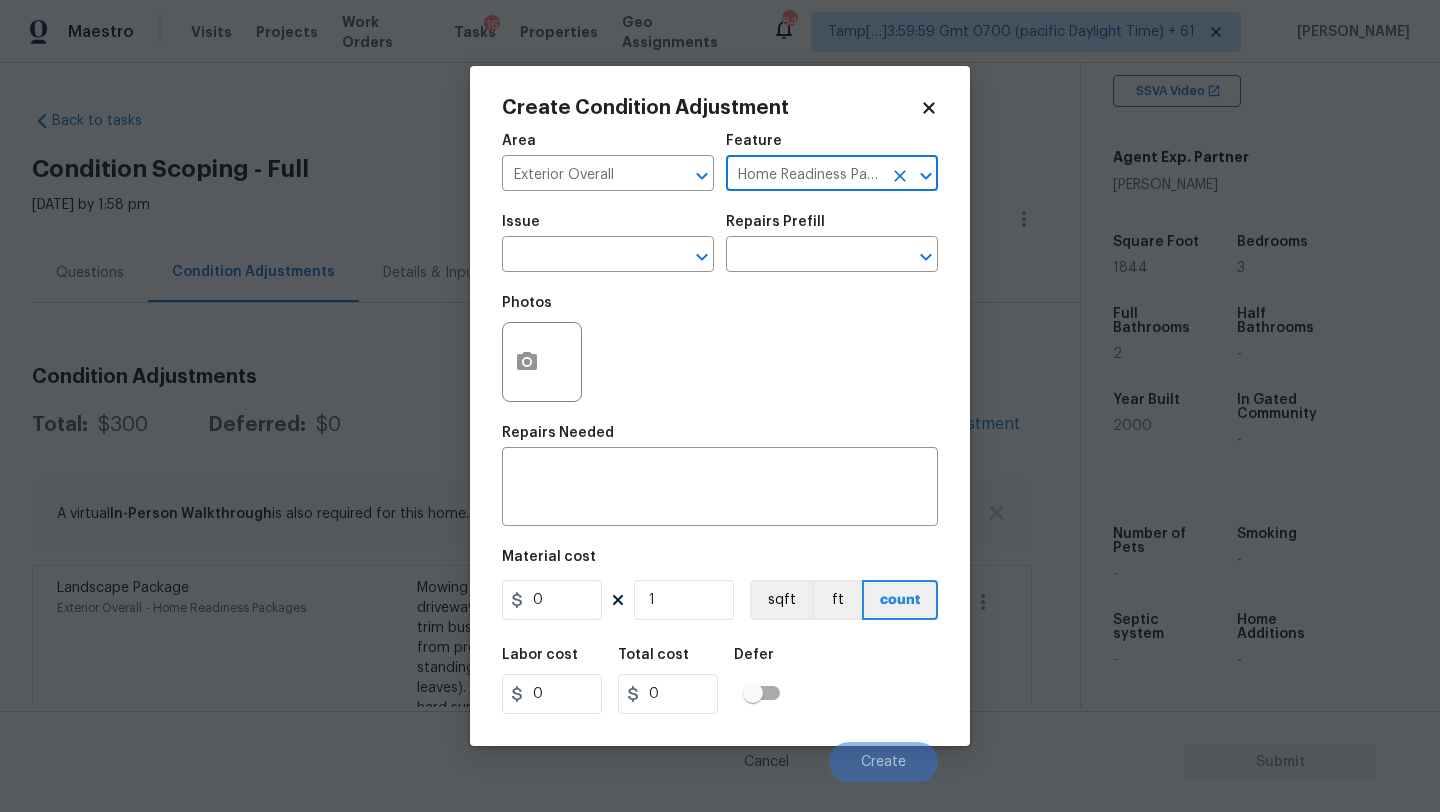 type on "Home Readiness Packages" 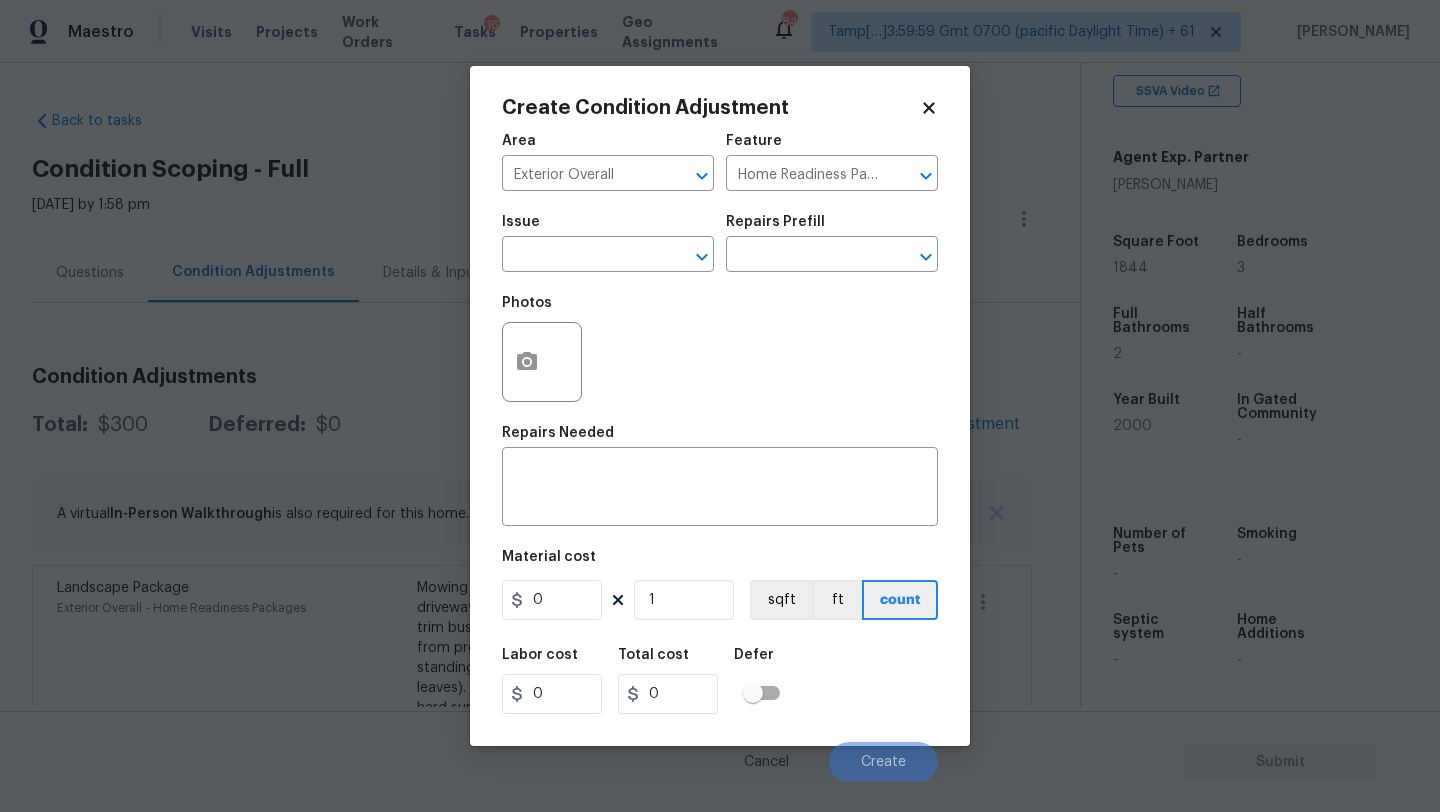 click on "Issue ​" at bounding box center (608, 243) 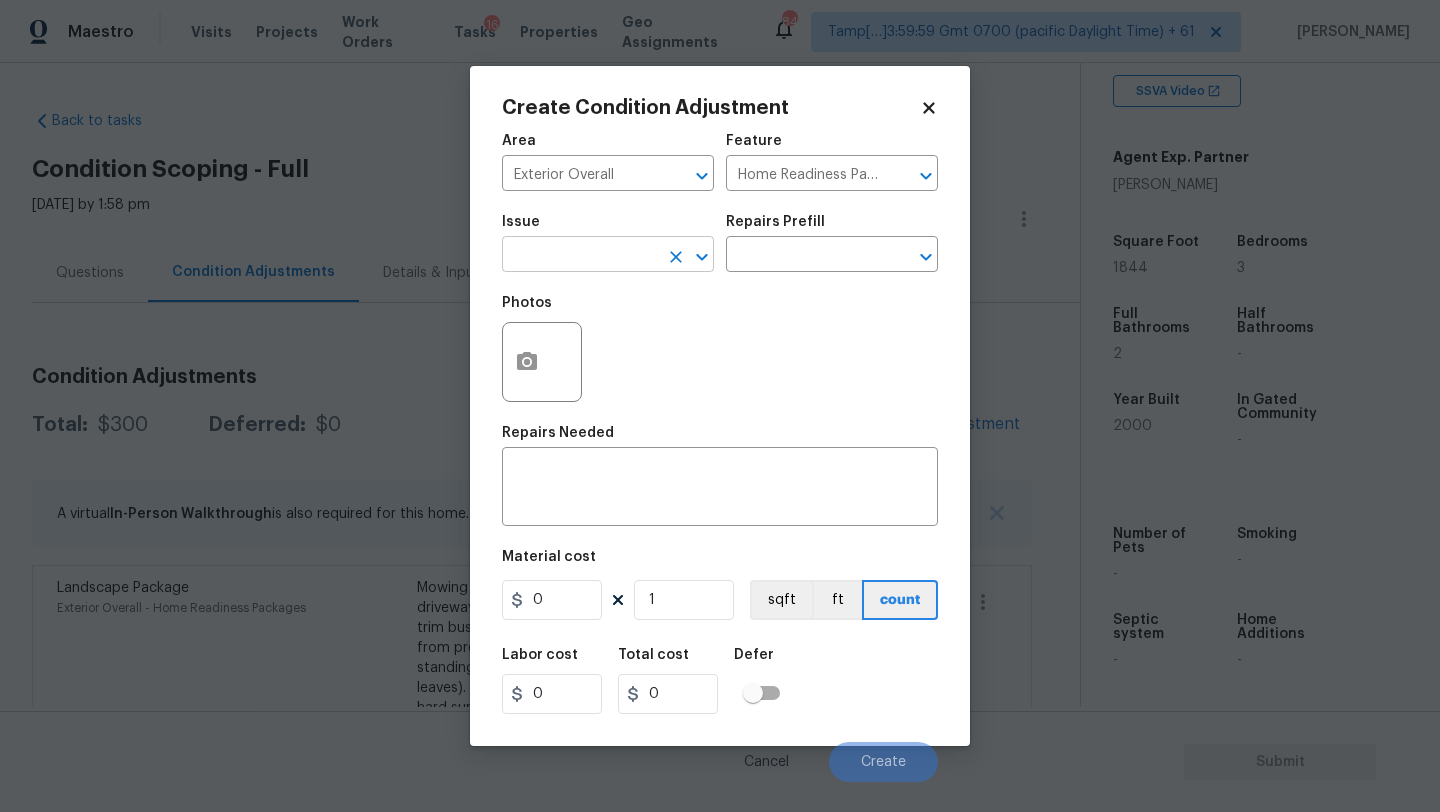 click at bounding box center (580, 256) 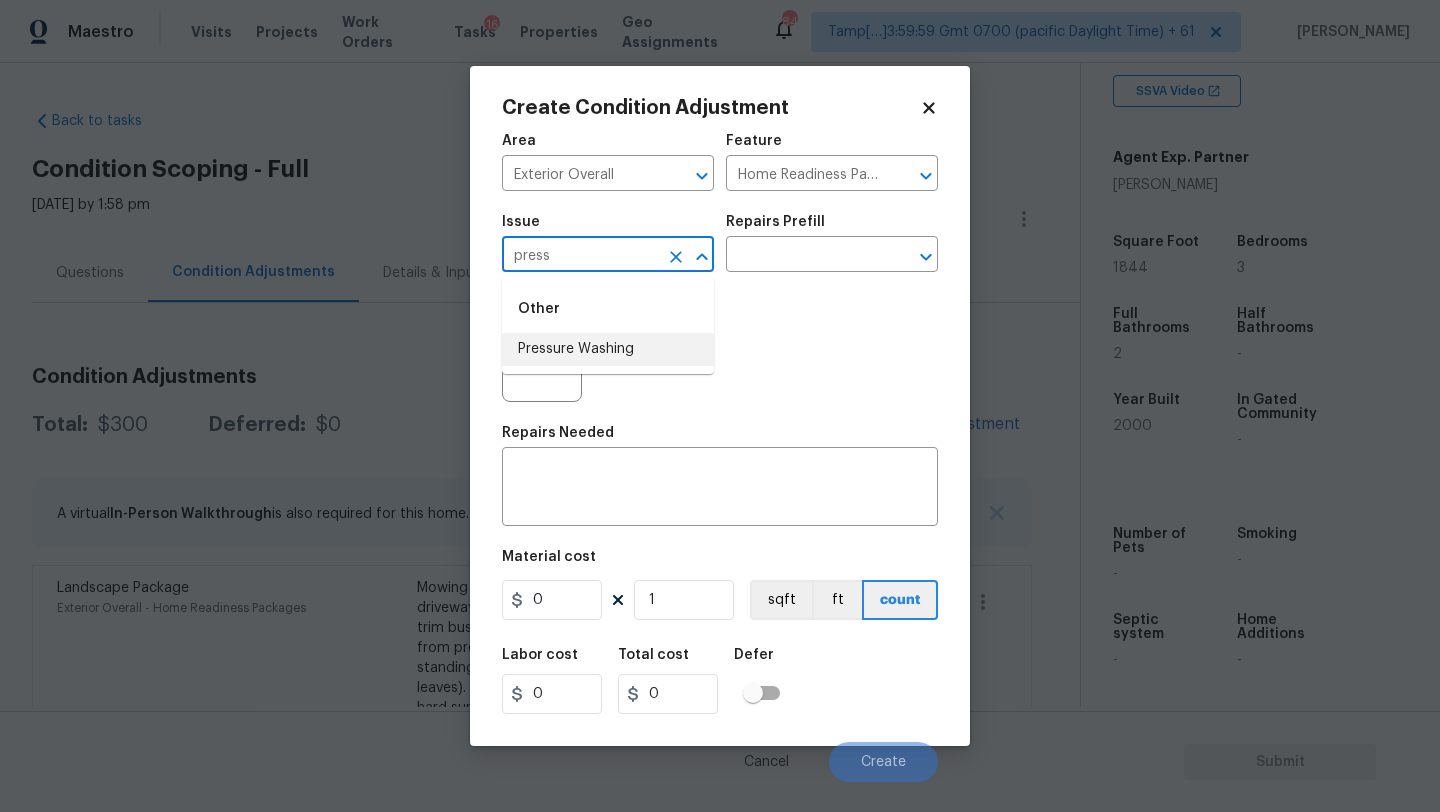 click on "Pressure Washing" at bounding box center [608, 349] 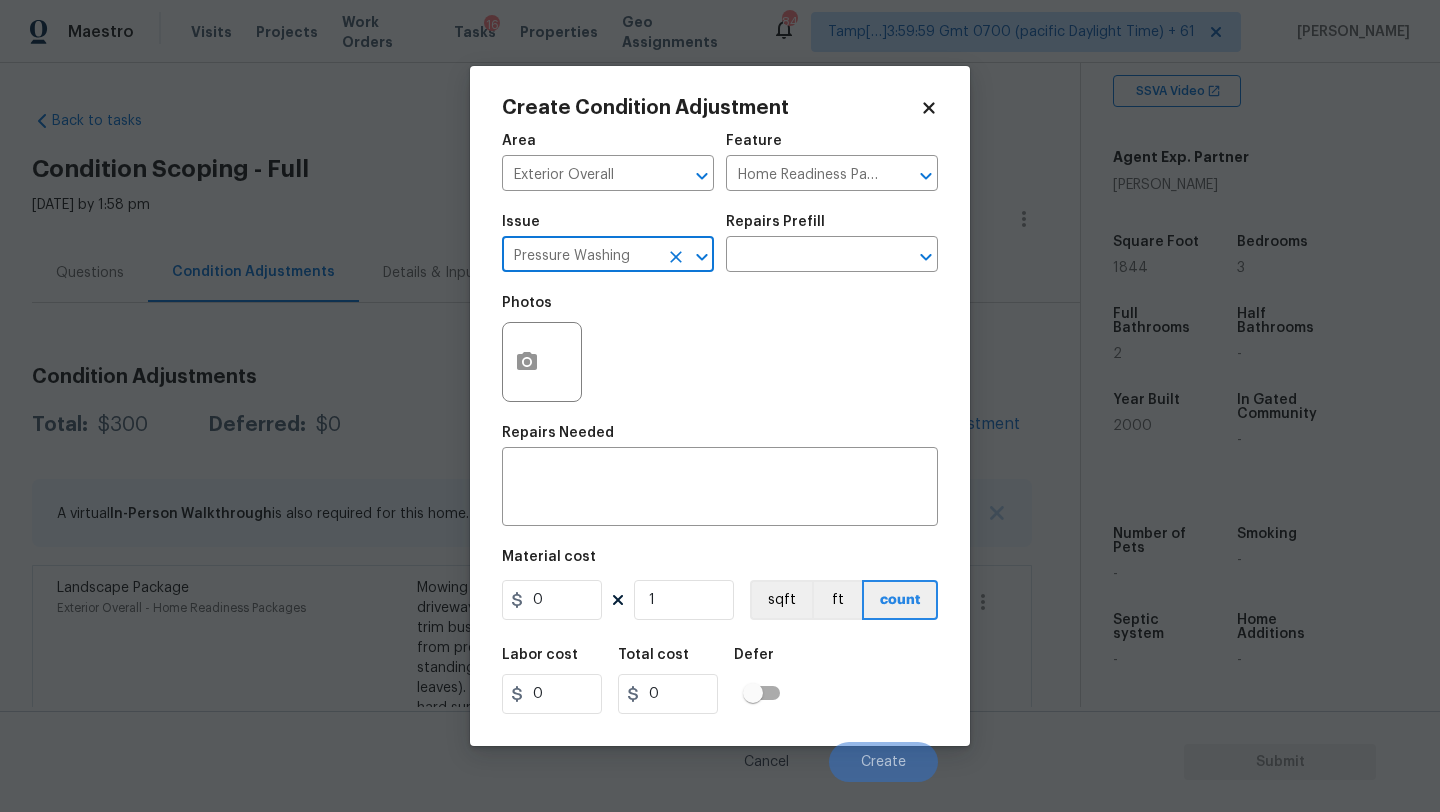 type on "Pressure Washing" 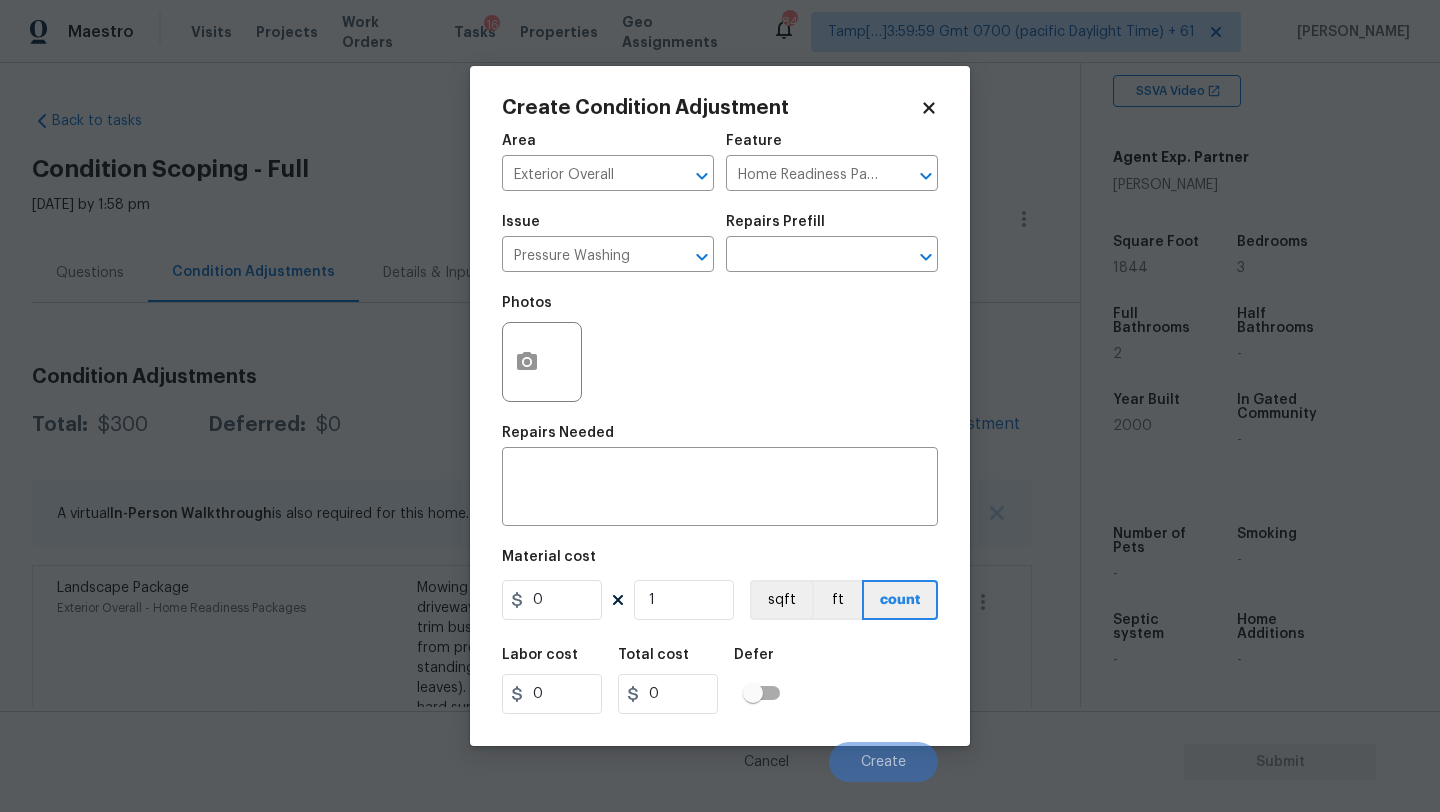 click on "Repairs Prefill" at bounding box center [832, 228] 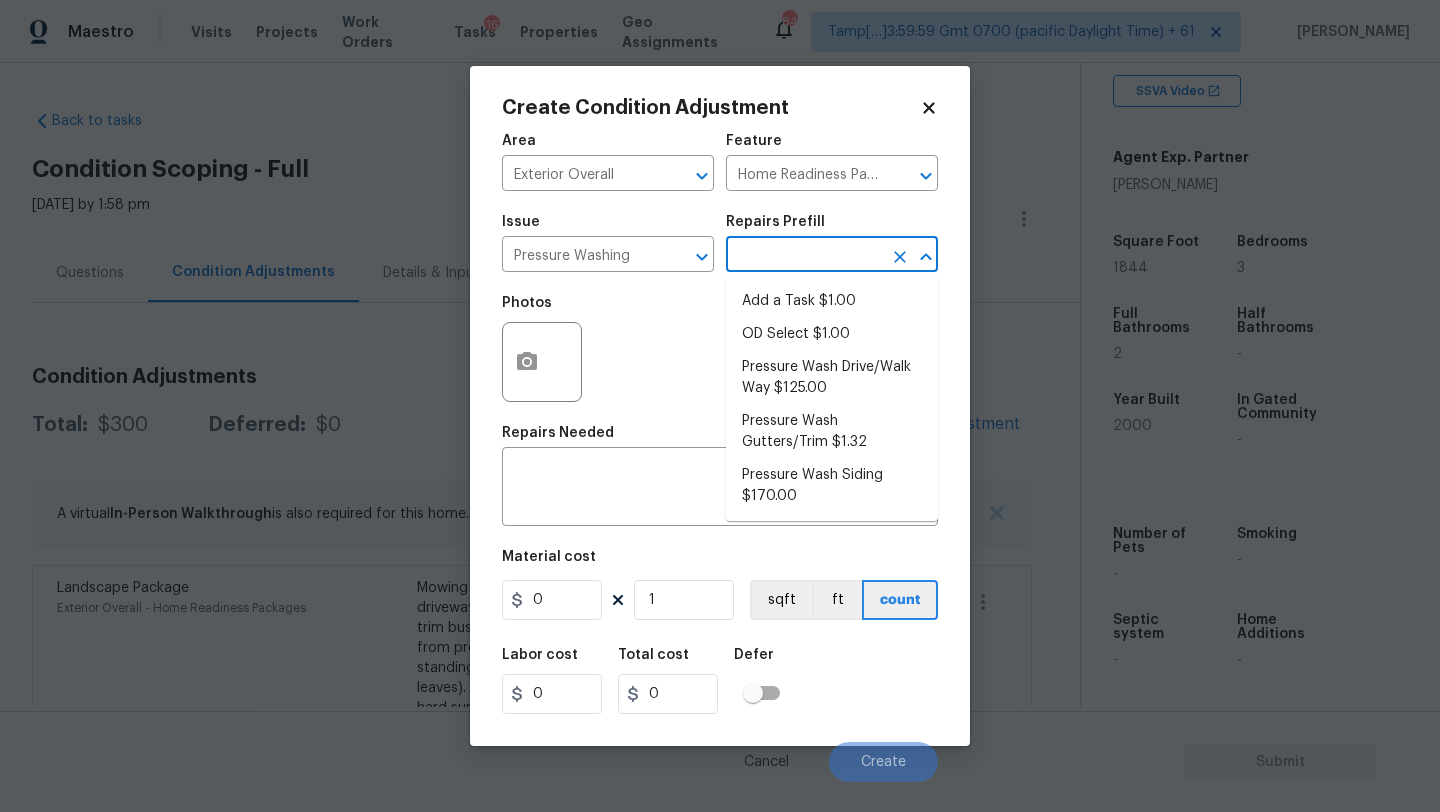 click at bounding box center [804, 256] 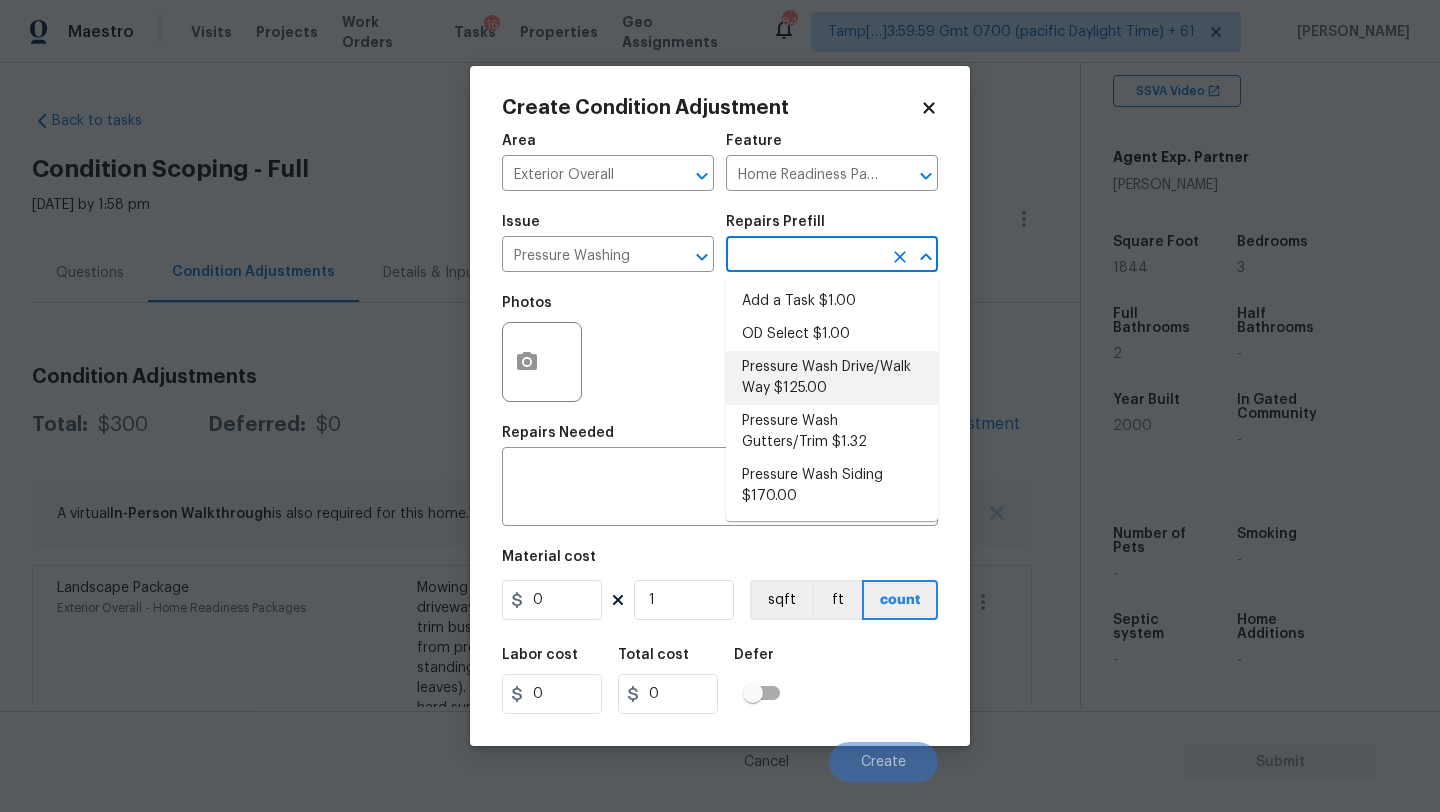 click on "Pressure Wash Drive/Walk Way $125.00" at bounding box center [832, 378] 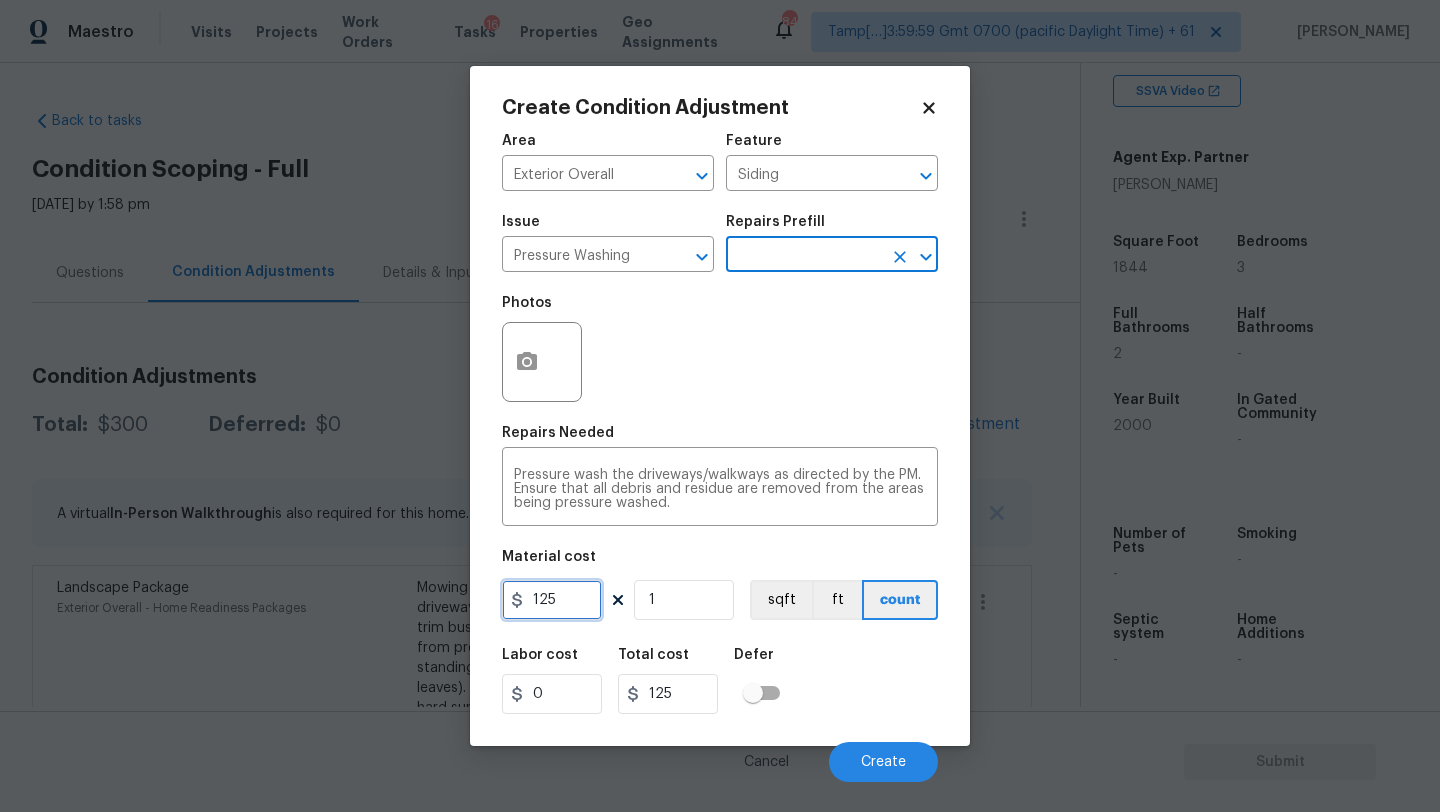 click on "125" at bounding box center [552, 600] 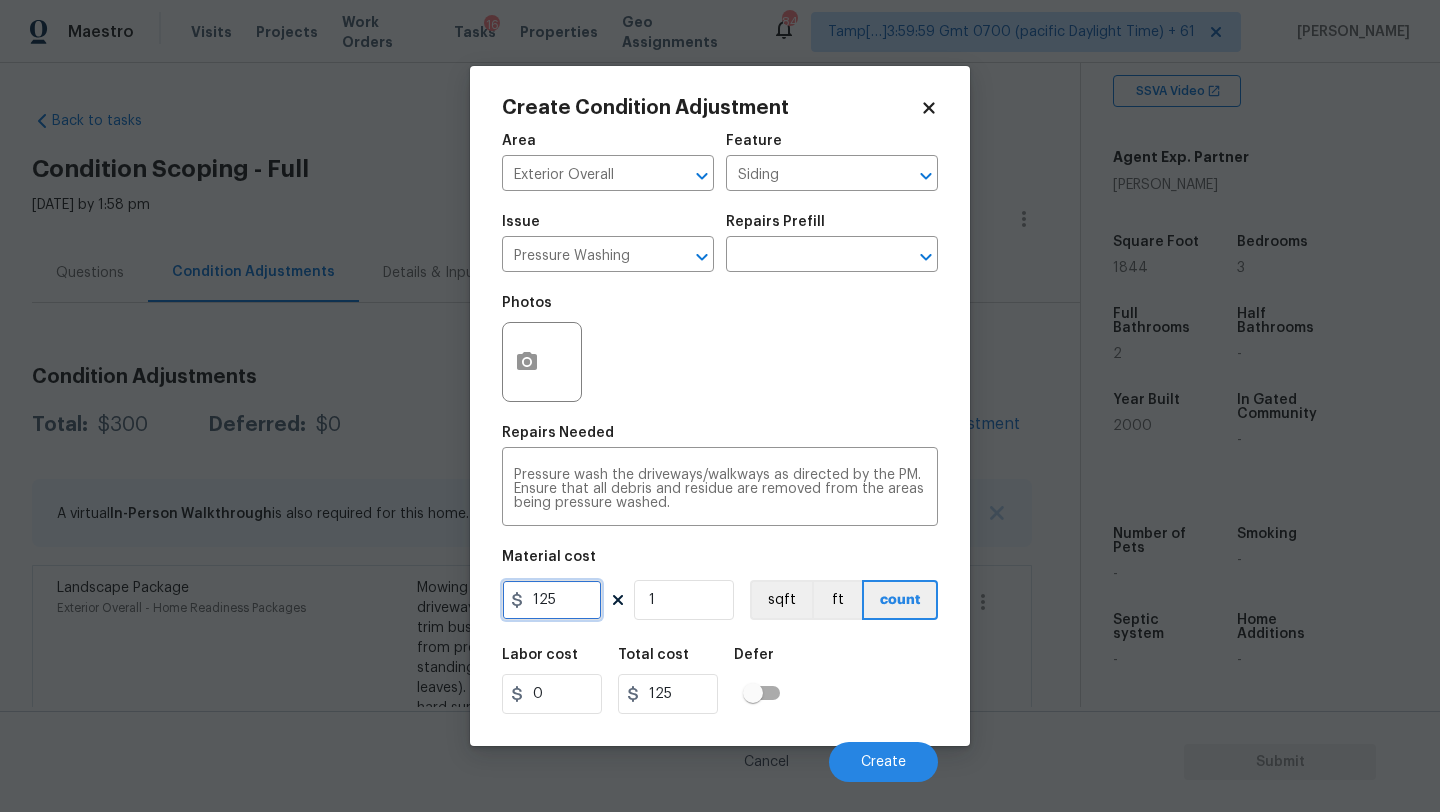 click on "125" at bounding box center [552, 600] 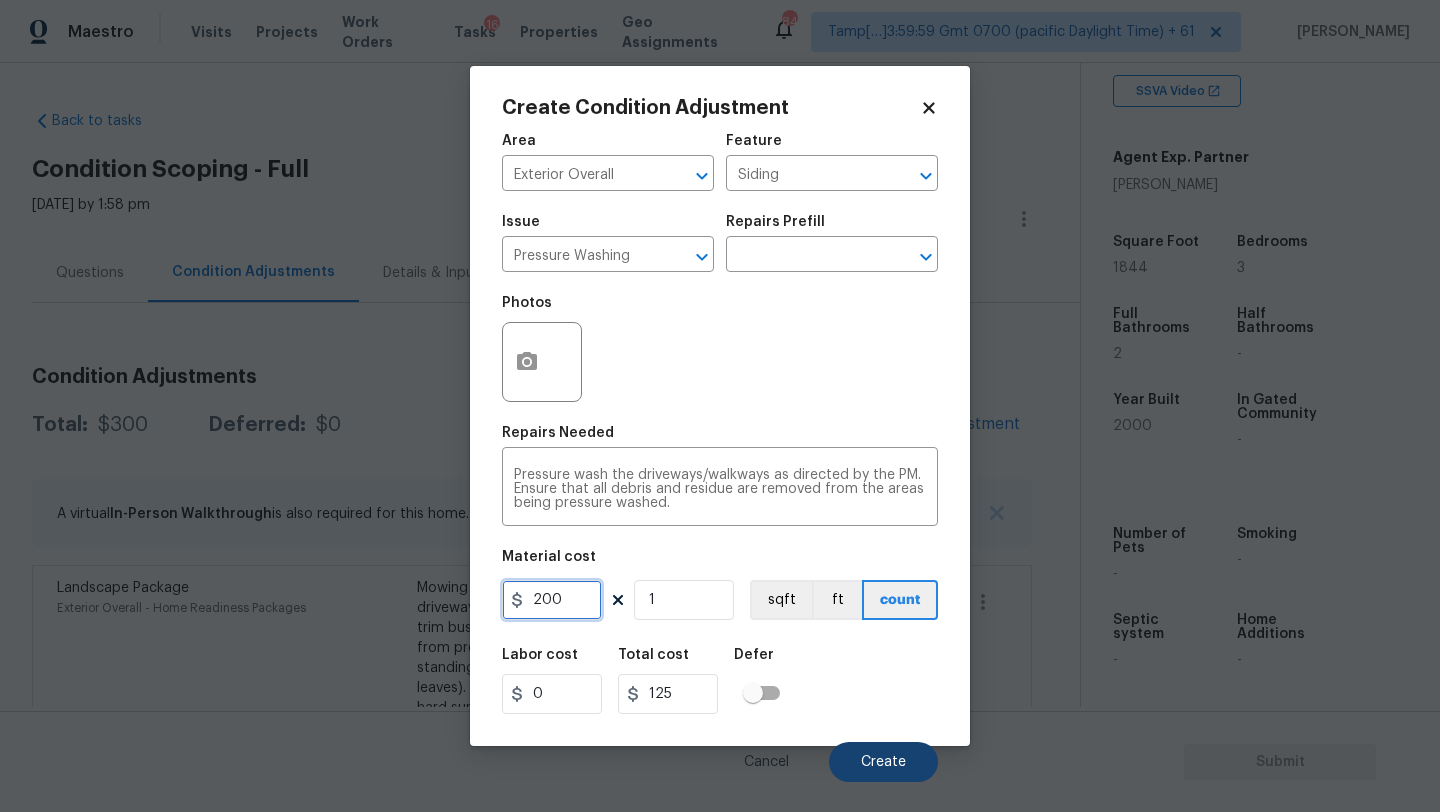type on "200" 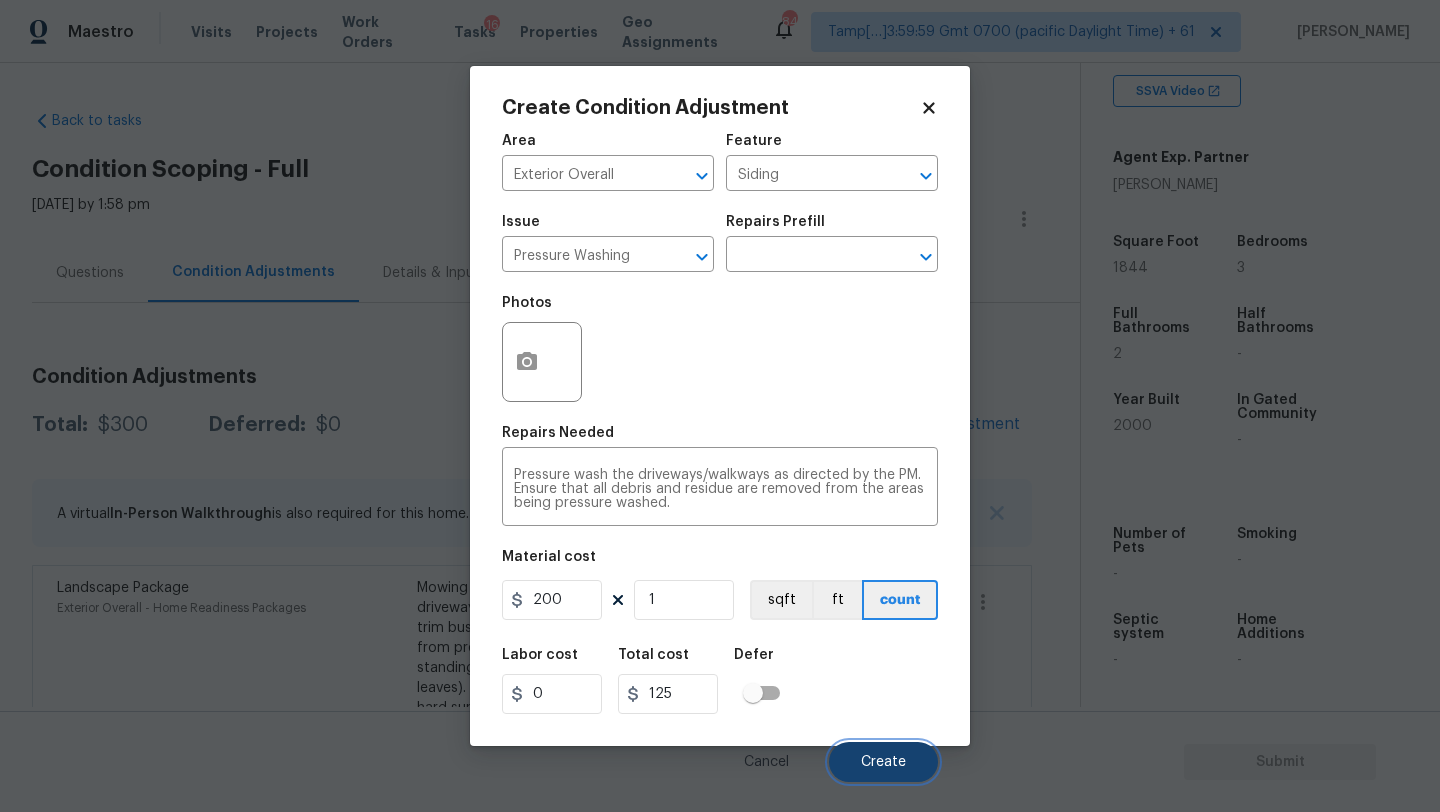 type on "200" 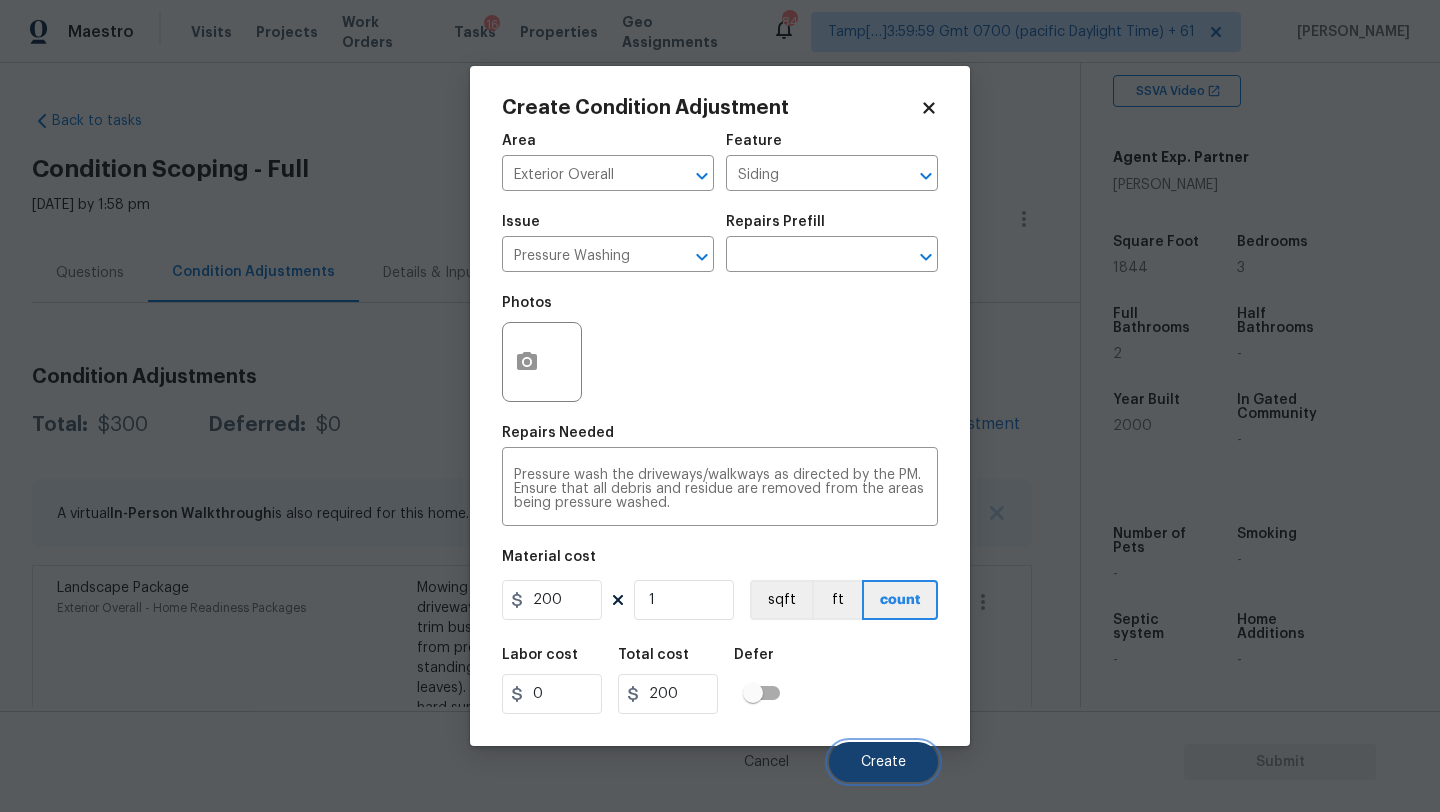 click on "Create" at bounding box center [883, 762] 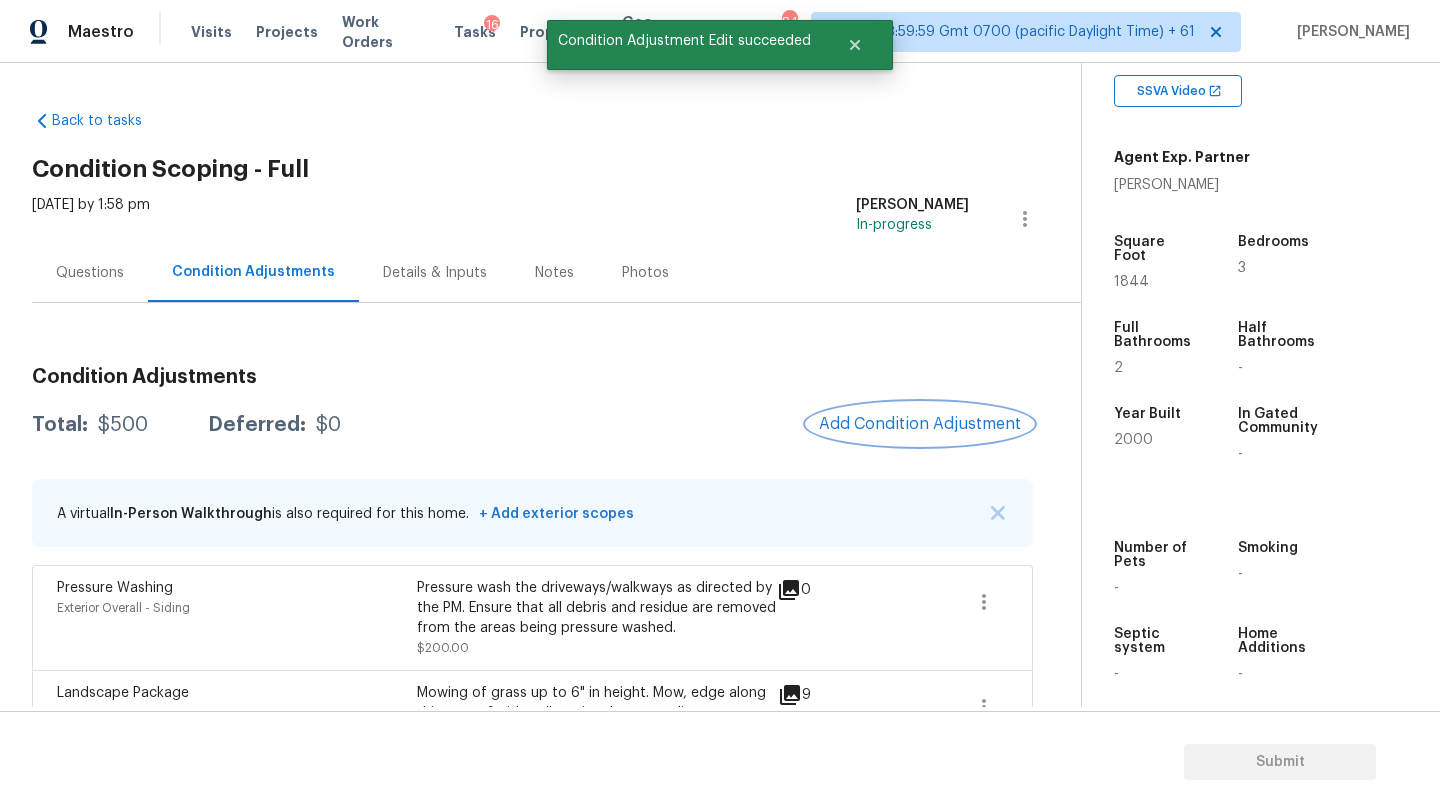 click on "Add Condition Adjustment" at bounding box center (920, 424) 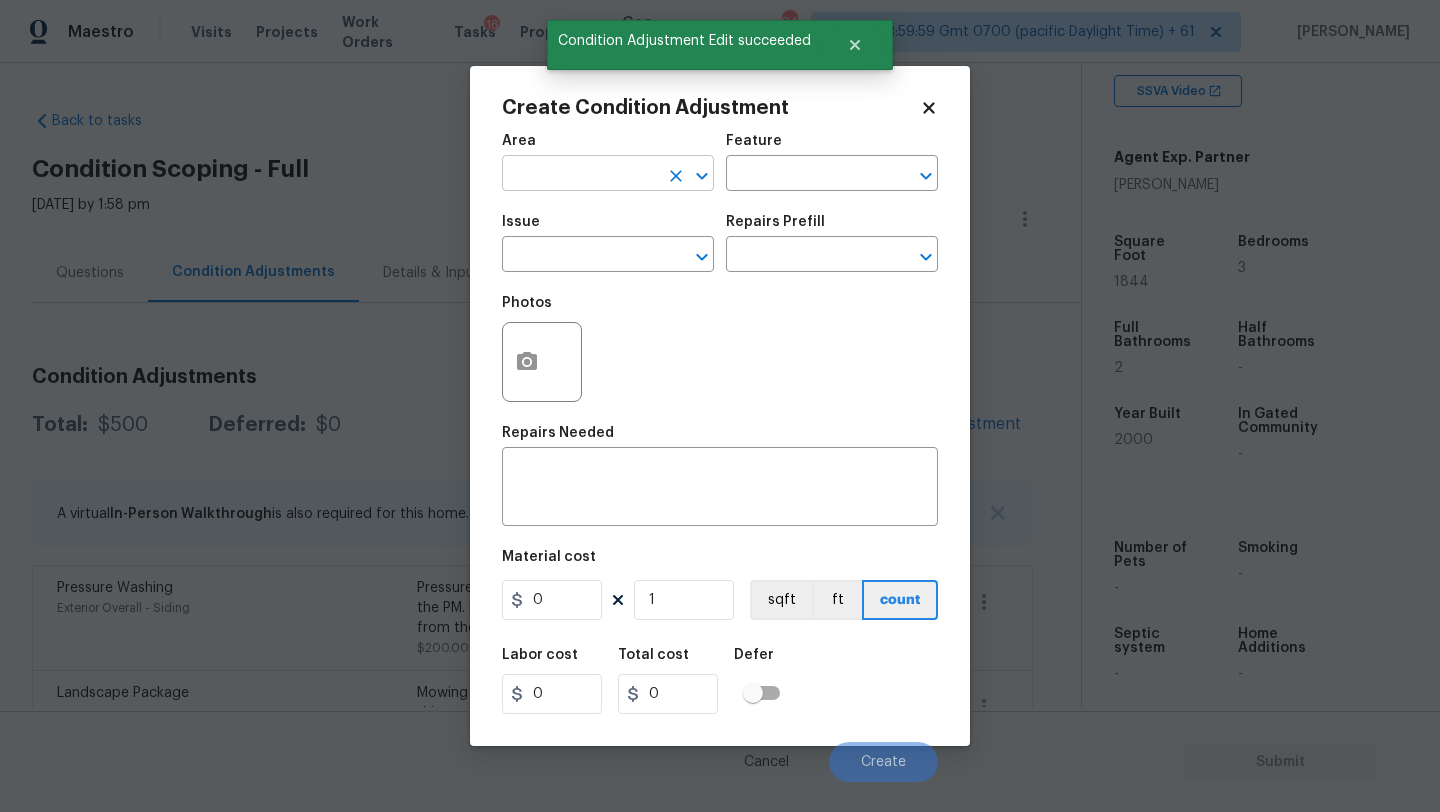 click at bounding box center (580, 175) 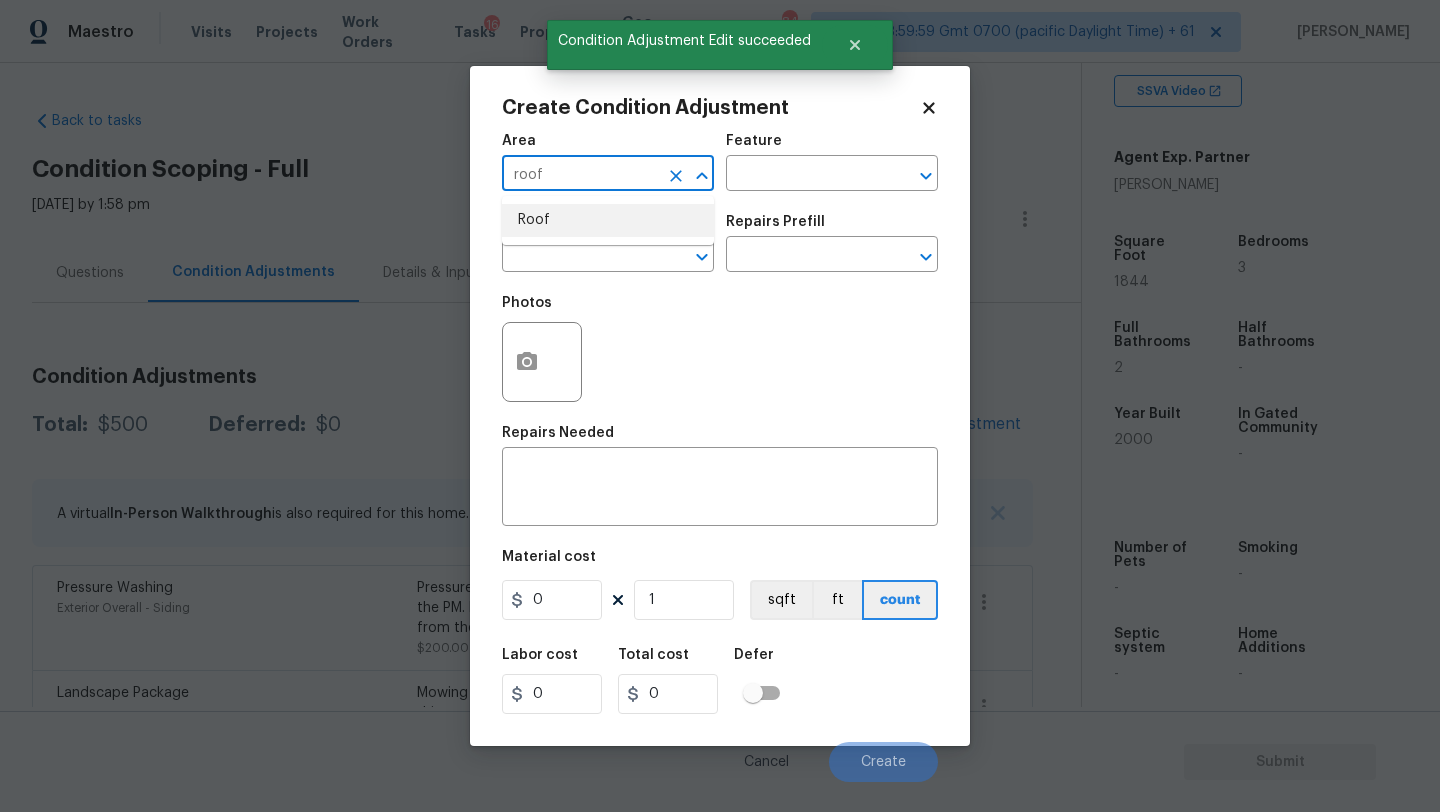 click on "Roof" at bounding box center [608, 220] 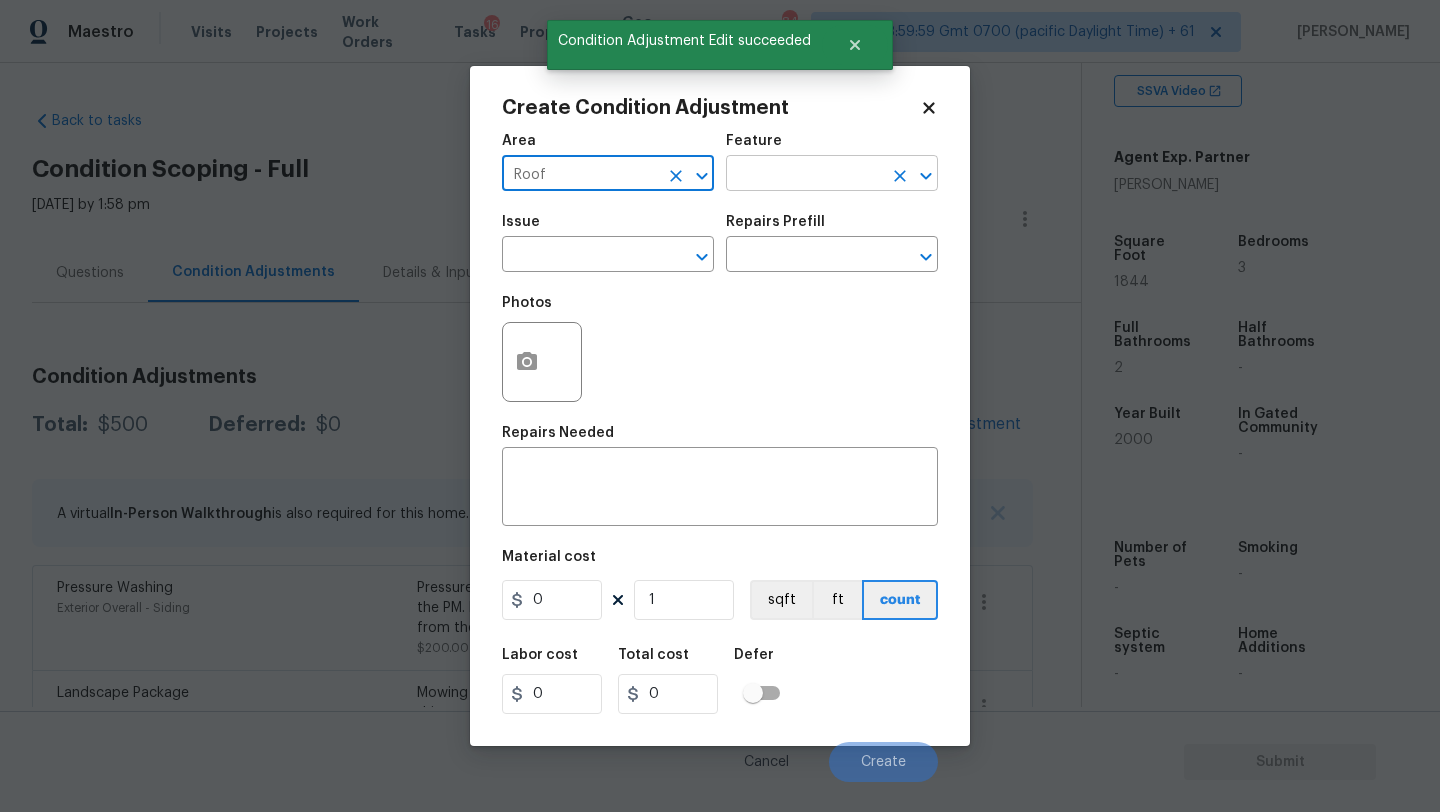 type on "Roof" 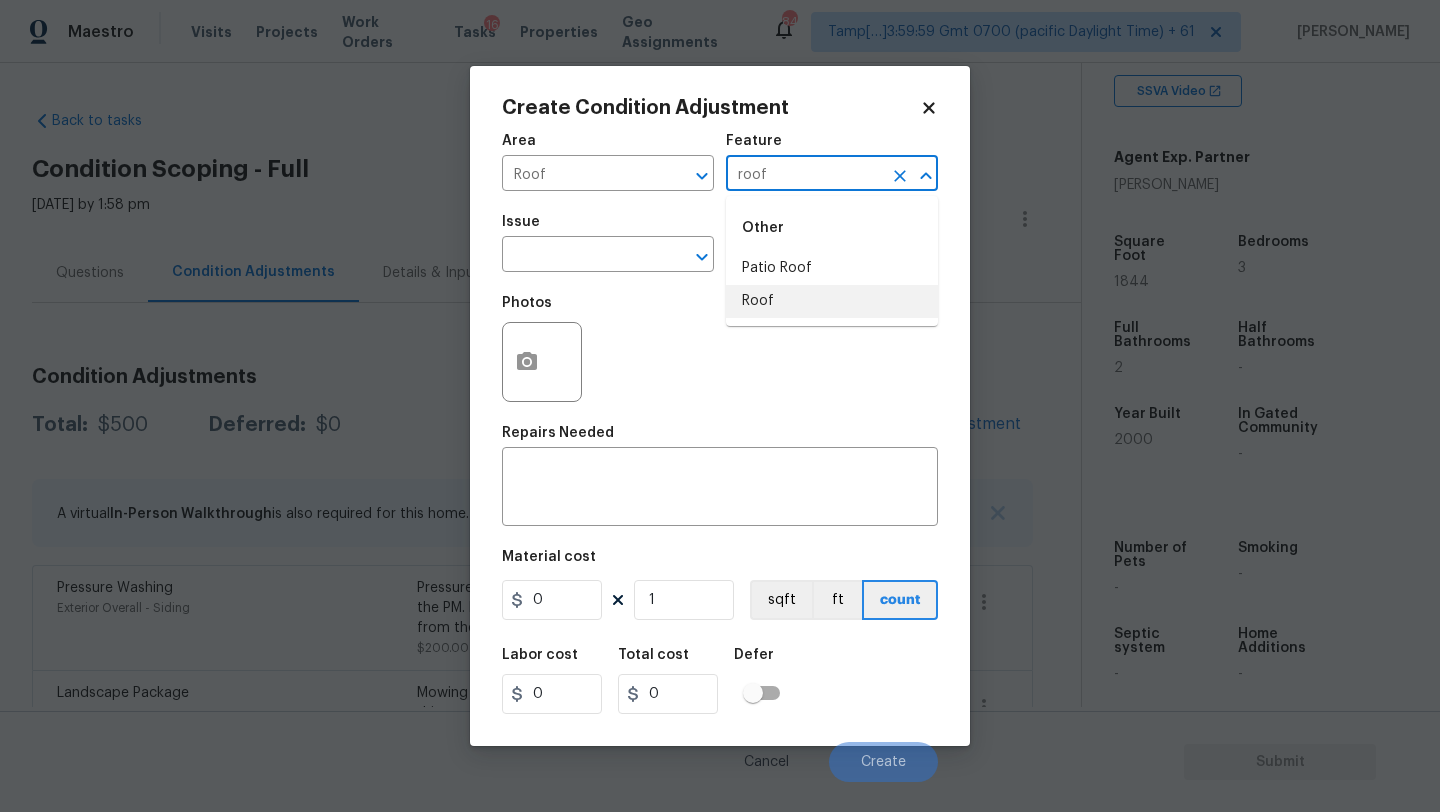 click on "Roof" at bounding box center (832, 301) 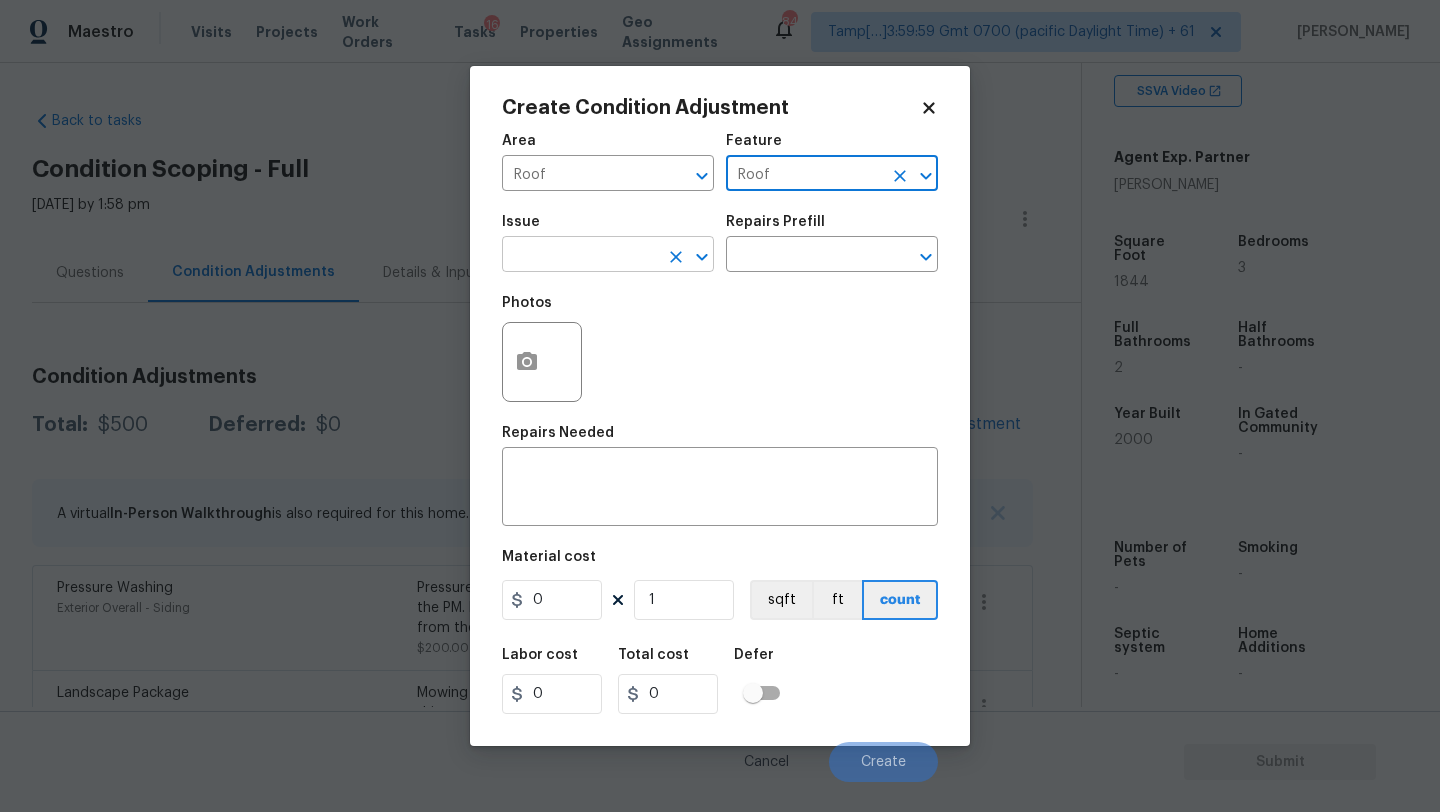 type on "Roof" 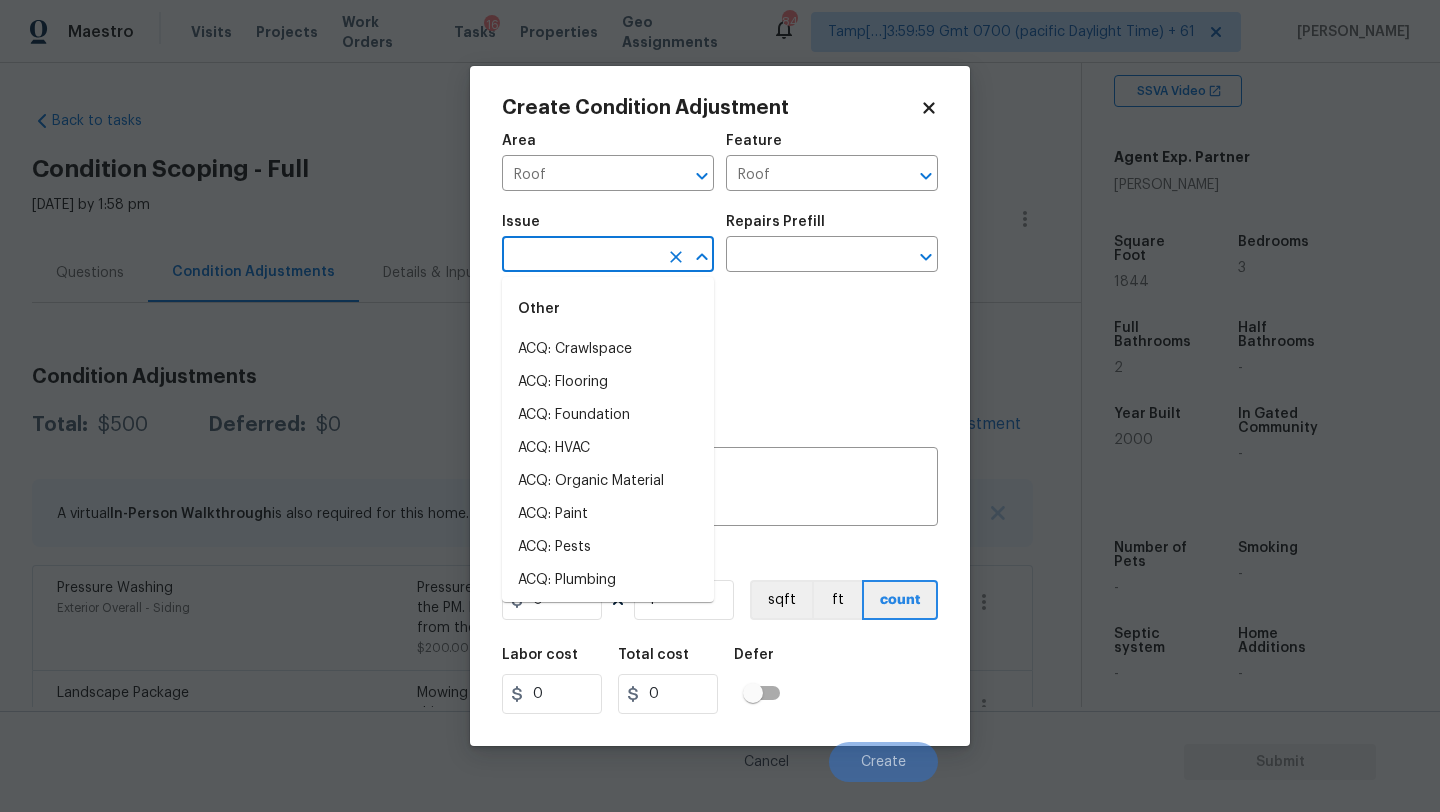 click at bounding box center (580, 256) 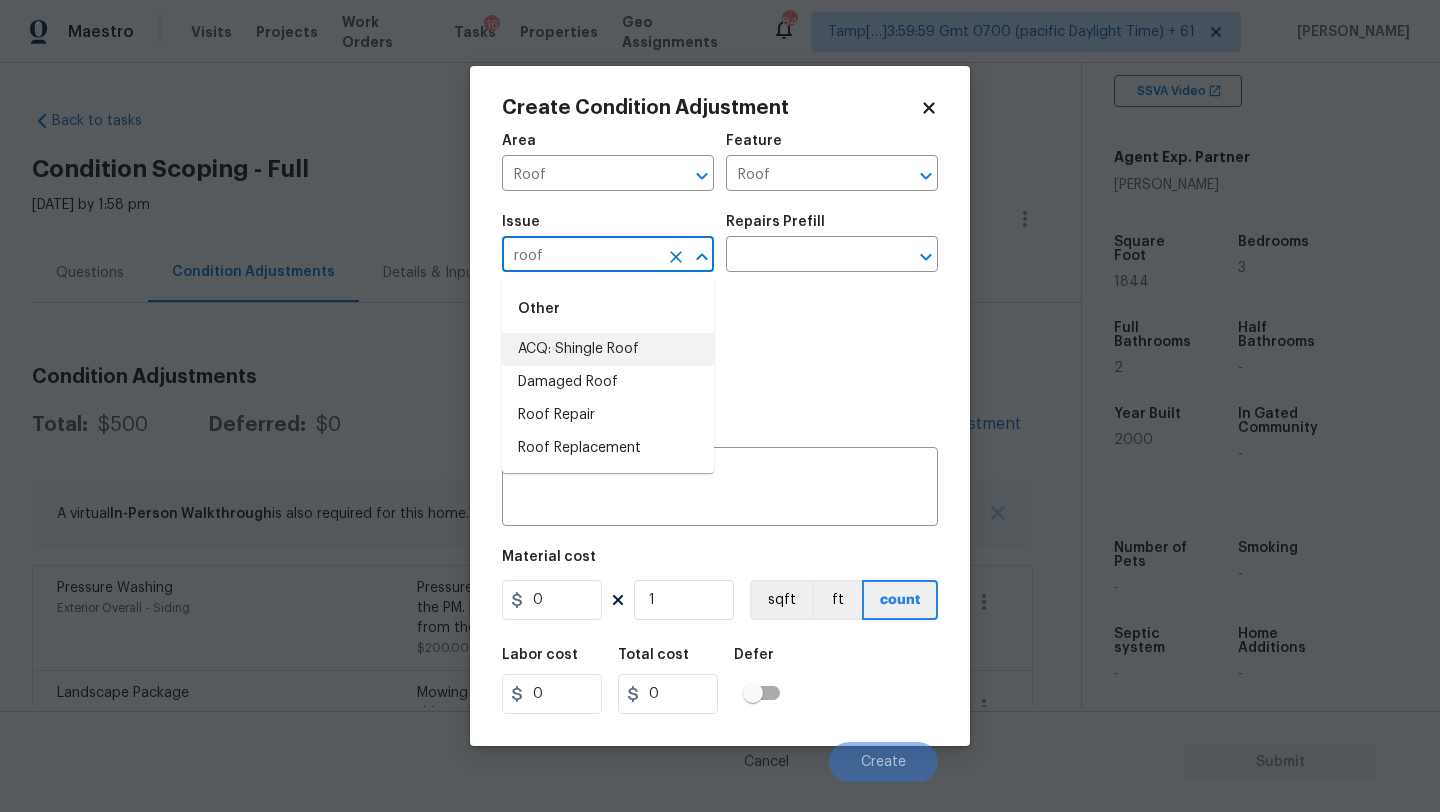 click on "ACQ: Shingle Roof" at bounding box center [608, 349] 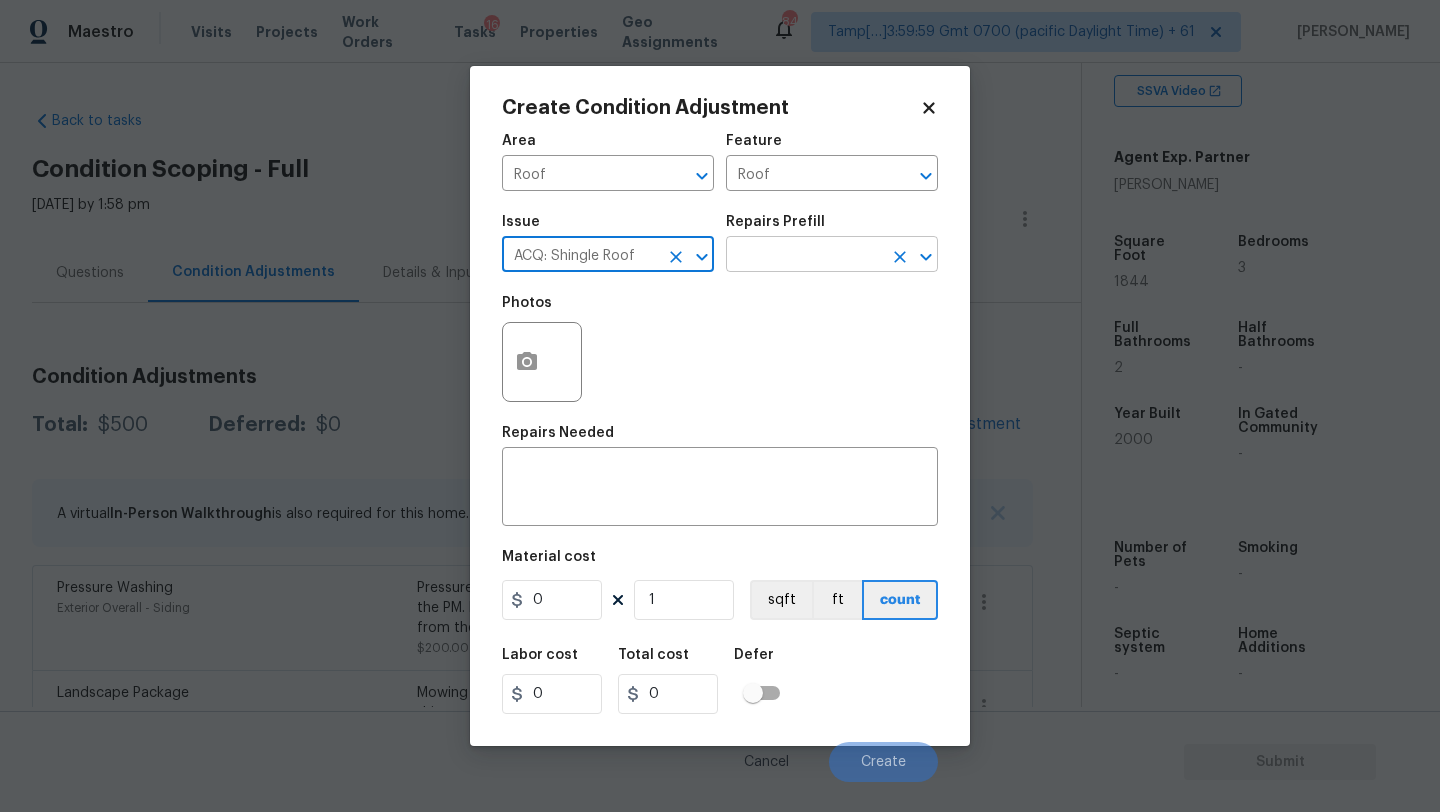 type on "ACQ: Shingle Roof" 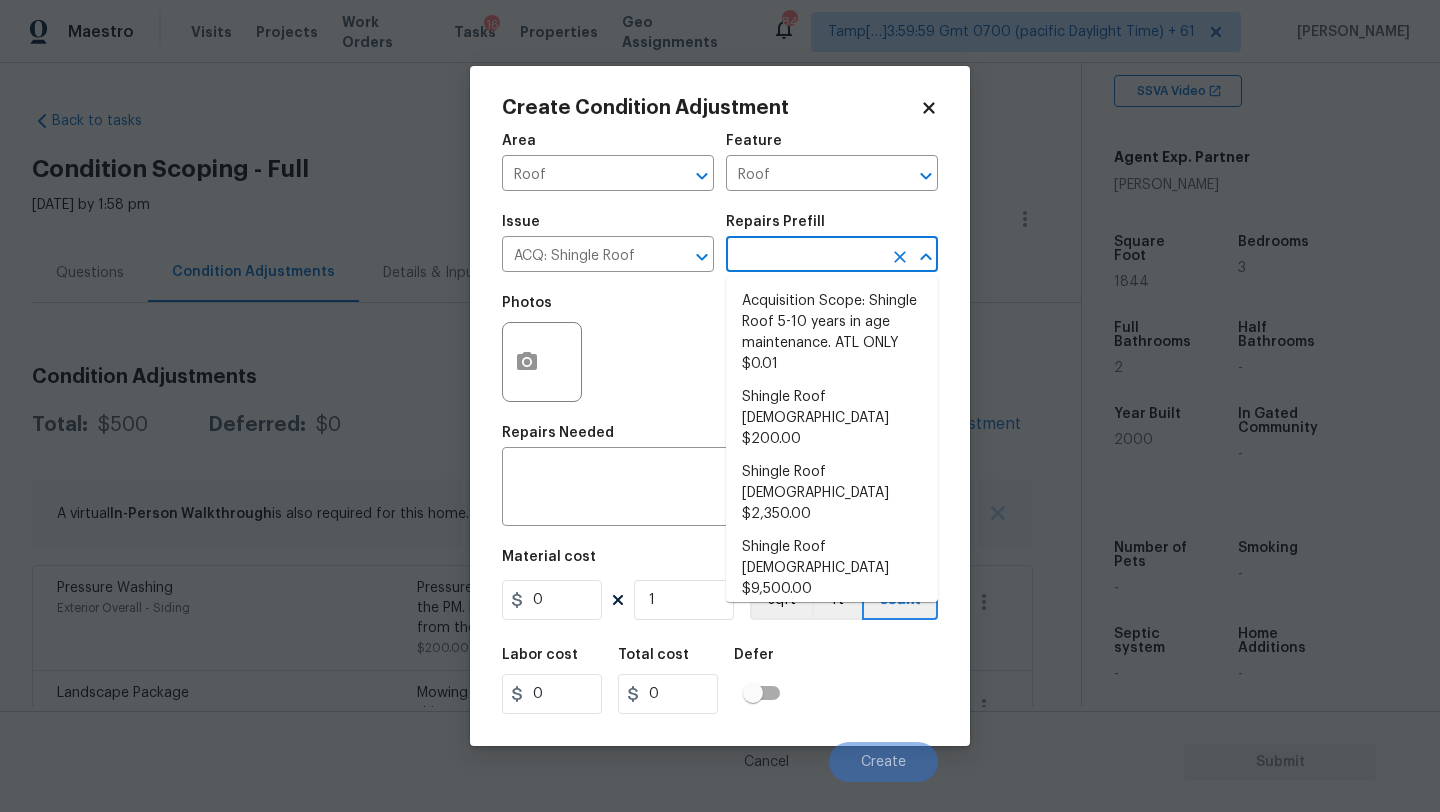 click at bounding box center (804, 256) 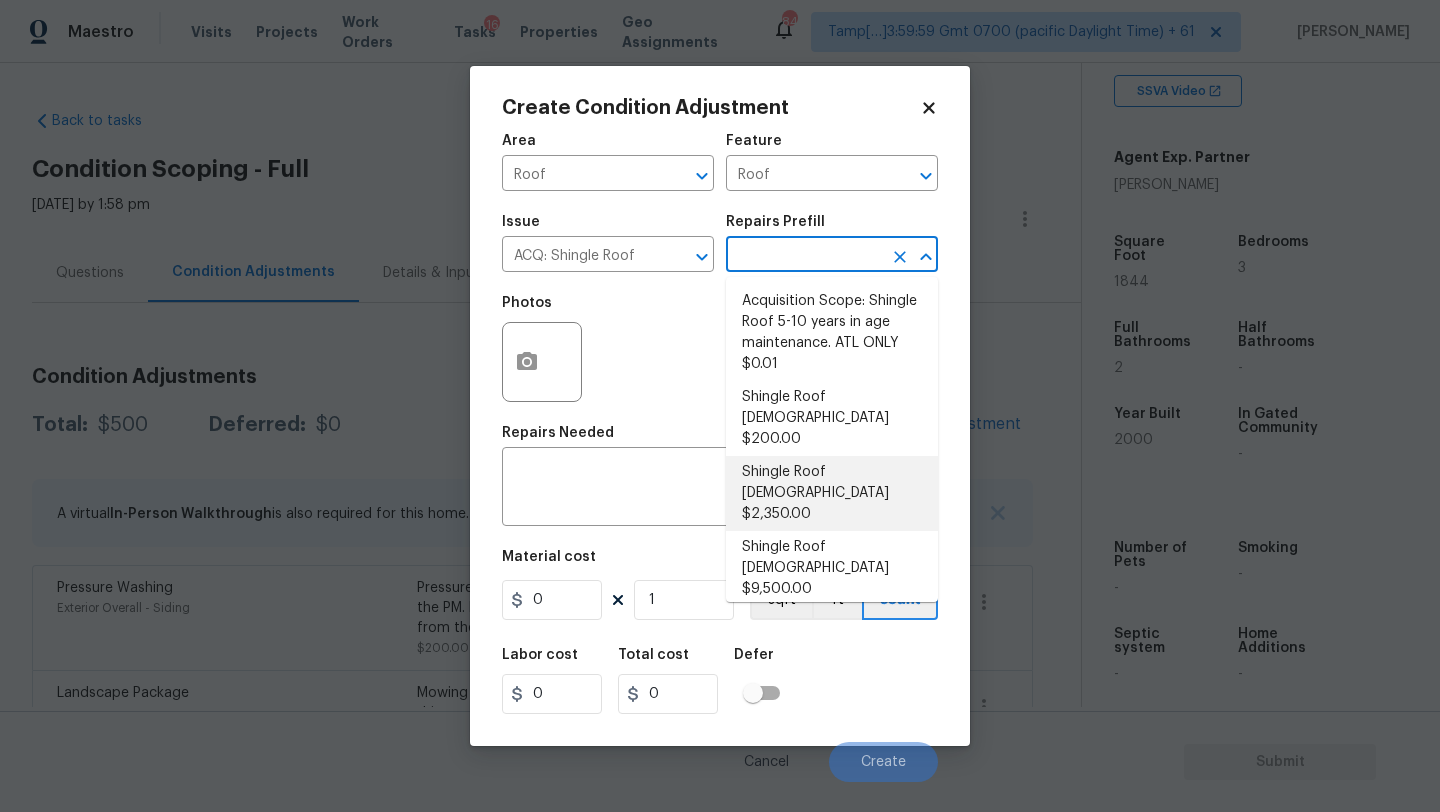 scroll, scrollTop: 3, scrollLeft: 0, axis: vertical 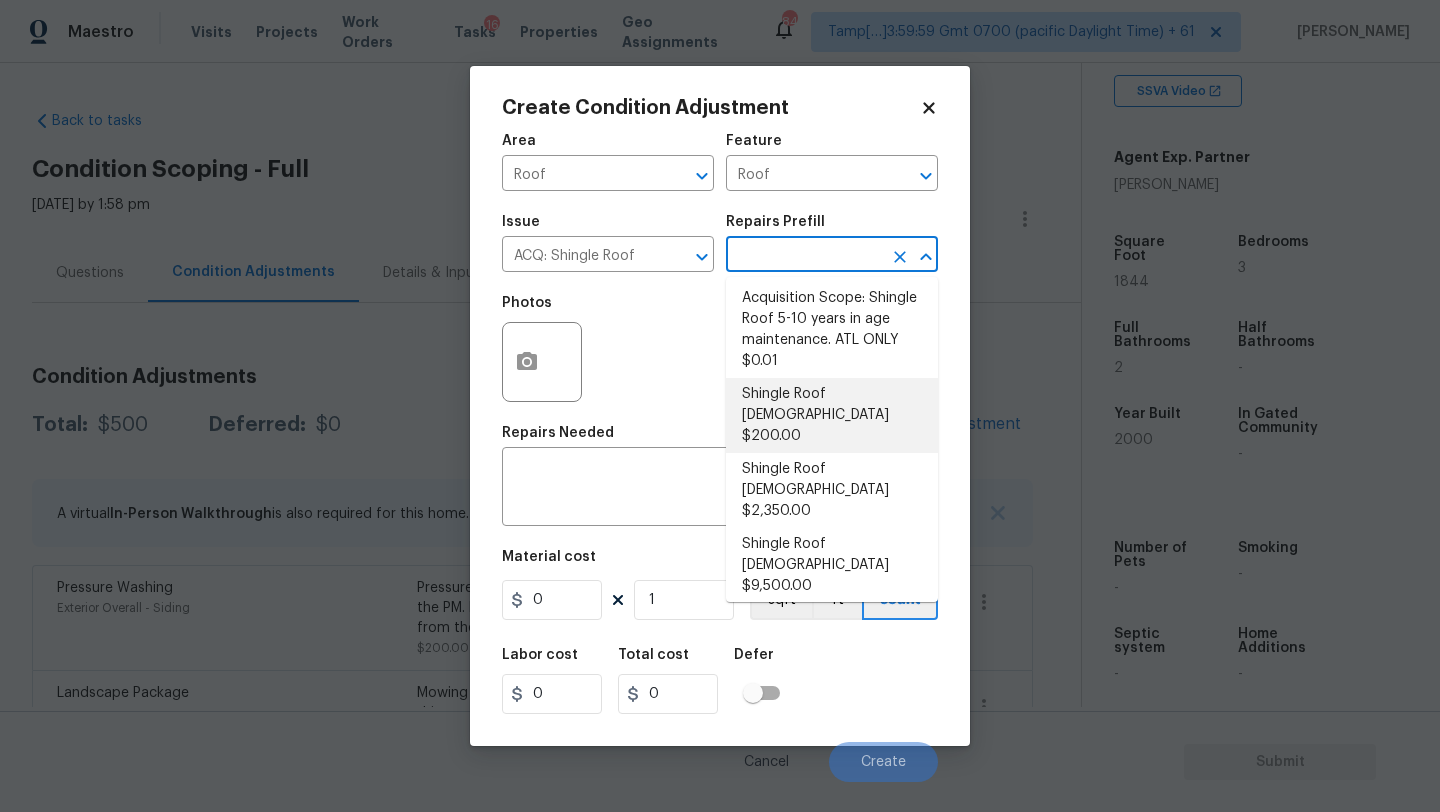 click on "Shingle Roof 0-10 Years Old $200.00" at bounding box center (832, 415) 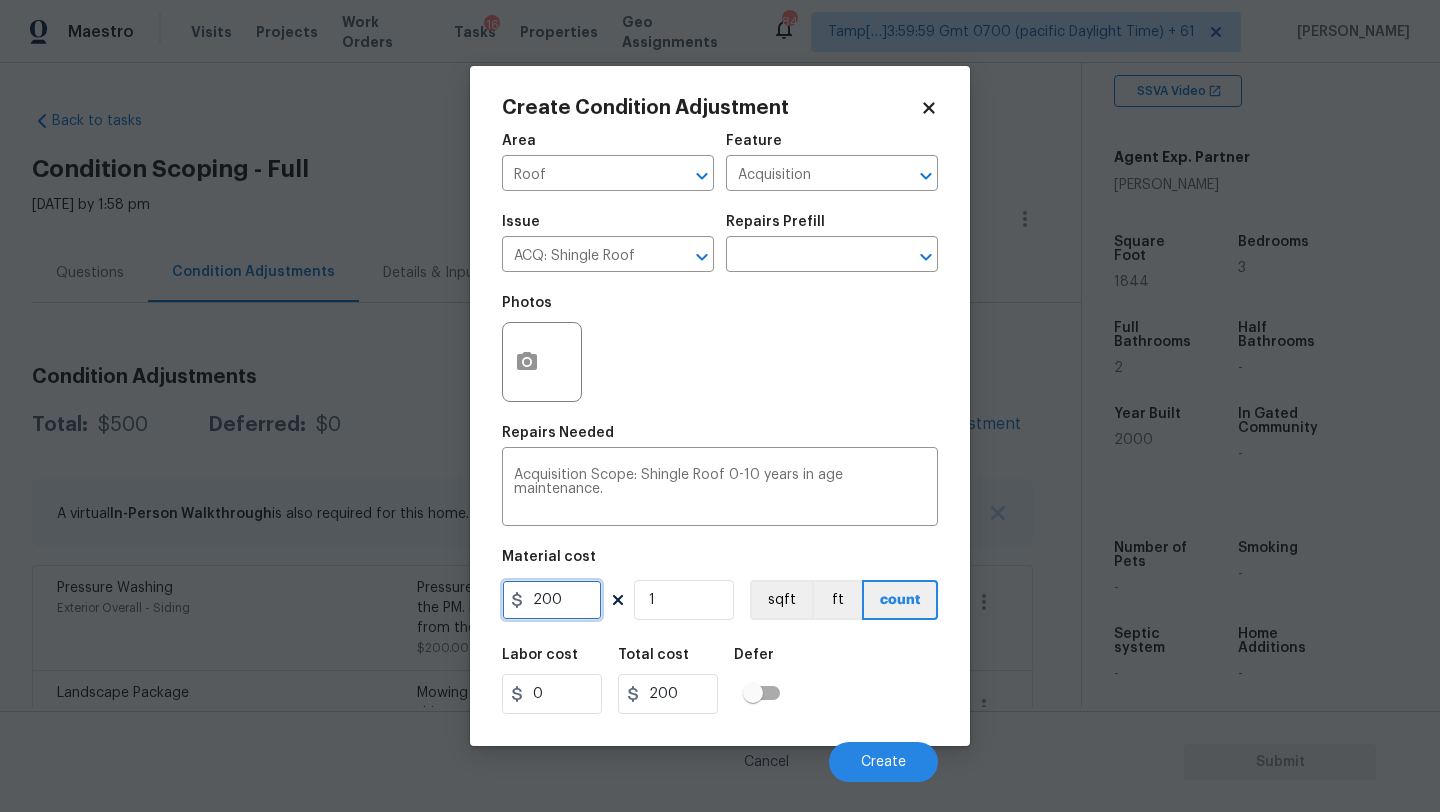 click on "200" at bounding box center (552, 600) 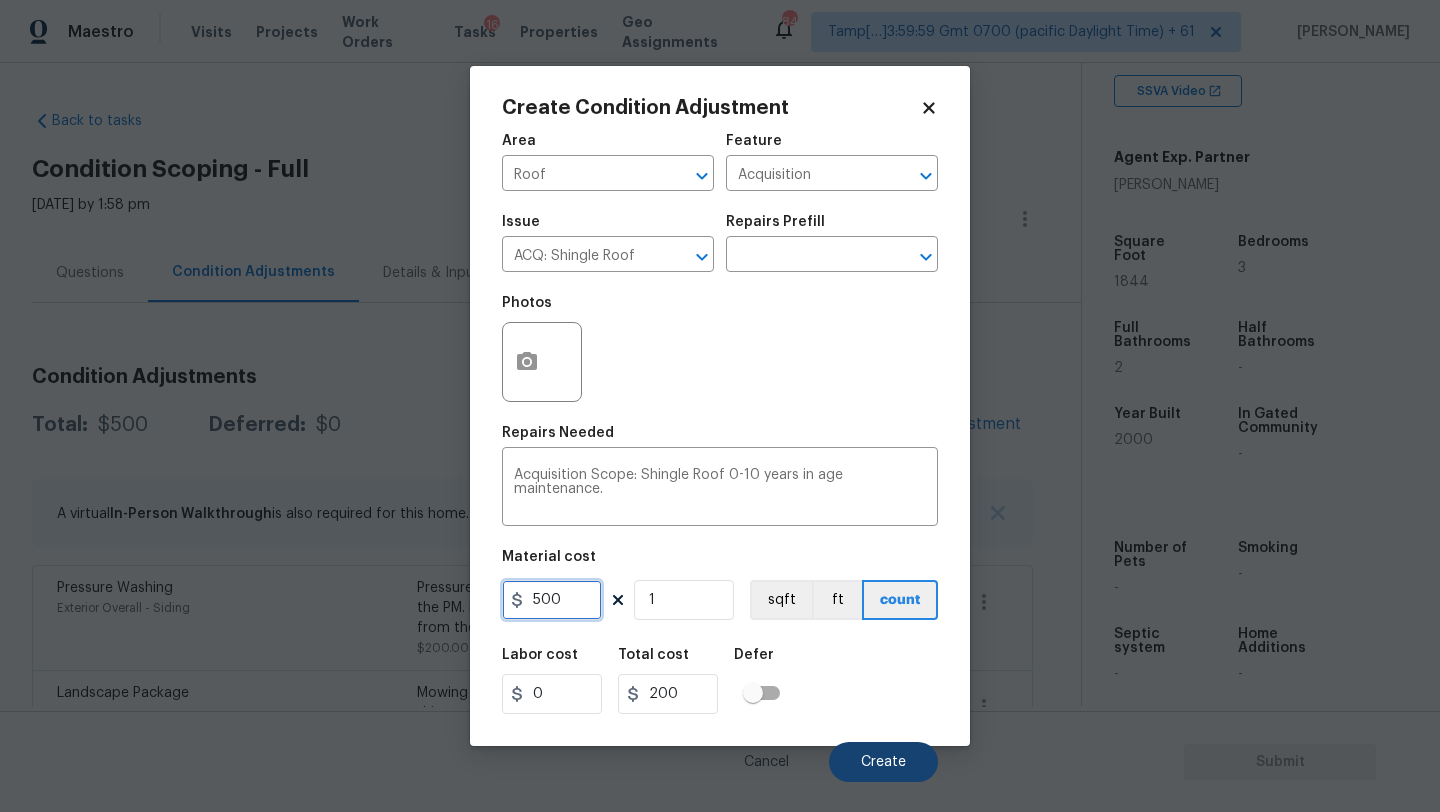 type on "500" 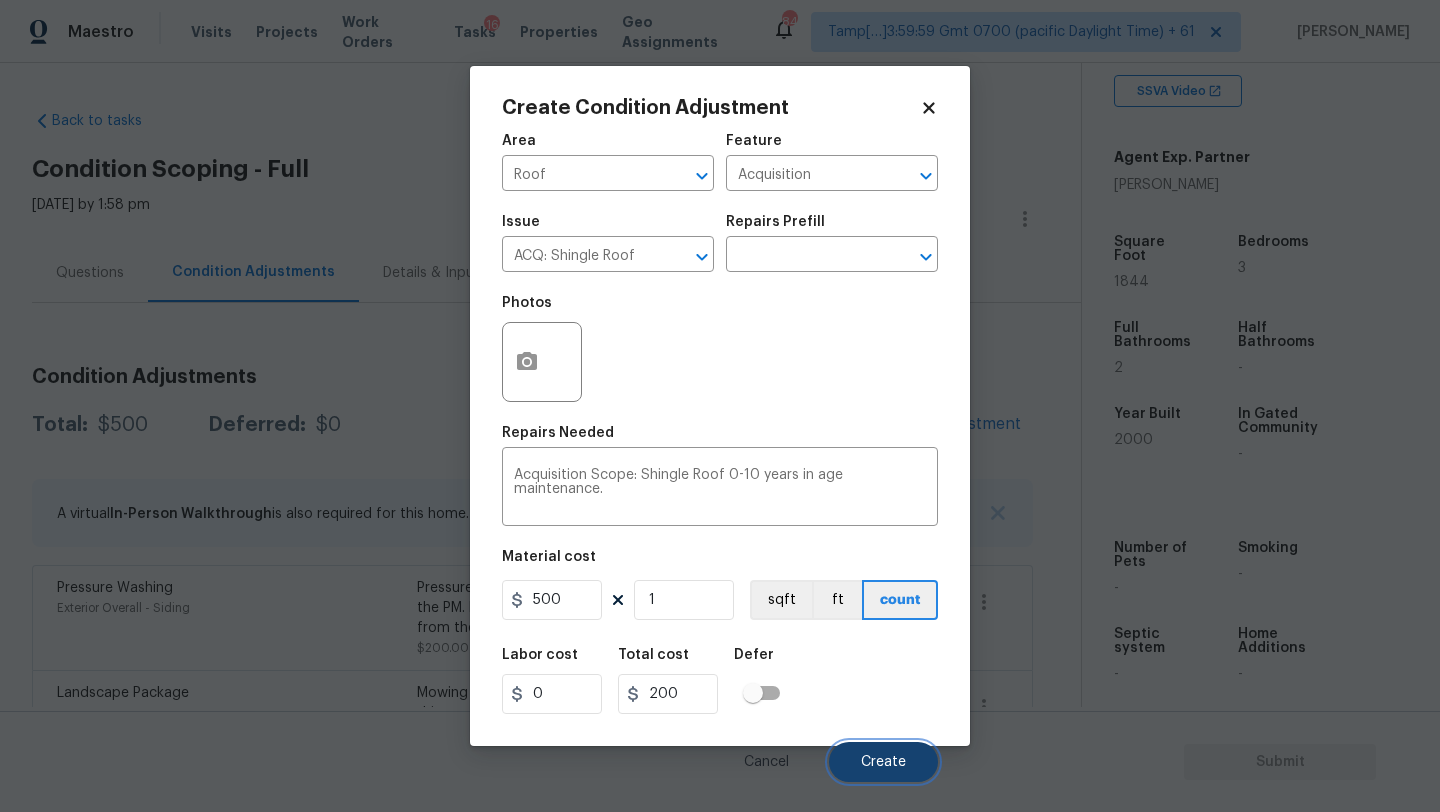 type on "500" 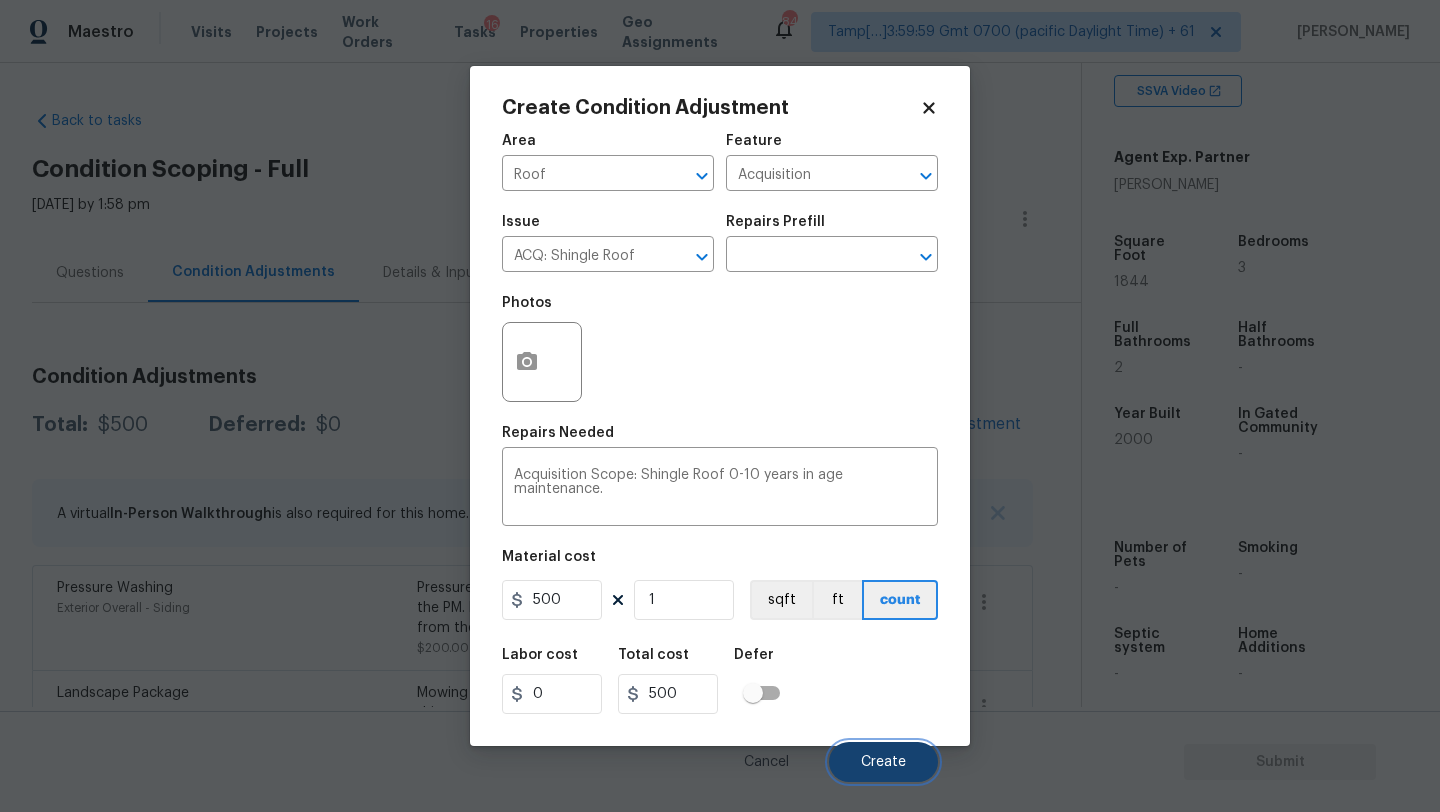 click on "Create" at bounding box center [883, 762] 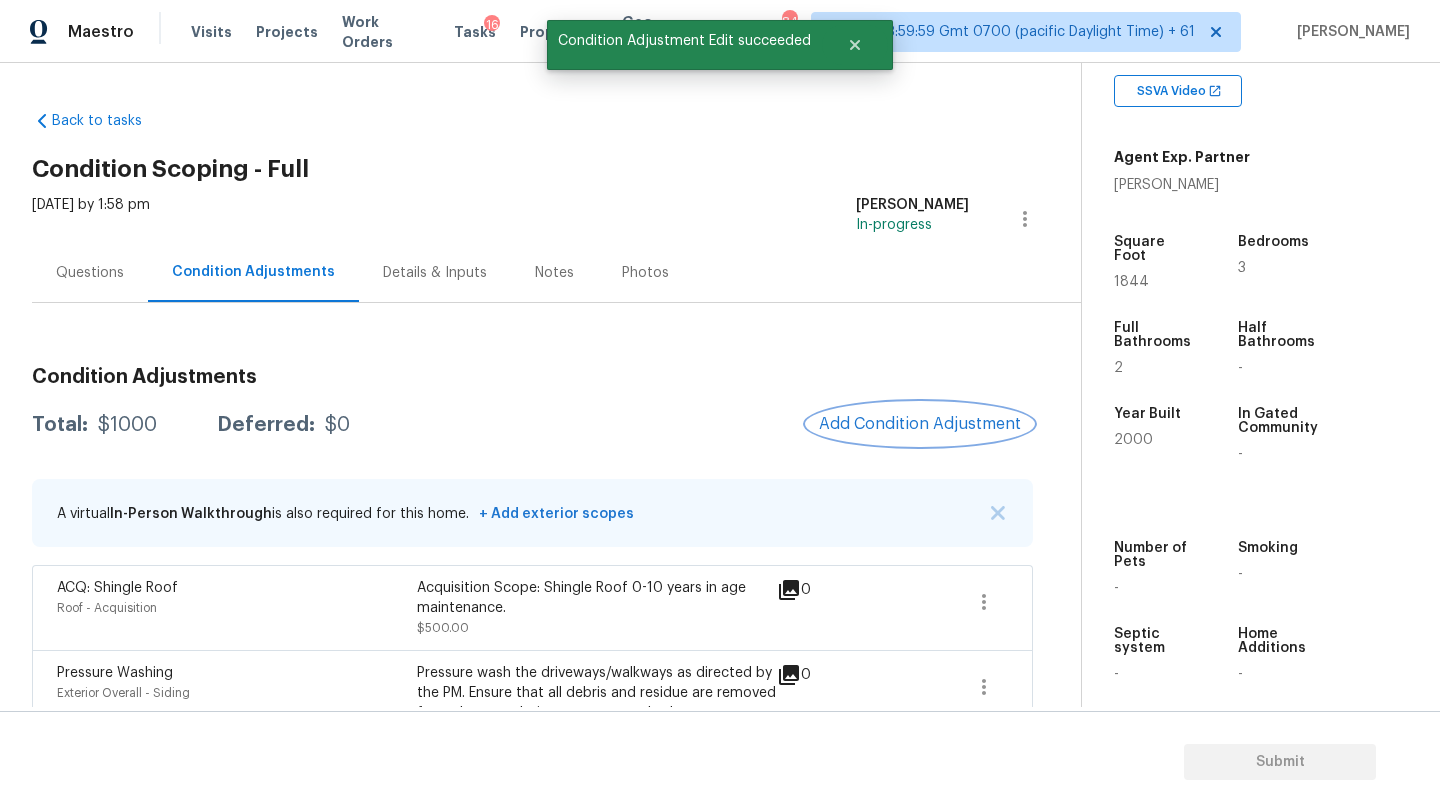 scroll, scrollTop: 241, scrollLeft: 0, axis: vertical 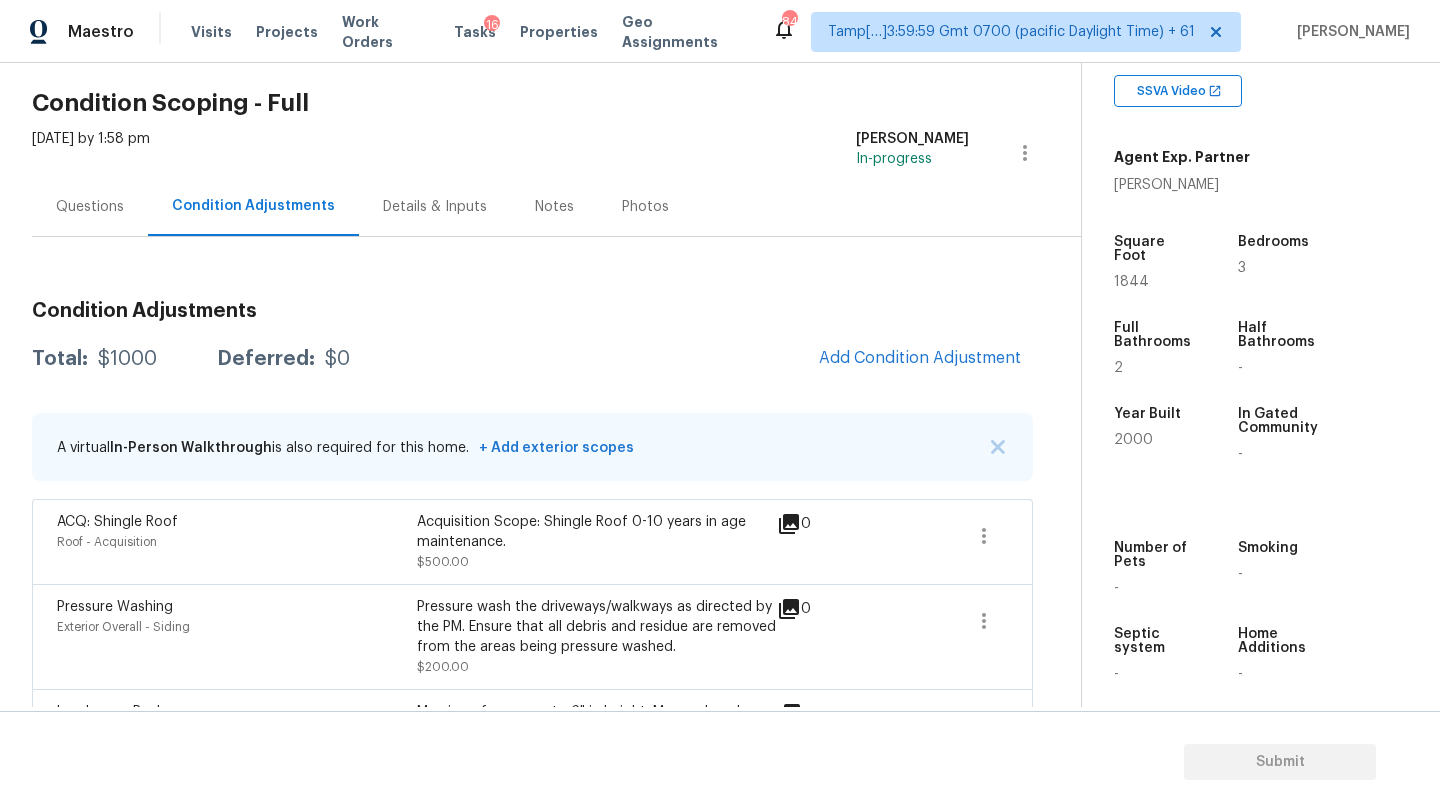 click on "Questions" at bounding box center [90, 206] 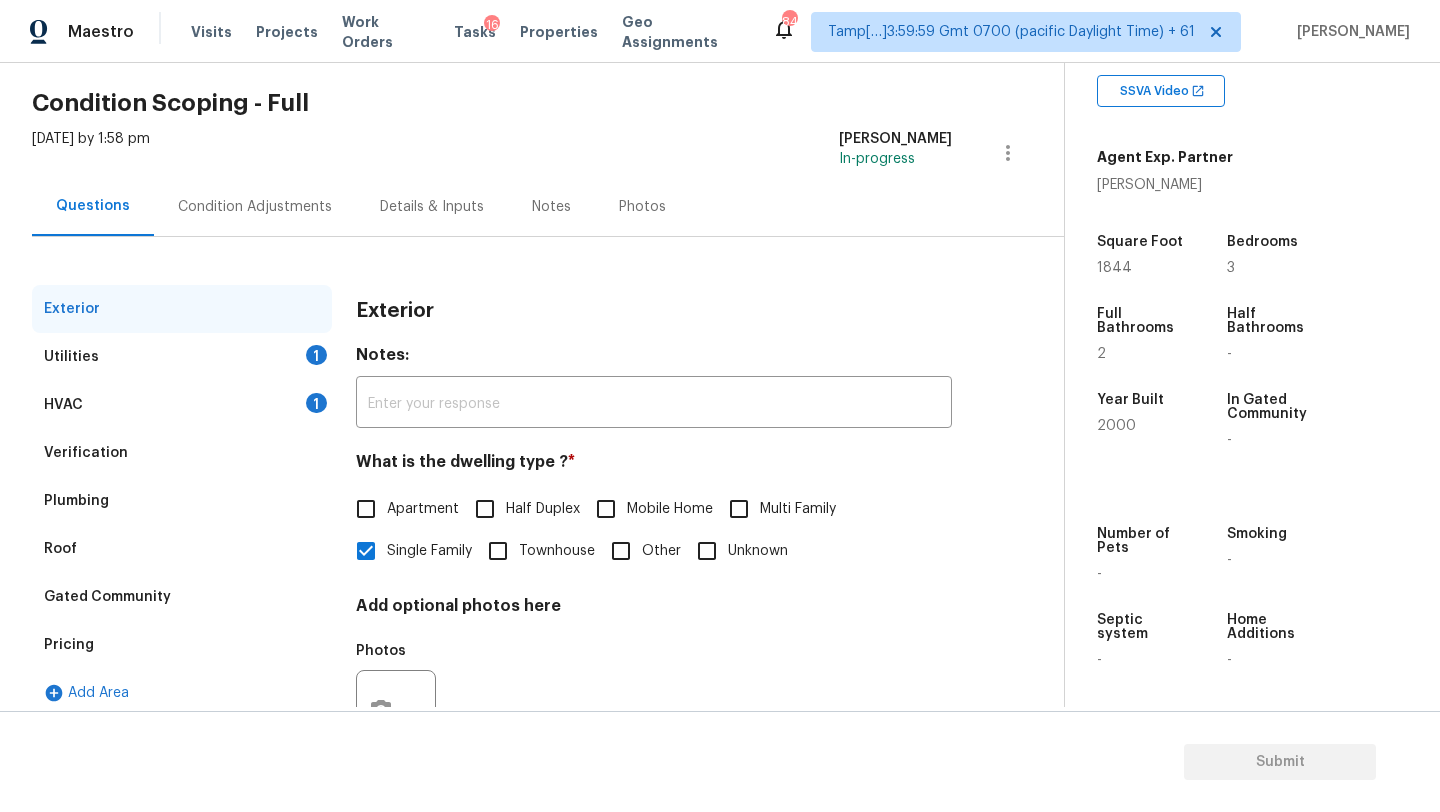 click on "Pricing" at bounding box center [182, 645] 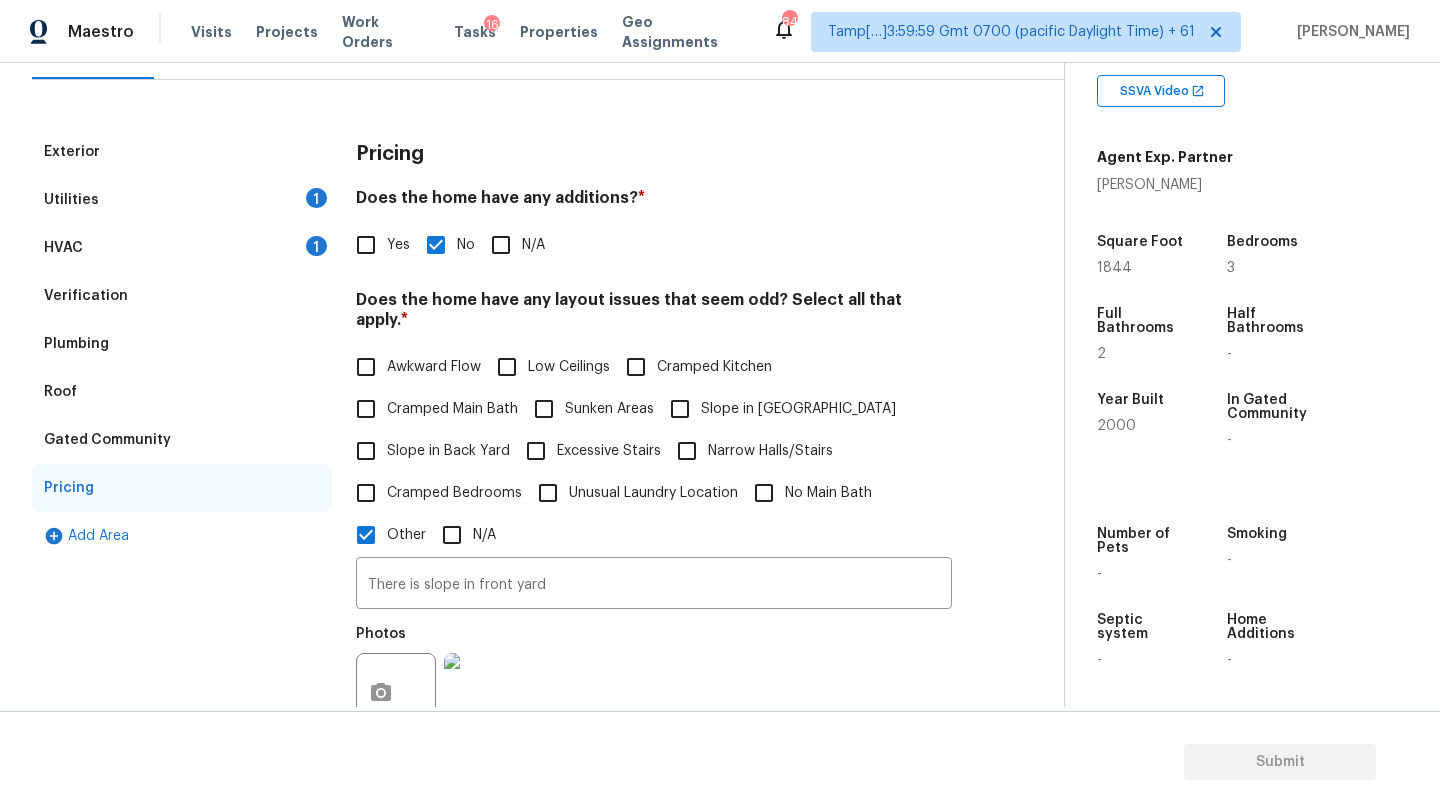 scroll, scrollTop: 260, scrollLeft: 0, axis: vertical 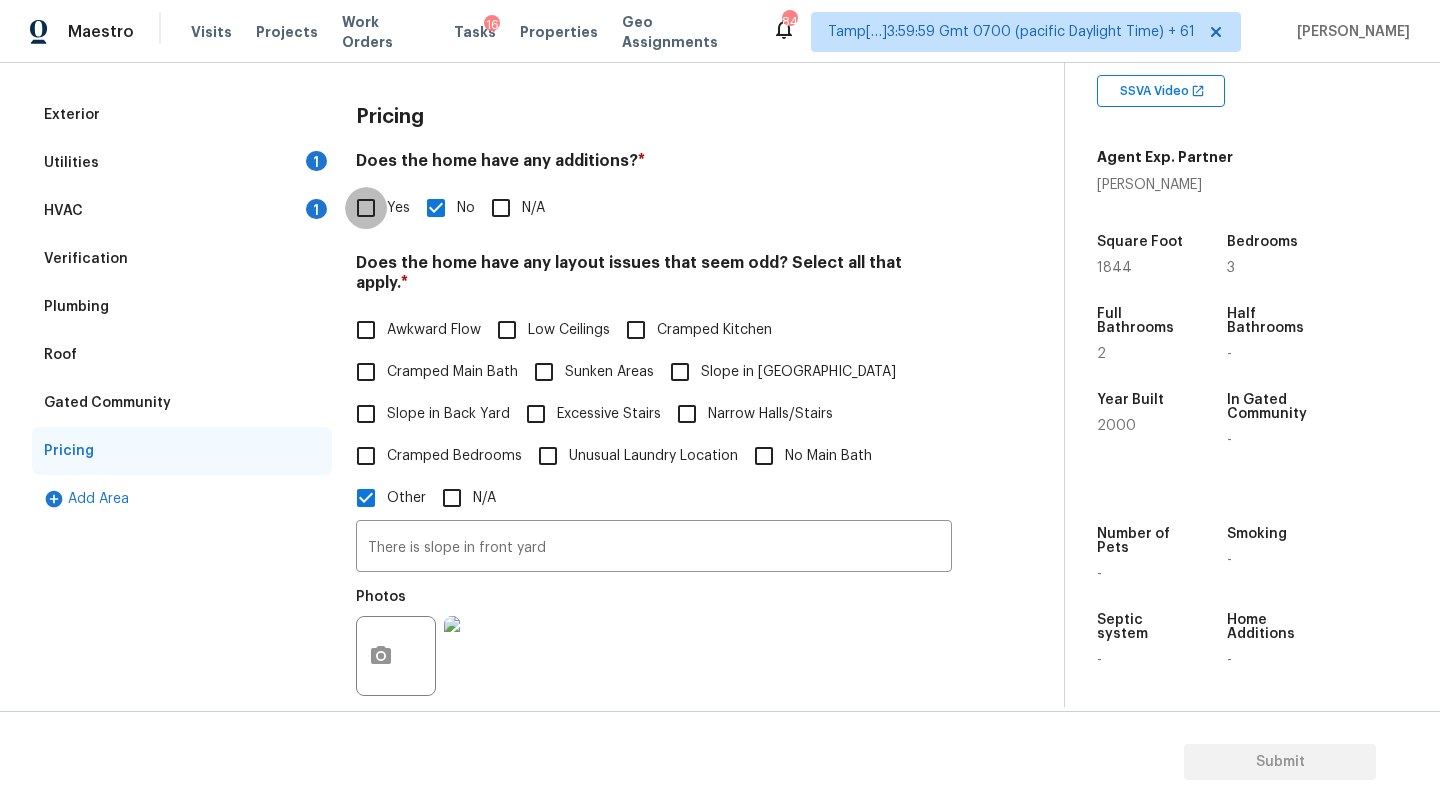 click on "Yes" at bounding box center [366, 208] 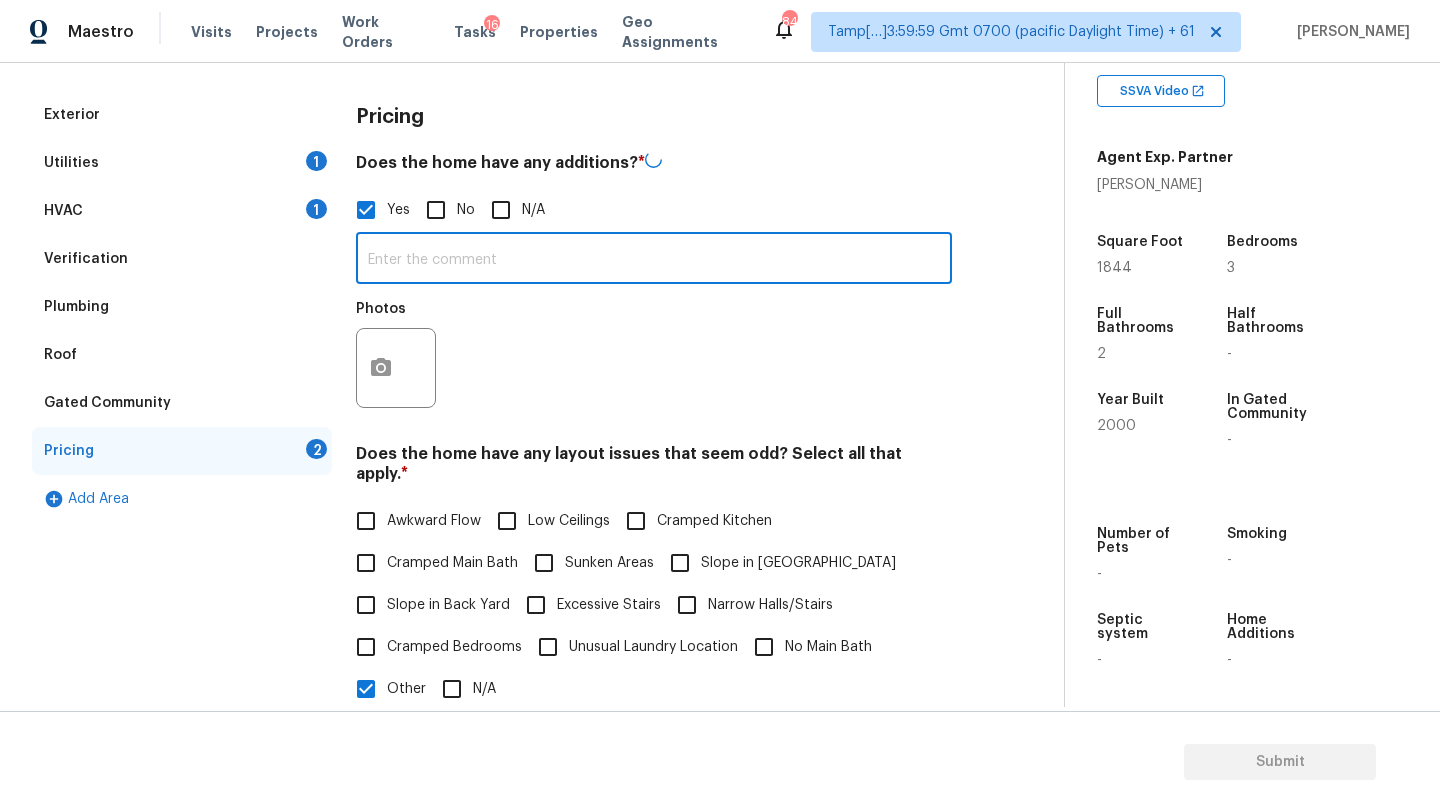 click at bounding box center [654, 260] 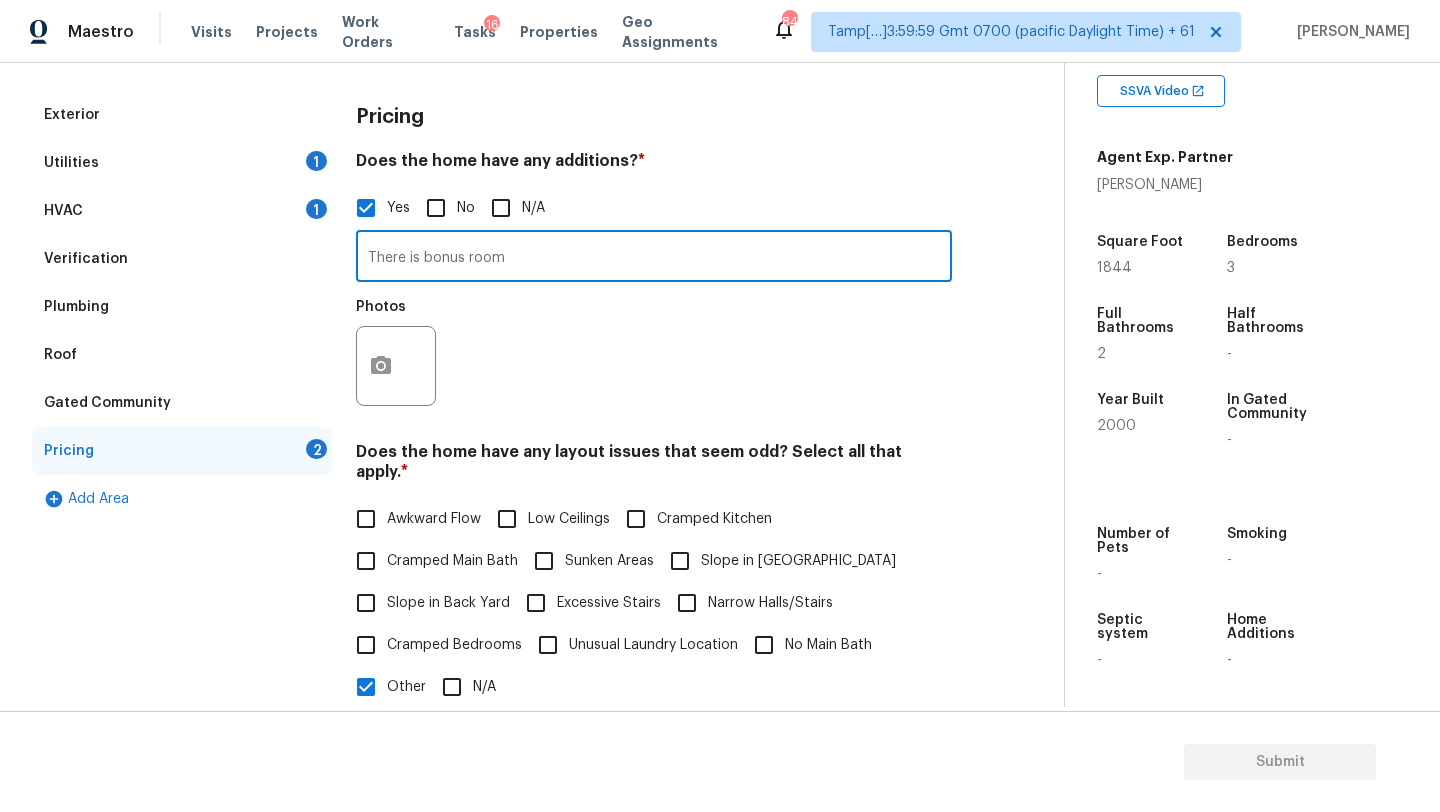 type on "There is bonus room" 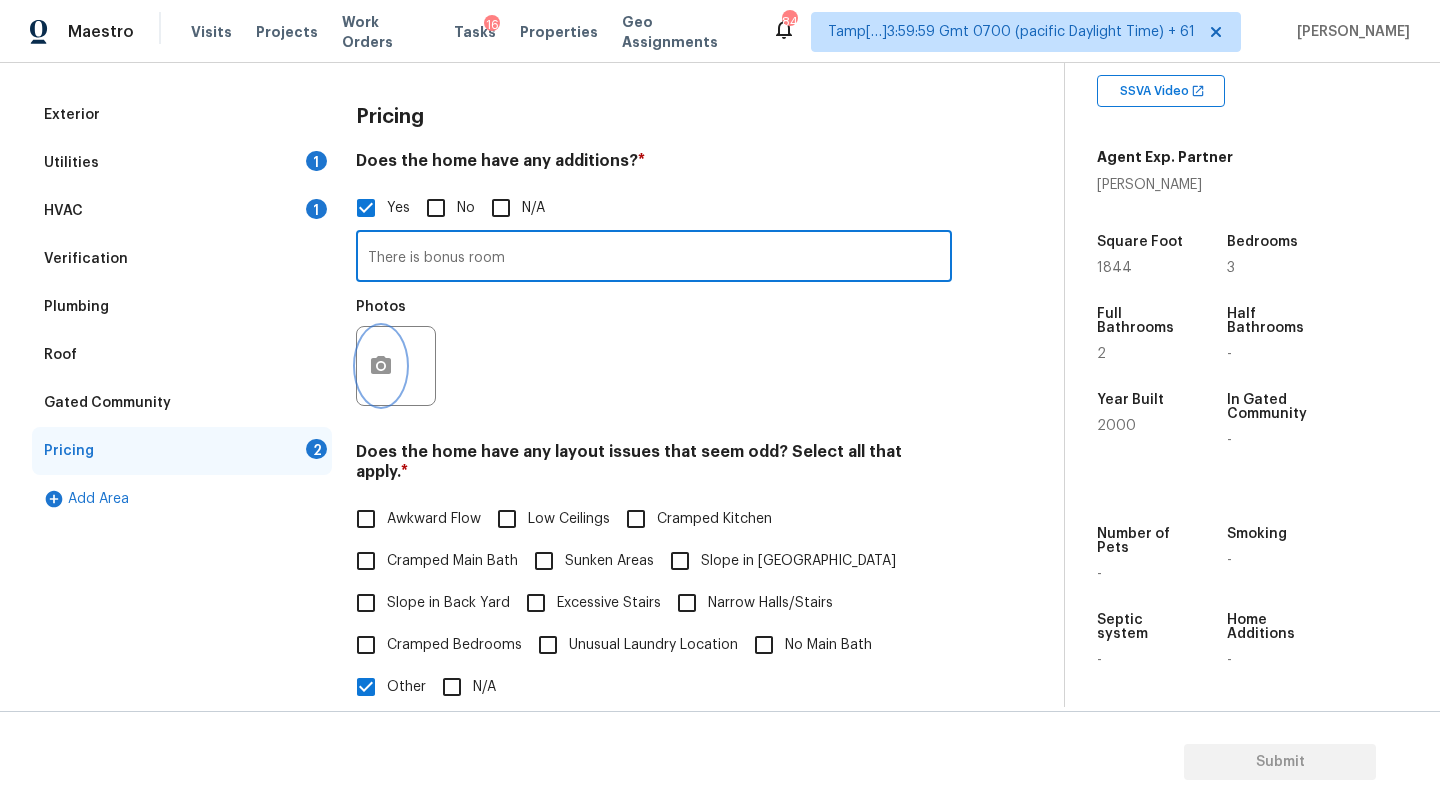 click 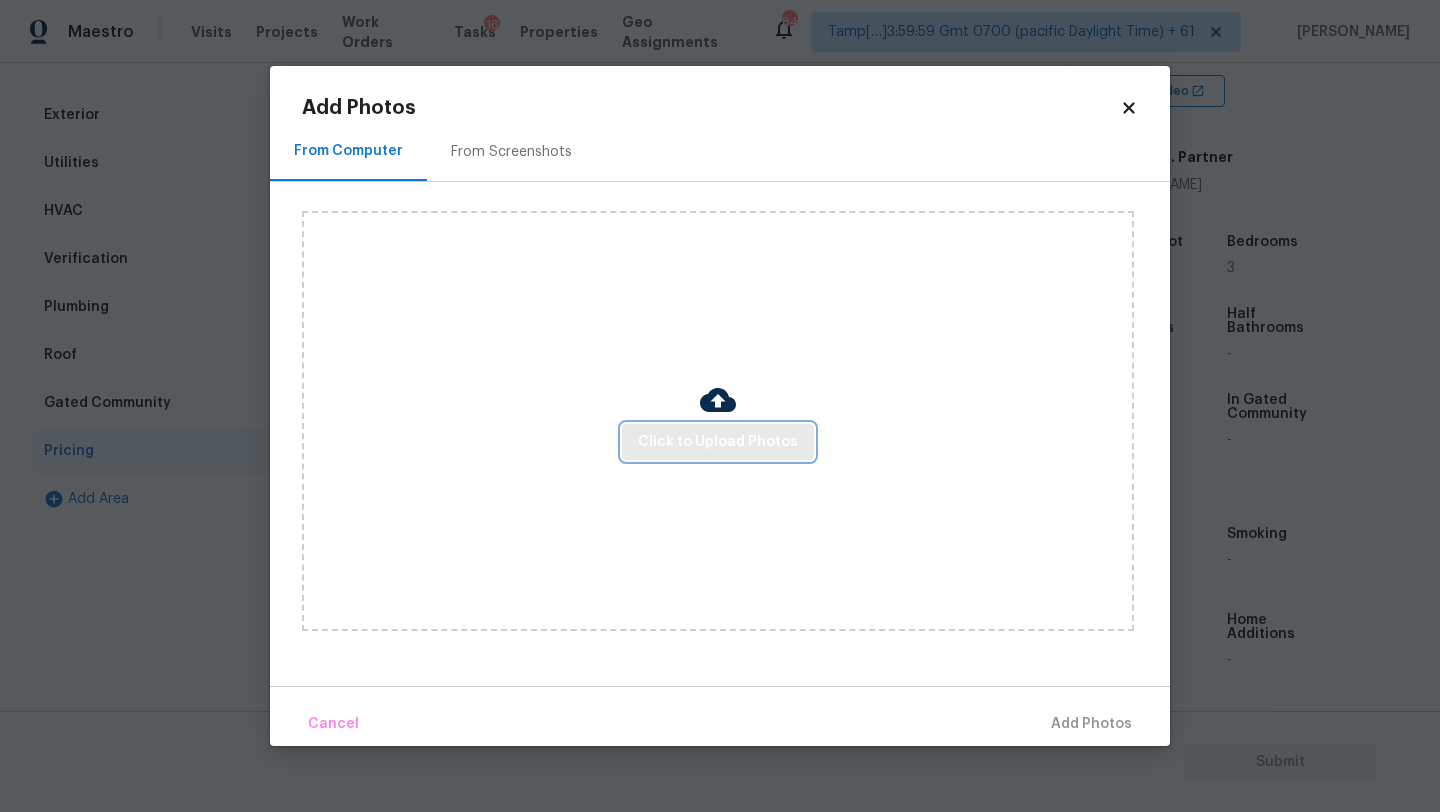 click on "Click to Upload Photos" at bounding box center [718, 442] 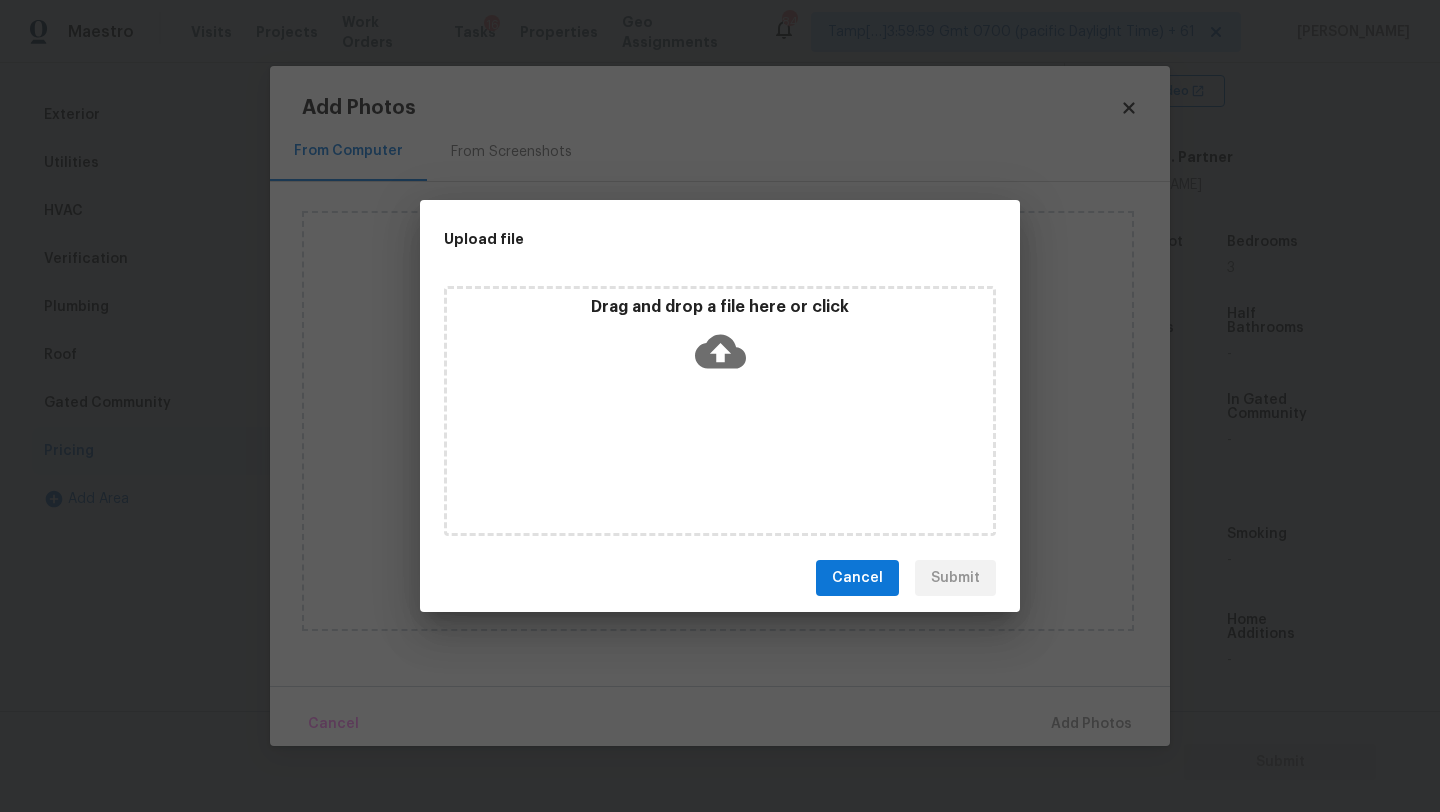click 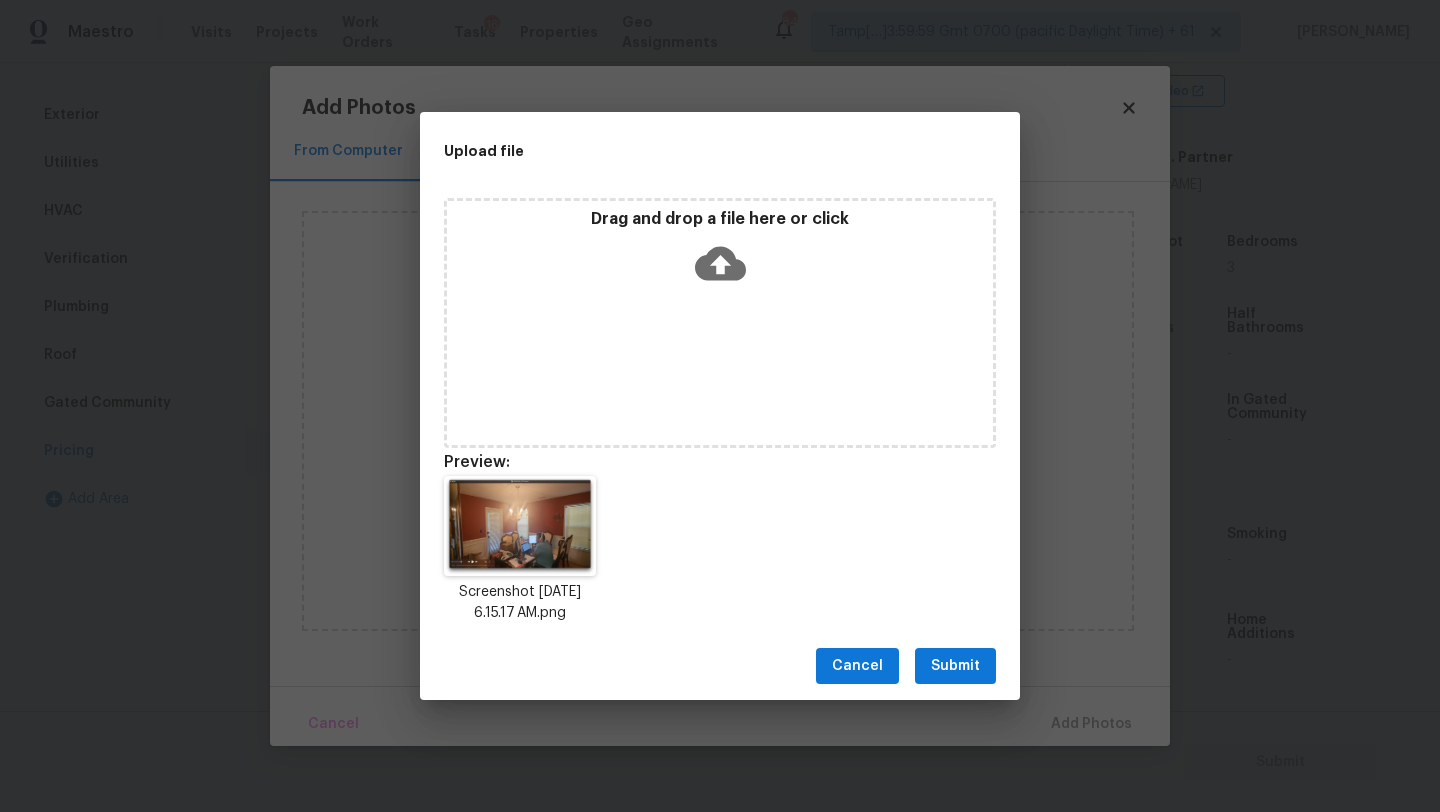 click on "Submit" at bounding box center [955, 666] 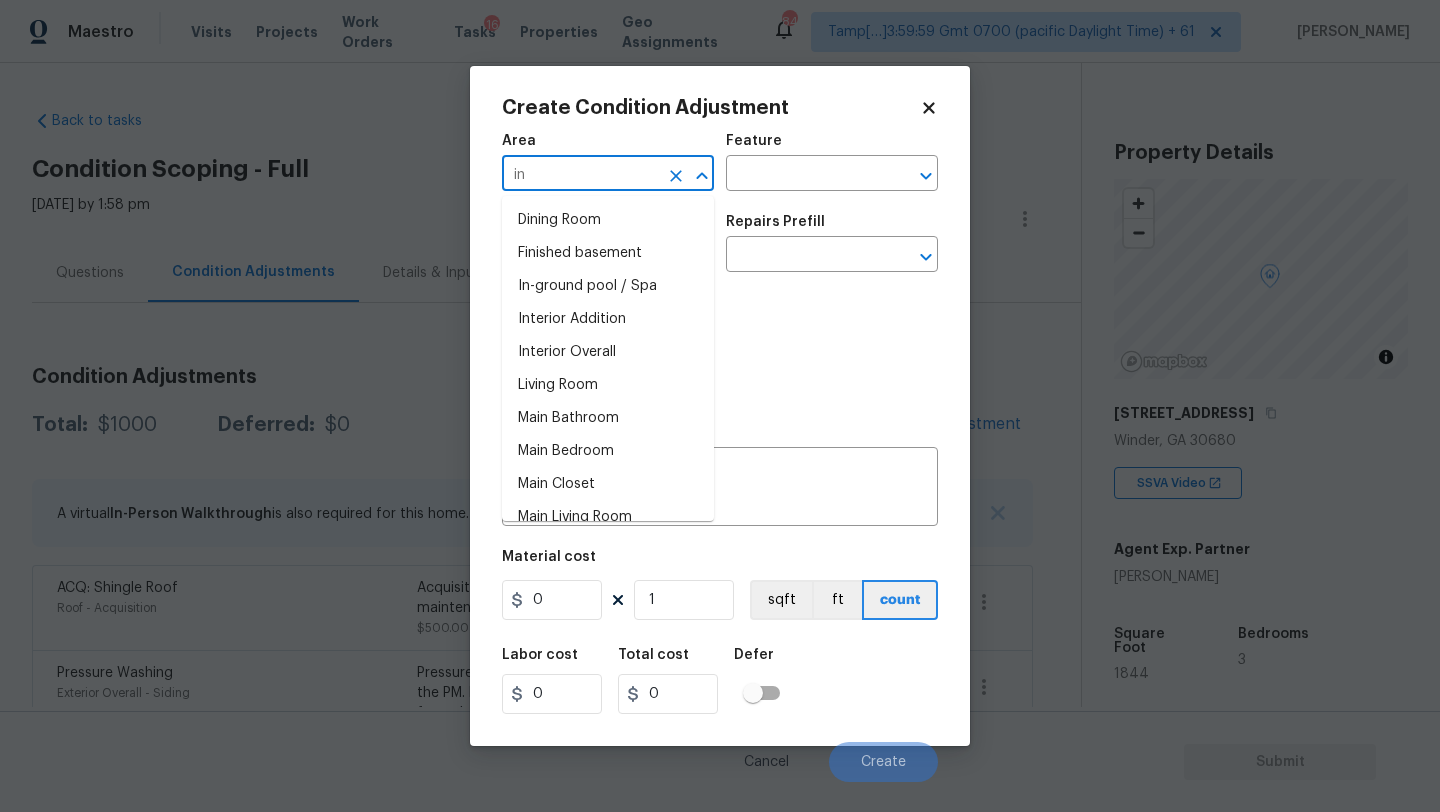 scroll, scrollTop: 0, scrollLeft: 0, axis: both 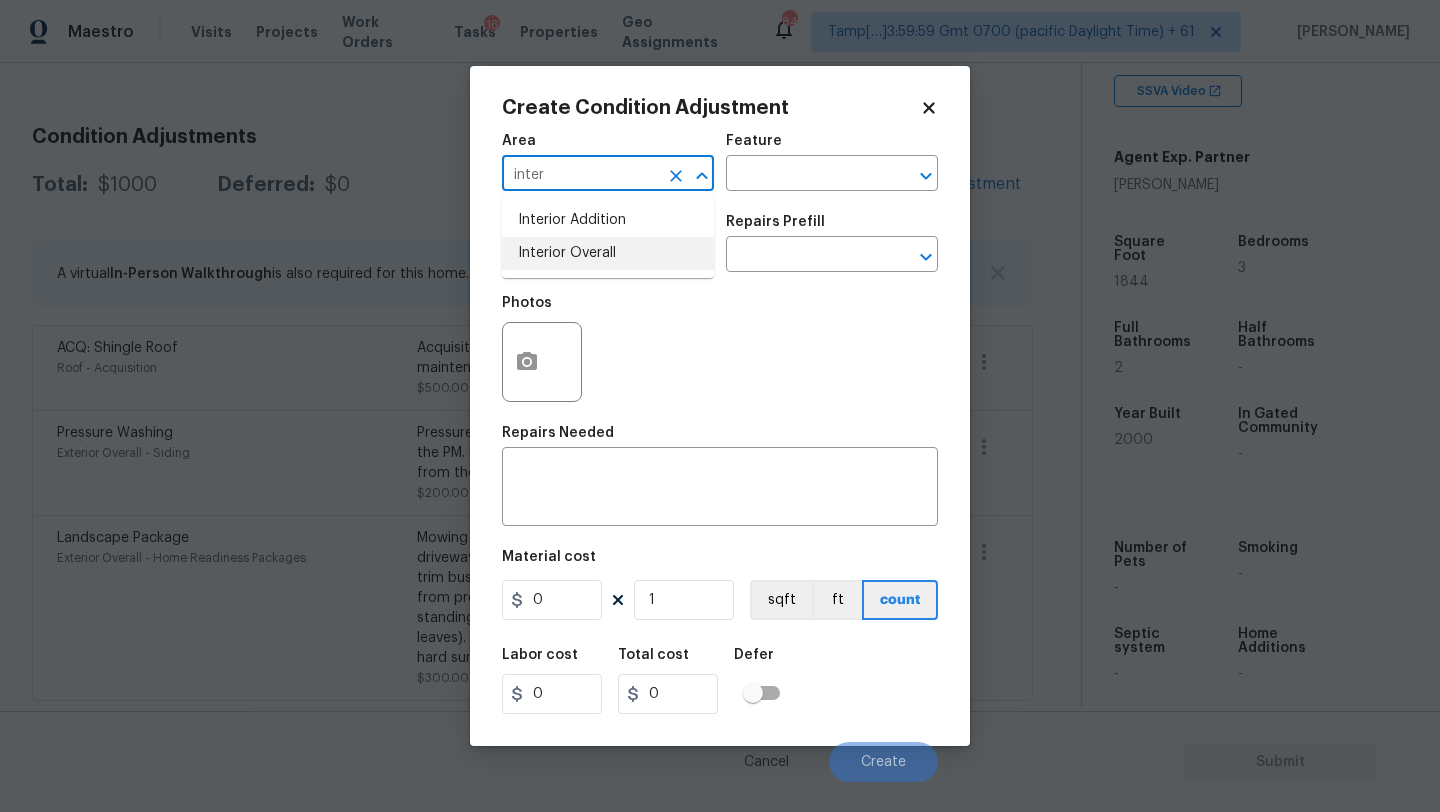 click on "Interior Addition Interior Overall" at bounding box center [608, 237] 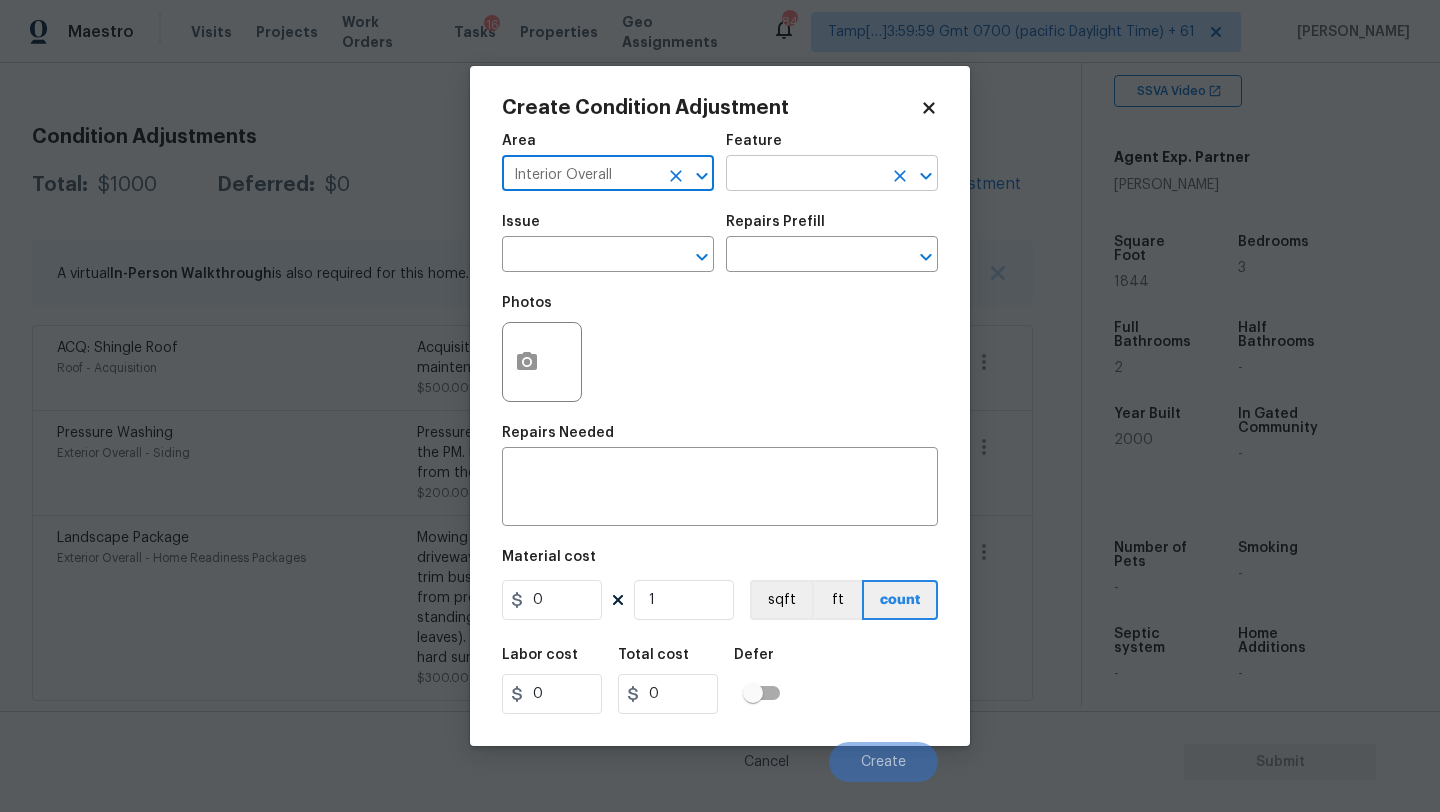 type on "Interior Overall" 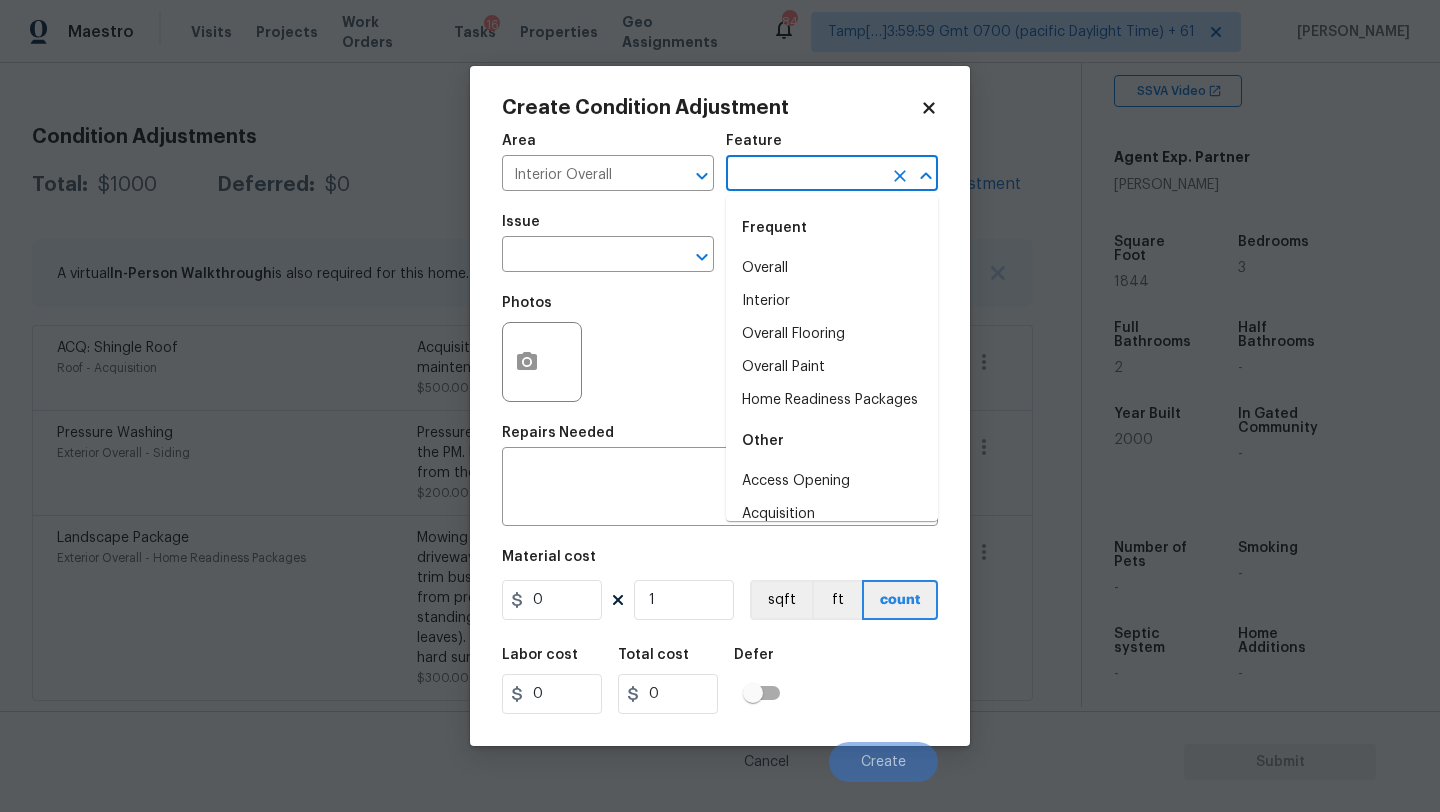 click at bounding box center (804, 175) 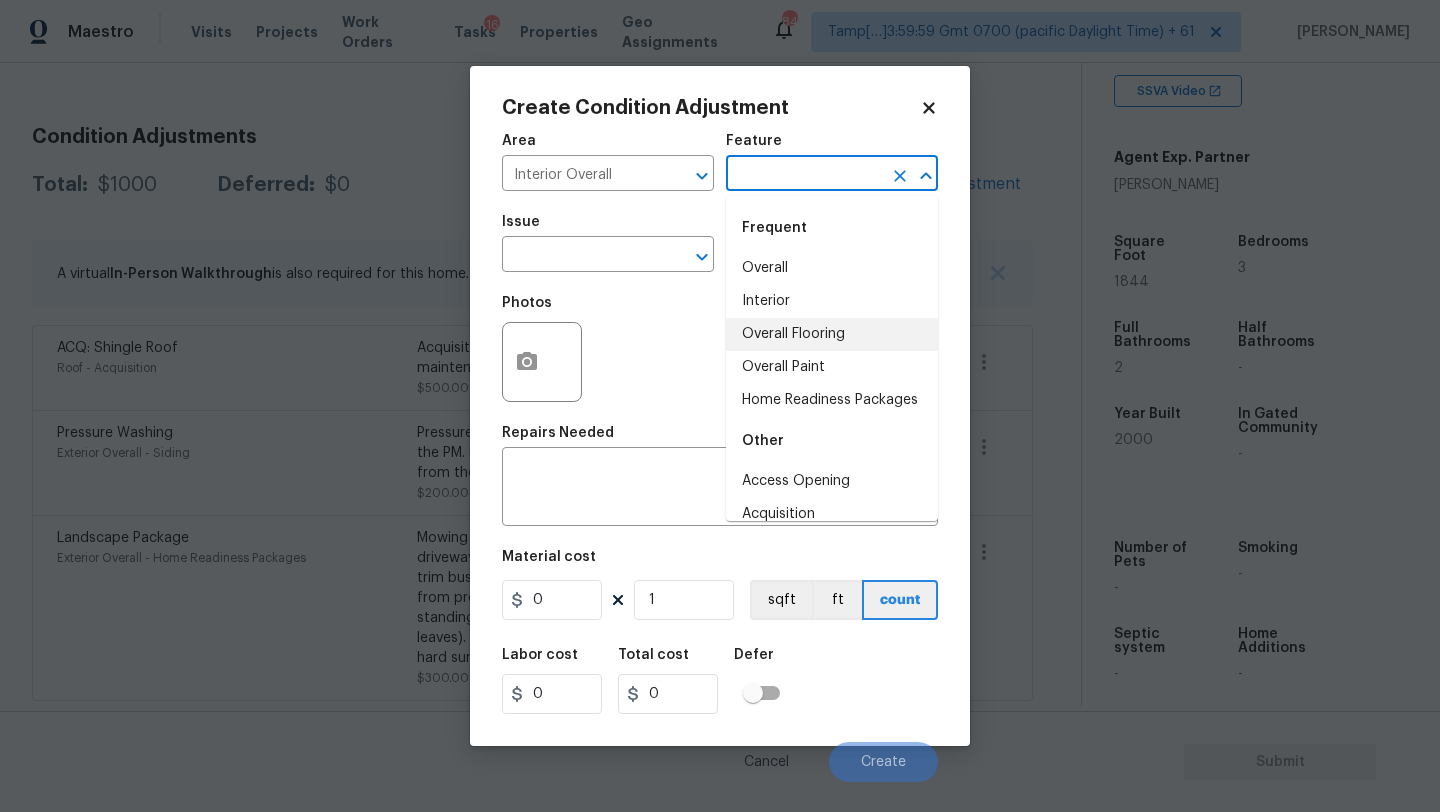click on "Overall Interior Overall Flooring Overall Paint Home Readiness Packages" at bounding box center [832, 334] 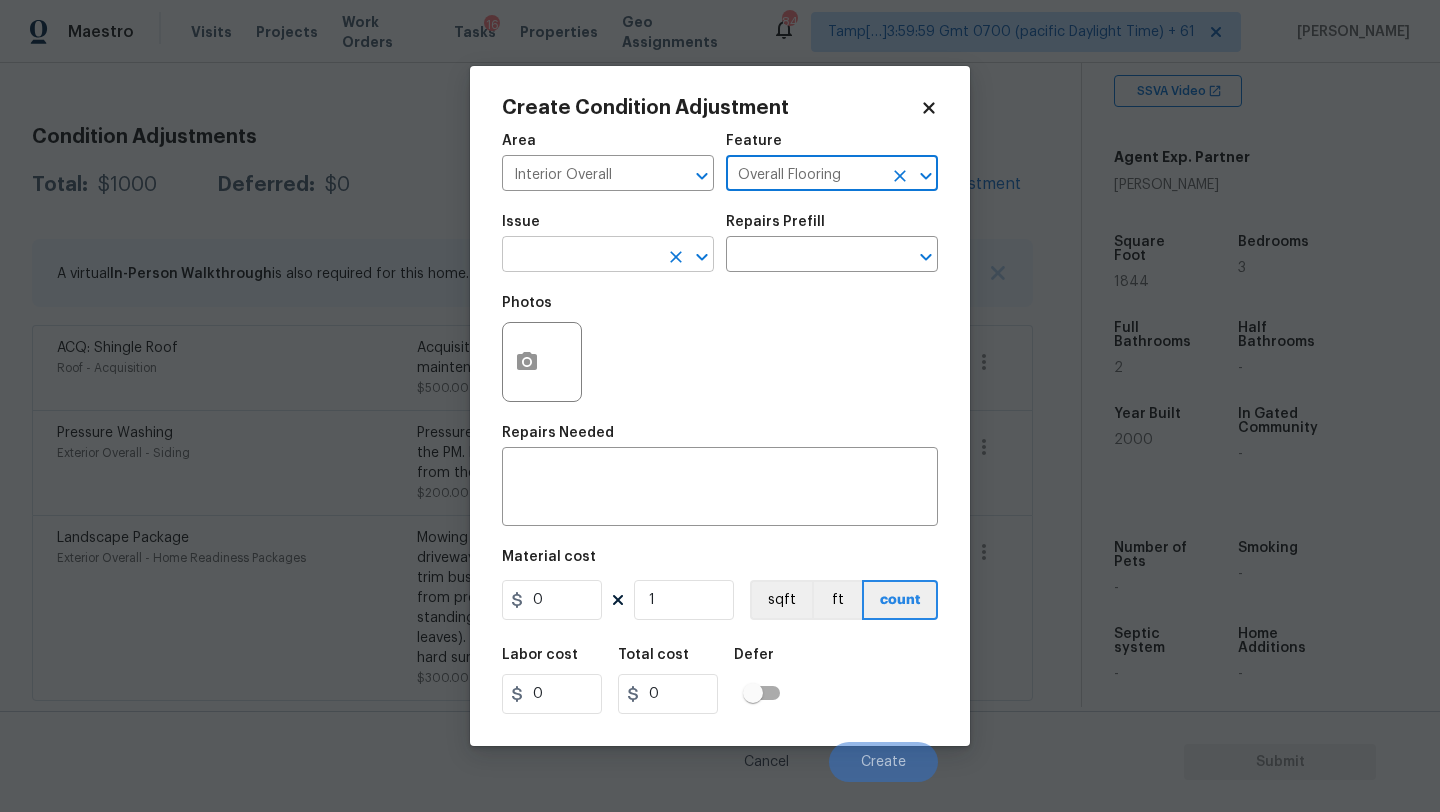 click at bounding box center (580, 256) 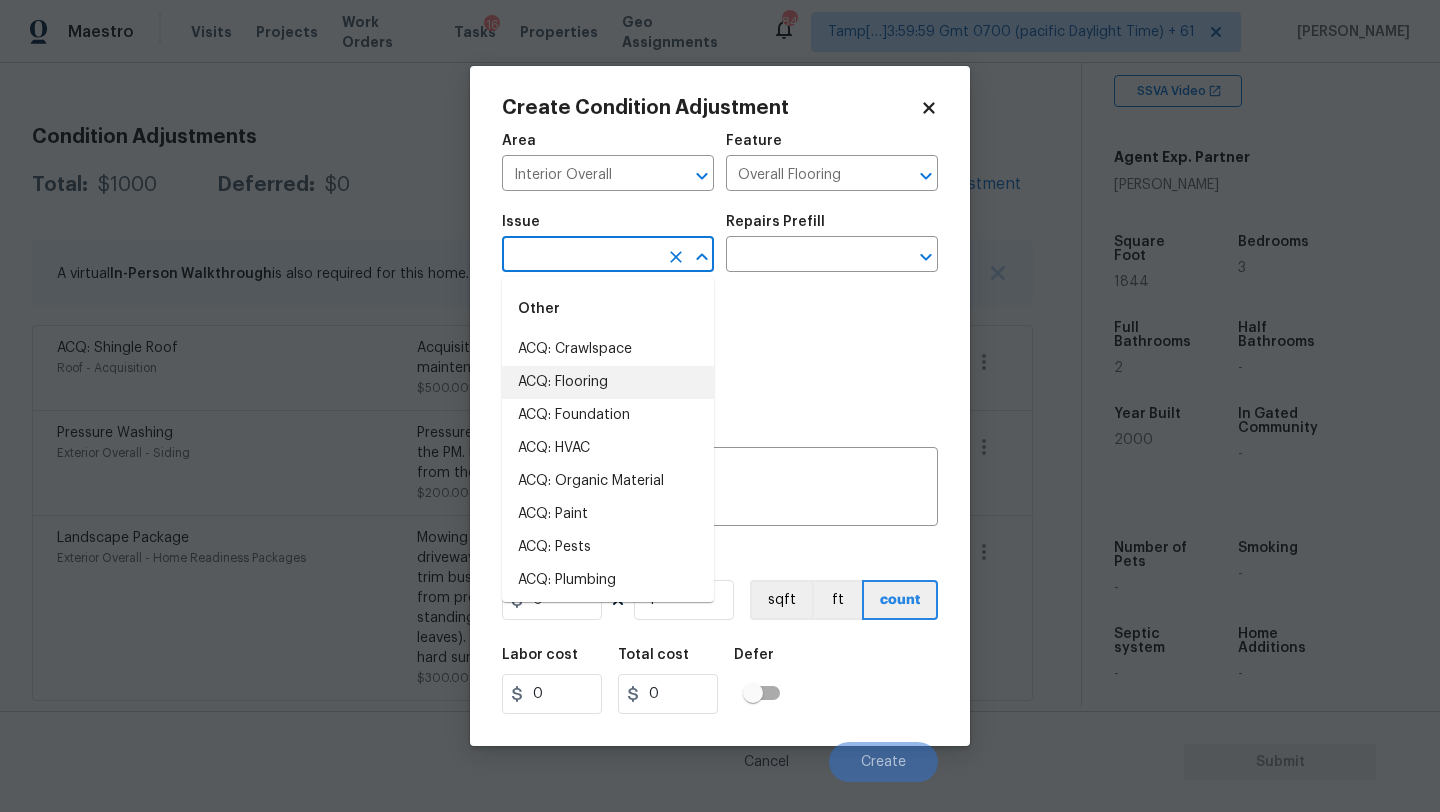 click on "ACQ: Flooring" at bounding box center [608, 382] 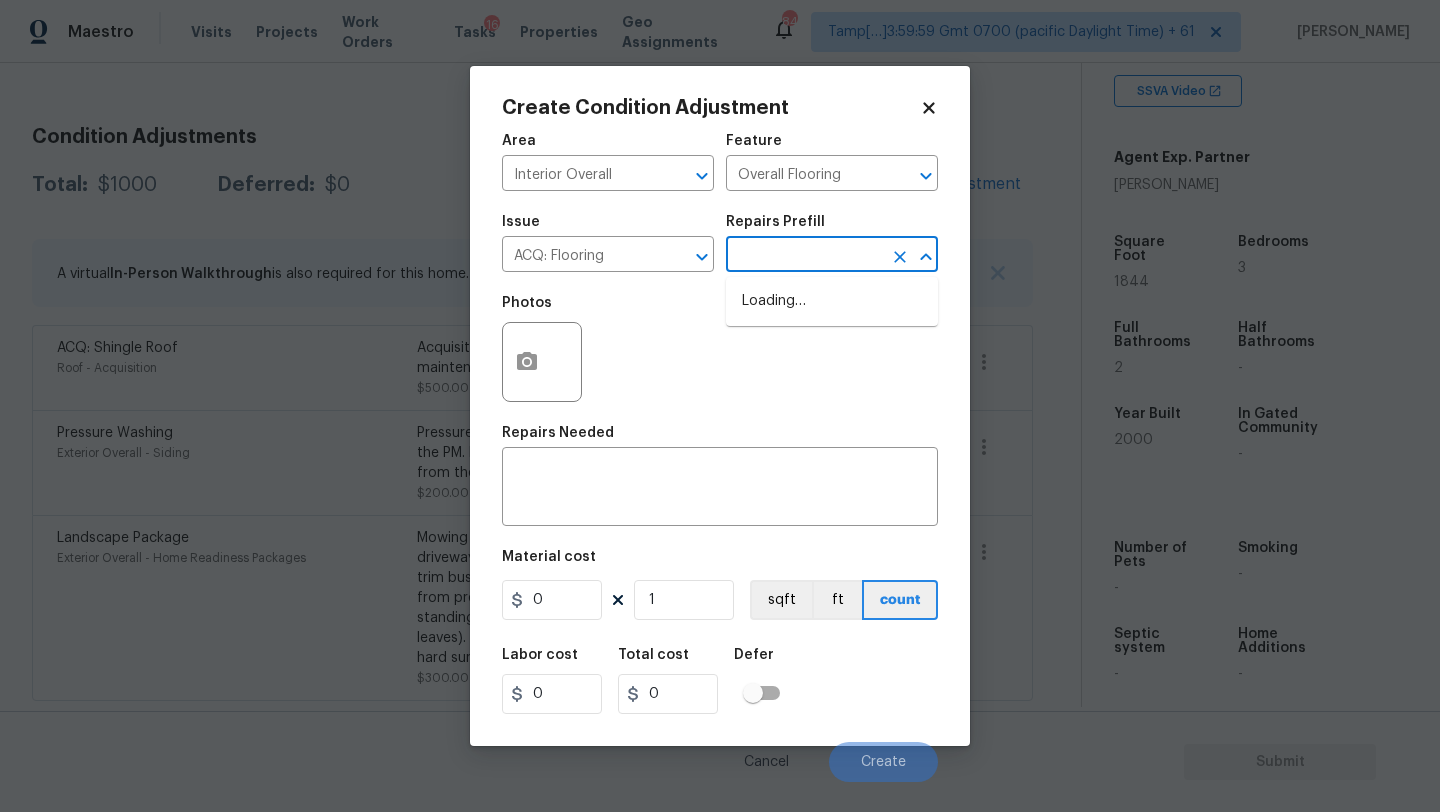 click at bounding box center (804, 256) 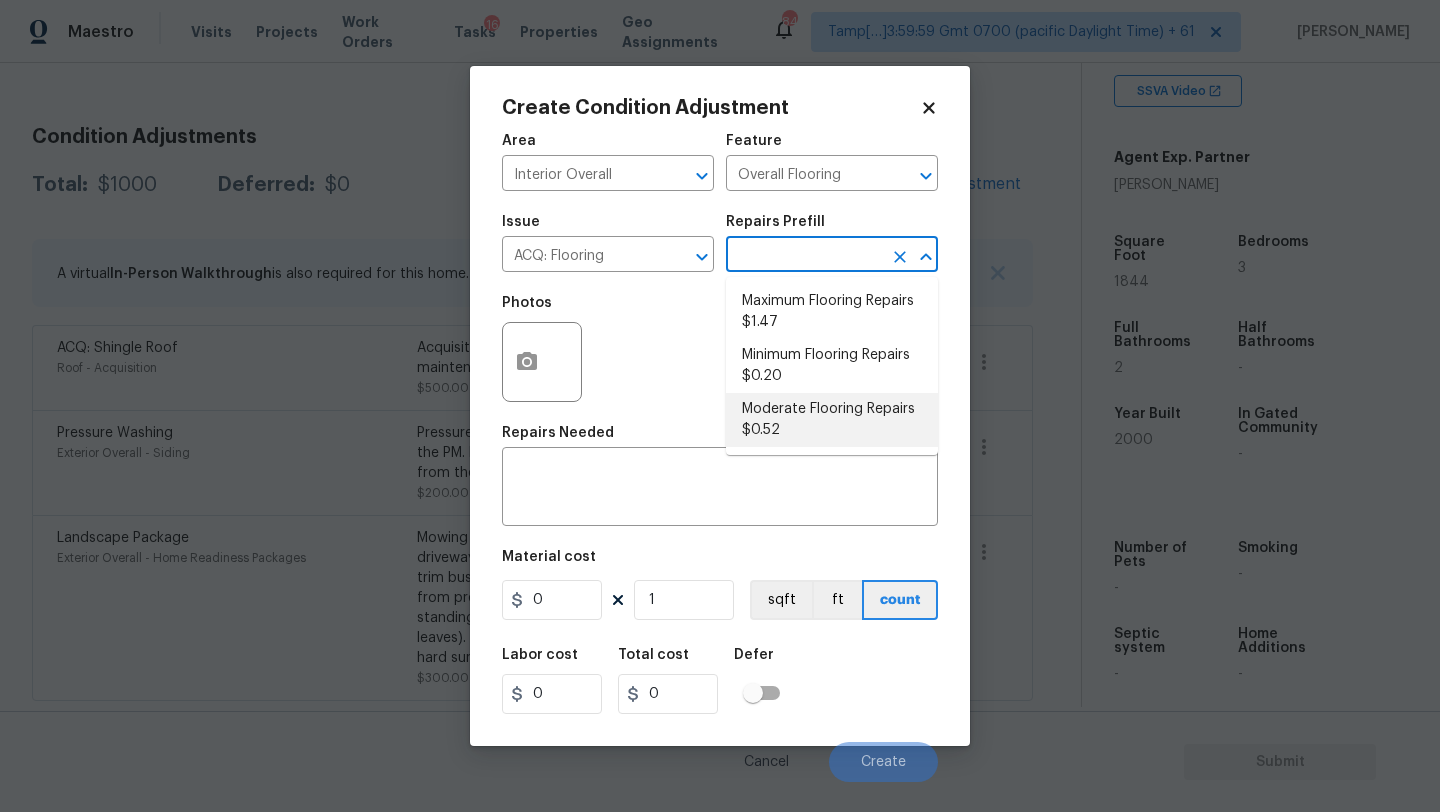 click on "Moderate Flooring Repairs $0.52" at bounding box center [832, 420] 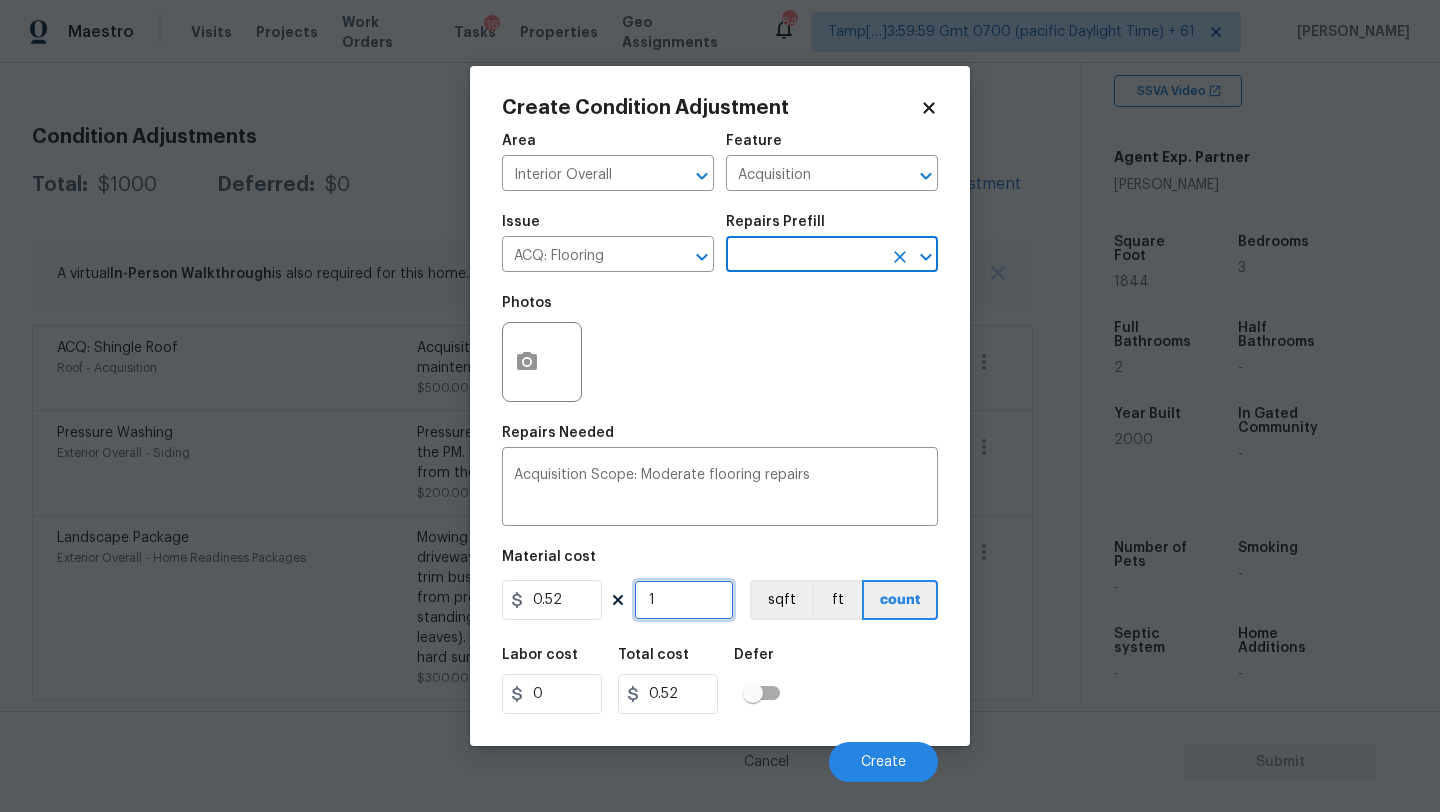click on "1" at bounding box center [684, 600] 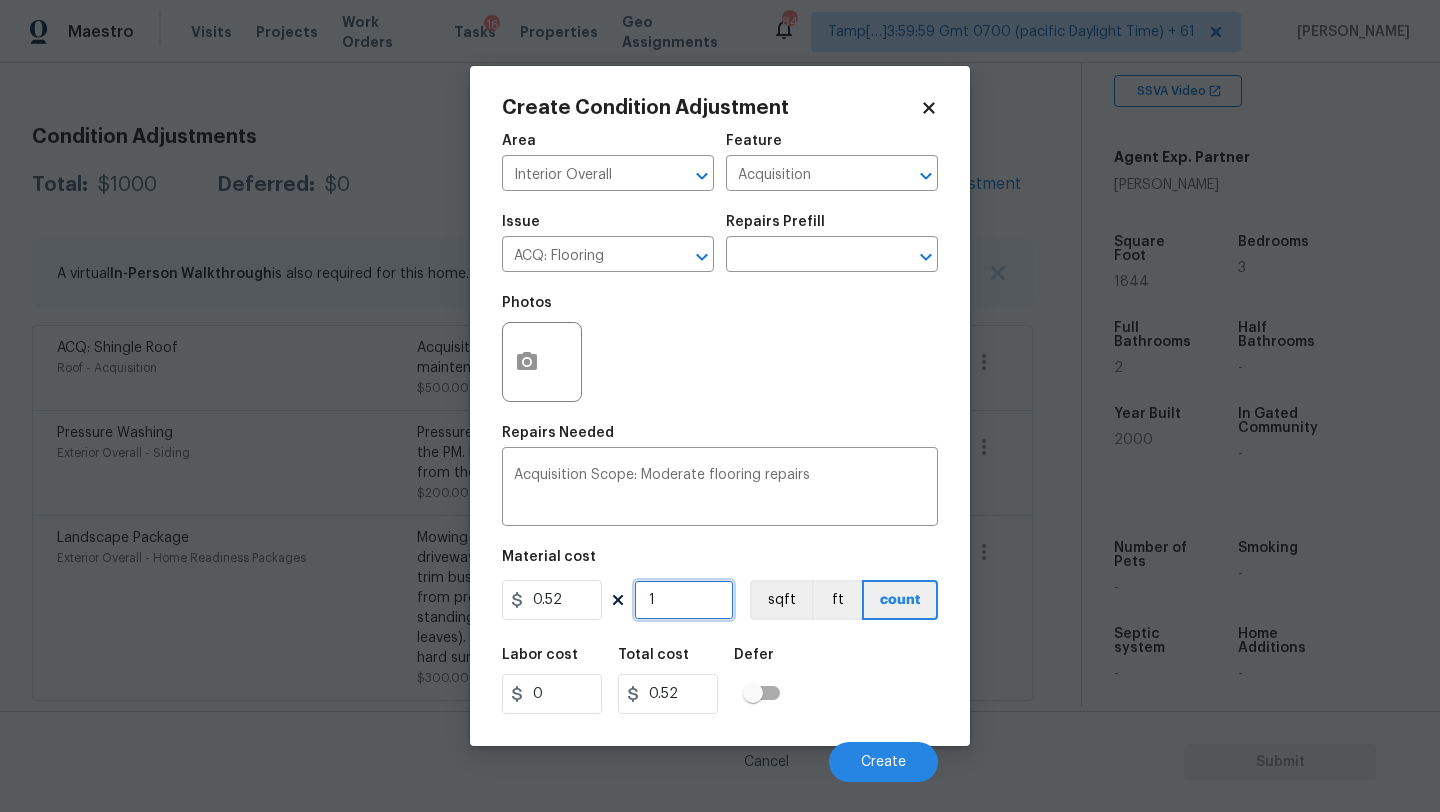 type on "18" 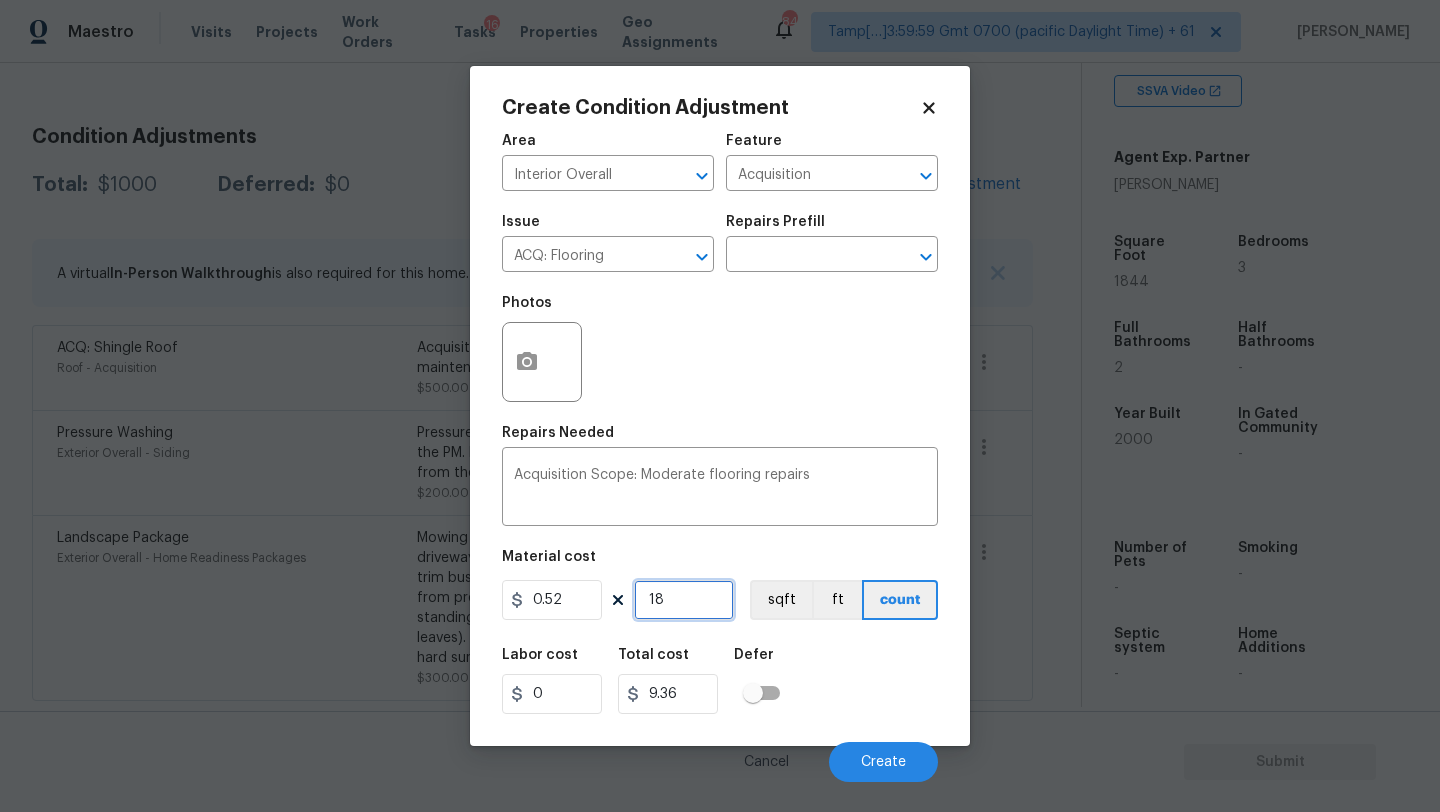 type on "184" 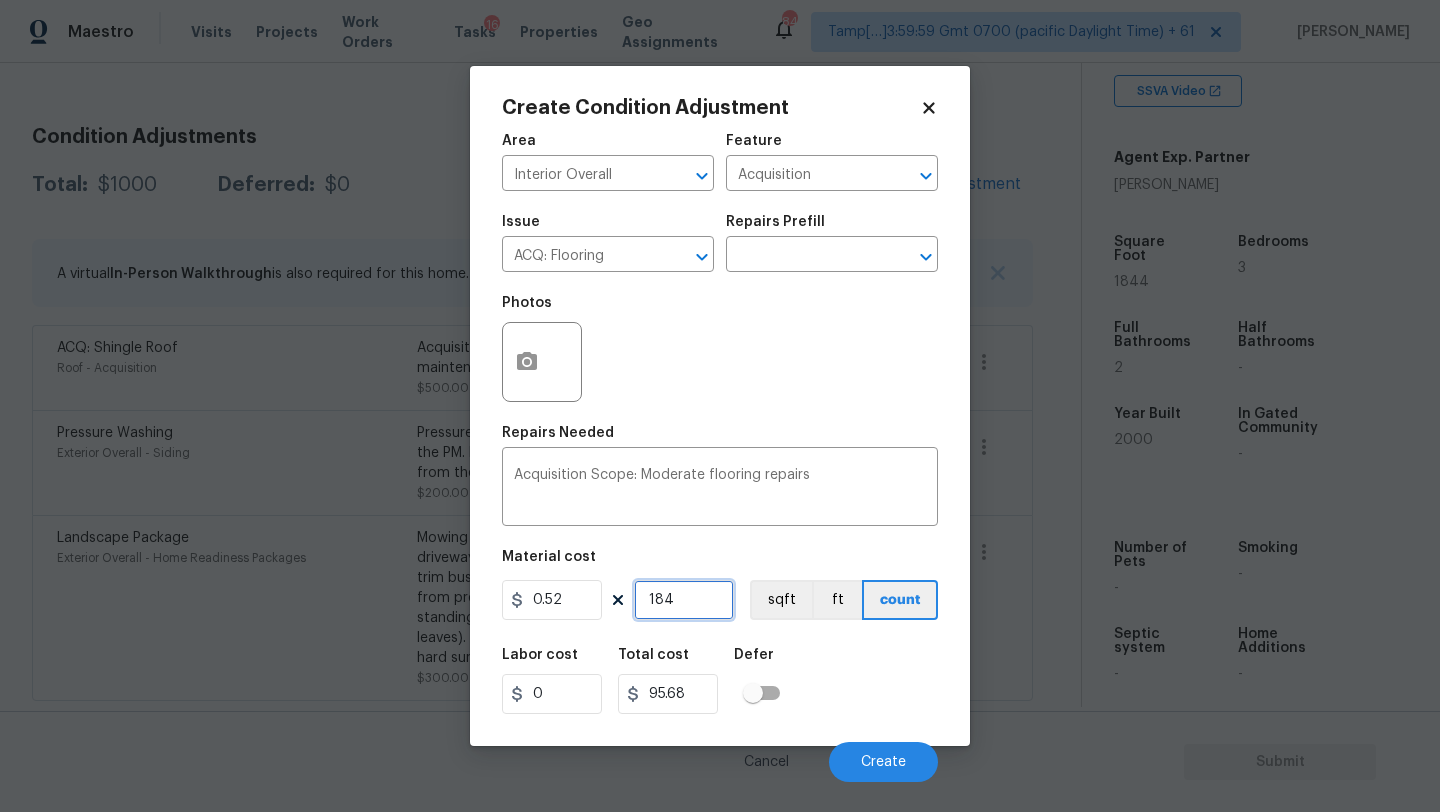 type on "1844" 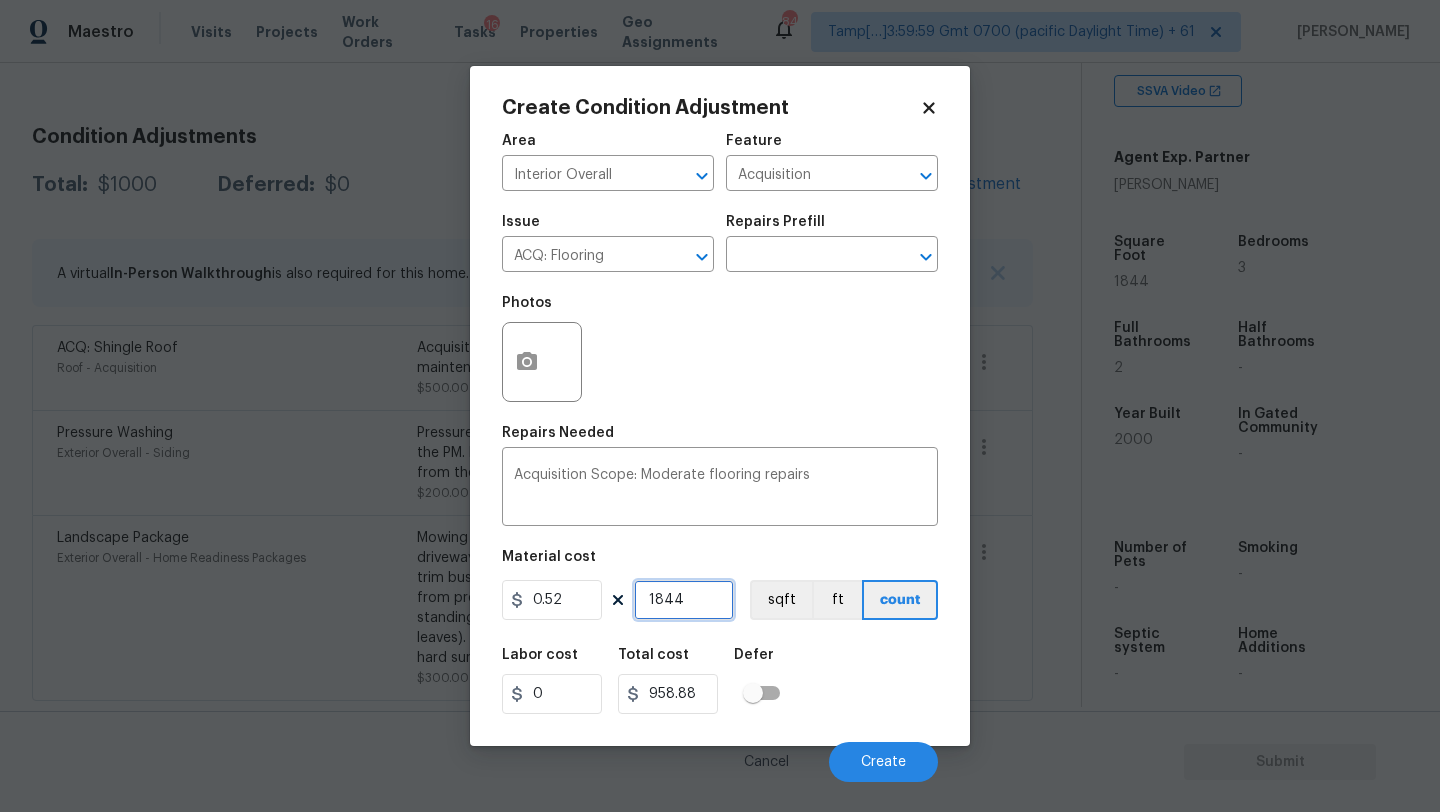 type on "1844" 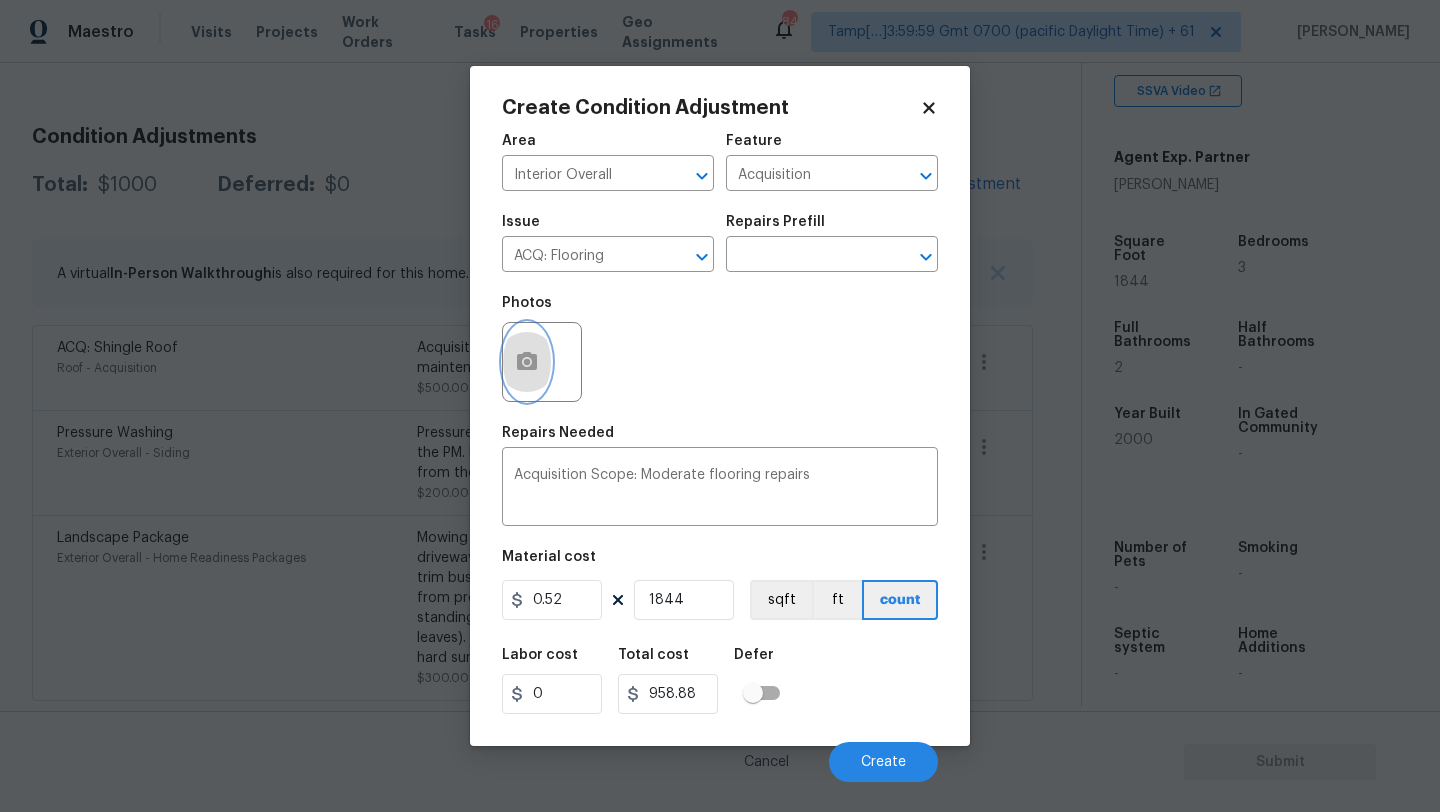 click at bounding box center [527, 362] 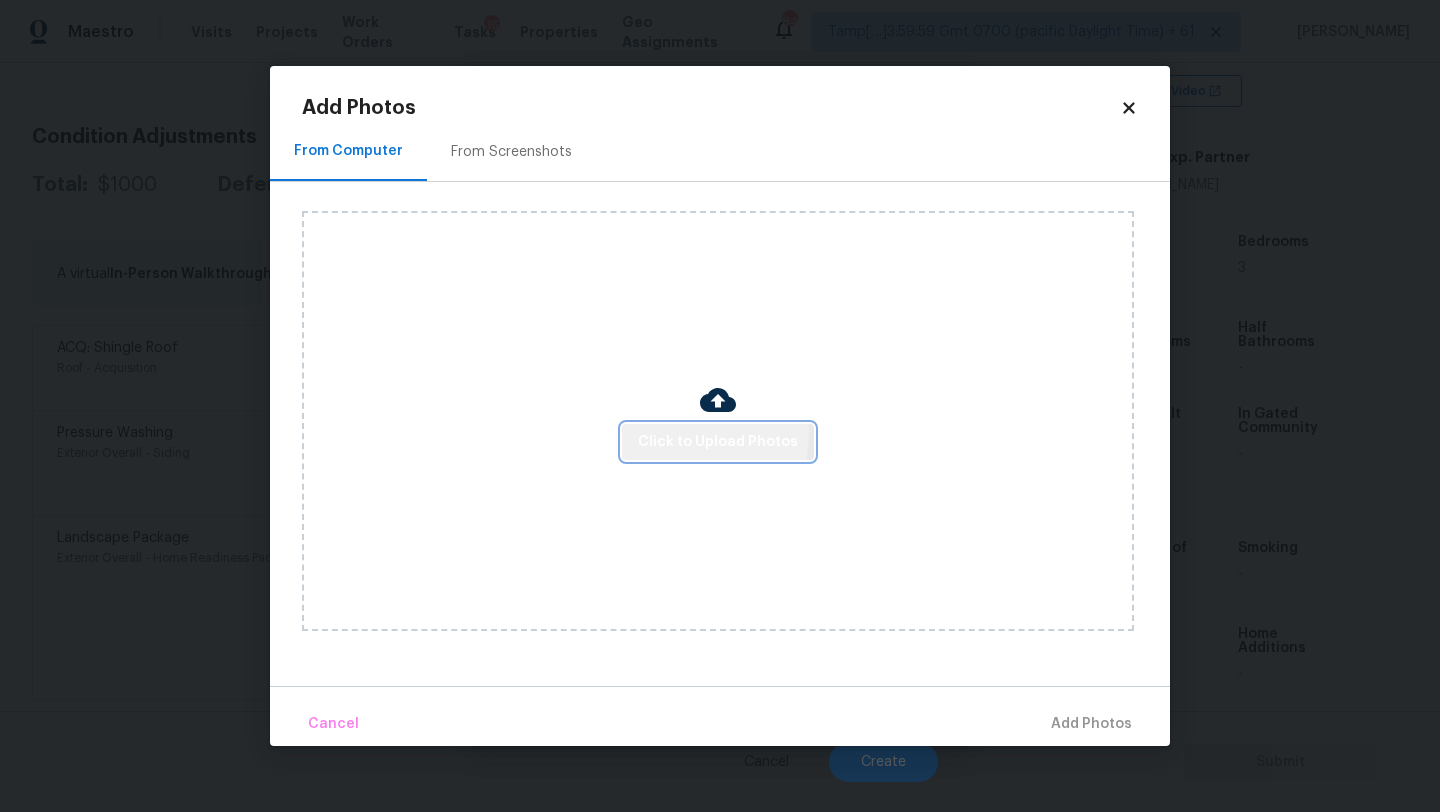 click on "Click to Upload Photos" at bounding box center [718, 442] 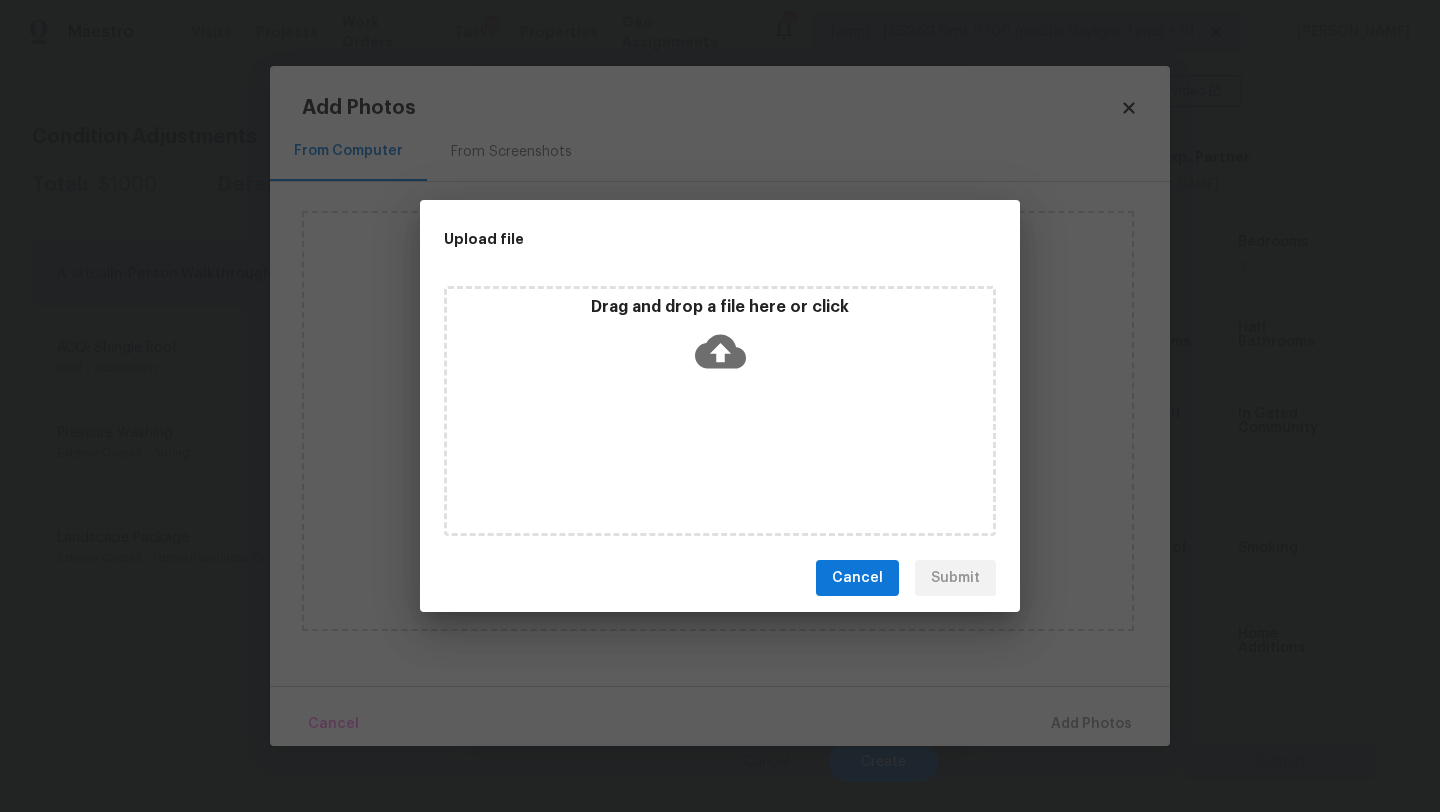 click 